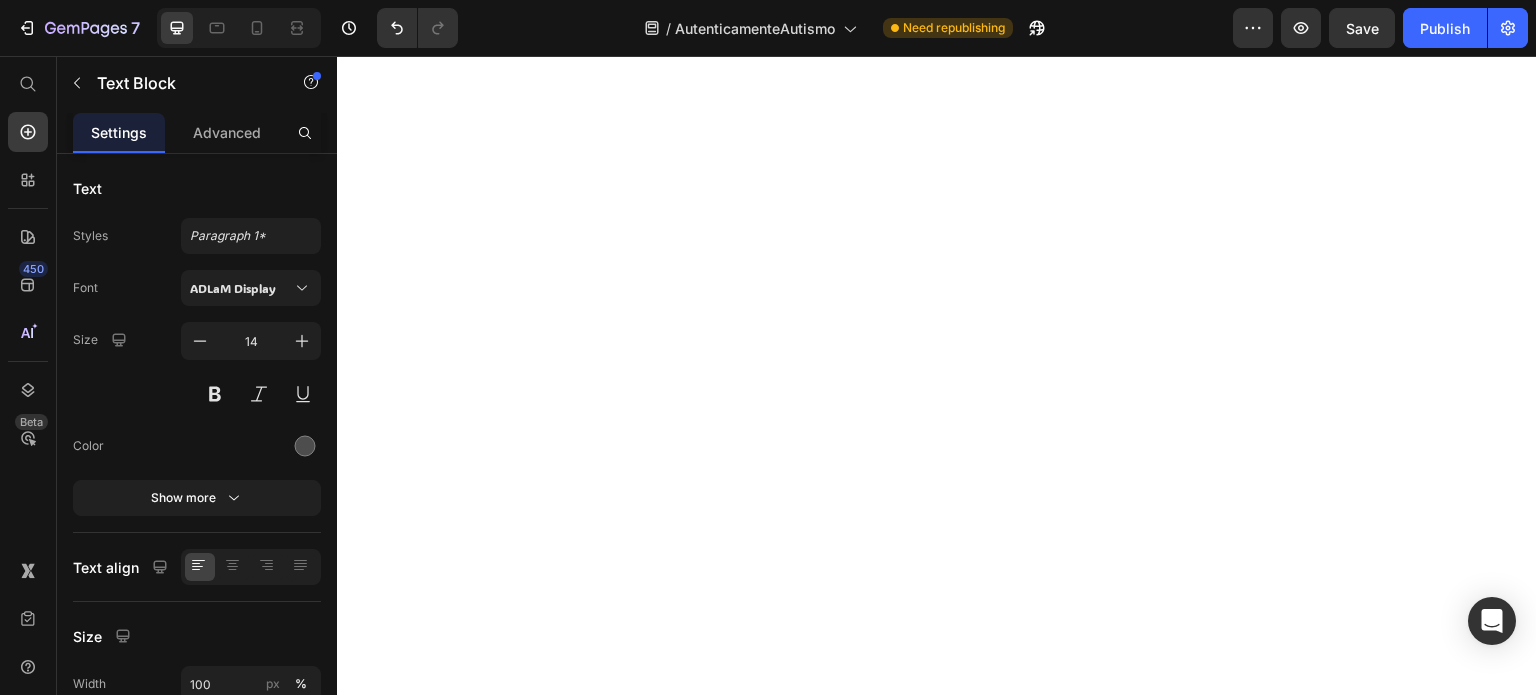 scroll, scrollTop: 0, scrollLeft: 0, axis: both 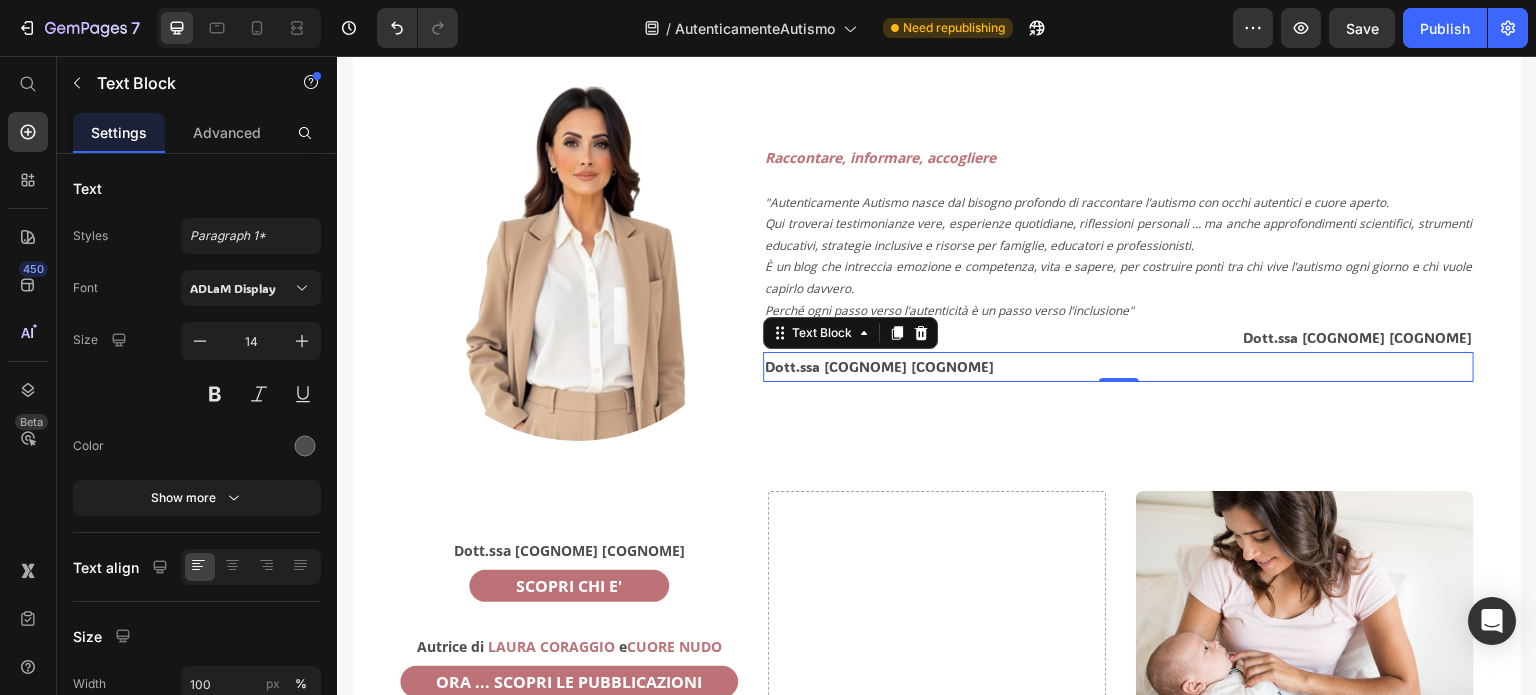 click on "Dott.ssa [LASTNAME] [LASTNAME]" at bounding box center (1118, 366) 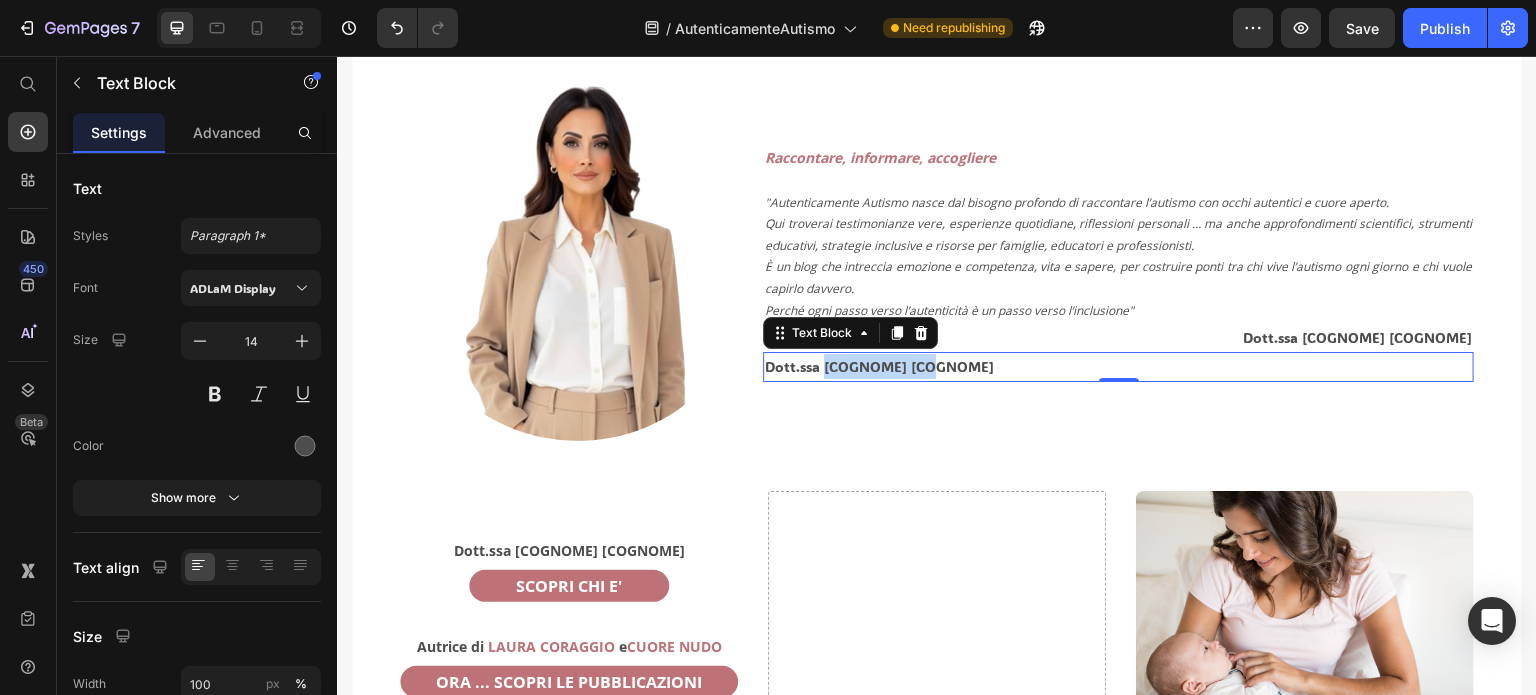 click on "Dott.ssa [LASTNAME] [LASTNAME]" at bounding box center [1118, 366] 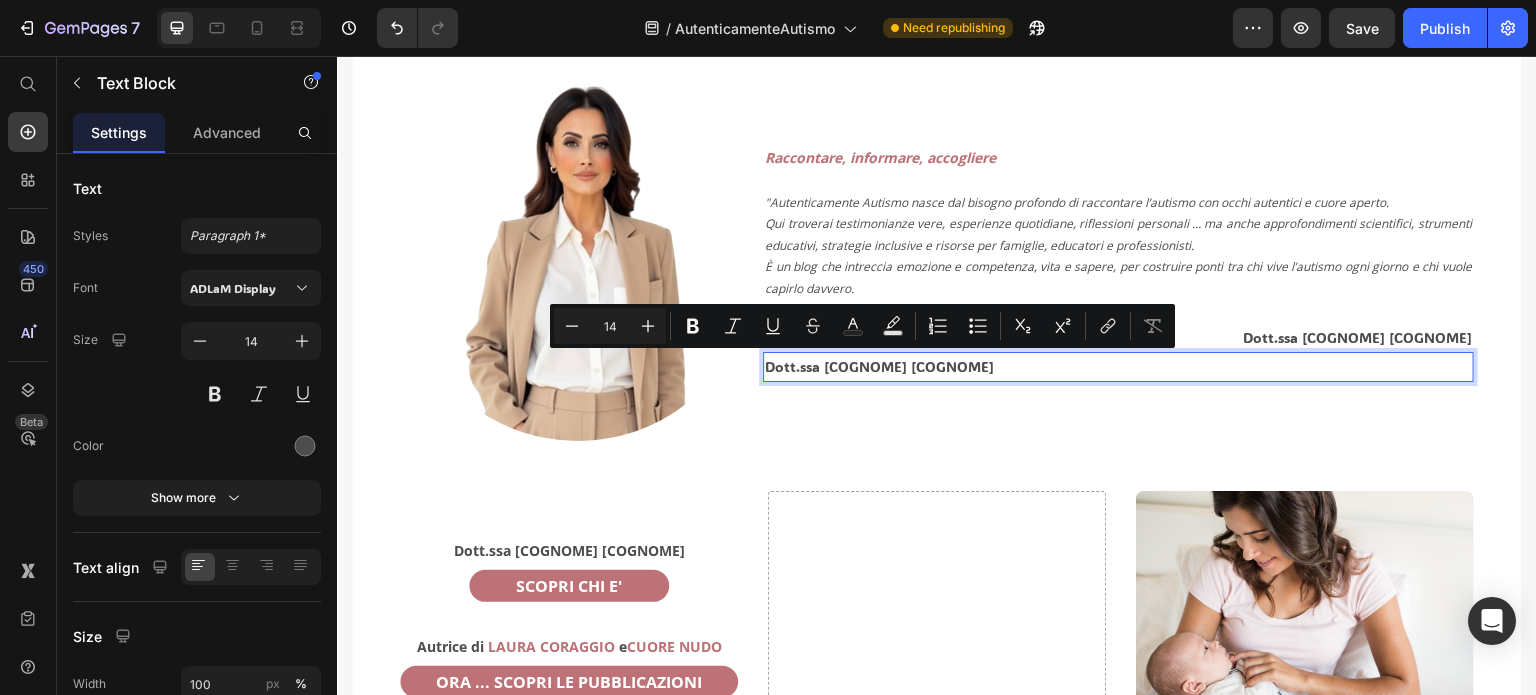 click on "Dott.ssa [LASTNAME] [LASTNAME]" at bounding box center [1118, 366] 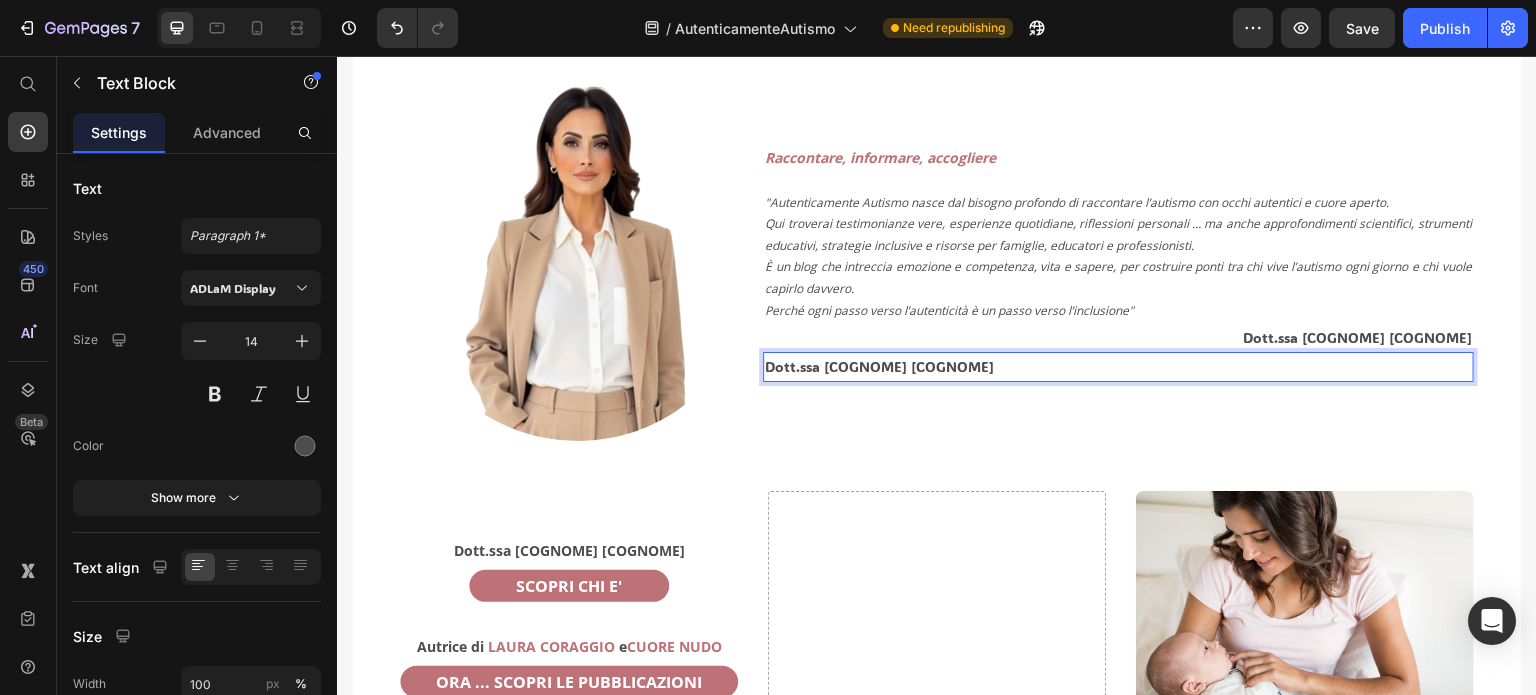drag, startPoint x: 972, startPoint y: 367, endPoint x: 760, endPoint y: 372, distance: 212.05896 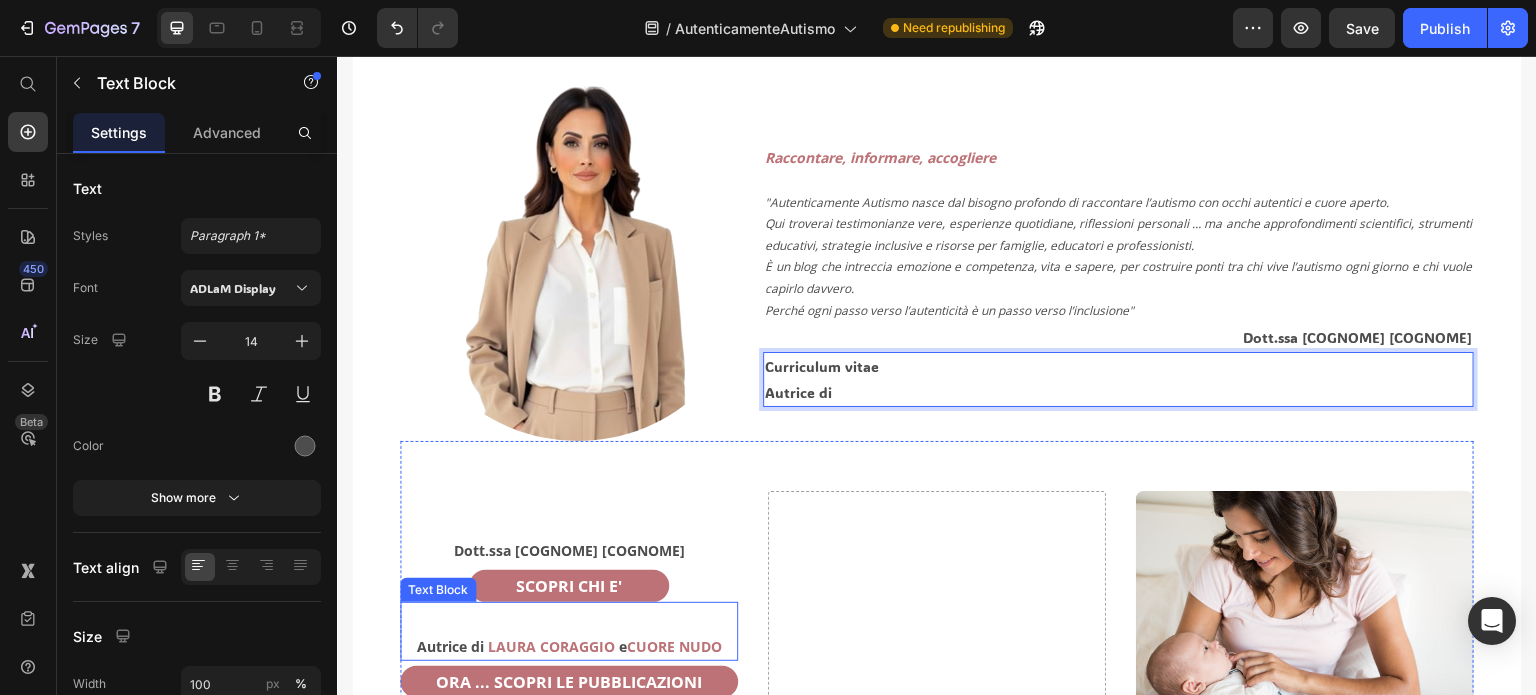 click on "CUORE NUDO" at bounding box center [674, 646] 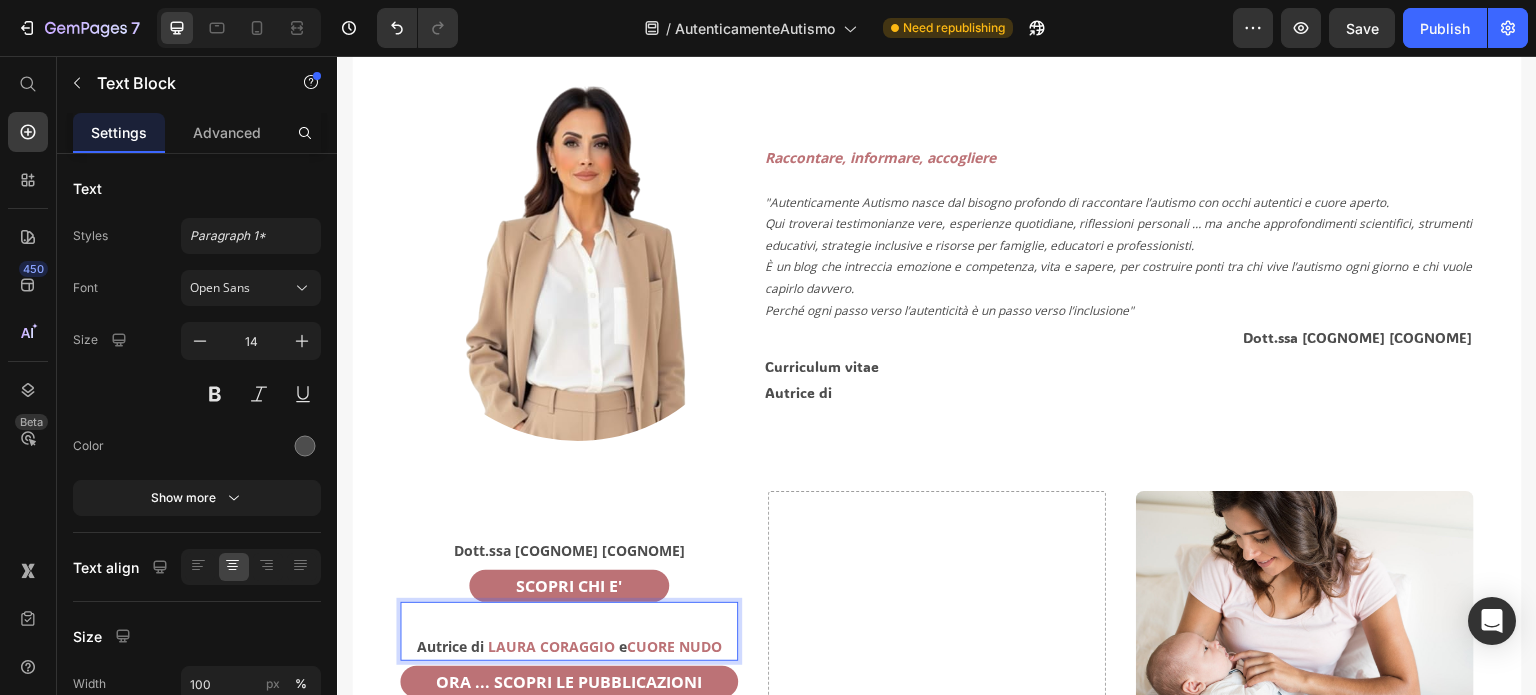click on "Autrice di   LAURA CORAGGIO   e  CUORE NUDO" at bounding box center [569, 646] 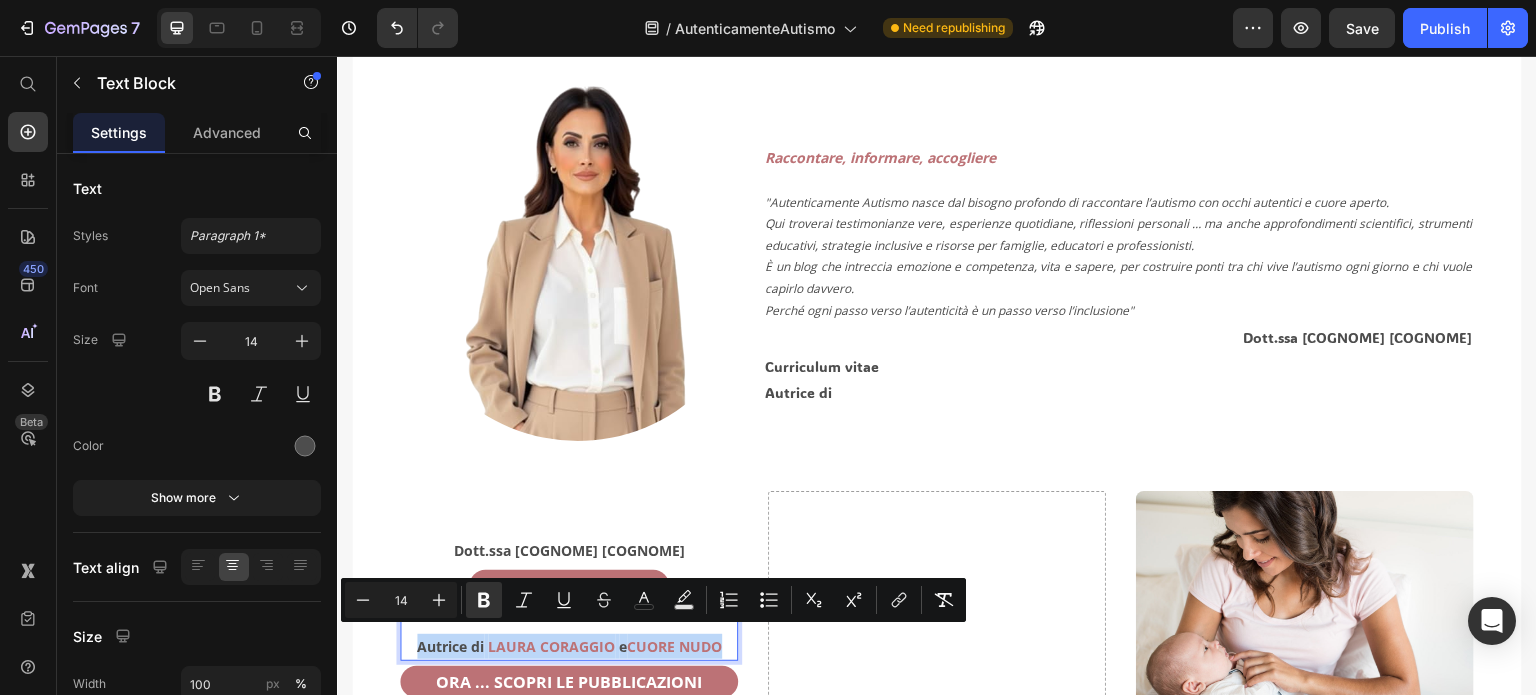 drag, startPoint x: 720, startPoint y: 641, endPoint x: 408, endPoint y: 645, distance: 312.02563 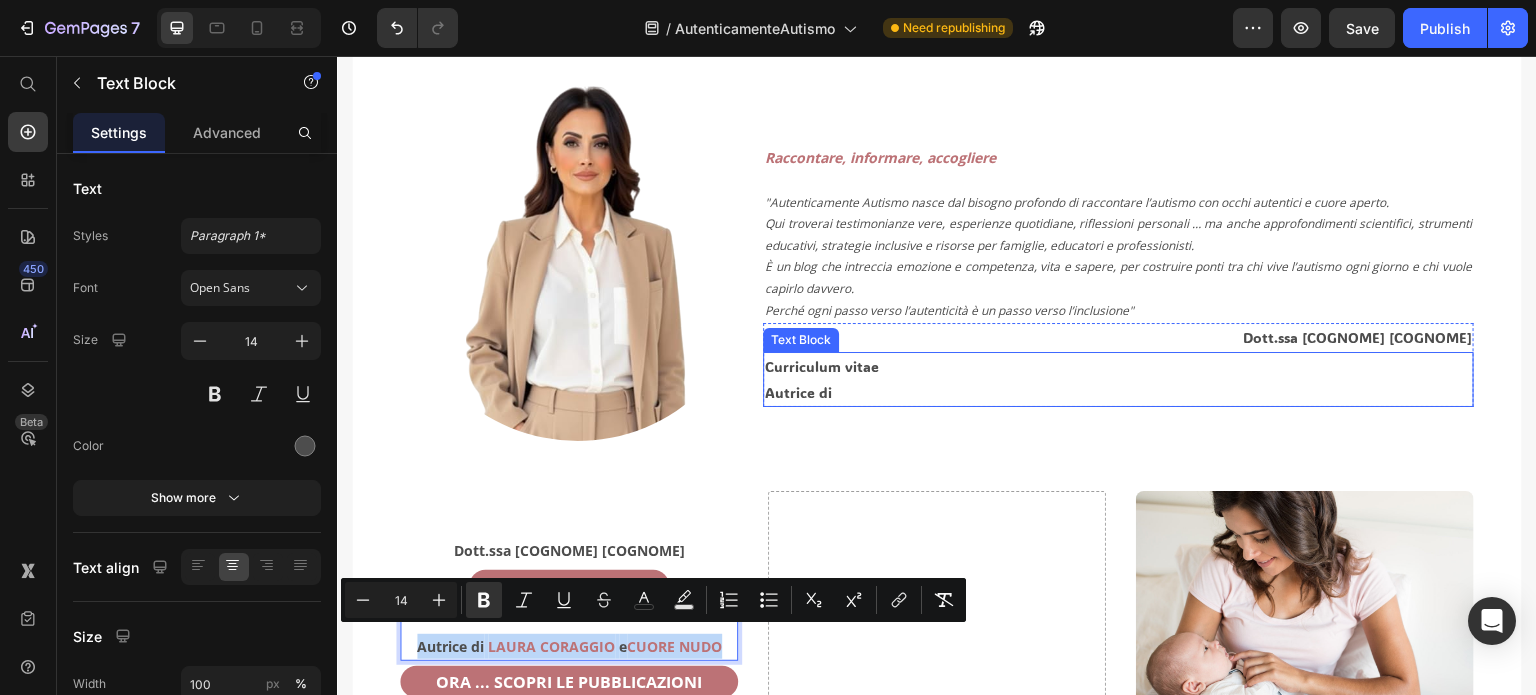 click on "Autrice di" at bounding box center [1118, 392] 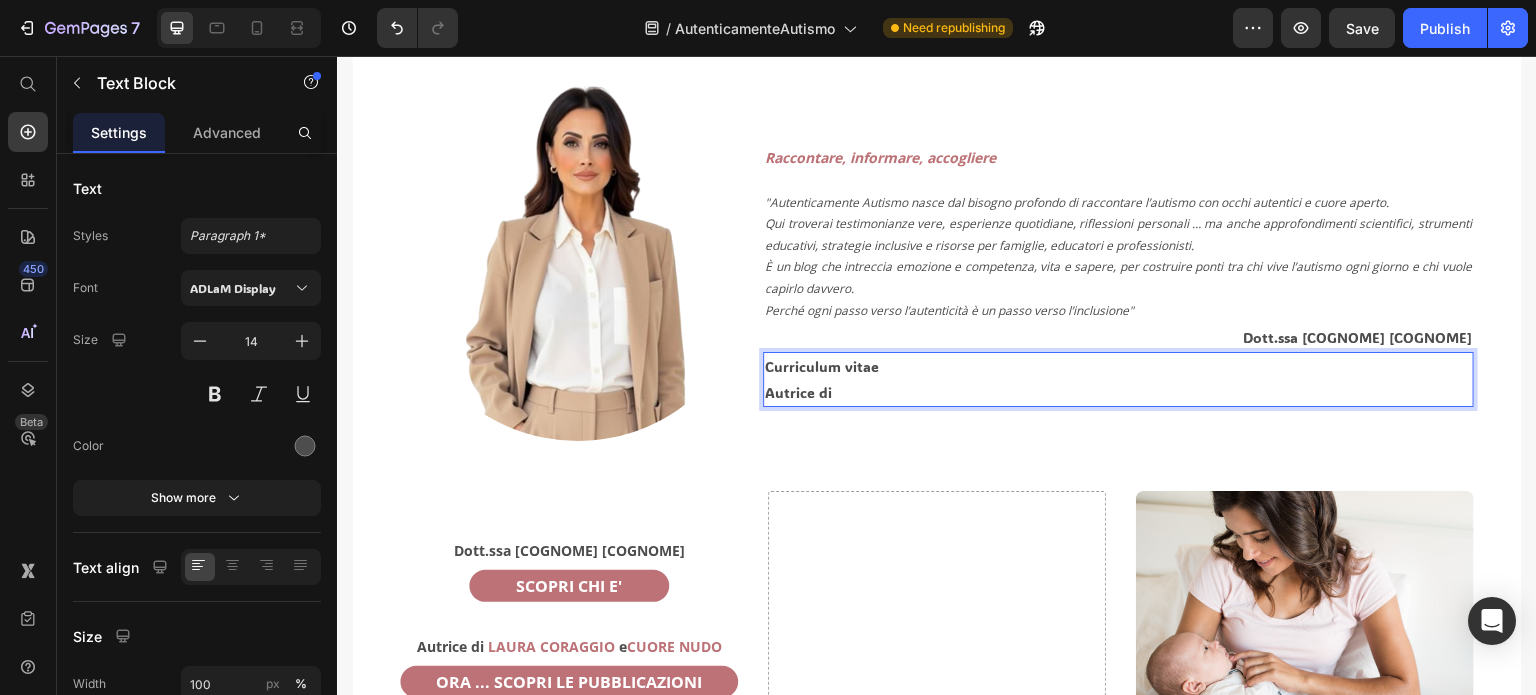 click on "Autrice di" at bounding box center (1118, 392) 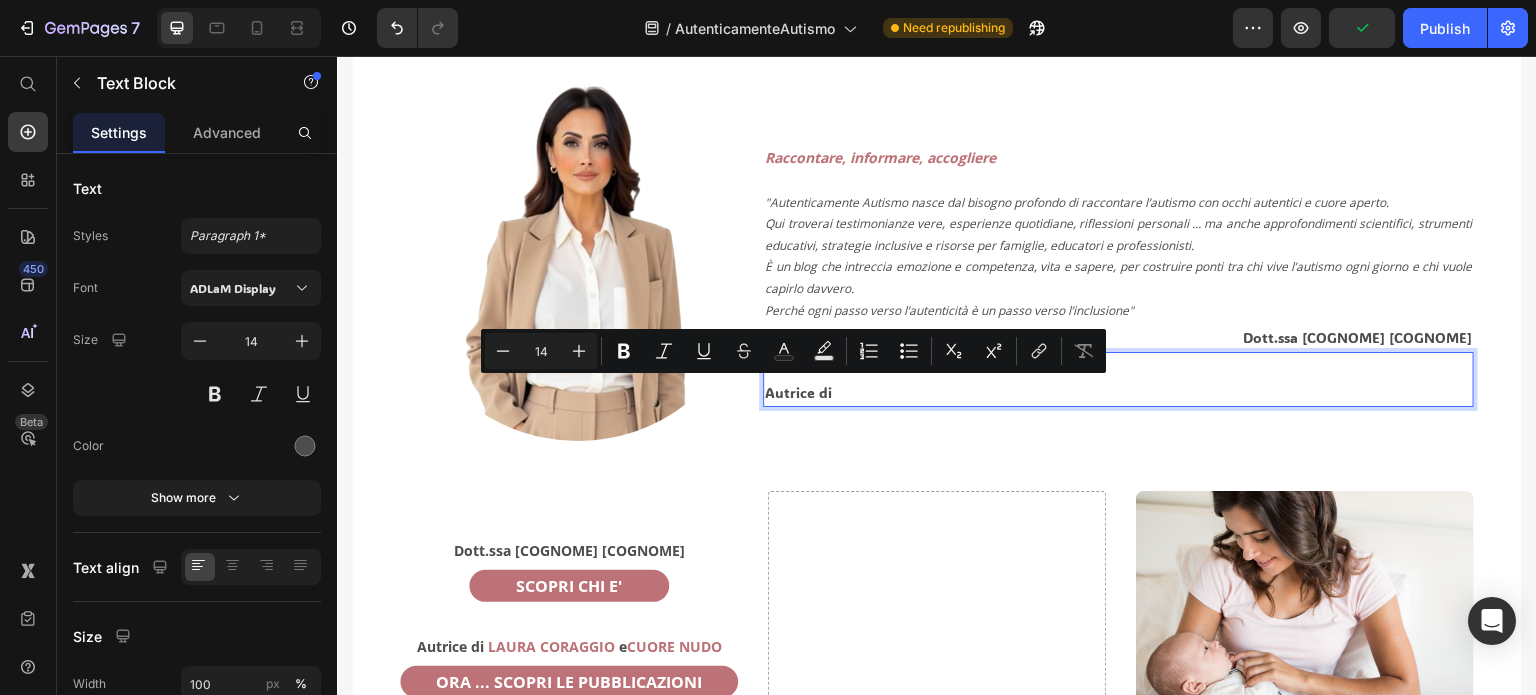 drag, startPoint x: 830, startPoint y: 390, endPoint x: 761, endPoint y: 394, distance: 69.115845 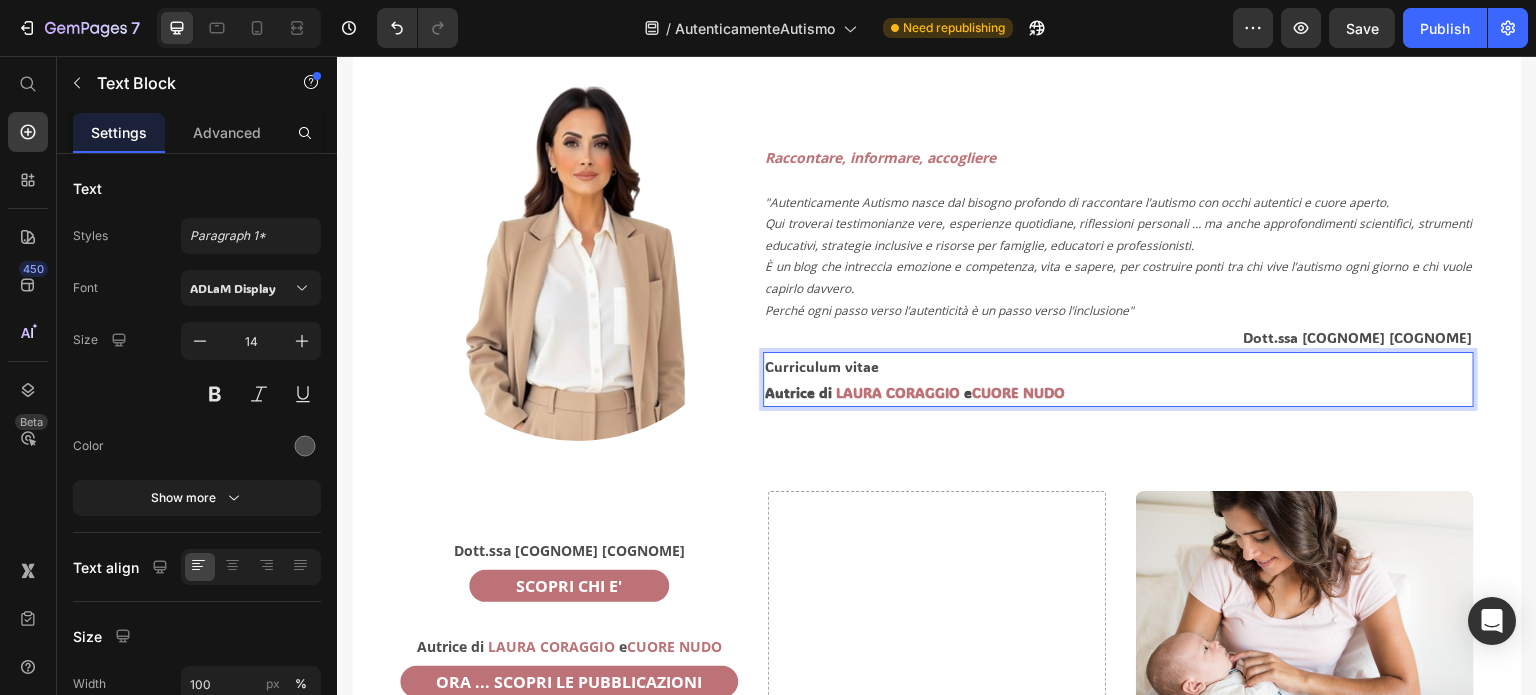 click on "Autrice di   LAURA CORAGGIO   e  CUORE NUDO" at bounding box center [1118, 392] 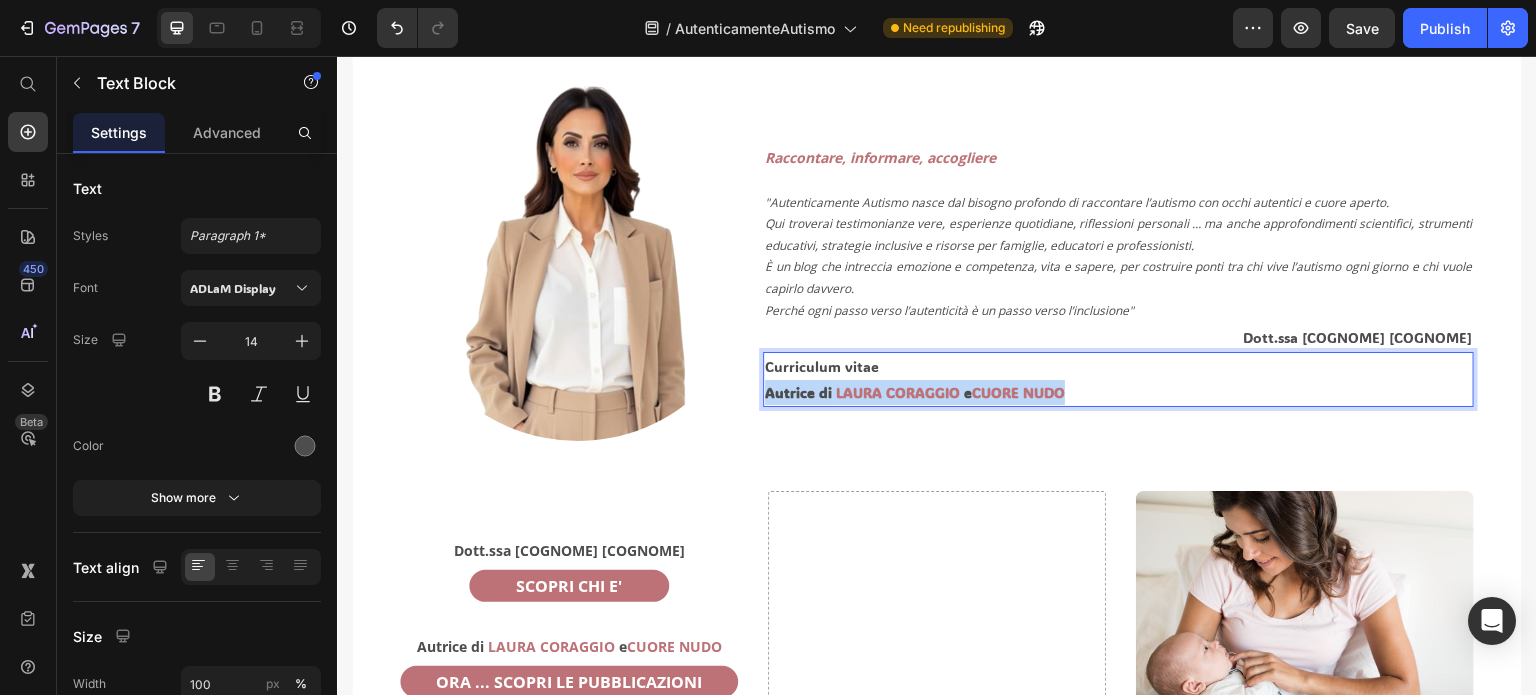 drag, startPoint x: 761, startPoint y: 396, endPoint x: 1065, endPoint y: 384, distance: 304.23676 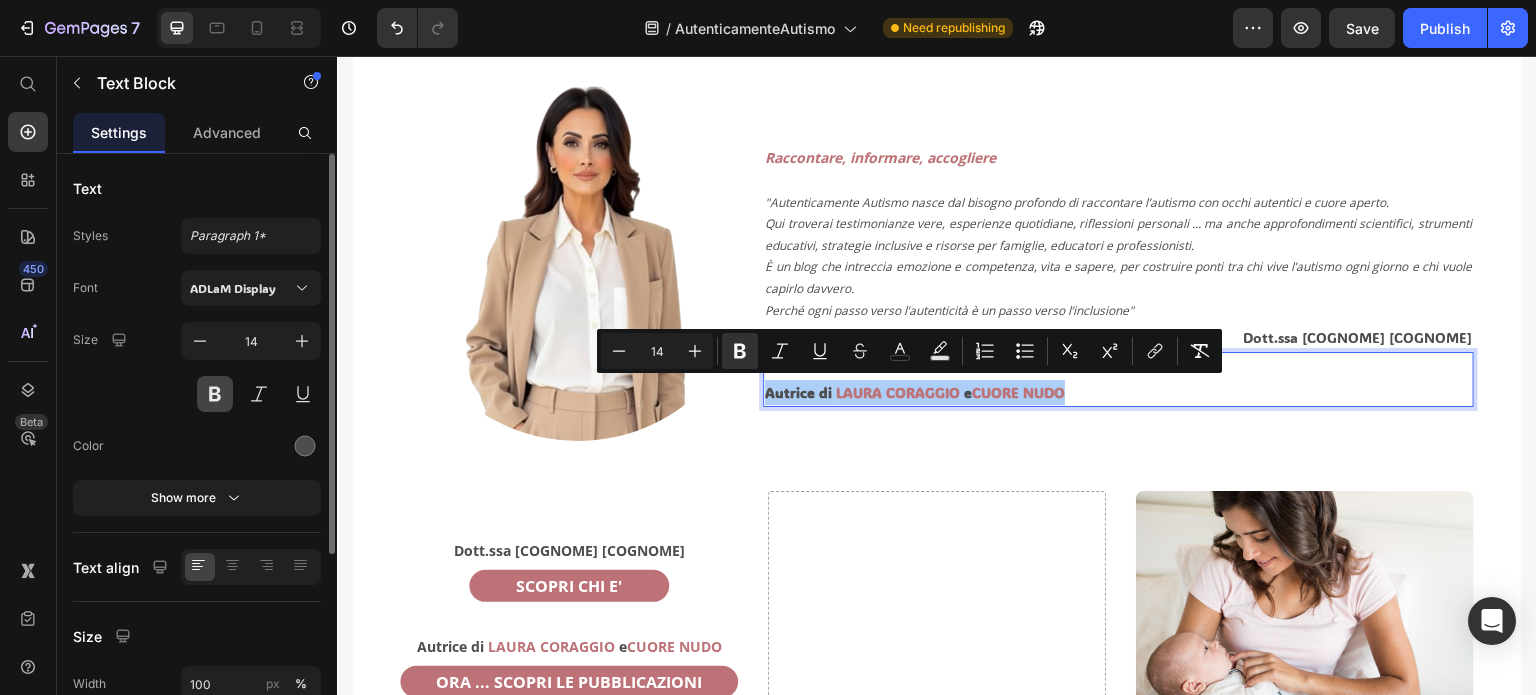 click at bounding box center [215, 394] 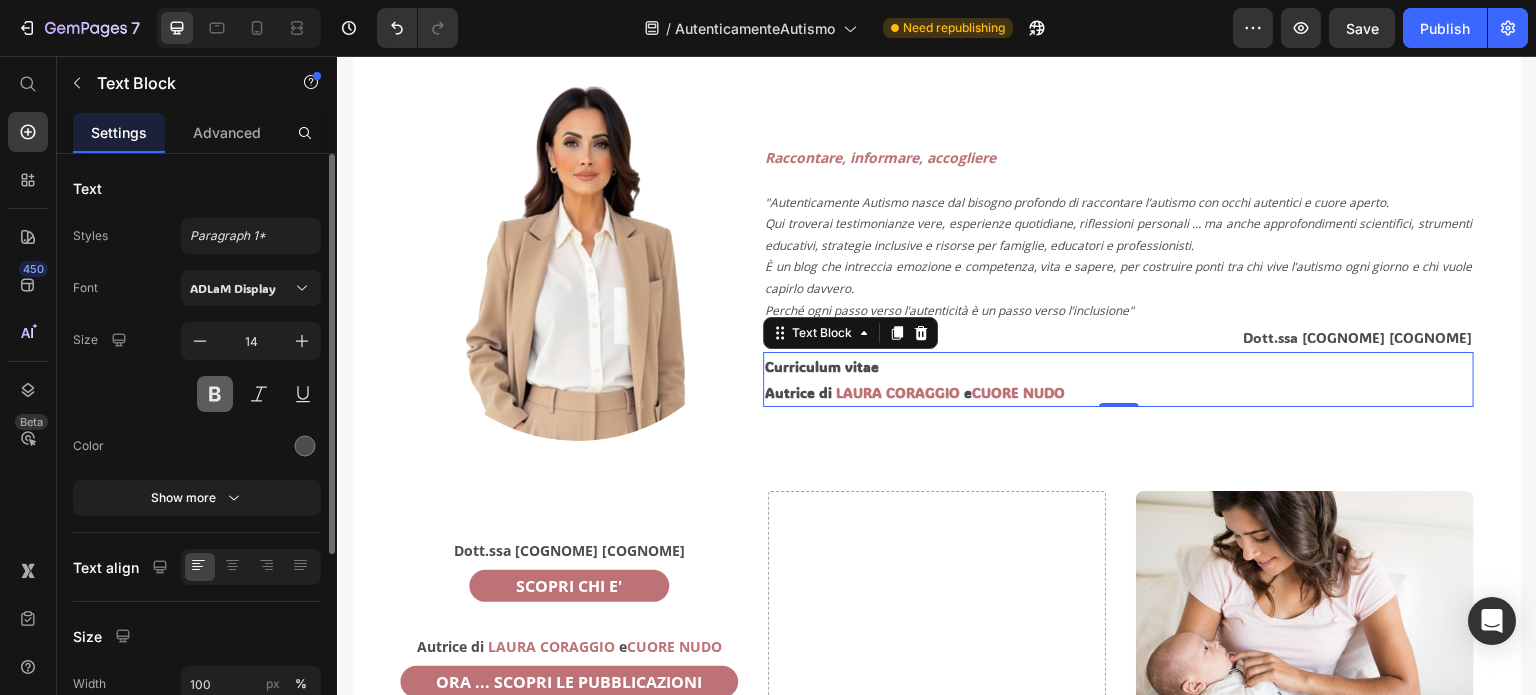 click at bounding box center (215, 394) 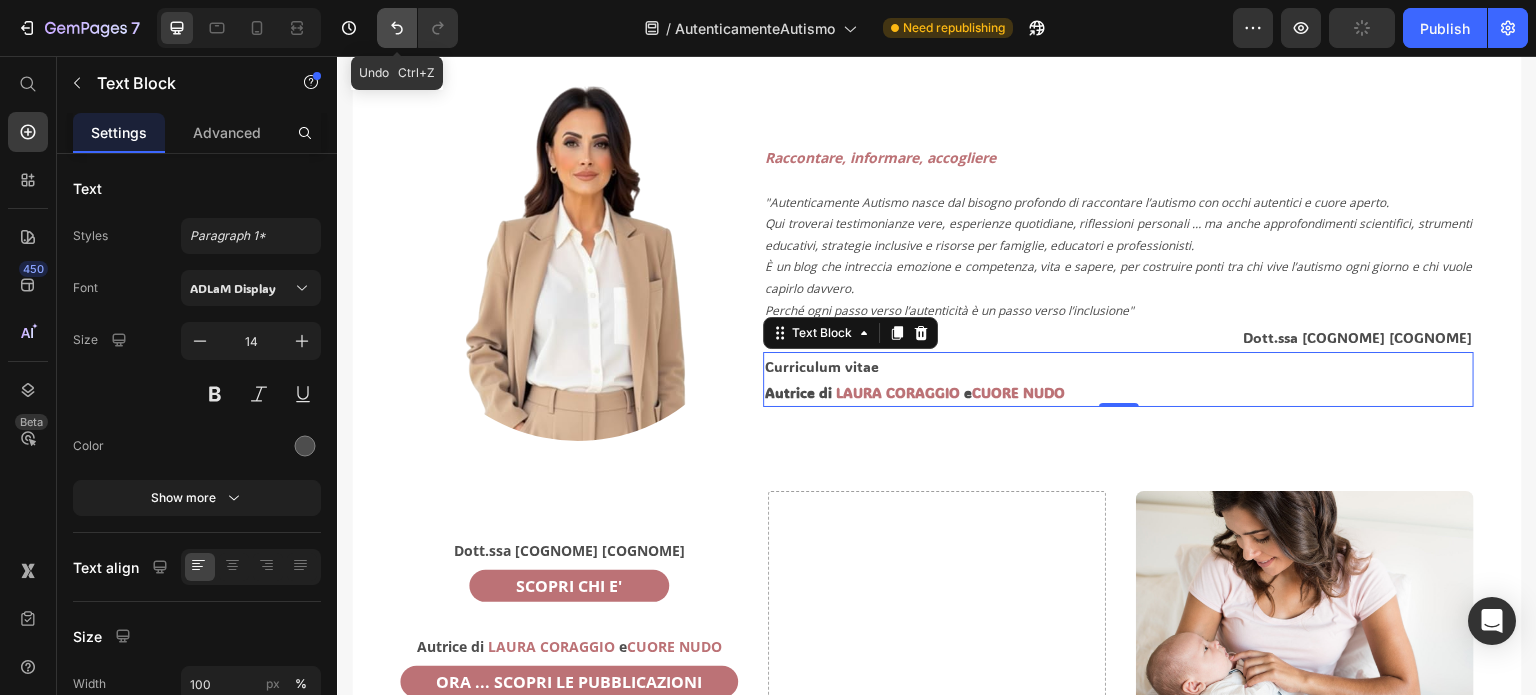 click 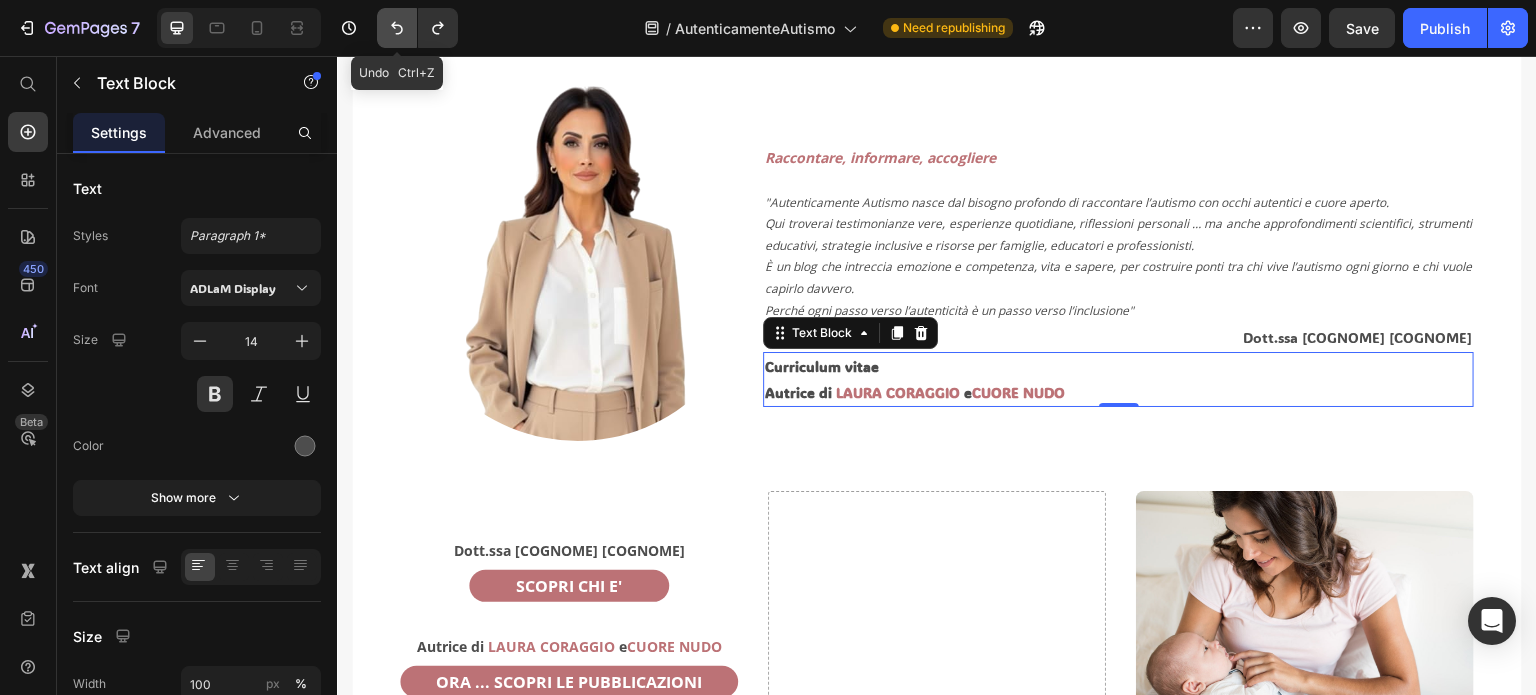 click 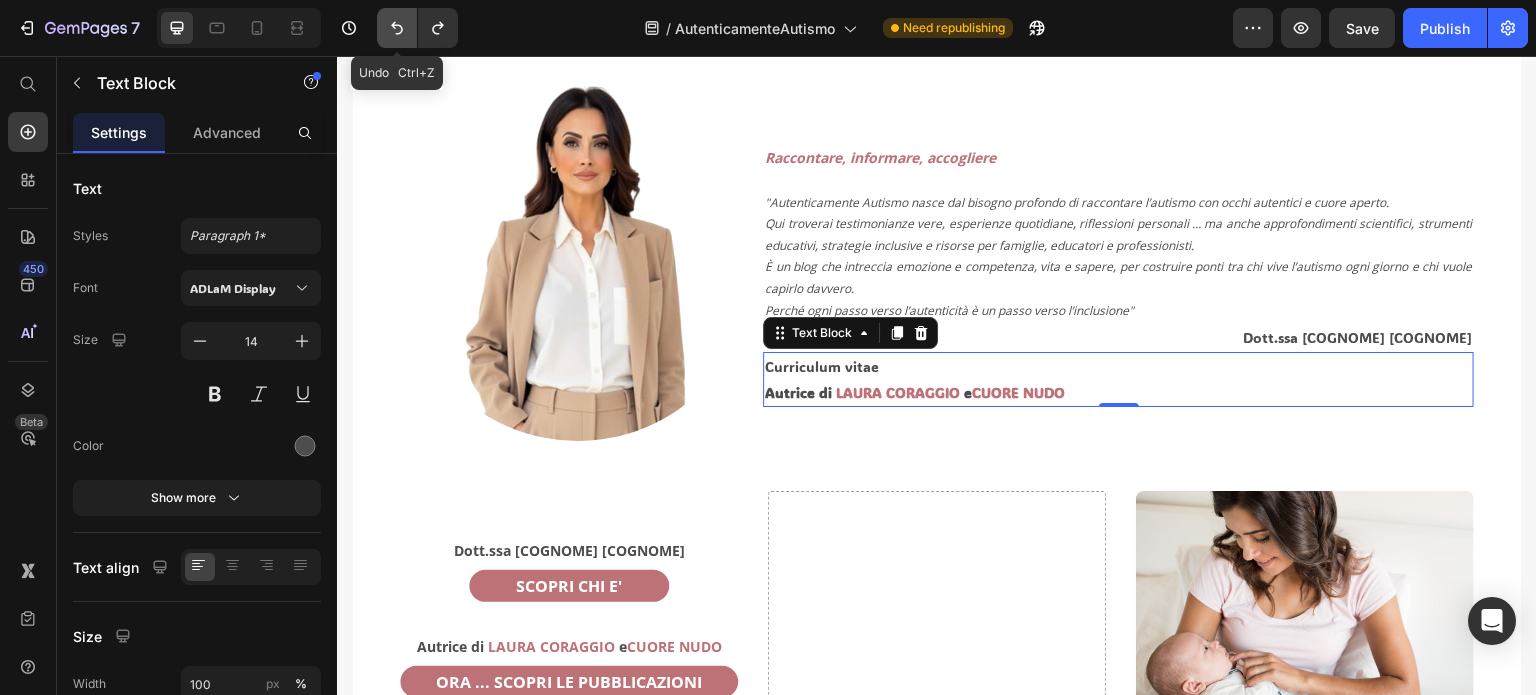 click 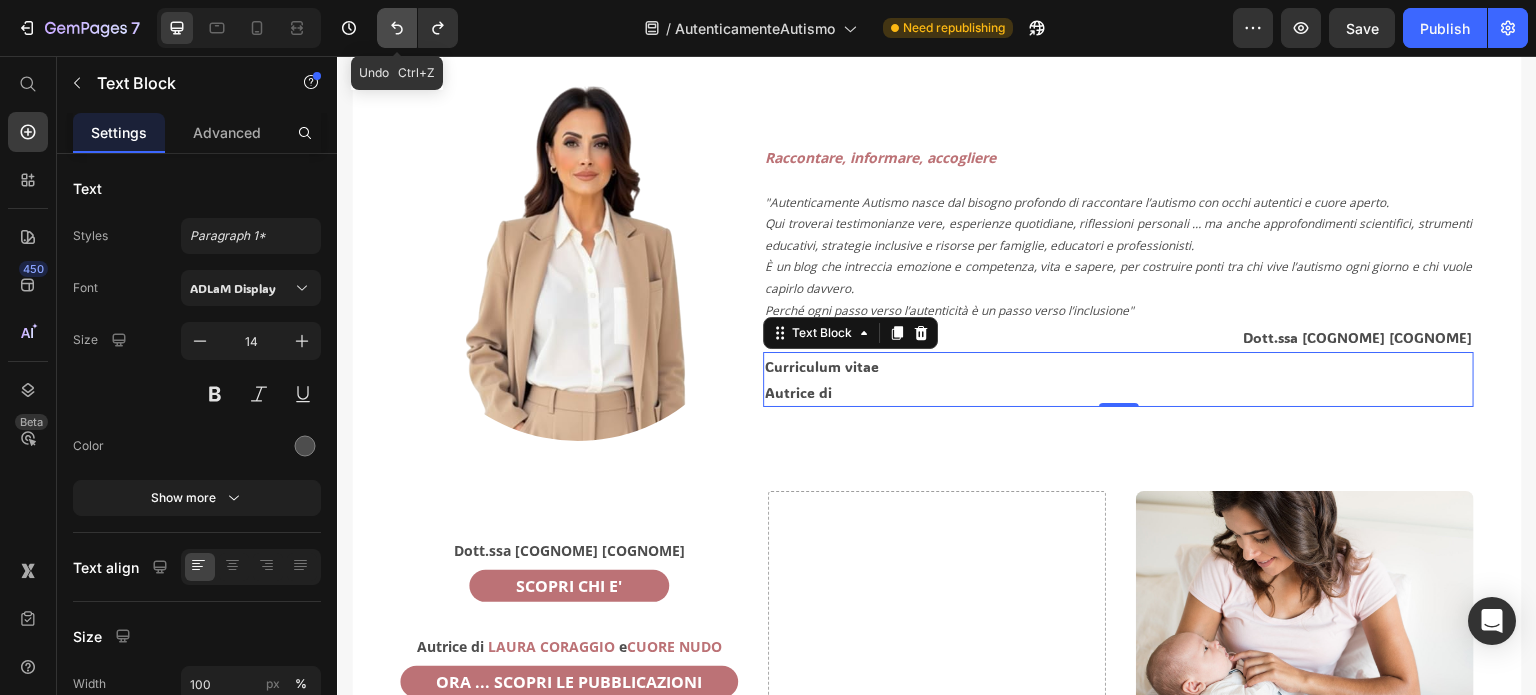 click 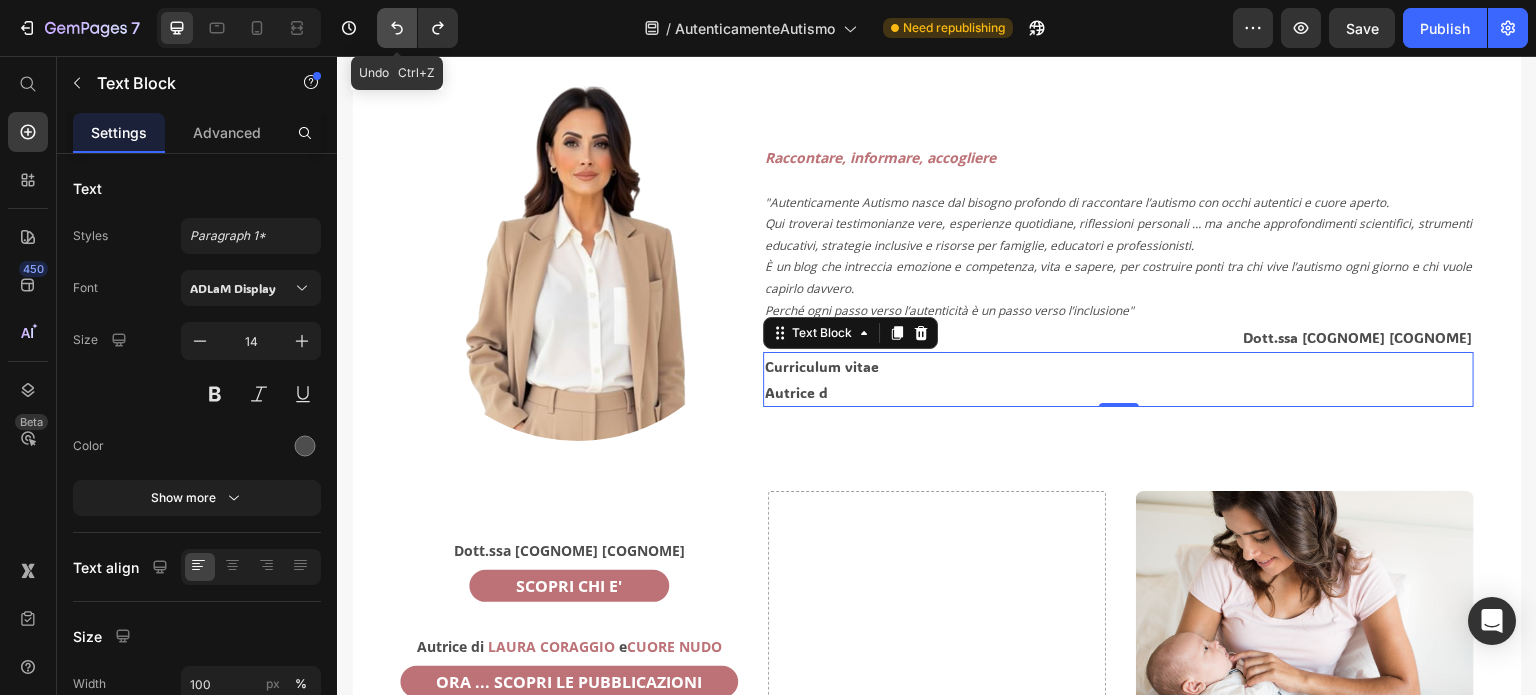 click 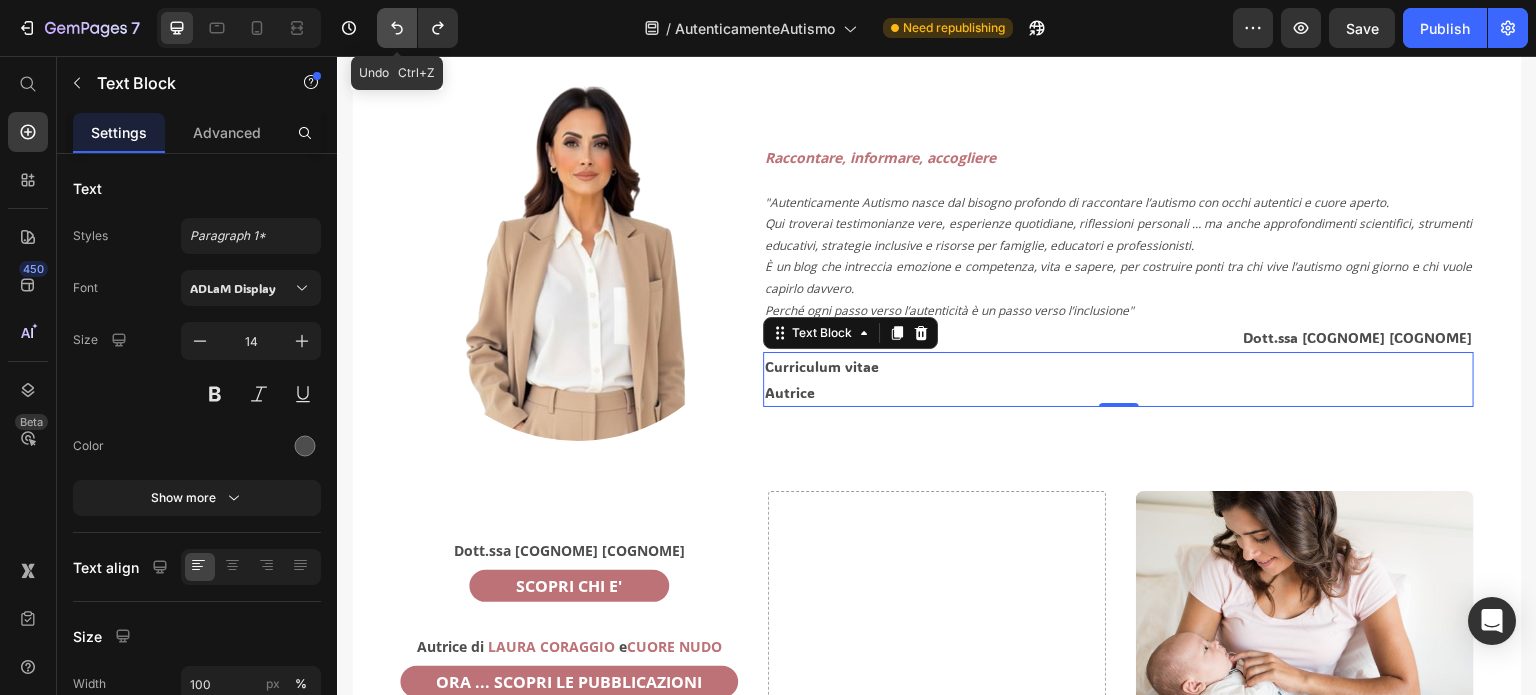 click 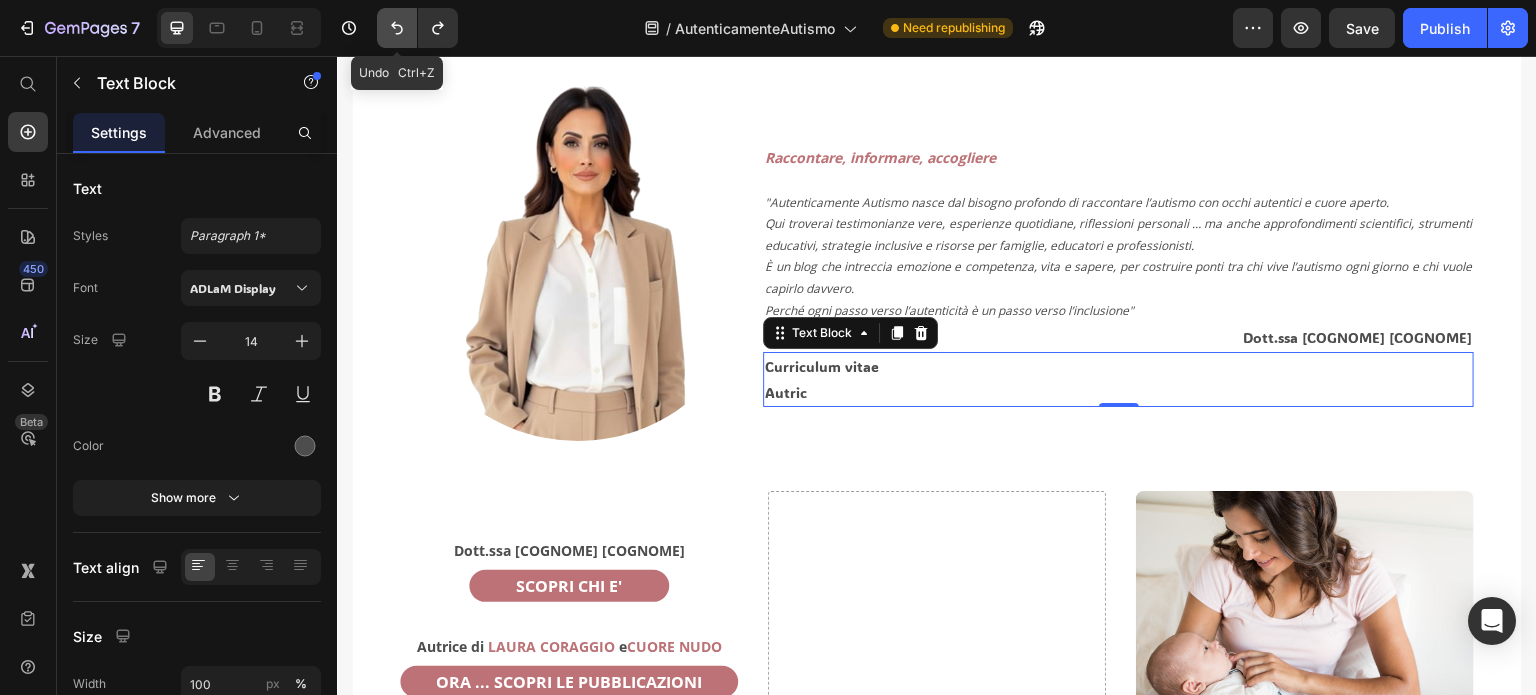 click 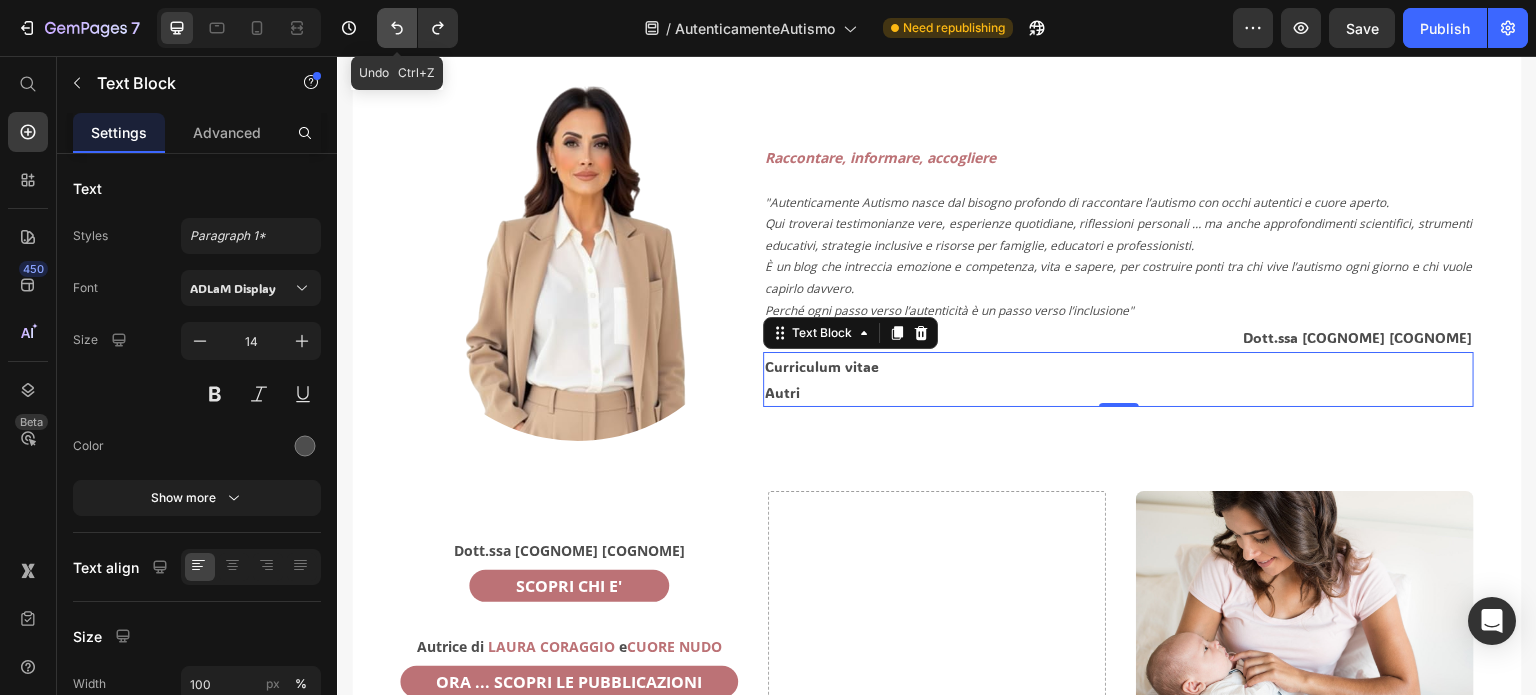 click 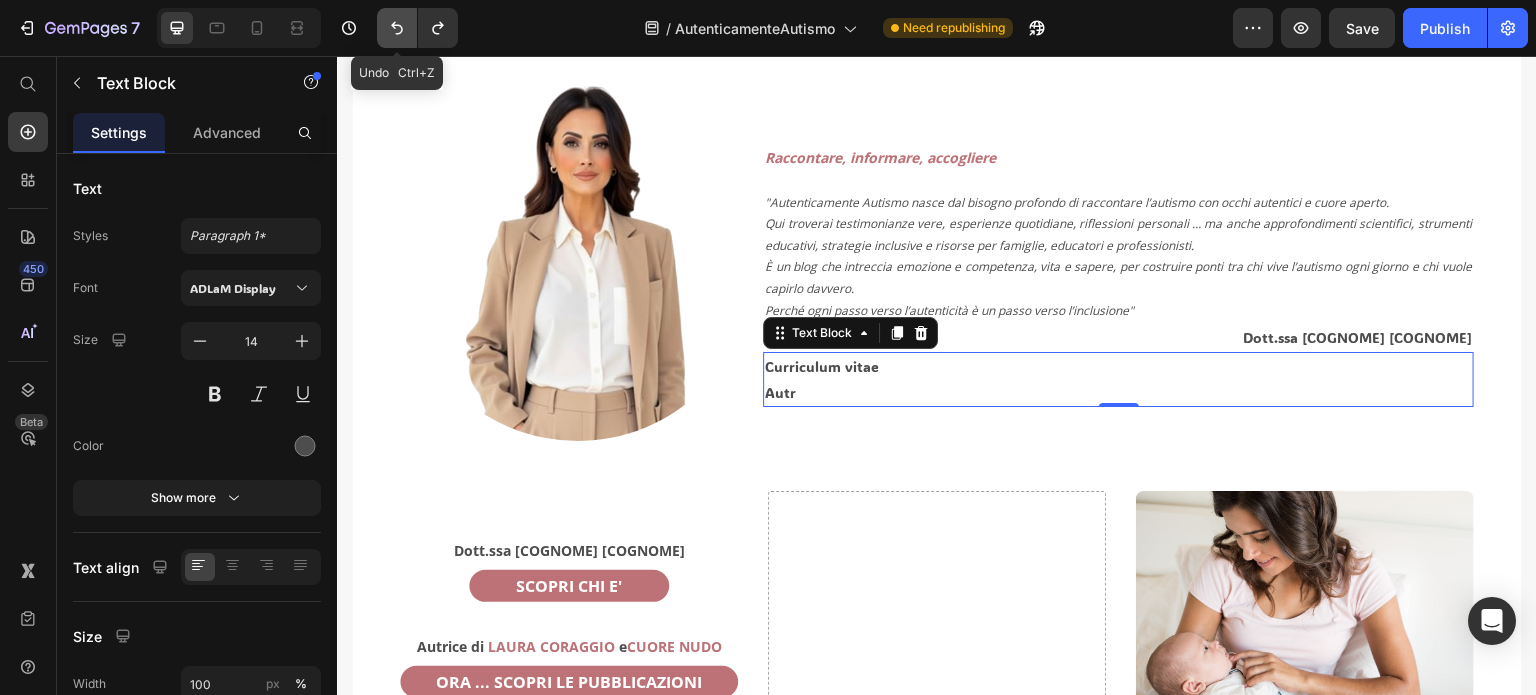 click 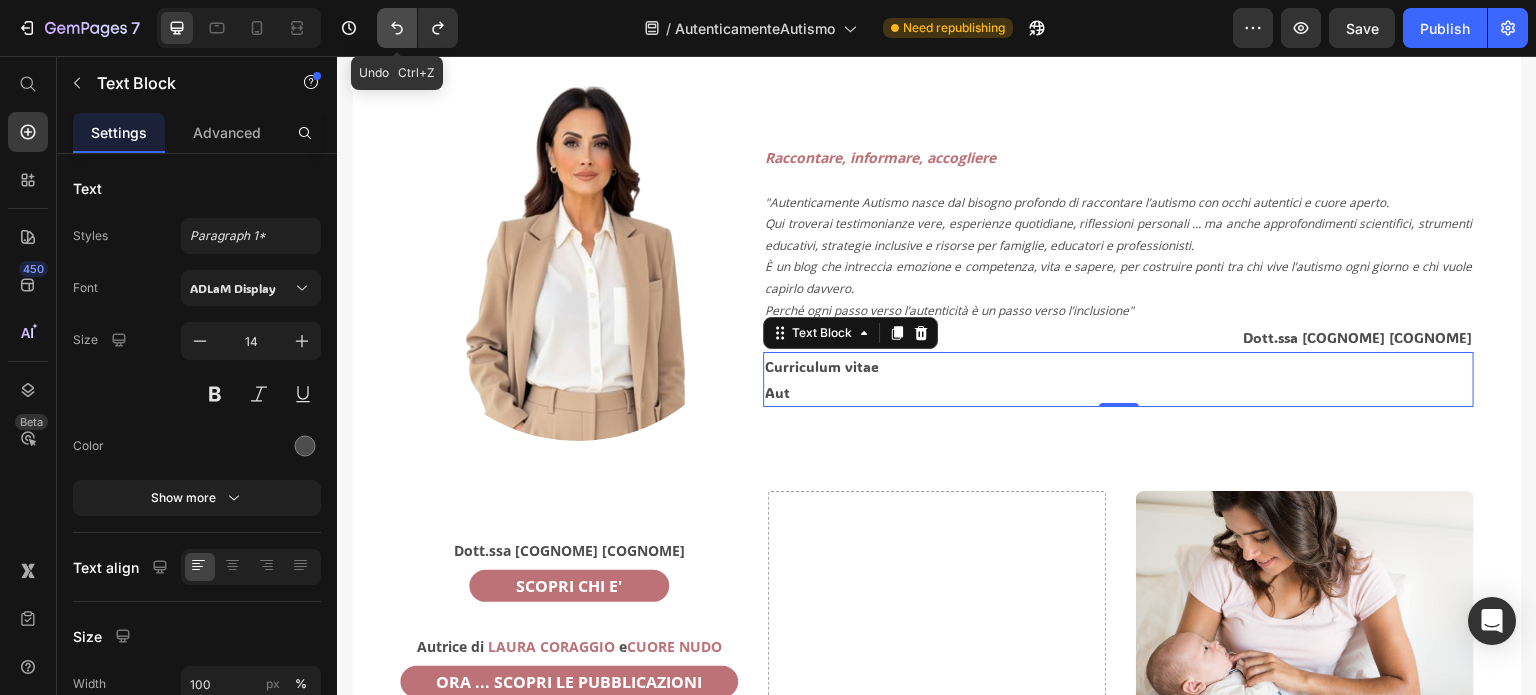 click 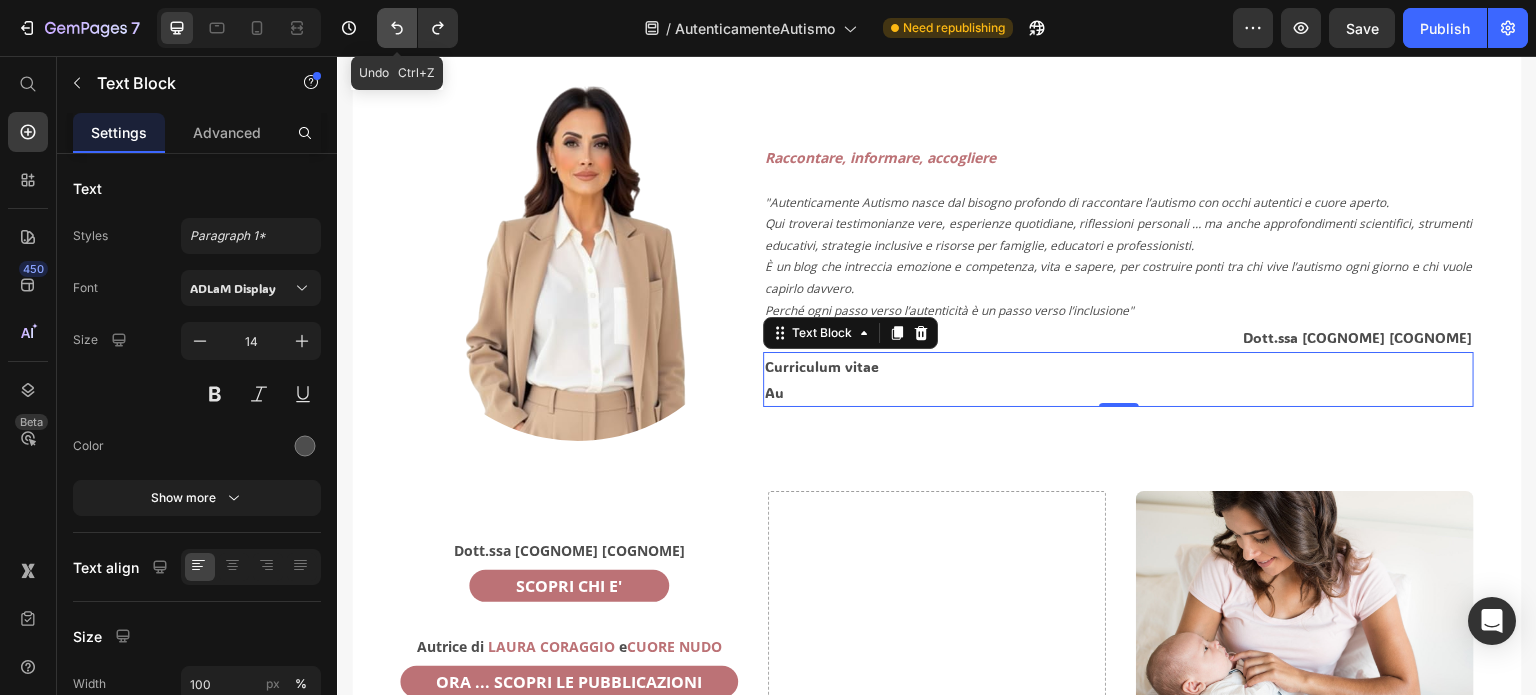 click 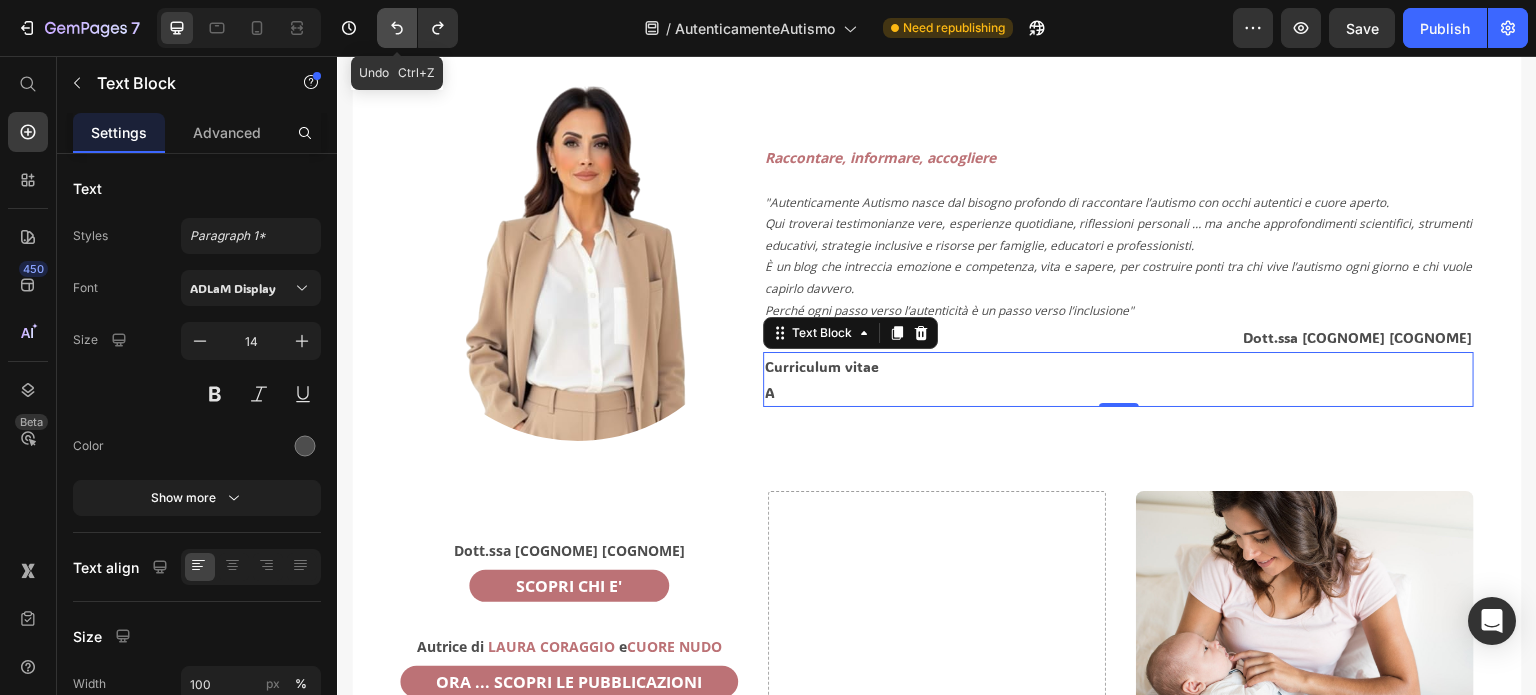 click 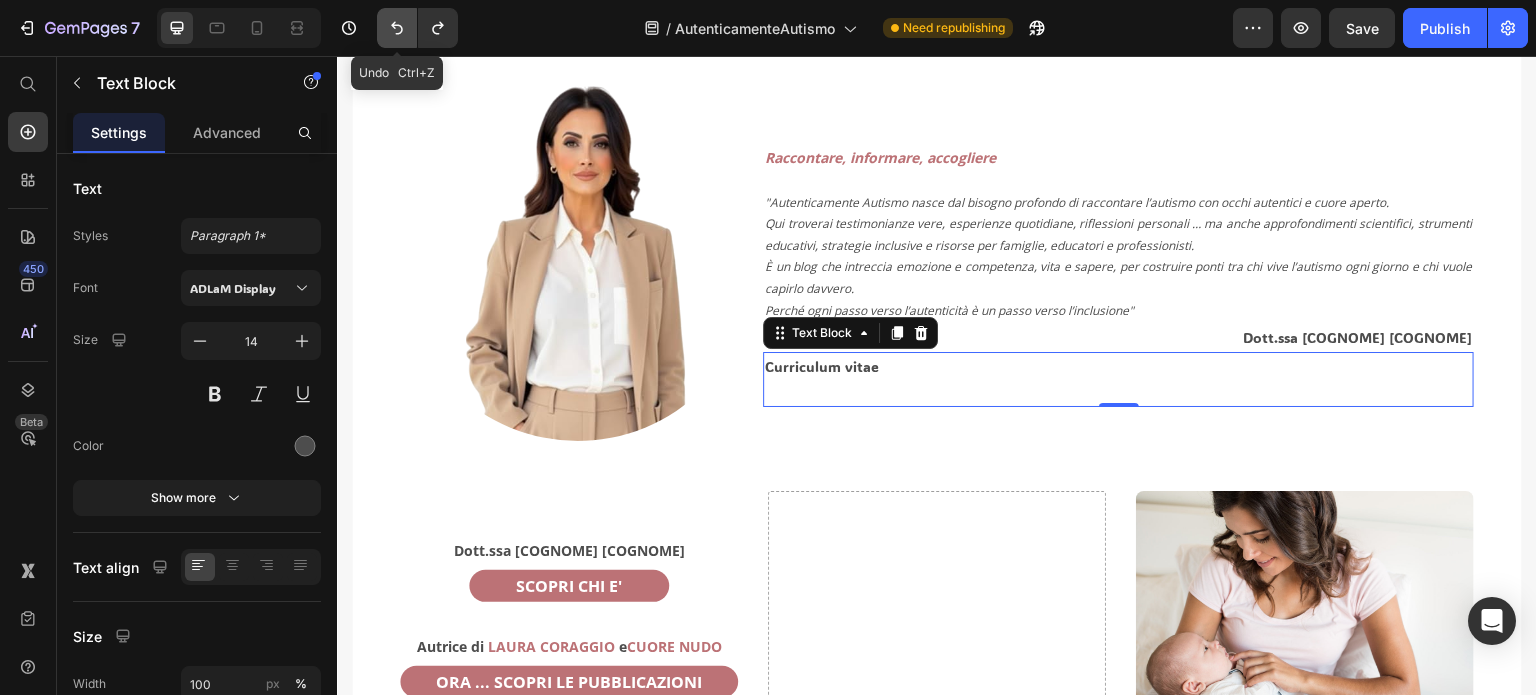 click 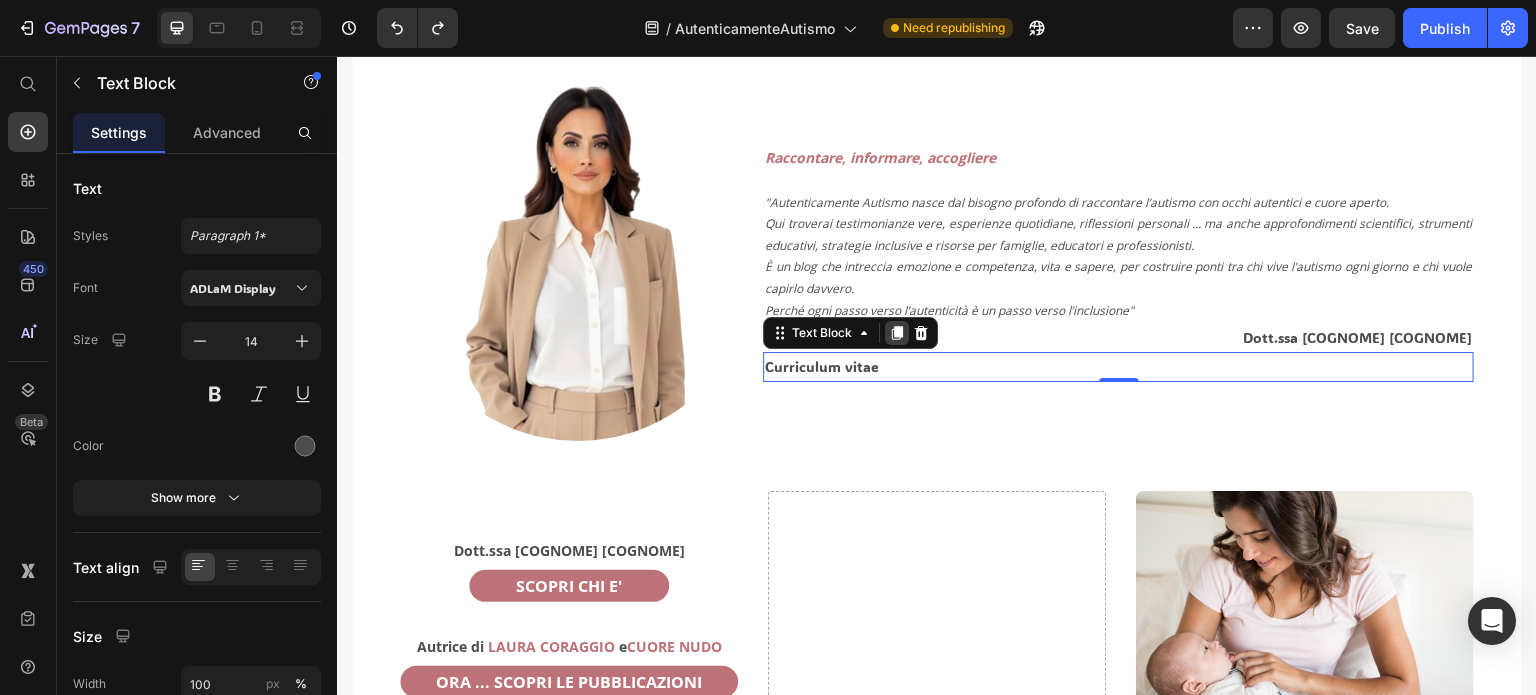 click 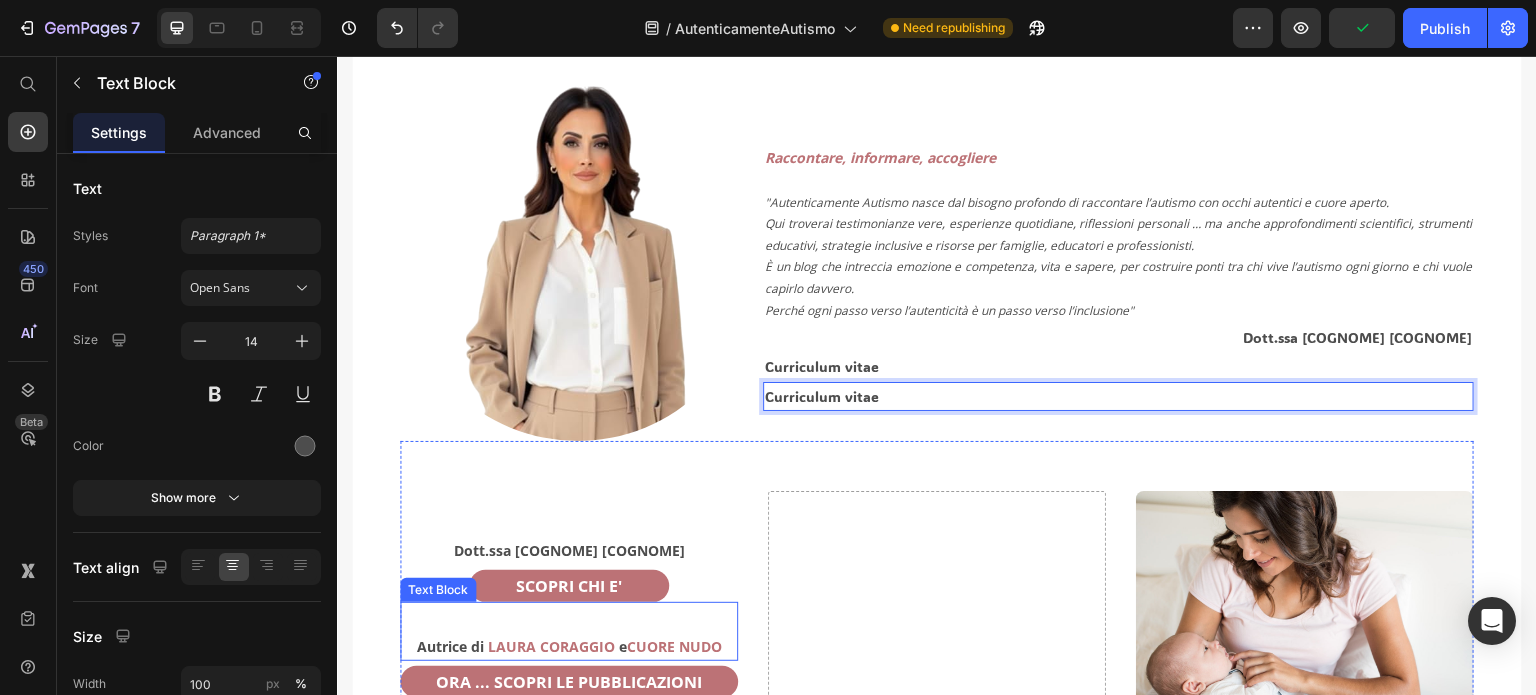 click on "Autrice di" at bounding box center (450, 646) 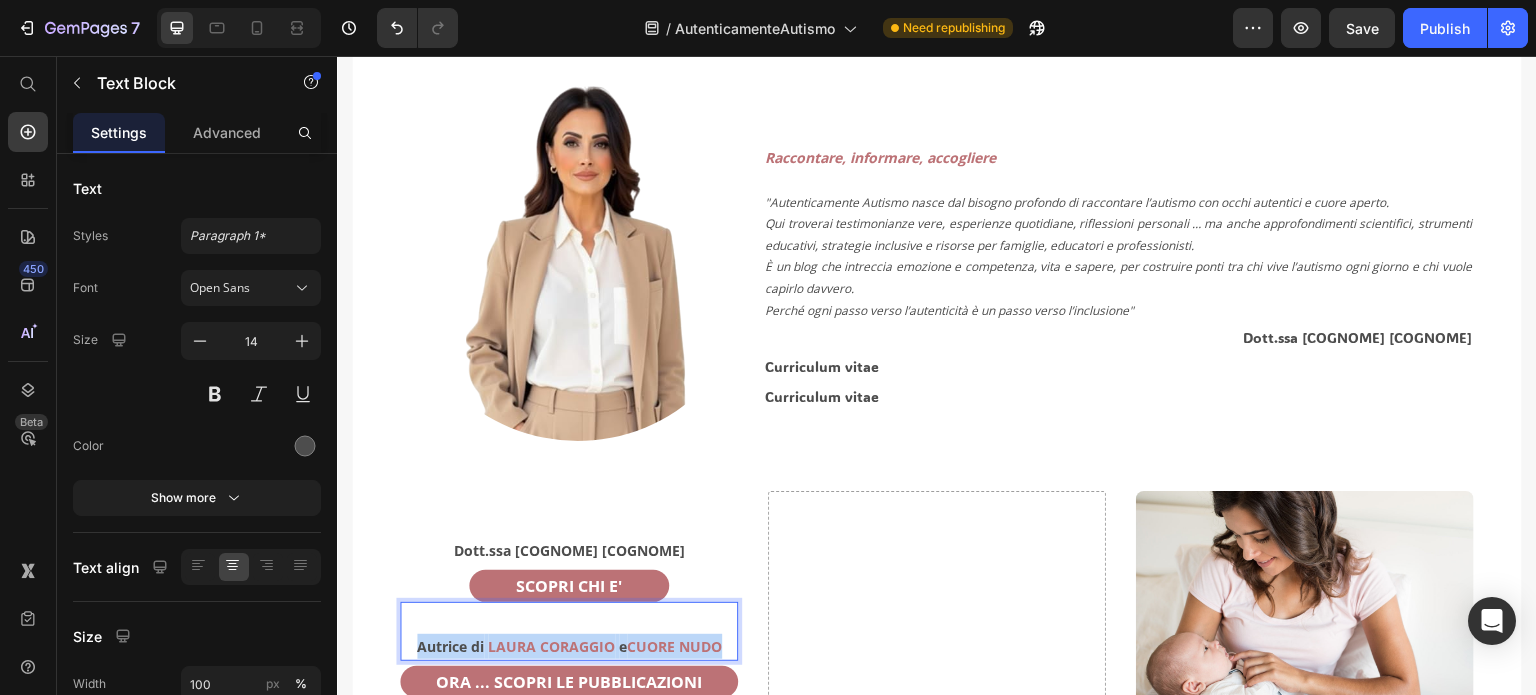 drag, startPoint x: 413, startPoint y: 641, endPoint x: 719, endPoint y: 641, distance: 306 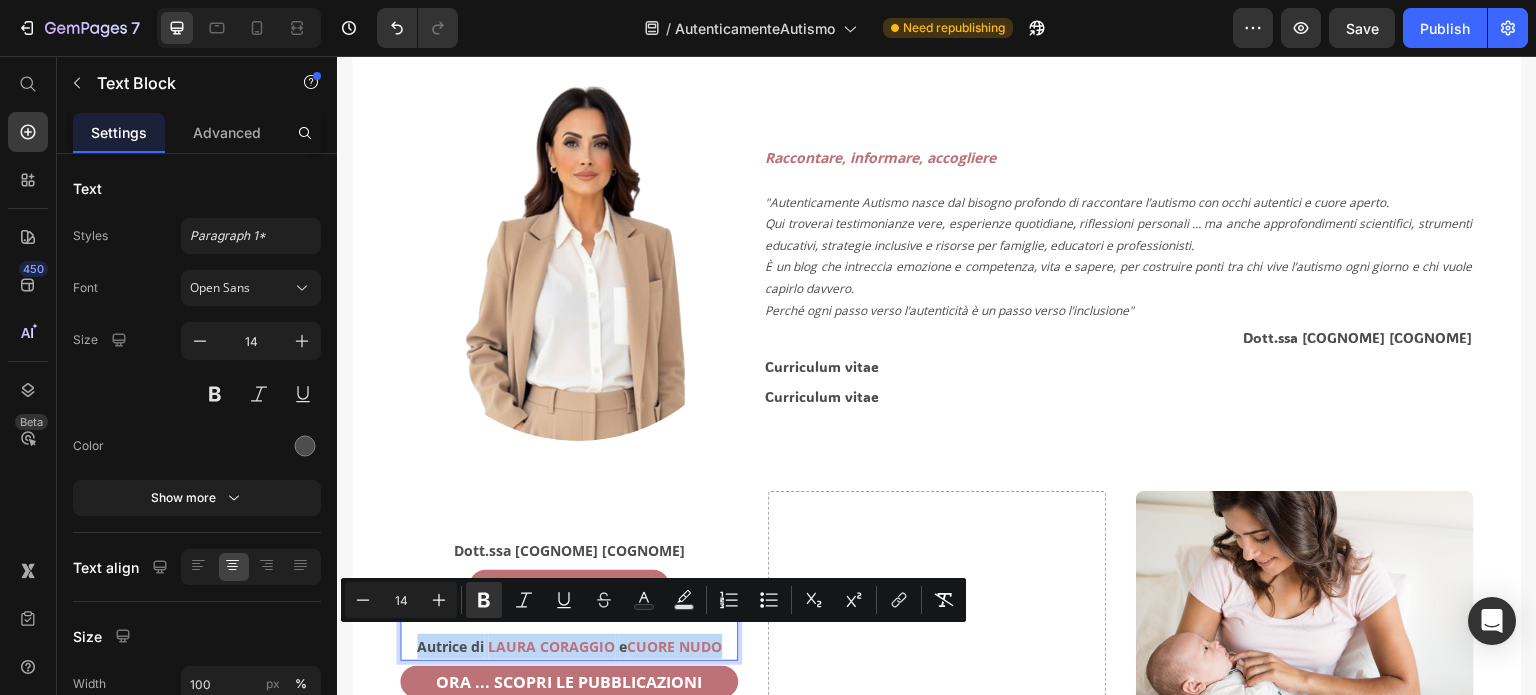 copy on "Autrice di   LAURA CORAGGIO   e  CUORE NUDO" 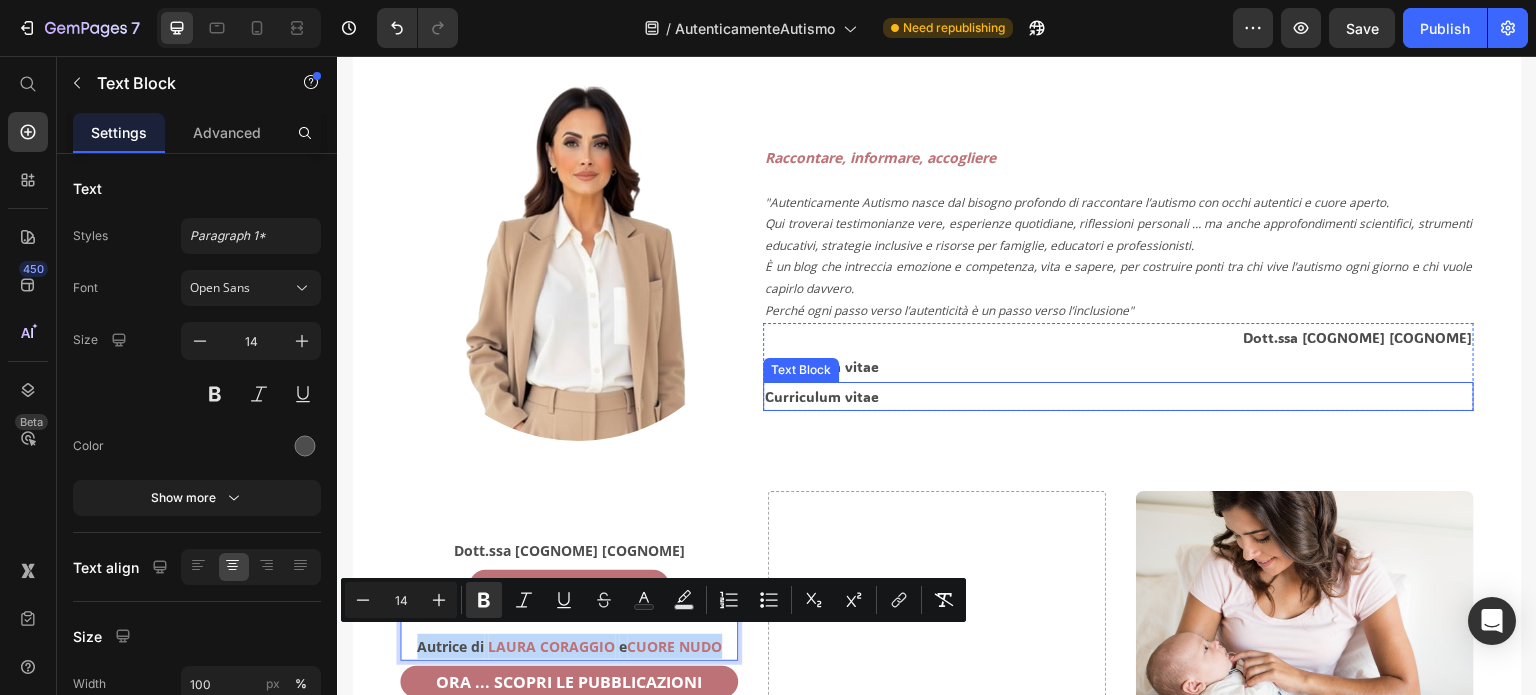 click on "Curriculum vitae" at bounding box center (1118, 396) 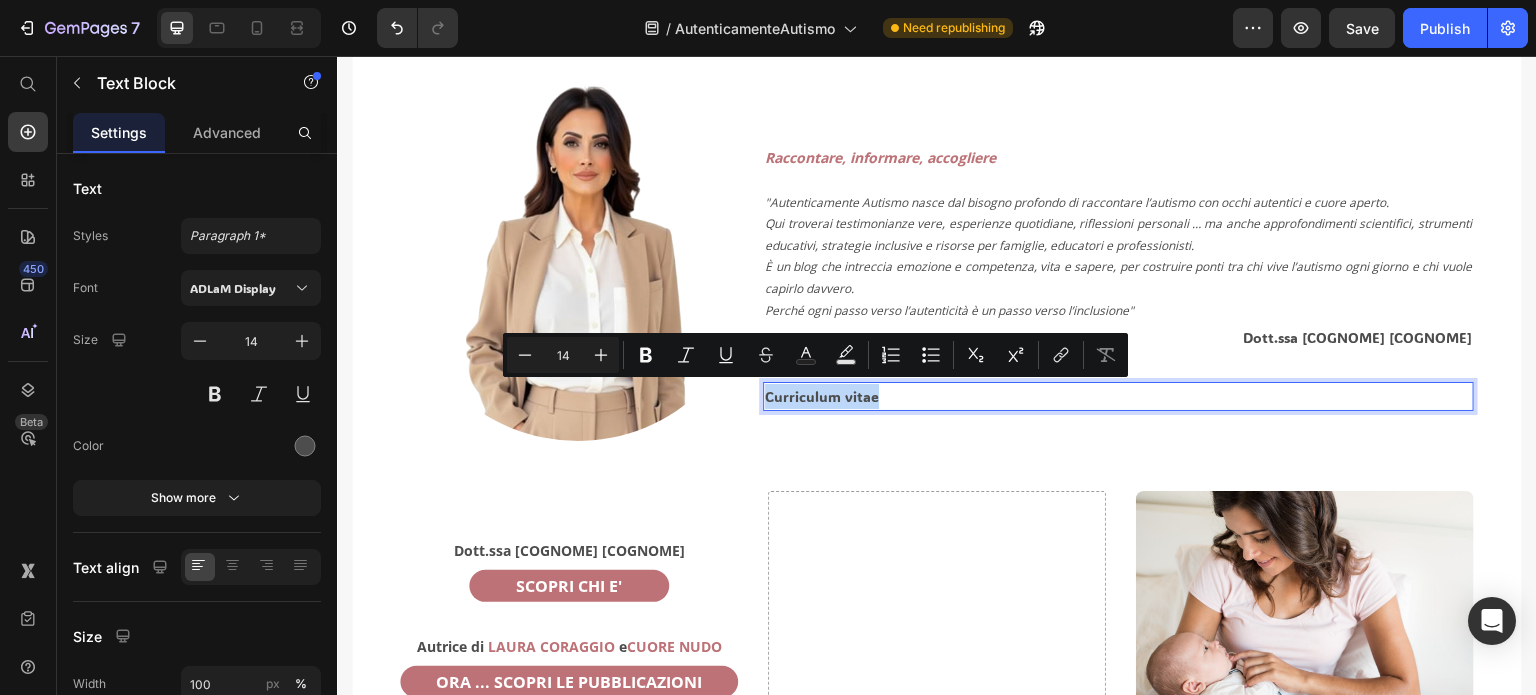 drag, startPoint x: 878, startPoint y: 398, endPoint x: 761, endPoint y: 400, distance: 117.01709 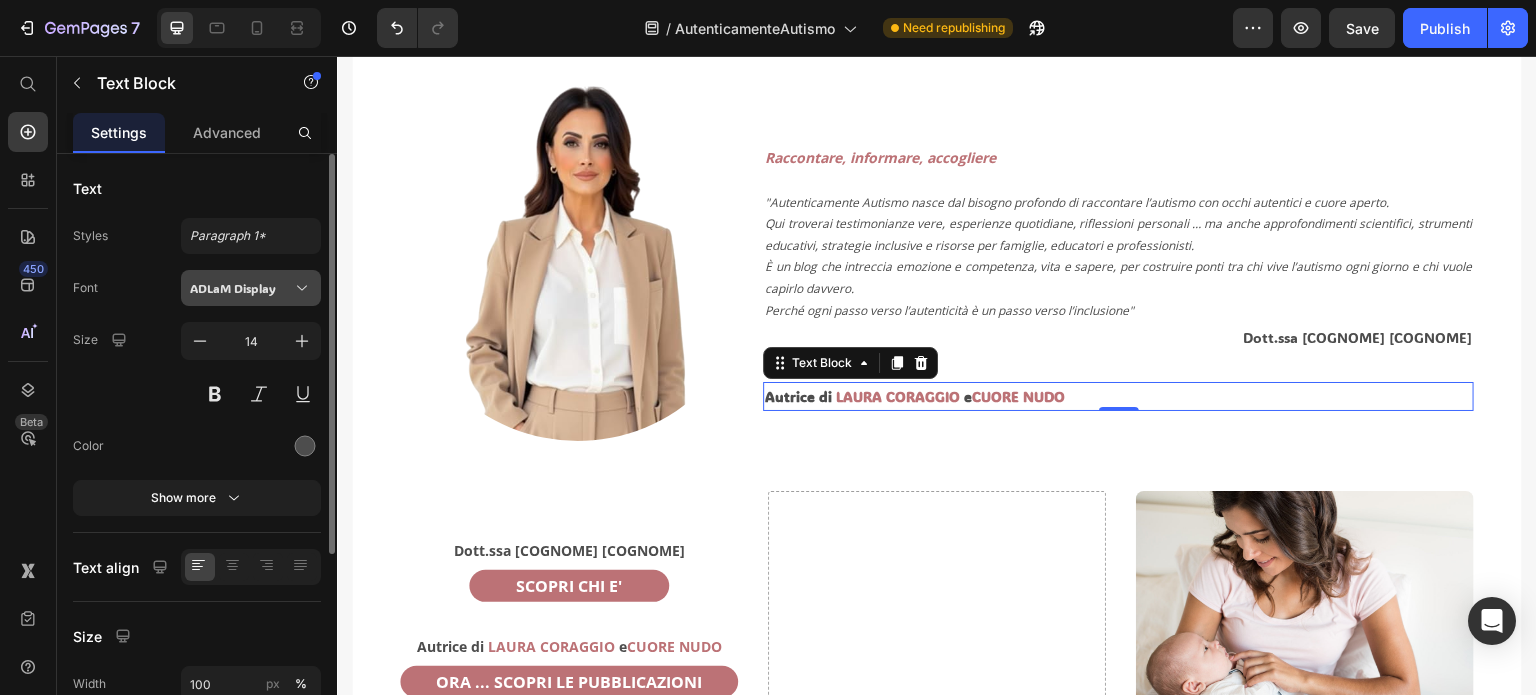 click on "ADLaM Display" at bounding box center [241, 288] 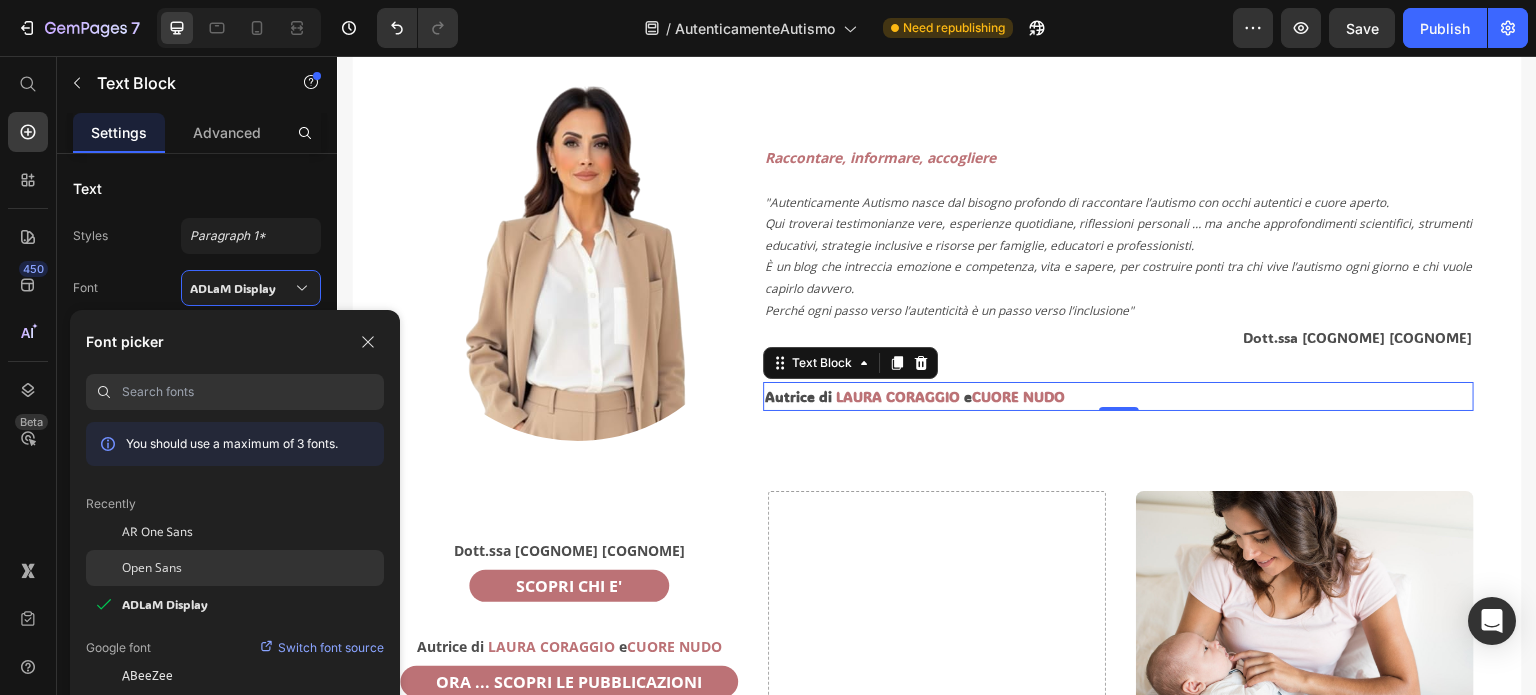 click on "Open Sans" at bounding box center [152, 568] 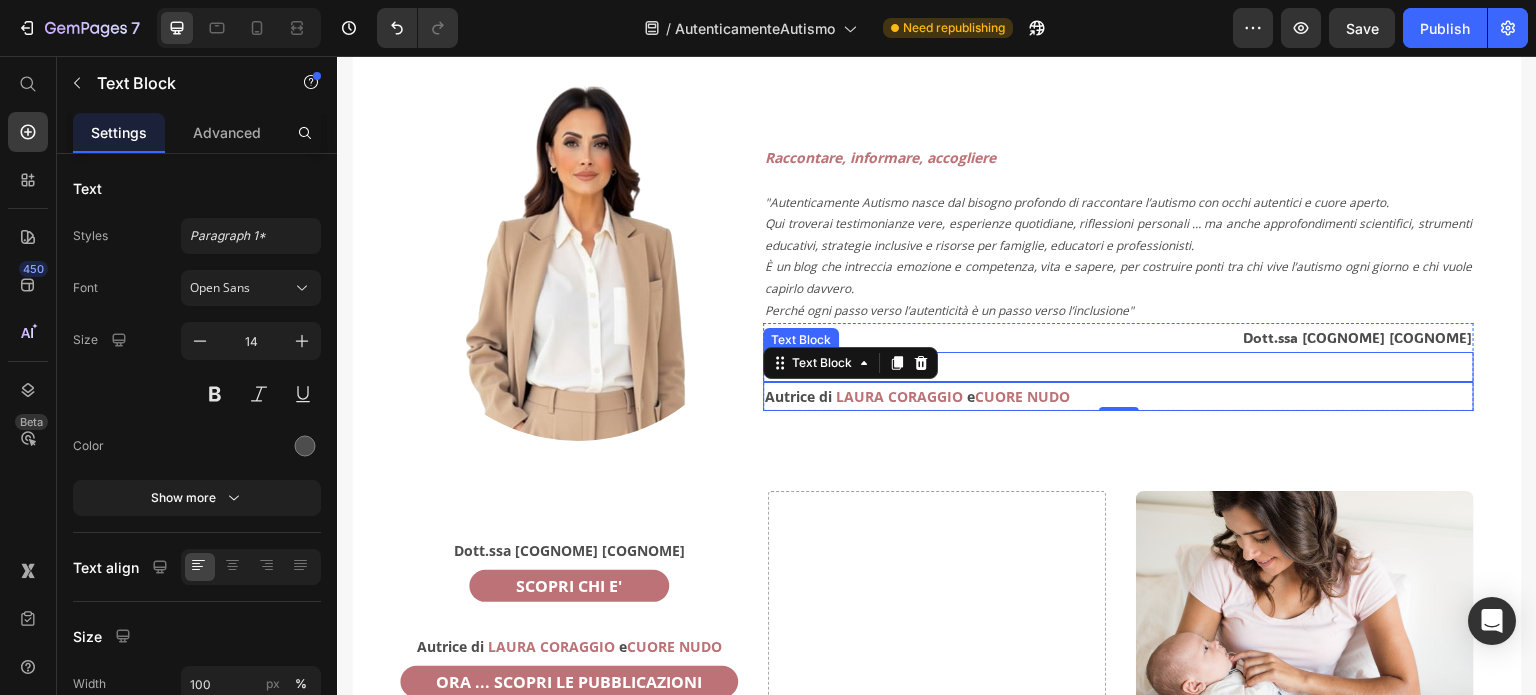click on "Curriculum vitae" at bounding box center [1118, 366] 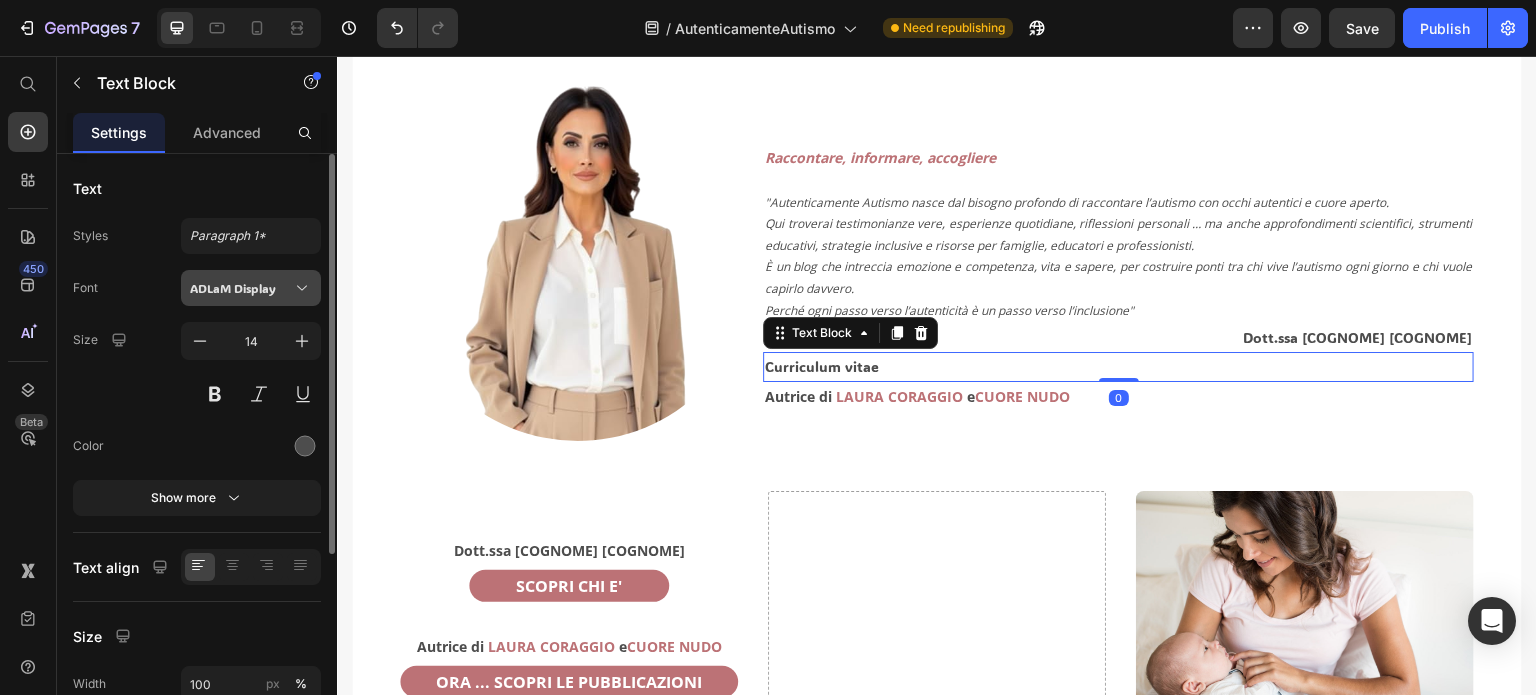 click 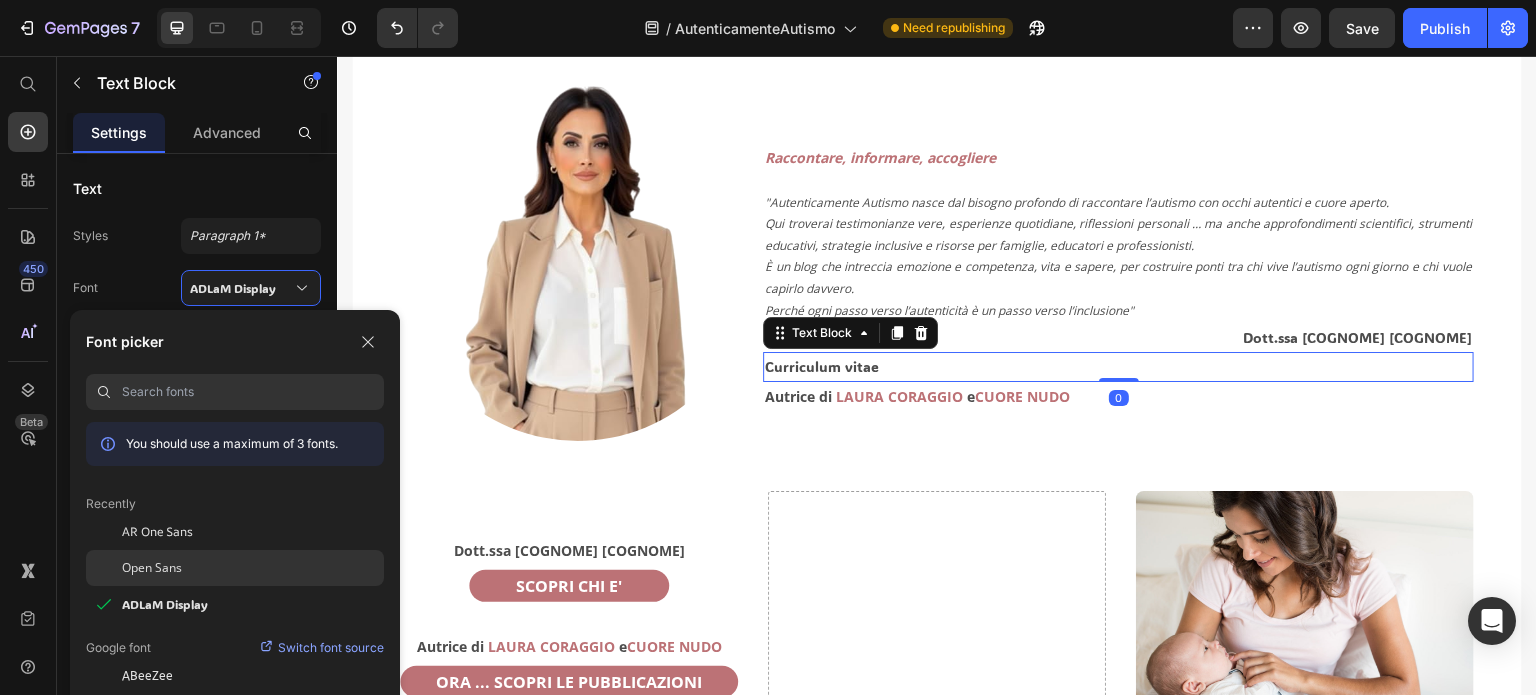 click on "Open Sans" at bounding box center (152, 568) 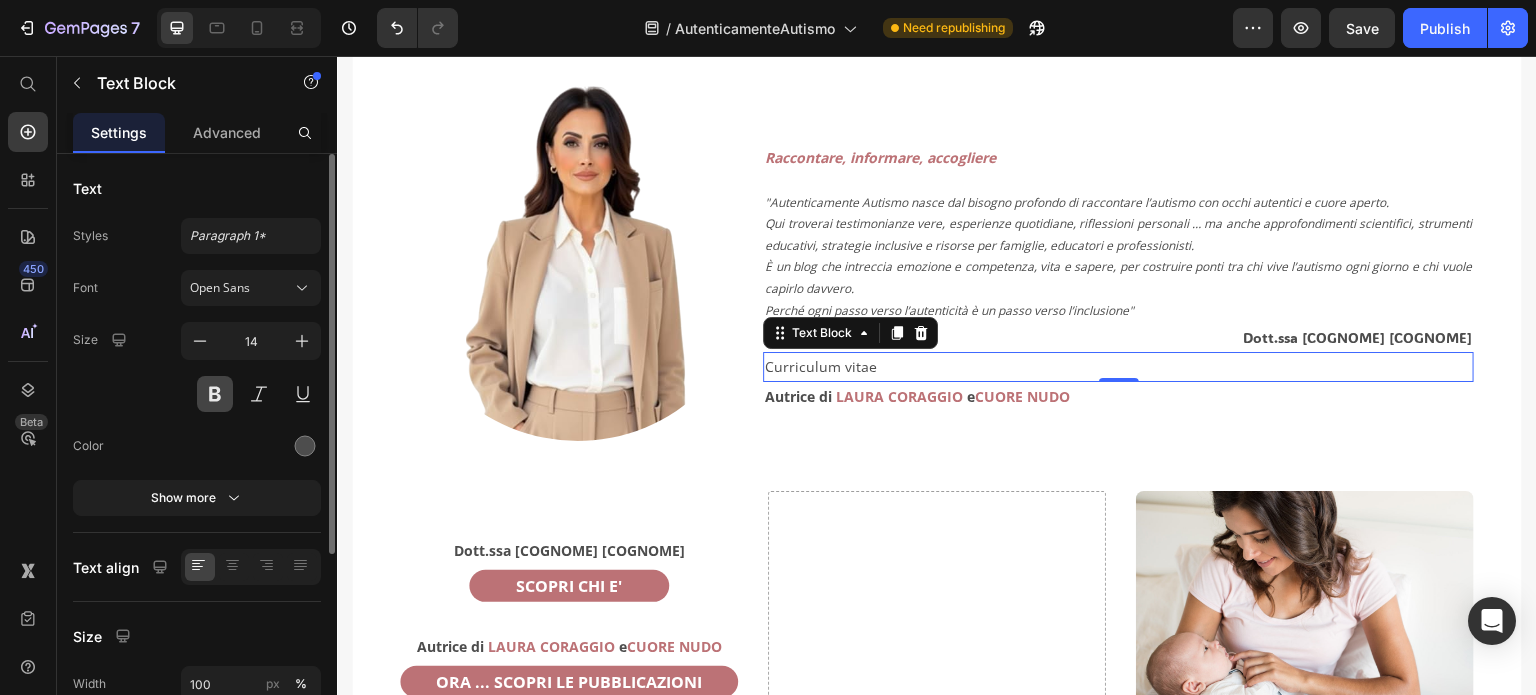 click at bounding box center (215, 394) 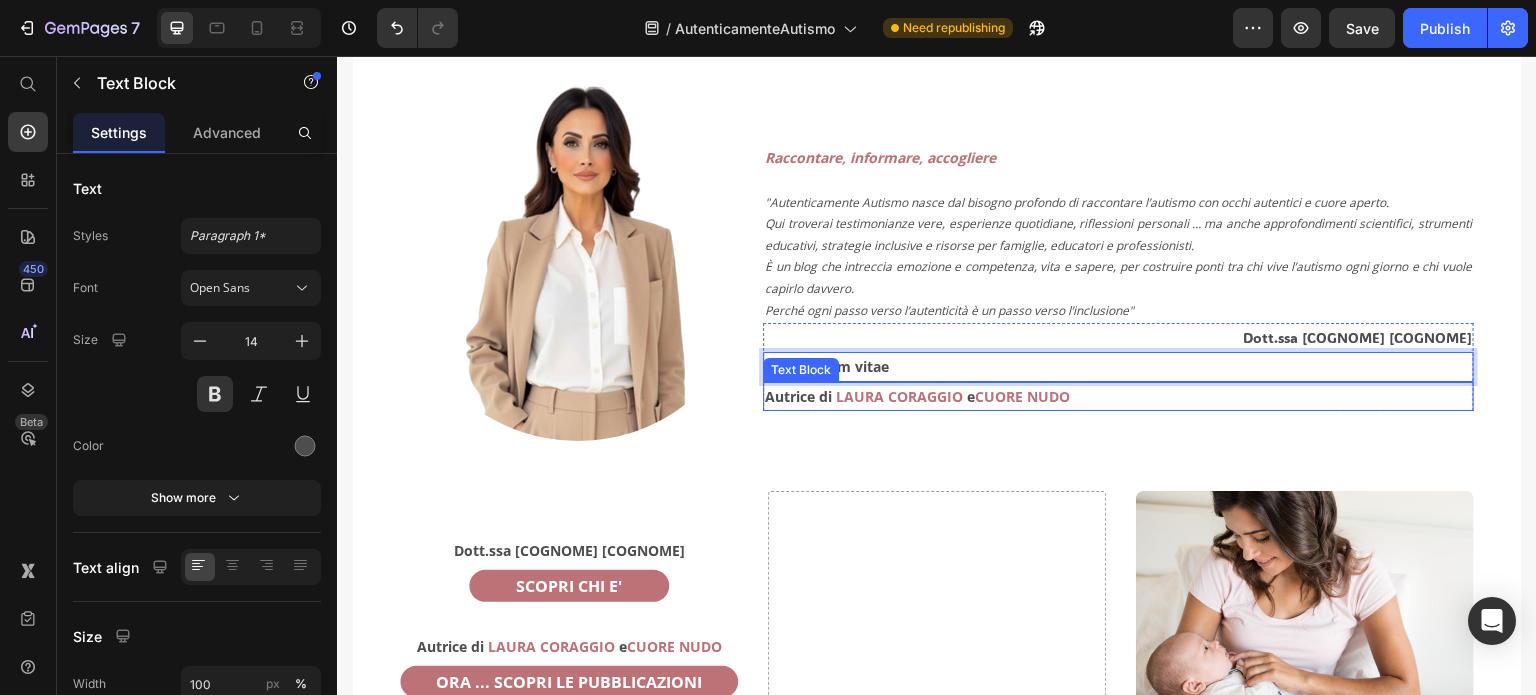 click on "Autrice di" at bounding box center (798, 396) 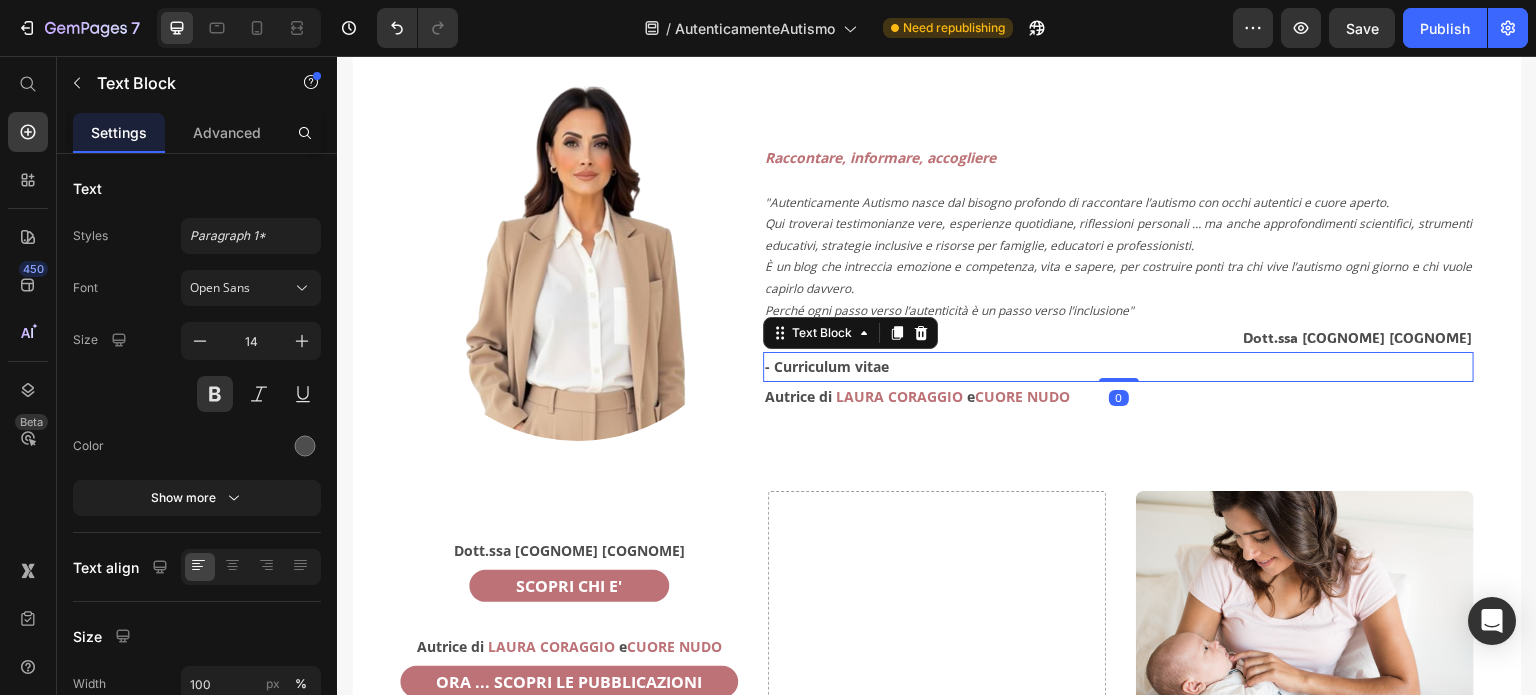 click on "- Curriculum vitae" at bounding box center (1118, 366) 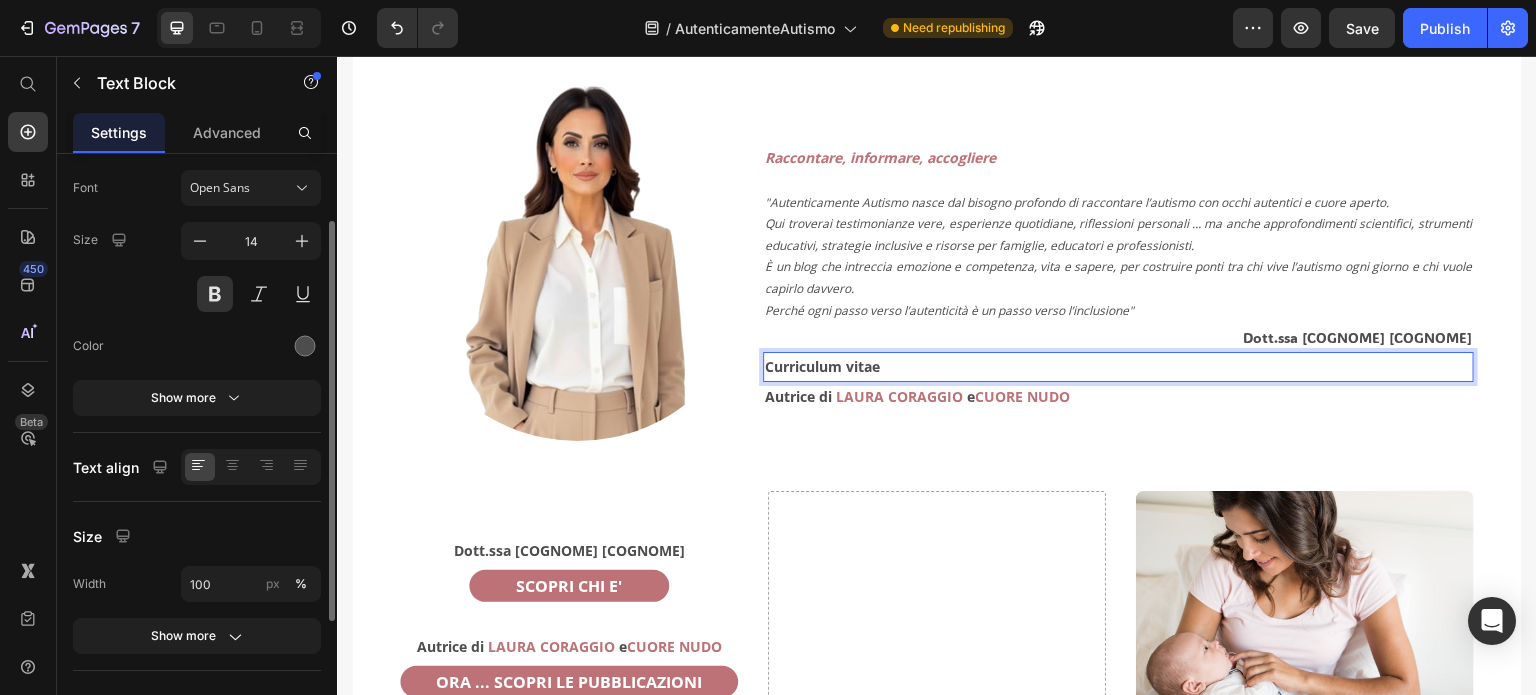 scroll, scrollTop: 294, scrollLeft: 0, axis: vertical 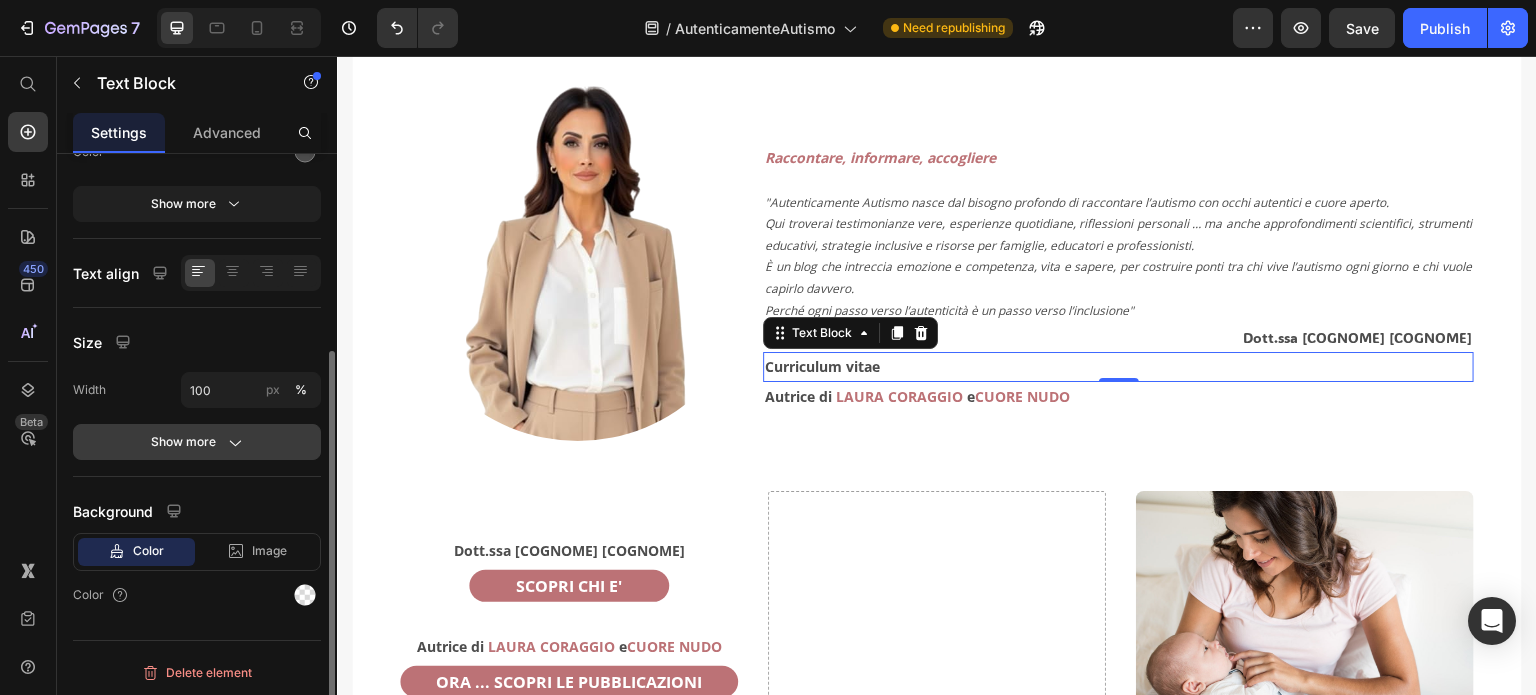 click on "Show more" at bounding box center (197, 442) 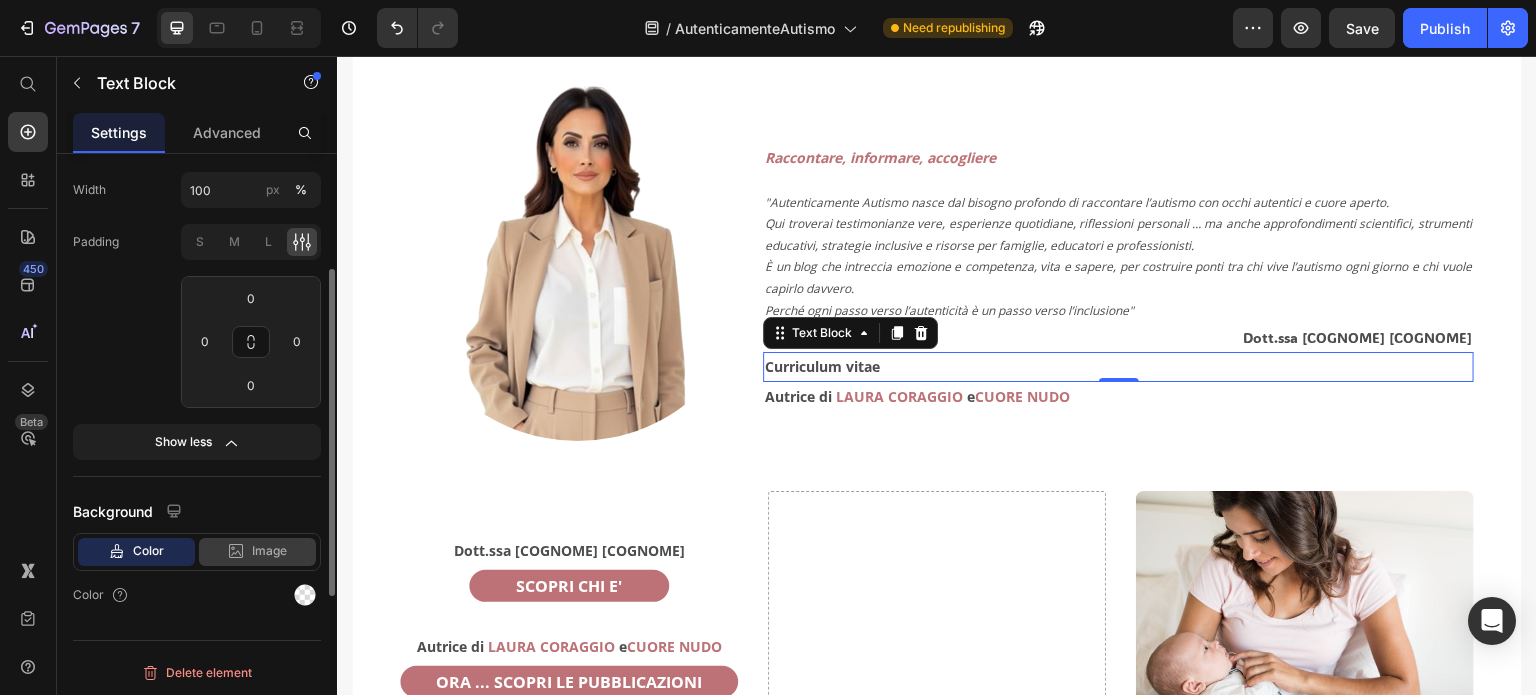 scroll, scrollTop: 194, scrollLeft: 0, axis: vertical 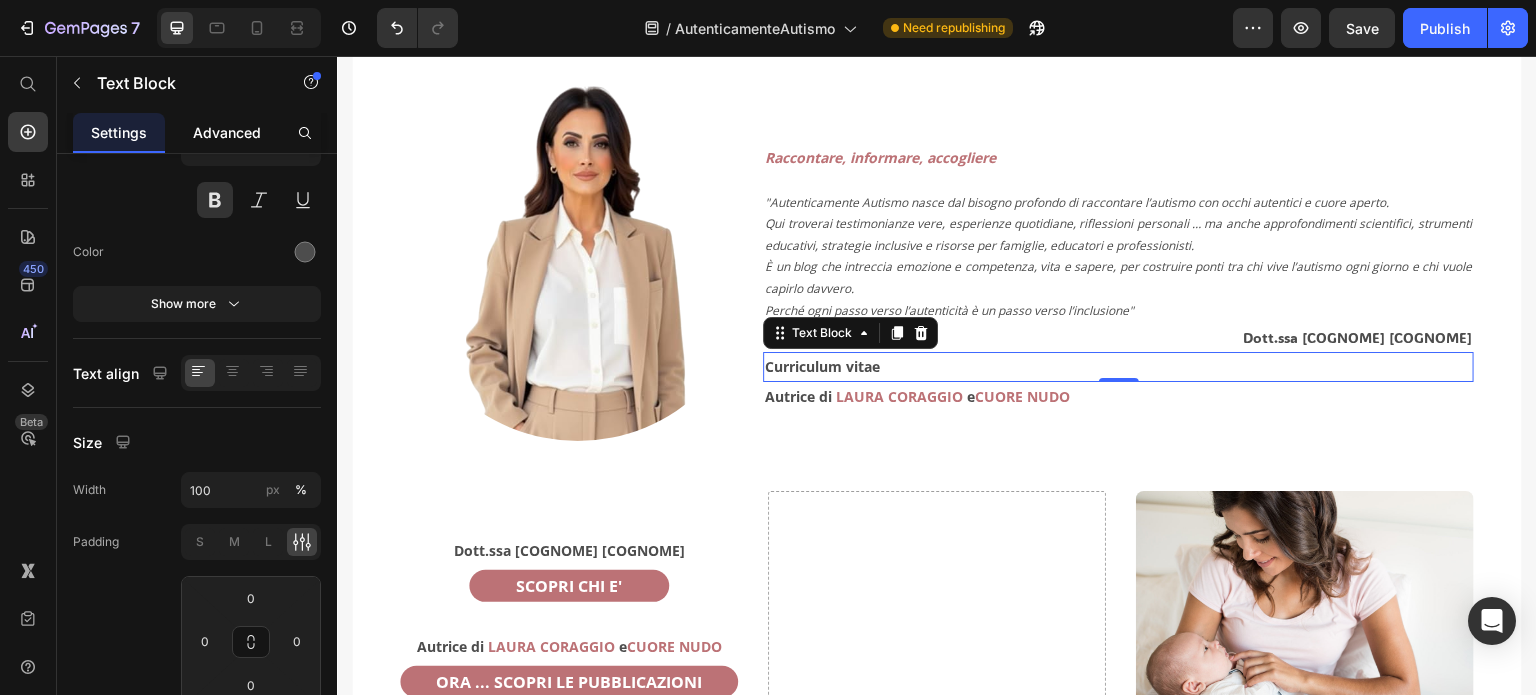 click on "Advanced" at bounding box center [227, 132] 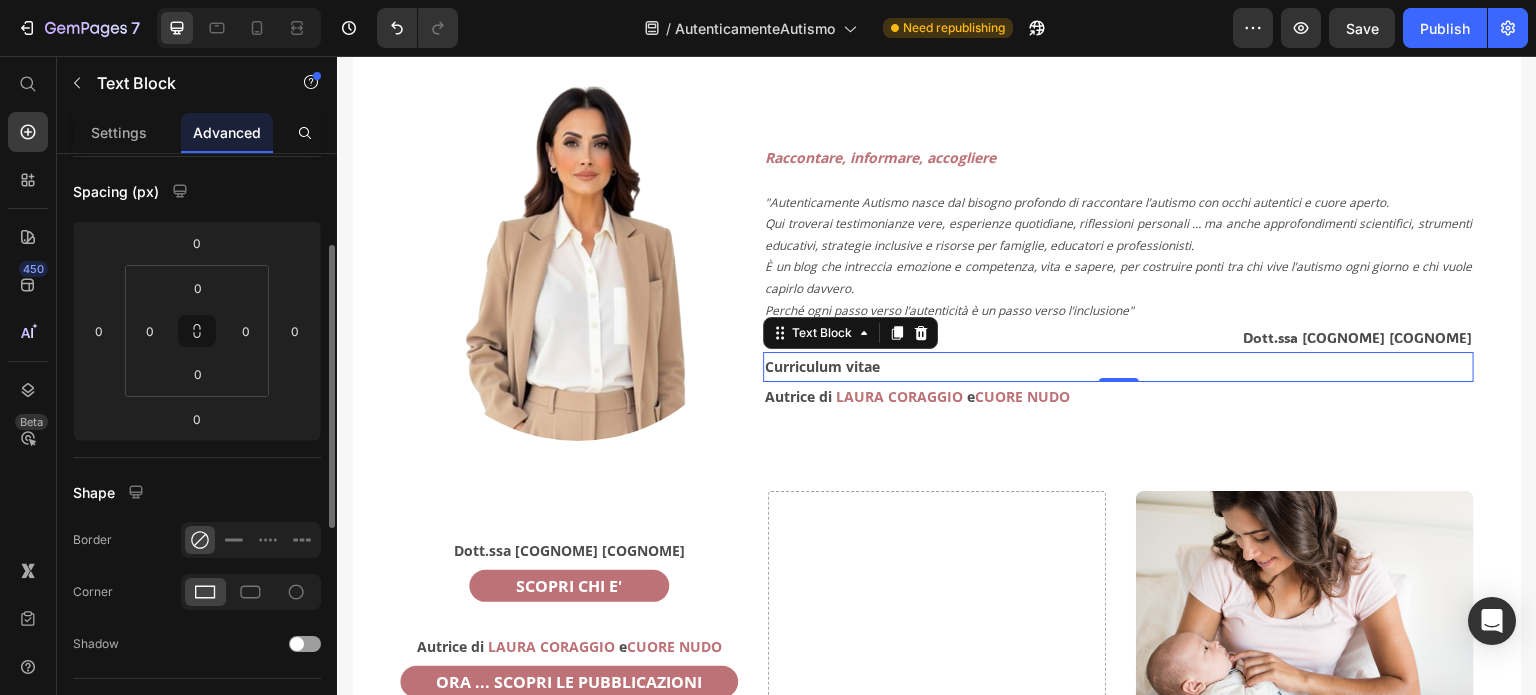scroll, scrollTop: 0, scrollLeft: 0, axis: both 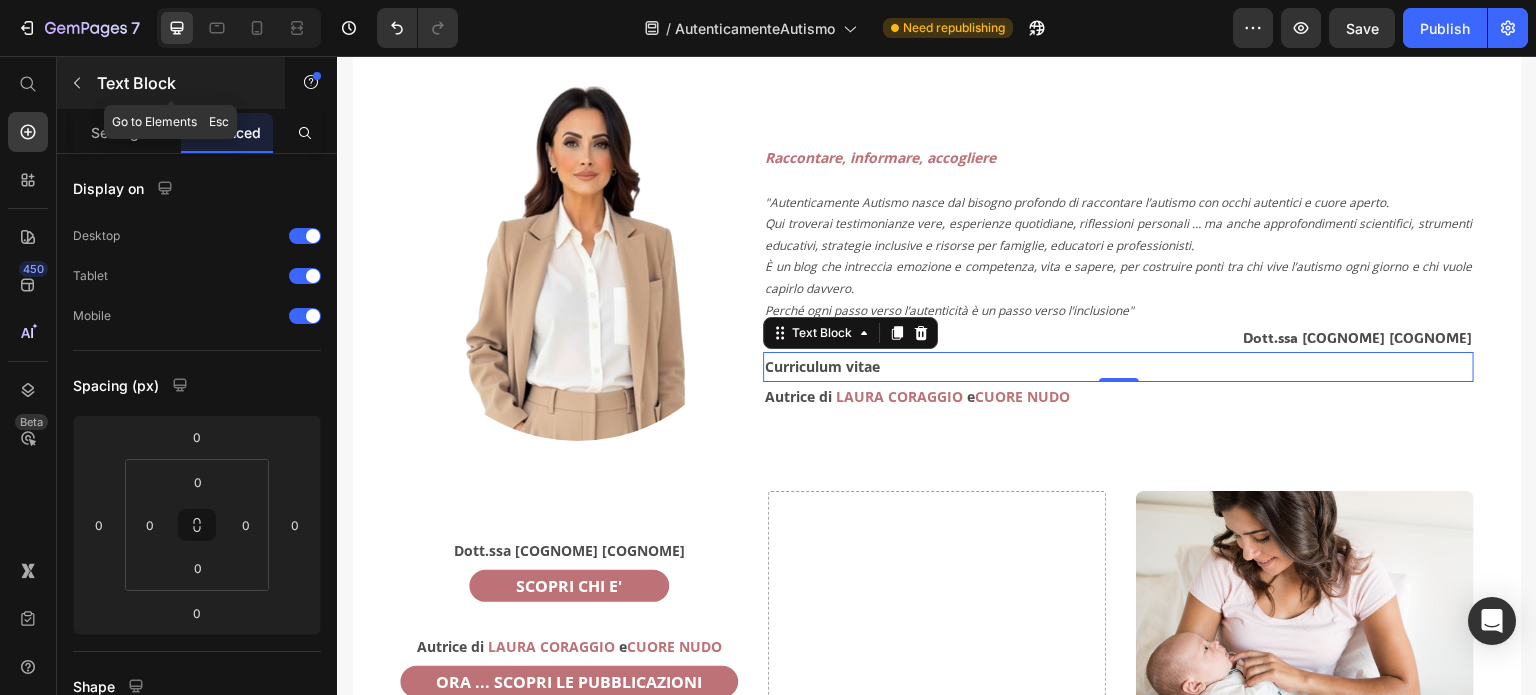 click 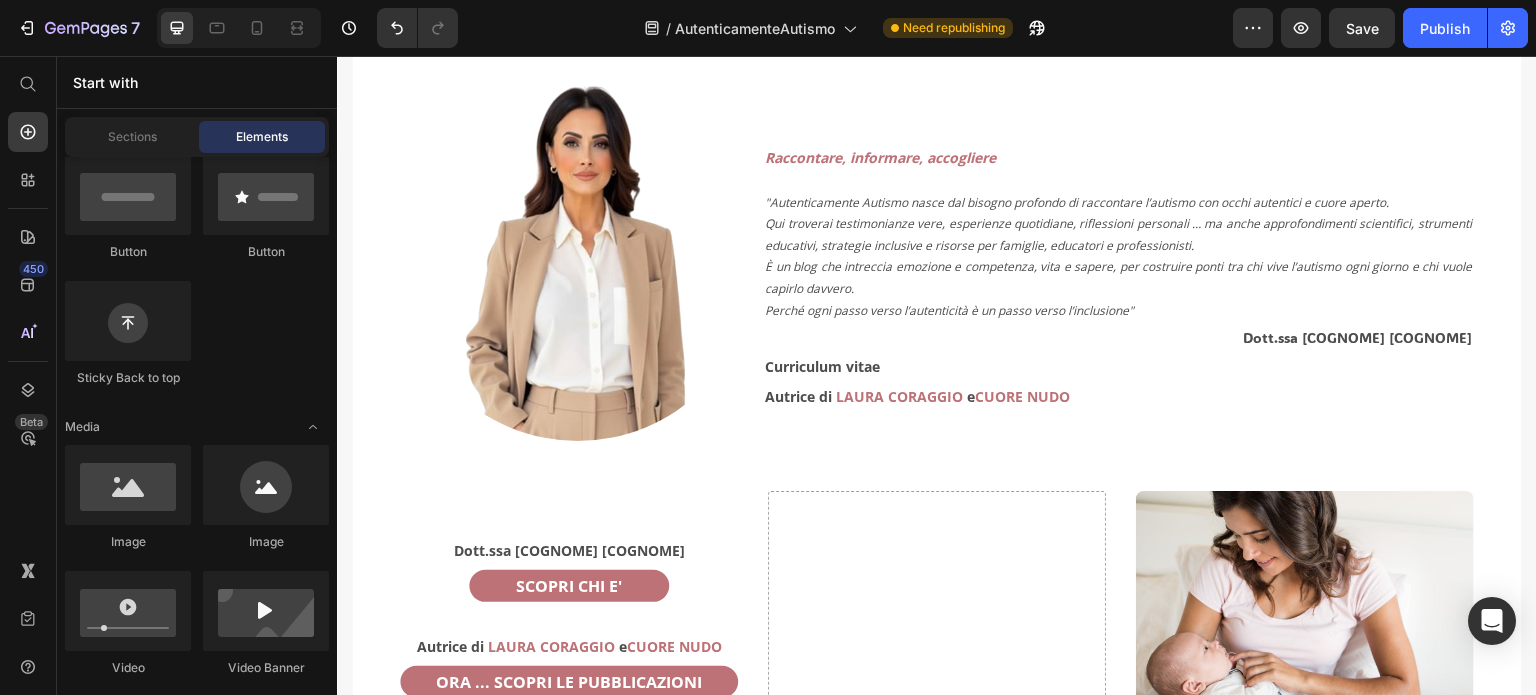 scroll, scrollTop: 300, scrollLeft: 0, axis: vertical 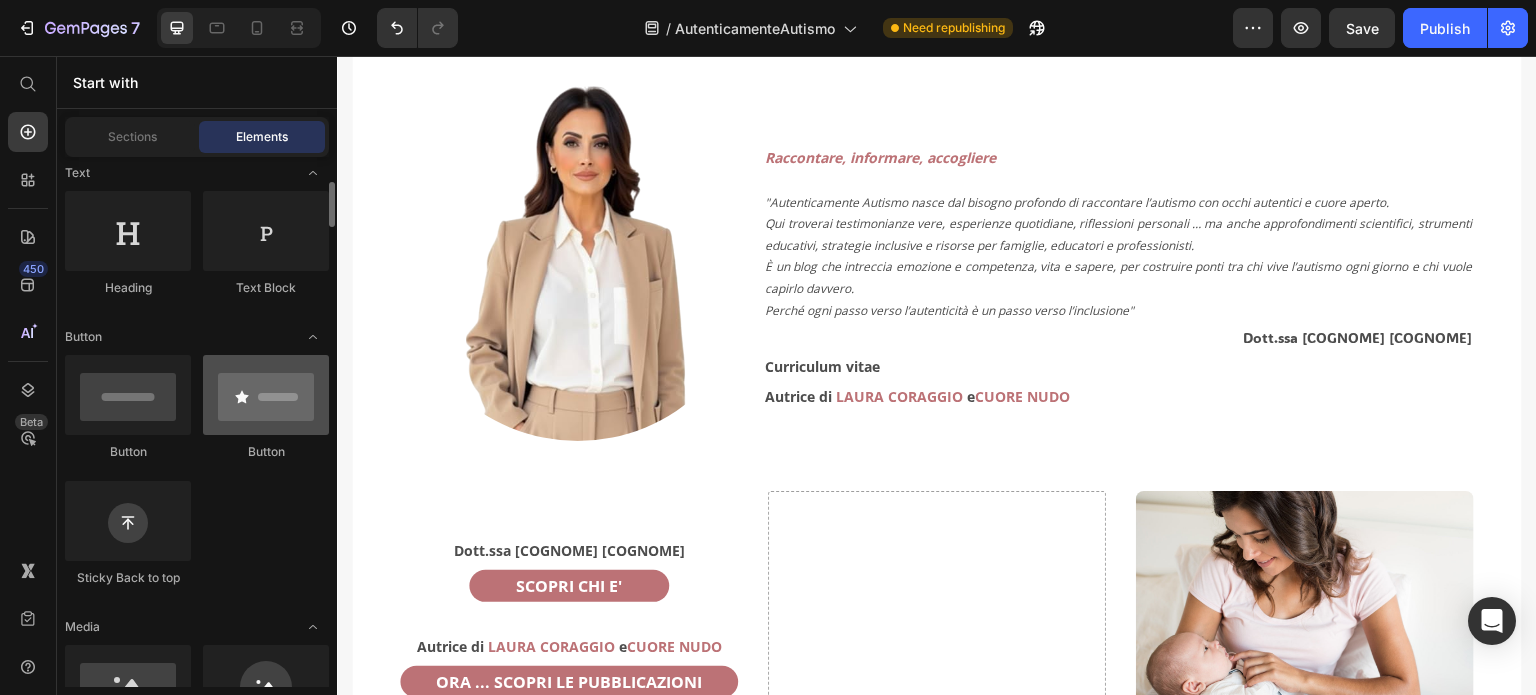 click at bounding box center (266, 395) 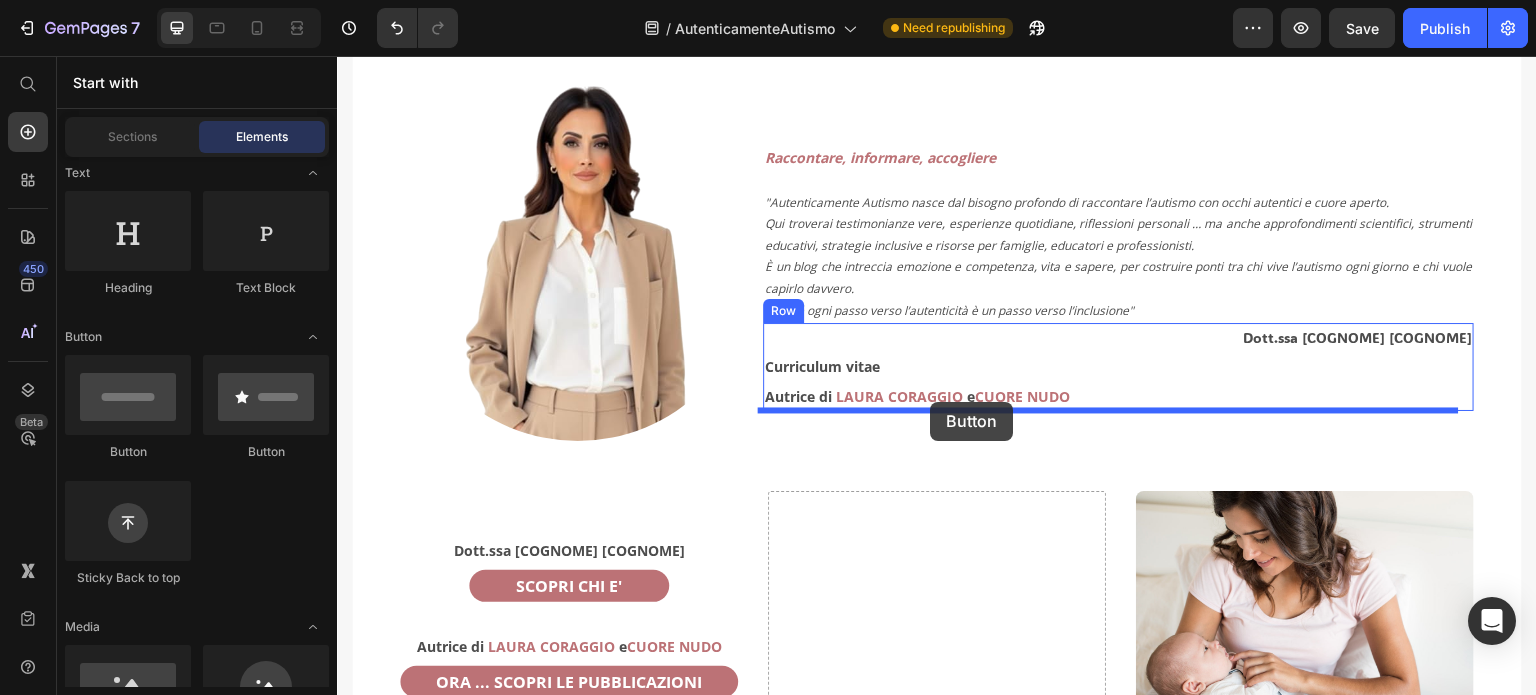 drag, startPoint x: 610, startPoint y: 466, endPoint x: 930, endPoint y: 402, distance: 326.33725 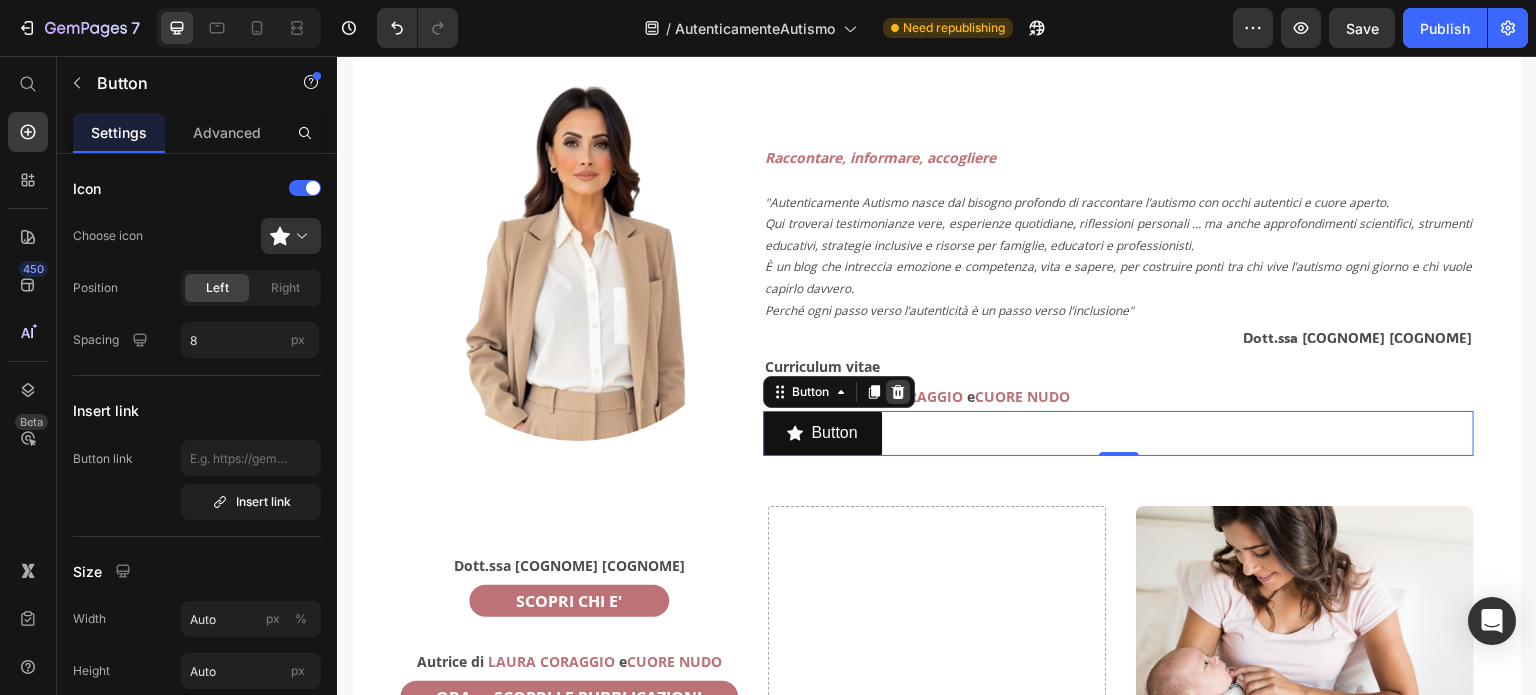 click 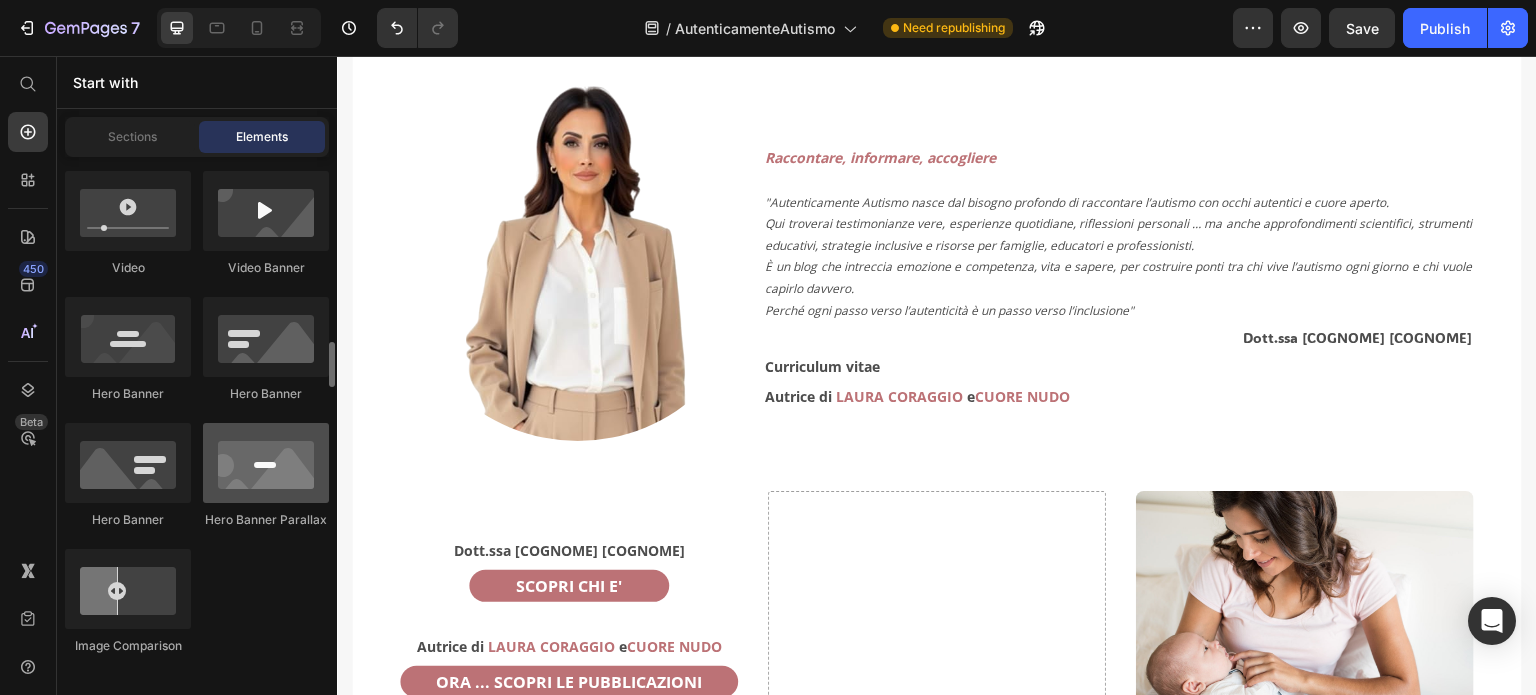 scroll, scrollTop: 1100, scrollLeft: 0, axis: vertical 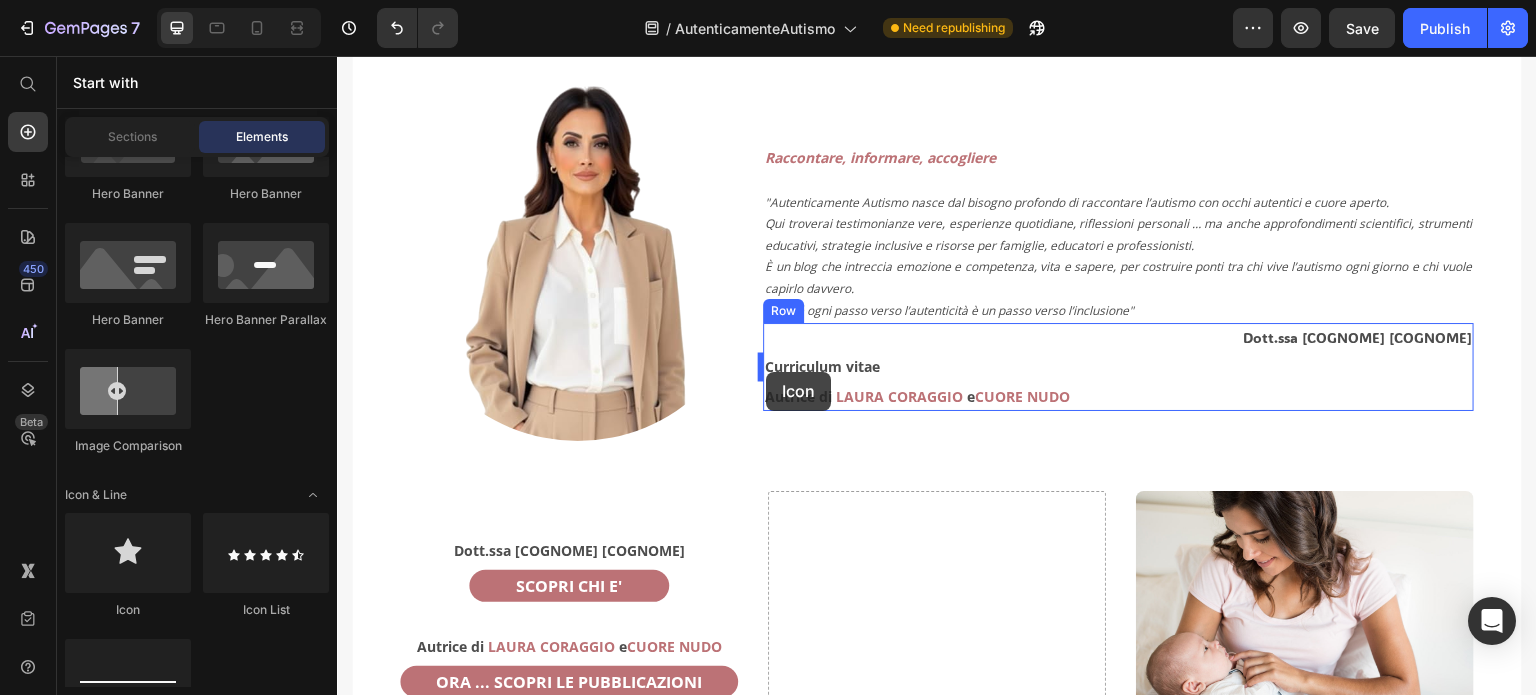 drag, startPoint x: 528, startPoint y: 606, endPoint x: 766, endPoint y: 372, distance: 333.7664 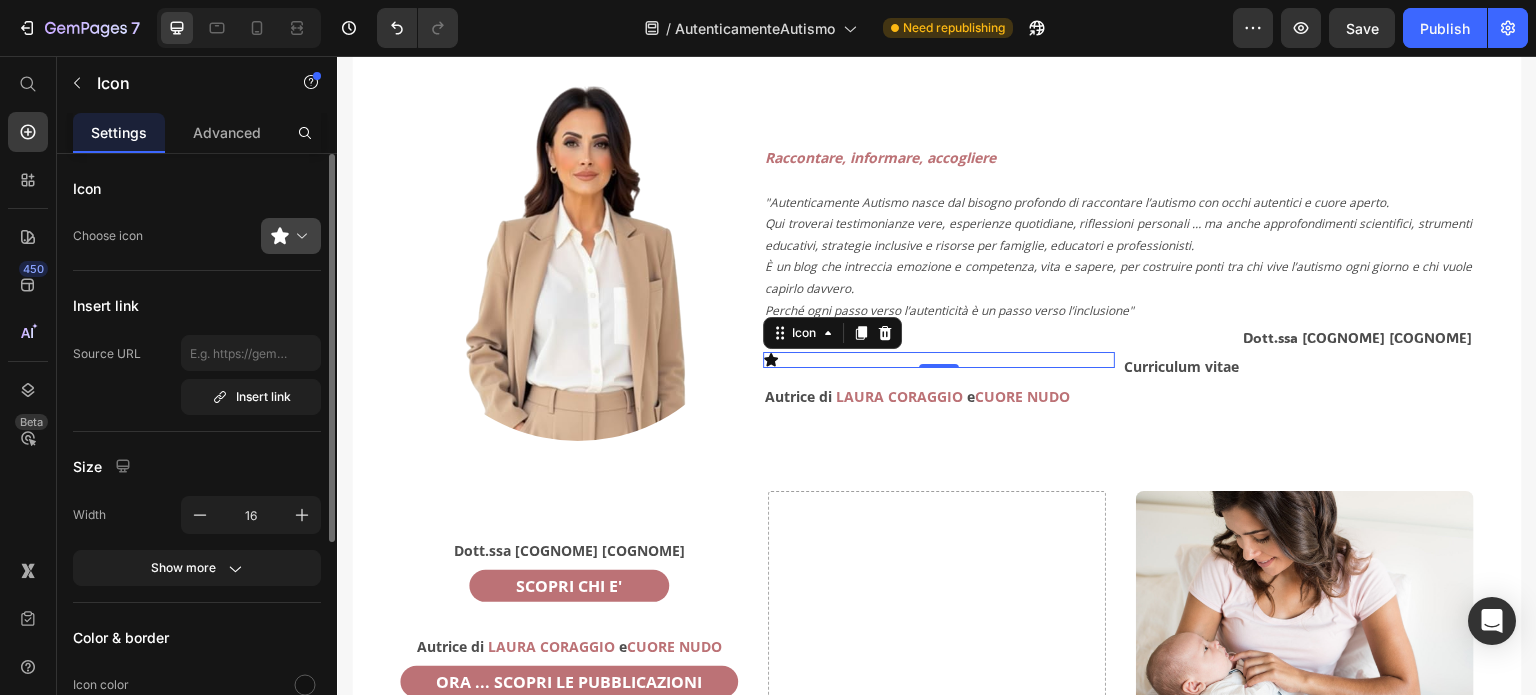 click at bounding box center [299, 236] 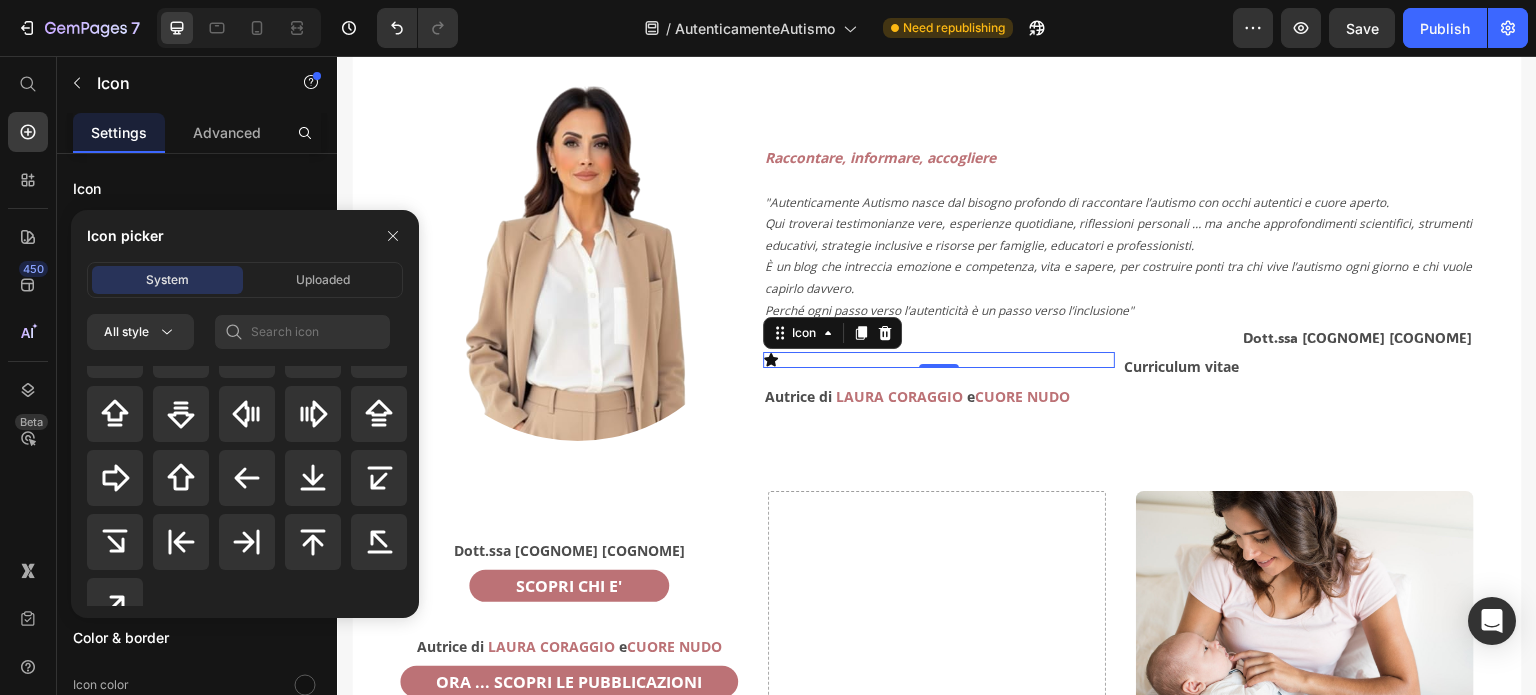 scroll, scrollTop: 928, scrollLeft: 0, axis: vertical 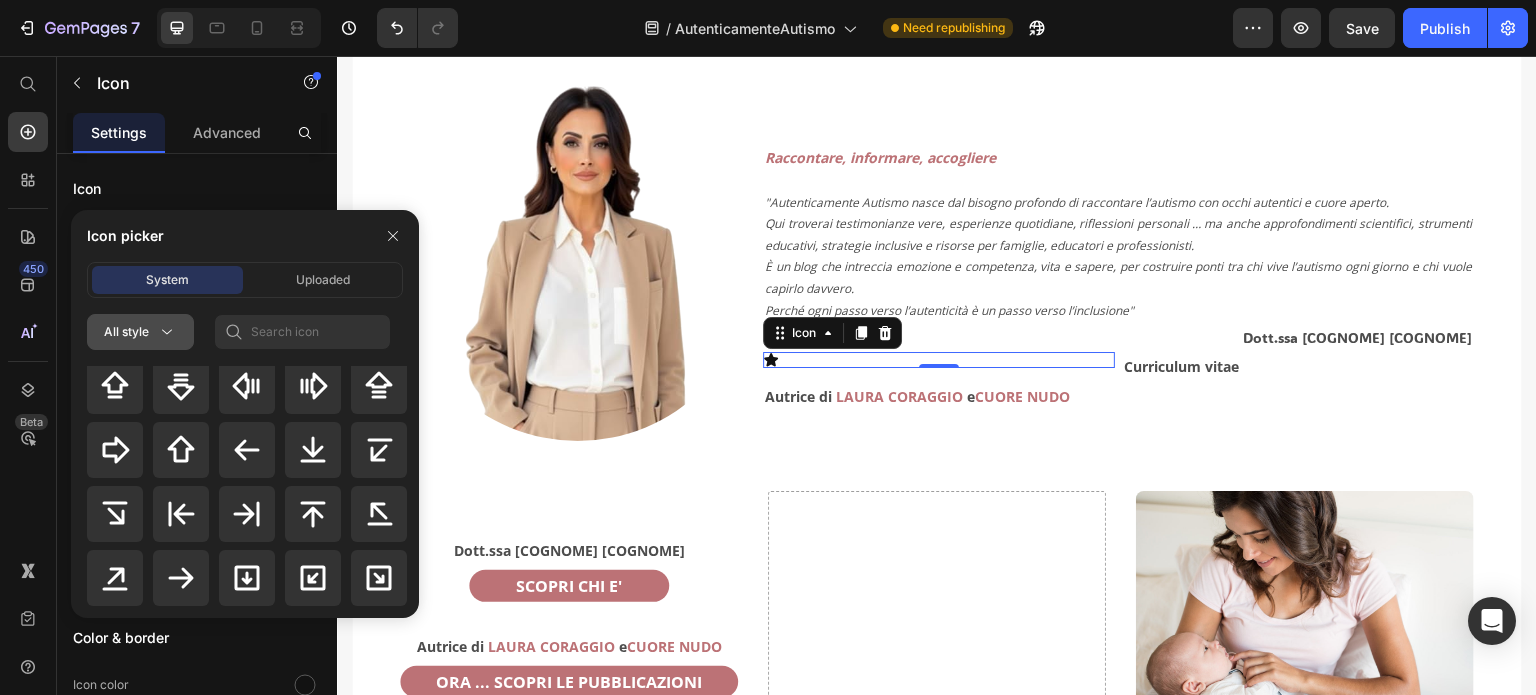 click 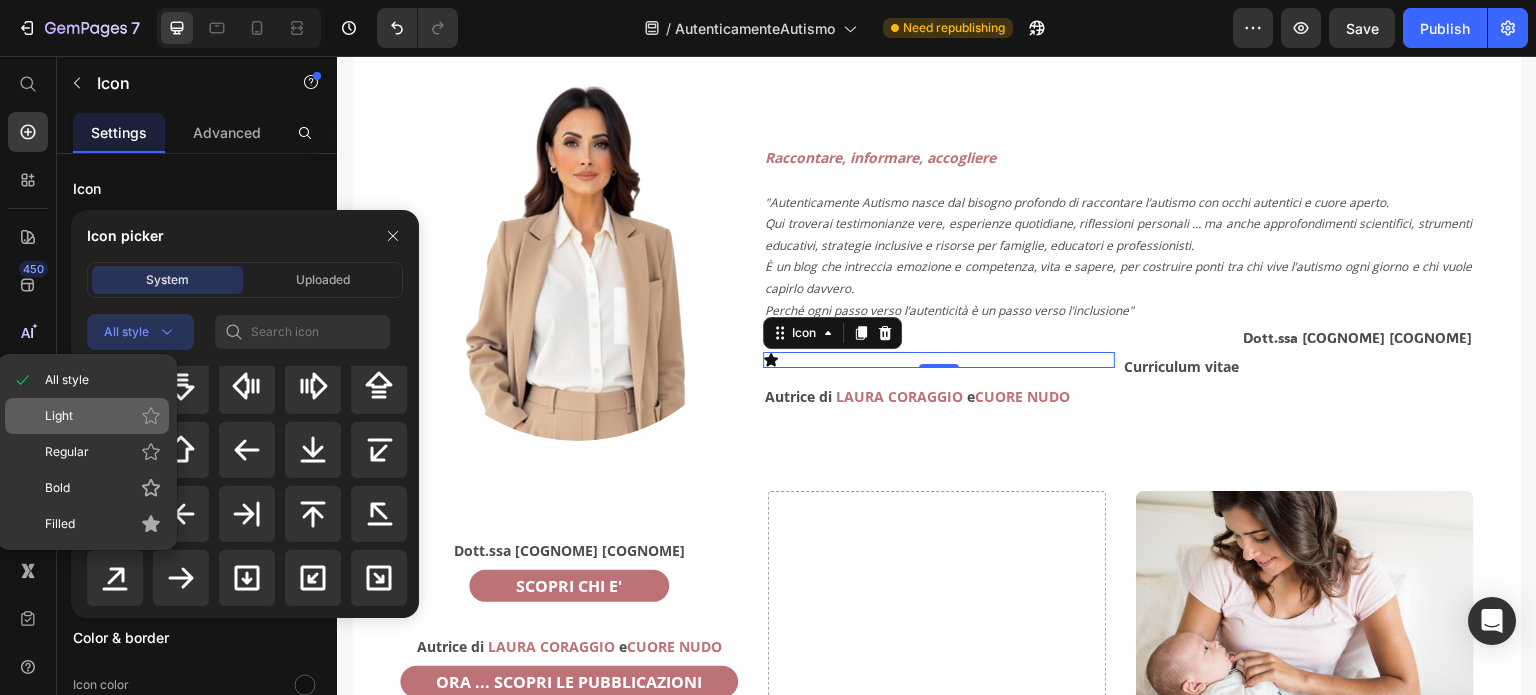 click on "Light" at bounding box center (103, 416) 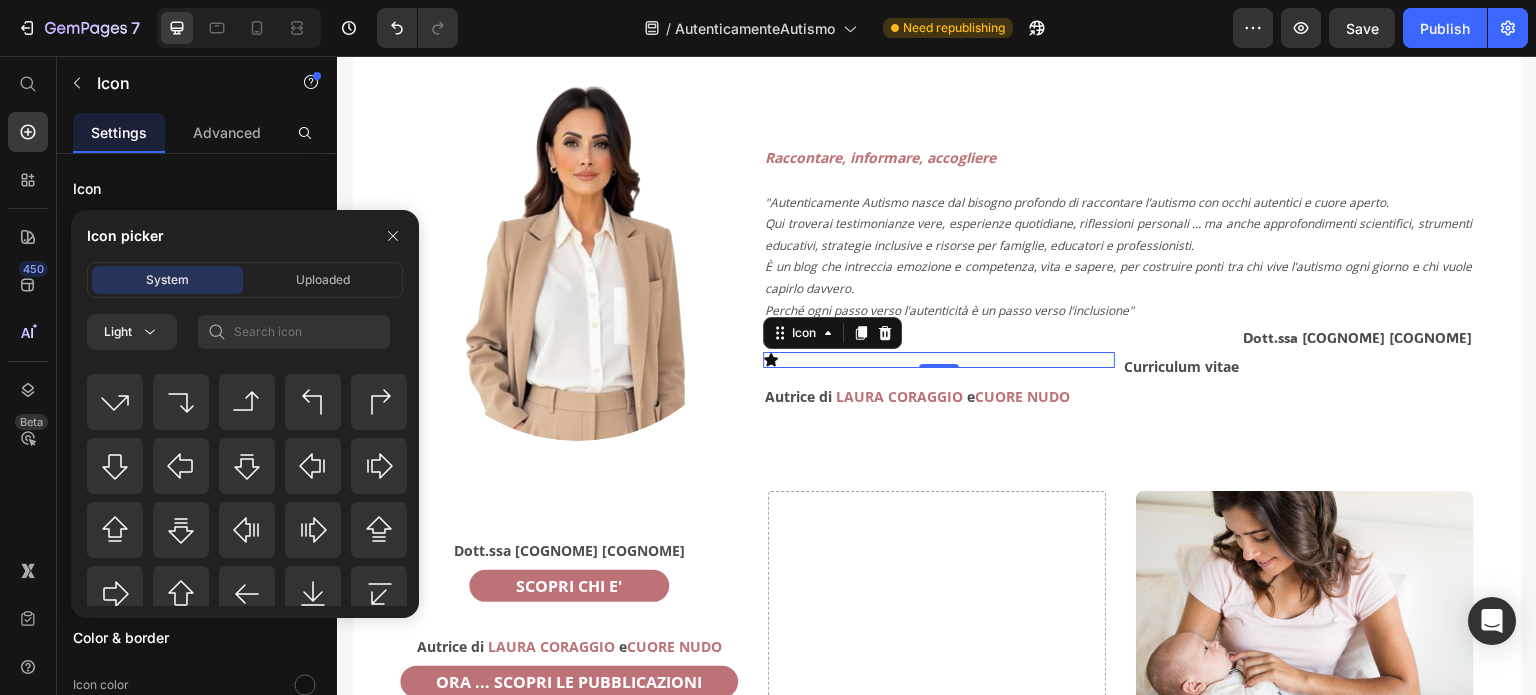 scroll, scrollTop: 928, scrollLeft: 0, axis: vertical 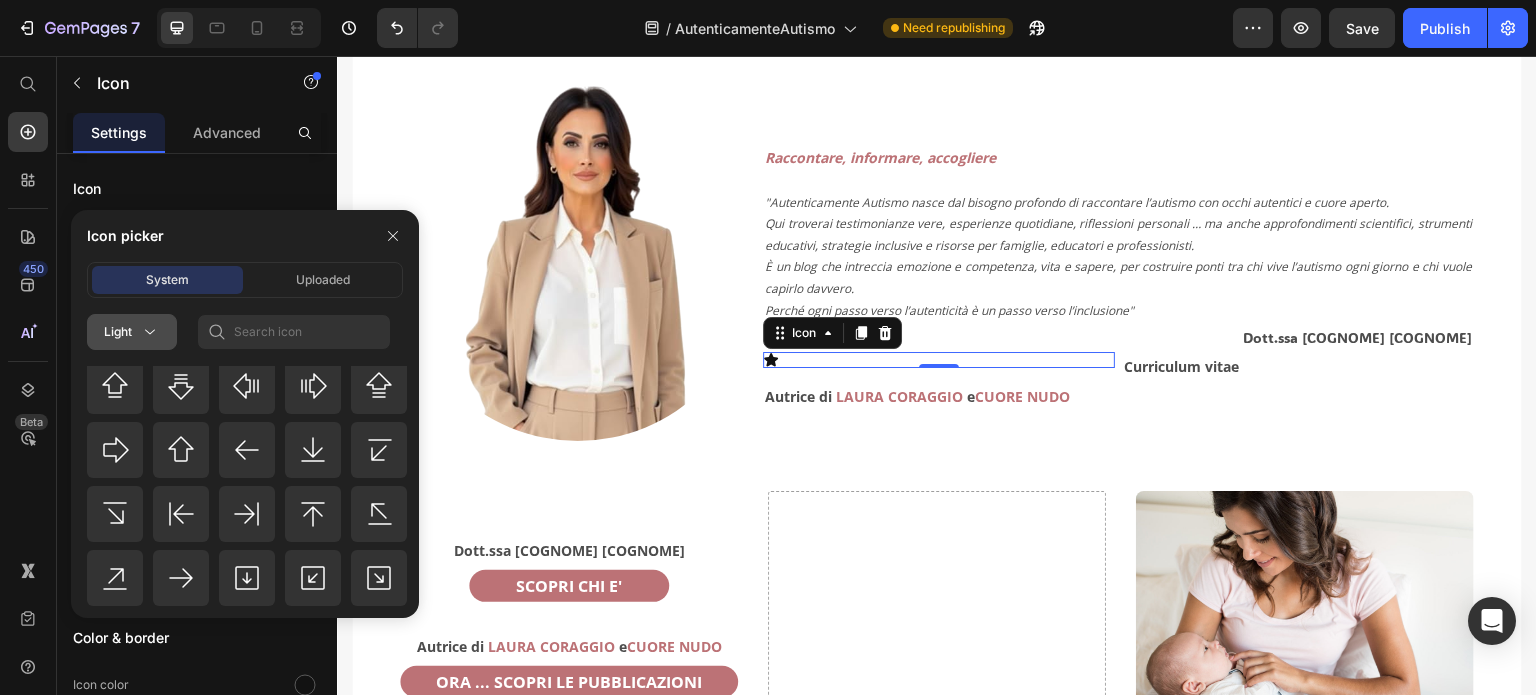 click on "Light" at bounding box center (132, 332) 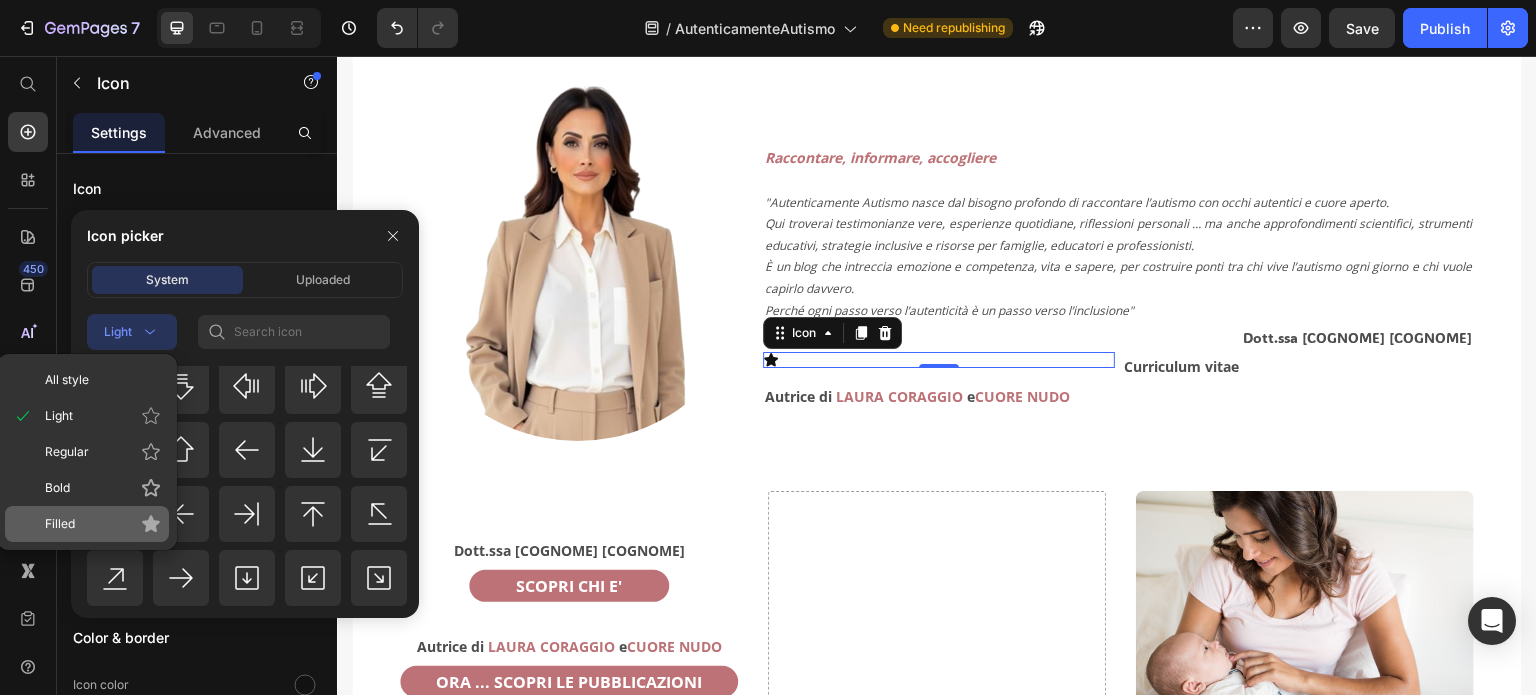 click on "Filled" at bounding box center [103, 524] 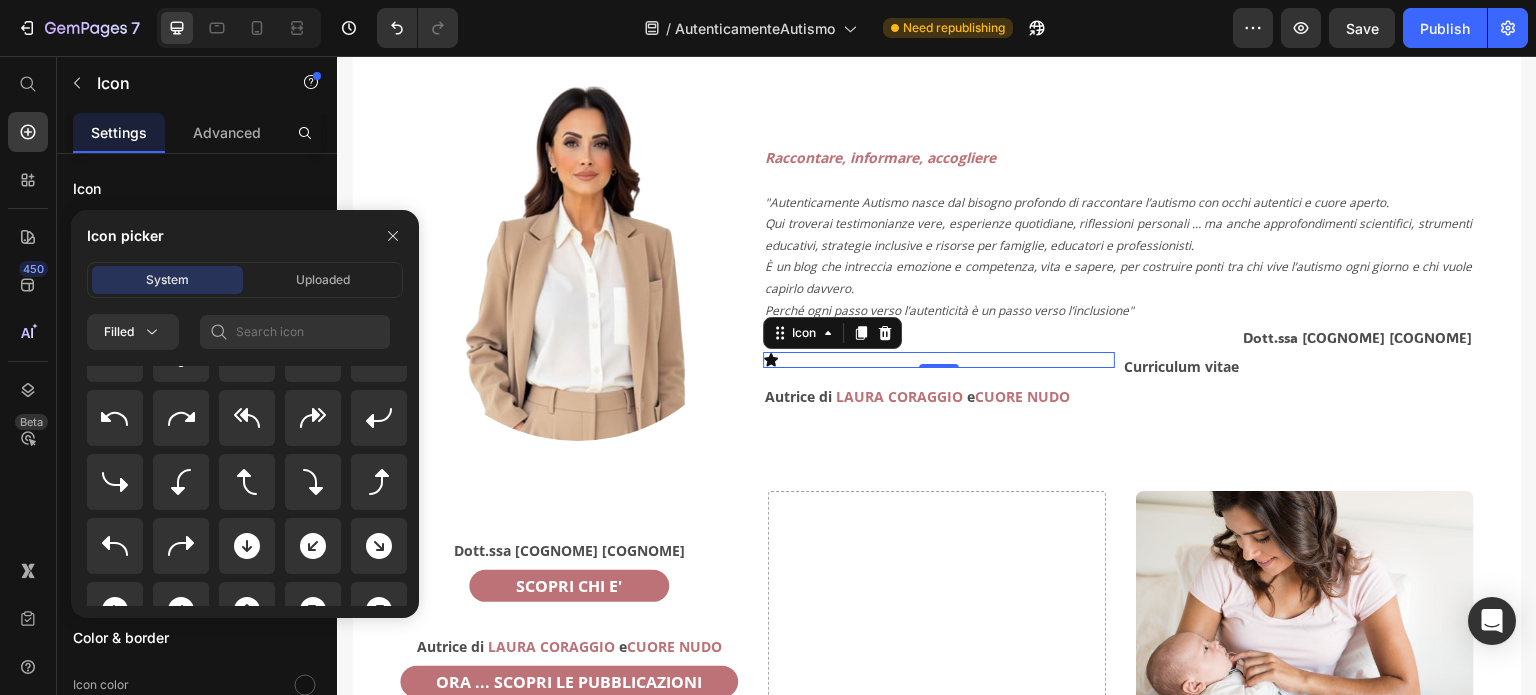 scroll, scrollTop: 600, scrollLeft: 0, axis: vertical 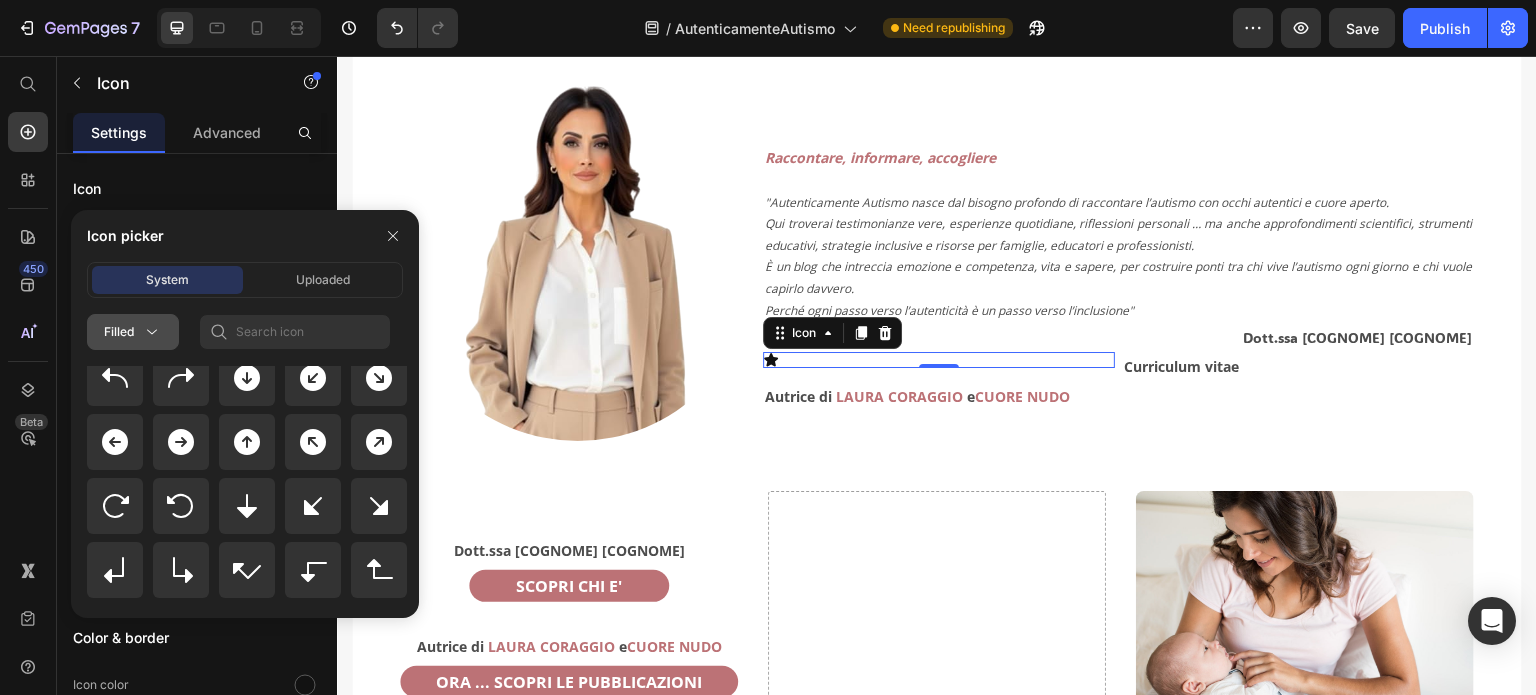 click on "Filled" at bounding box center (133, 332) 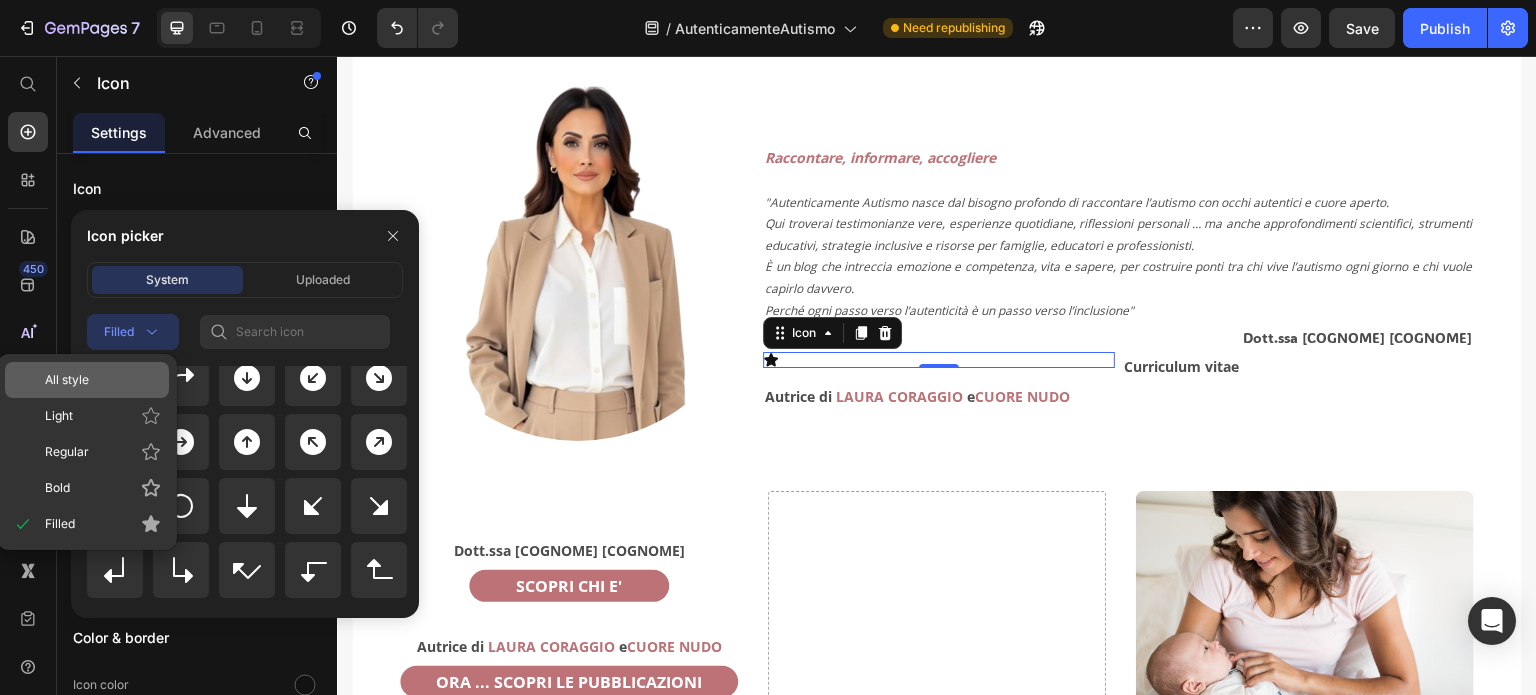 click on "All style" at bounding box center (67, 380) 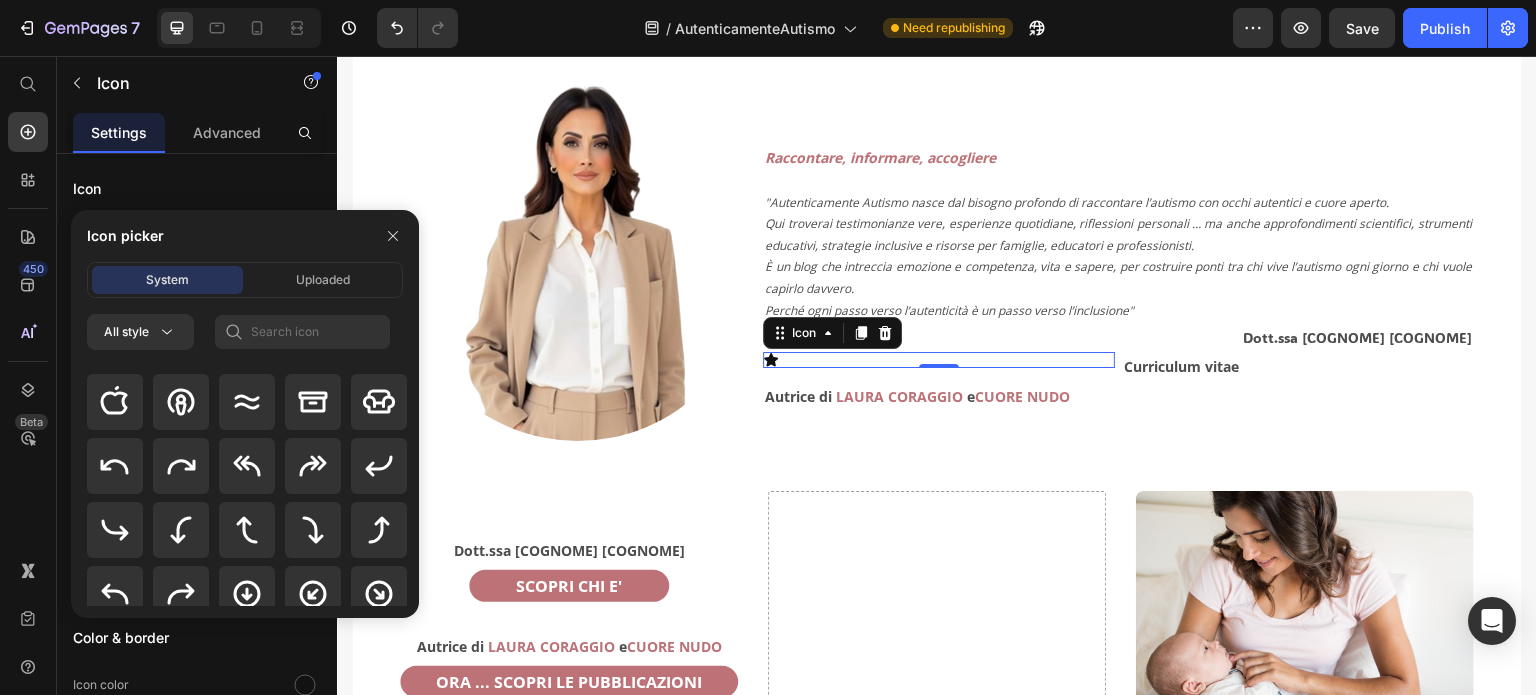 scroll, scrollTop: 500, scrollLeft: 0, axis: vertical 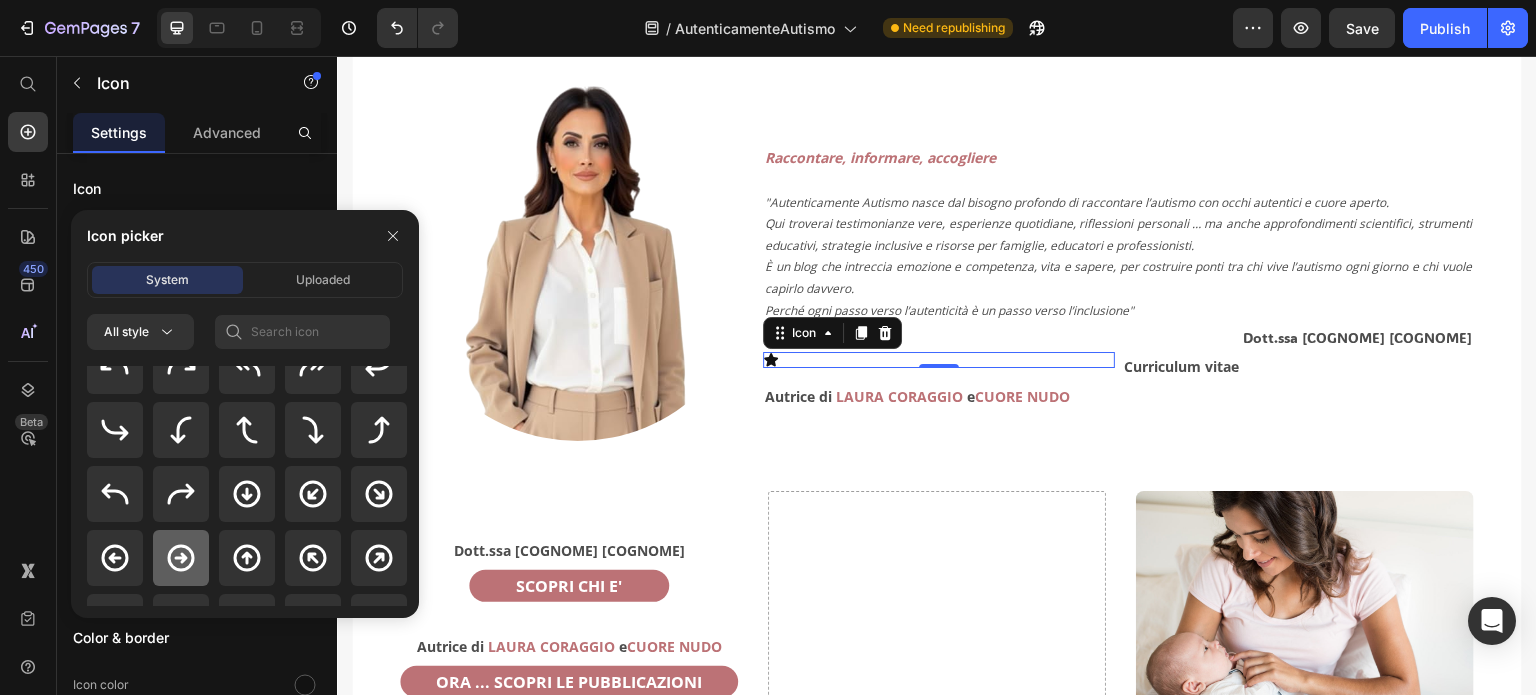 click 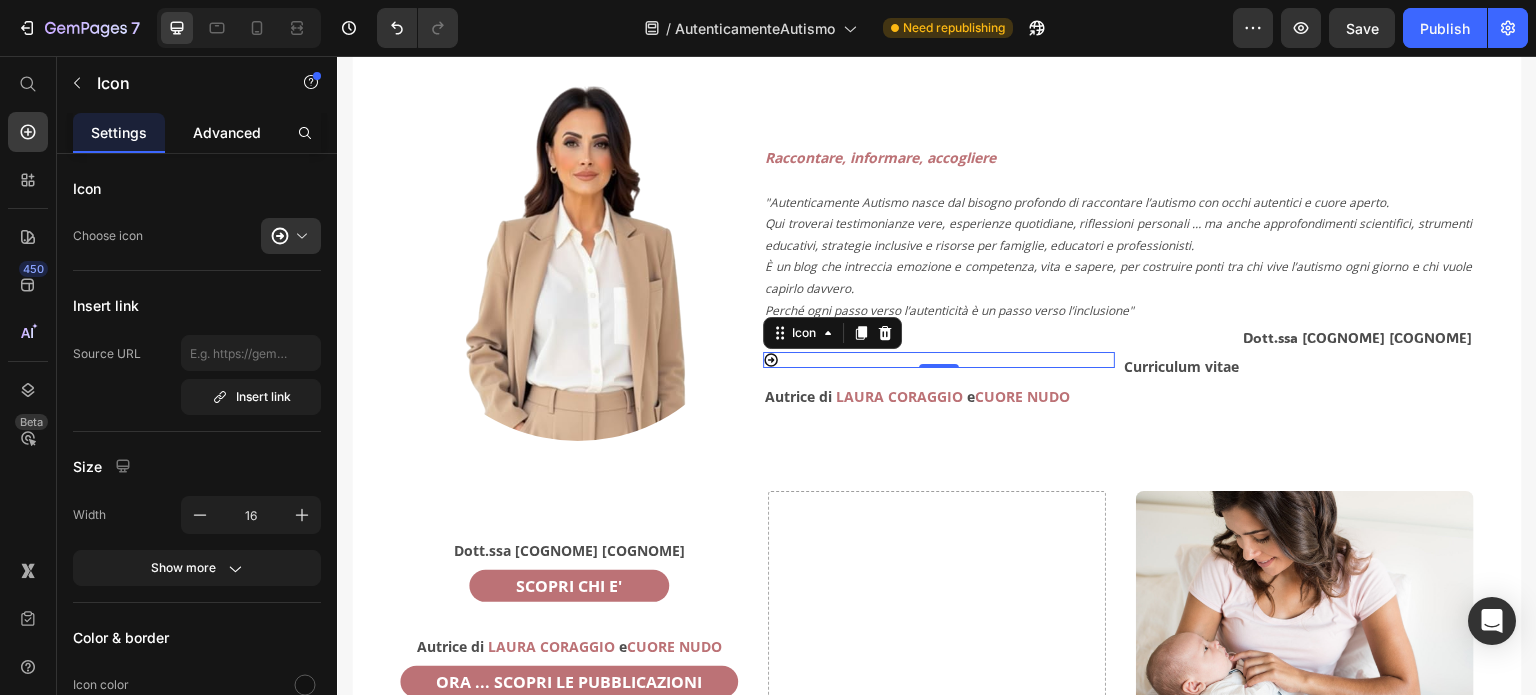 click on "Advanced" at bounding box center (227, 132) 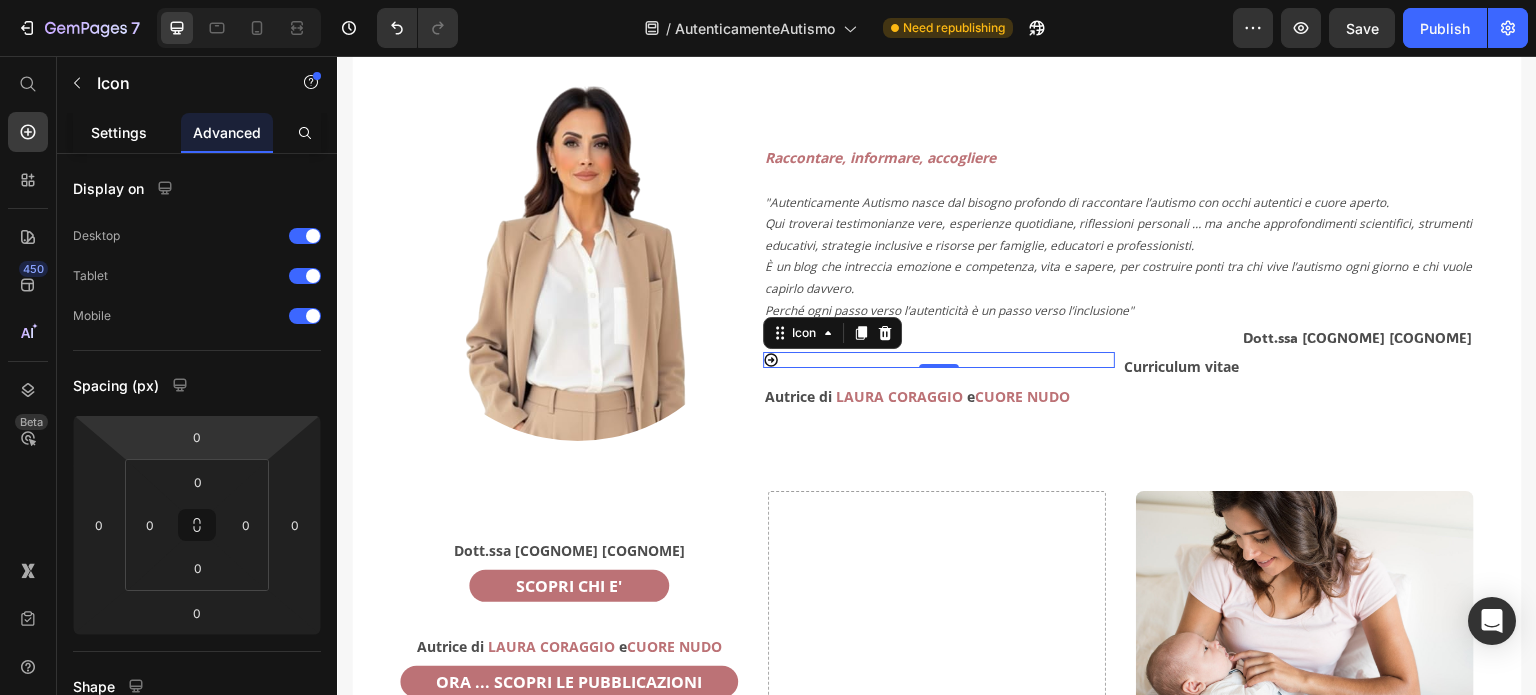 click on "Settings" at bounding box center (119, 132) 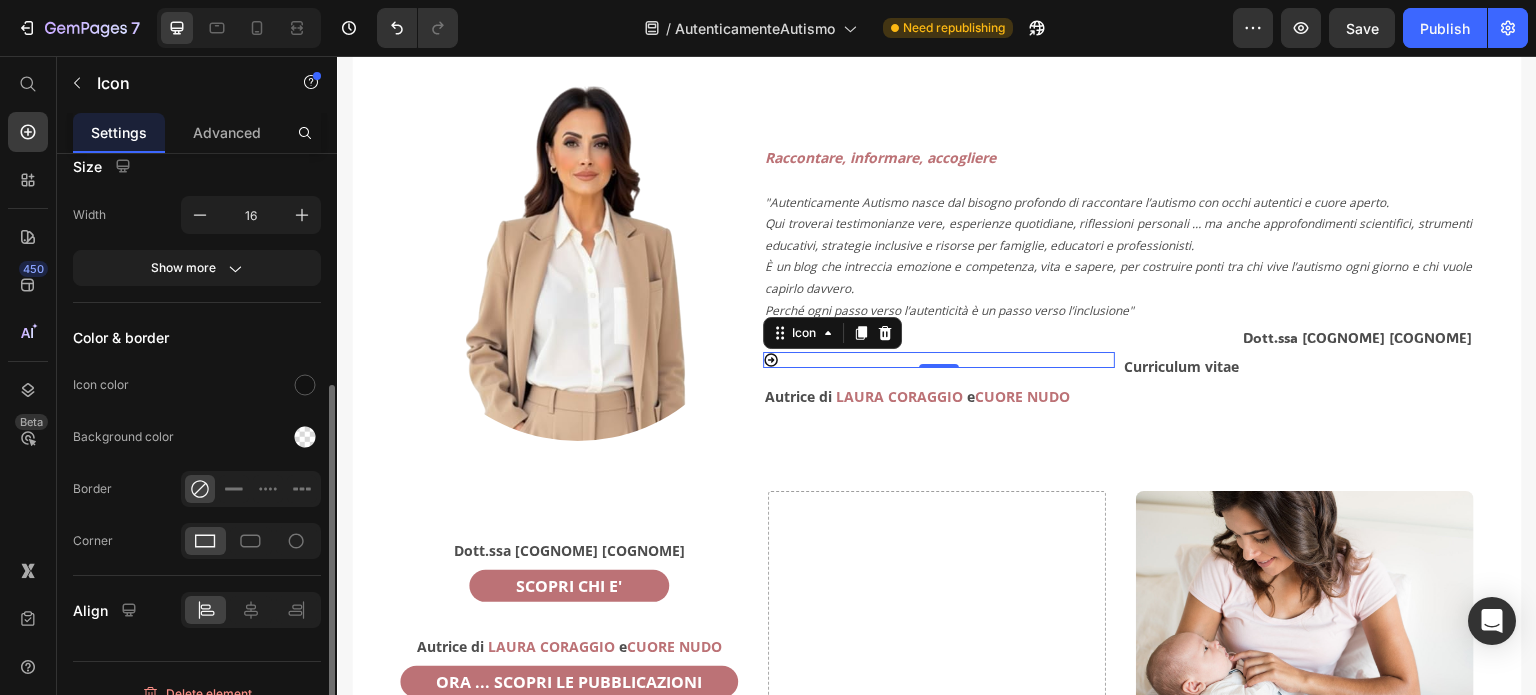scroll, scrollTop: 322, scrollLeft: 0, axis: vertical 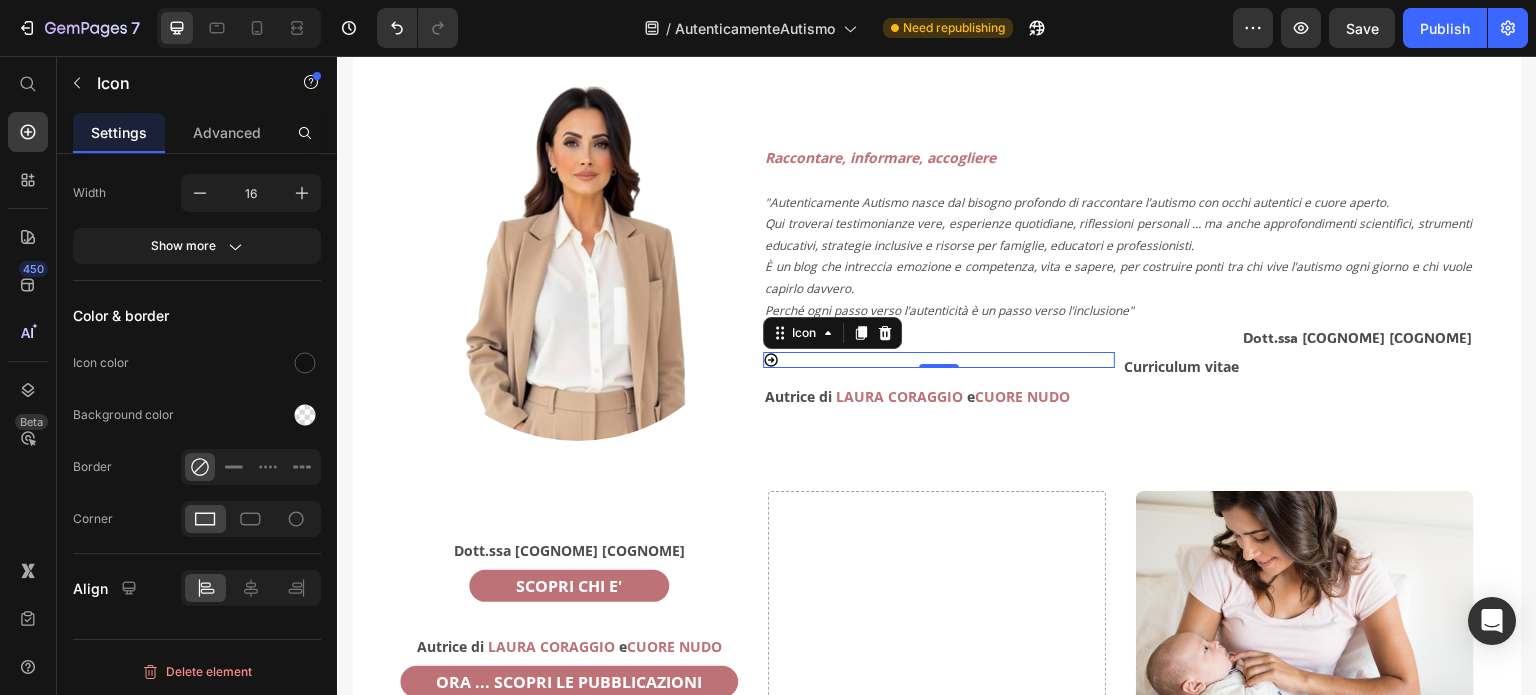 click on "Icon   0" at bounding box center (938, 360) 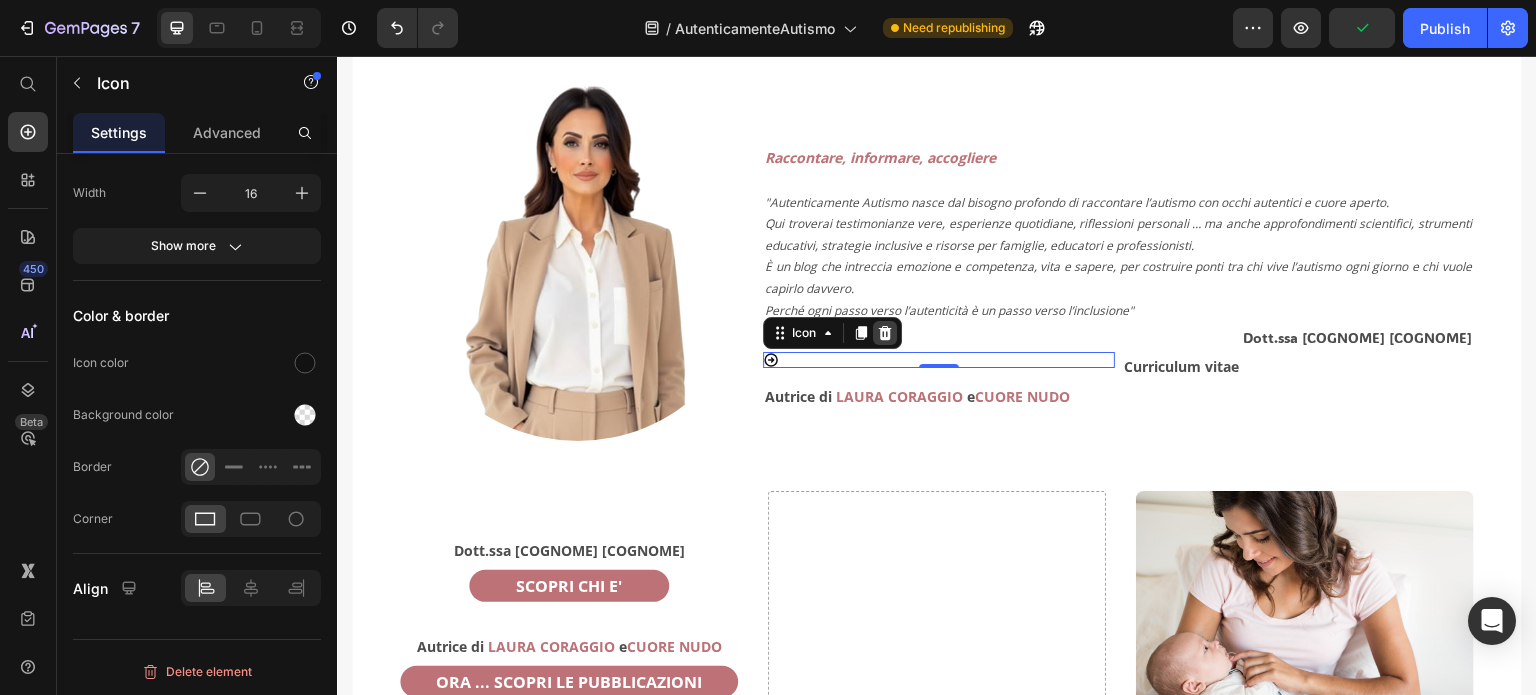click 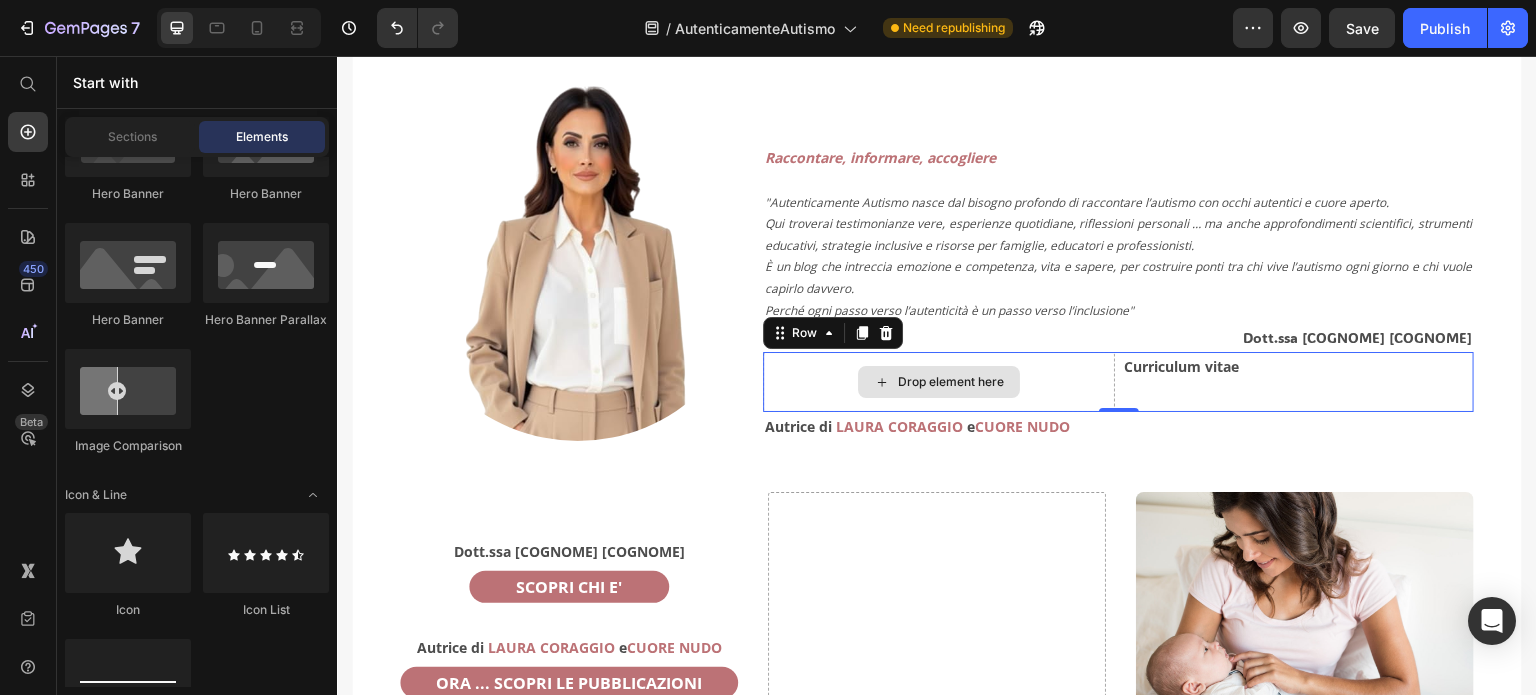 click on "Drop element here" at bounding box center [938, 382] 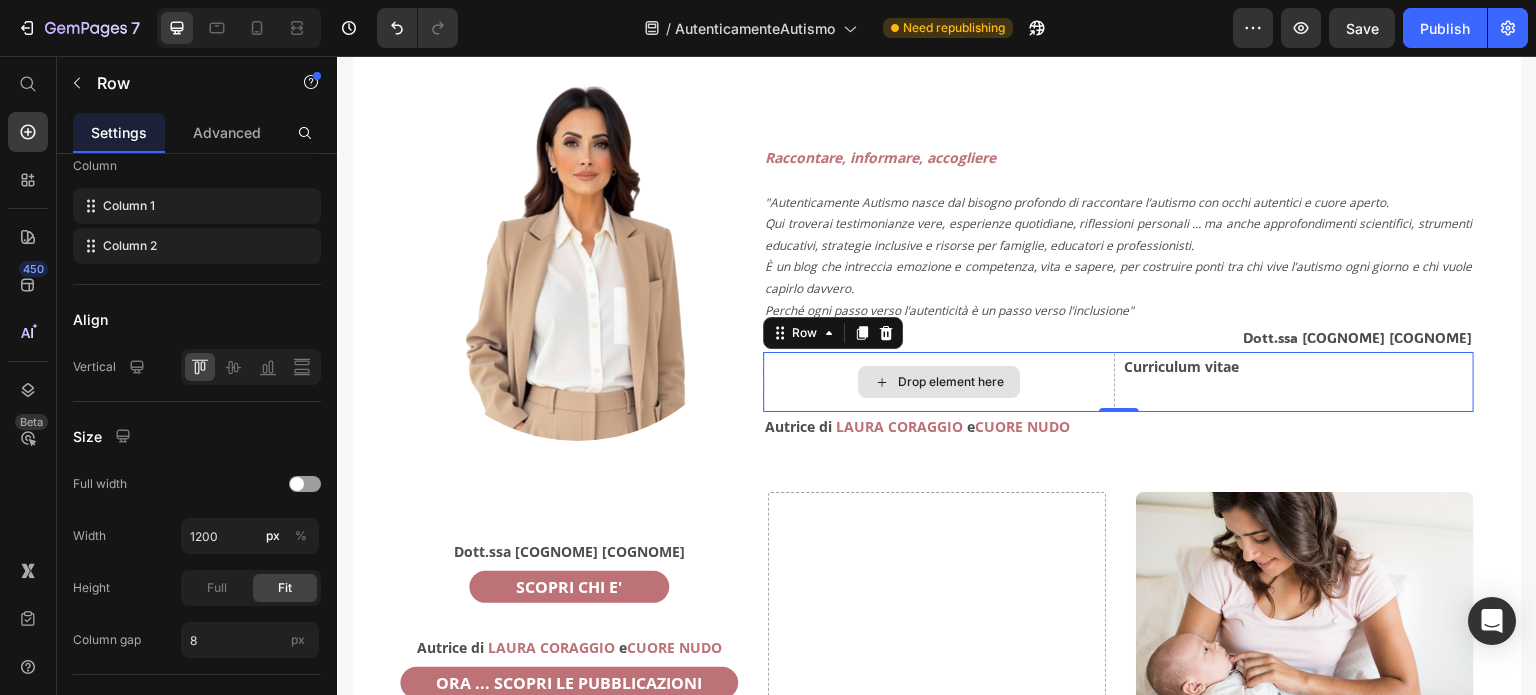 scroll, scrollTop: 0, scrollLeft: 0, axis: both 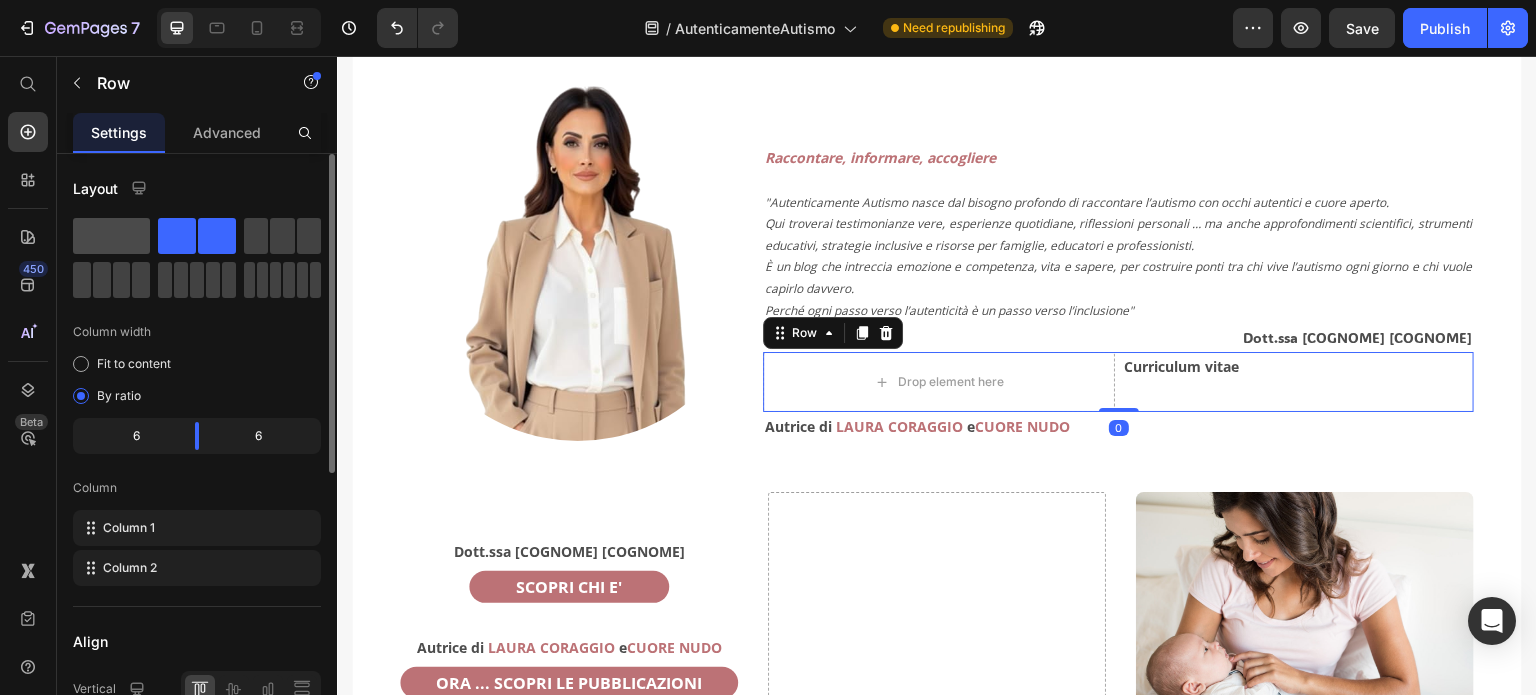 click 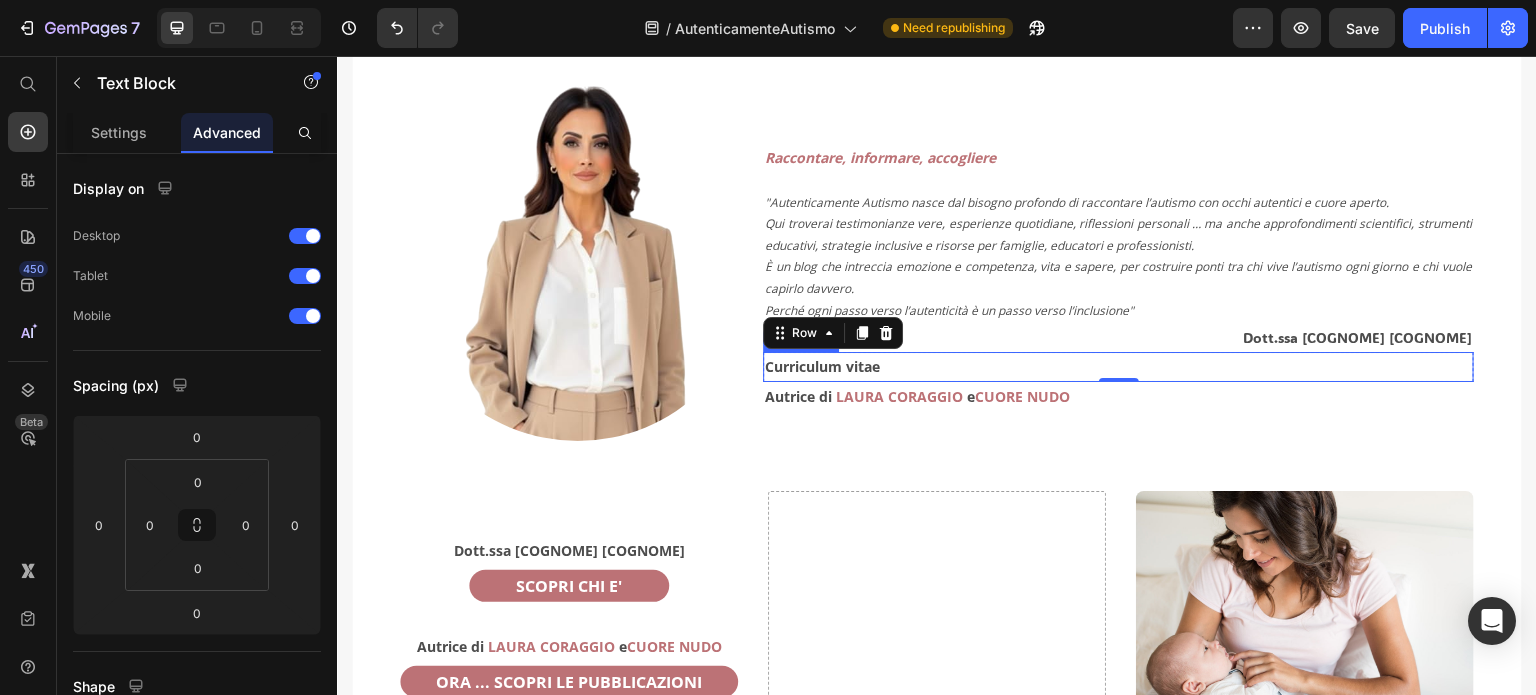 click on "Curriculum vitae" at bounding box center (1118, 366) 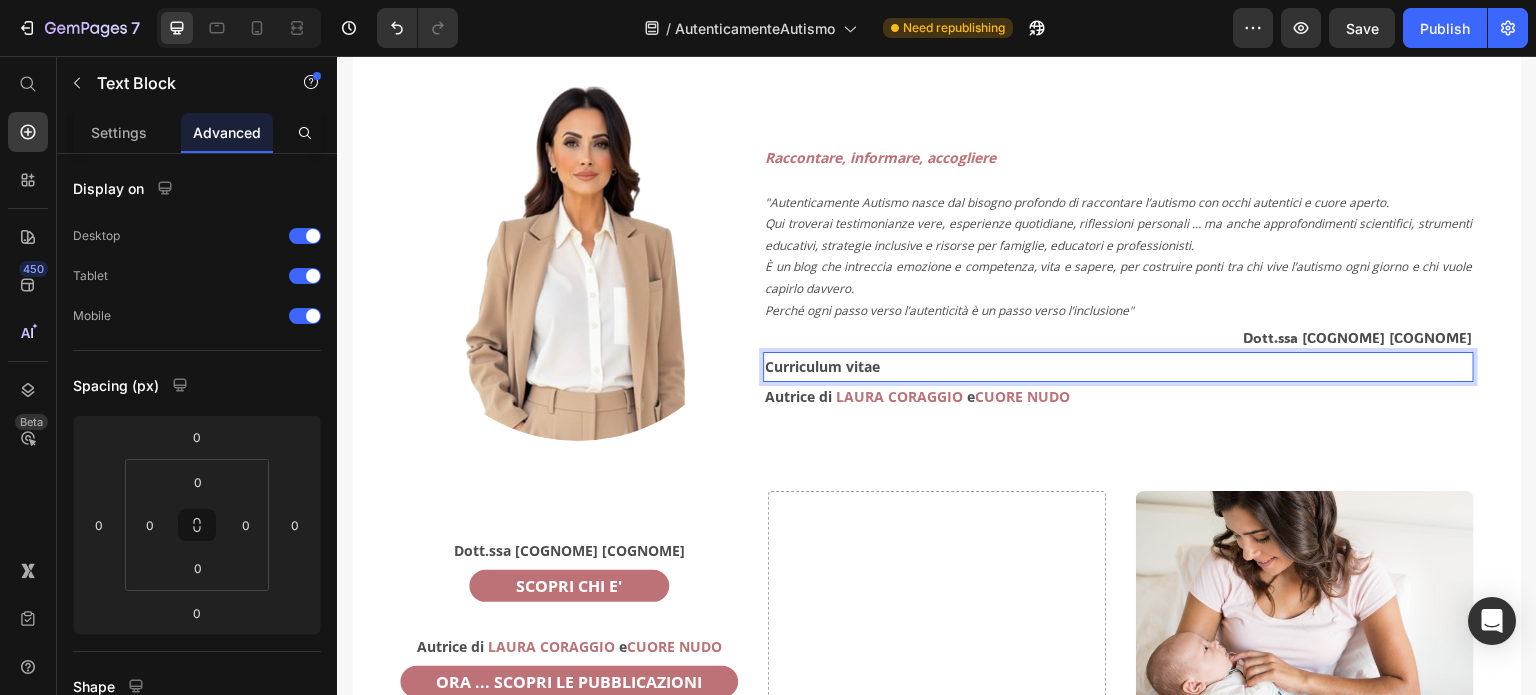 click on "Curriculum vitae" at bounding box center [1118, 366] 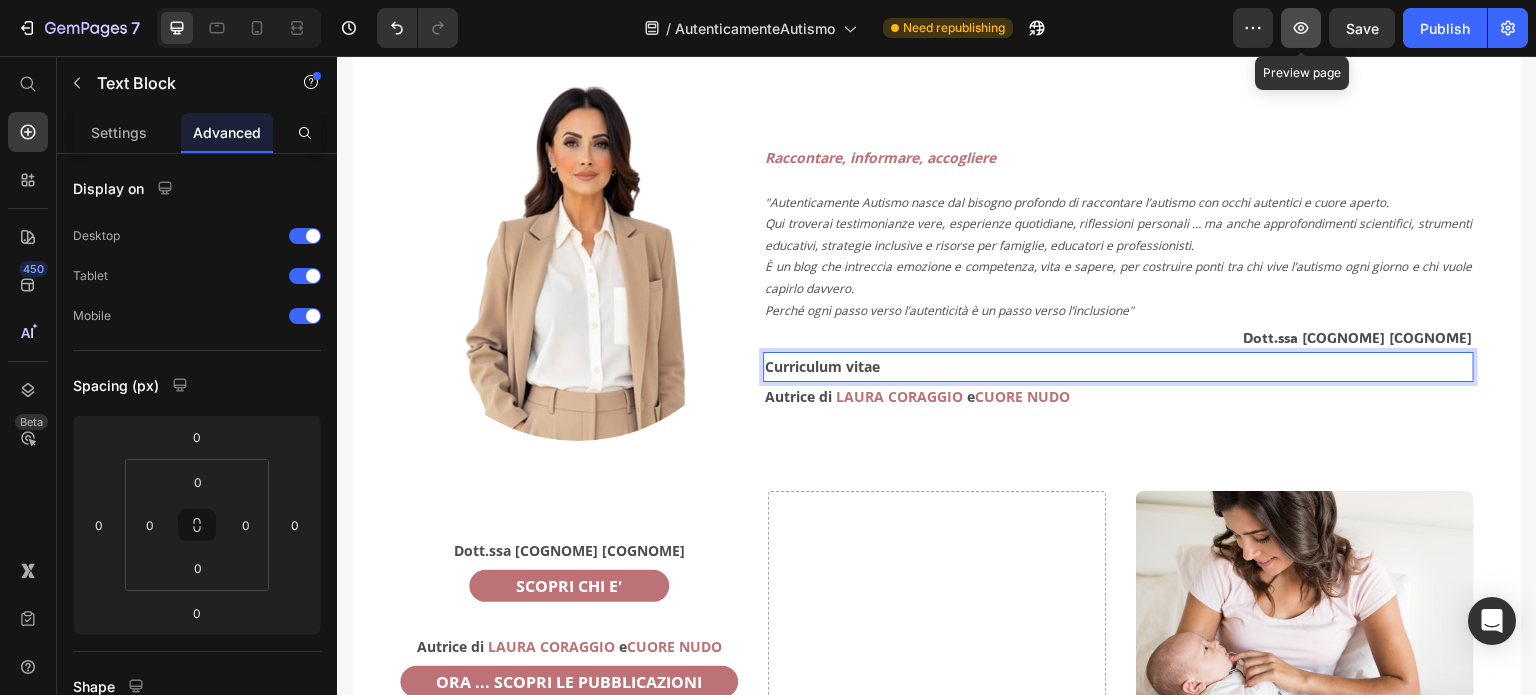 click 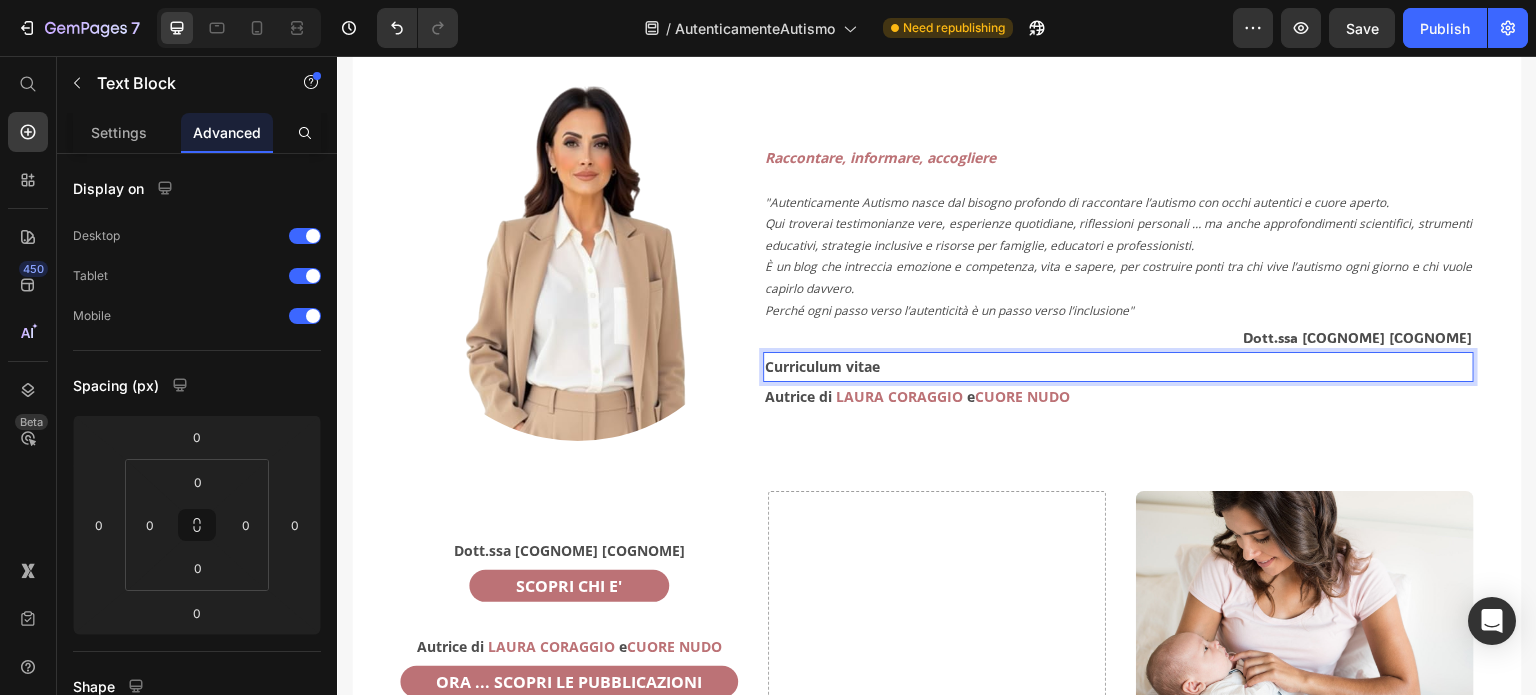 click on "Curriculum vitae" at bounding box center [1118, 366] 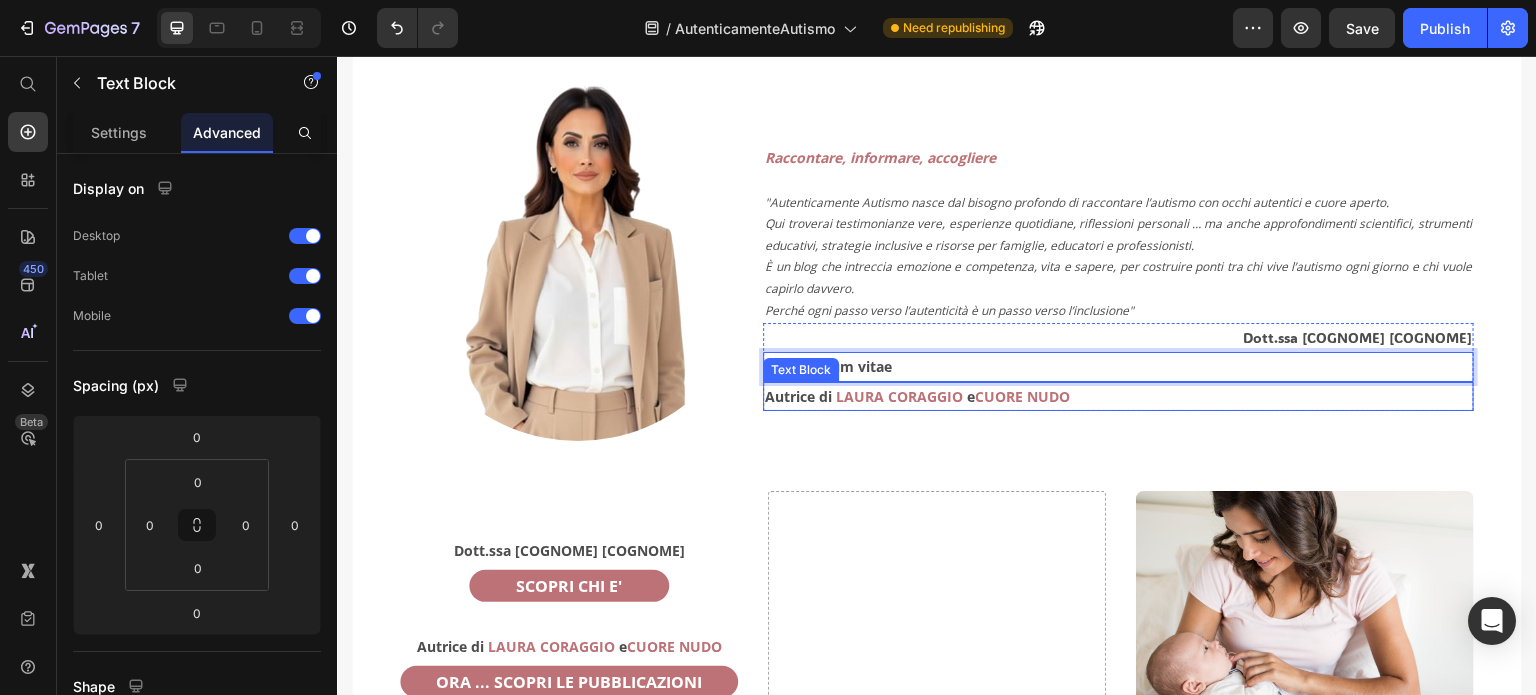 click on "Autrice di" at bounding box center [798, 396] 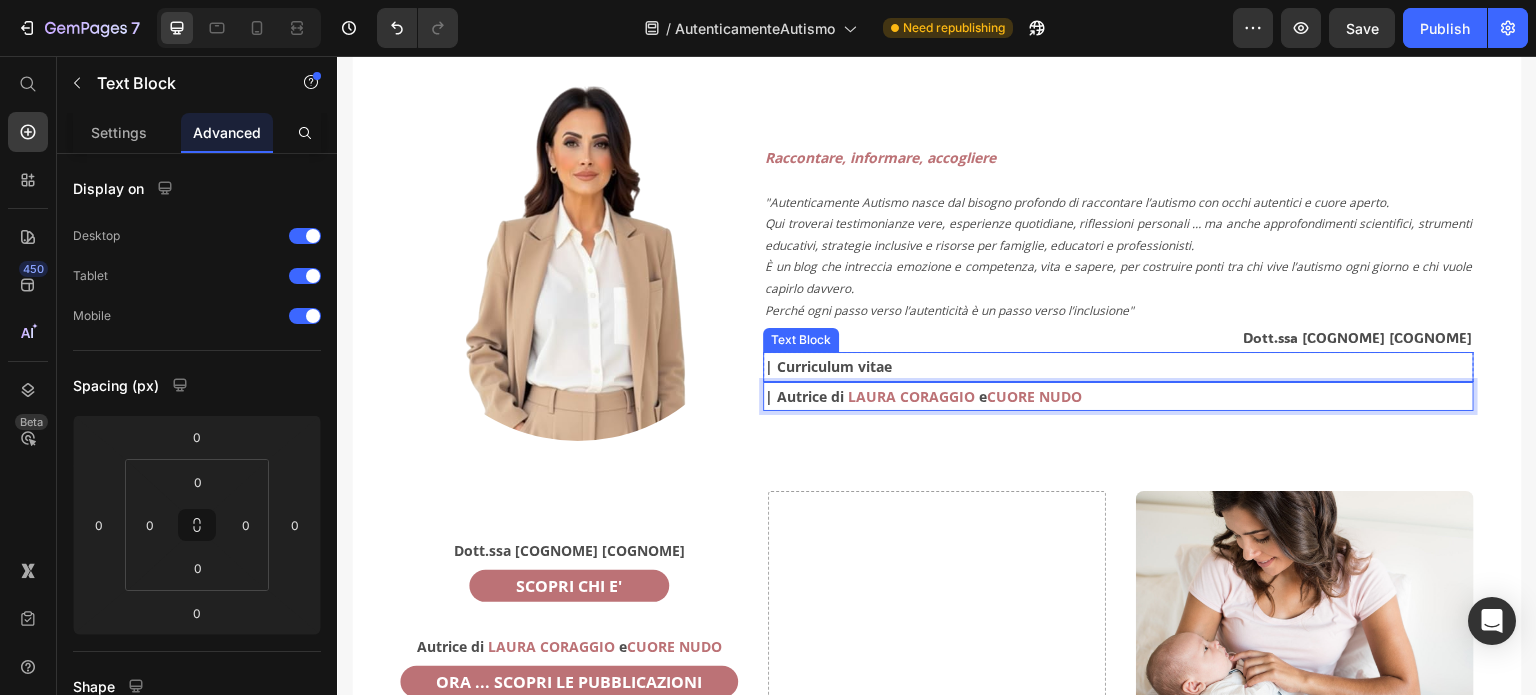 click on "| Curriculum vitae" at bounding box center (1118, 366) 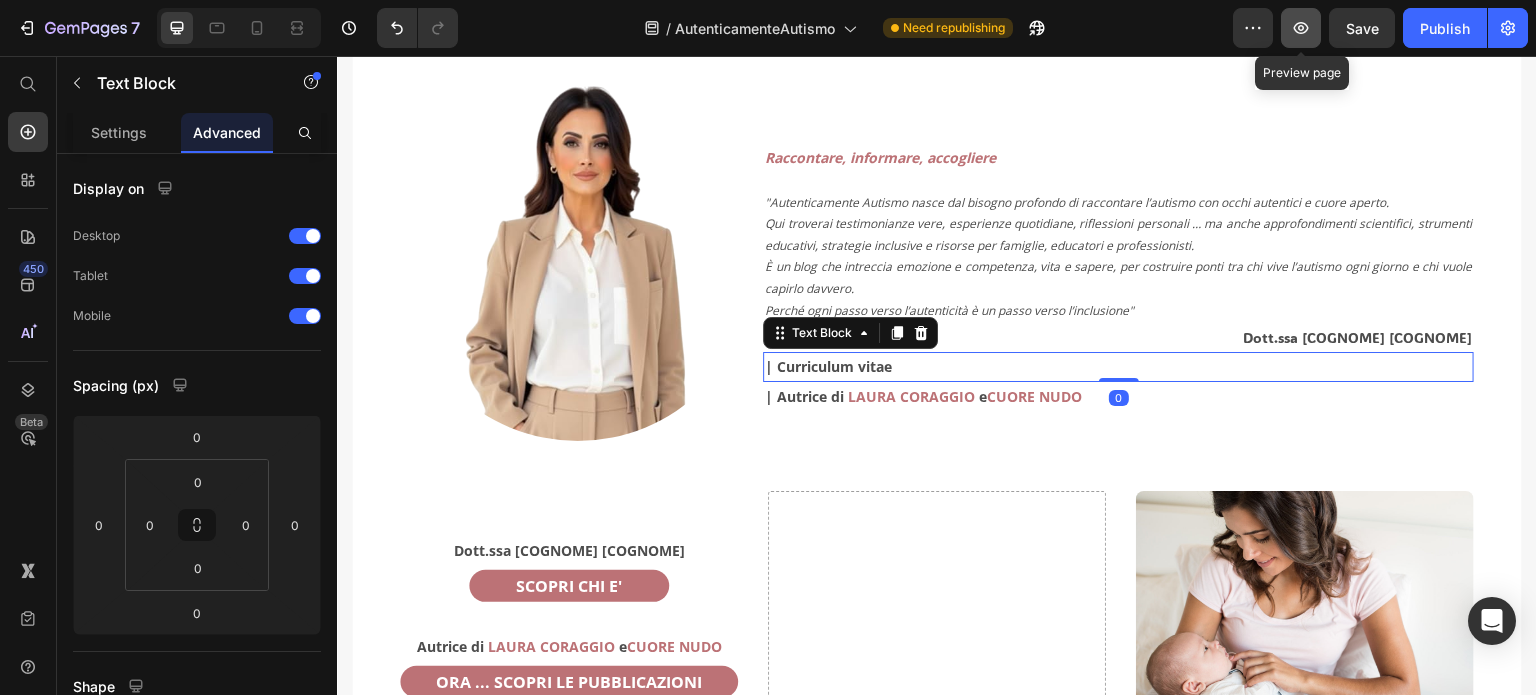 click 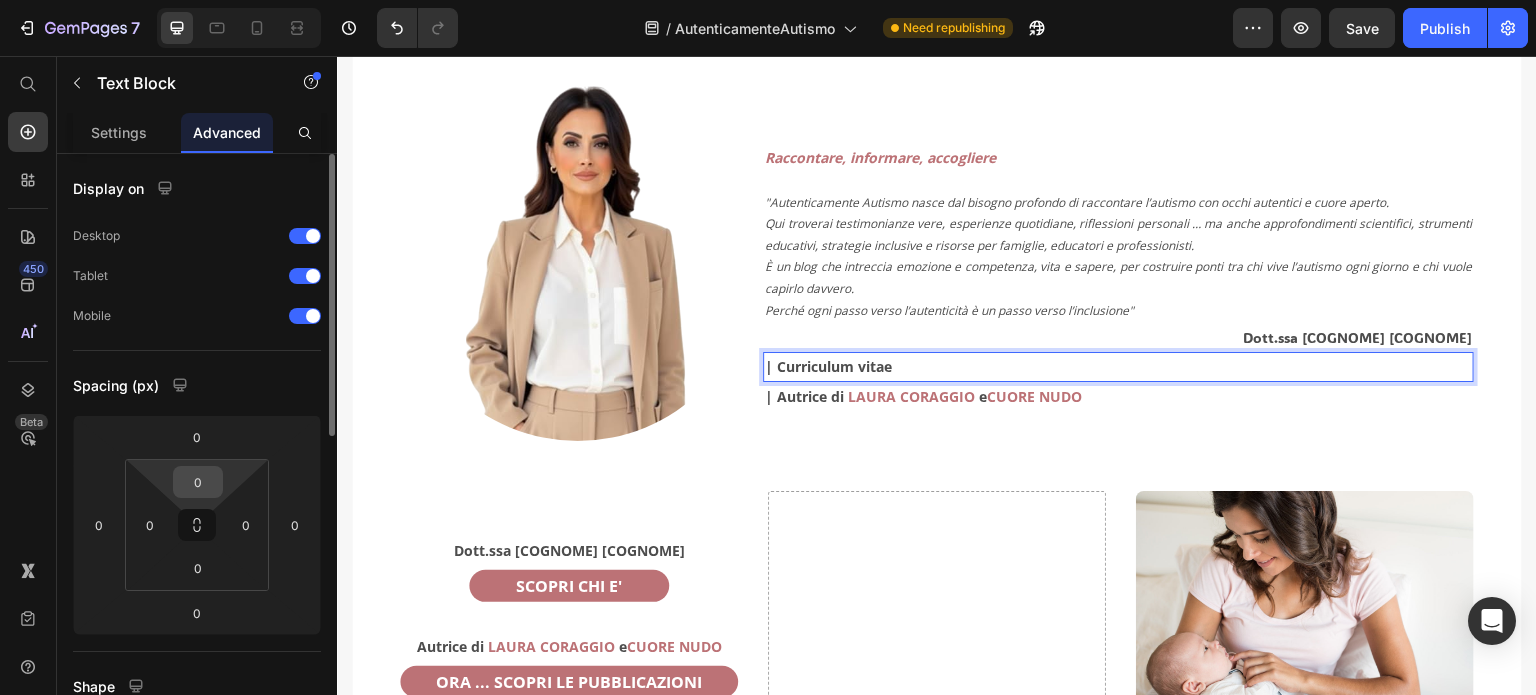 click on "0" at bounding box center (198, 482) 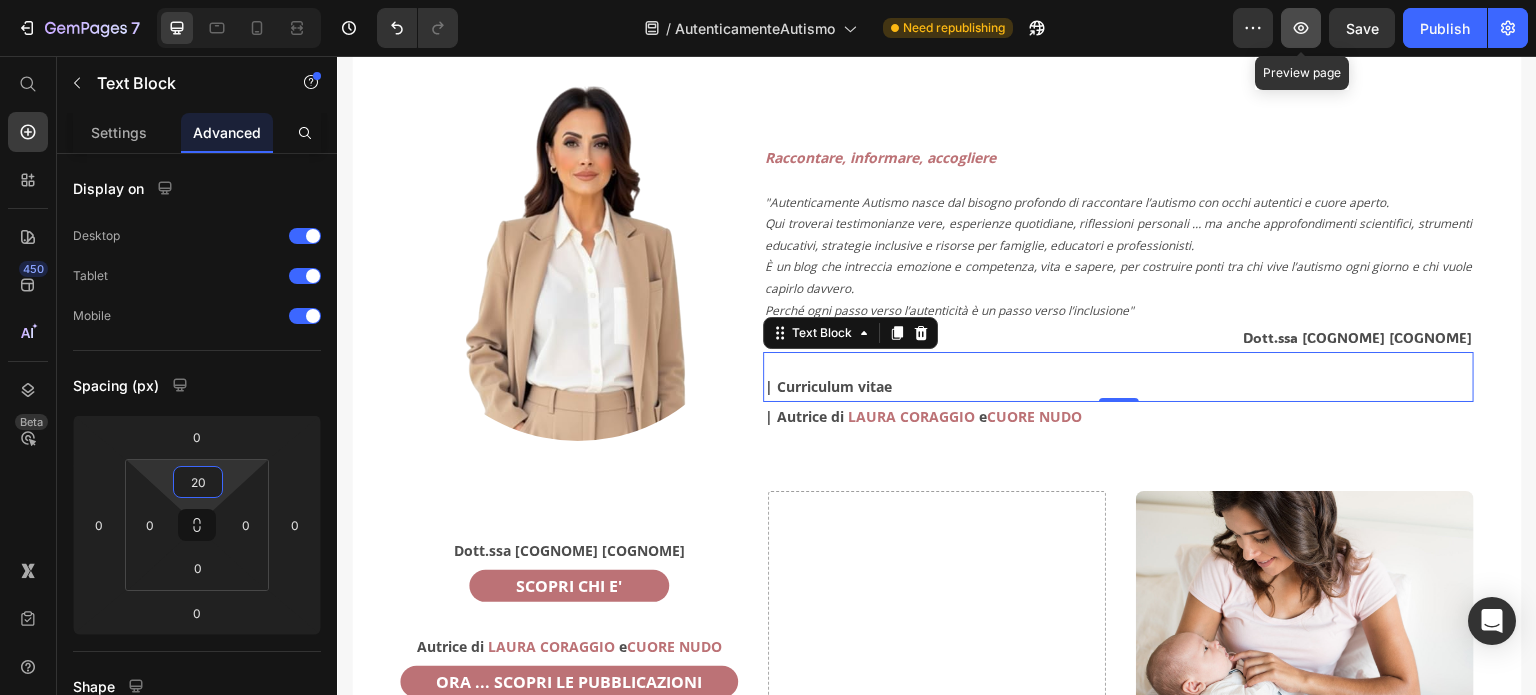 type on "20" 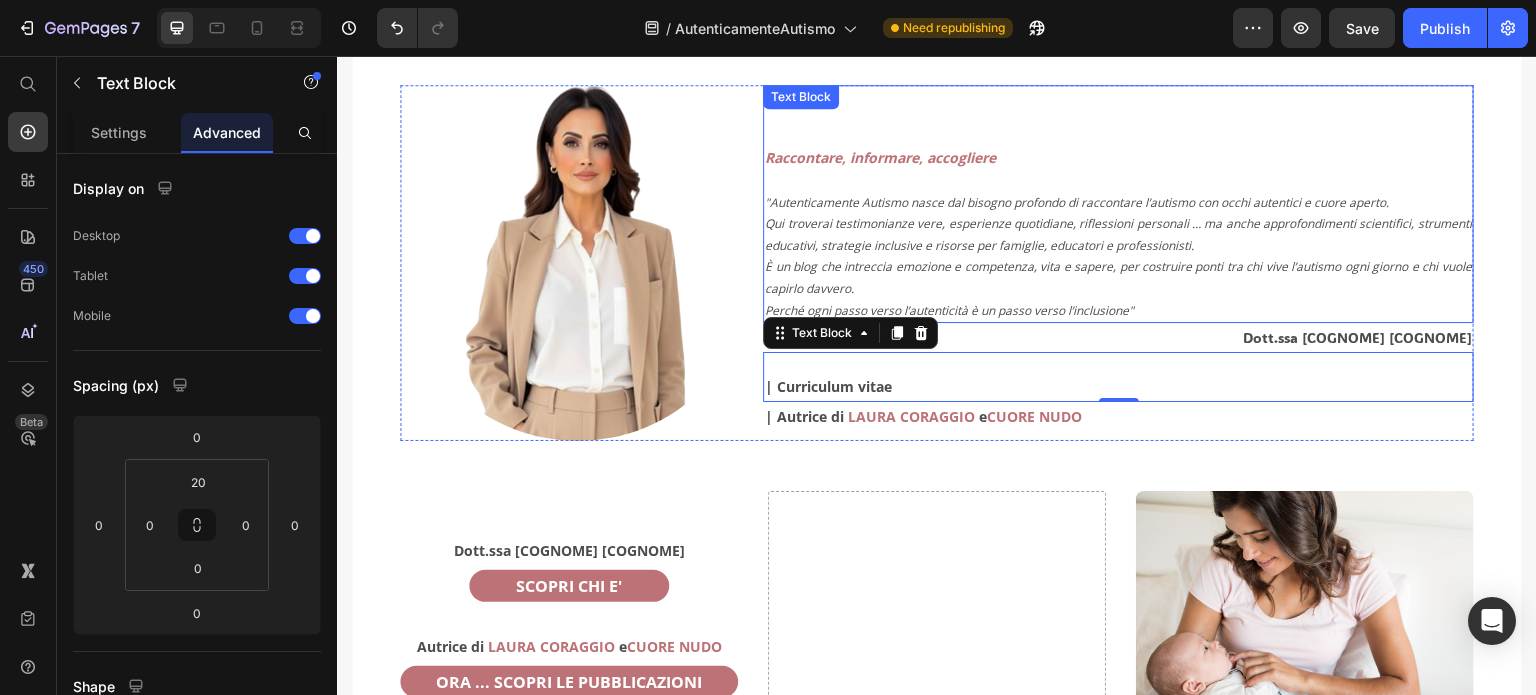 click on "Raccontare, informare, accogliere" at bounding box center (880, 157) 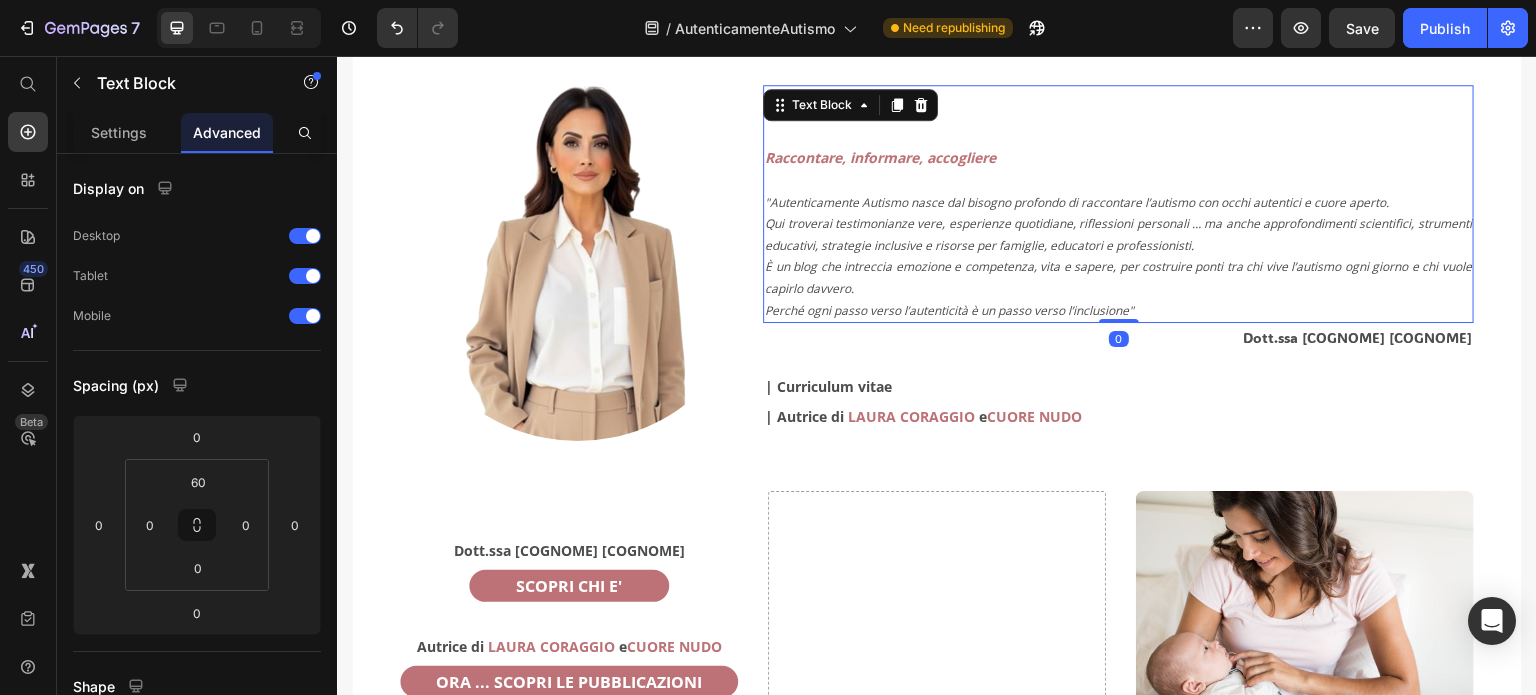 click on "Raccontare, informare, accogliere" at bounding box center (880, 157) 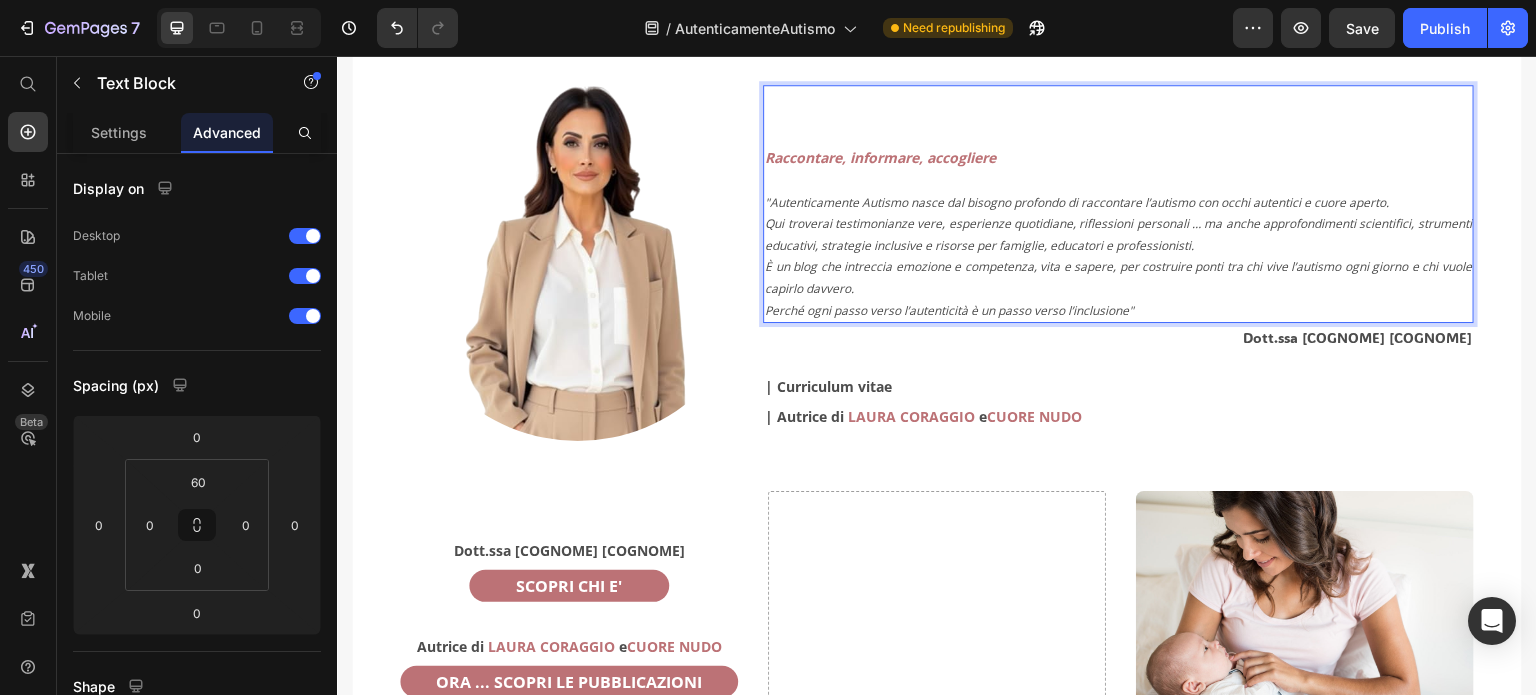 click on "Raccontare, informare, accogliere" at bounding box center [880, 157] 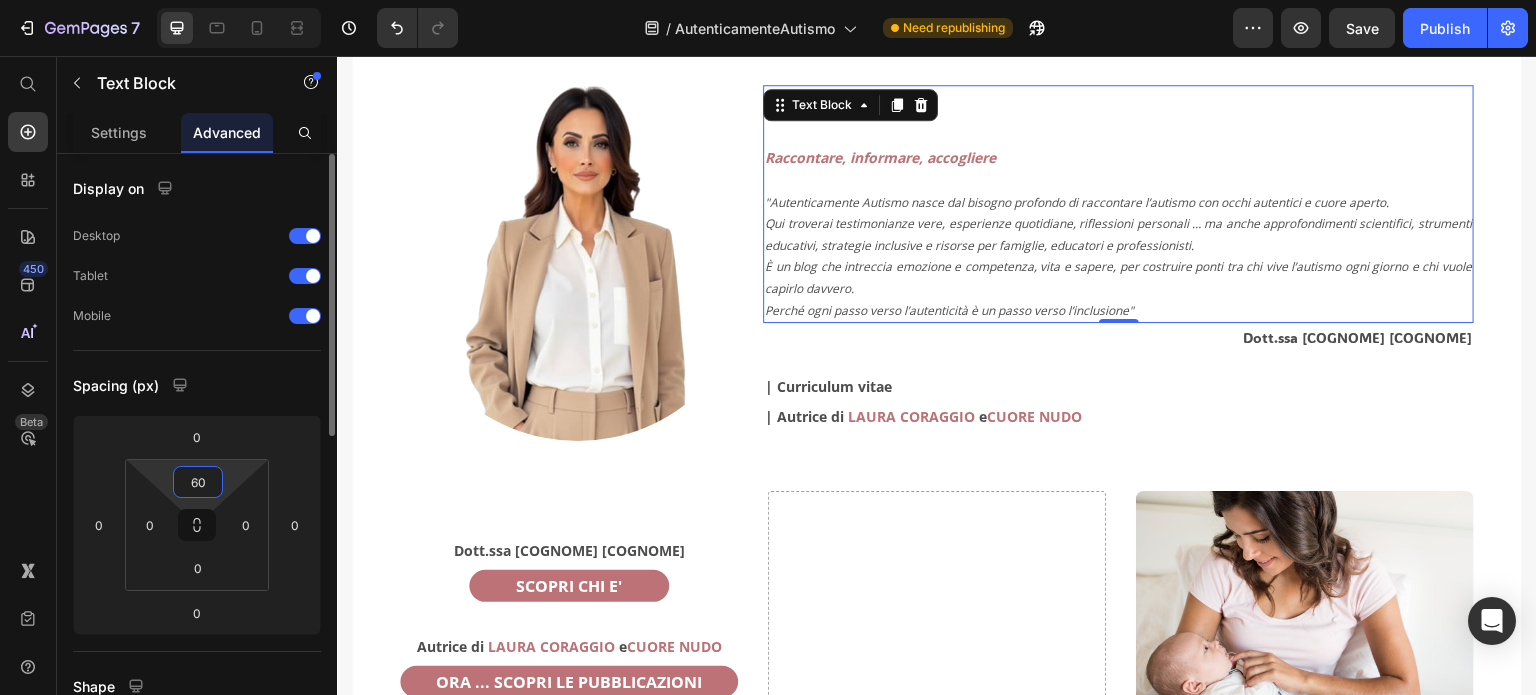 click on "60" at bounding box center [198, 482] 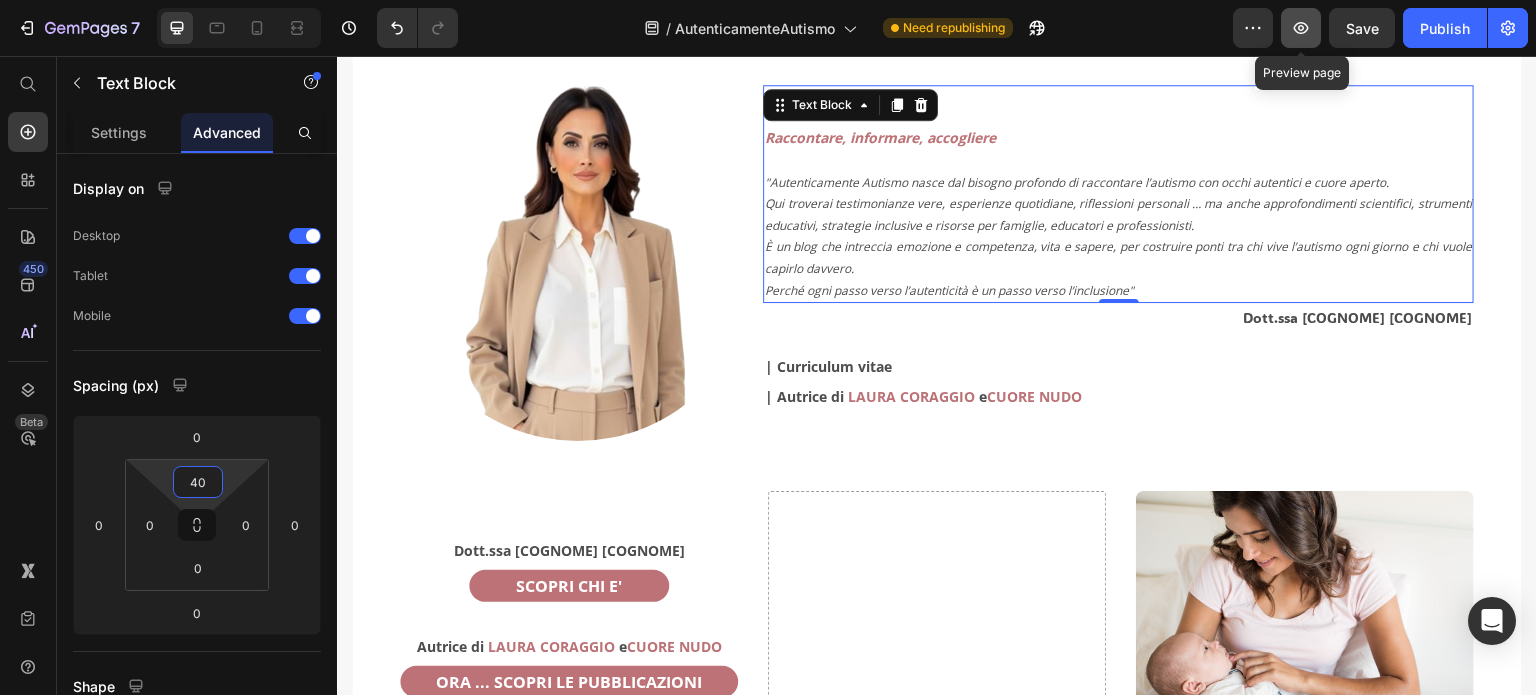 type on "40" 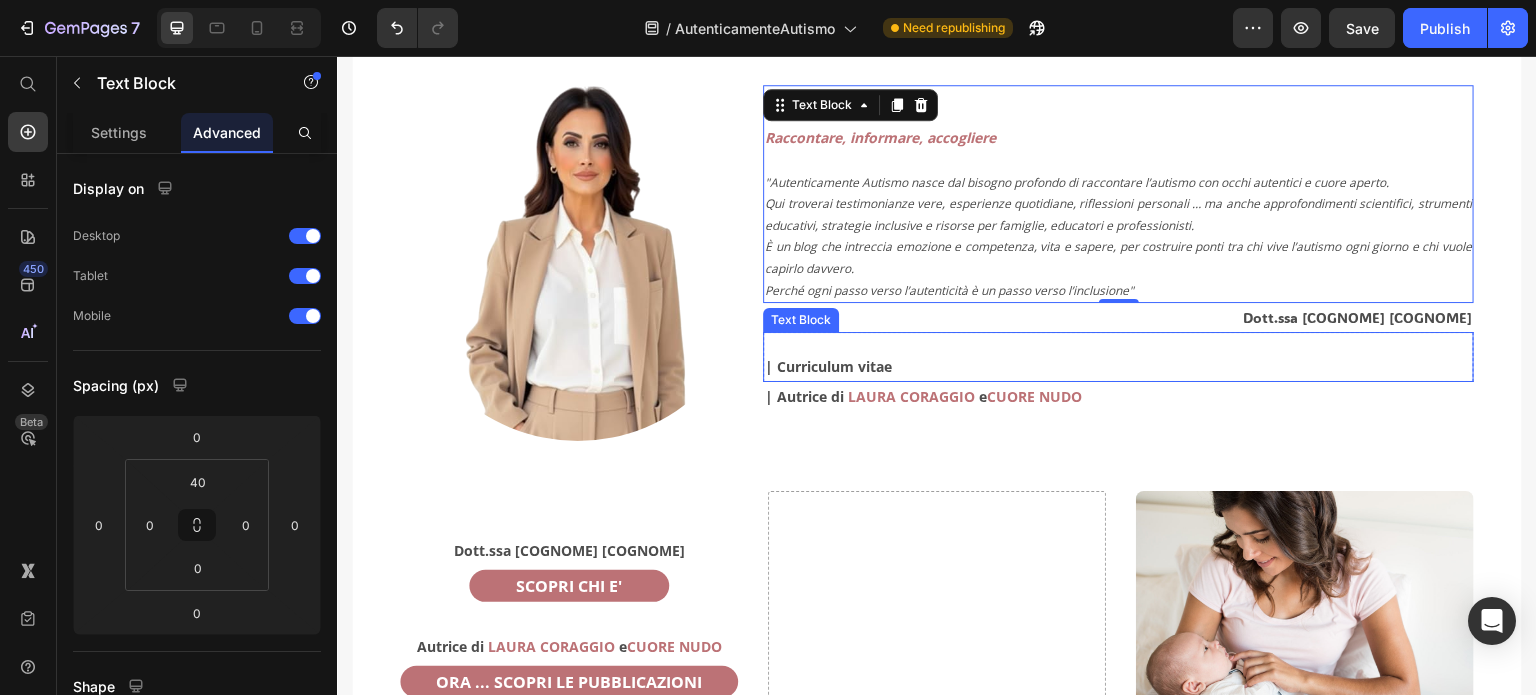 click on "| Curriculum vitae" at bounding box center [1118, 366] 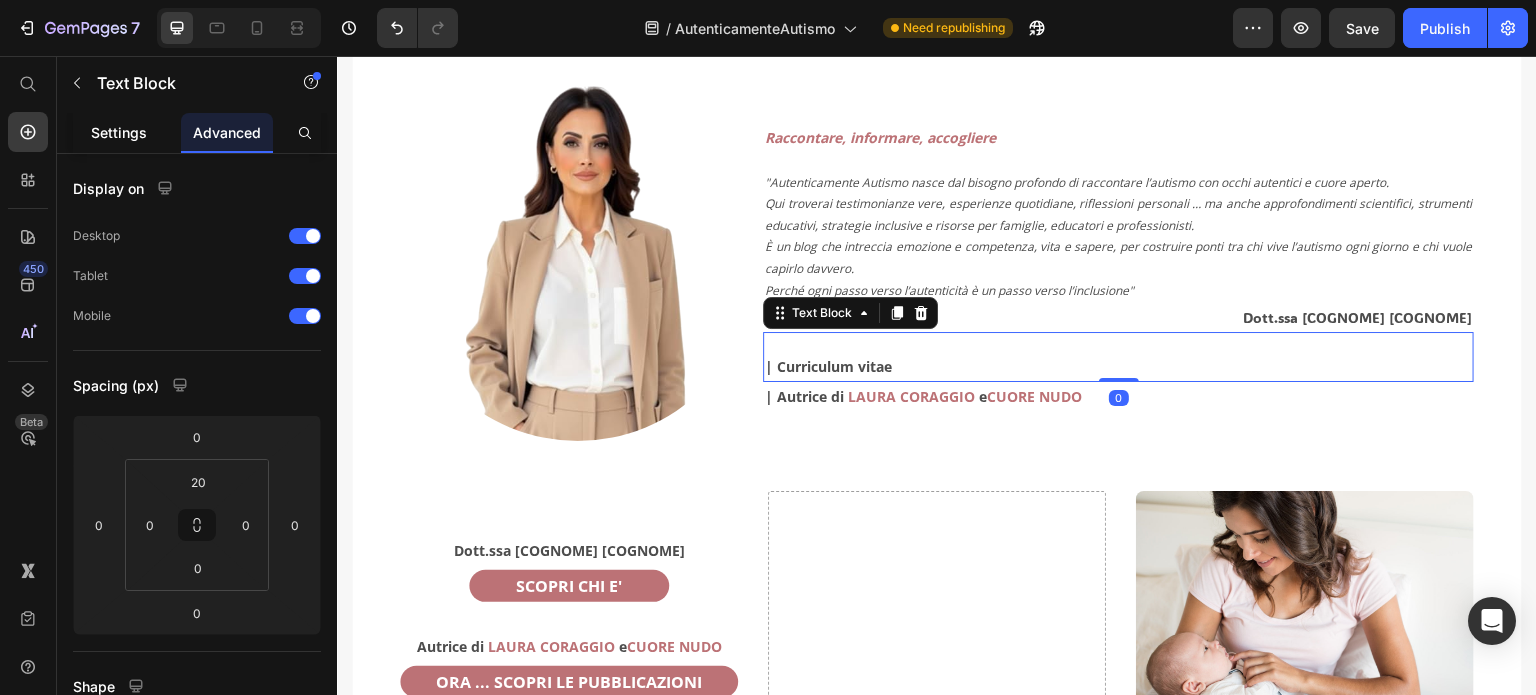 click on "Settings" 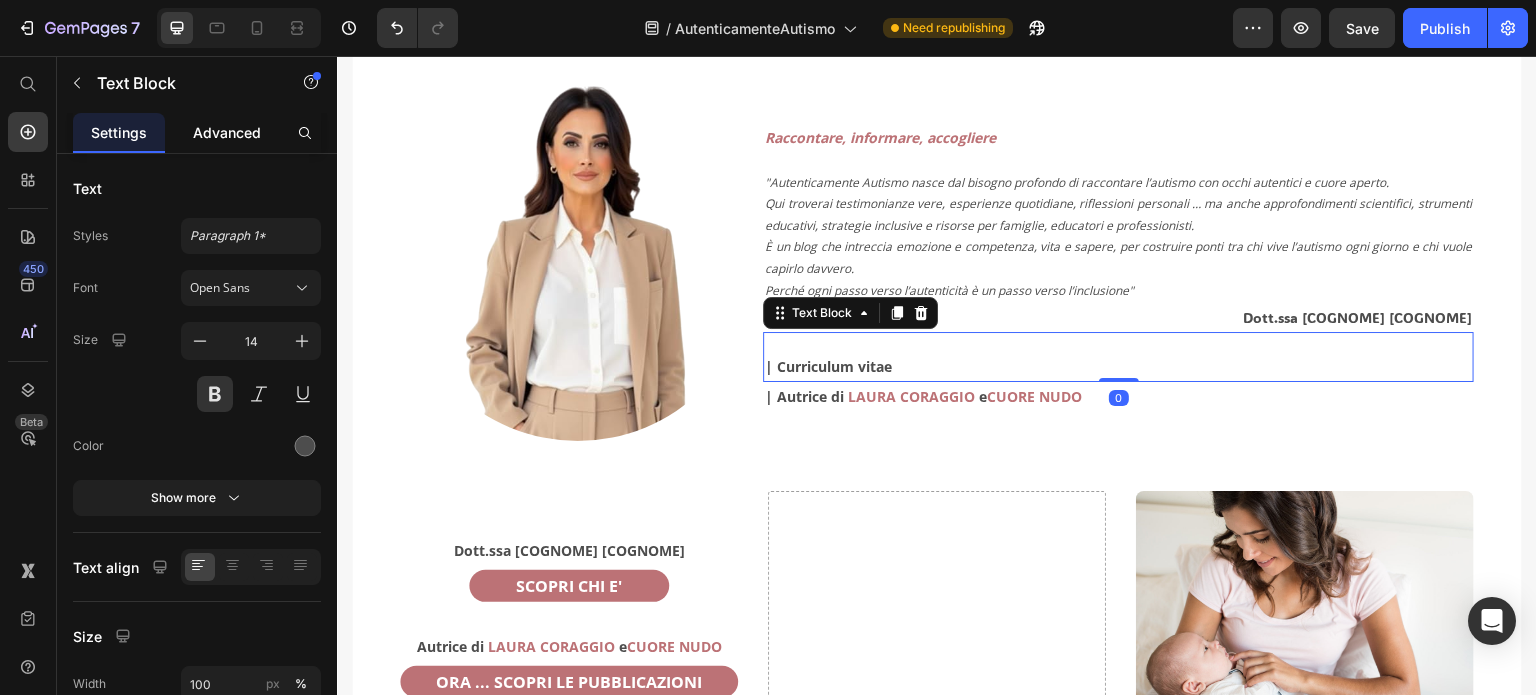 click on "Advanced" at bounding box center [227, 132] 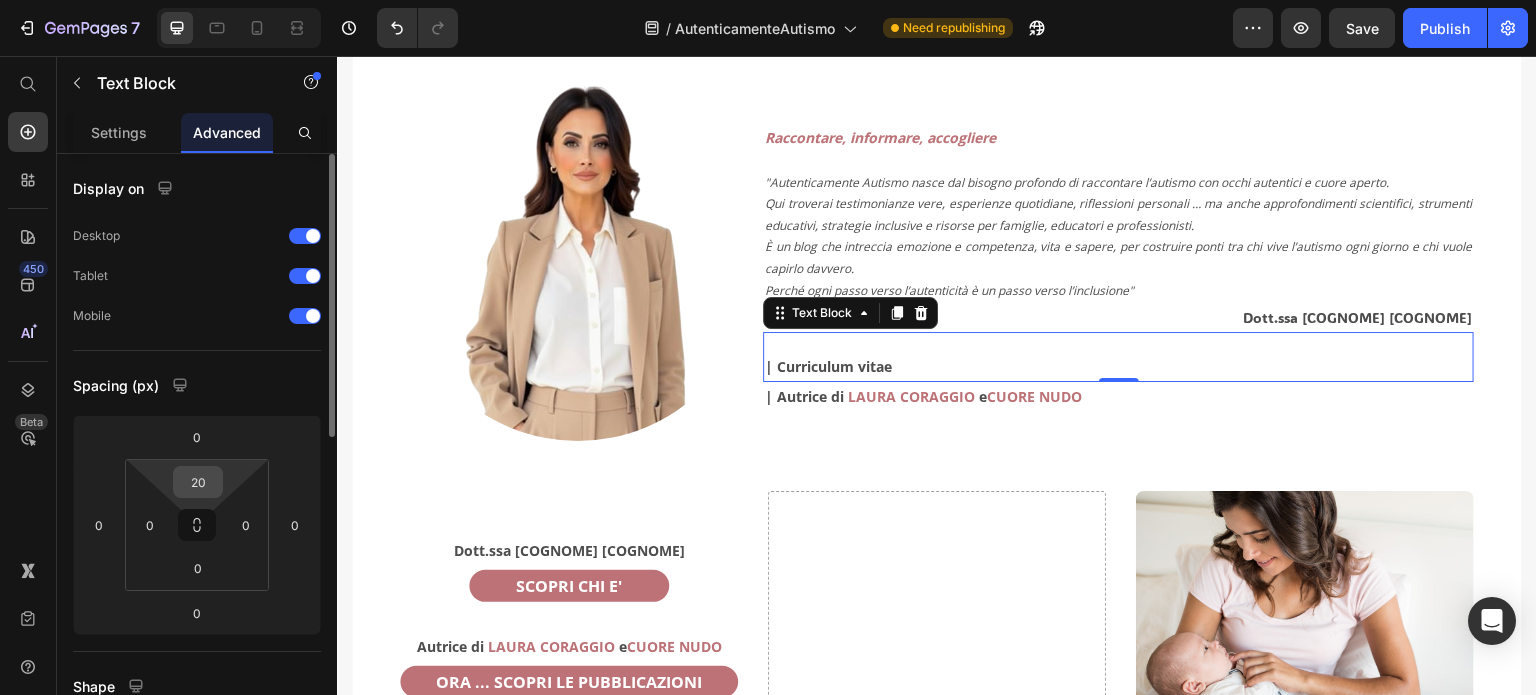 click on "20" at bounding box center (198, 482) 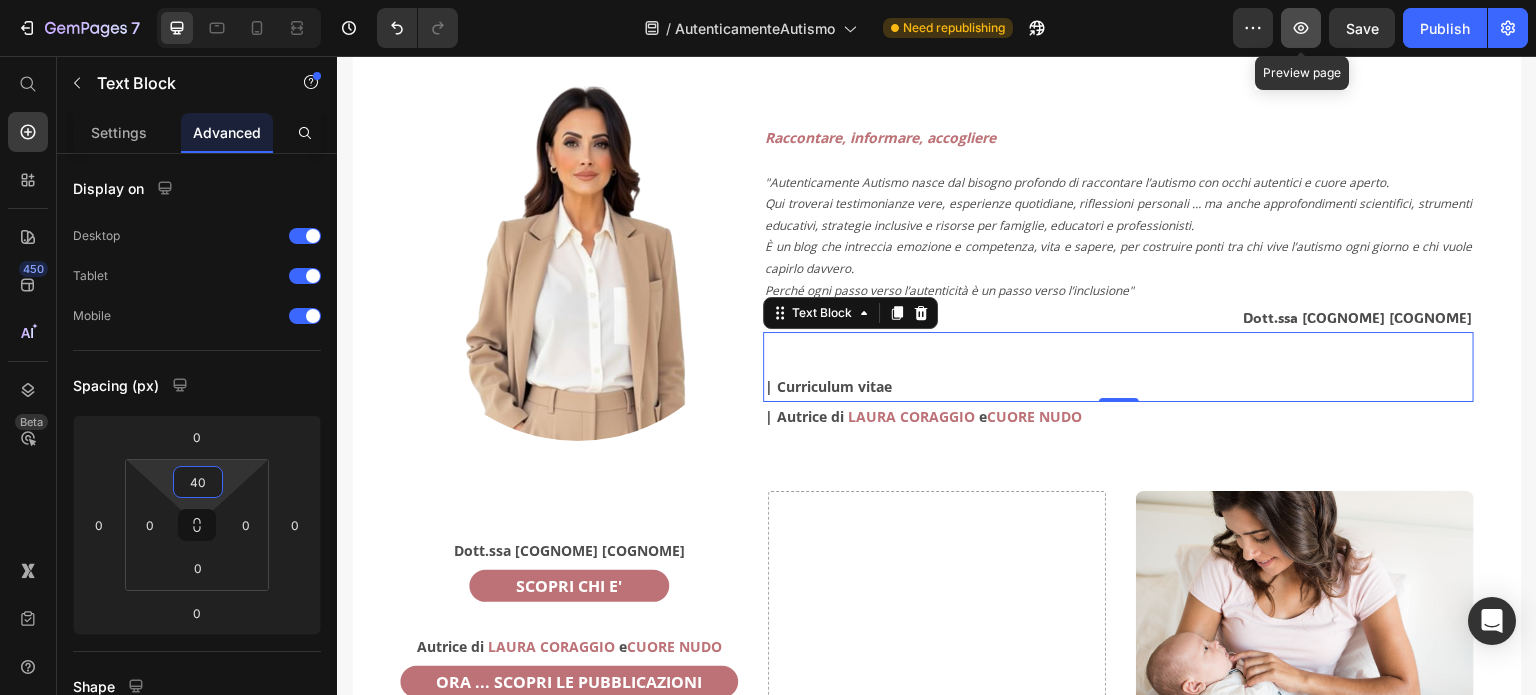 type on "40" 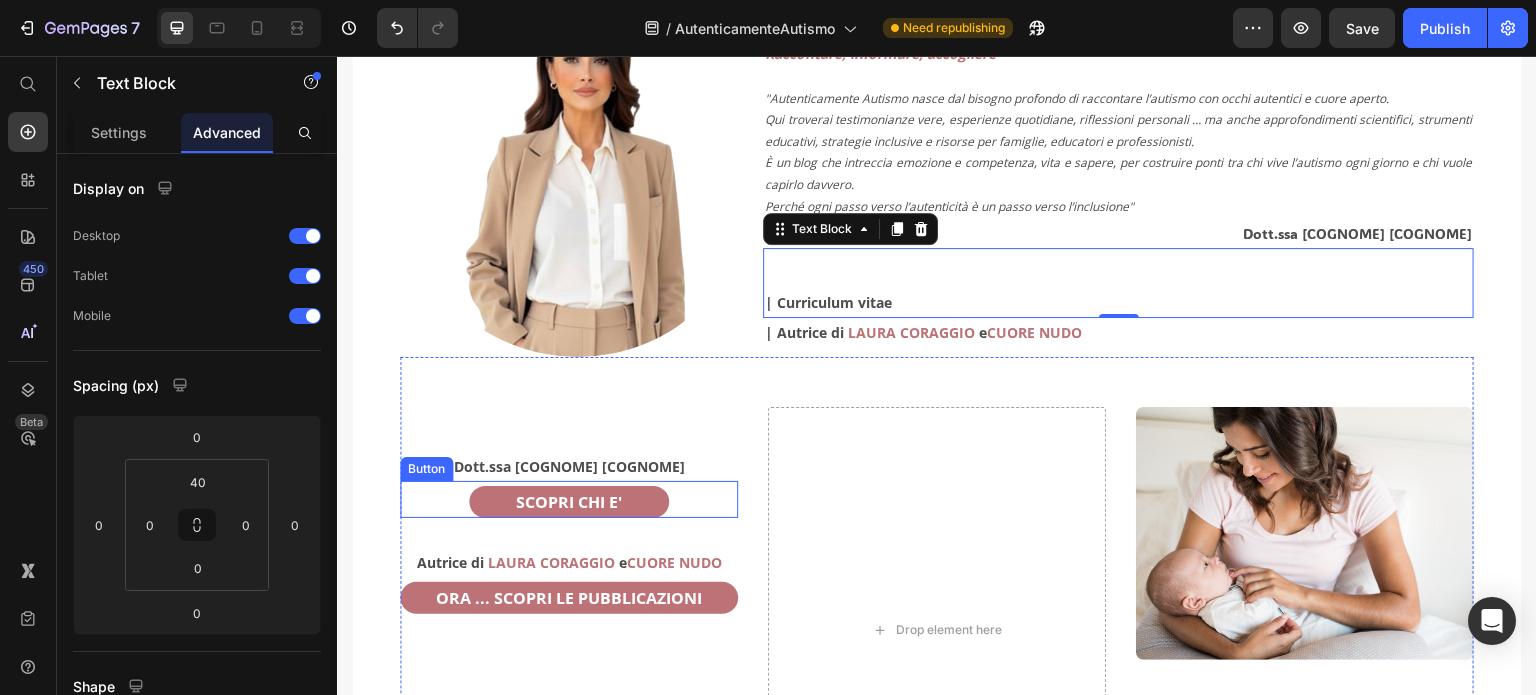 scroll, scrollTop: 500, scrollLeft: 0, axis: vertical 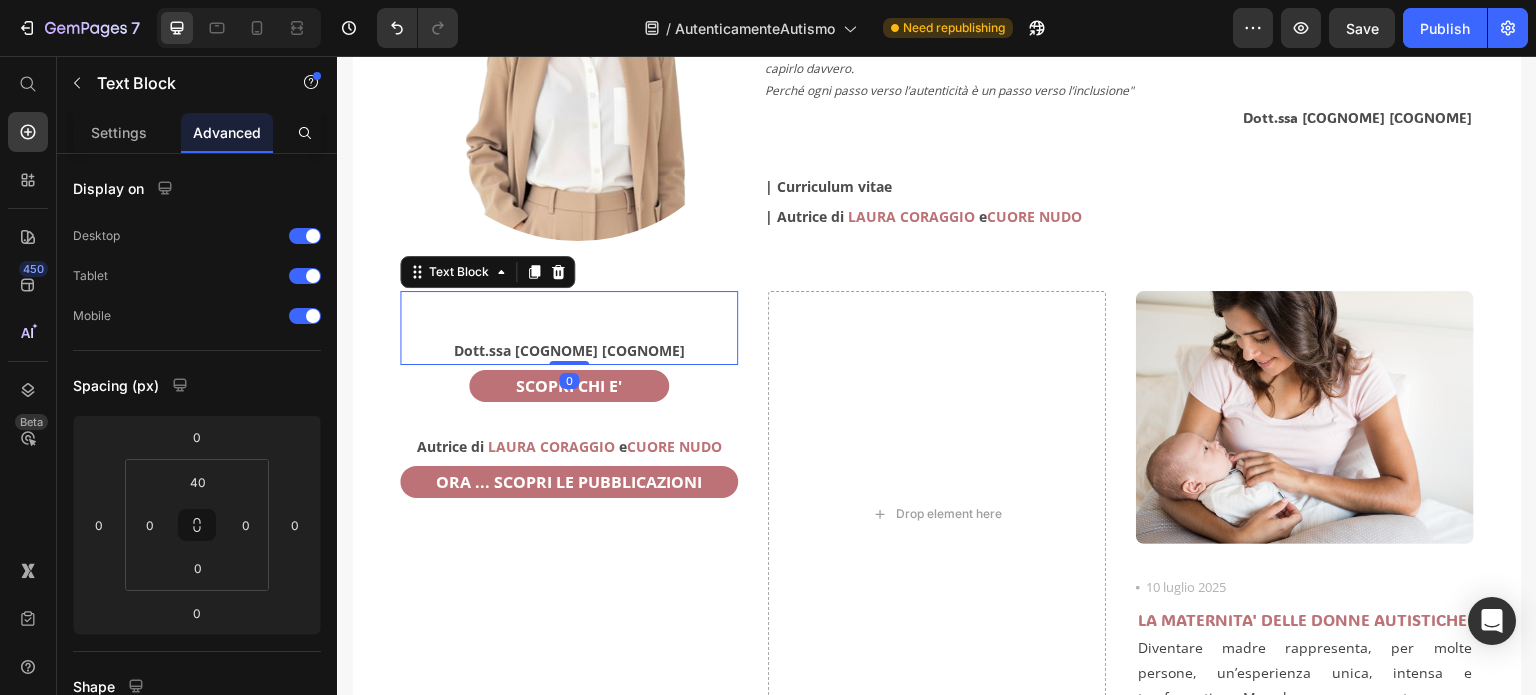 click on "Dott.ssa Mariarosaria Canzano" at bounding box center (569, 350) 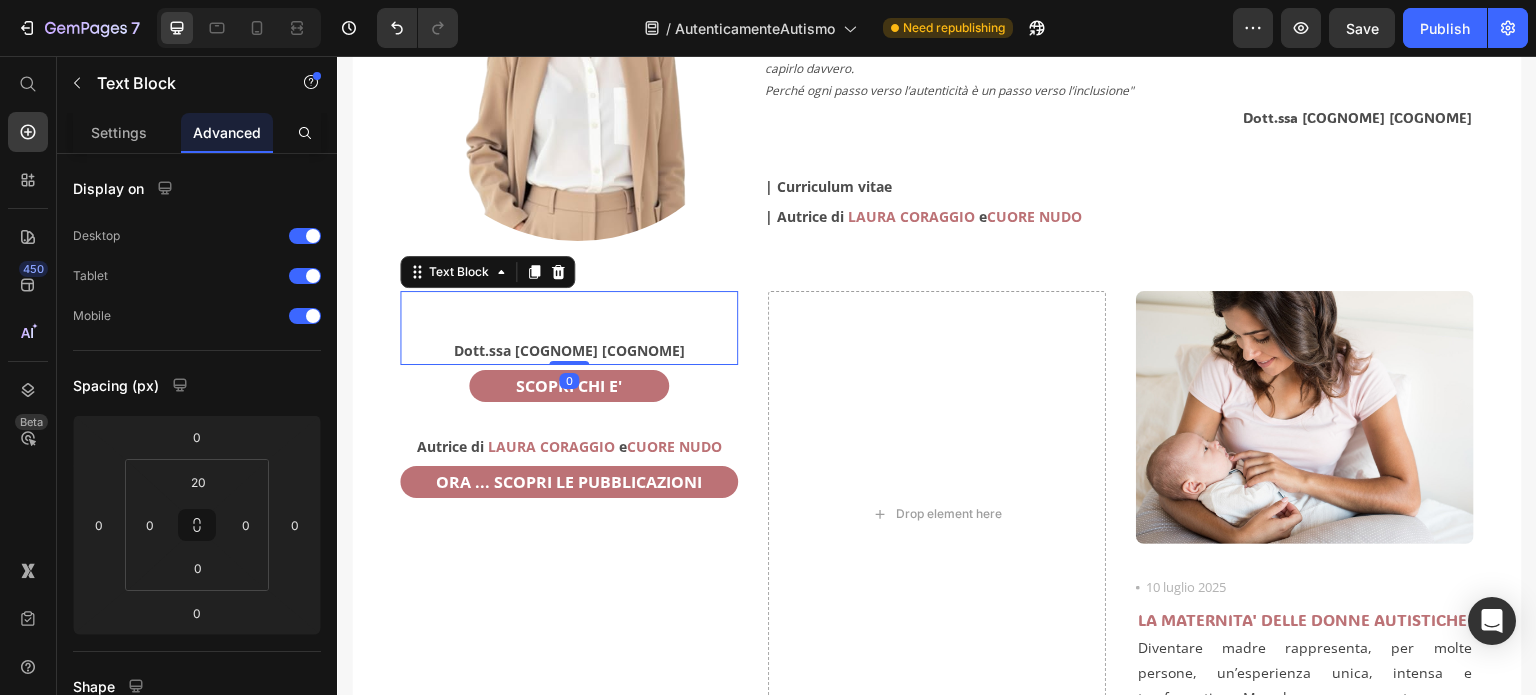 click 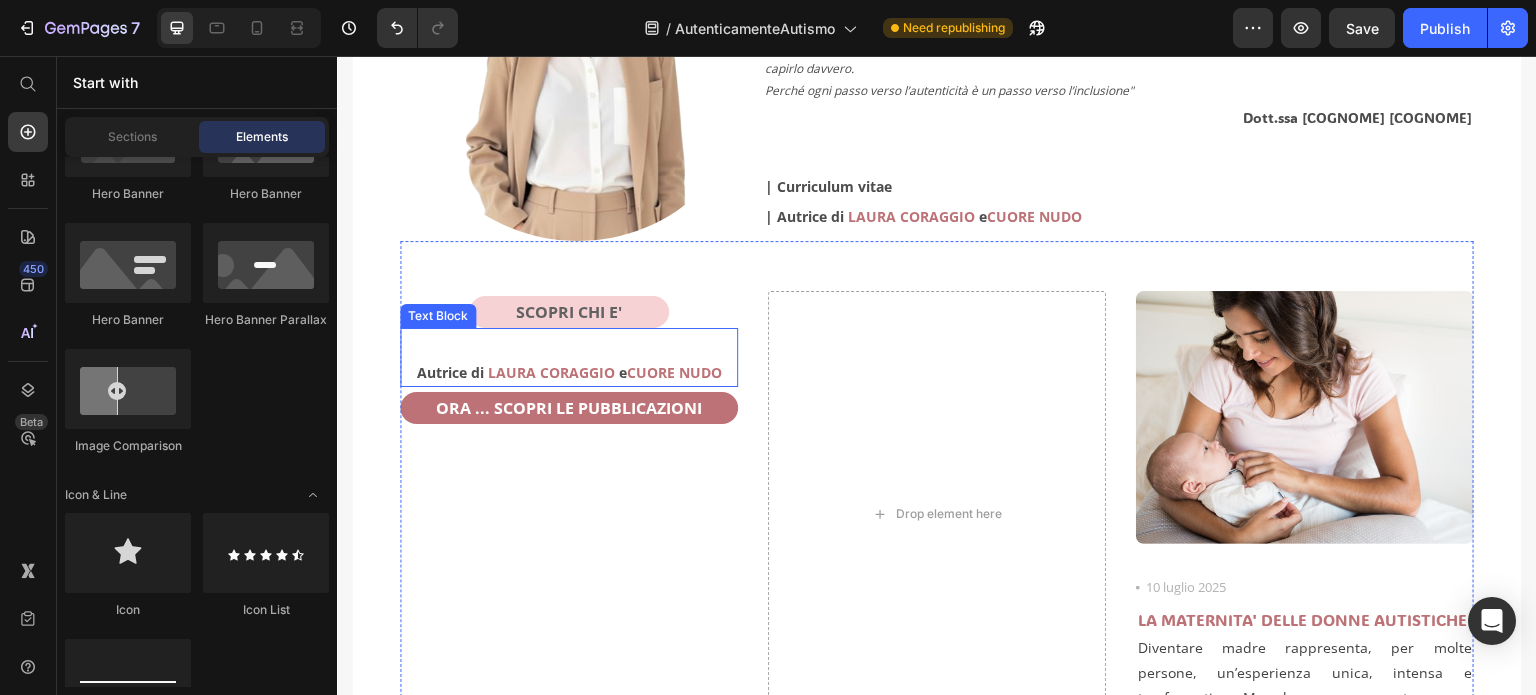 click on "SCOPRI CHI E'" at bounding box center [569, 312] 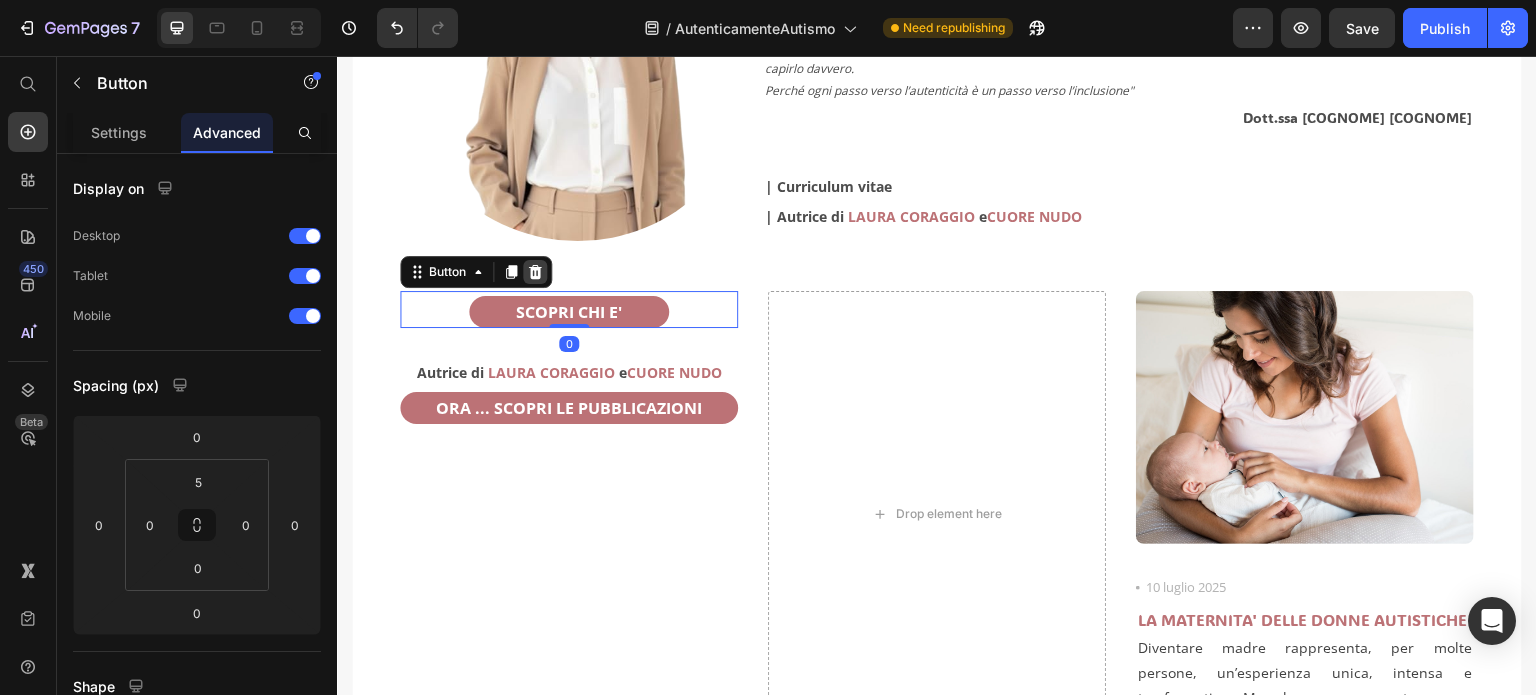 click 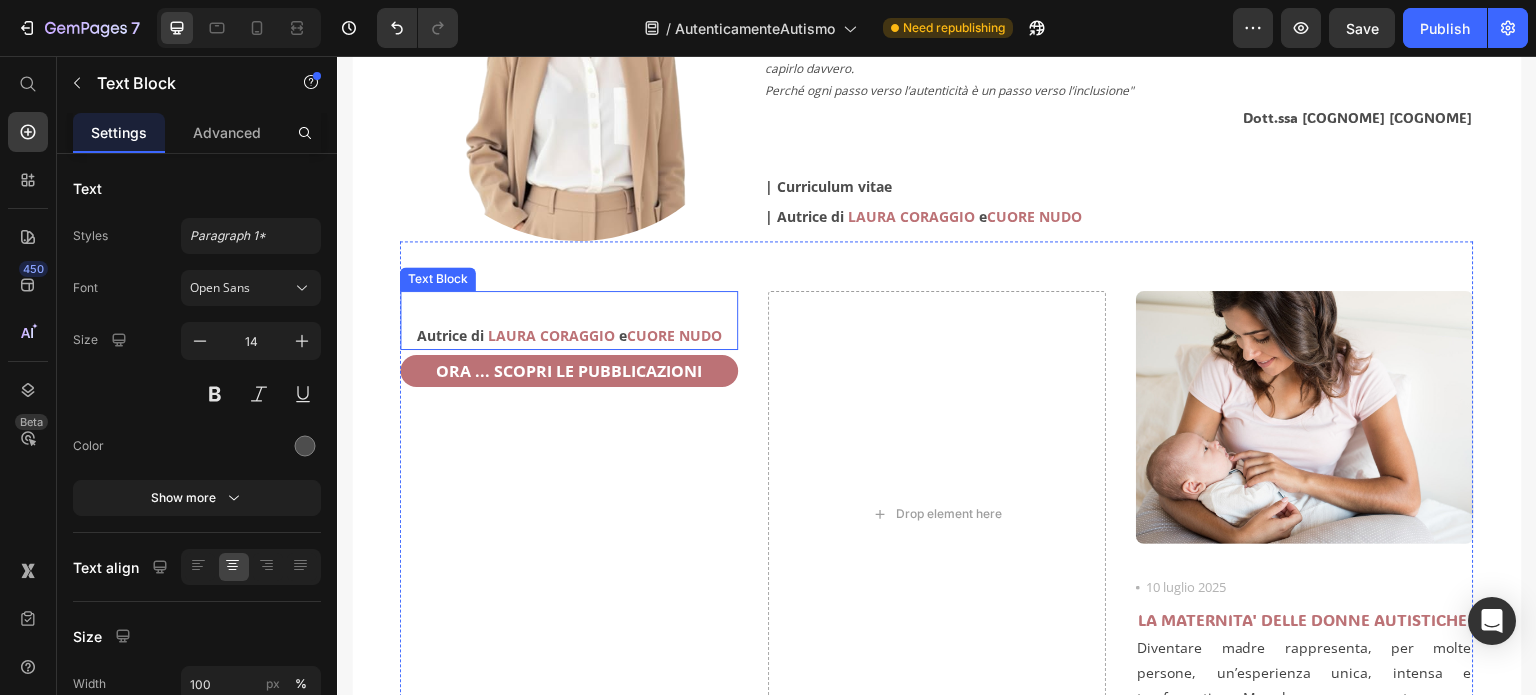click on "e" at bounding box center (623, 335) 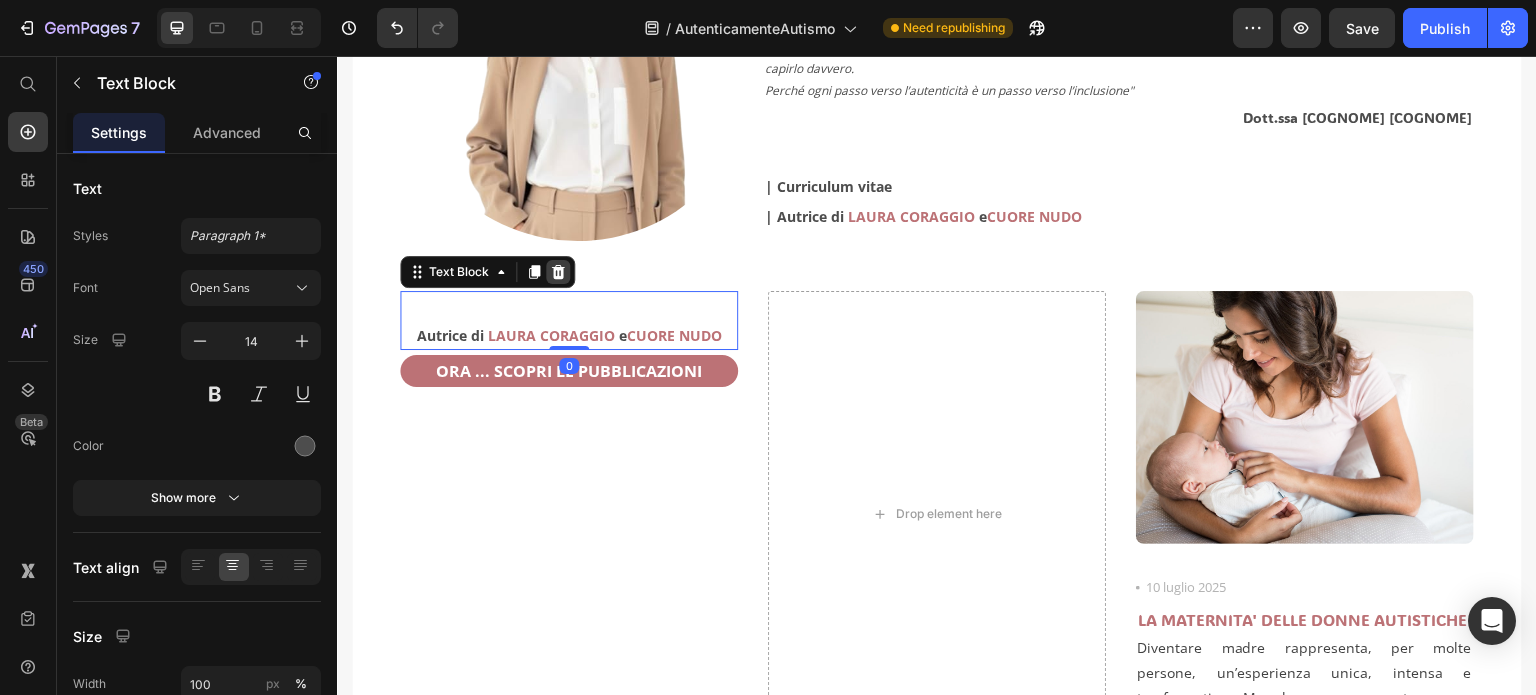 click 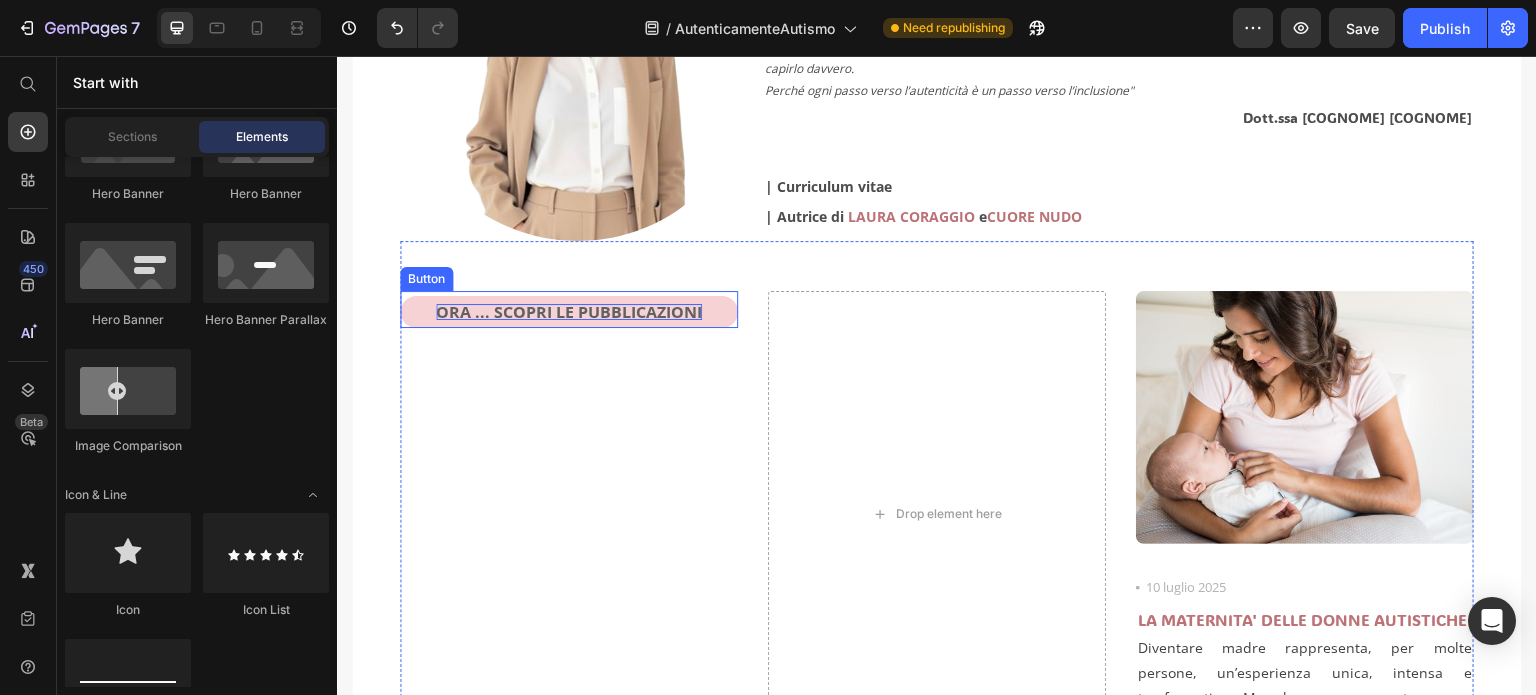 click on "ORA ... SCOPRI LE PUBBLICAZIONI" at bounding box center [569, 312] 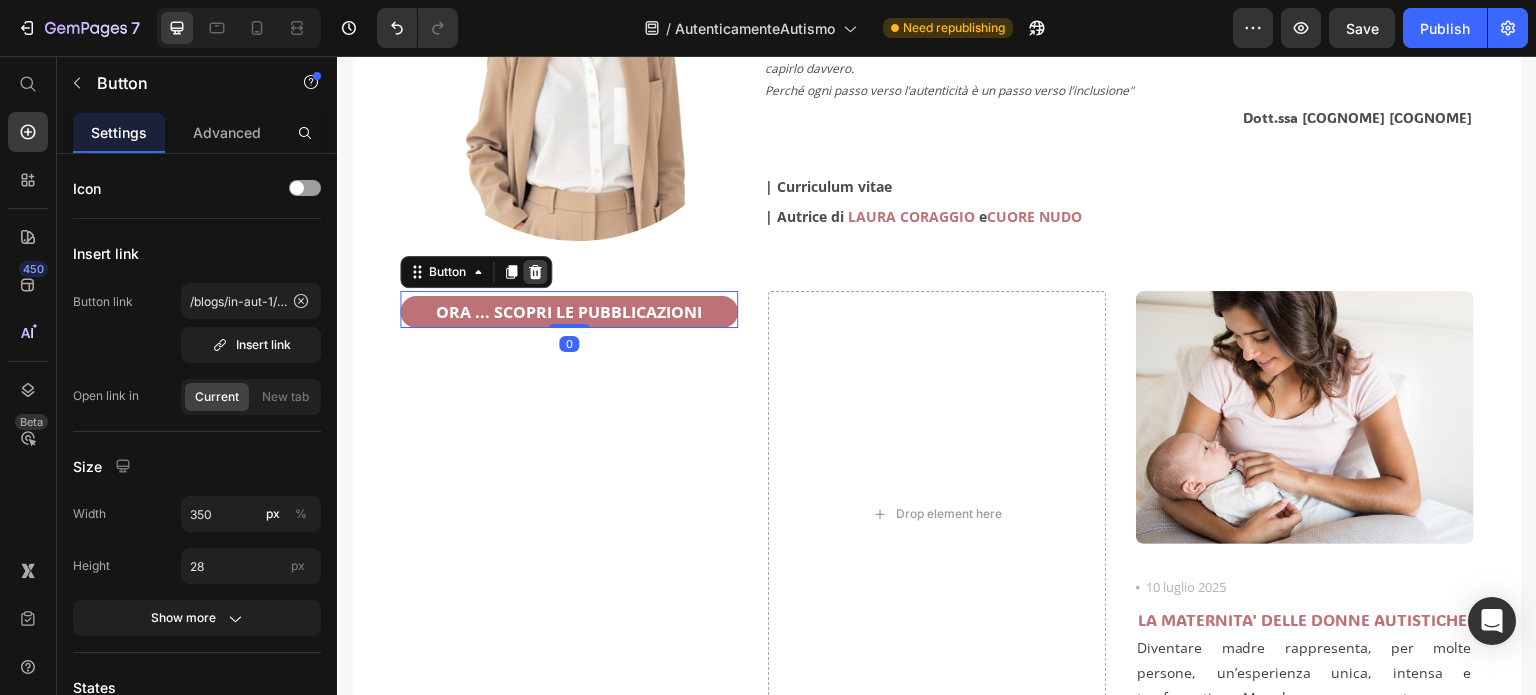 click at bounding box center [535, 272] 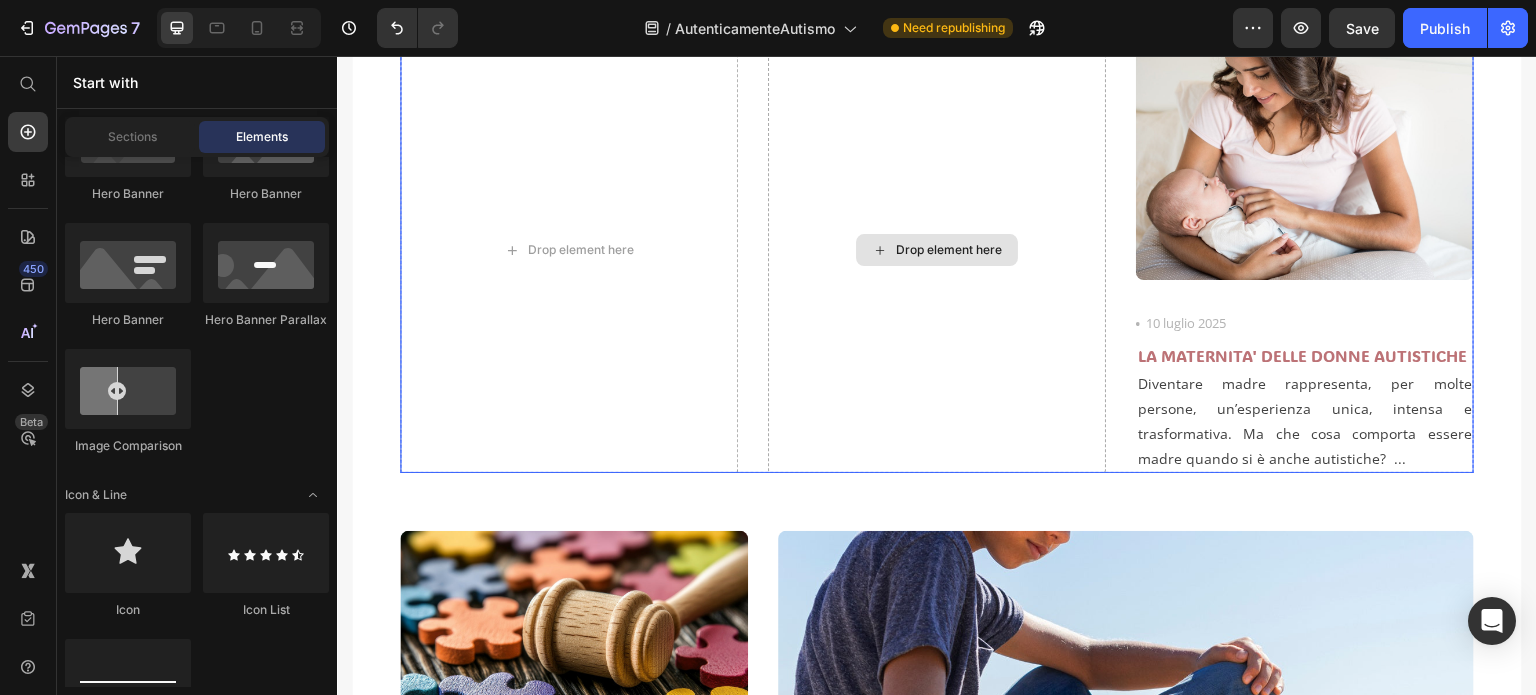 scroll, scrollTop: 800, scrollLeft: 0, axis: vertical 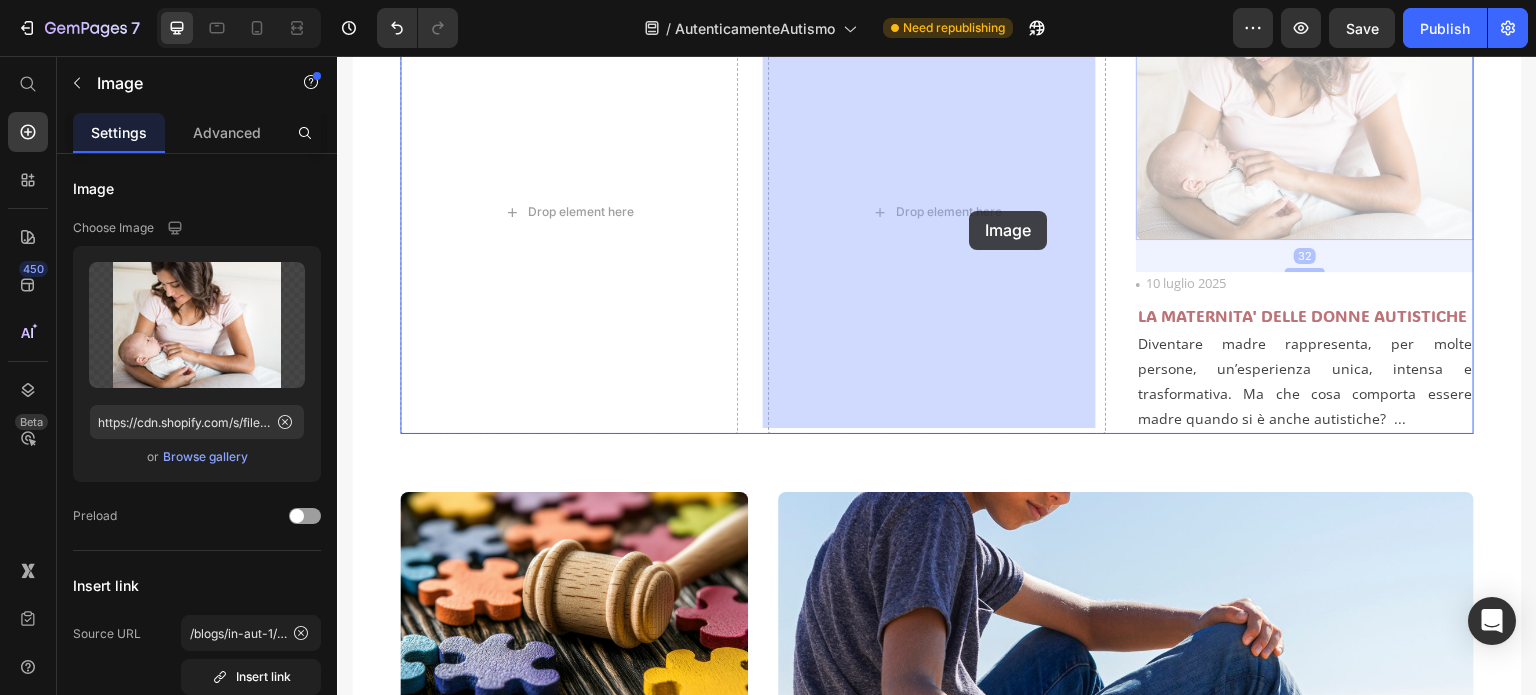 drag, startPoint x: 1219, startPoint y: 191, endPoint x: 969, endPoint y: 211, distance: 250.79872 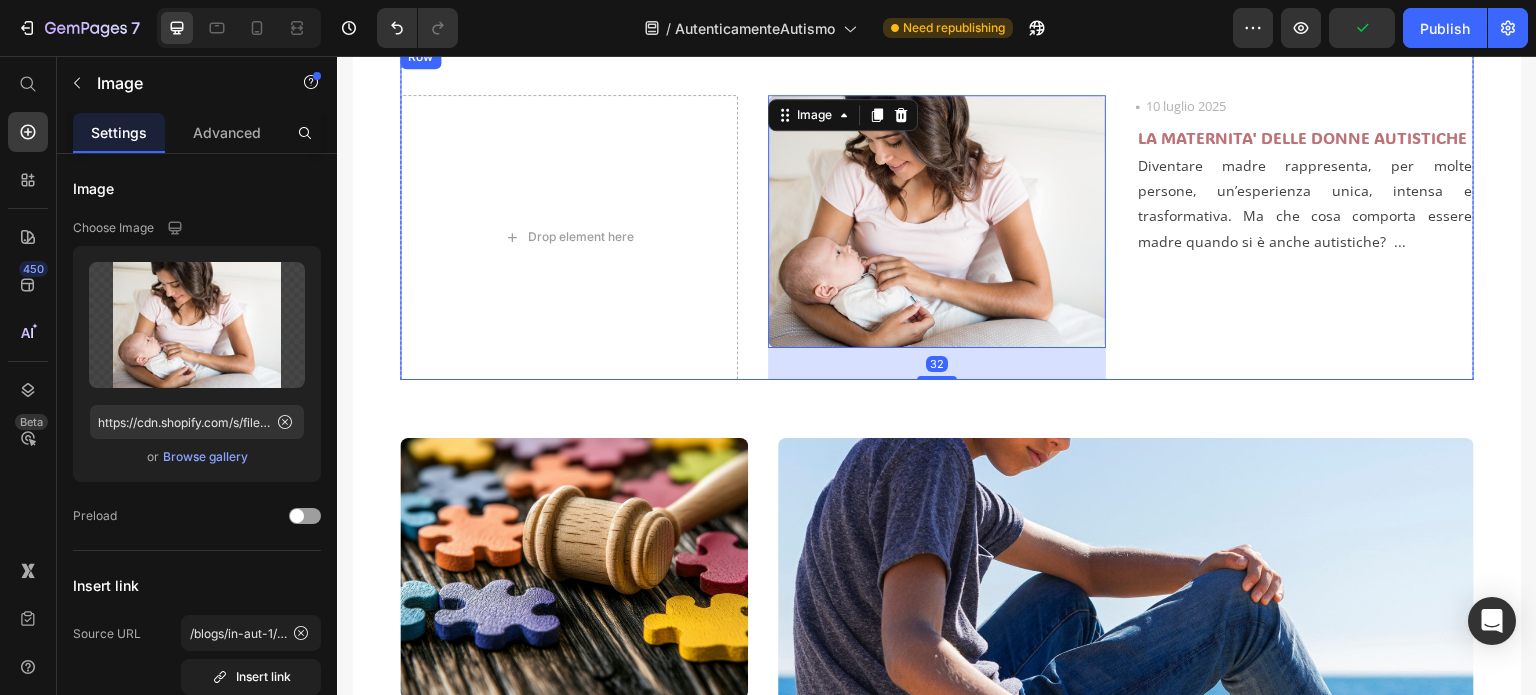 scroll, scrollTop: 419, scrollLeft: 0, axis: vertical 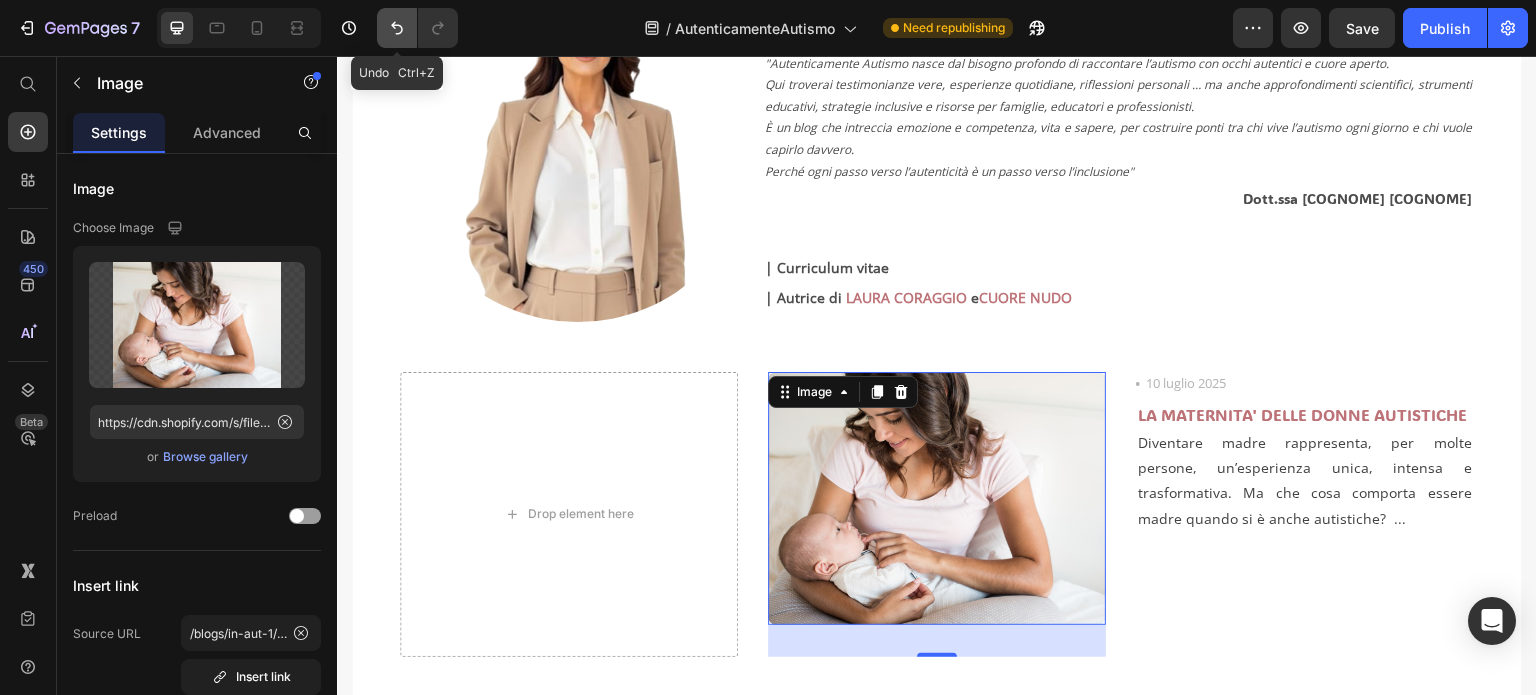 click 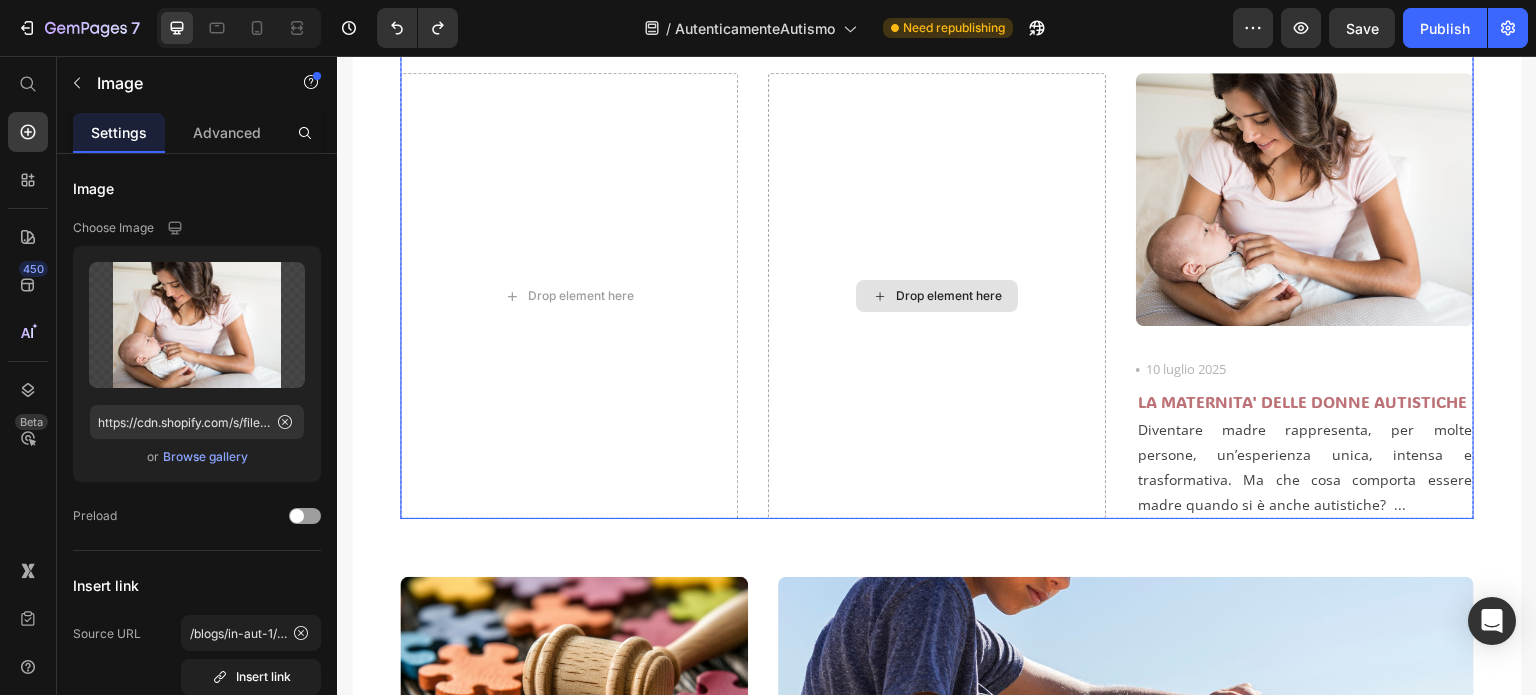 scroll, scrollTop: 719, scrollLeft: 0, axis: vertical 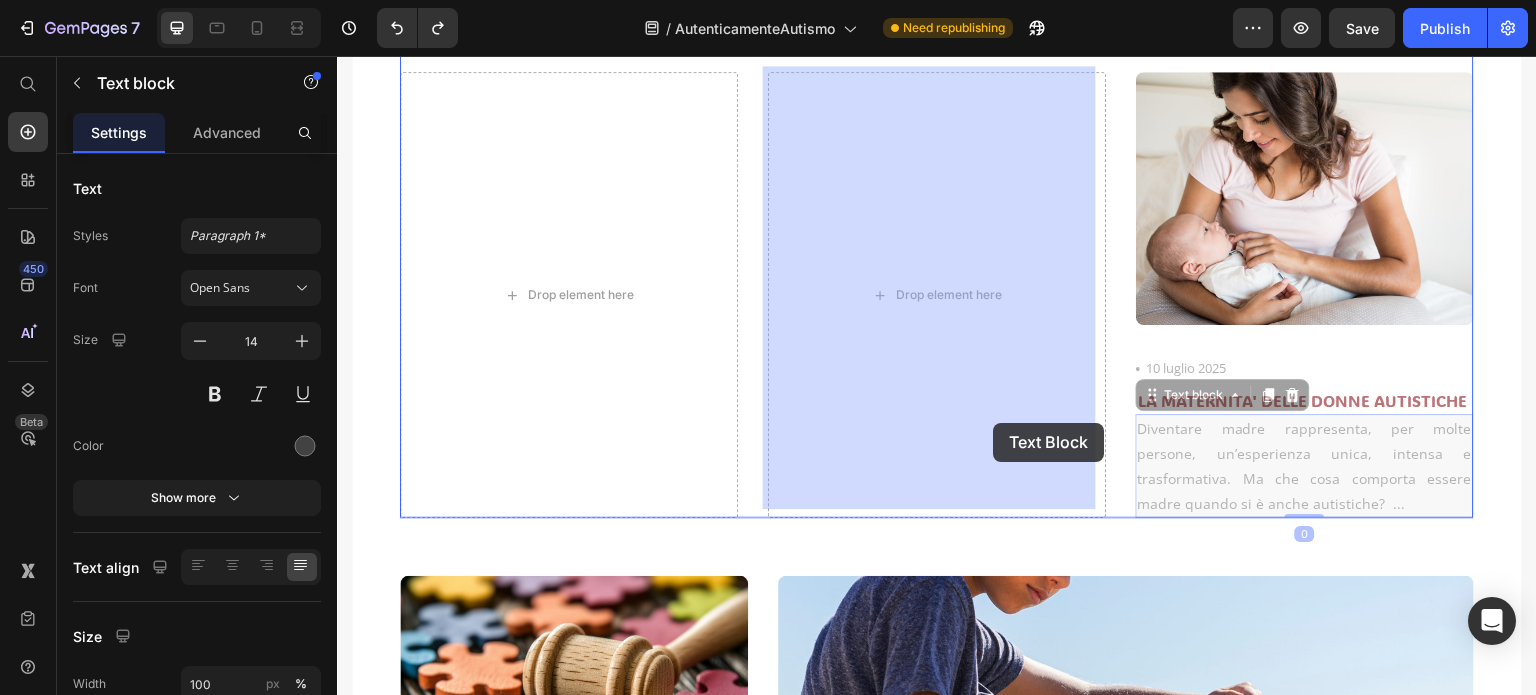 drag, startPoint x: 1159, startPoint y: 396, endPoint x: 994, endPoint y: 423, distance: 167.1945 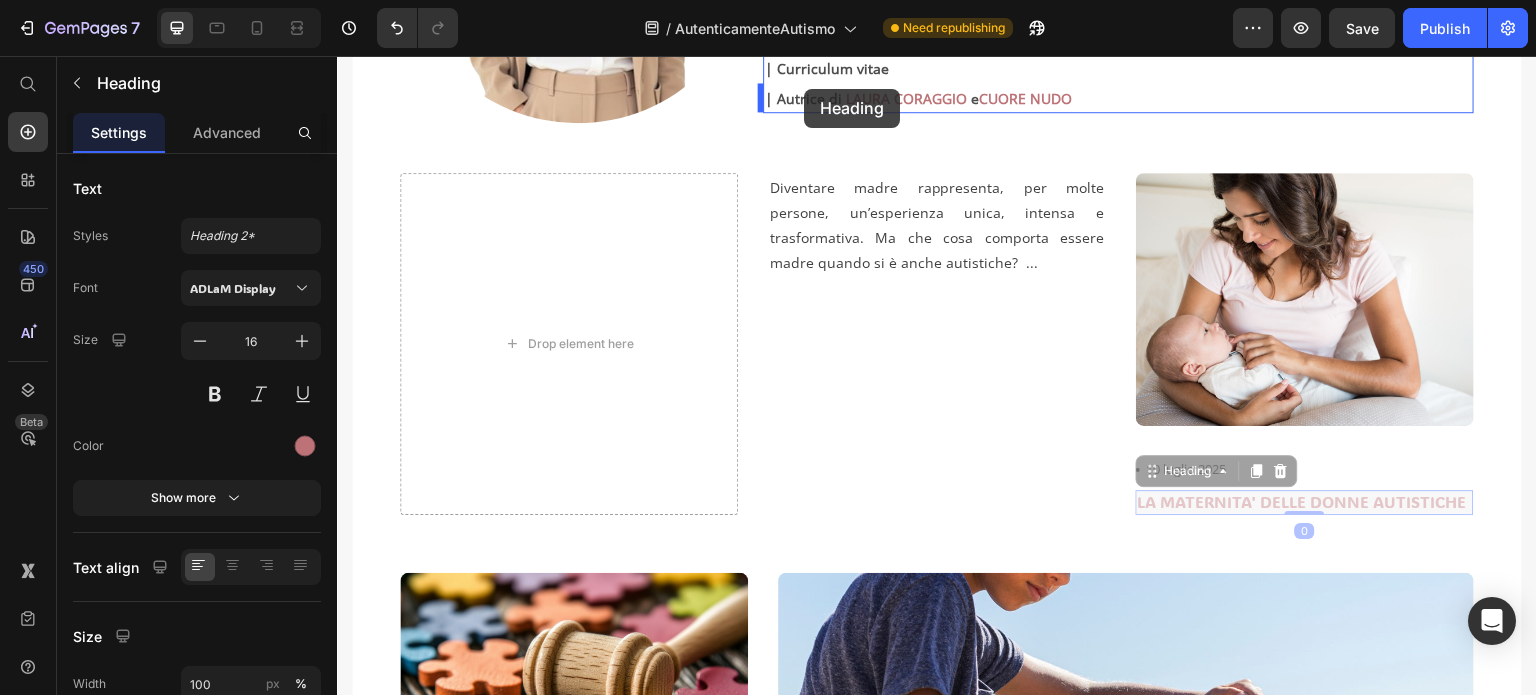 scroll, scrollTop: 437, scrollLeft: 0, axis: vertical 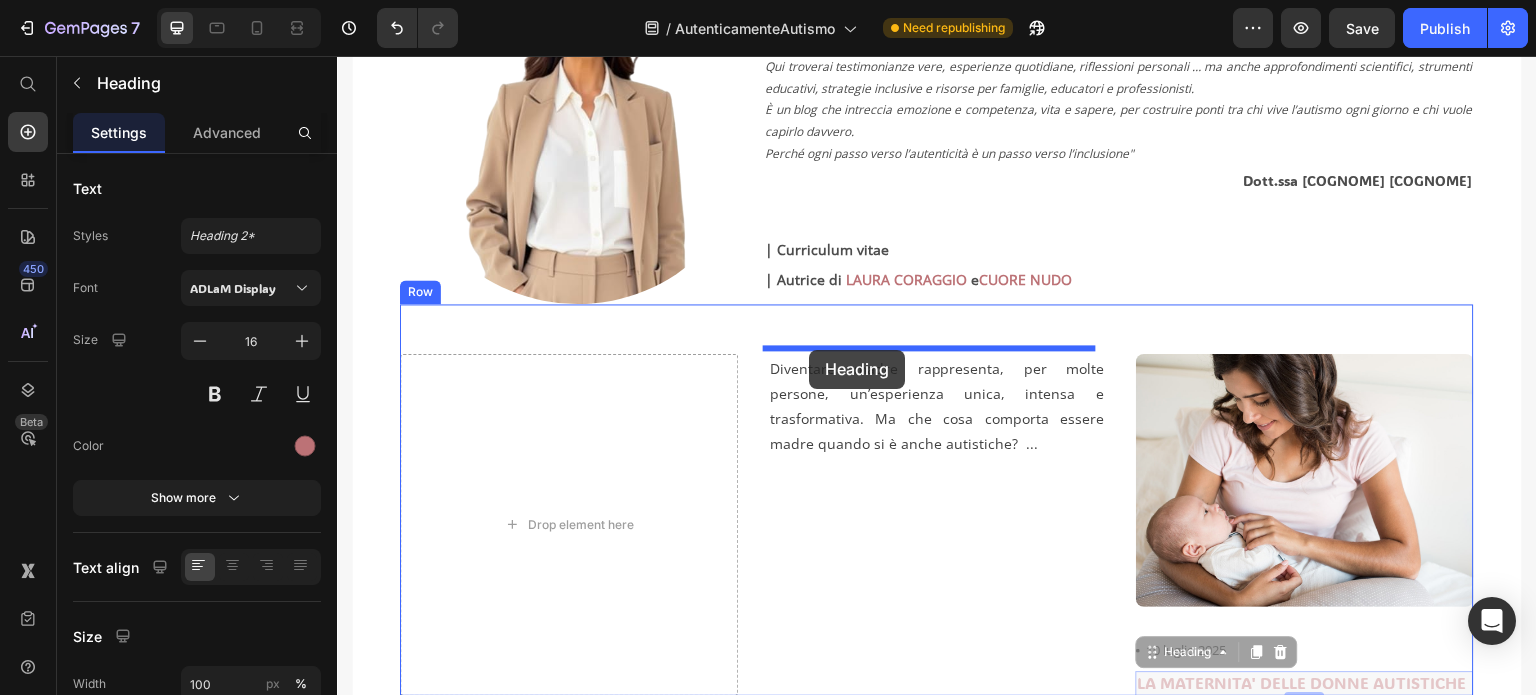 drag, startPoint x: 1133, startPoint y: 369, endPoint x: 809, endPoint y: 350, distance: 324.5566 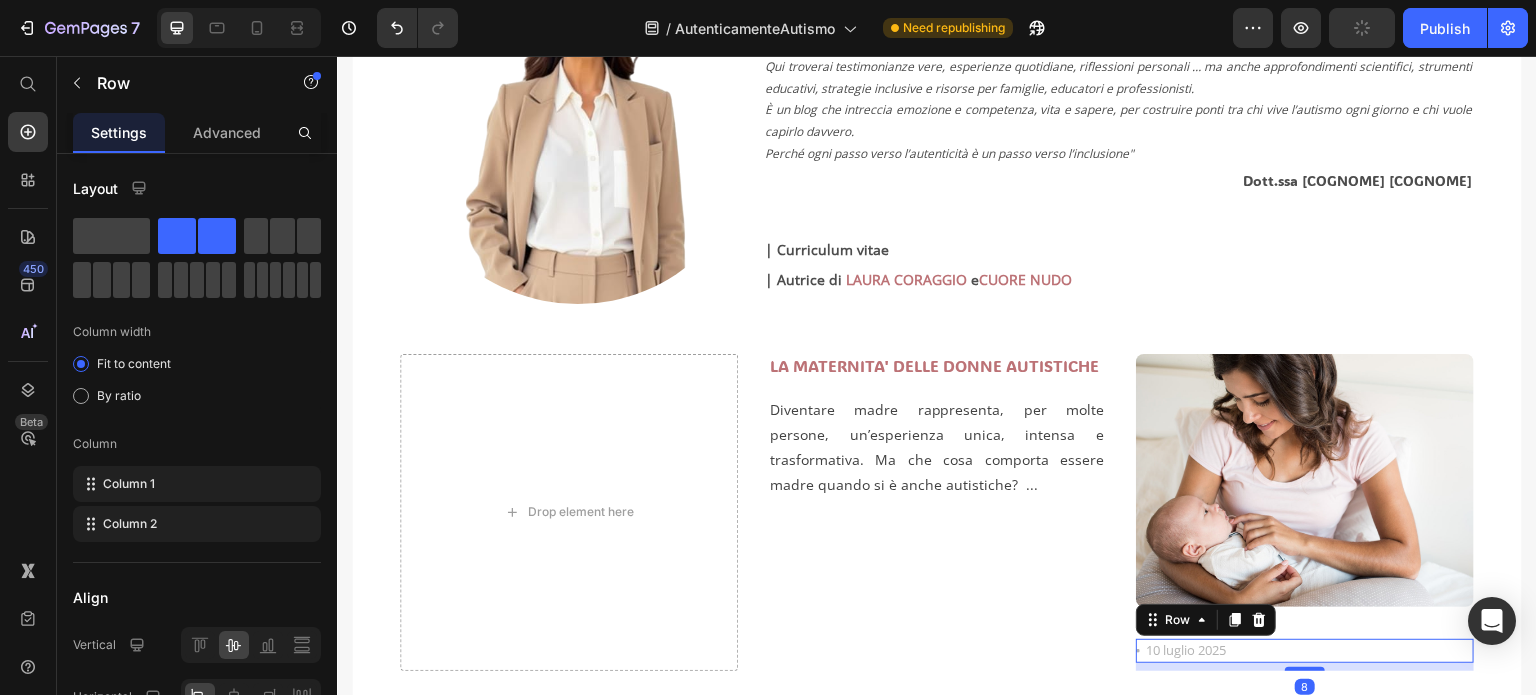 click on "Icon 10 luglio 2025 Text block Row   8" at bounding box center [1305, 651] 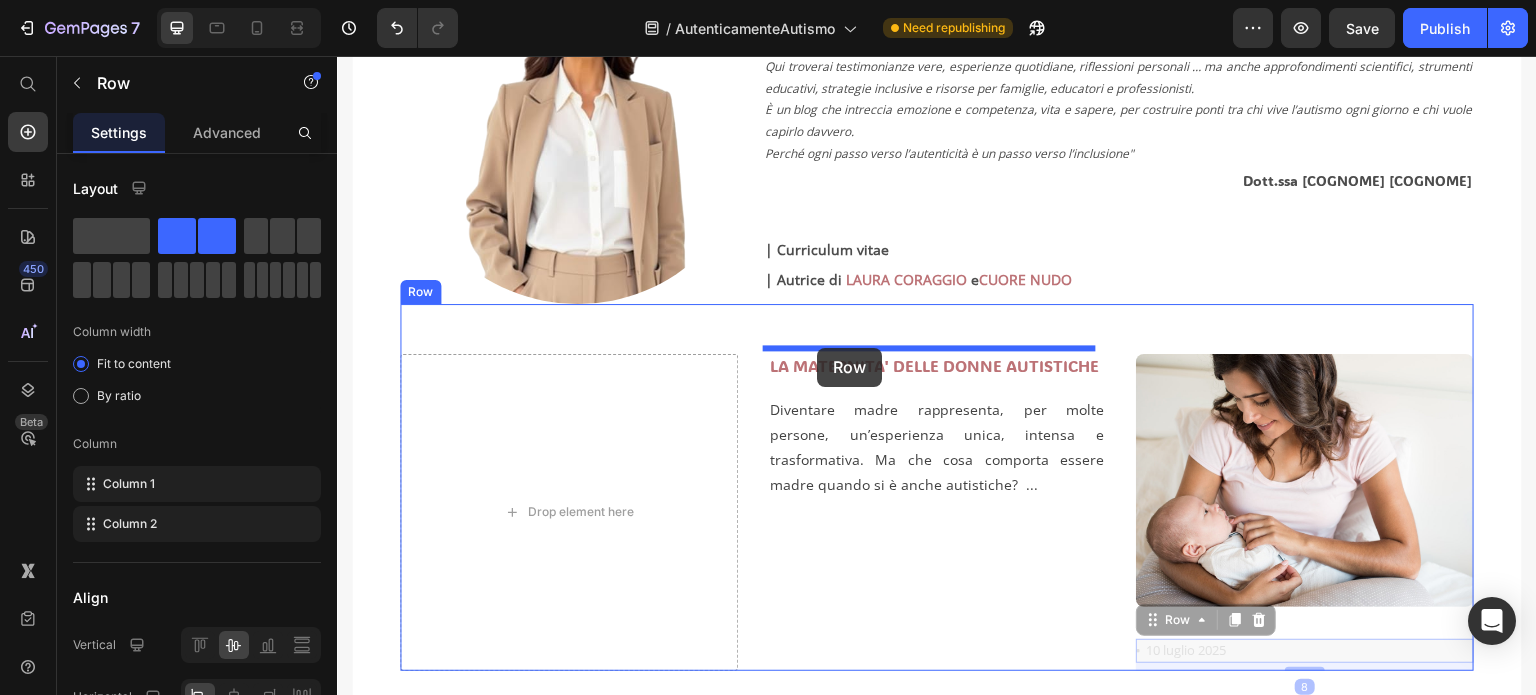 drag, startPoint x: 1145, startPoint y: 615, endPoint x: 817, endPoint y: 348, distance: 422.9338 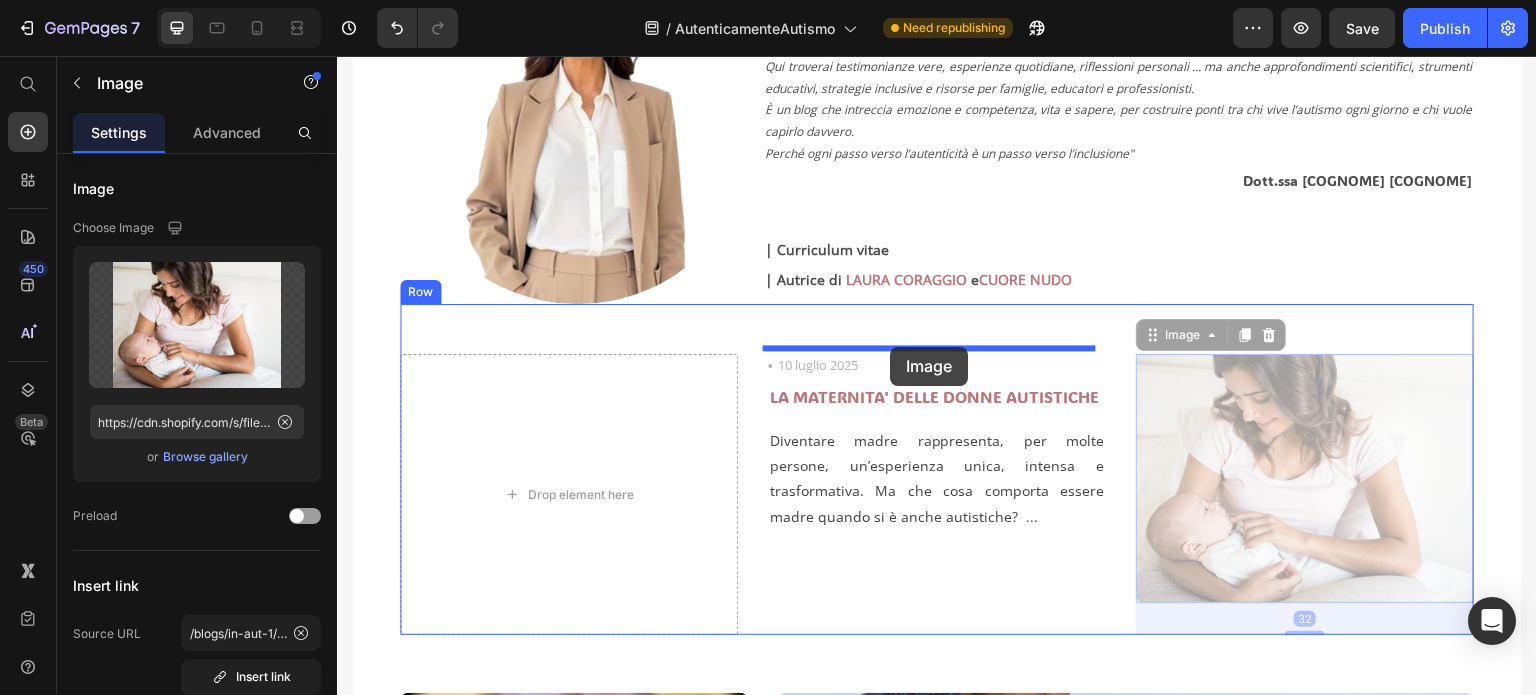 drag, startPoint x: 1261, startPoint y: 544, endPoint x: 890, endPoint y: 347, distance: 420.0595 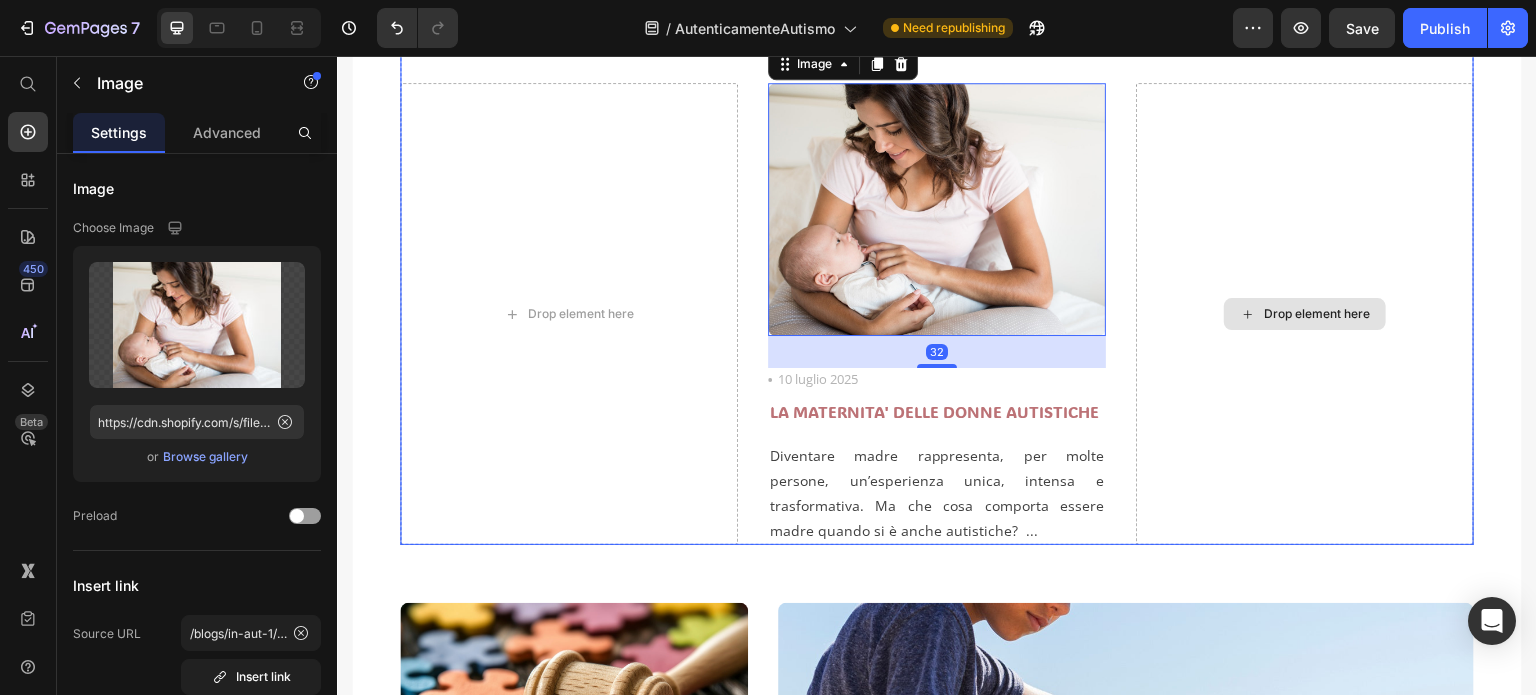 scroll, scrollTop: 737, scrollLeft: 0, axis: vertical 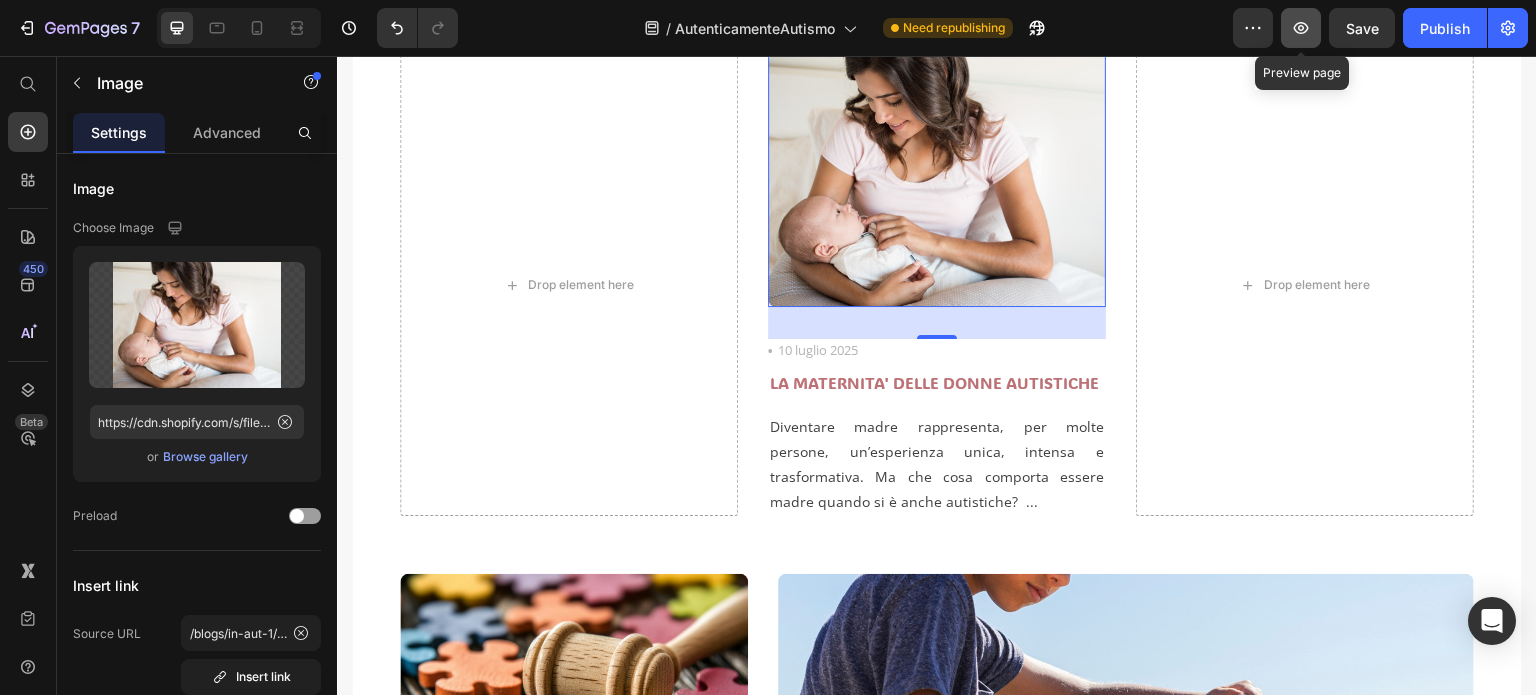 click 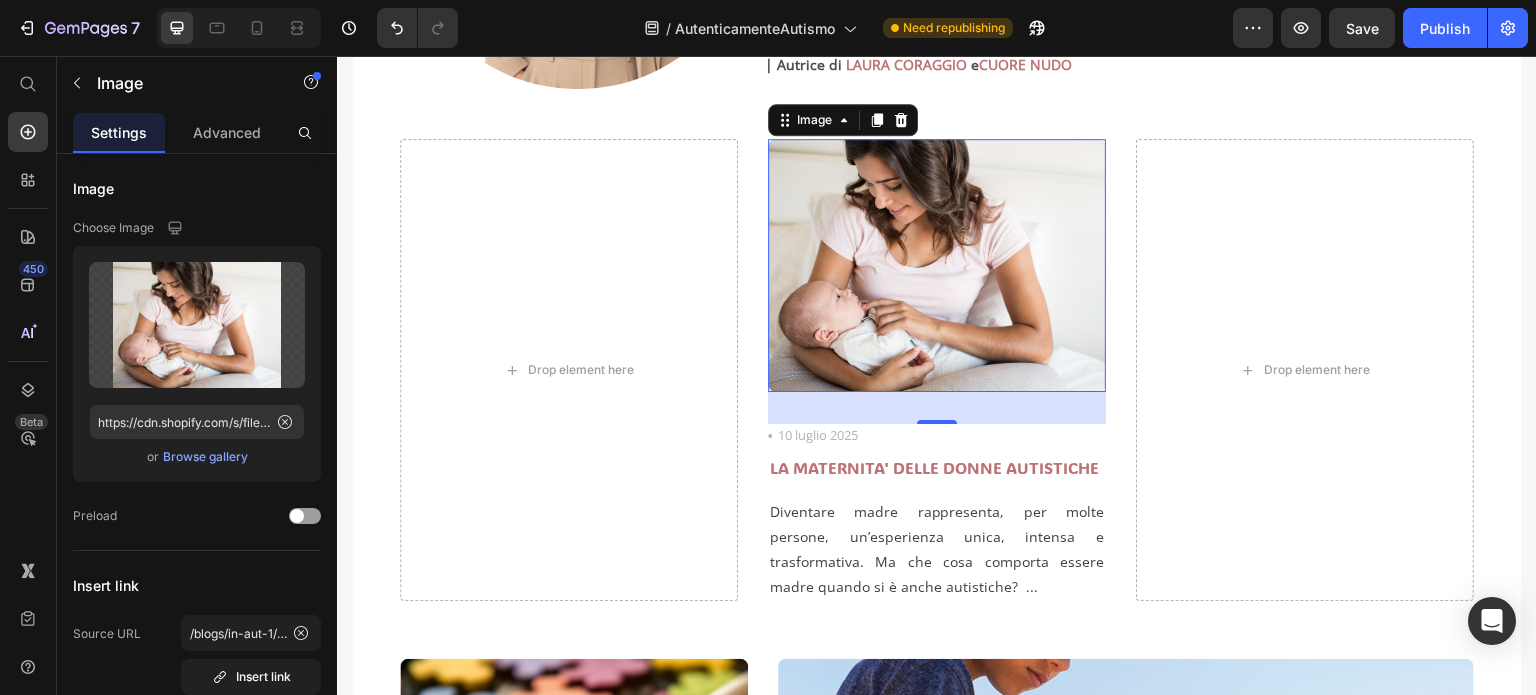 scroll, scrollTop: 637, scrollLeft: 0, axis: vertical 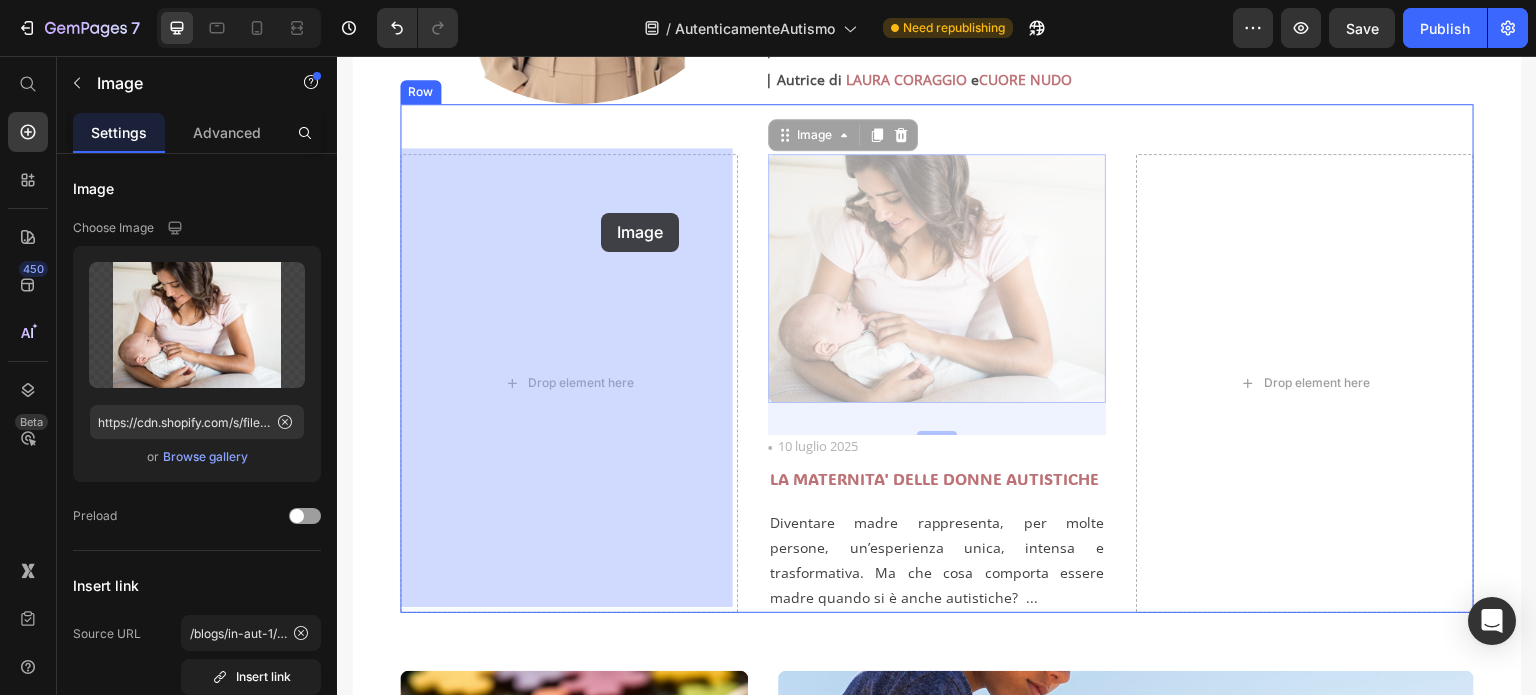 drag, startPoint x: 846, startPoint y: 195, endPoint x: 601, endPoint y: 213, distance: 245.66034 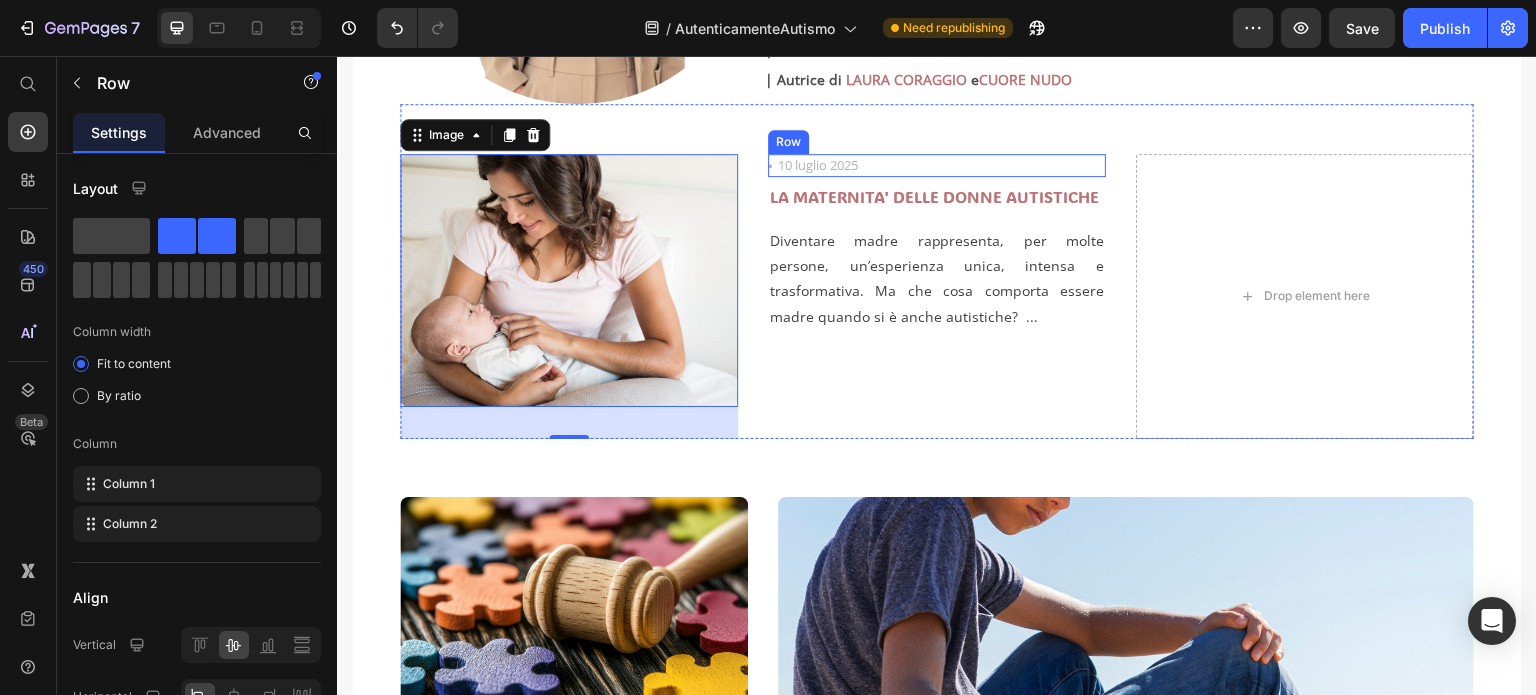 click on "Icon 10 luglio 2025 Text block Row" at bounding box center (937, 166) 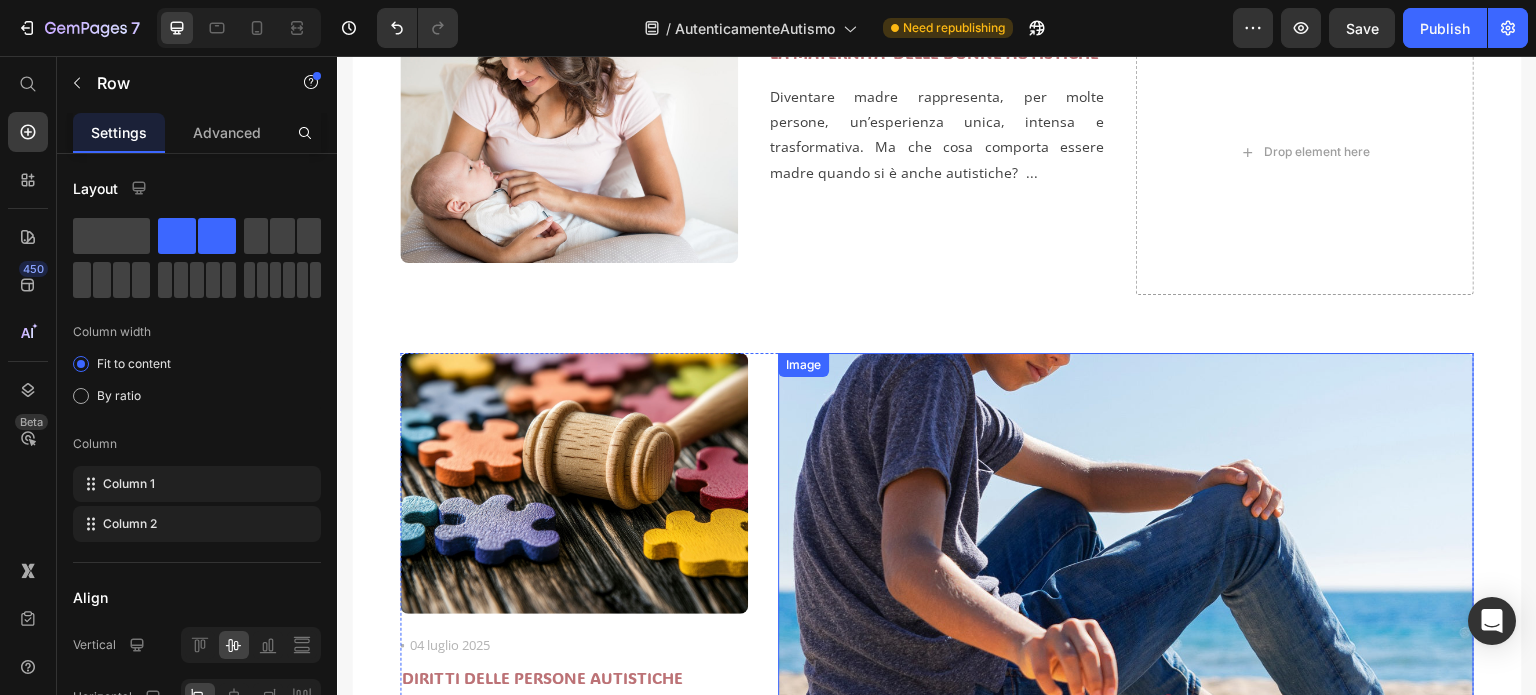 scroll, scrollTop: 737, scrollLeft: 0, axis: vertical 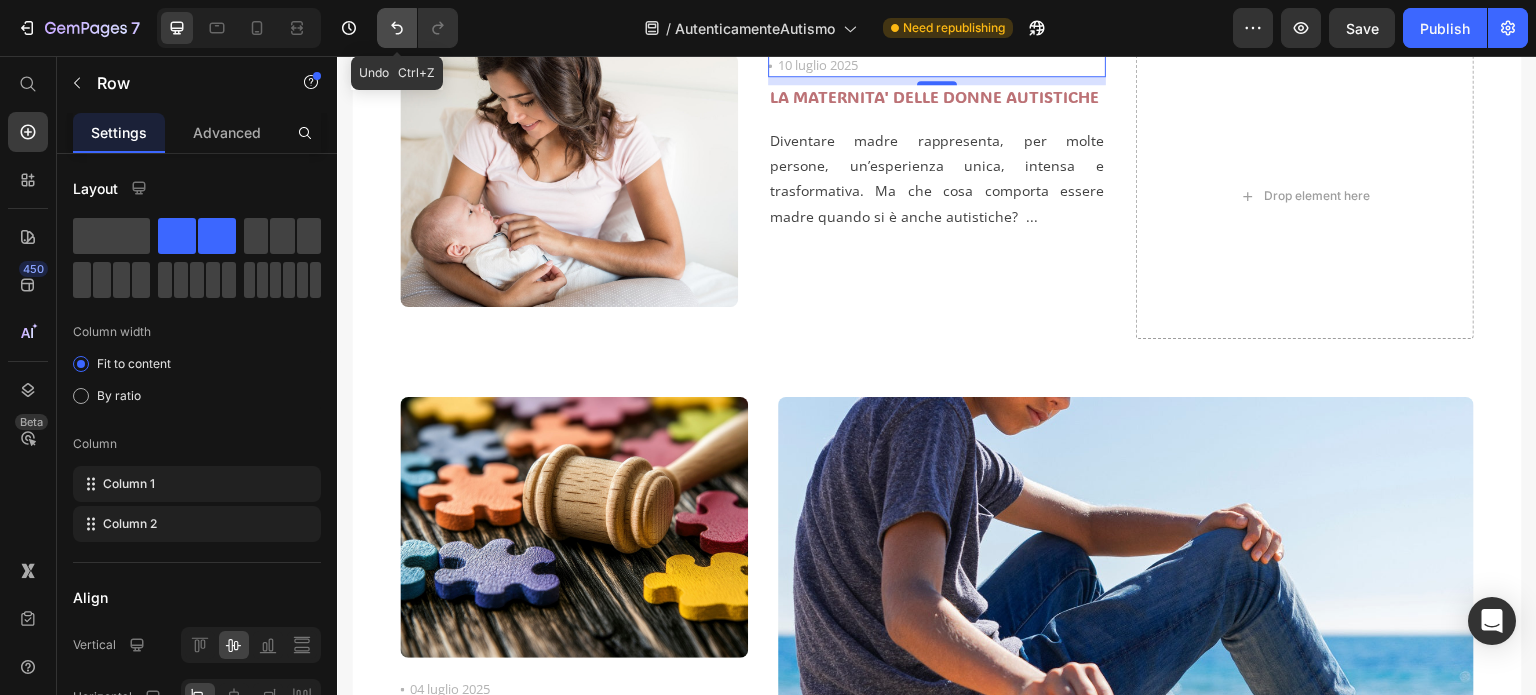 click 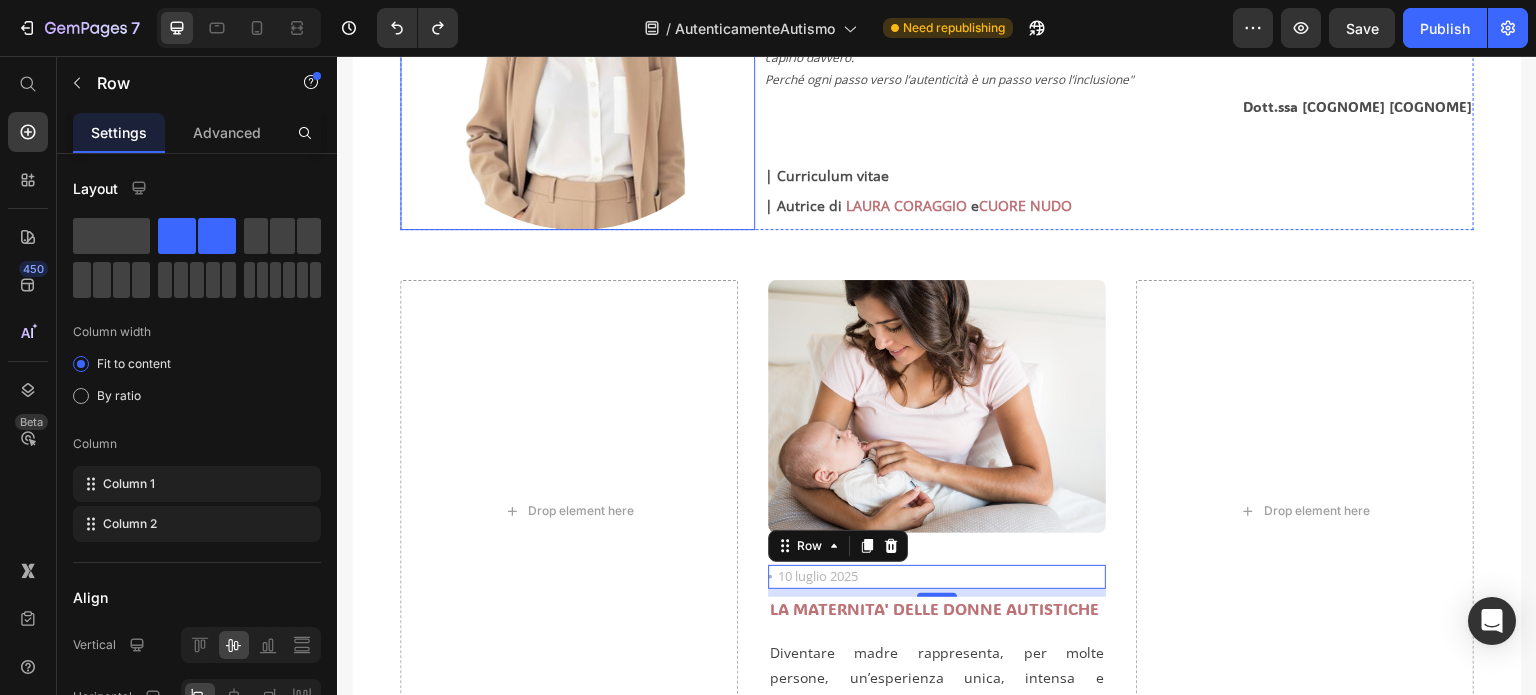 scroll, scrollTop: 437, scrollLeft: 0, axis: vertical 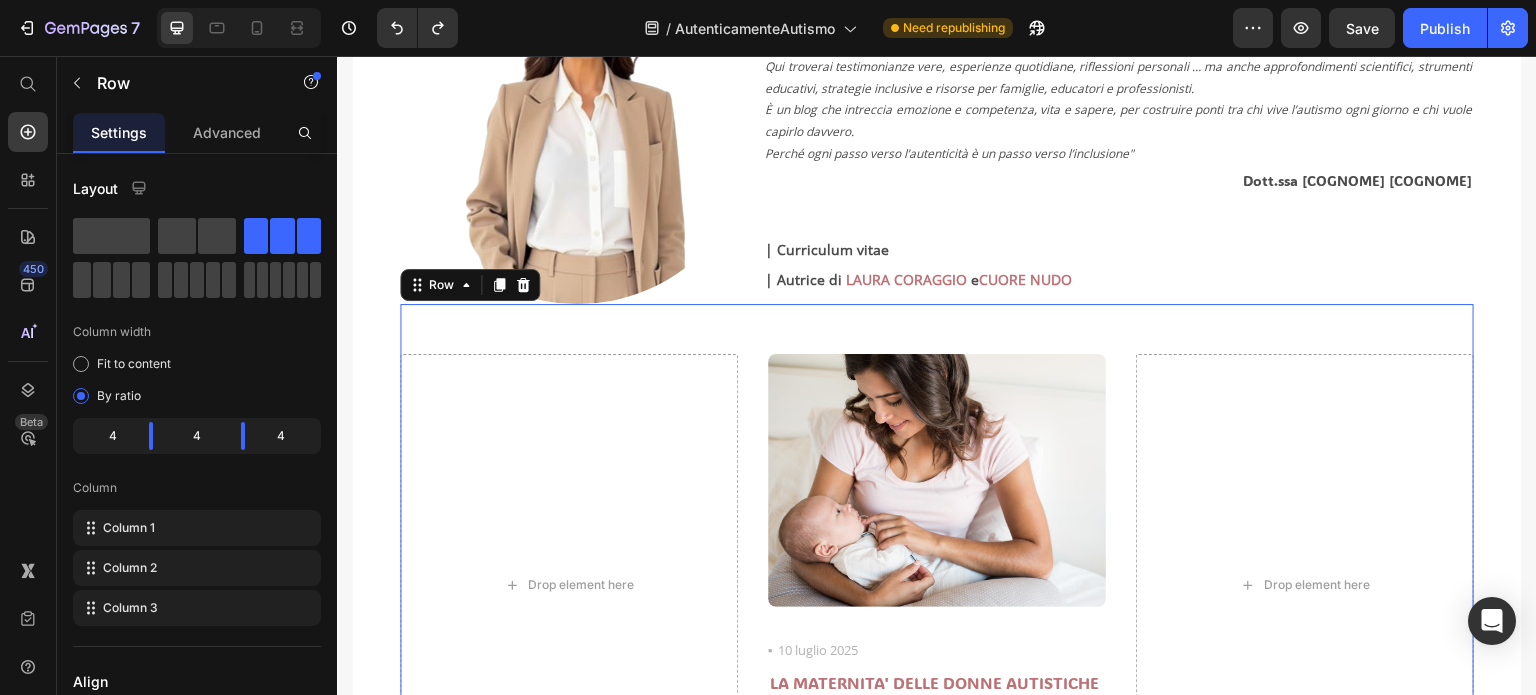 click on "Drop element here Image
Icon 10 luglio 2025 Text block Row LA MATERNITA' DELLE DONNE AUTISTICHE Heading Diventare madre rappresenta, per molte persone, un’esperienza unica, intensa e trasformativa. Ma che cosa comporta essere madre quando si è anche autistiche?  ... Text block
Drop element here Row   0" at bounding box center (937, 560) 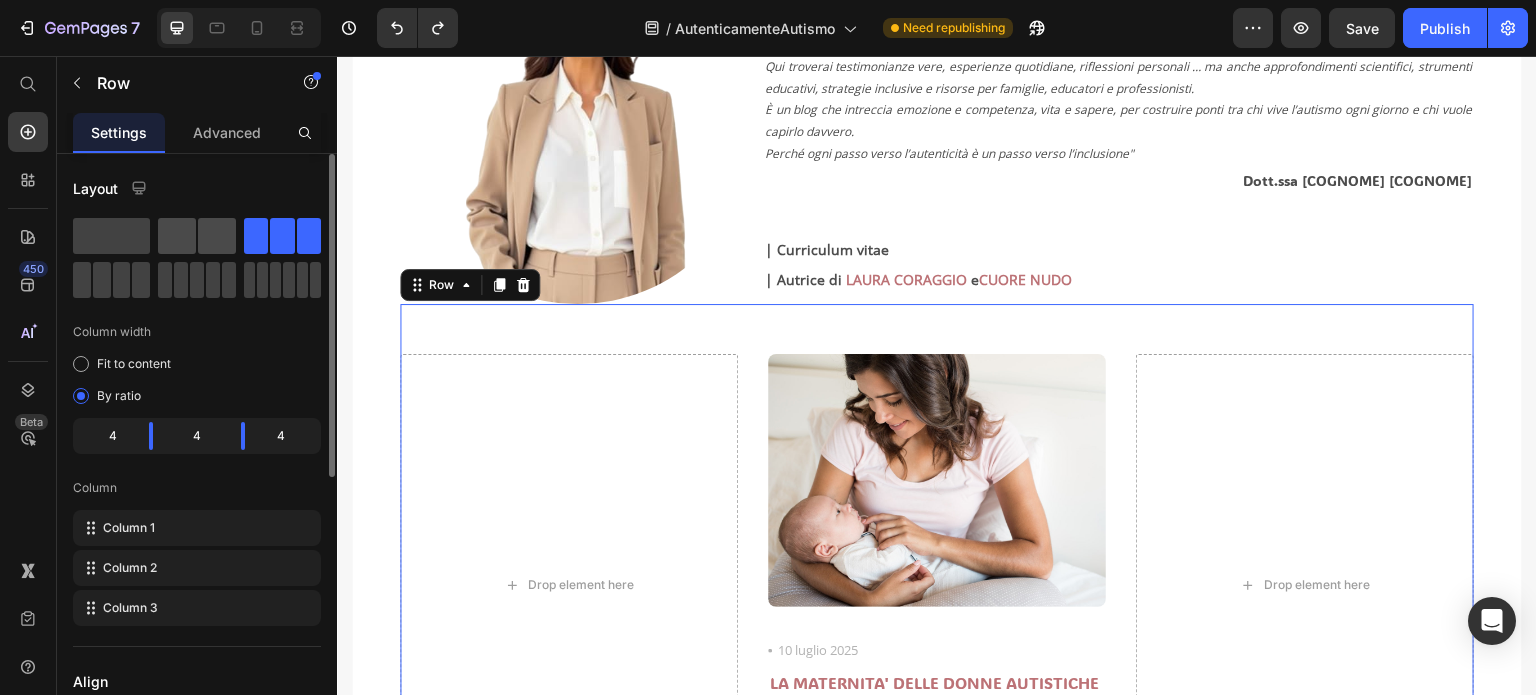 click 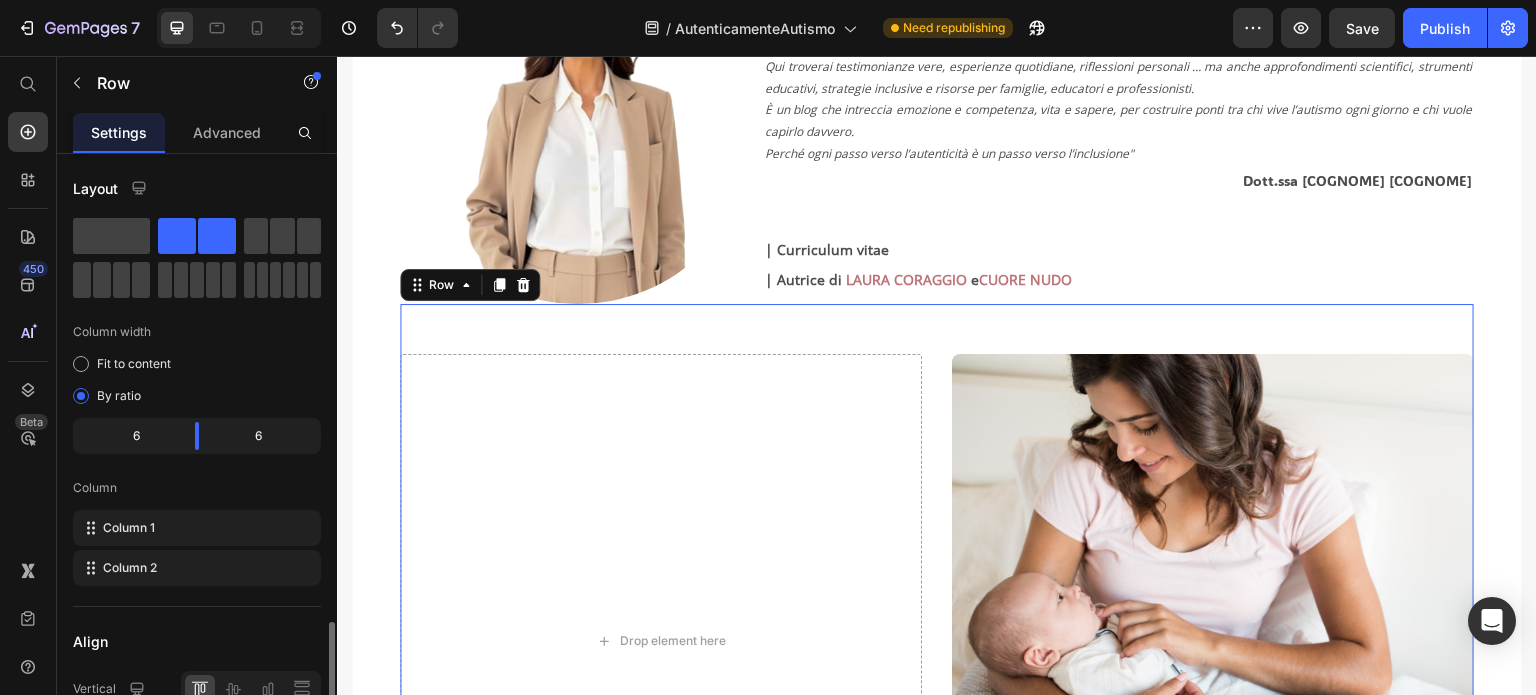 scroll, scrollTop: 300, scrollLeft: 0, axis: vertical 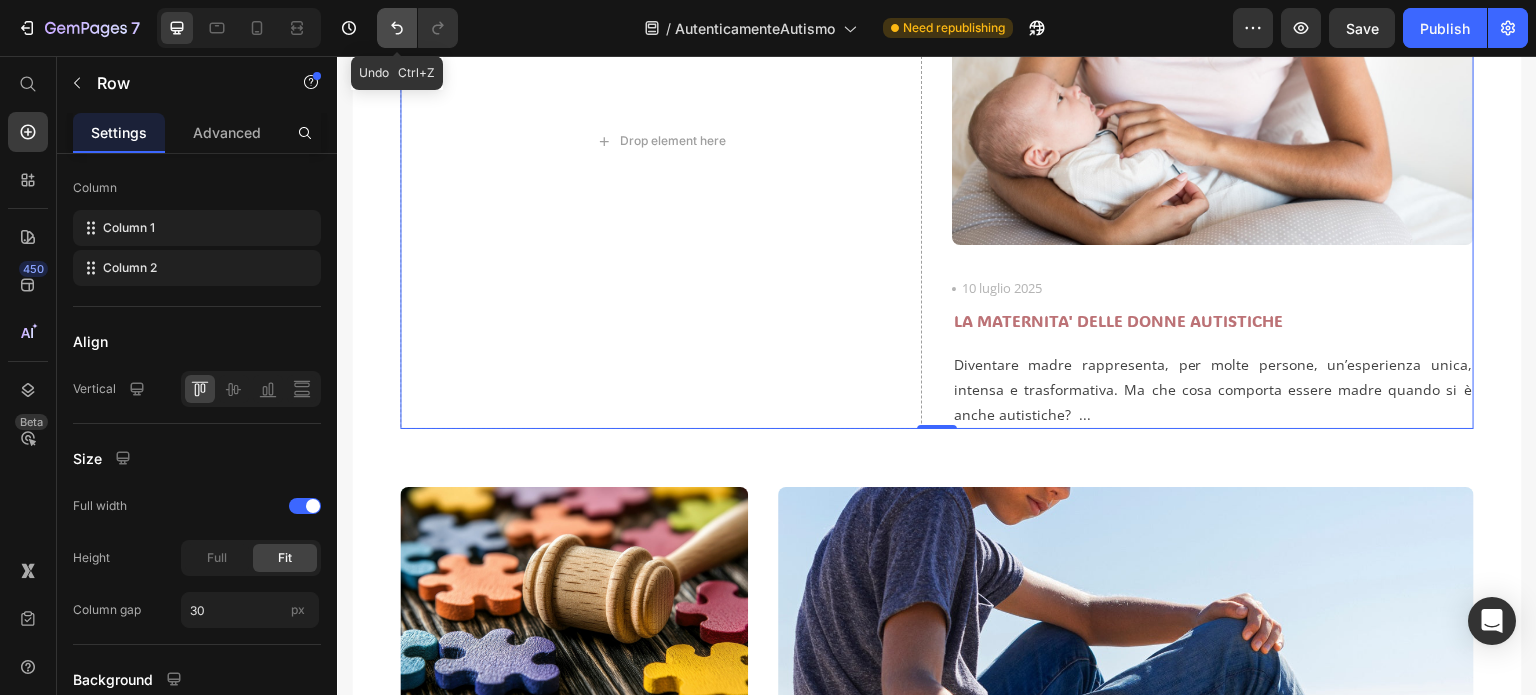 drag, startPoint x: 398, startPoint y: 32, endPoint x: 437, endPoint y: 283, distance: 254.01181 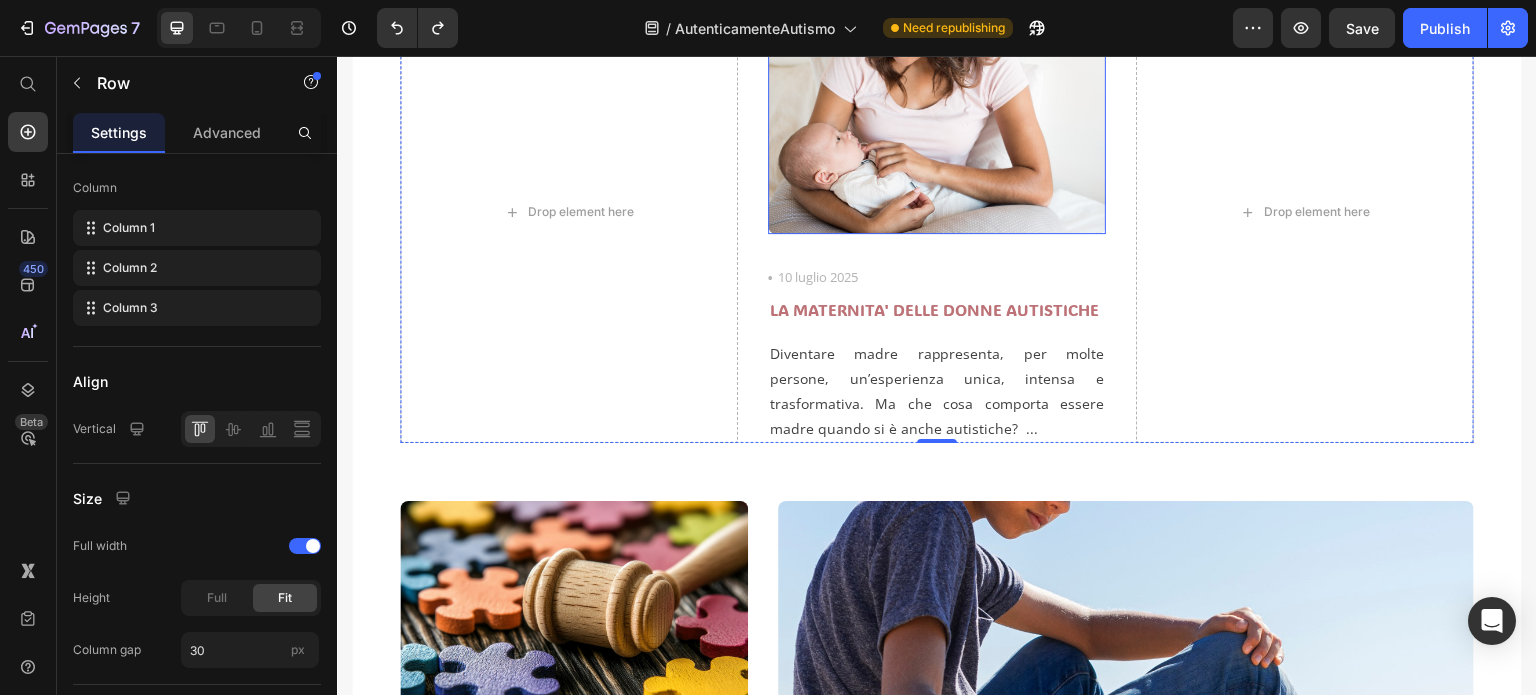 scroll, scrollTop: 682, scrollLeft: 0, axis: vertical 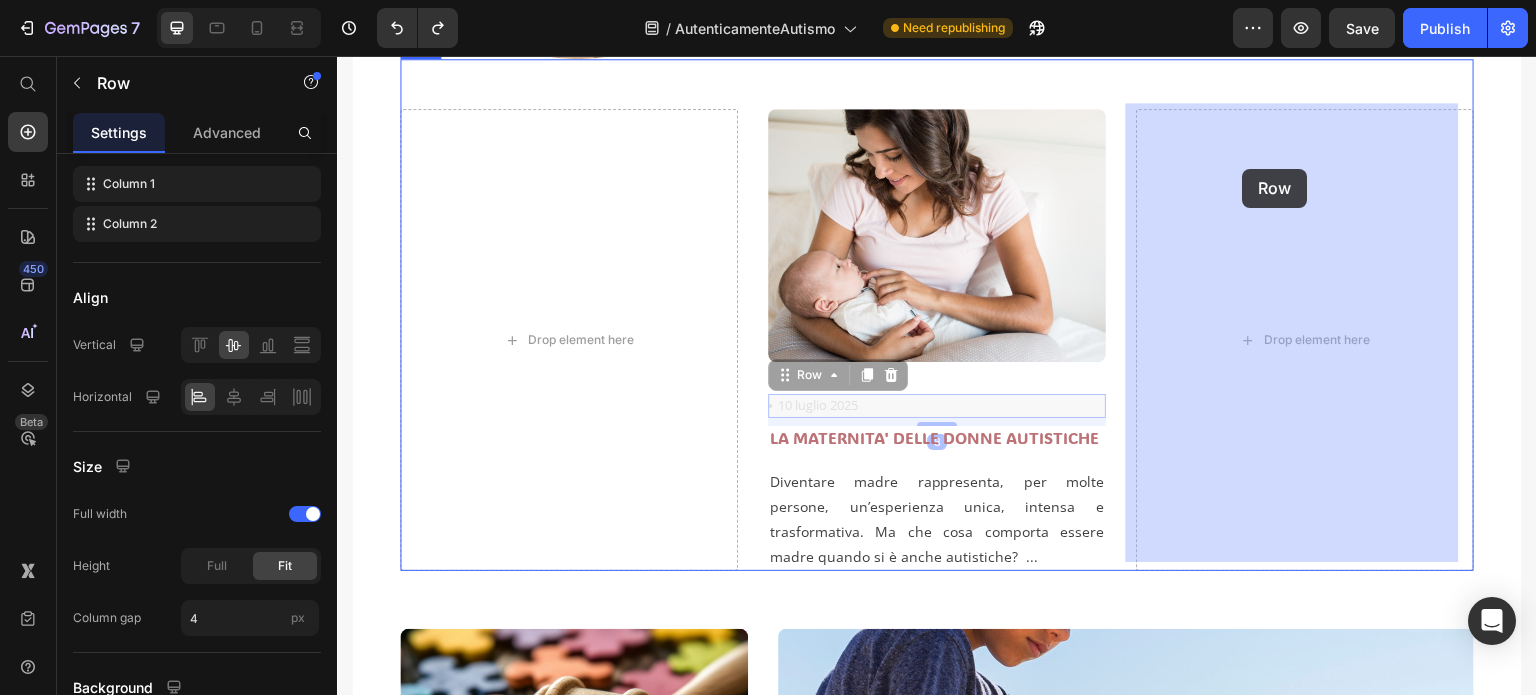 drag, startPoint x: 925, startPoint y: 391, endPoint x: 1243, endPoint y: 169, distance: 387.8247 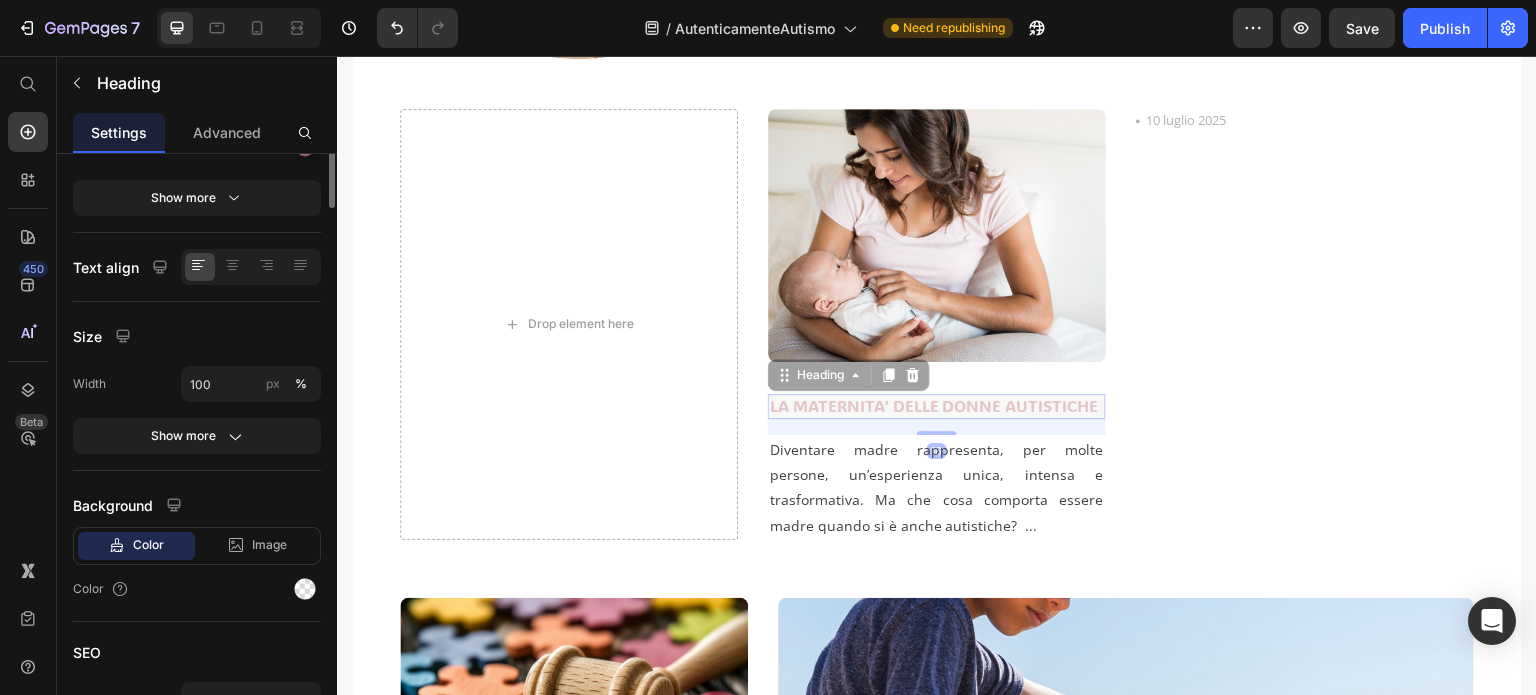 scroll, scrollTop: 0, scrollLeft: 0, axis: both 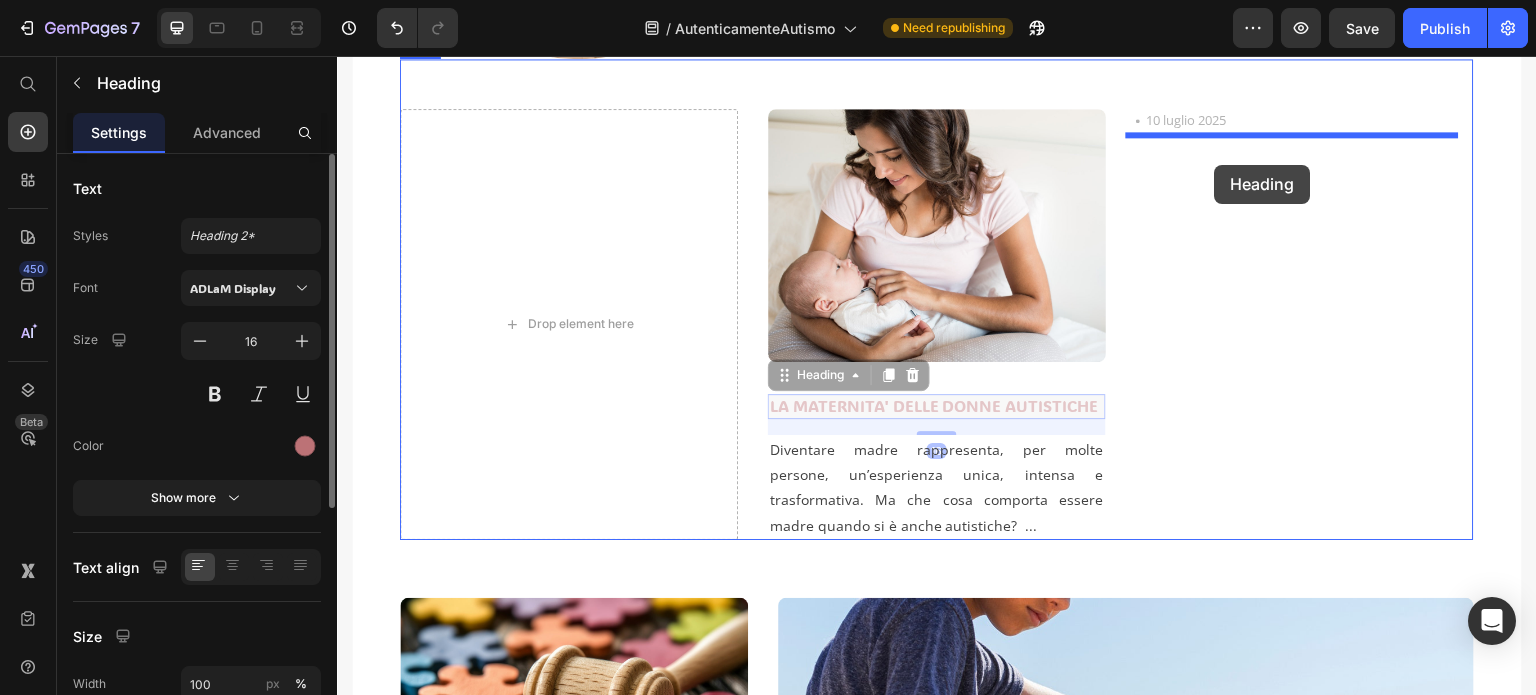 drag, startPoint x: 855, startPoint y: 395, endPoint x: 1215, endPoint y: 165, distance: 427.2002 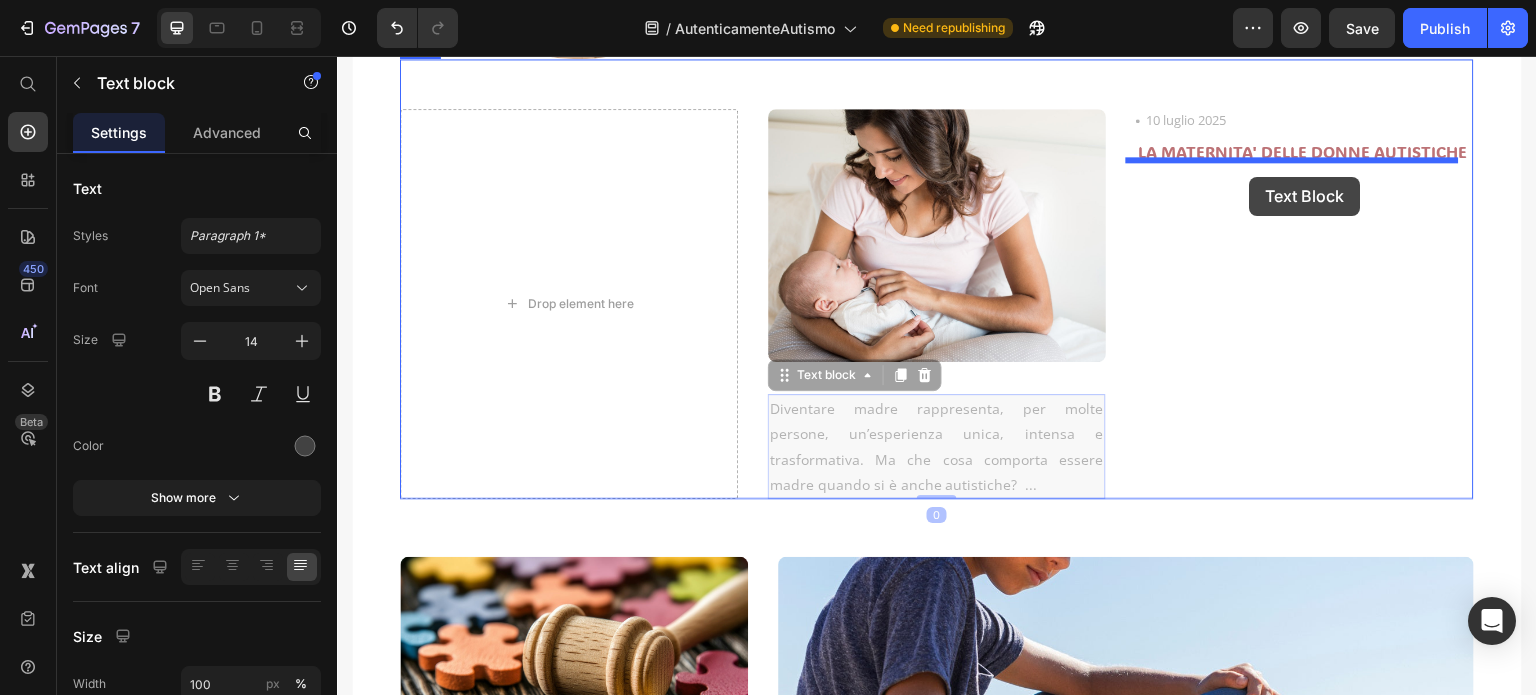 drag, startPoint x: 867, startPoint y: 410, endPoint x: 1250, endPoint y: 177, distance: 448.3057 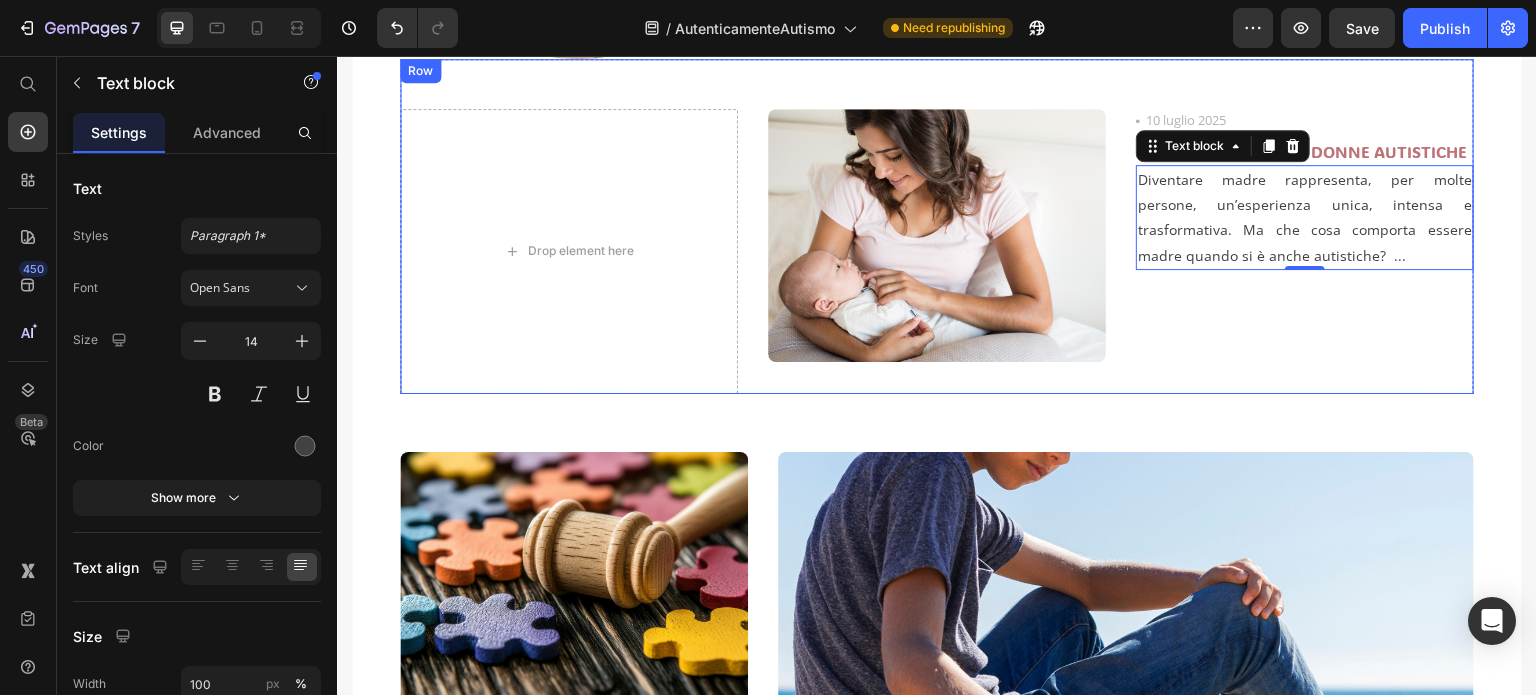 click on "Drop element here Image
Icon 10 luglio 2025 Text block Row LA MATERNITA' DELLE DONNE AUTISTICHE Heading Diventare madre rappresenta, per molte persone, un’esperienza unica, intensa e trasformativa. Ma che cosa comporta essere madre quando si è anche autistiche?  ... Text block   0 Row" at bounding box center (937, 227) 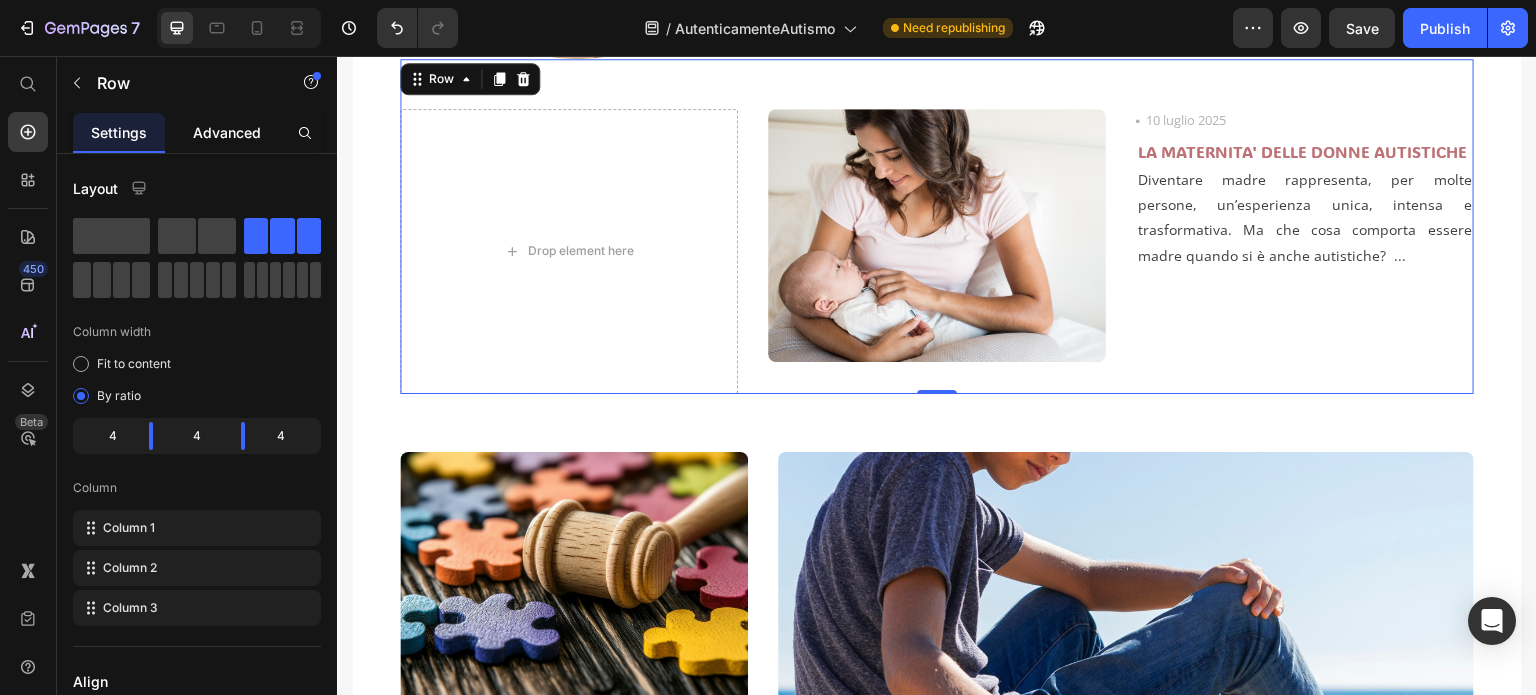 click on "Advanced" at bounding box center [227, 132] 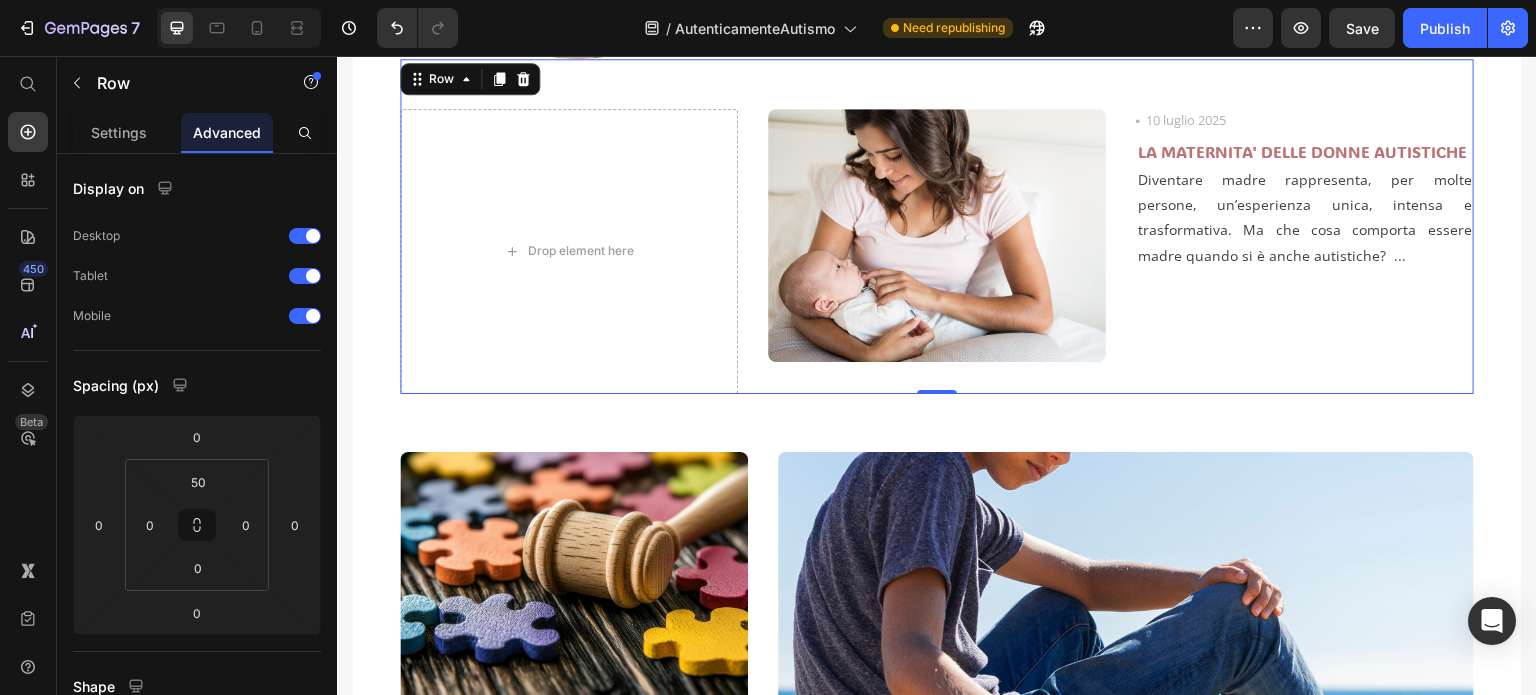 click on "Icon 10 luglio 2025 Text block Row LA MATERNITA' DELLE DONNE AUTISTICHE Heading Diventare madre rappresenta, per molte persone, un’esperienza unica, intensa e trasformativa. Ma che cosa comporta essere madre quando si è anche autistiche?  ... Text block" at bounding box center (1305, 252) 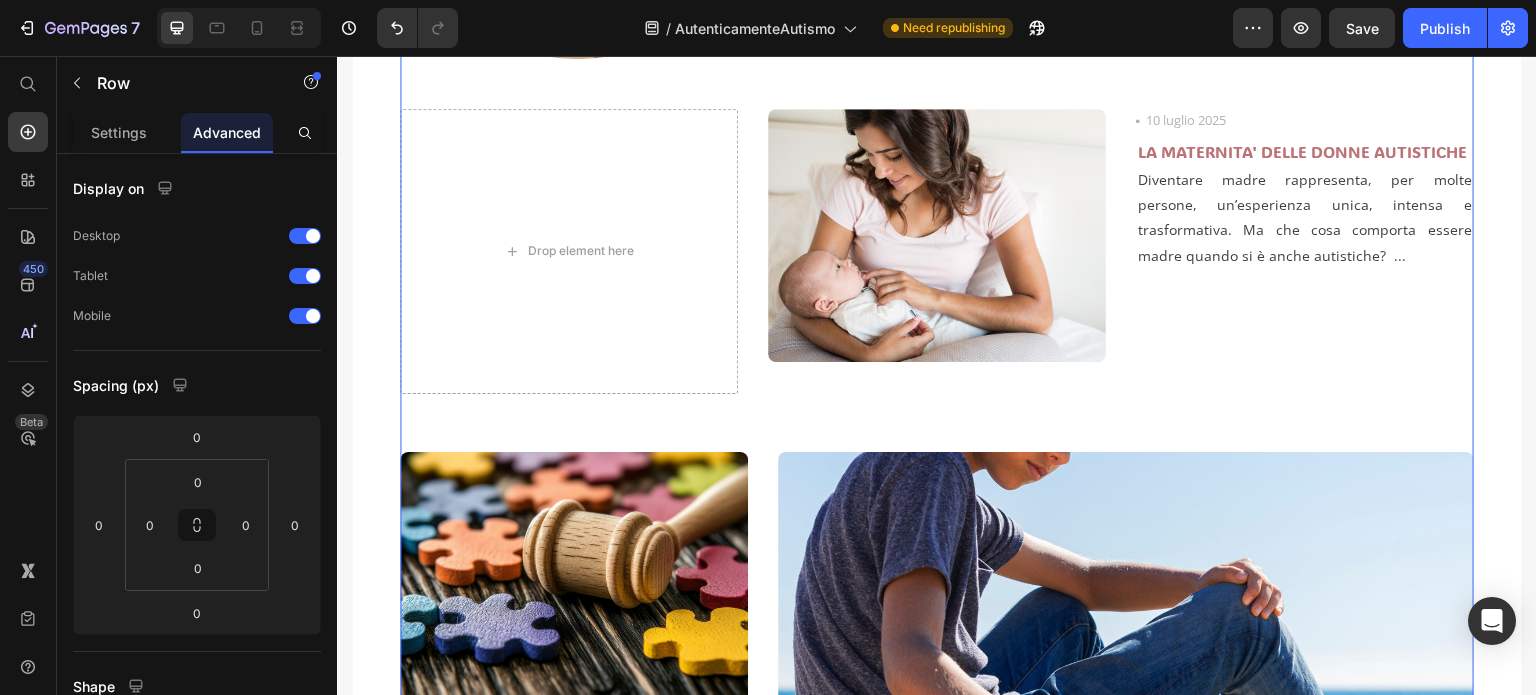 click on "Text Block Image Raccontare, informare, accogliere "Autenticamente Autismo nasce dal bisogno profondo di raccontare l’autismo con occhi autentici e cuore aperto. Qui troverai testimonianze vere, esperienze quotidiane, riflessioni personali … ma anche approfondimenti scientifici, strumenti educativi, strategie inclusive e risorse per famiglie, educatori e professionisti. È un blog che intreccia emozione e competenza, vita e sapere, per costruire ponti tra chi vive l’autismo ogni giorno e chi vuole capirlo davvero. Perché ogni passo verso l’autenticità è un passo verso l’inclusione" Text Block Dott.ssa Mariarosaria Canzano Text Block | Curriculum vitae Text Block Row | Autrice di   LAURA CORAGGIO   e  CUORE NUDO Text Block Row Row
Drop element here Image
Icon 10 luglio 2025 Text block Row LA MATERNITA' DELLE DONNE AUTISTICHE Heading Text block Row Row Image
Icon 04 luglio 2025 Text block Row DIRITTI DELLE PERSONE AUTISTICHE Heading Text block Image" at bounding box center [937, 434] 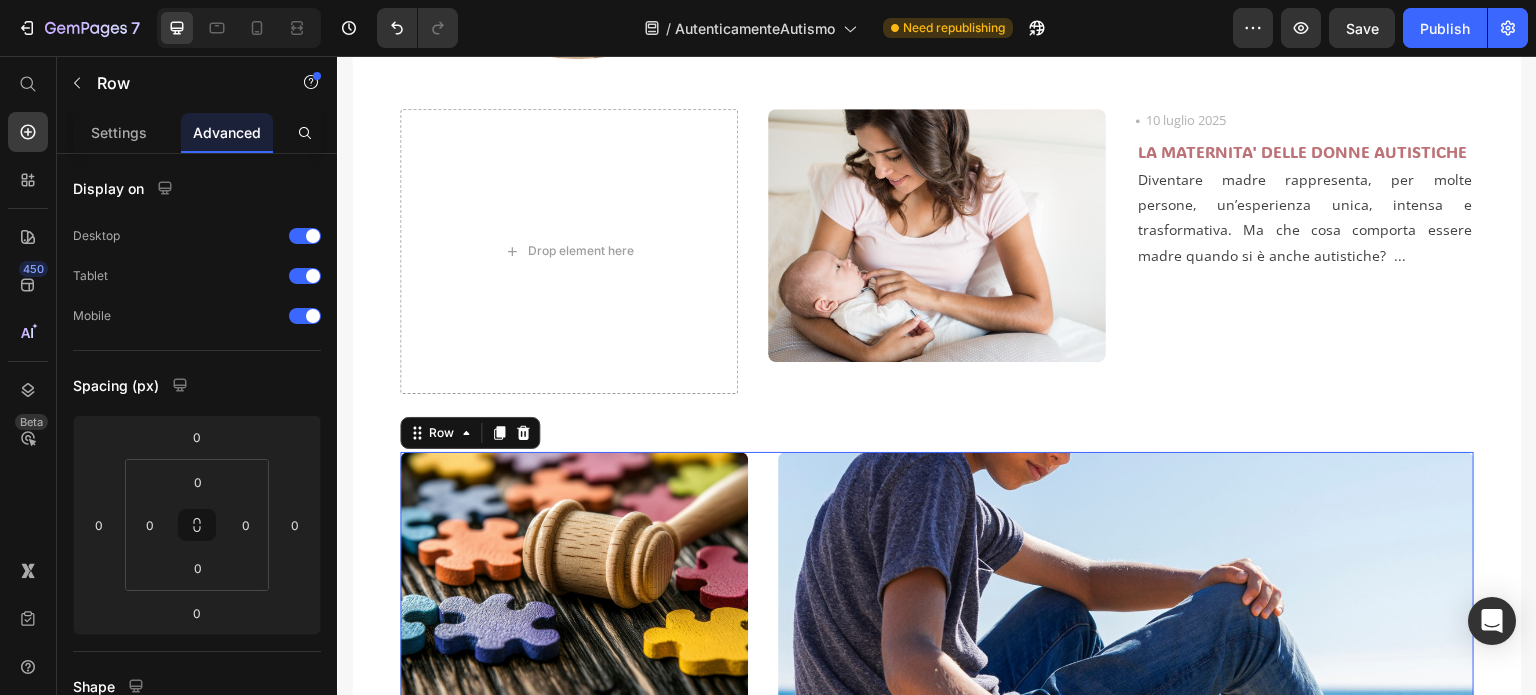 click on "Image
Icon 04 luglio 2025 Text block Row DIRITTI DELLE PERSONE AUTISTICHE Heading Garantire i diritti delle persone nello spettro autistico significa conoscere e applicare le normative che ne tutelano la dignità, l’inclusione e l'autodeterminazione ...  Text block Image
Icon 02 luglio 2025 Text block Row AUTISMO E VACANZE Heading L’estate, simbolo per eccellenza di libertà, relax e leggerezza, rappresenta per molte famiglie un tempo tanto atteso quanto complesso, soprattutto quando si vive accanto a un bambino autistico. La chiusura delle scuole, il cambiamento delle abitudini quotidiane, le giornate più lunghe e i ritmi meno strutturati possono trasformarsi in una vera e propria sfida ... Text block Row   58" at bounding box center (937, 811) 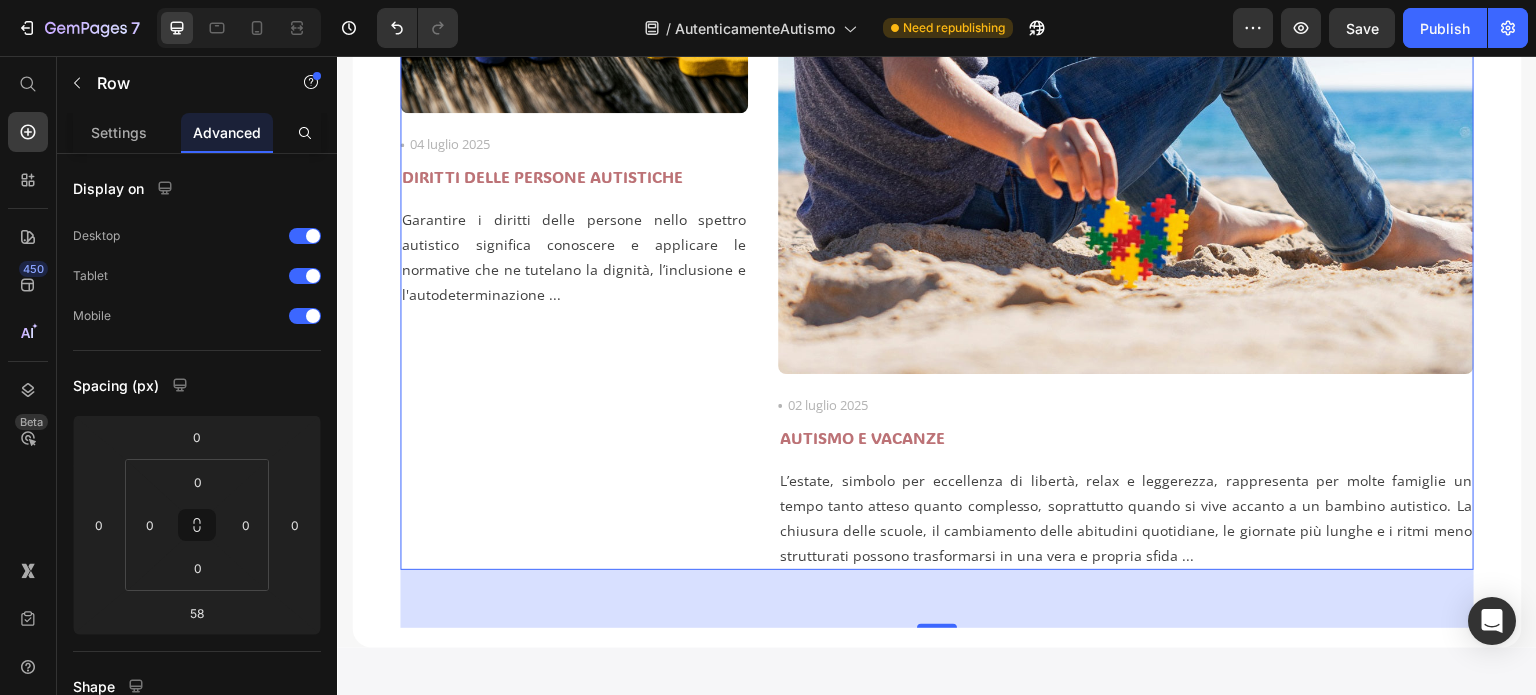 scroll, scrollTop: 782, scrollLeft: 0, axis: vertical 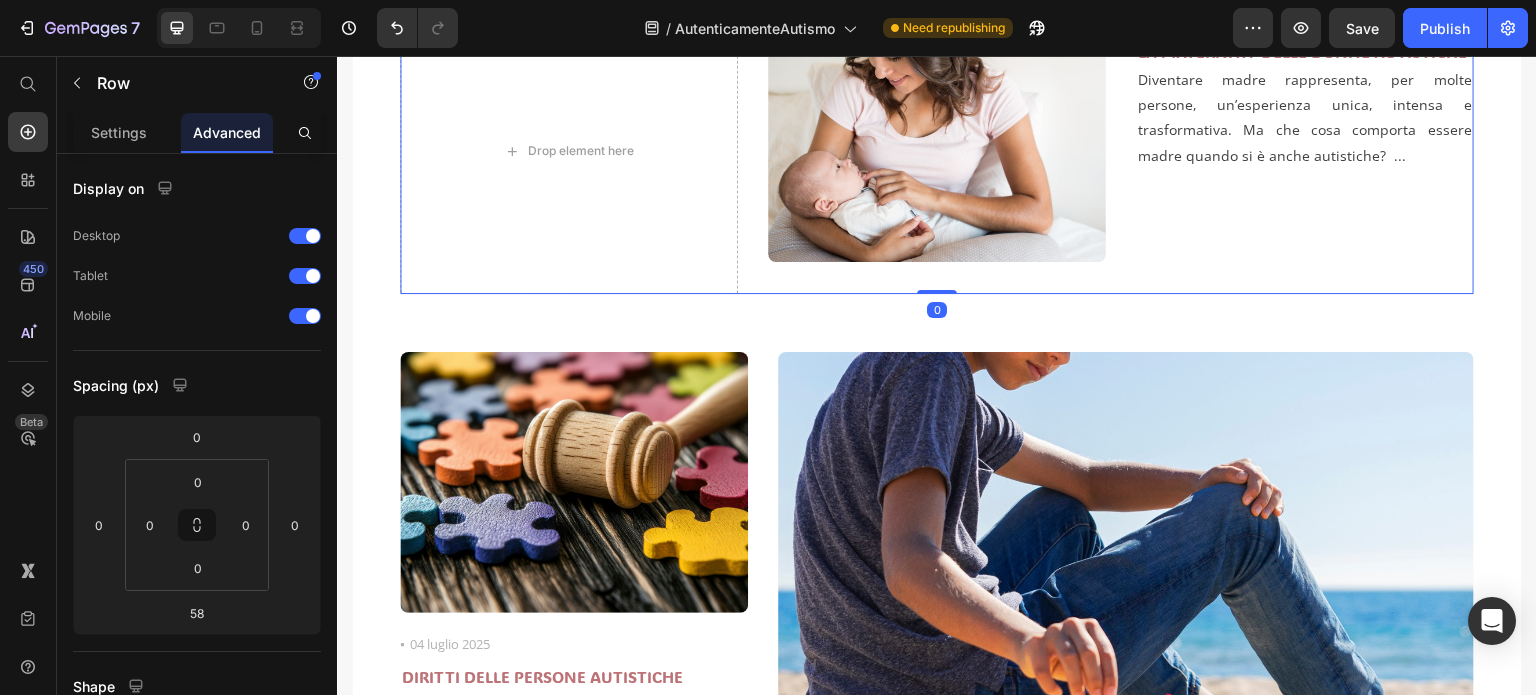 click on "Image" at bounding box center (937, 152) 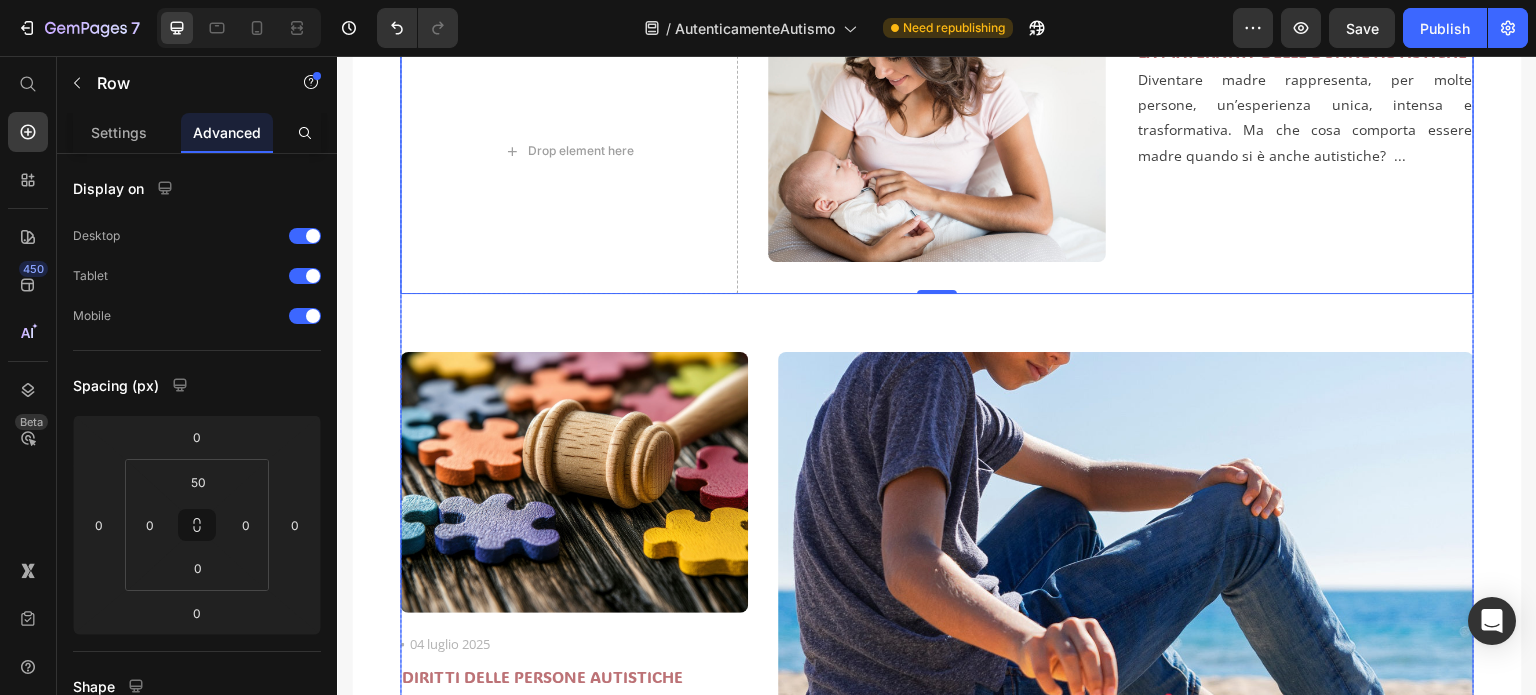 click on "Text Block Image Raccontare, informare, accogliere "Autenticamente Autismo nasce dal bisogno profondo di raccontare l’autismo con occhi autentici e cuore aperto. Qui troverai testimonianze vere, esperienze quotidiane, riflessioni personali … ma anche approfondimenti scientifici, strumenti educativi, strategie inclusive e risorse per famiglie, educatori e professionisti. È un blog che intreccia emozione e competenza, vita e sapere, per costruire ponti tra chi vive l’autismo ogni giorno e chi vuole capirlo davvero. Perché ogni passo verso l’autenticità è un passo verso l’inclusione" Text Block Dott.ssa Mariarosaria Canzano Text Block | Curriculum vitae Text Block Row | Autrice di   LAURA CORAGGIO   e  CUORE NUDO Text Block Row Row
Drop element here Image
Icon 10 luglio 2025 Text block Row LA MATERNITA' DELLE DONNE AUTISTICHE Heading Text block Row   0 Row Image
Icon 04 luglio 2025 Text block Row DIRITTI DELLE PERSONE AUTISTICHE Heading Text block" at bounding box center [937, 334] 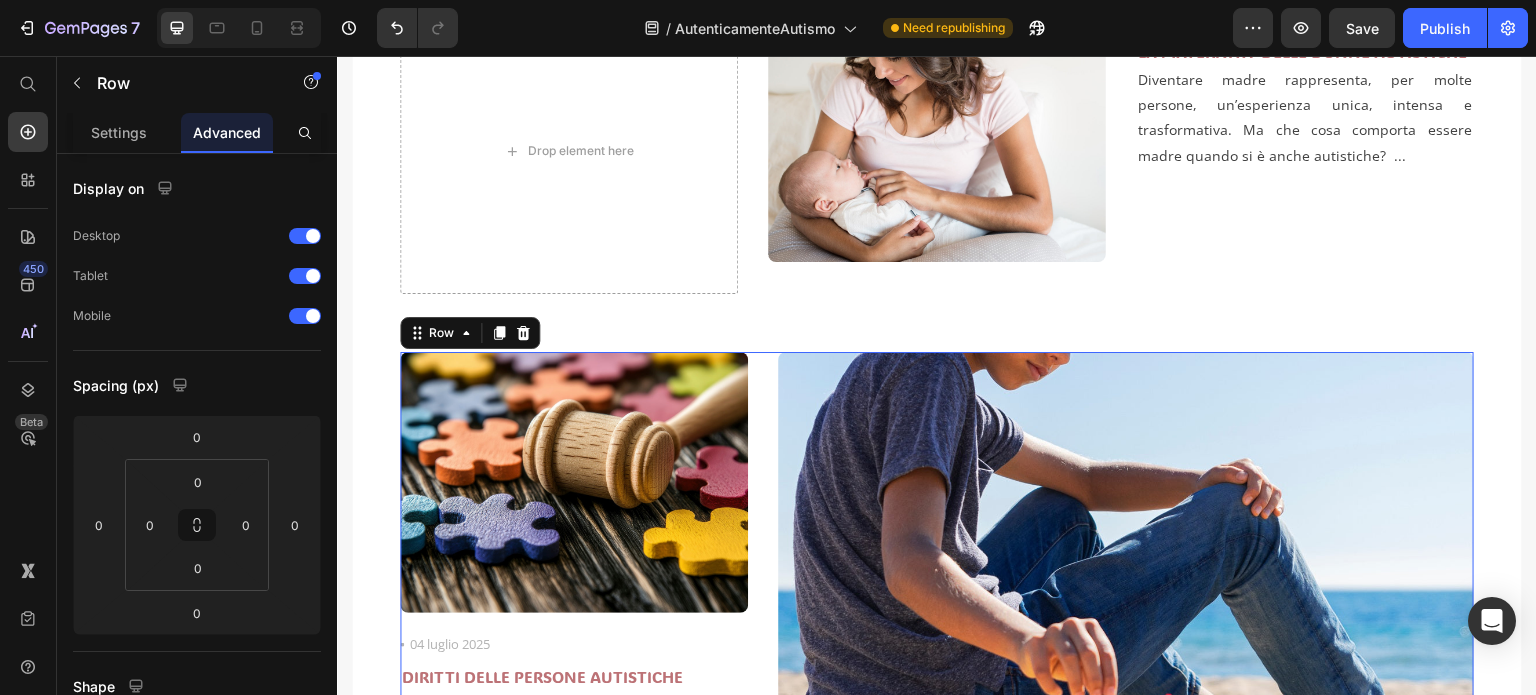 click on "Image
Icon 04 luglio 2025 Text block Row DIRITTI DELLE PERSONE AUTISTICHE Heading Garantire i diritti delle persone nello spettro autistico significa conoscere e applicare le normative che ne tutelano la dignità, l’inclusione e l'autodeterminazione ...  Text block Image
Icon 02 luglio 2025 Text block Row AUTISMO E VACANZE Heading L’estate, simbolo per eccellenza di libertà, relax e leggerezza, rappresenta per molte famiglie un tempo tanto atteso quanto complesso, soprattutto quando si vive accanto a un bambino autistico. La chiusura delle scuole, il cambiamento delle abitudini quotidiane, le giornate più lunghe e i ritmi meno strutturati possono trasformarsi in una vera e propria sfida ... Text block Row   0" at bounding box center (937, 711) 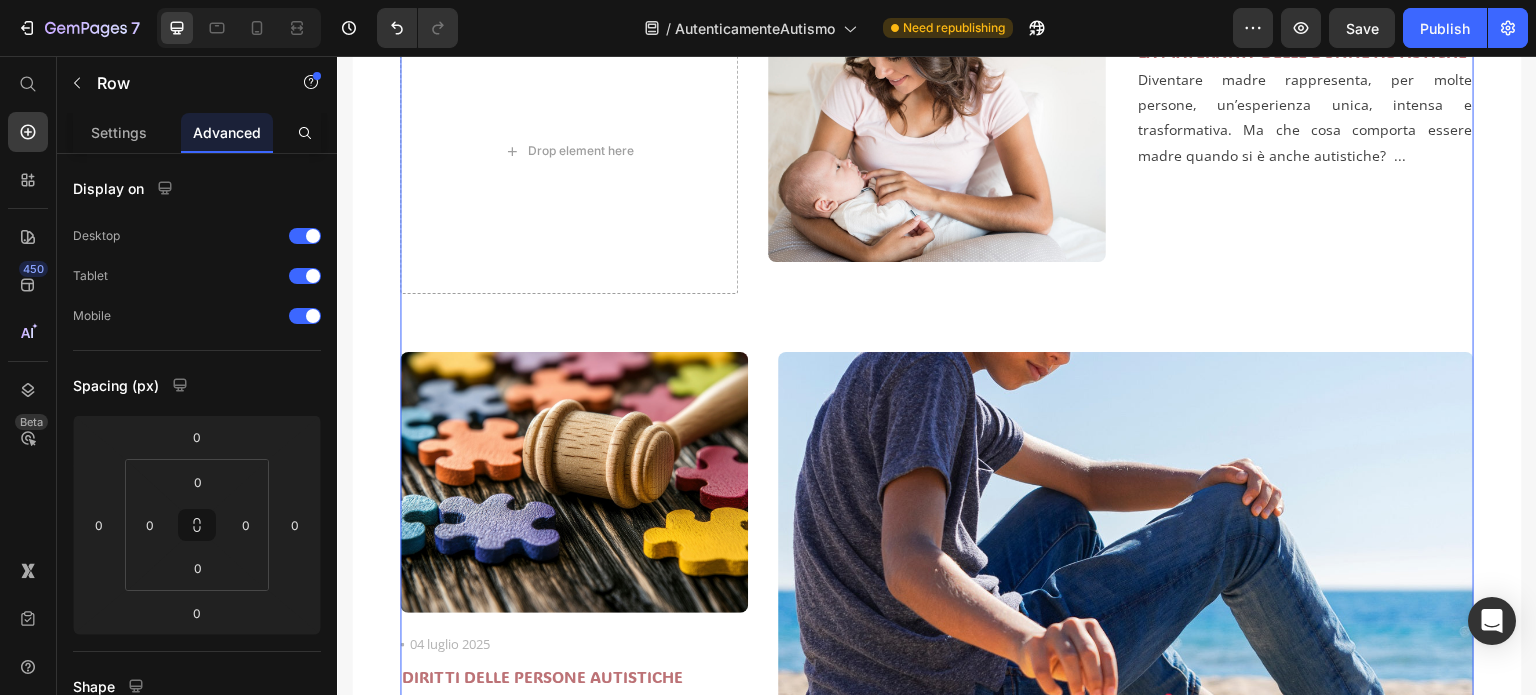 click on "Text Block Image Raccontare, informare, accogliere "Autenticamente Autismo nasce dal bisogno profondo di raccontare l’autismo con occhi autentici e cuore aperto. Qui troverai testimonianze vere, esperienze quotidiane, riflessioni personali … ma anche approfondimenti scientifici, strumenti educativi, strategie inclusive e risorse per famiglie, educatori e professionisti. È un blog che intreccia emozione e competenza, vita e sapere, per costruire ponti tra chi vive l’autismo ogni giorno e chi vuole capirlo davvero. Perché ogni passo verso l’autenticità è un passo verso l’inclusione" Text Block Dott.ssa Mariarosaria Canzano Text Block | Curriculum vitae Text Block Row | Autrice di   LAURA CORAGGIO   e  CUORE NUDO Text Block Row Row
Drop element here Image
Icon 10 luglio 2025 Text block Row LA MATERNITA' DELLE DONNE AUTISTICHE Heading Text block Row Row Image
Icon 04 luglio 2025 Text block Row DIRITTI DELLE PERSONE AUTISTICHE Heading Text block Image" at bounding box center [937, 334] 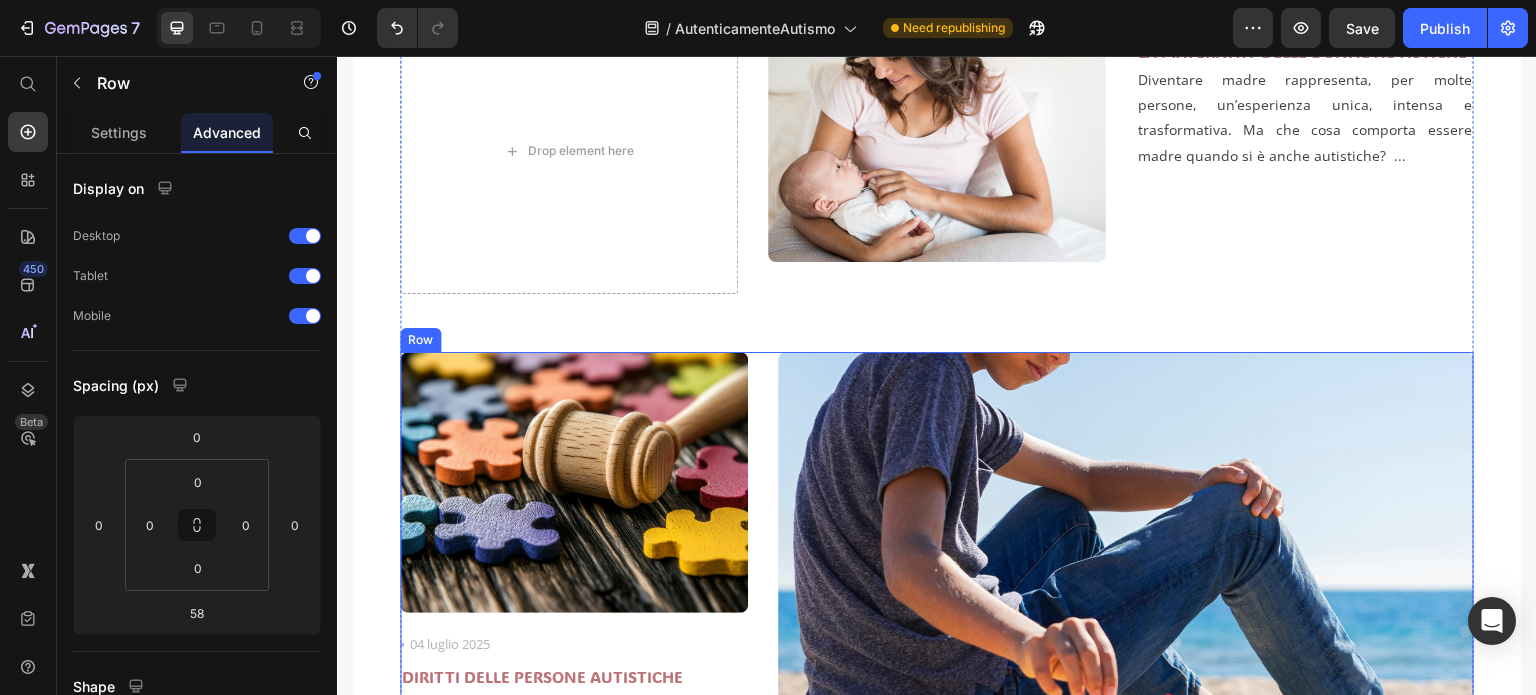 click on "Image
Icon 04 luglio 2025 Text block Row DIRITTI DELLE PERSONE AUTISTICHE Heading Garantire i diritti delle persone nello spettro autistico significa conoscere e applicare le normative che ne tutelano la dignità, l’inclusione e l'autodeterminazione ...  Text block Image
Icon 02 luglio 2025 Text block Row AUTISMO E VACANZE Heading L’estate, simbolo per eccellenza di libertà, relax e leggerezza, rappresenta per molte famiglie un tempo tanto atteso quanto complesso, soprattutto quando si vive accanto a un bambino autistico. La chiusura delle scuole, il cambiamento delle abitudini quotidiane, le giornate più lunghe e i ritmi meno strutturati possono trasformarsi in una vera e propria sfida ... Text block Row" at bounding box center (937, 711) 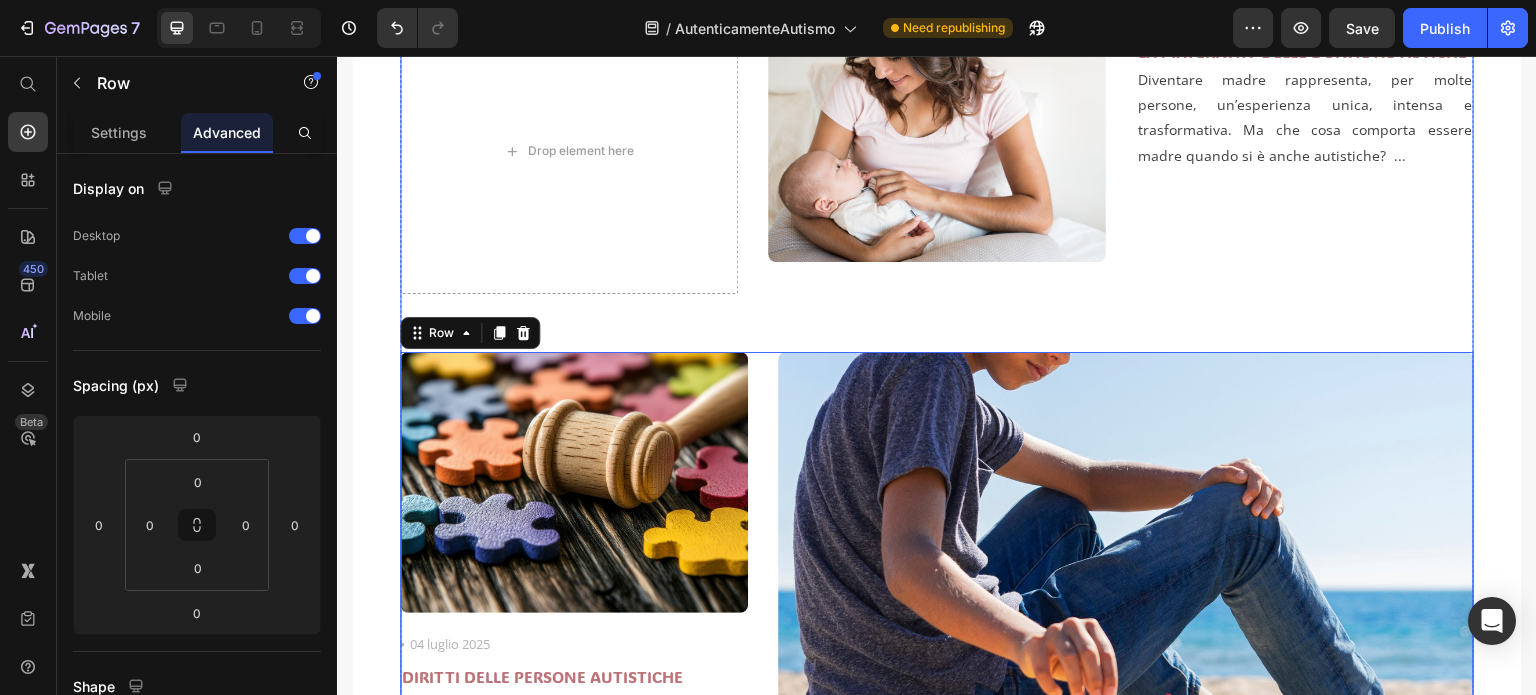click on "Text Block Image Raccontare, informare, accogliere "Autenticamente Autismo nasce dal bisogno profondo di raccontare l’autismo con occhi autentici e cuore aperto. Qui troverai testimonianze vere, esperienze quotidiane, riflessioni personali … ma anche approfondimenti scientifici, strumenti educativi, strategie inclusive e risorse per famiglie, educatori e professionisti. È un blog che intreccia emozione e competenza, vita e sapere, per costruire ponti tra chi vive l’autismo ogni giorno e chi vuole capirlo davvero. Perché ogni passo verso l’autenticità è un passo verso l’inclusione" Text Block Dott.ssa Mariarosaria Canzano Text Block | Curriculum vitae Text Block Row | Autrice di   LAURA CORAGGIO   e  CUORE NUDO Text Block Row Row
Drop element here Image
Icon 10 luglio 2025 Text block Row LA MATERNITA' DELLE DONNE AUTISTICHE Heading Text block Row Row Image
Icon 04 luglio 2025 Text block Row DIRITTI DELLE PERSONE AUTISTICHE Heading Text block Image" at bounding box center [937, 334] 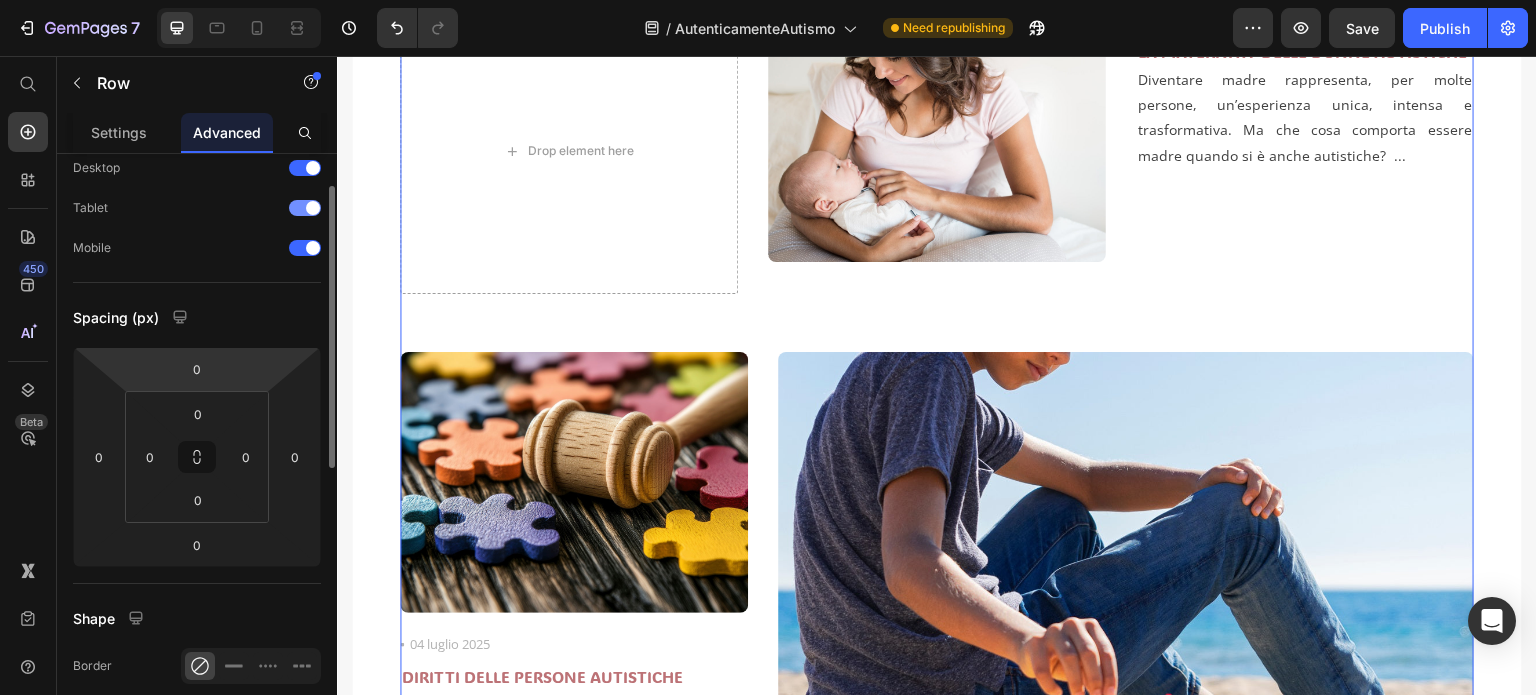scroll, scrollTop: 0, scrollLeft: 0, axis: both 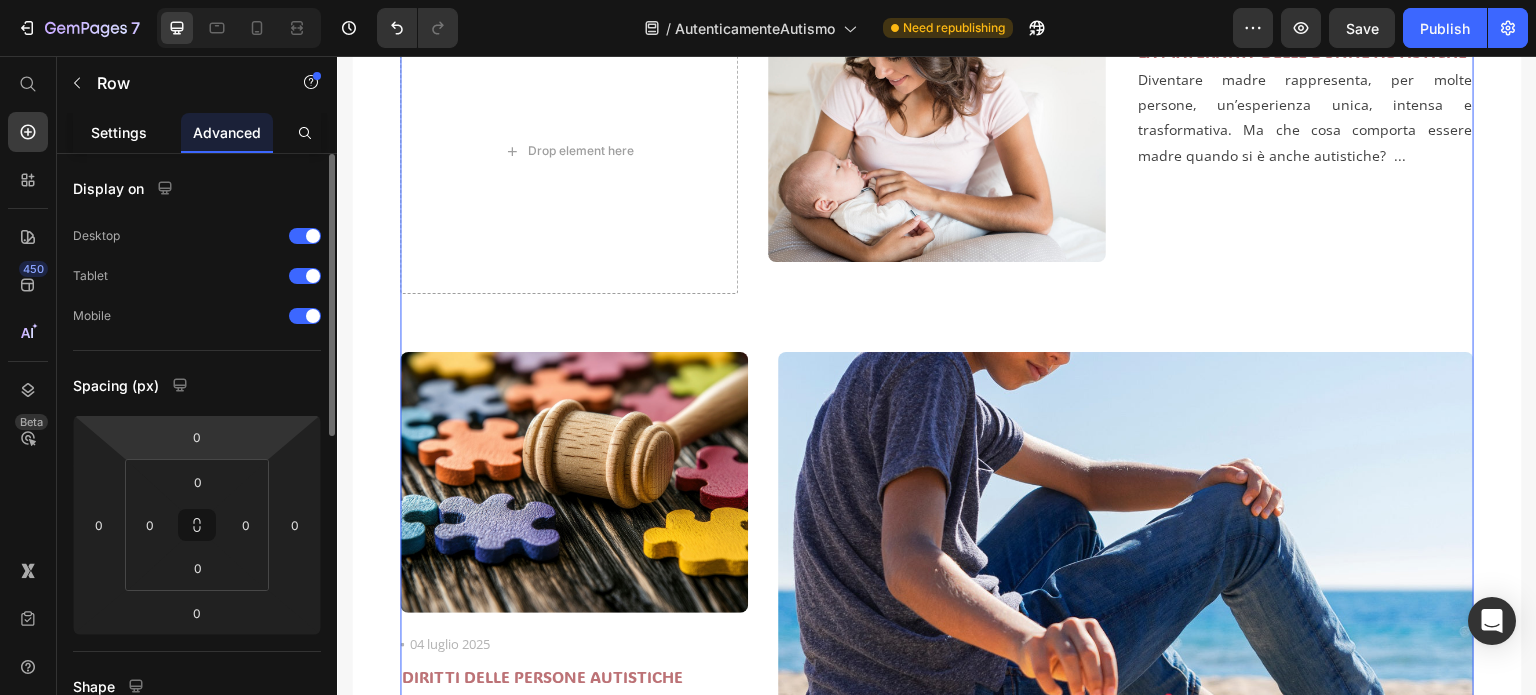 click on "Settings" at bounding box center (119, 132) 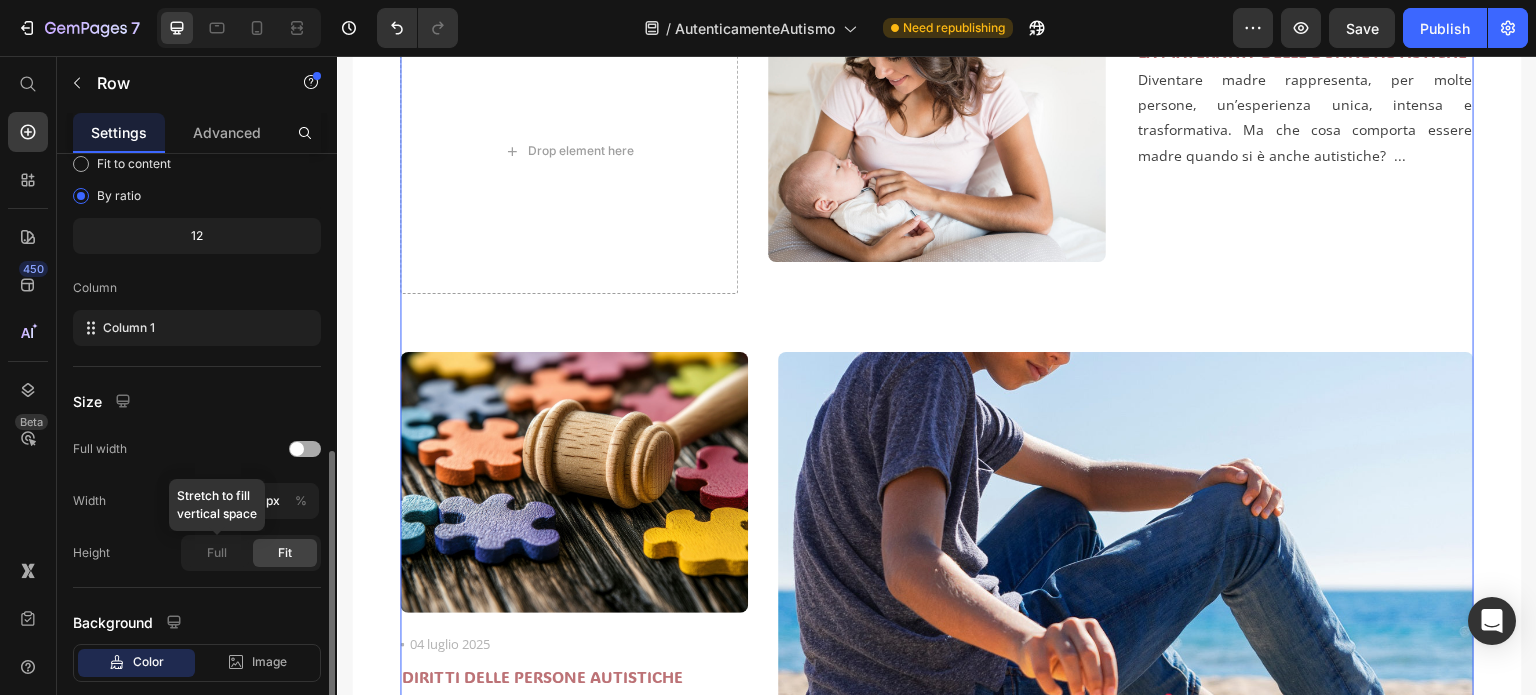 scroll, scrollTop: 300, scrollLeft: 0, axis: vertical 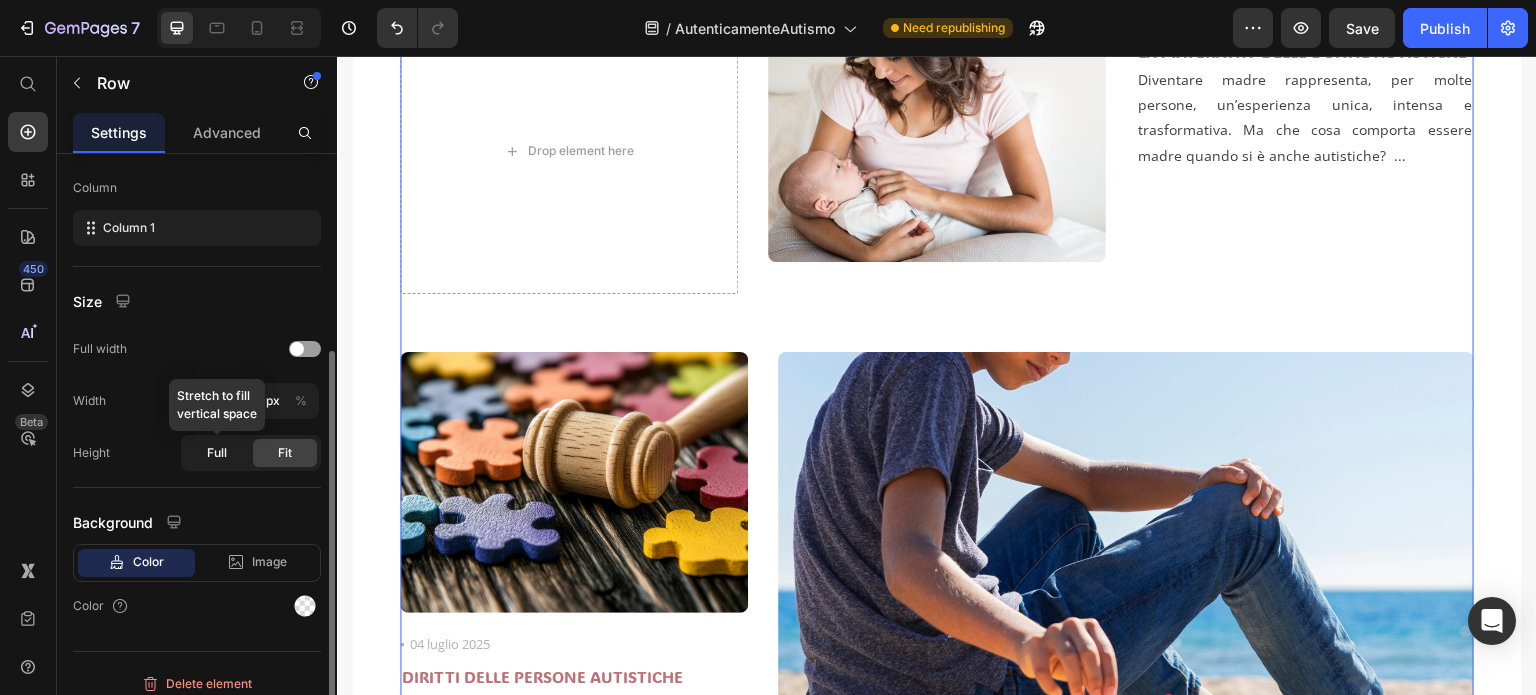 click on "Full" 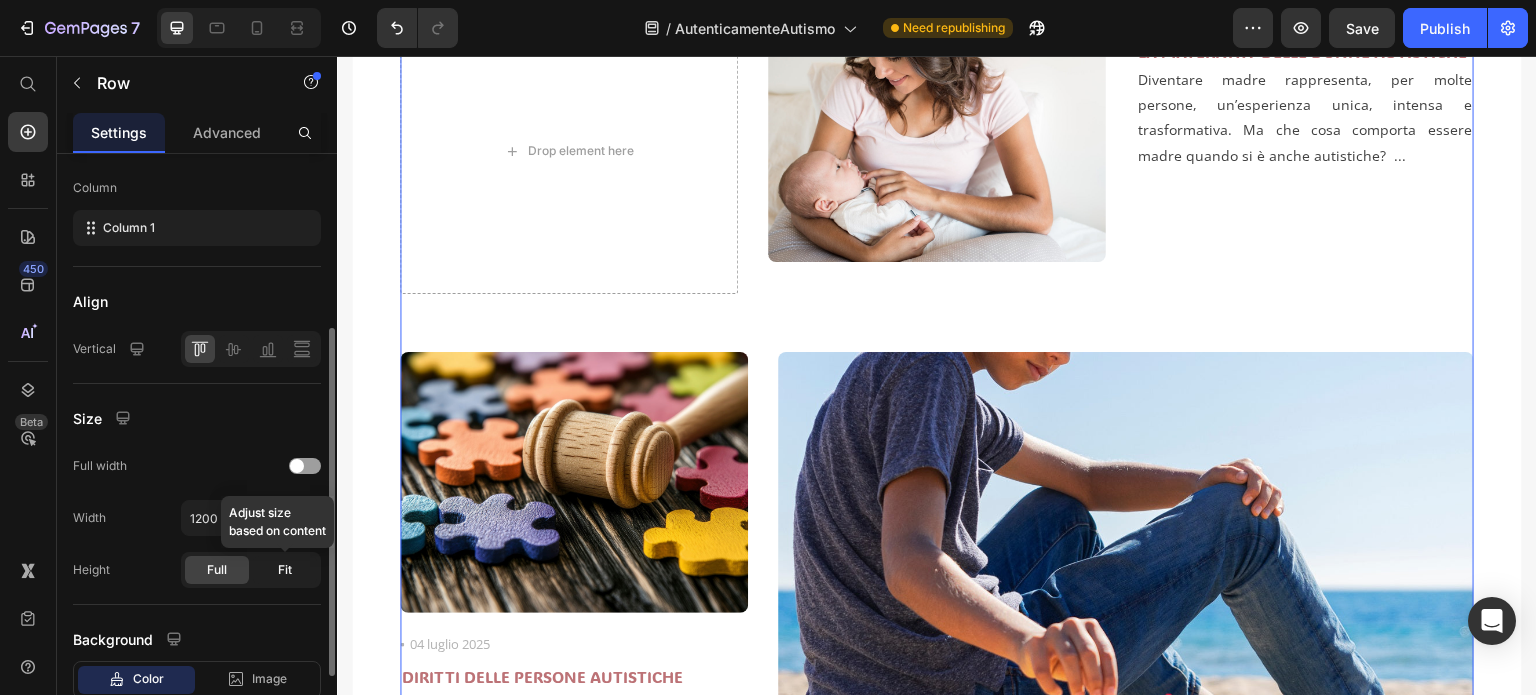 click on "Fit" 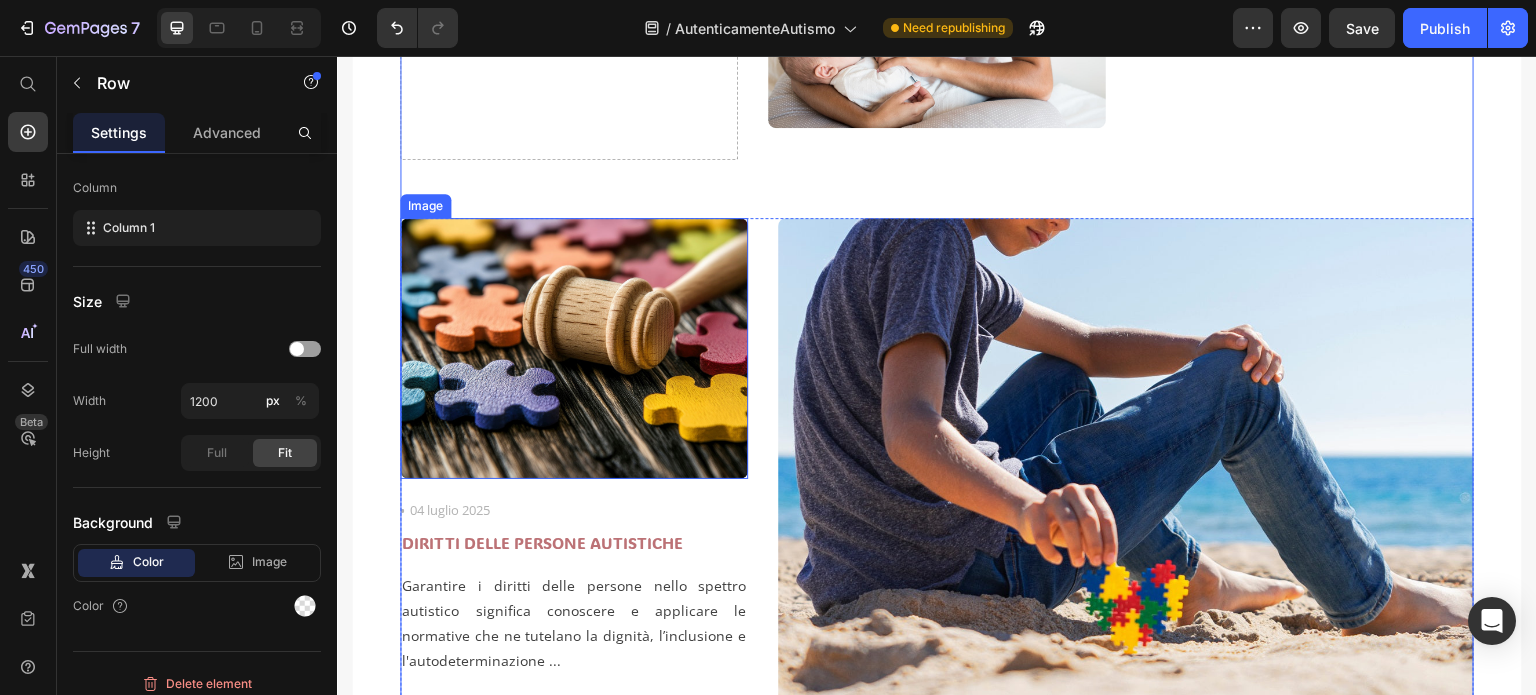 scroll, scrollTop: 982, scrollLeft: 0, axis: vertical 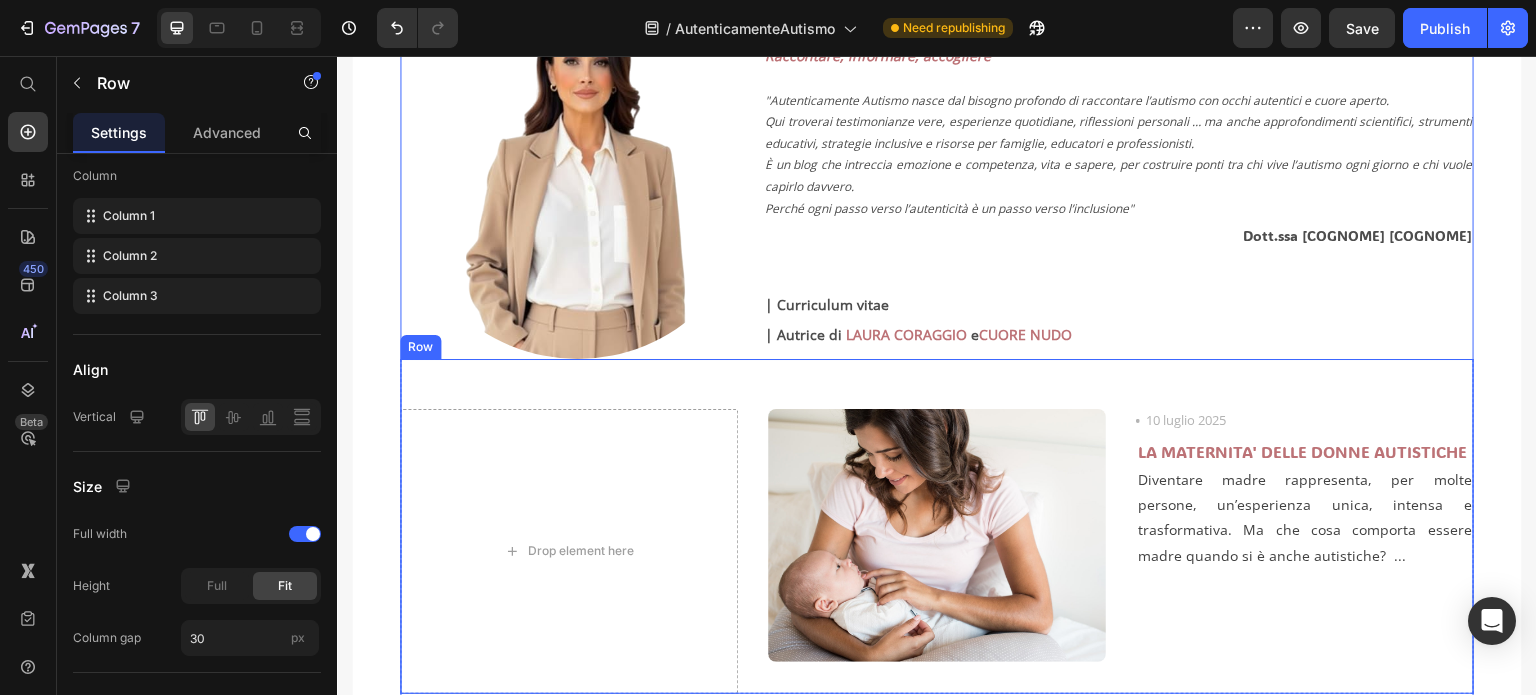 click on "Drop element here Image
Icon 10 luglio 2025 Text block Row LA MATERNITA' DELLE DONNE AUTISTICHE Heading Diventare madre rappresenta, per molte persone, un’esperienza unica, intensa e trasformativa. Ma che cosa comporta essere madre quando si è anche autistiche?  ... Text block Row" at bounding box center (937, 527) 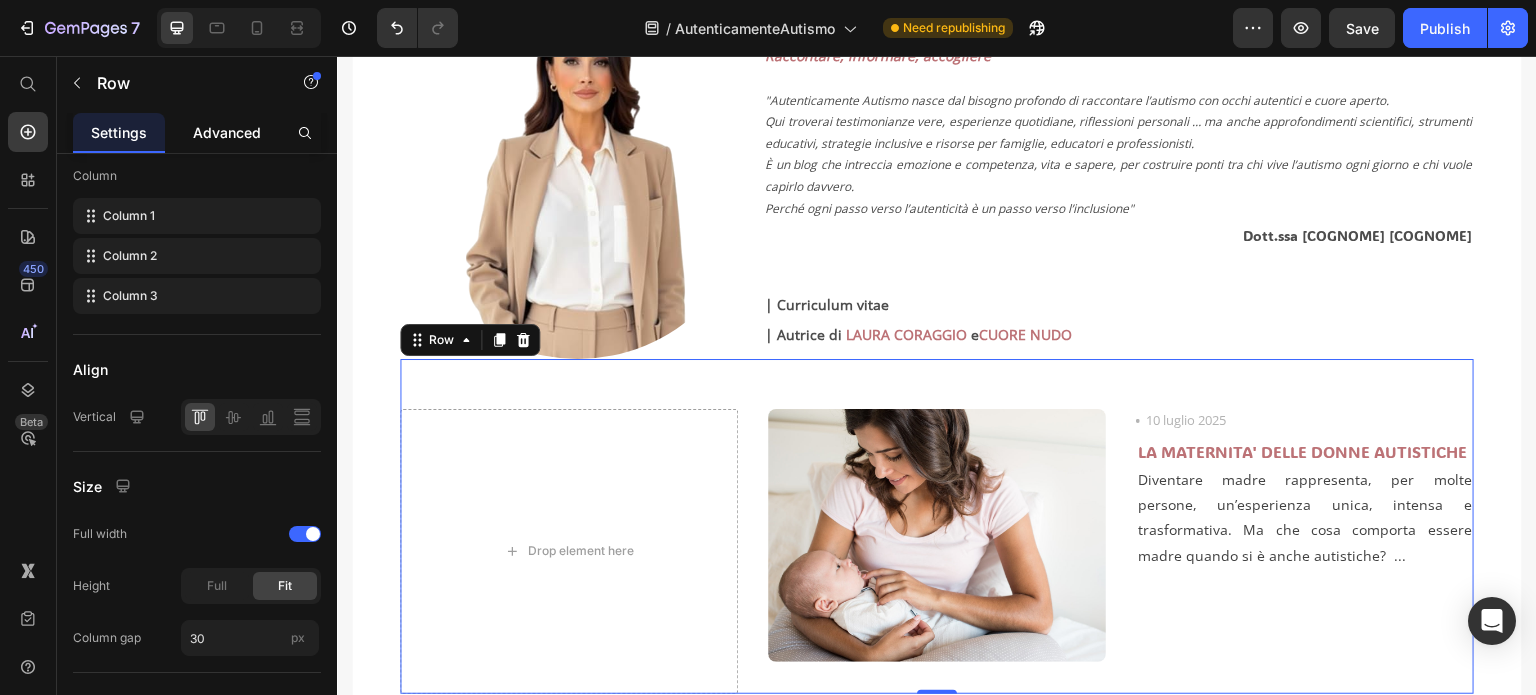 click on "Advanced" at bounding box center [227, 132] 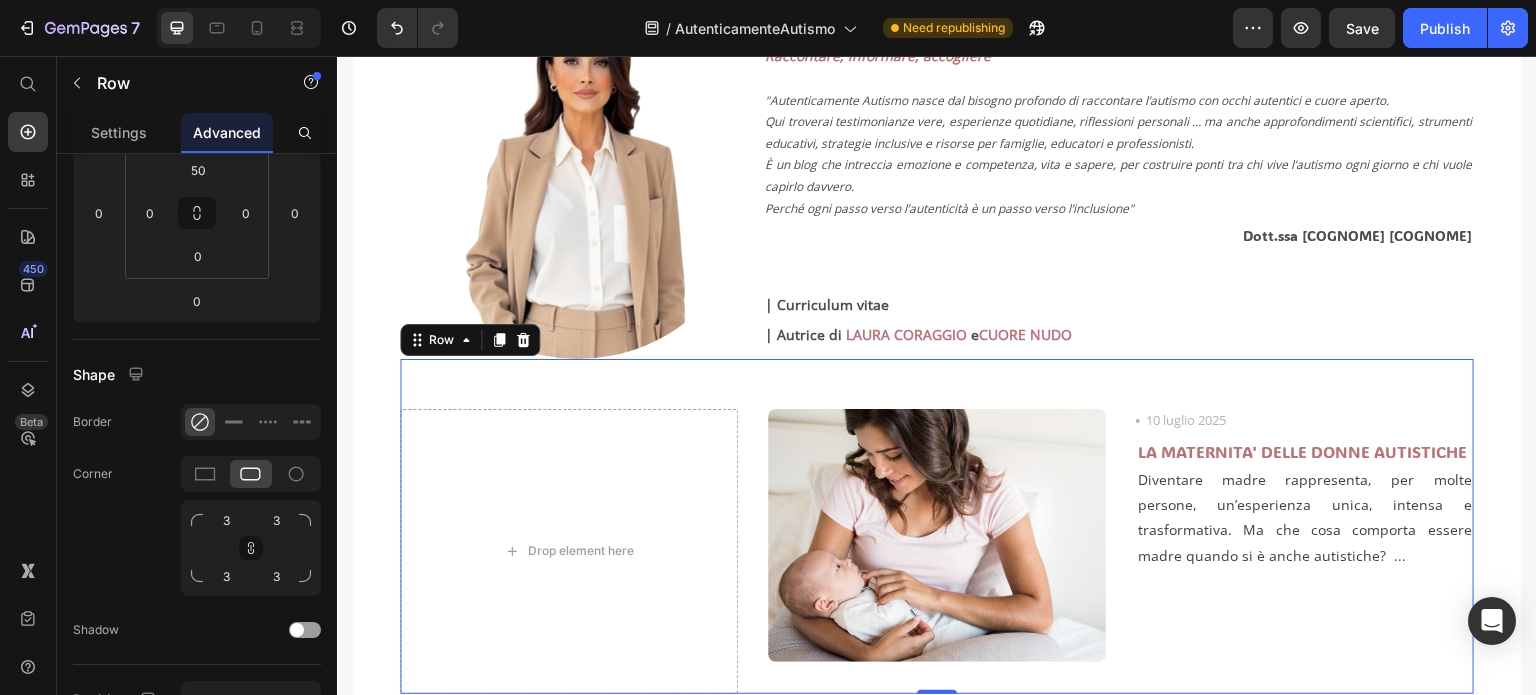 scroll, scrollTop: 0, scrollLeft: 0, axis: both 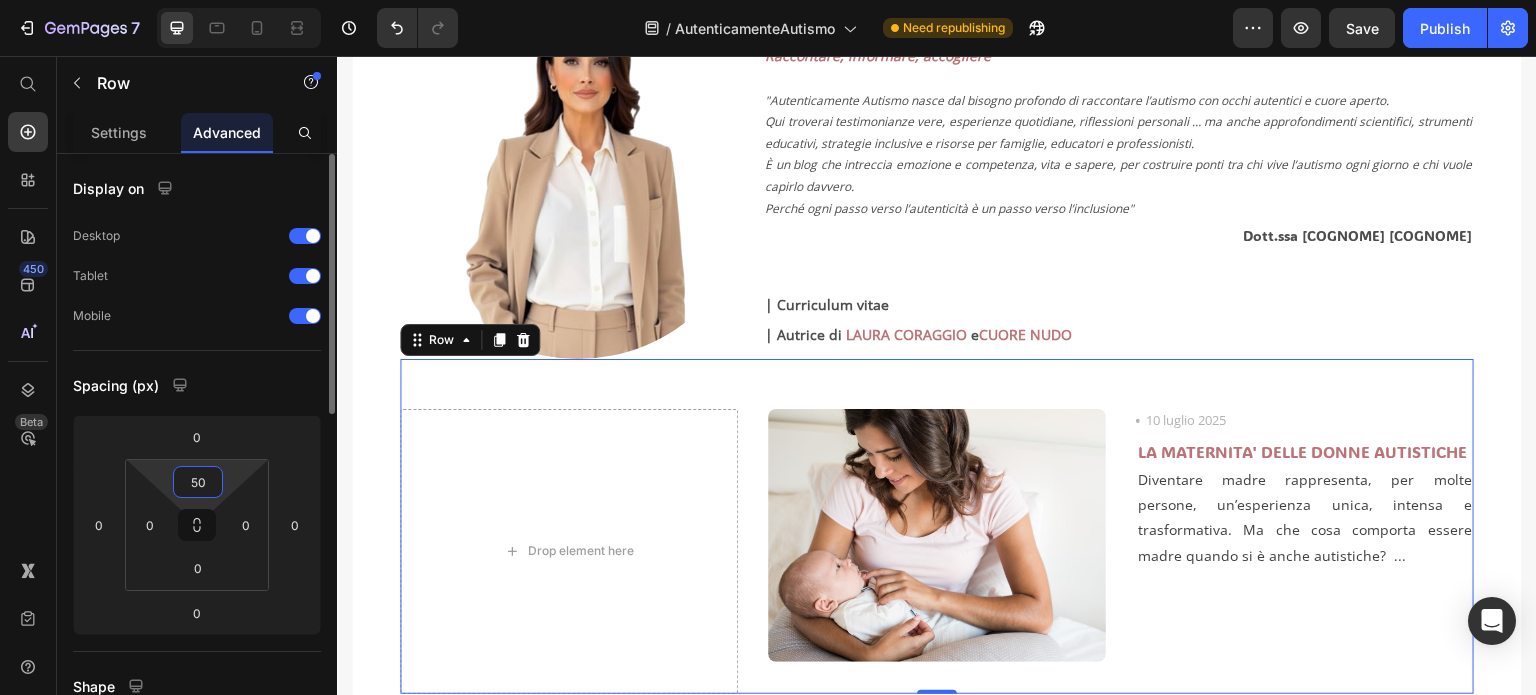 click on "50" at bounding box center [198, 482] 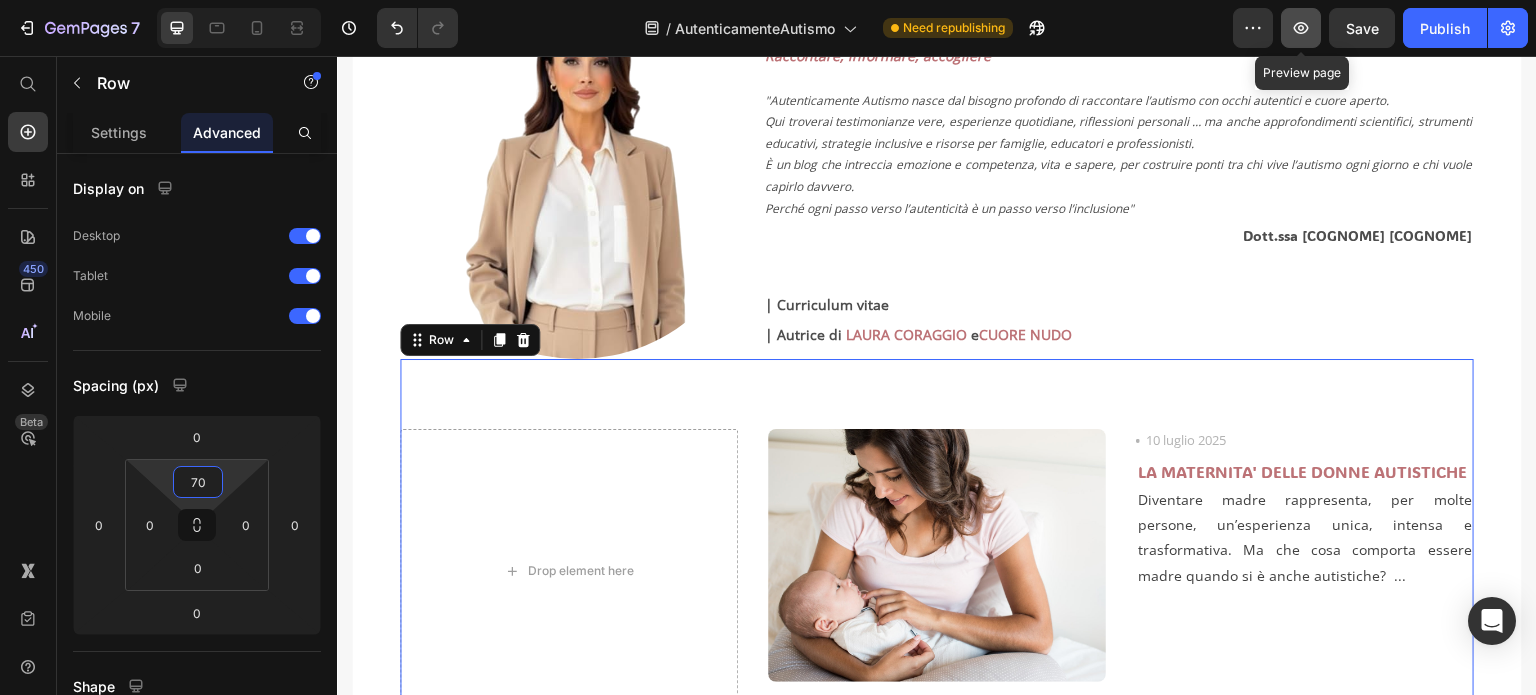 type on "70" 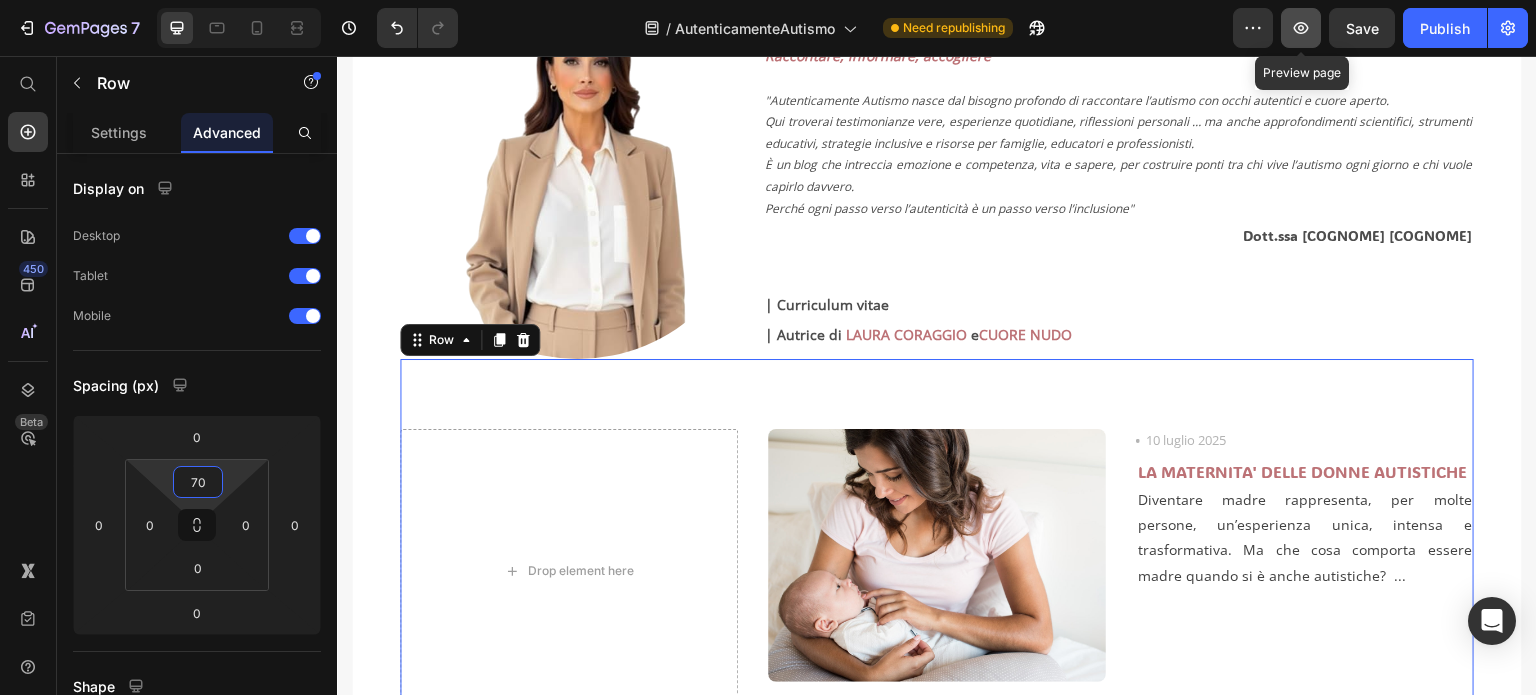 click 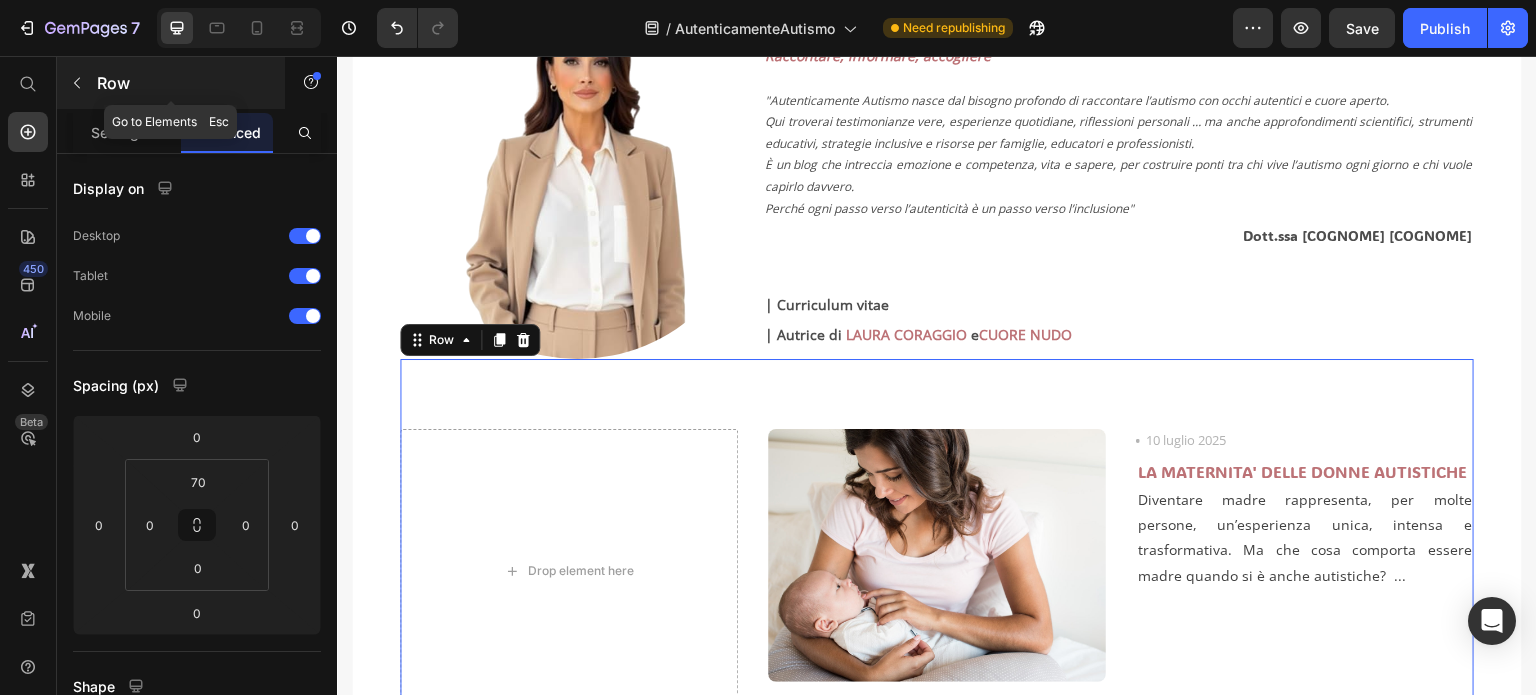 click at bounding box center [77, 83] 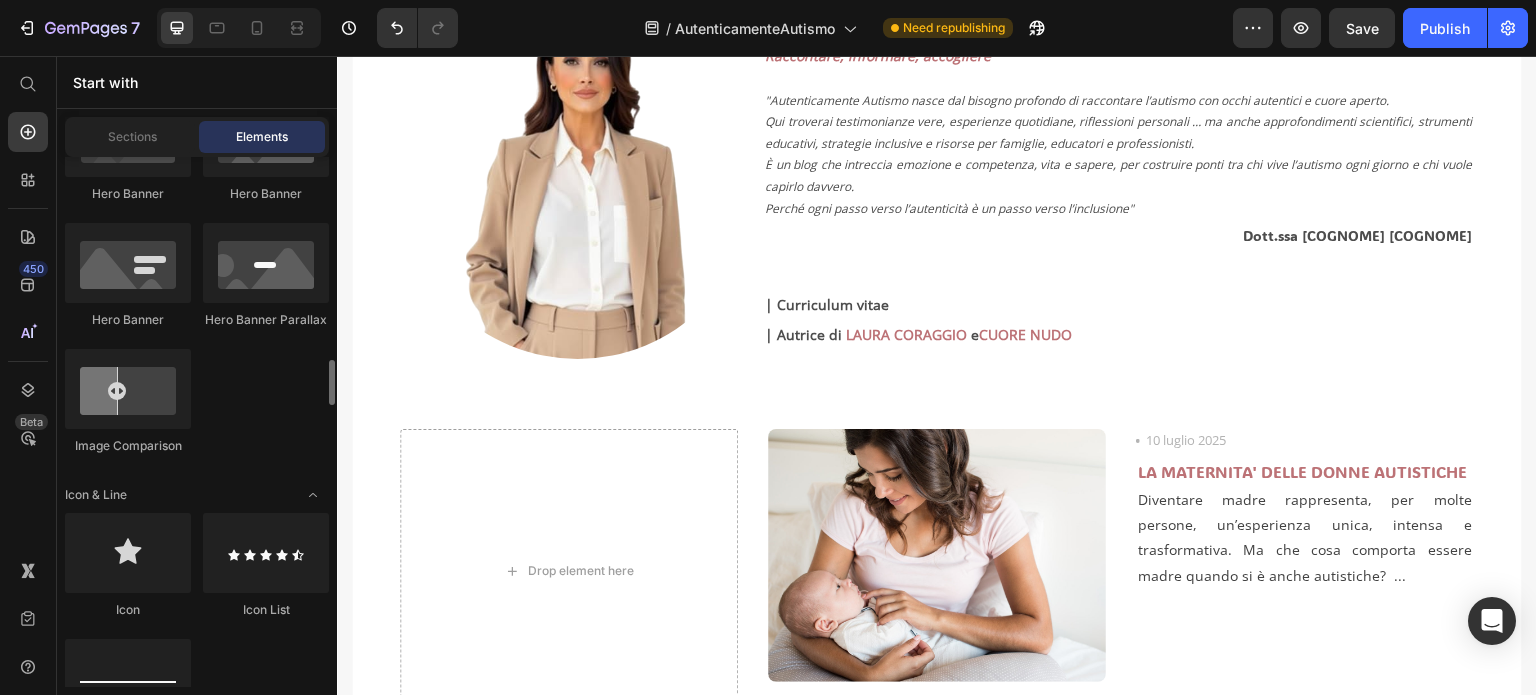 scroll, scrollTop: 1400, scrollLeft: 0, axis: vertical 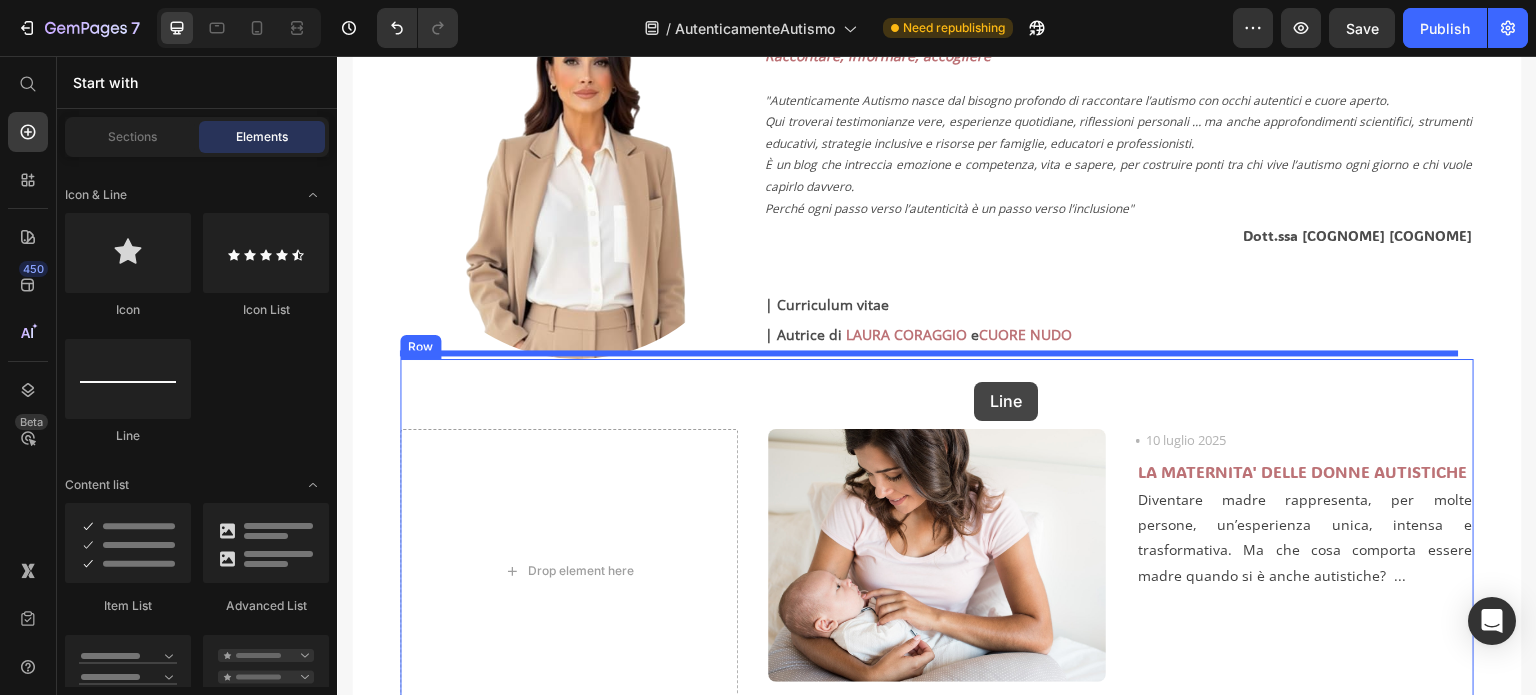 drag, startPoint x: 486, startPoint y: 427, endPoint x: 975, endPoint y: 382, distance: 491.0662 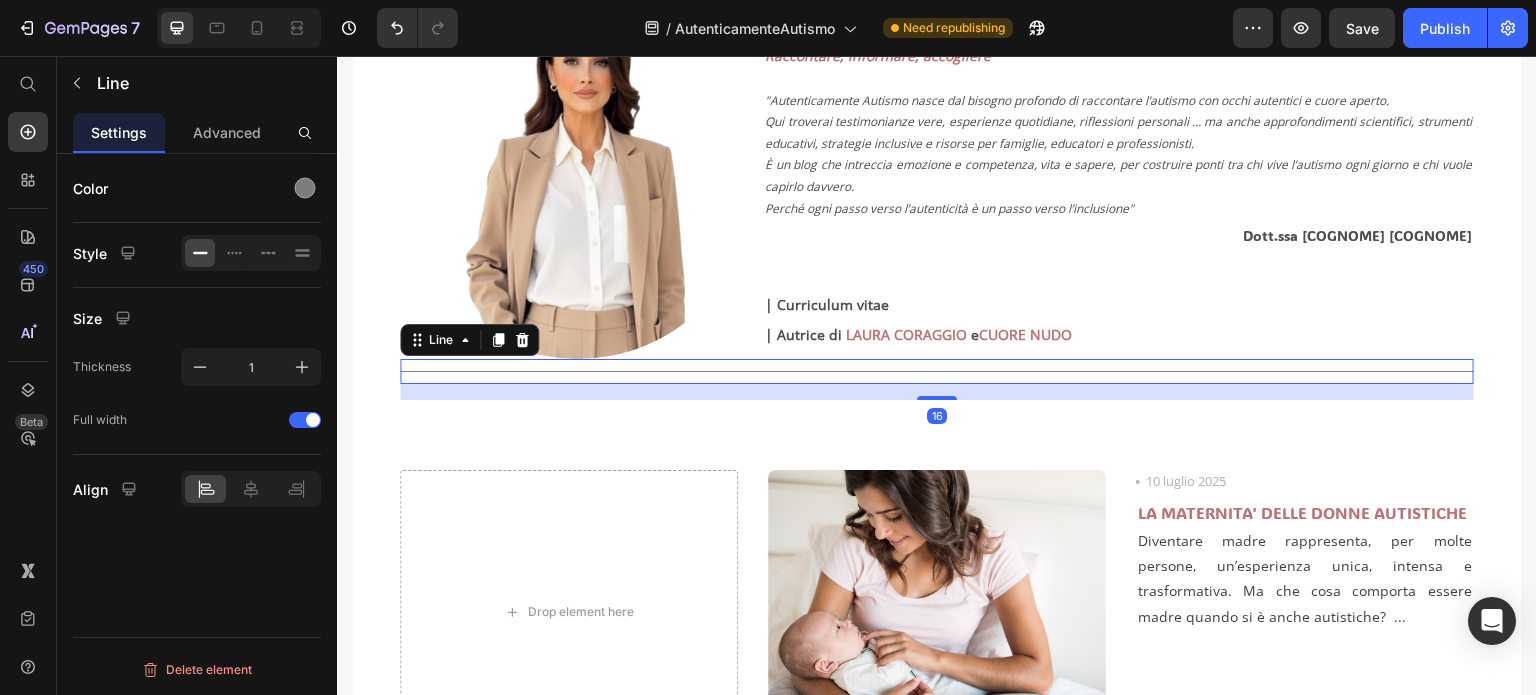 click on "Title Line   16" at bounding box center (937, 371) 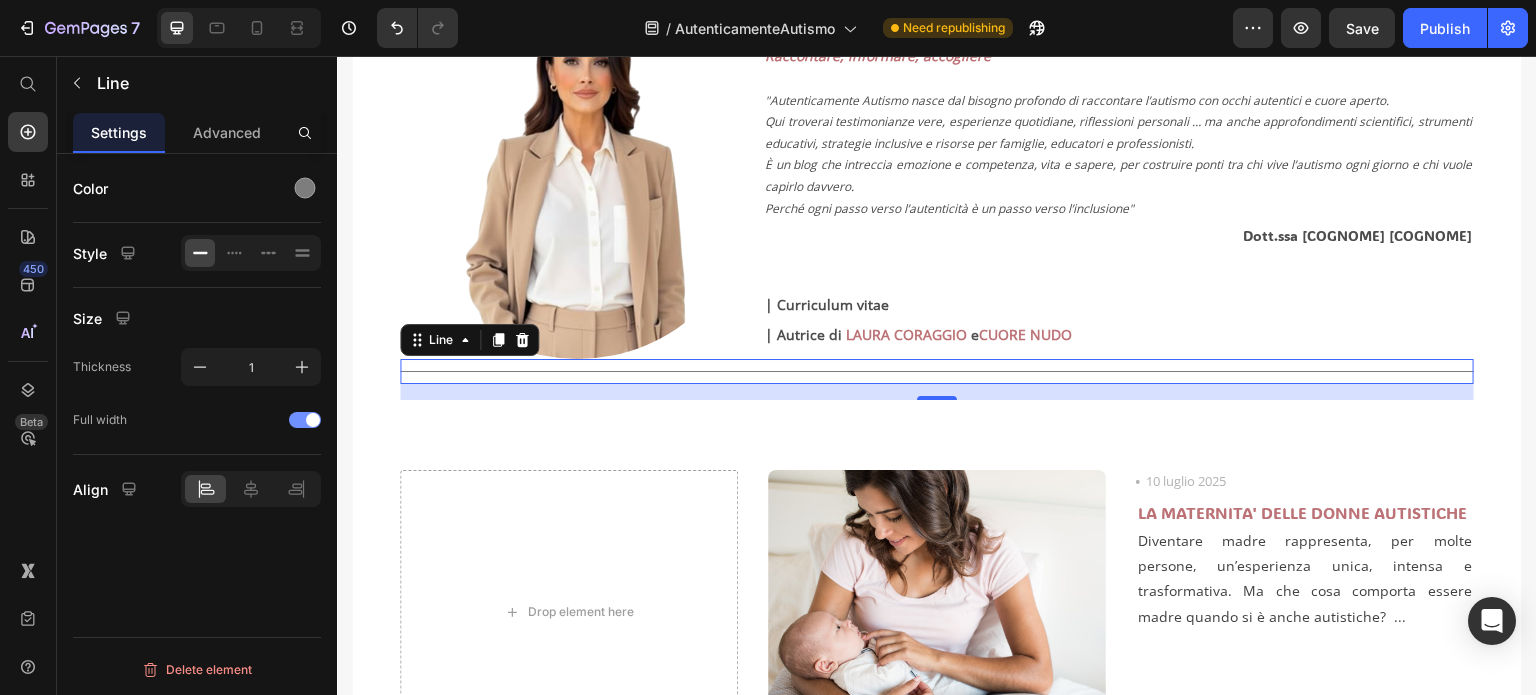click at bounding box center (305, 420) 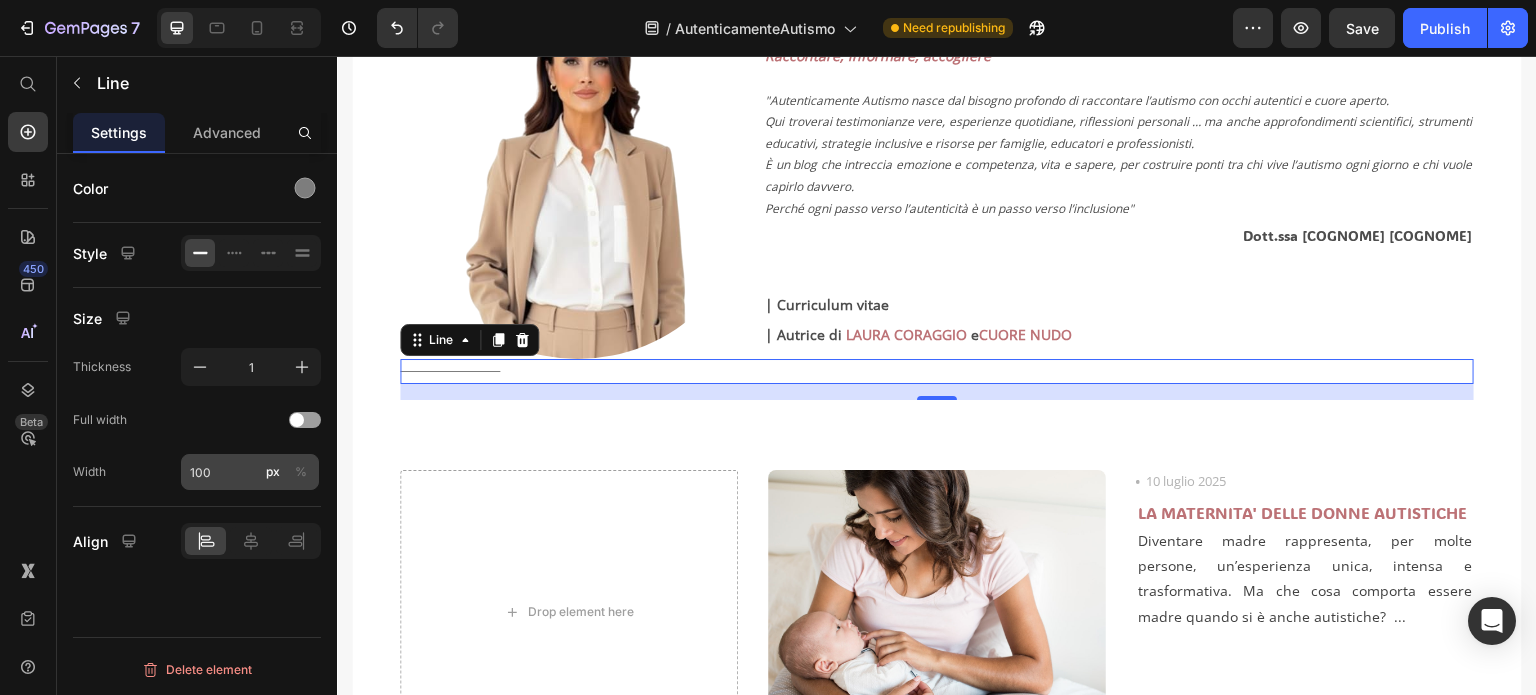 click on "%" 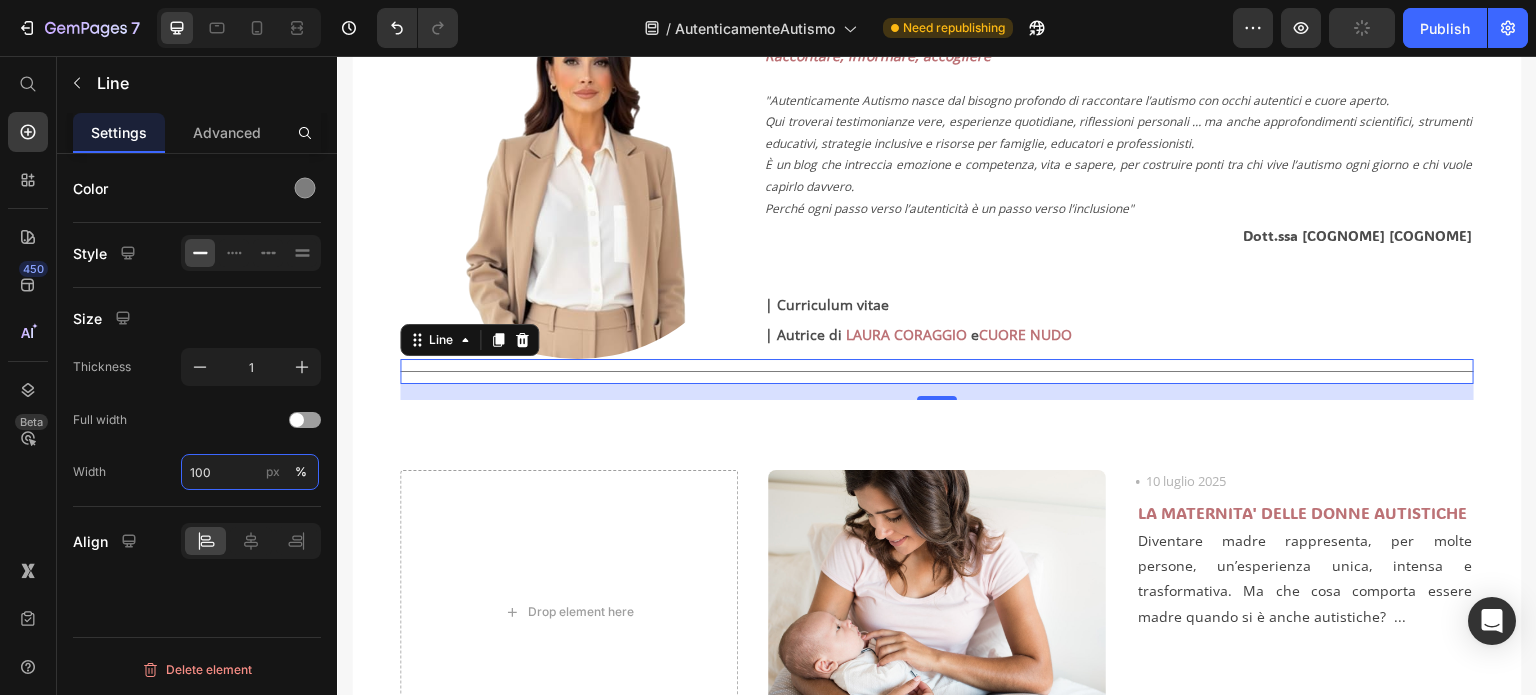 click on "100" at bounding box center (250, 472) 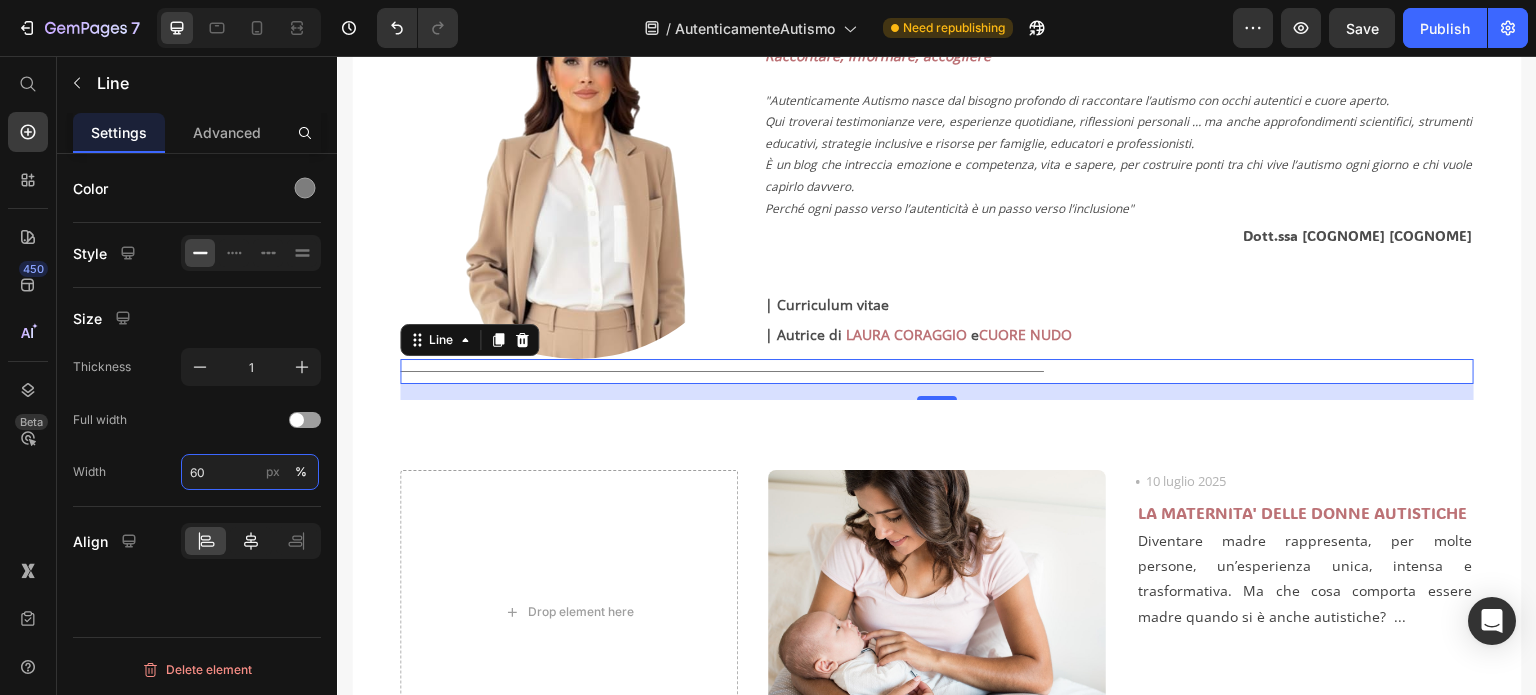 type on "60" 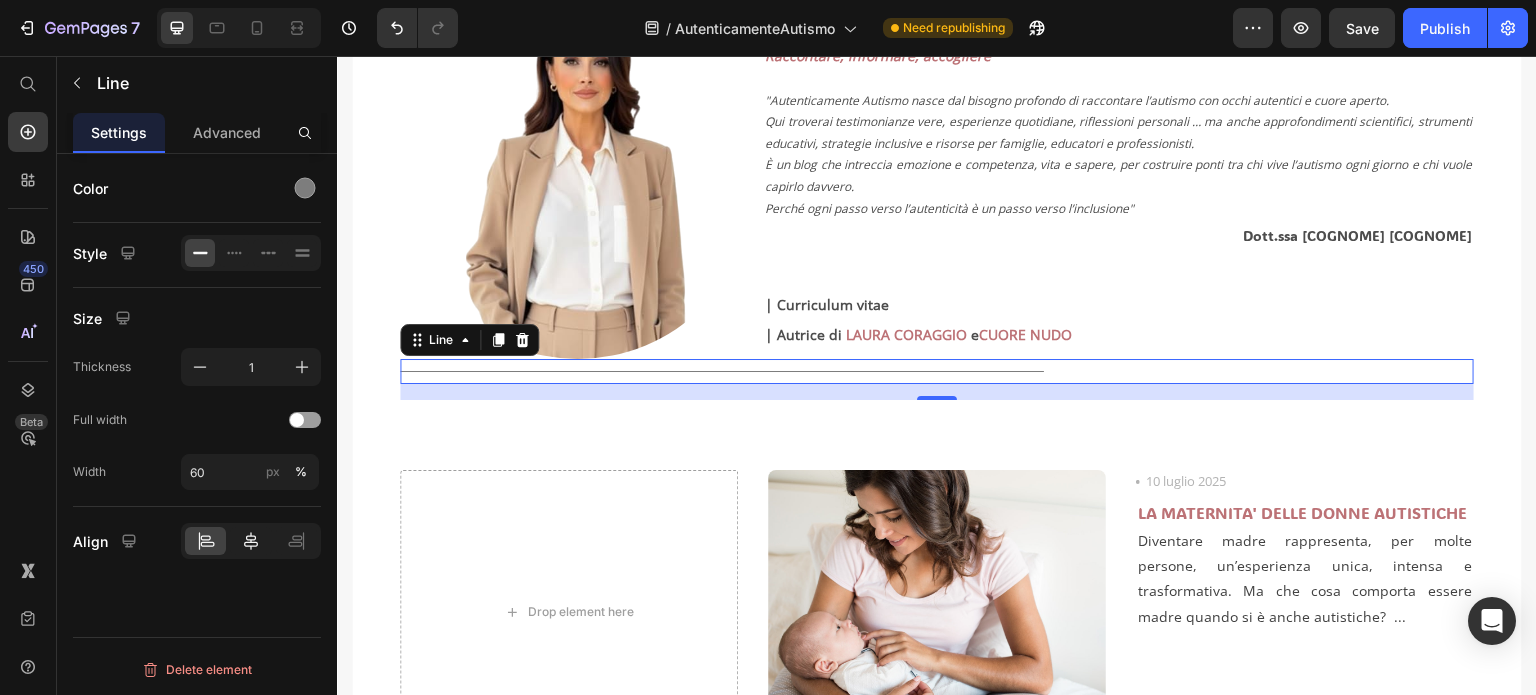 click 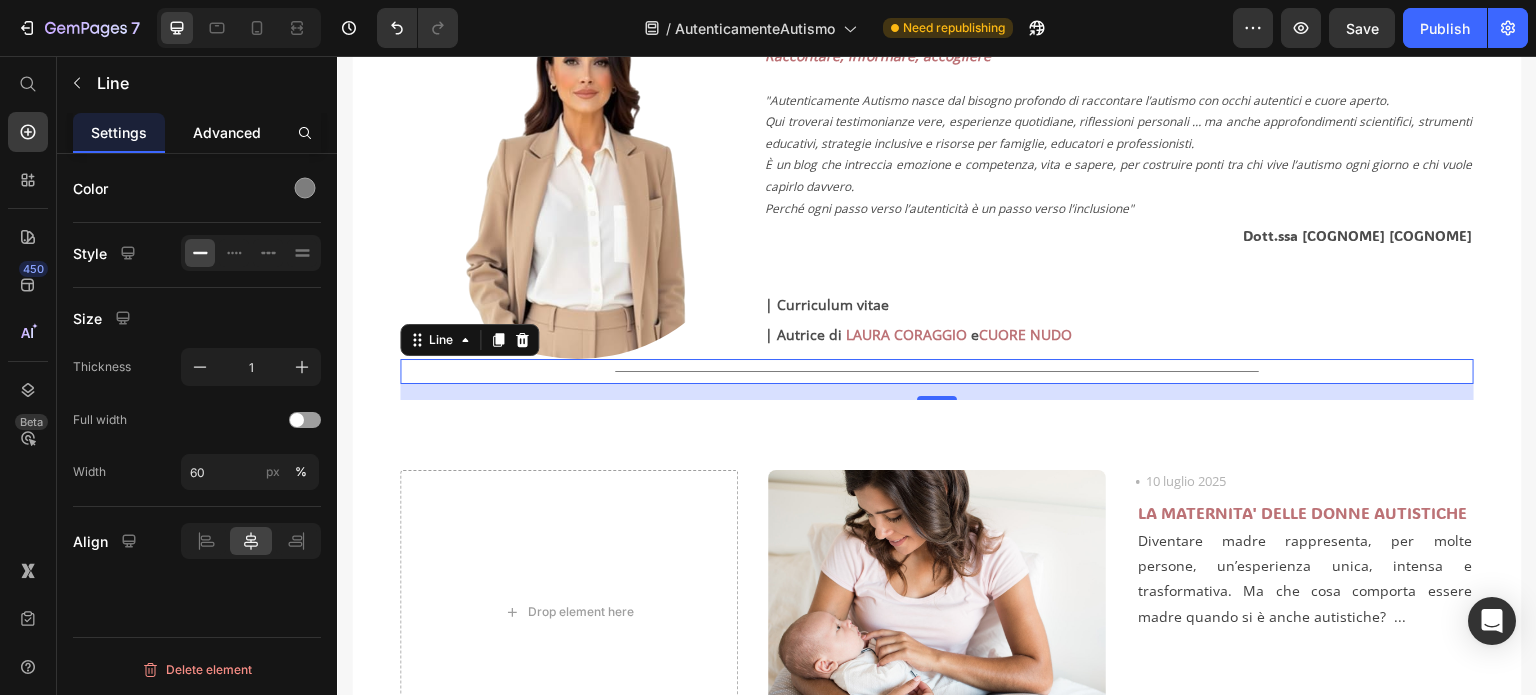click on "Advanced" at bounding box center [227, 132] 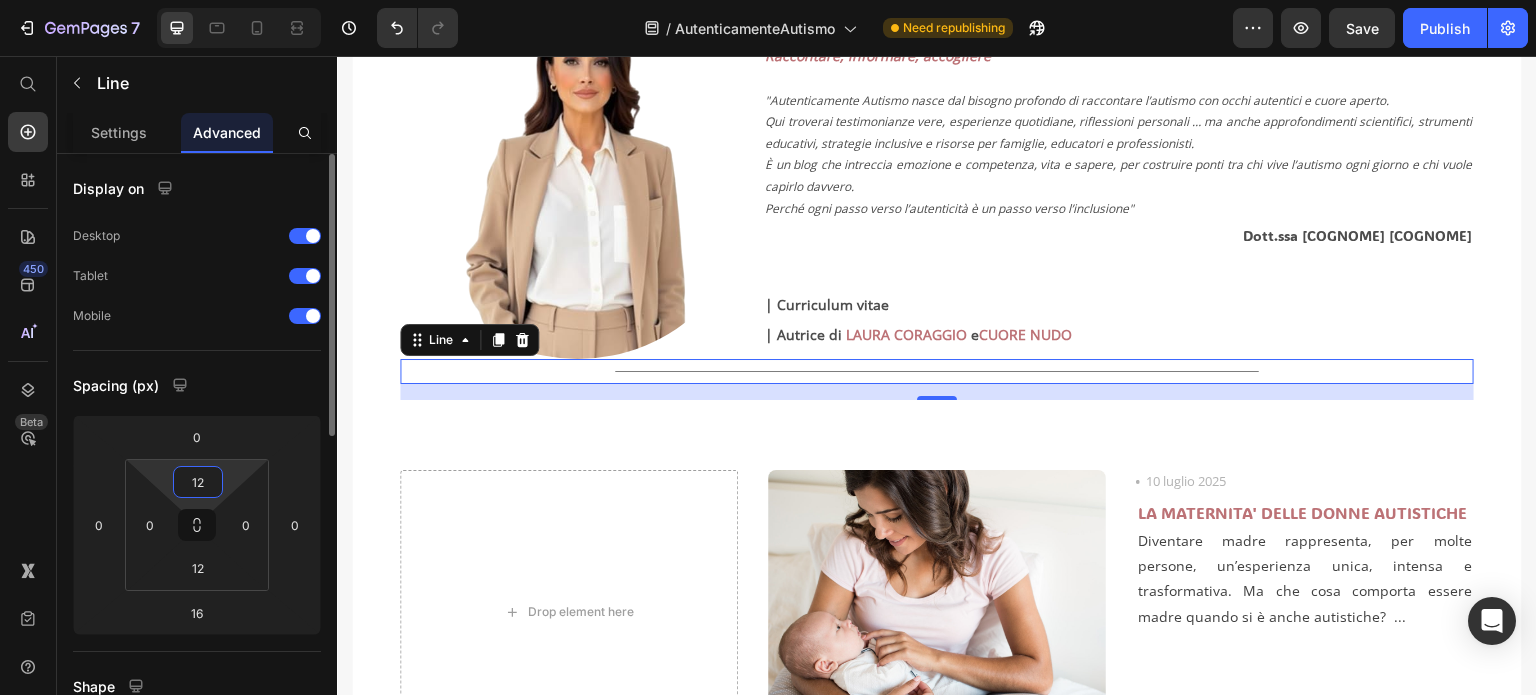 click on "12" at bounding box center [198, 482] 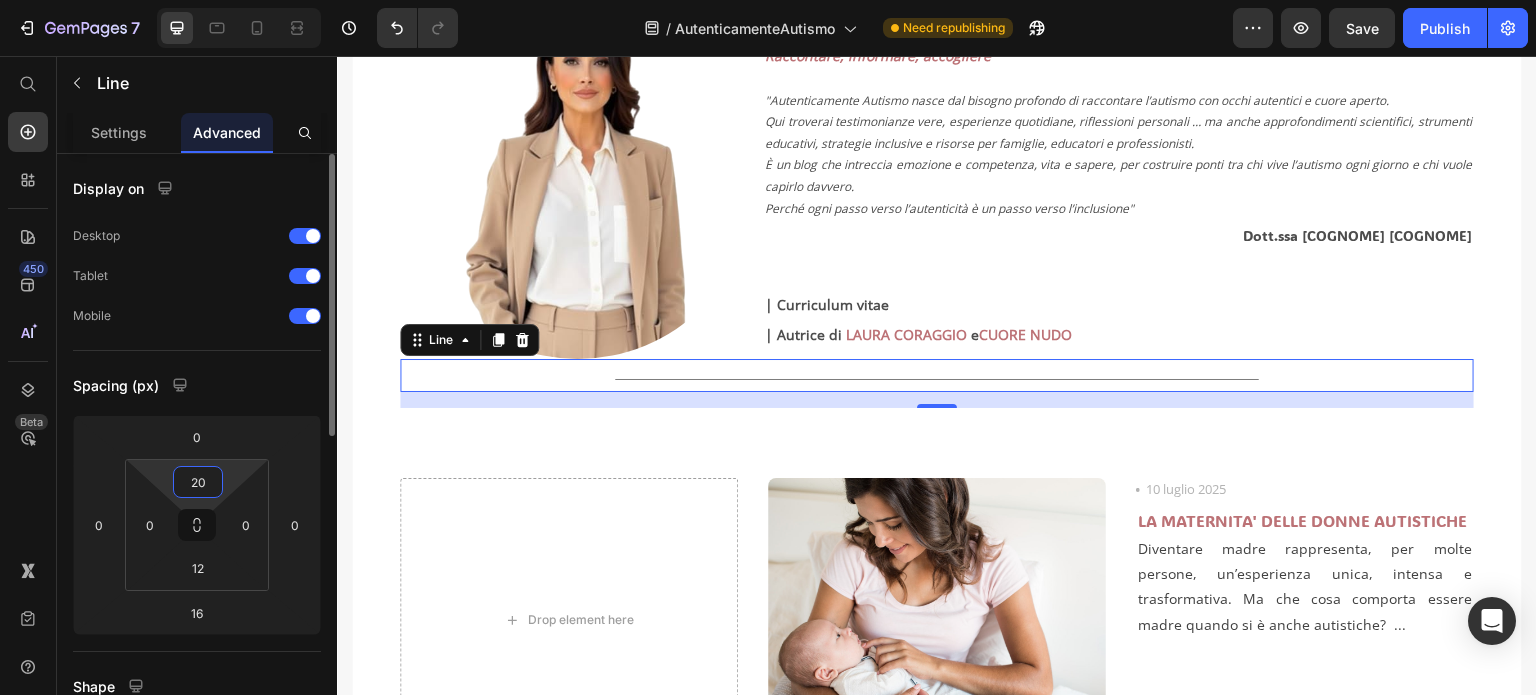 type on "2" 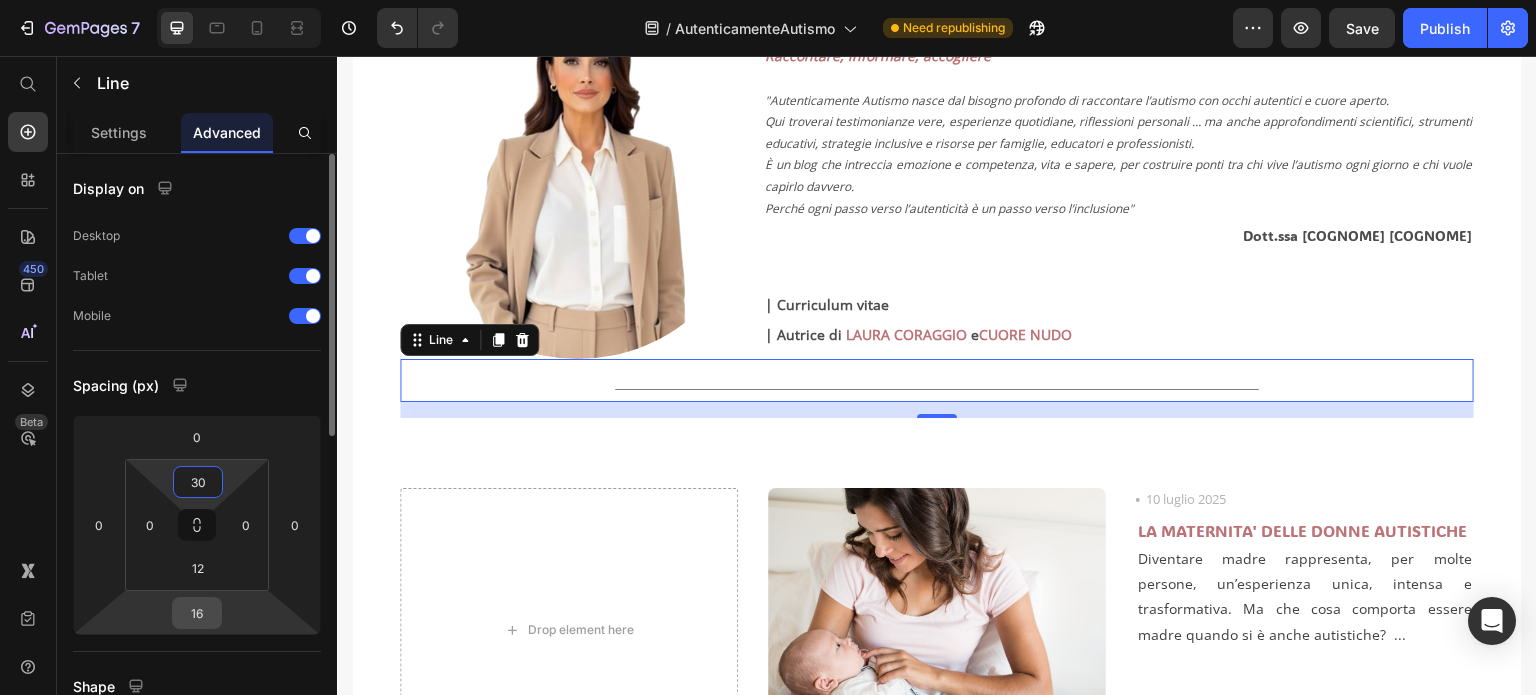 type on "30" 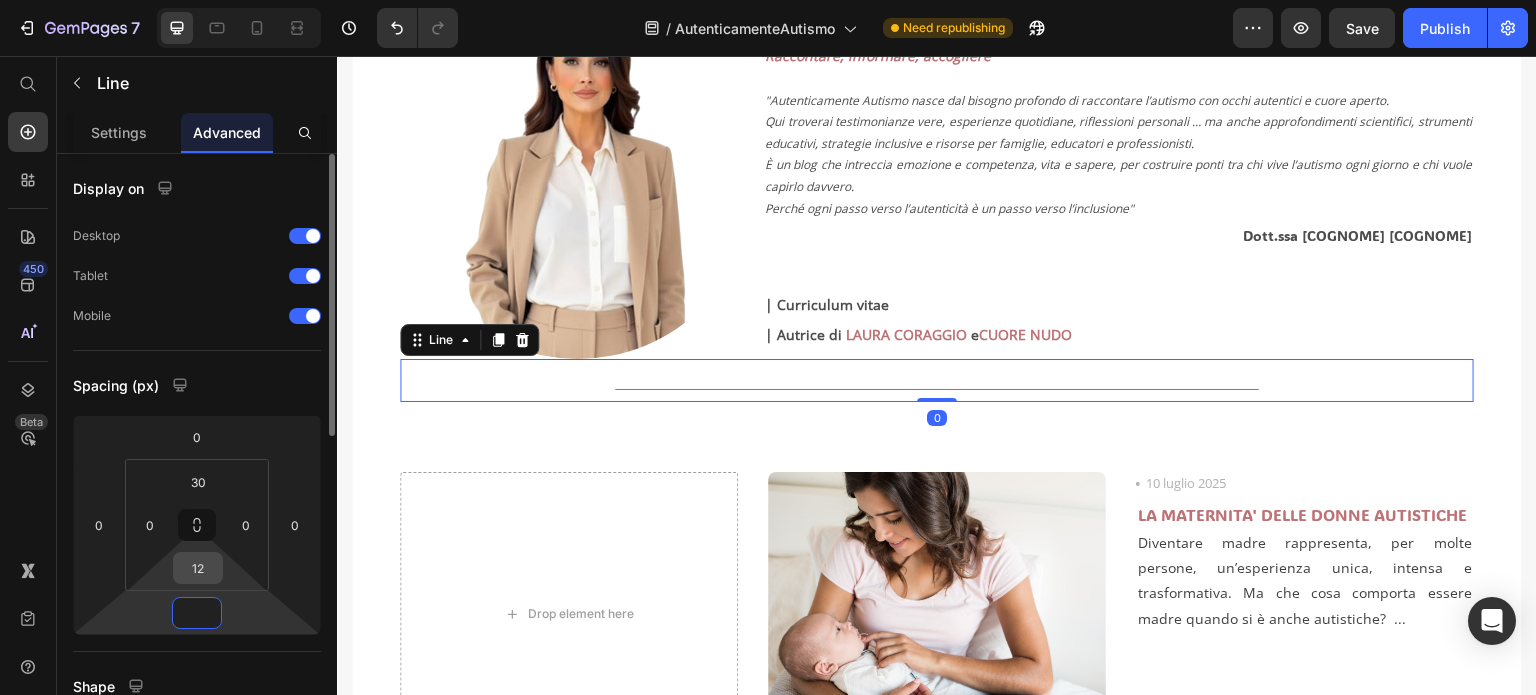 type on "0" 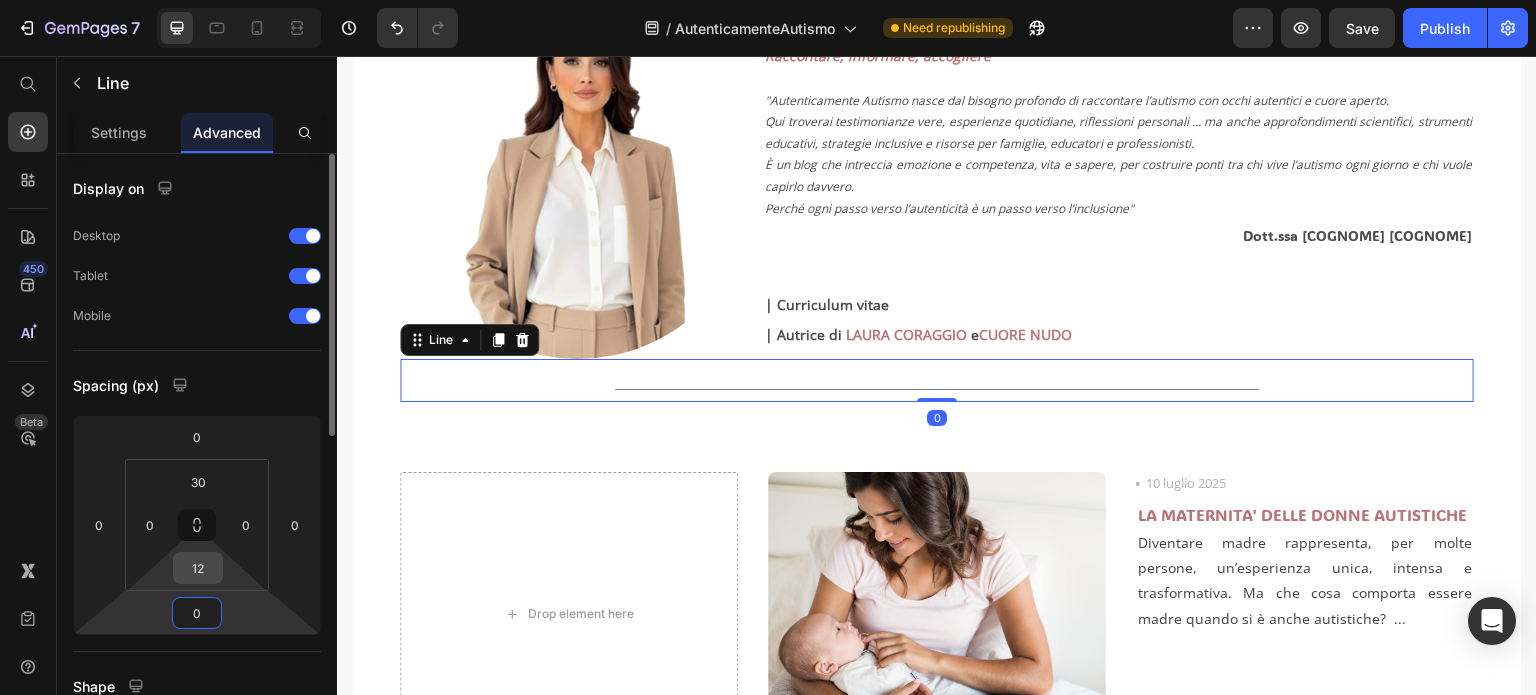 click on "12" at bounding box center [198, 568] 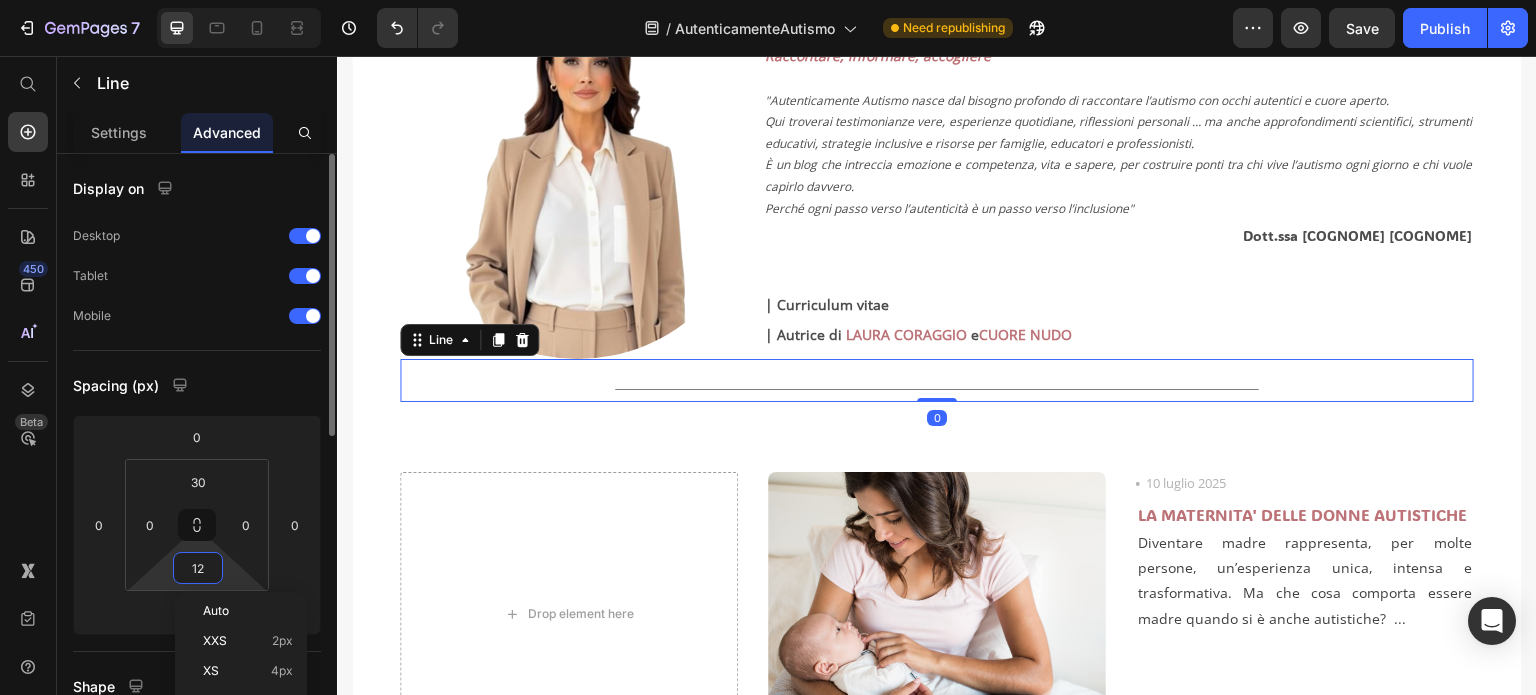 type on "2" 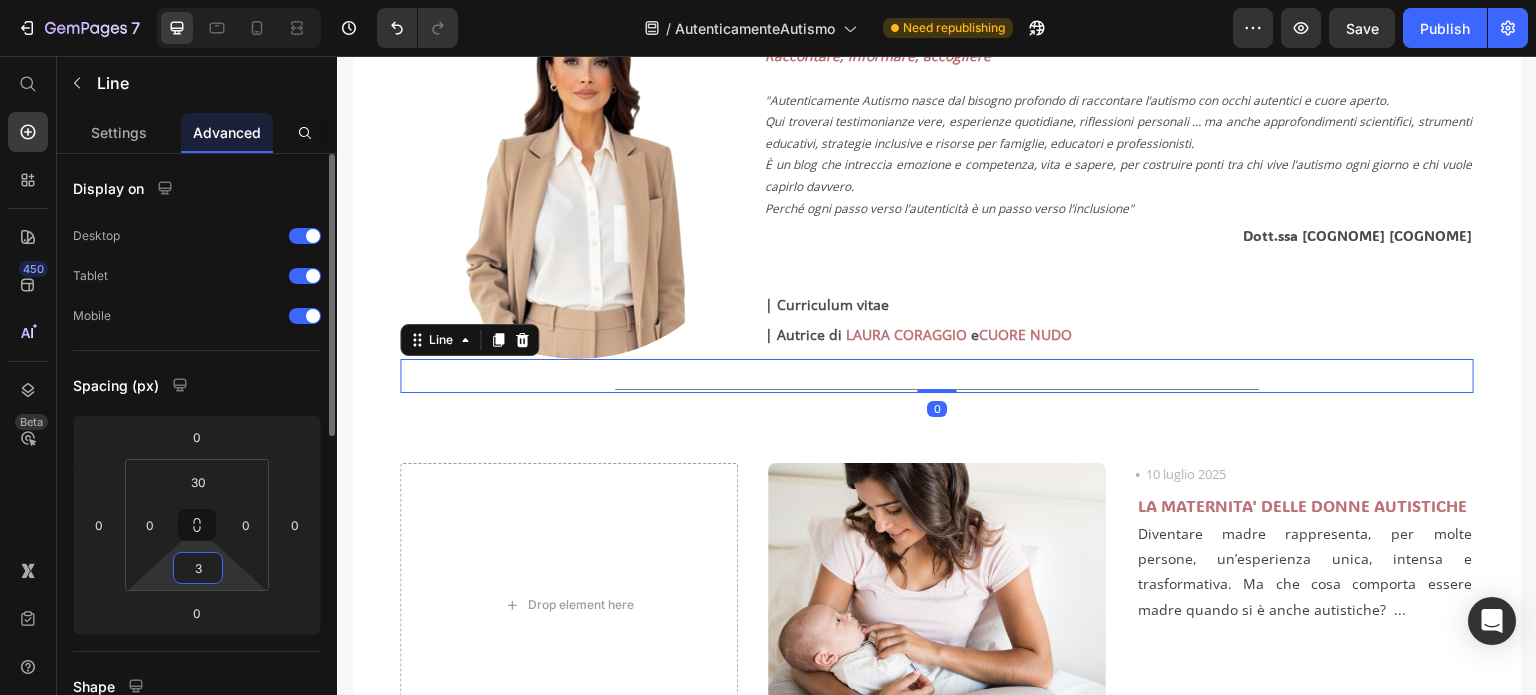 type on "30" 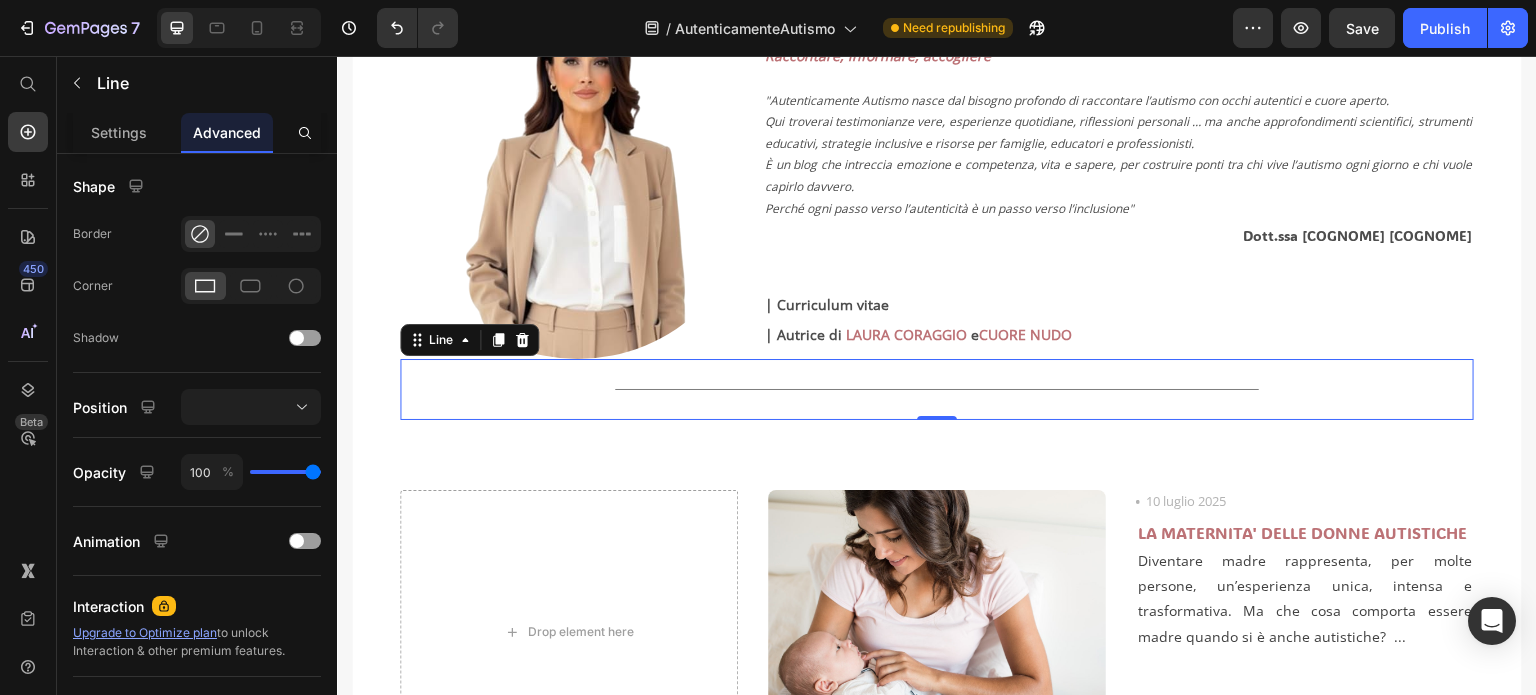 scroll, scrollTop: 0, scrollLeft: 0, axis: both 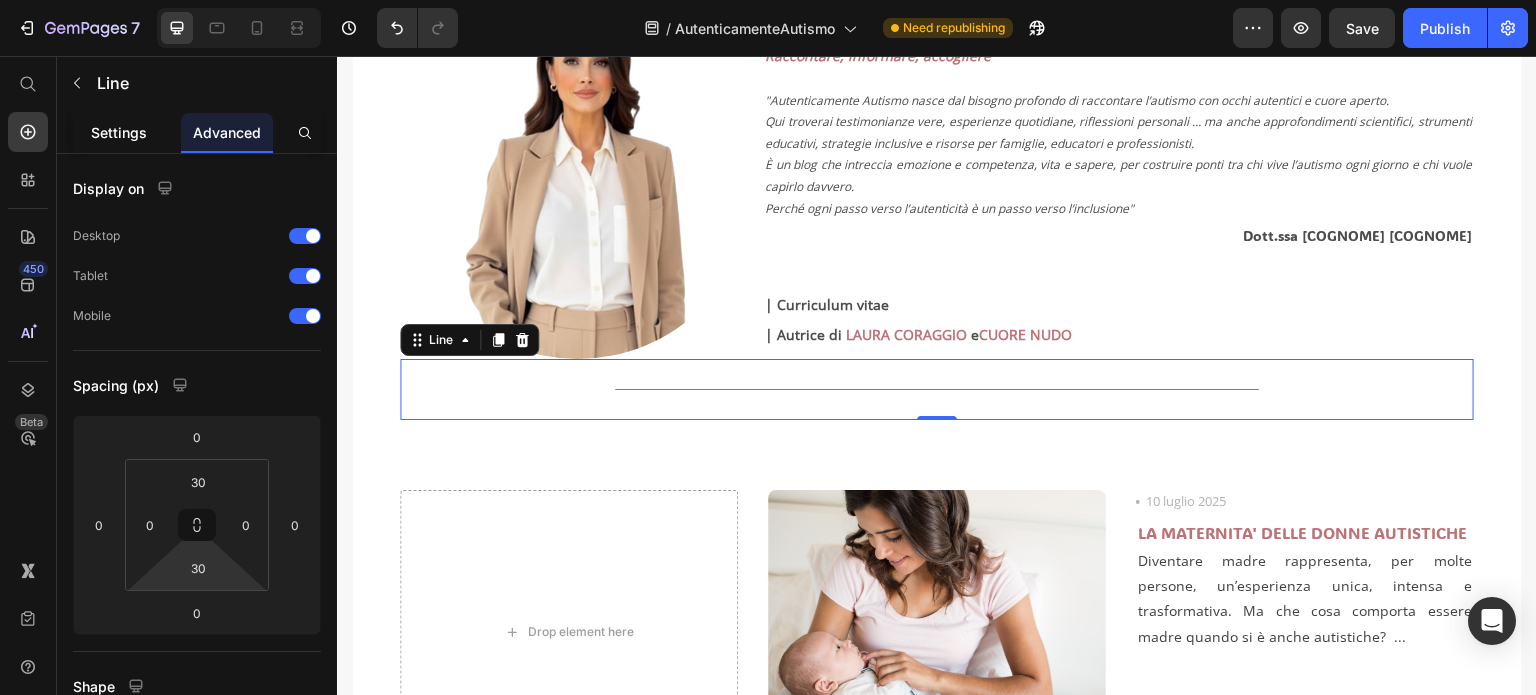click on "Settings" at bounding box center (119, 132) 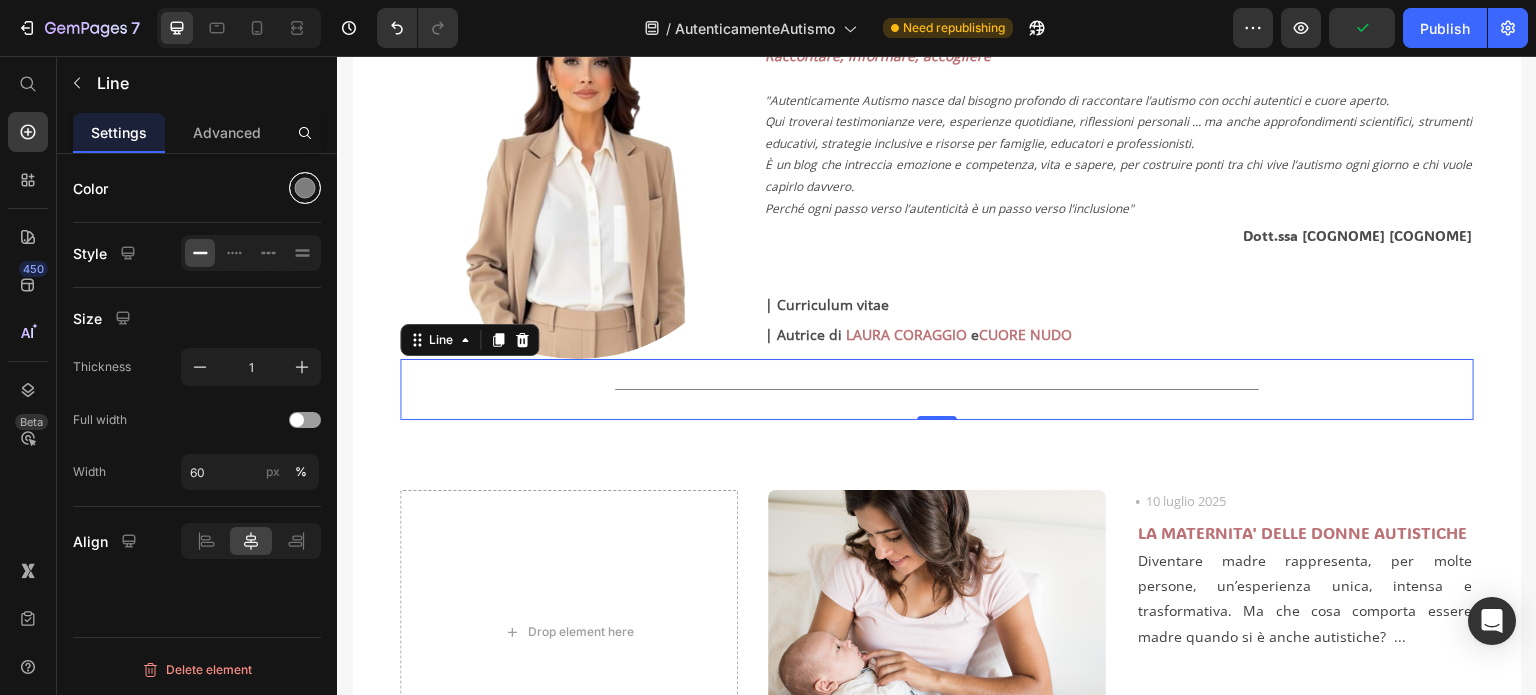 click at bounding box center (305, 188) 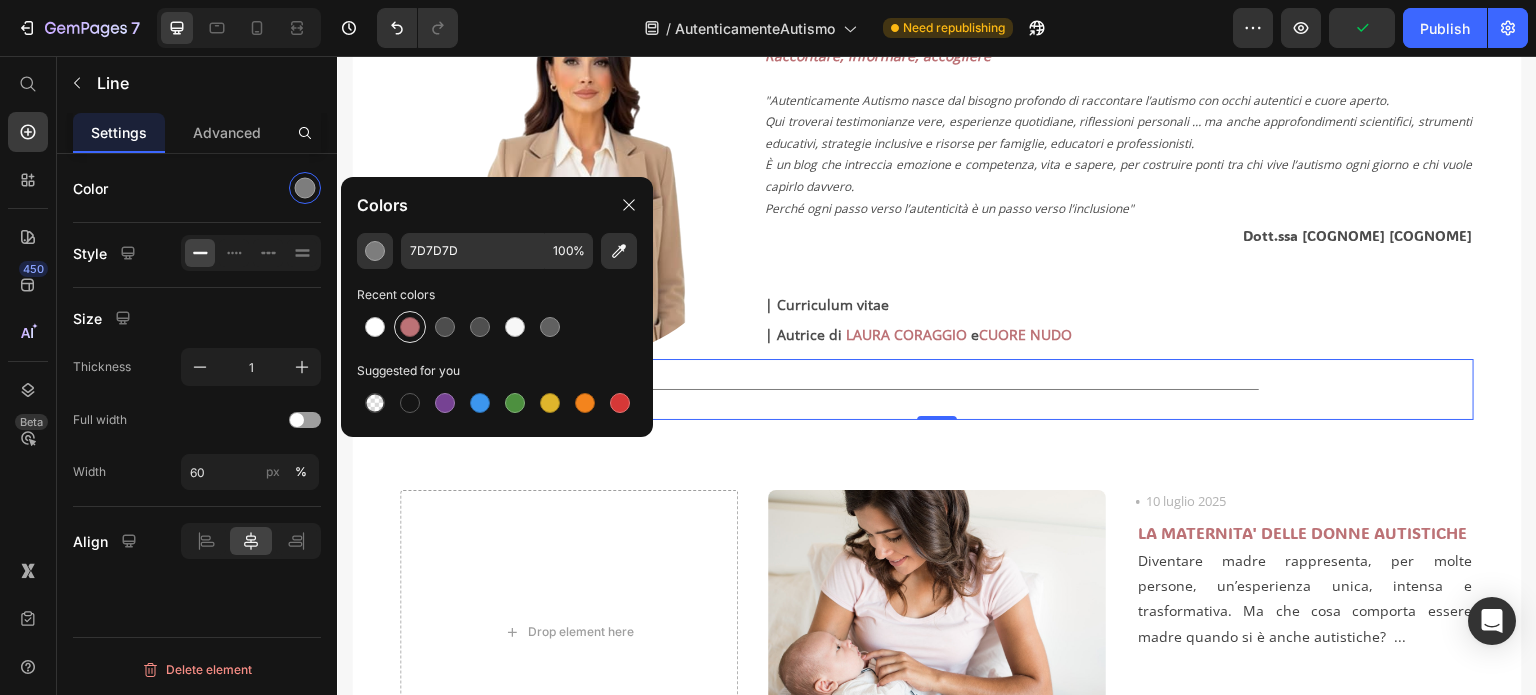 click at bounding box center (410, 327) 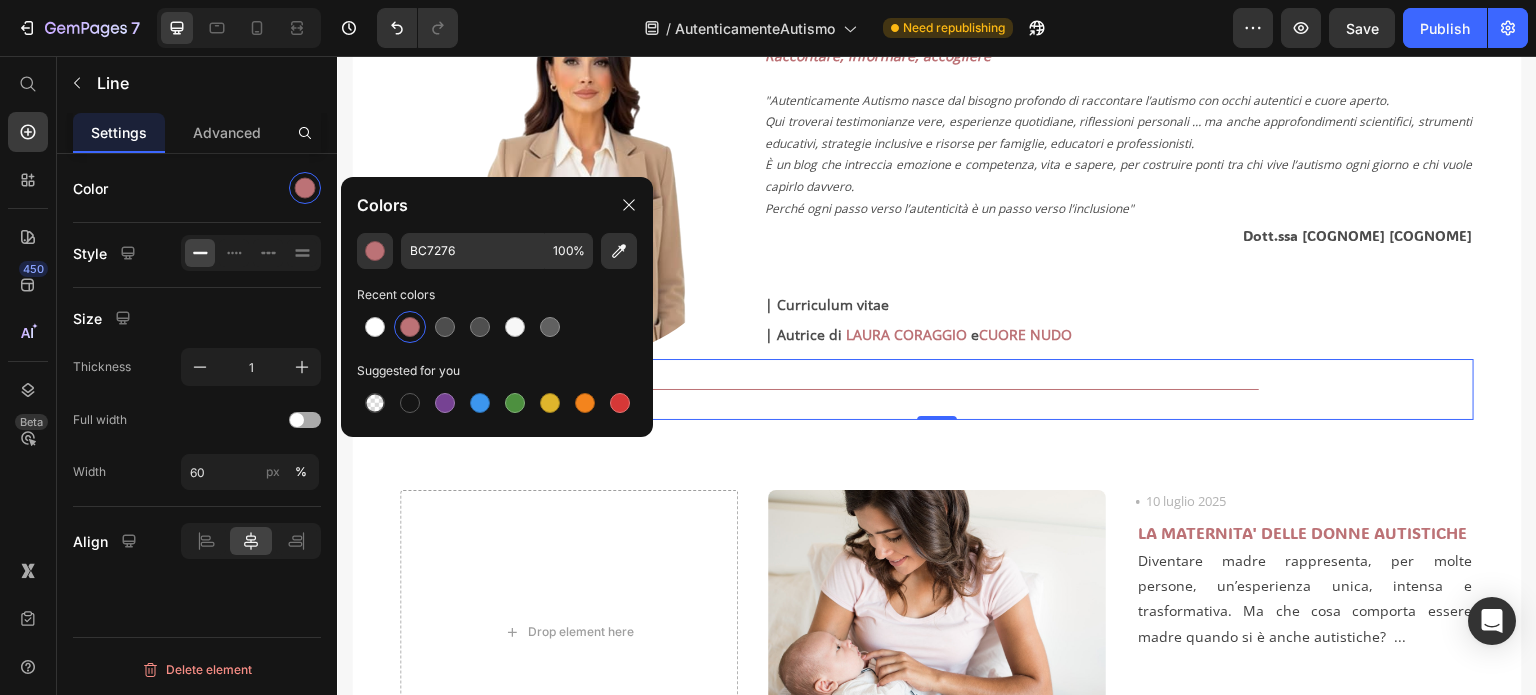 click on "Full width" 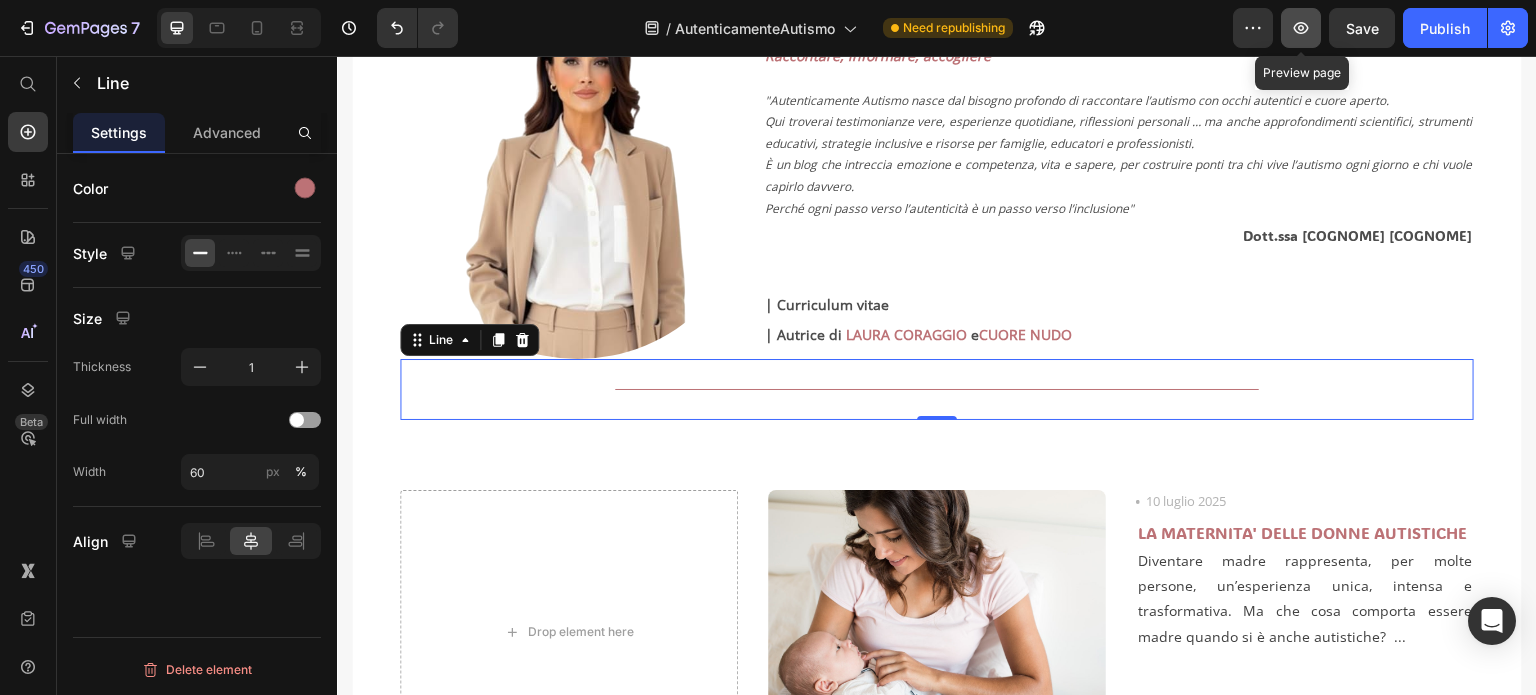 click 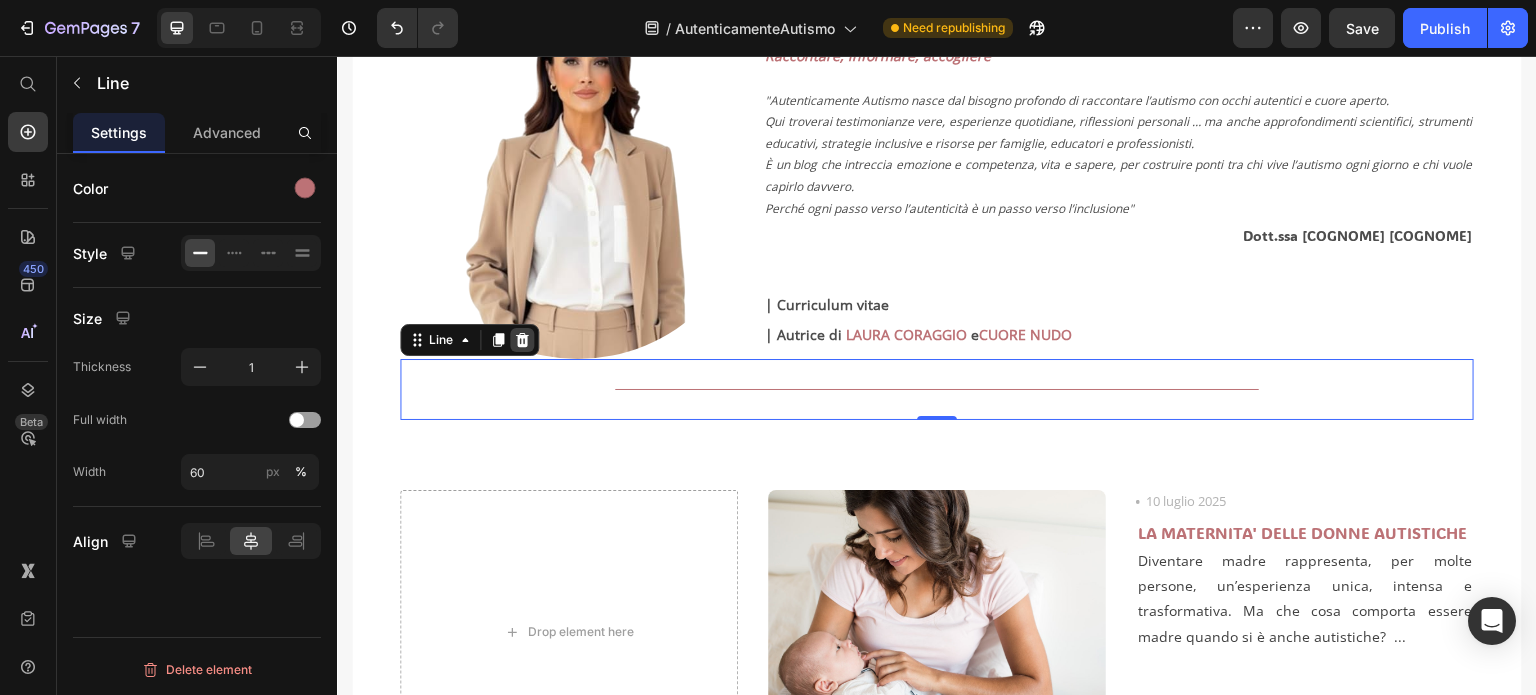 click 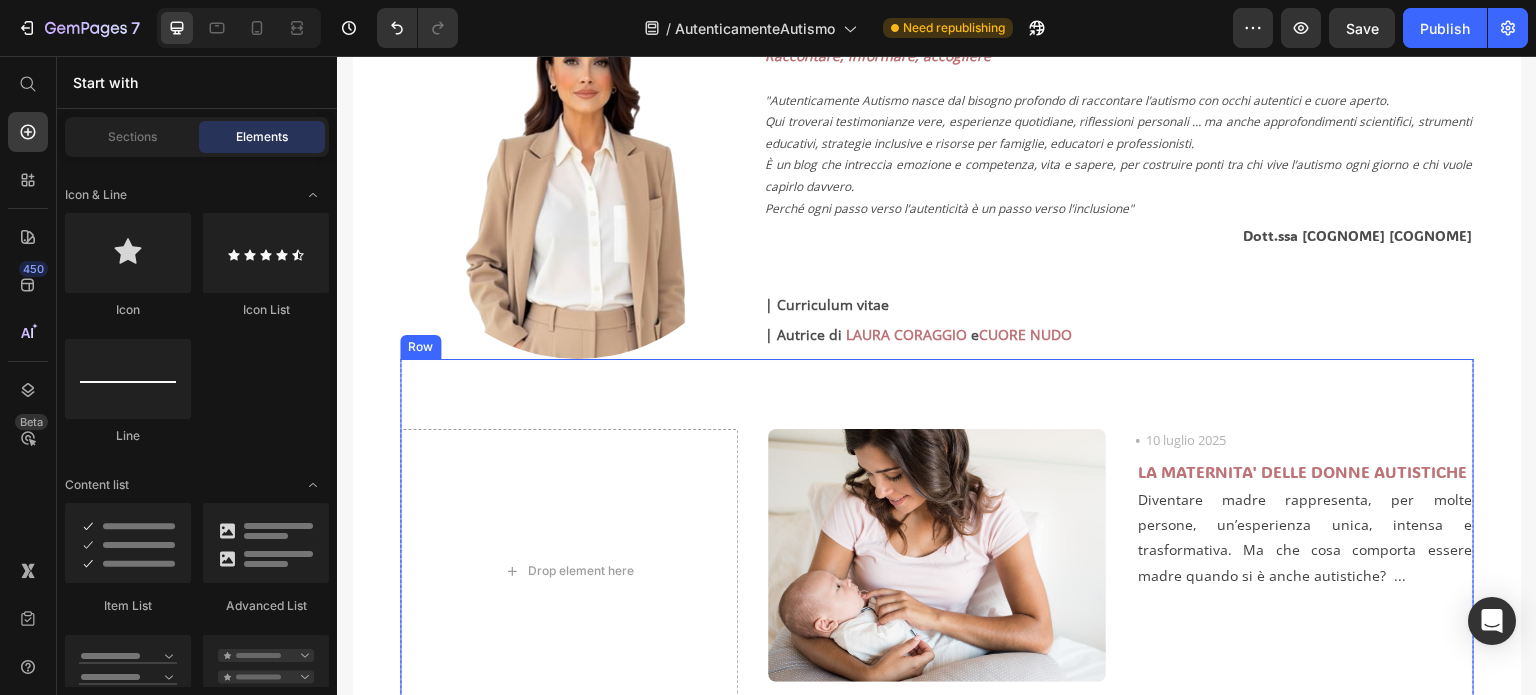 click on "Drop element here Image
Icon 10 luglio 2025 Text block Row LA MATERNITA' DELLE DONNE AUTISTICHE Heading Diventare madre rappresenta, per molte persone, un’esperienza unica, intensa e trasformativa. Ma che cosa comporta essere madre quando si è anche autistiche?  ... Text block Row" at bounding box center [937, 537] 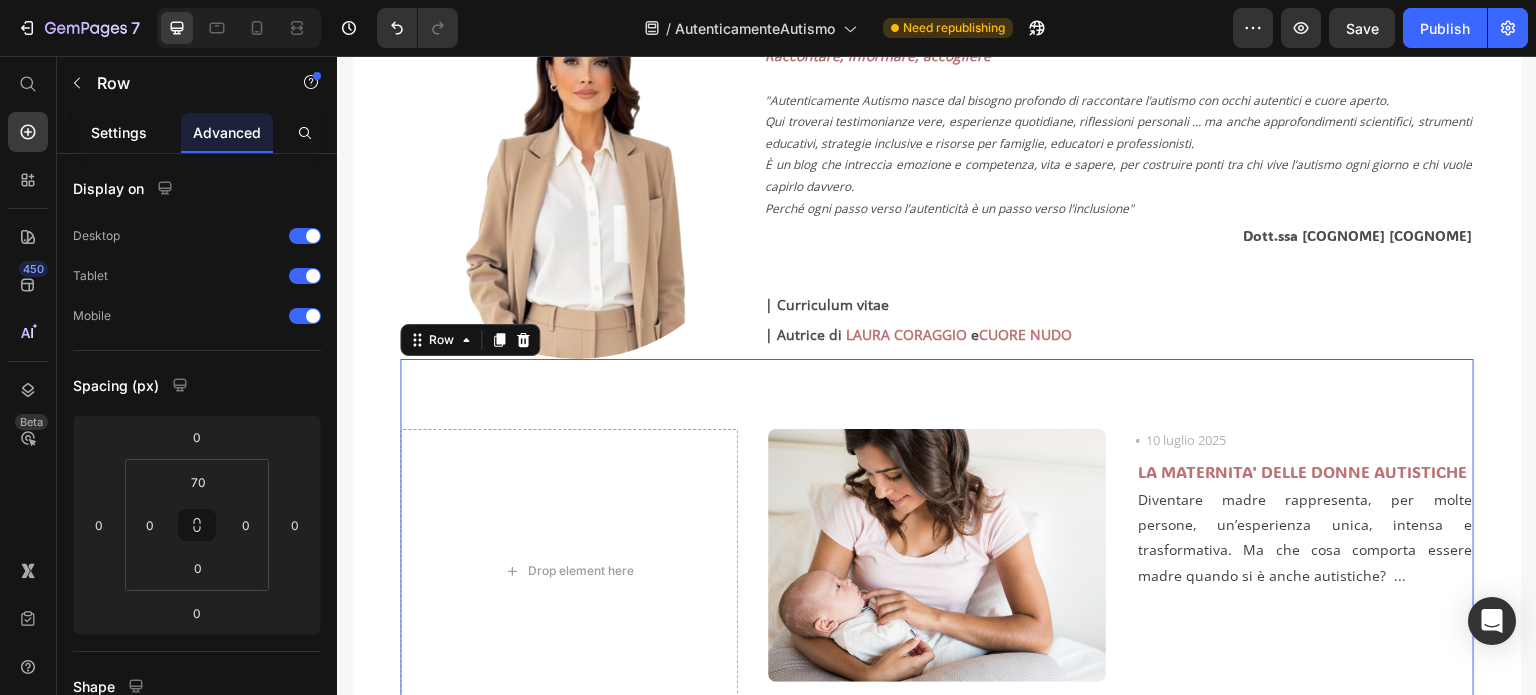 click on "Settings" at bounding box center (119, 132) 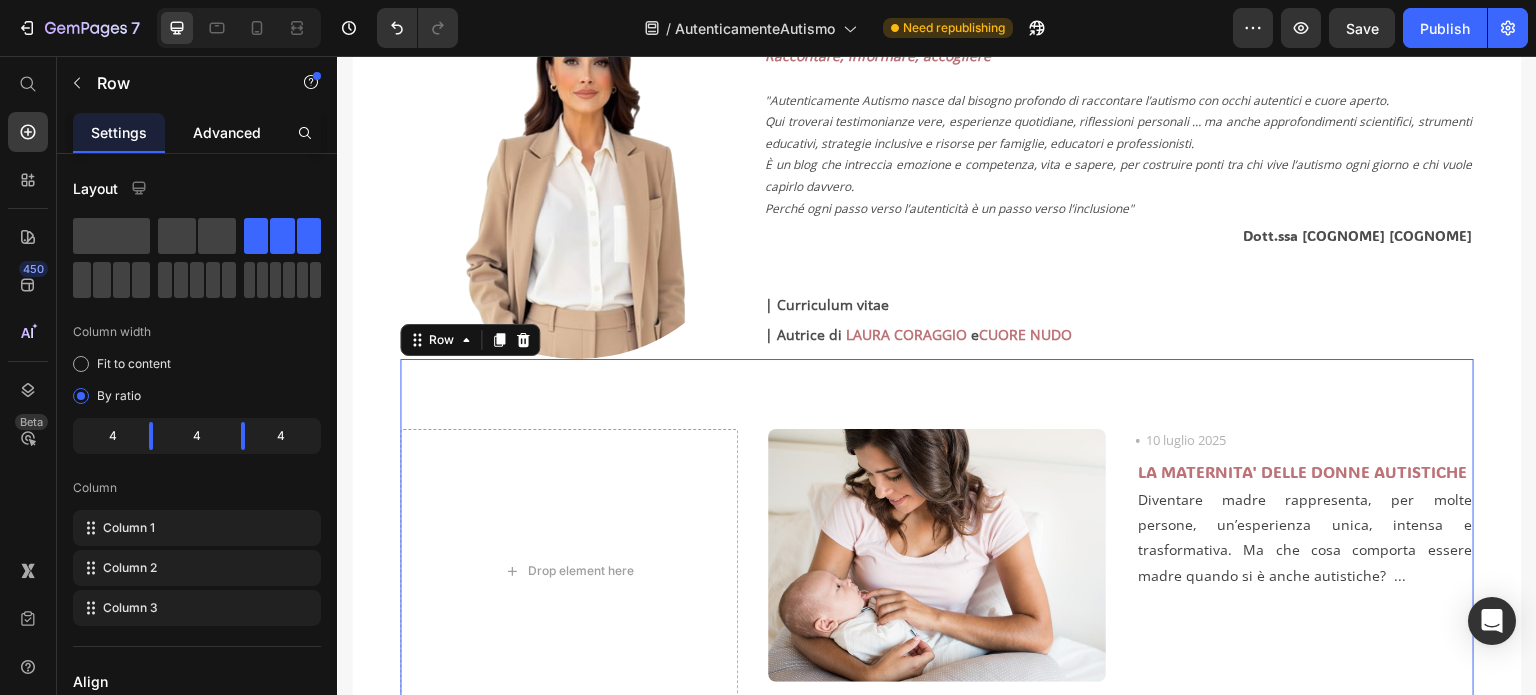click on "Advanced" at bounding box center [227, 132] 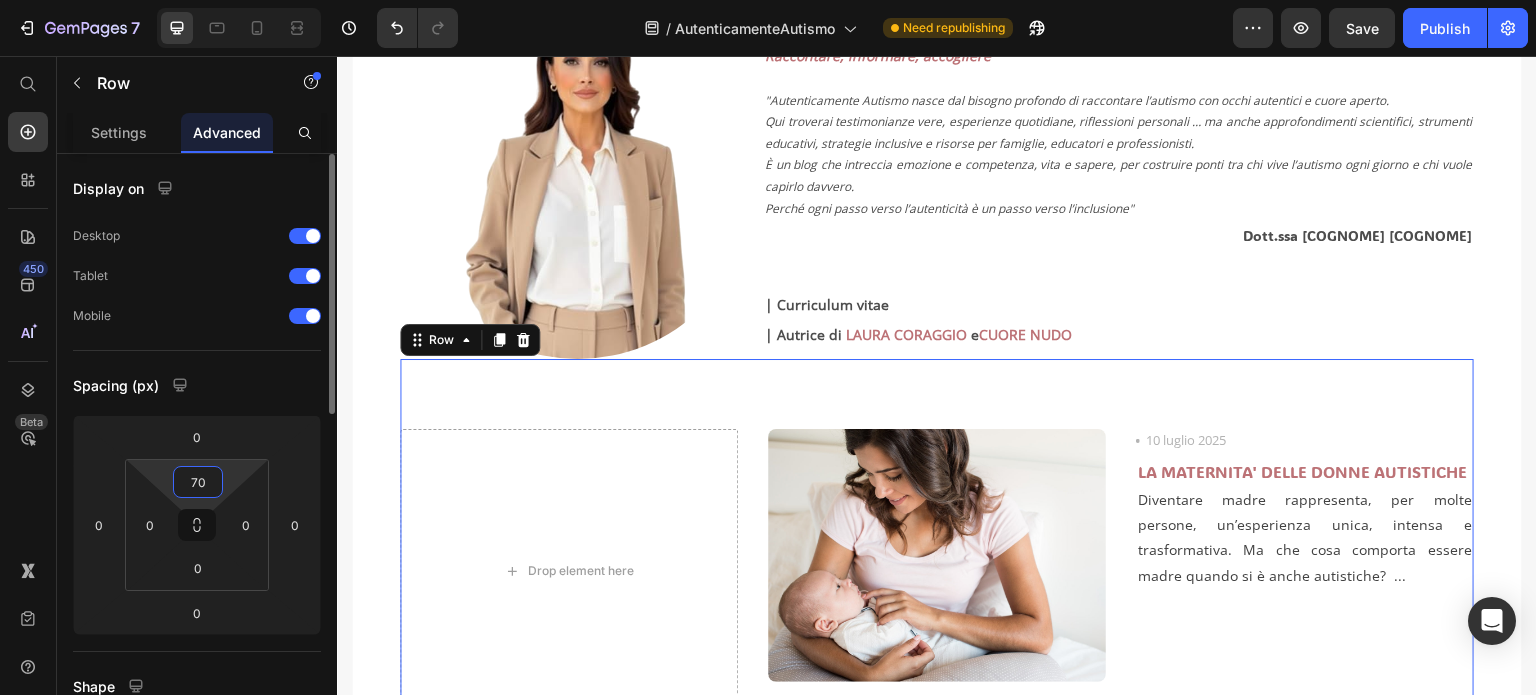 click on "70" at bounding box center (198, 482) 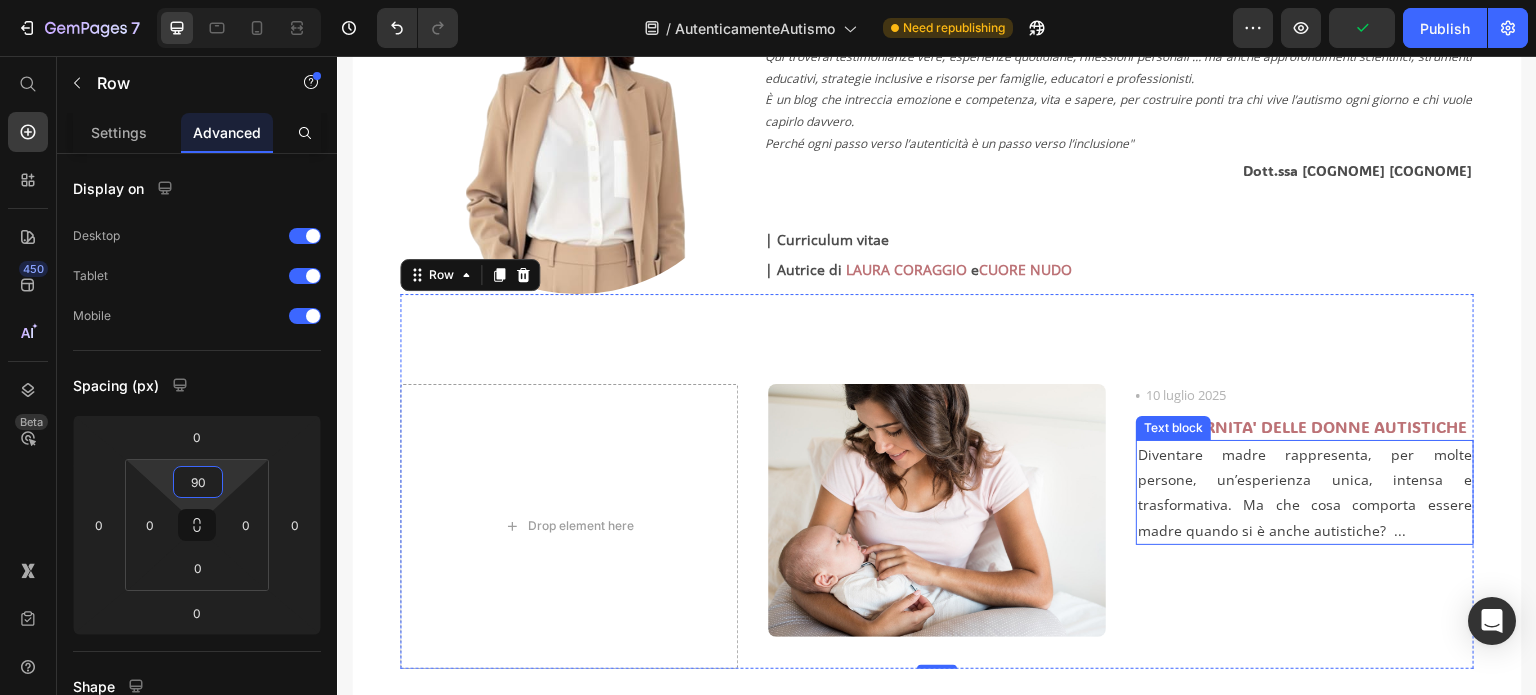 scroll, scrollTop: 482, scrollLeft: 0, axis: vertical 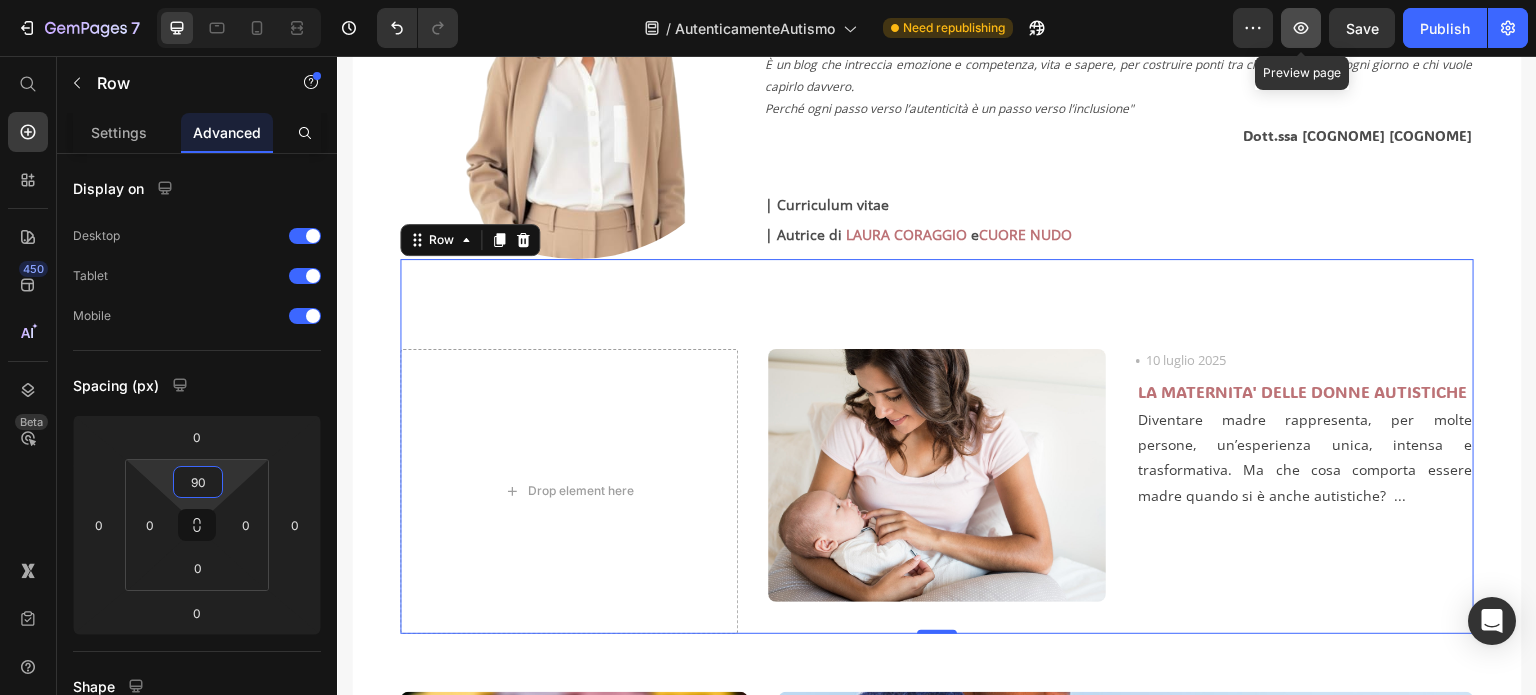 type on "90" 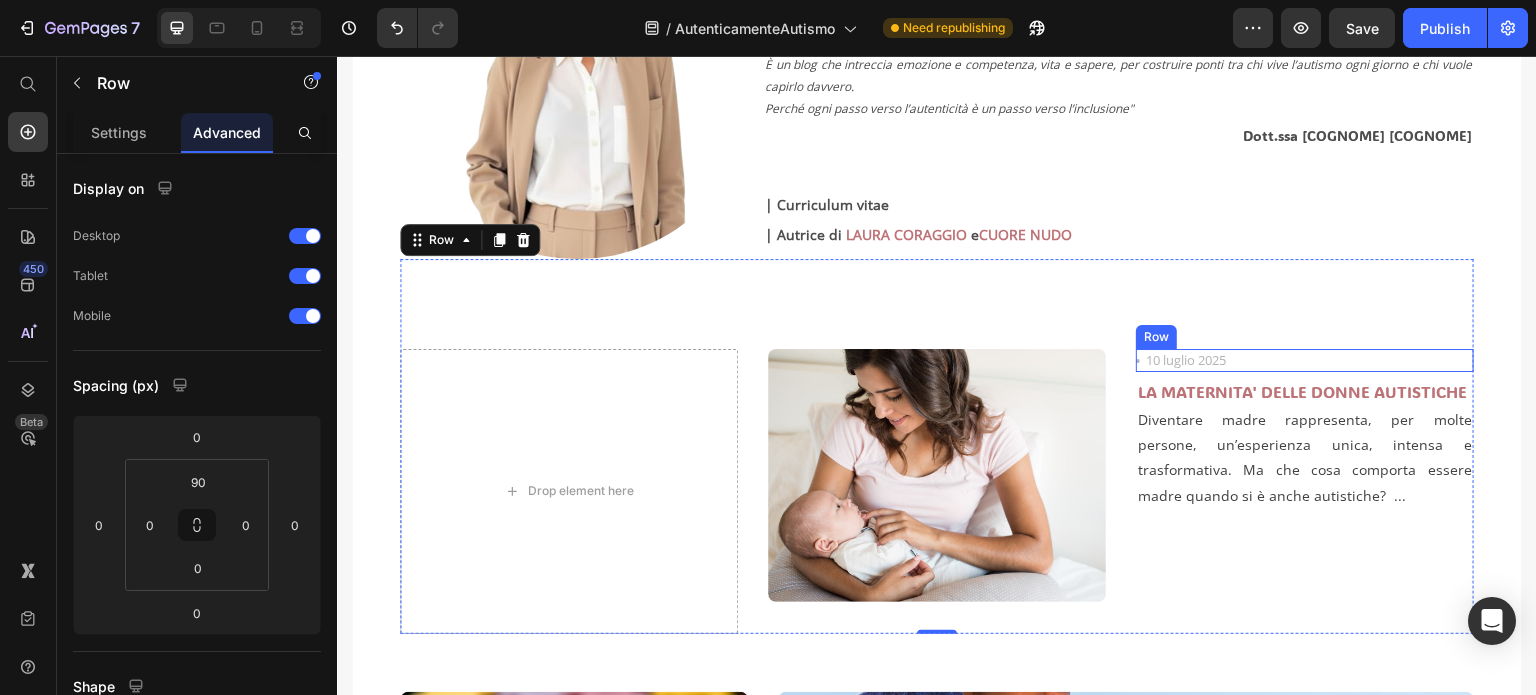 click on "Icon 10 luglio 2025 Text block Row" at bounding box center [1305, 361] 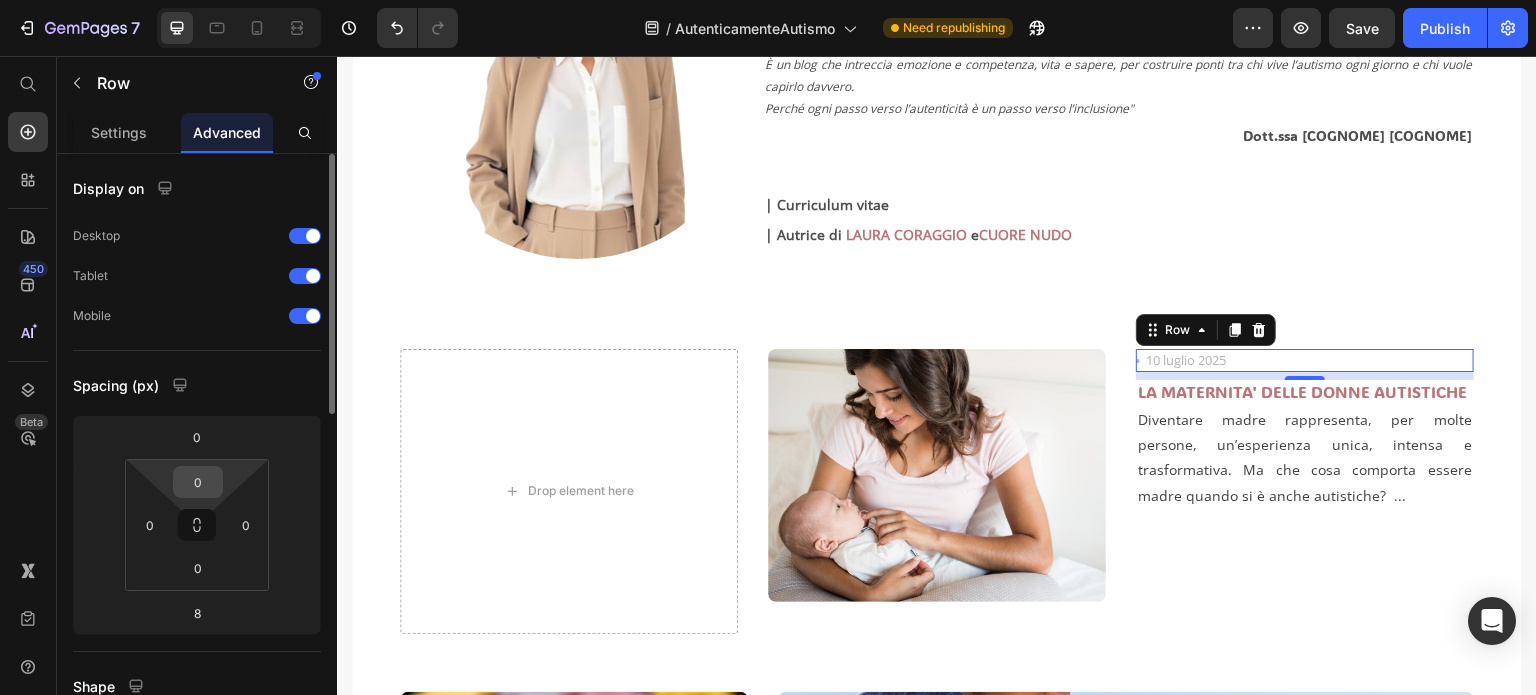 click on "0" at bounding box center (198, 482) 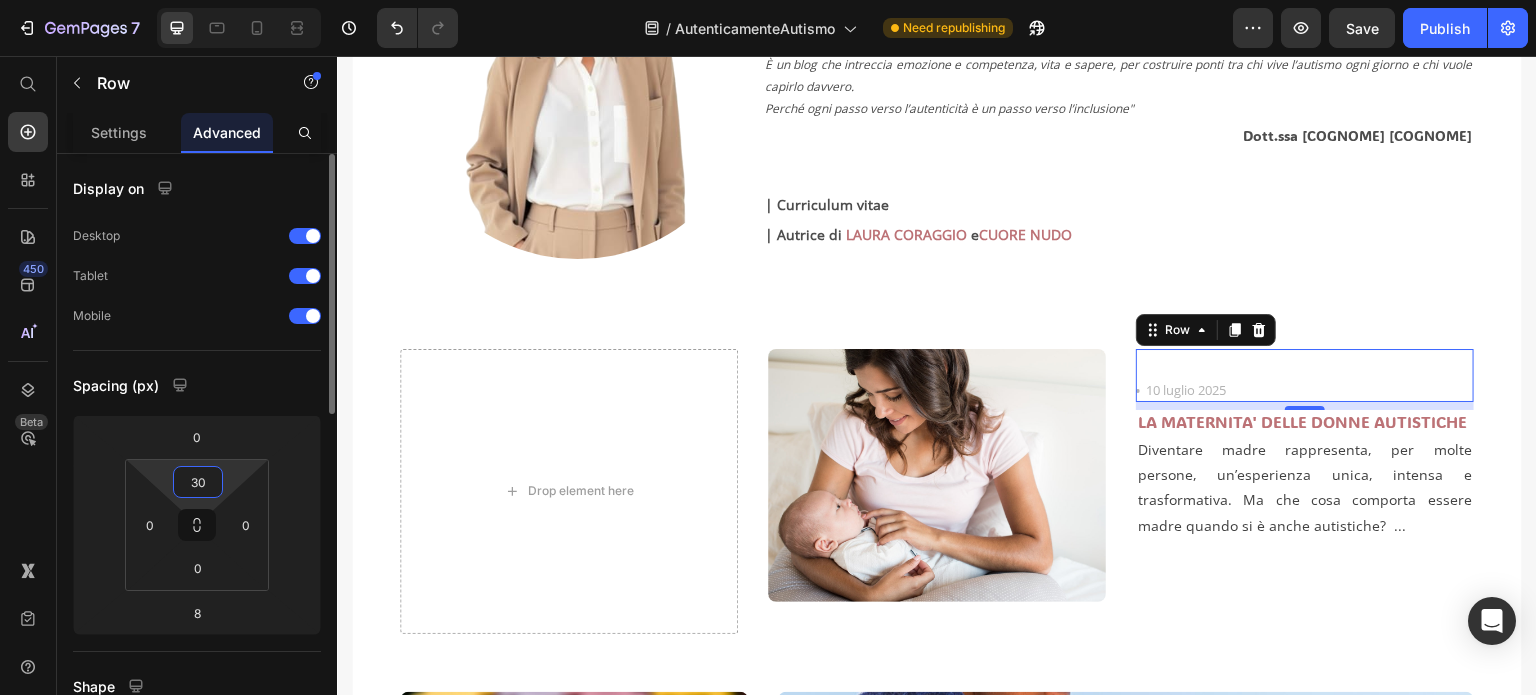 type on "3" 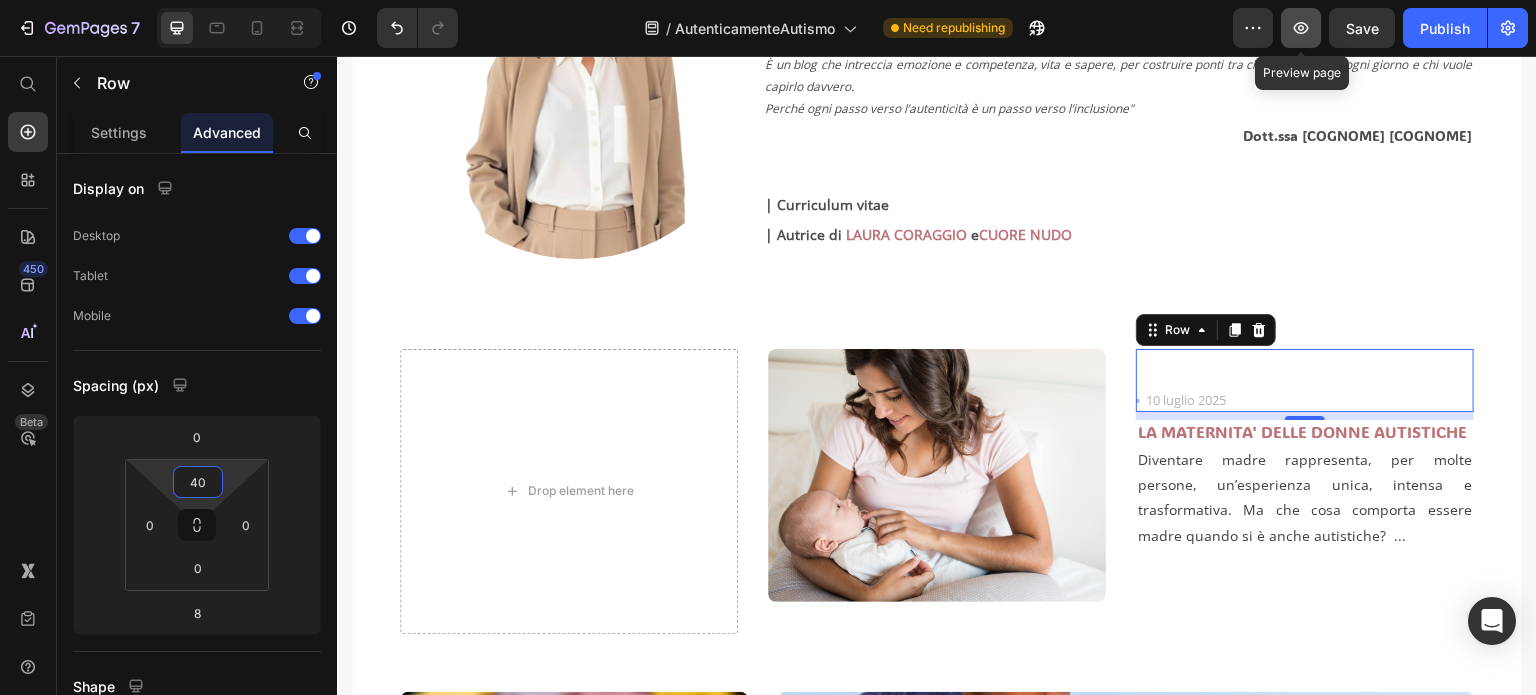 type on "40" 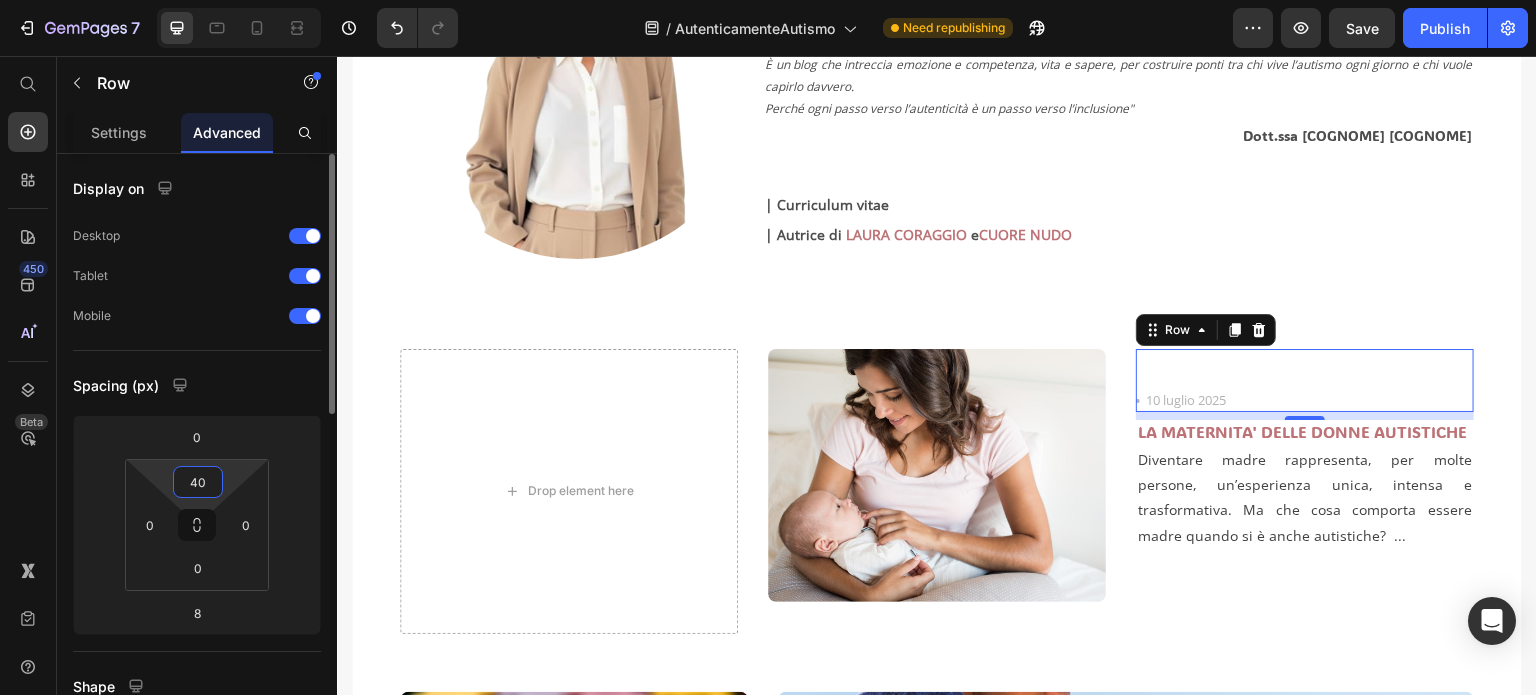 click on "40" at bounding box center [198, 482] 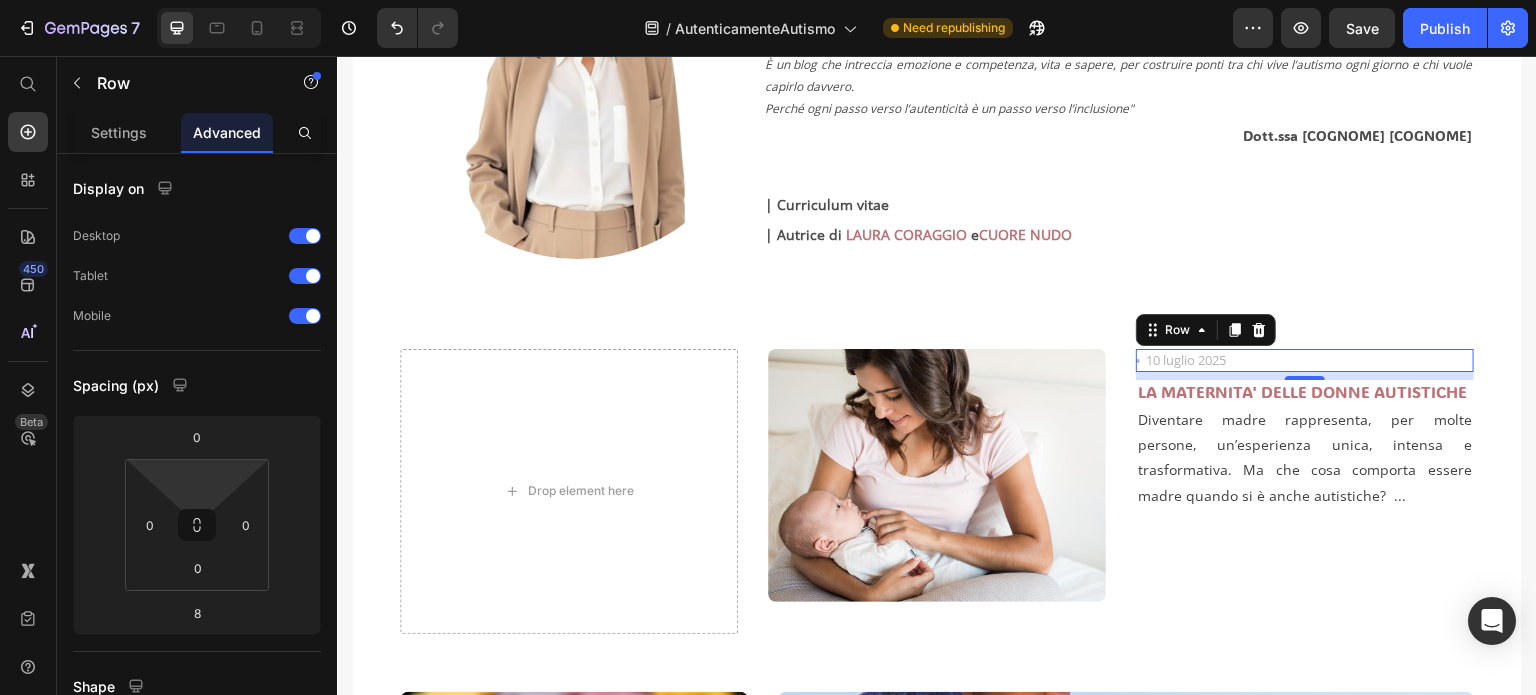 type on "0" 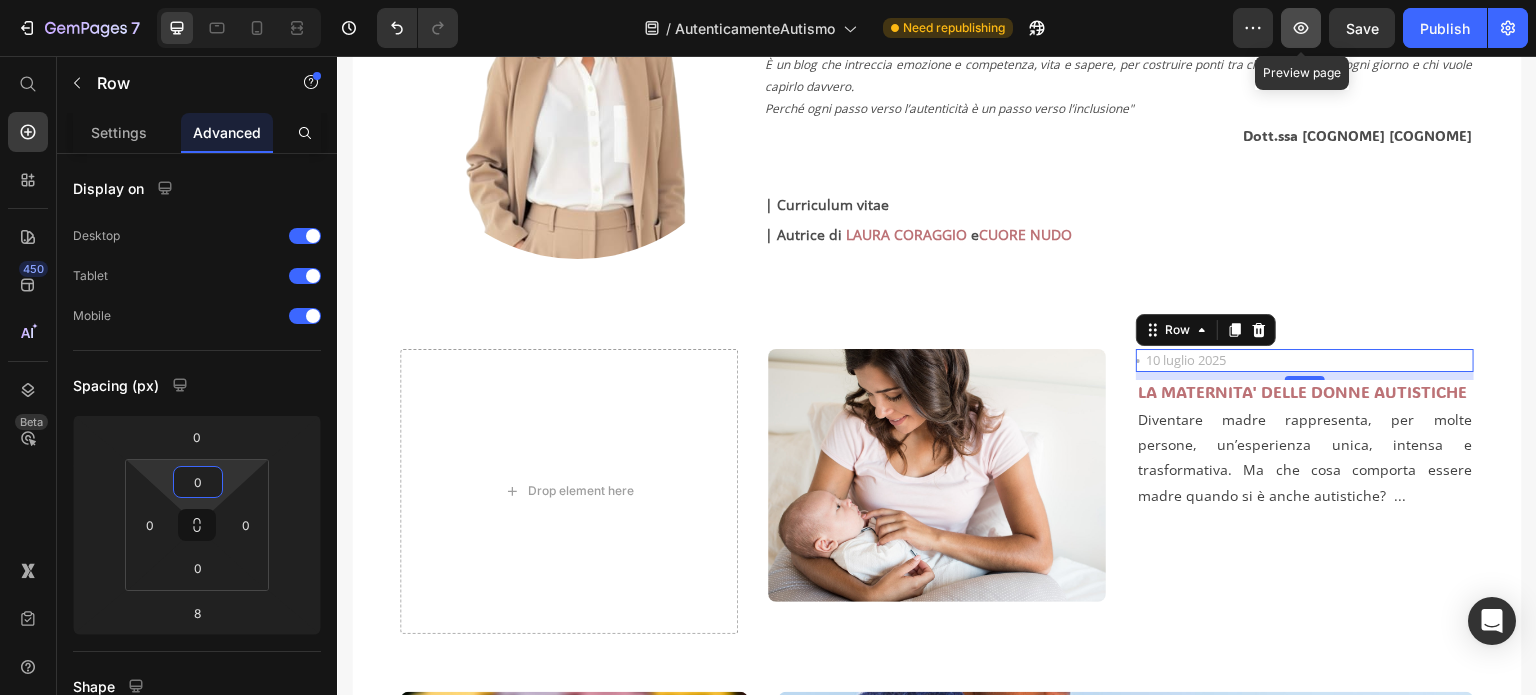 click 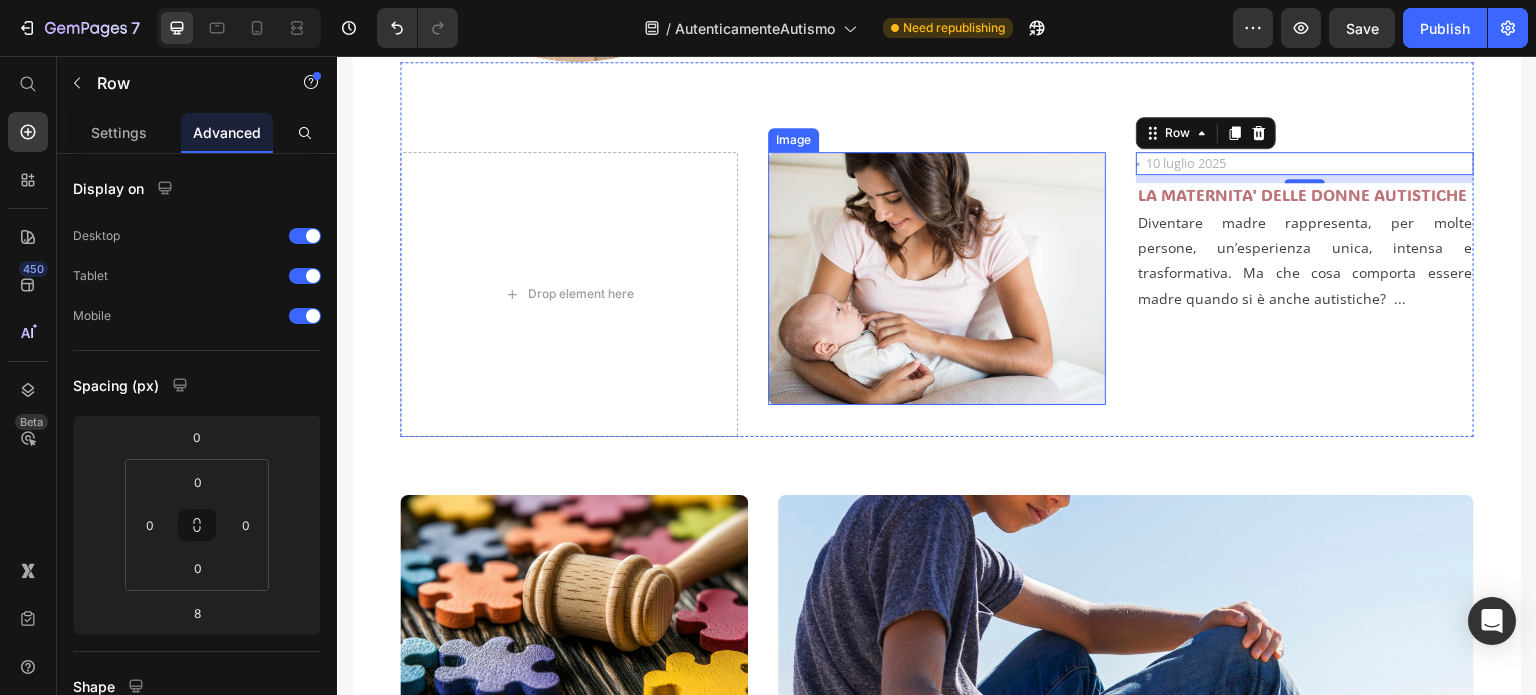 scroll, scrollTop: 682, scrollLeft: 0, axis: vertical 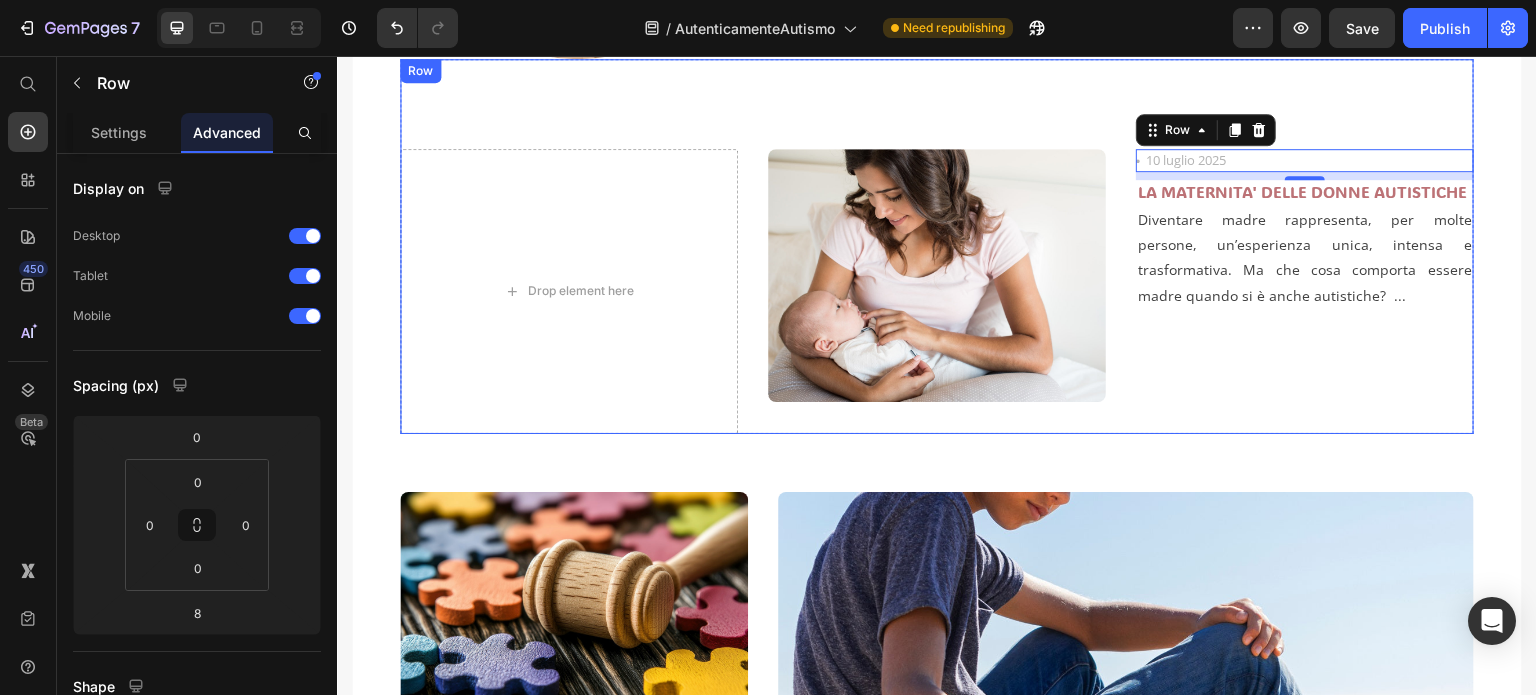click on "Image" at bounding box center (937, 292) 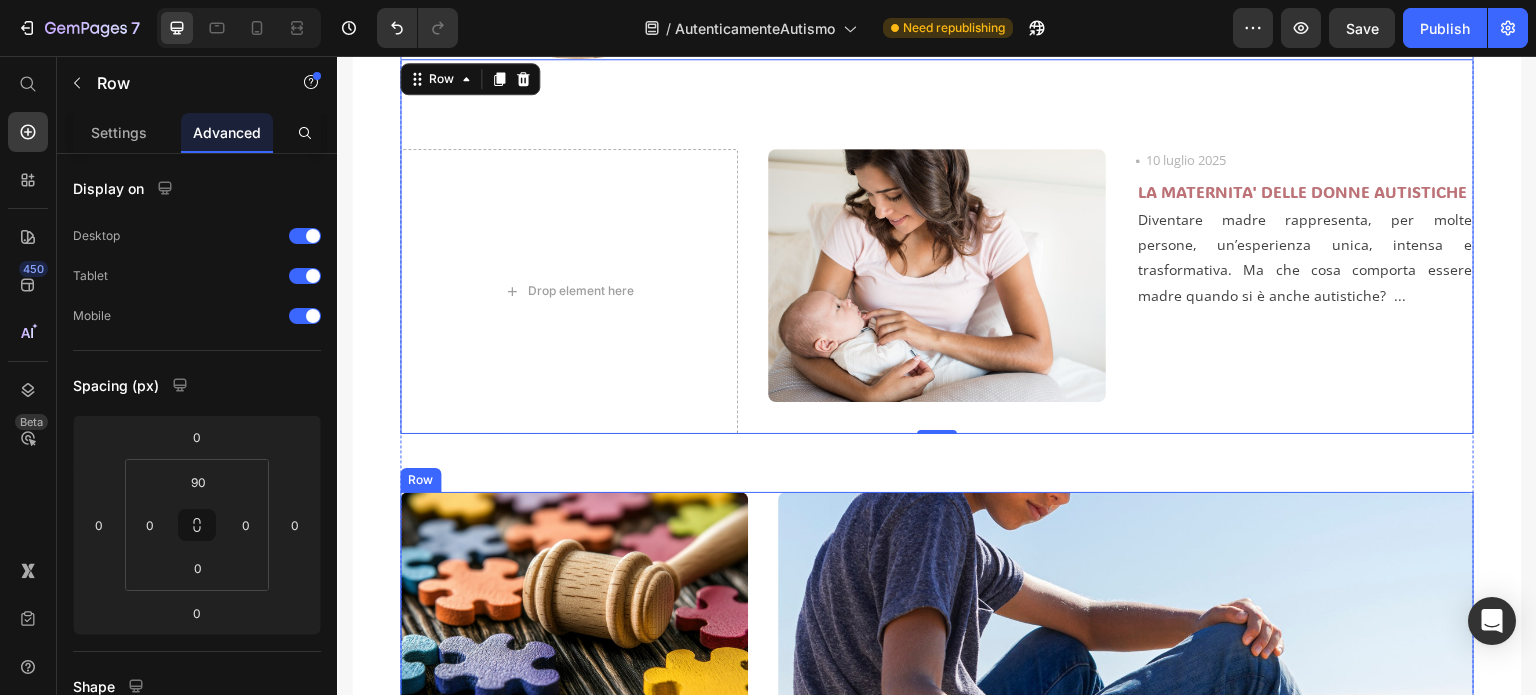 click on "Image
Icon 04 luglio 2025 Text block Row DIRITTI DELLE PERSONE AUTISTICHE Heading Garantire i diritti delle persone nello spettro autistico significa conoscere e applicare le normative che ne tutelano la dignità, l’inclusione e l'autodeterminazione ...  Text block Image
Icon 02 luglio 2025 Text block Row AUTISMO E VACANZE Heading L’estate, simbolo per eccellenza di libertà, relax e leggerezza, rappresenta per molte famiglie un tempo tanto atteso quanto complesso, soprattutto quando si vive accanto a un bambino autistico. La chiusura delle scuole, il cambiamento delle abitudini quotidiane, le giornate più lunghe e i ritmi meno strutturati possono trasformarsi in una vera e propria sfida ... Text block Row" at bounding box center [937, 851] 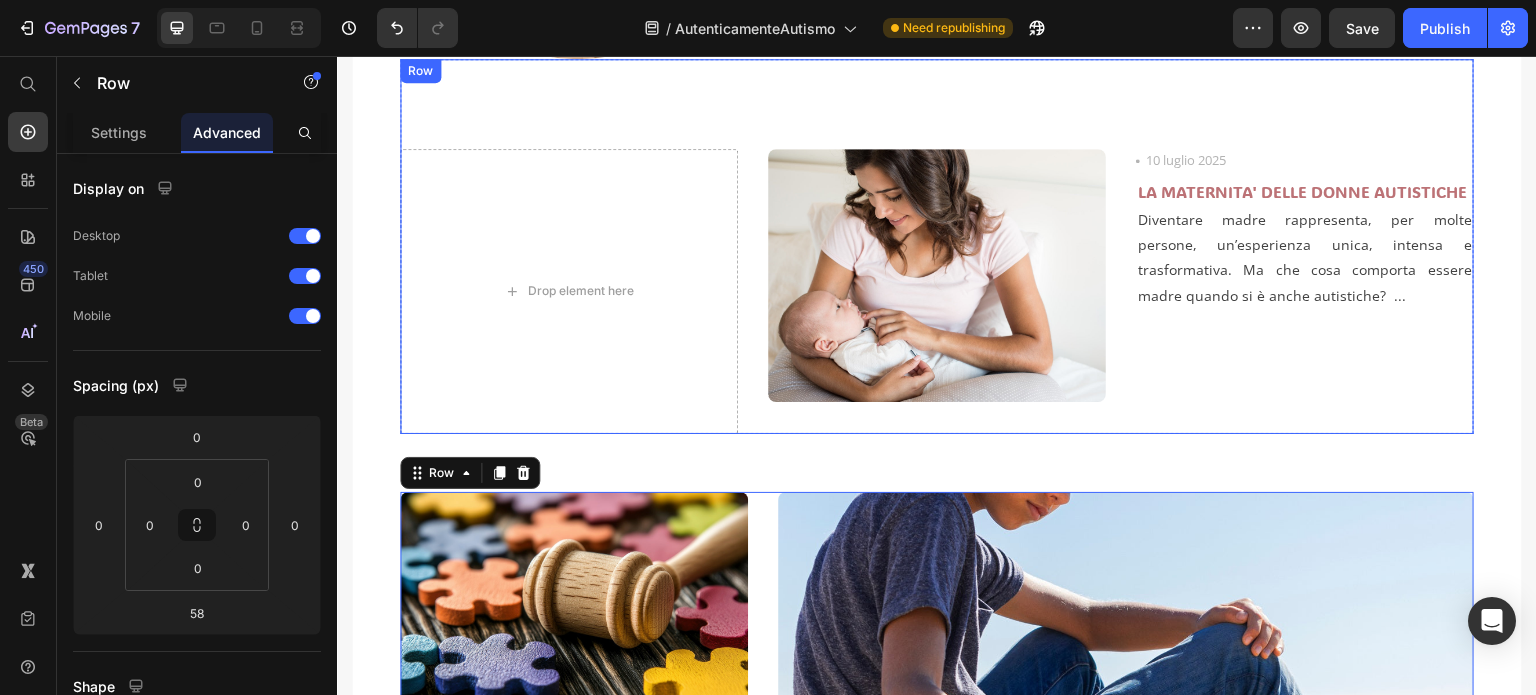 click on "Drop element here Image
Icon 10 luglio 2025 Text block Row LA MATERNITA' DELLE DONNE AUTISTICHE Heading Diventare madre rappresenta, per molte persone, un’esperienza unica, intensa e trasformativa. Ma che cosa comporta essere madre quando si è anche autistiche?  ... Text block Row" at bounding box center [937, 247] 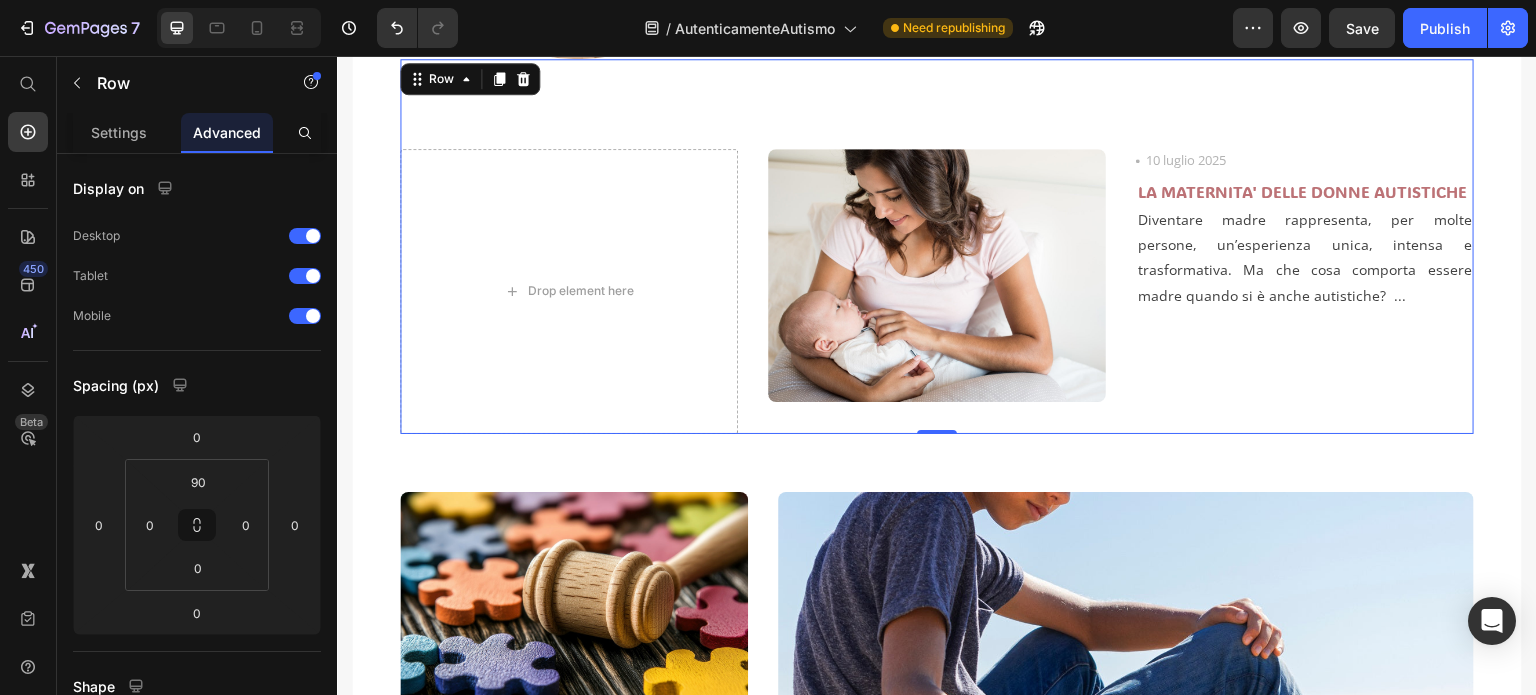 click on "Drop element here Image
Icon 10 luglio 2025 Text block Row LA MATERNITA' DELLE DONNE AUTISTICHE Heading Diventare madre rappresenta, per molte persone, un’esperienza unica, intensa e trasformativa. Ma che cosa comporta essere madre quando si è anche autistiche?  ... Text block Row   0" at bounding box center (937, 247) 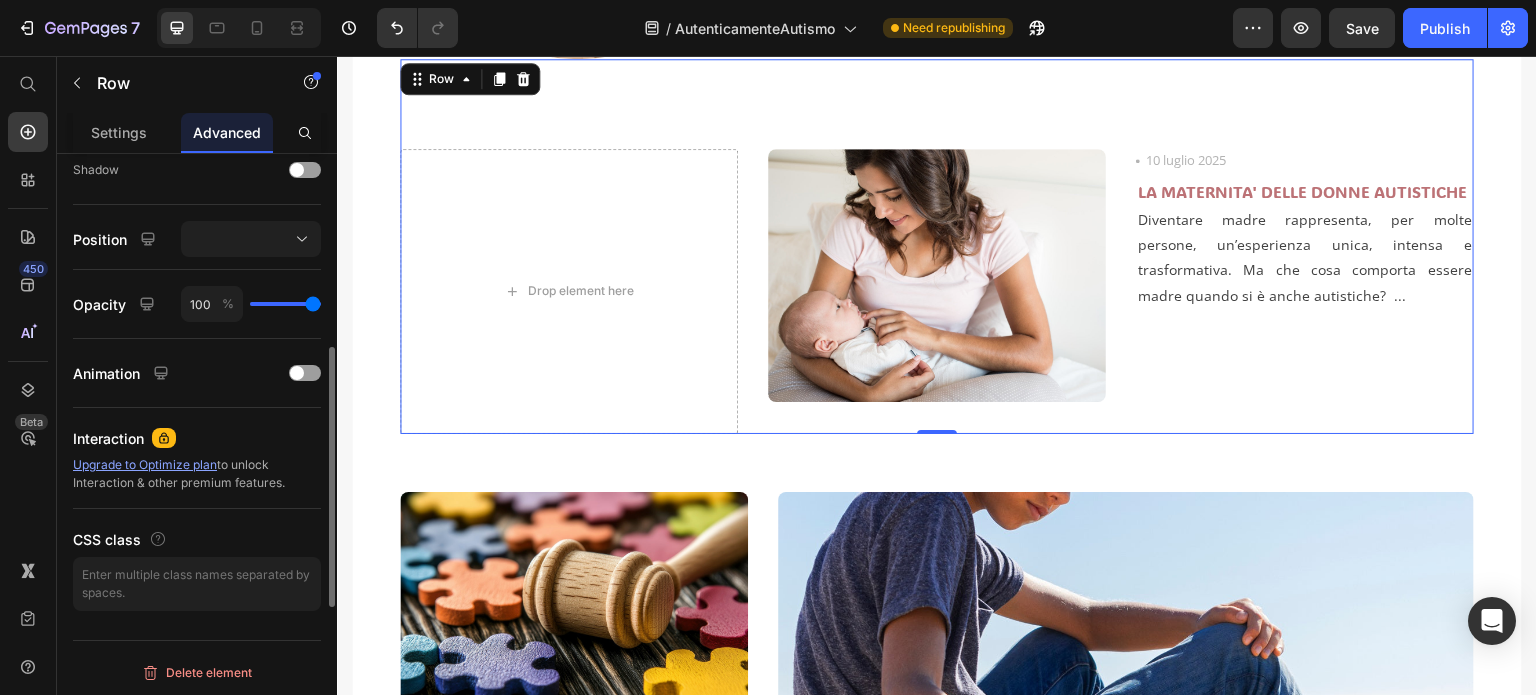 scroll, scrollTop: 272, scrollLeft: 0, axis: vertical 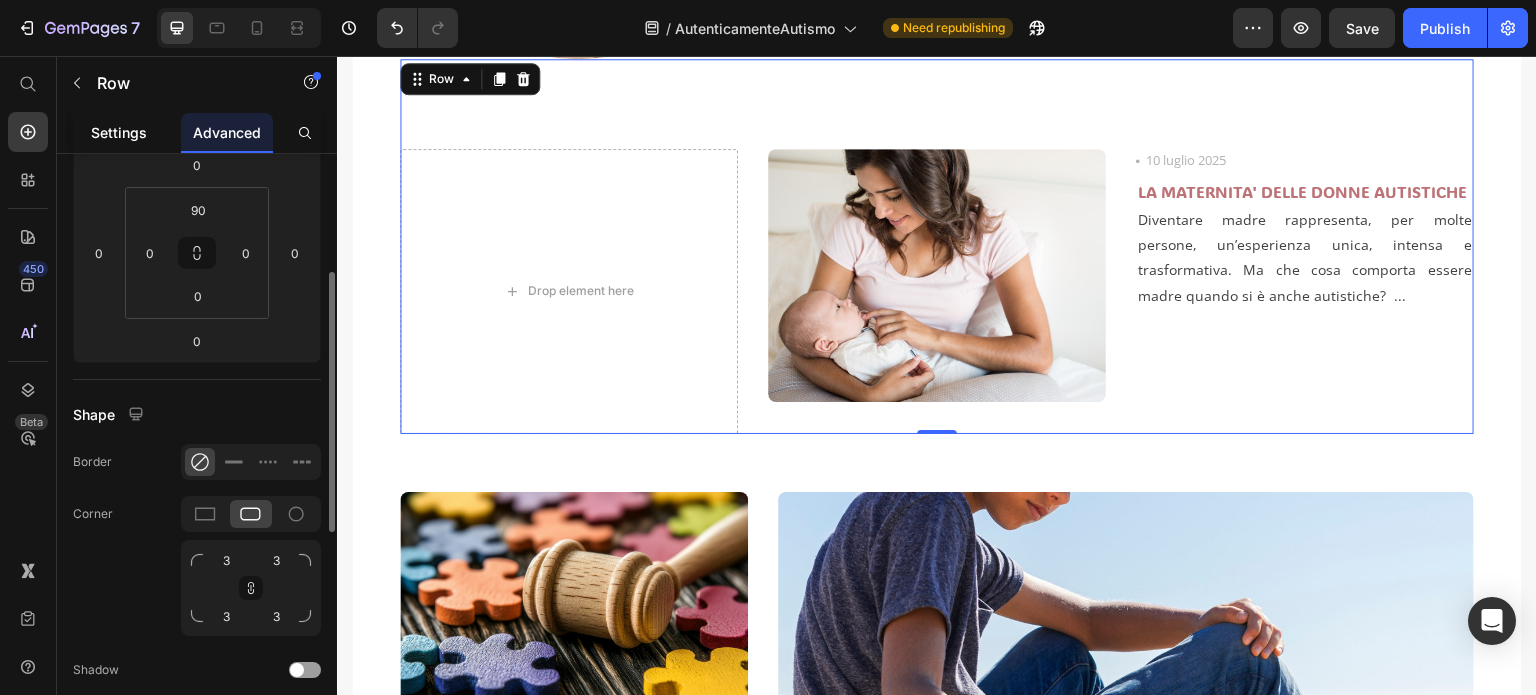 click on "Settings" at bounding box center [119, 132] 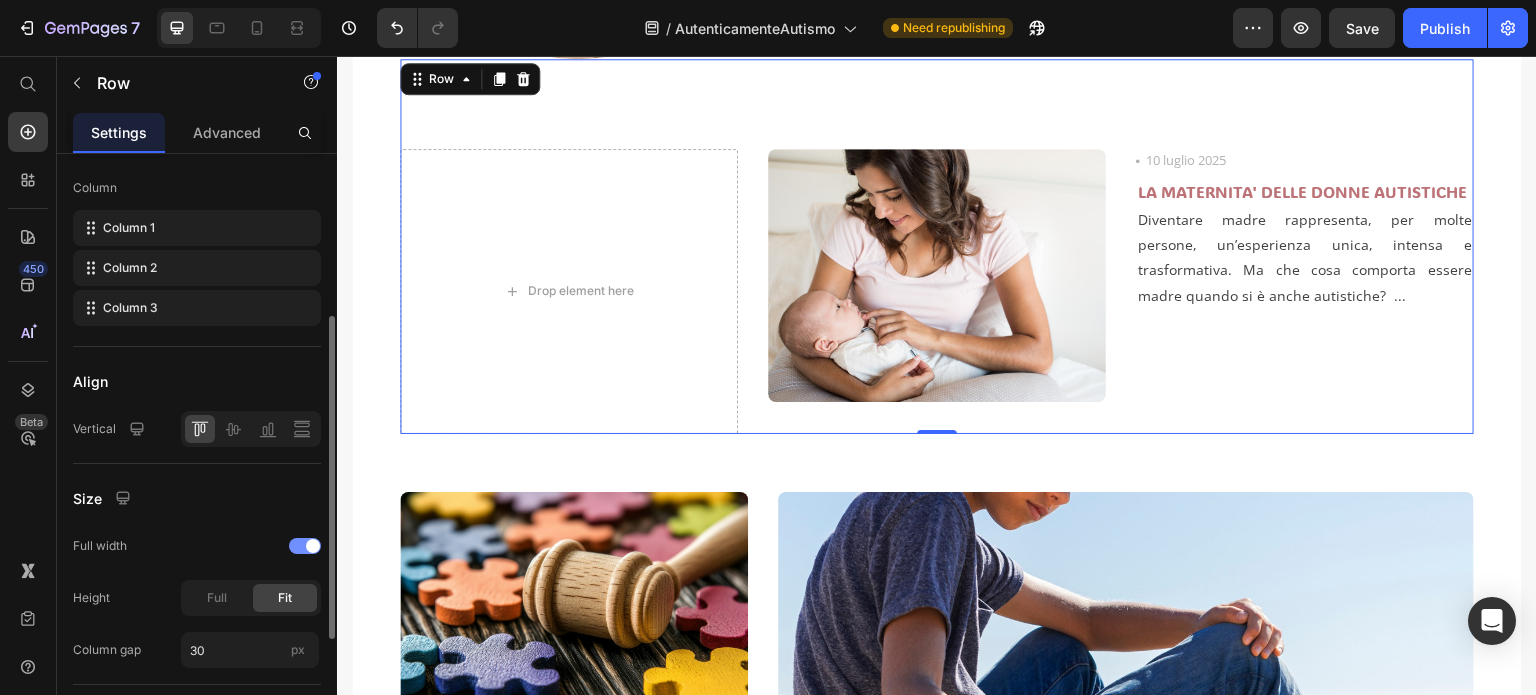 scroll, scrollTop: 400, scrollLeft: 0, axis: vertical 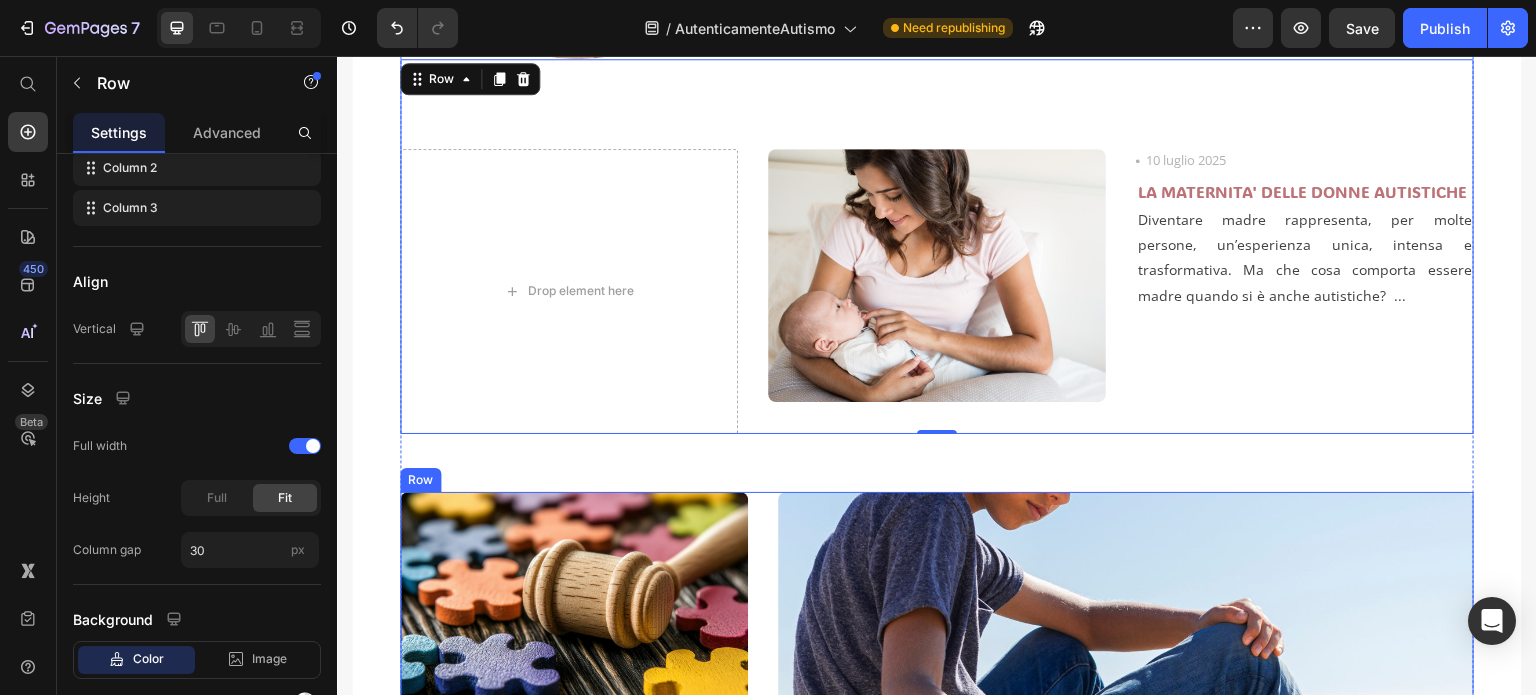click on "Image
Icon 04 luglio 2025 Text block Row DIRITTI DELLE PERSONE AUTISTICHE Heading Garantire i diritti delle persone nello spettro autistico significa conoscere e applicare le normative che ne tutelano la dignità, l’inclusione e l'autodeterminazione ...  Text block Image
Icon 02 luglio 2025 Text block Row AUTISMO E VACANZE Heading L’estate, simbolo per eccellenza di libertà, relax e leggerezza, rappresenta per molte famiglie un tempo tanto atteso quanto complesso, soprattutto quando si vive accanto a un bambino autistico. La chiusura delle scuole, il cambiamento delle abitudini quotidiane, le giornate più lunghe e i ritmi meno strutturati possono trasformarsi in una vera e propria sfida ... Text block Row" at bounding box center [937, 851] 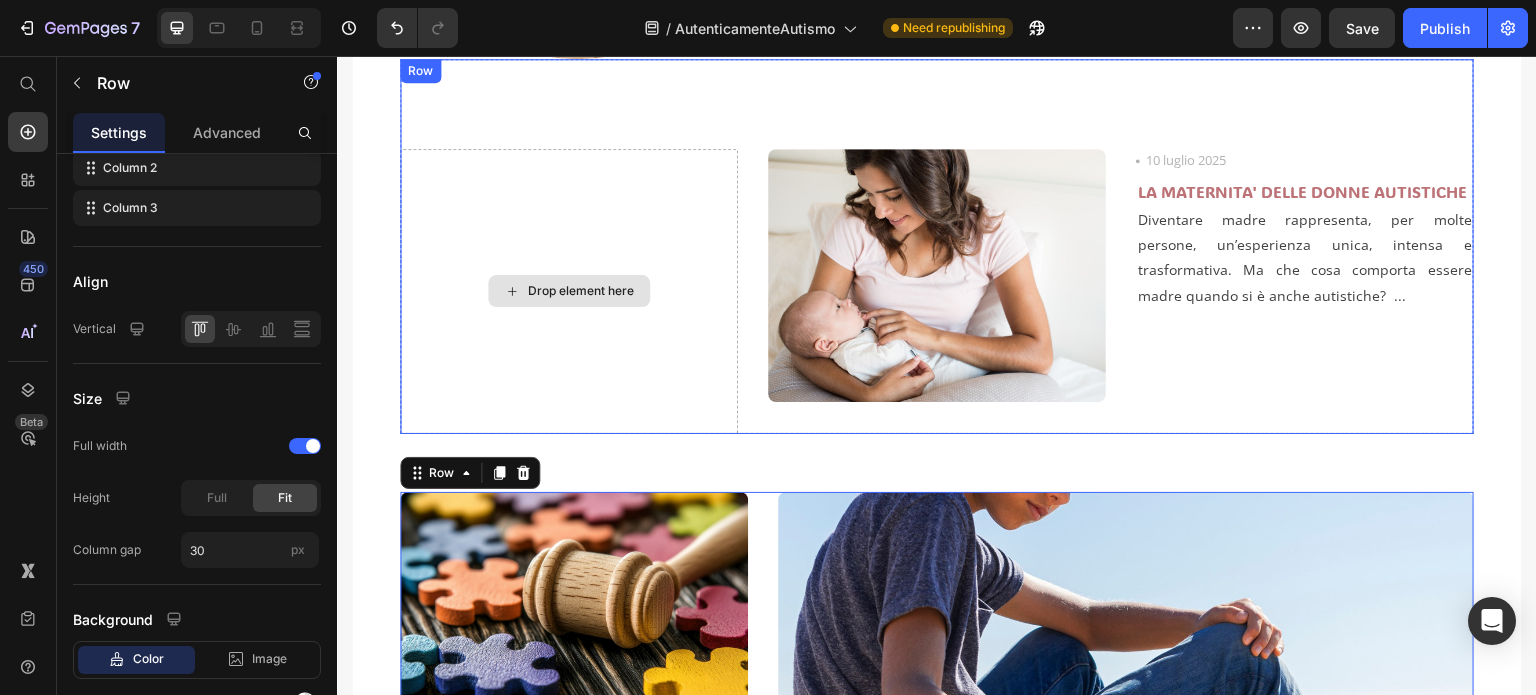click on "Drop element here" at bounding box center [569, 292] 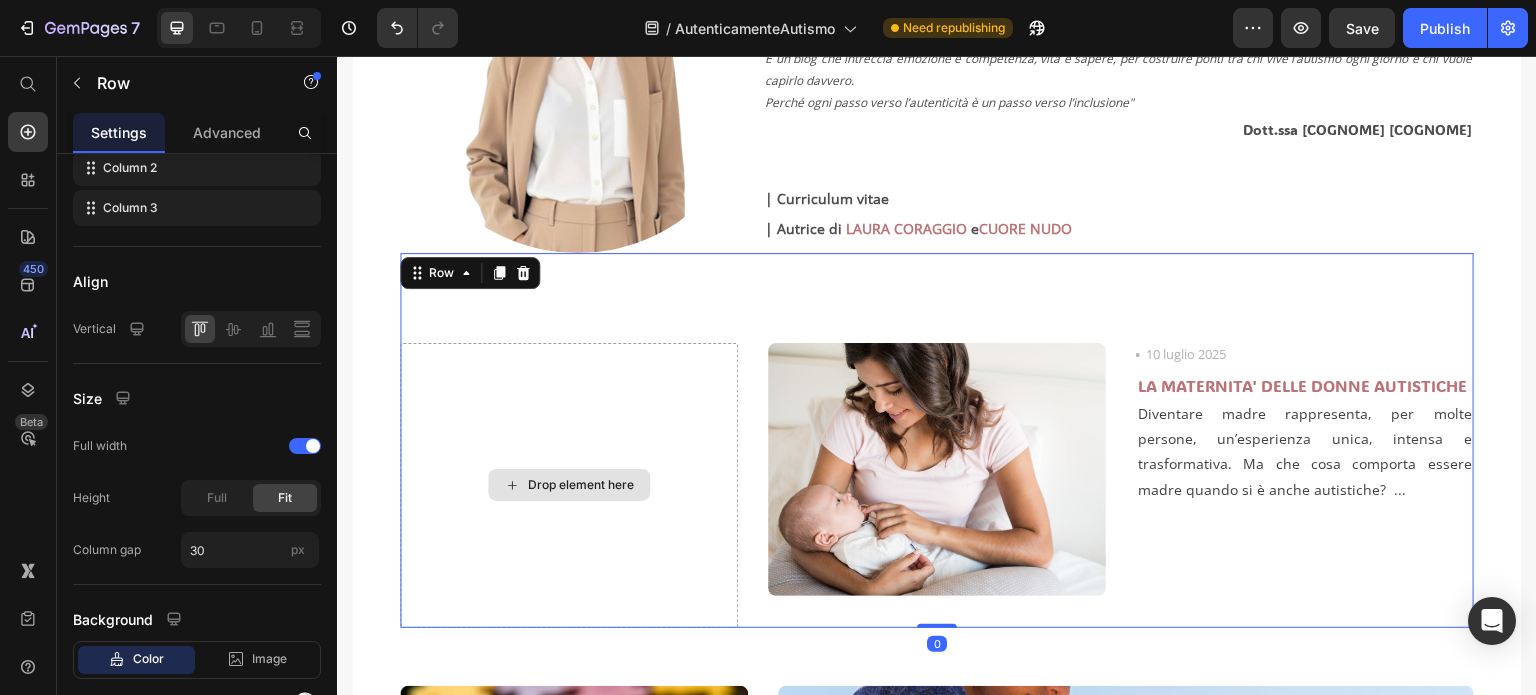scroll, scrollTop: 482, scrollLeft: 0, axis: vertical 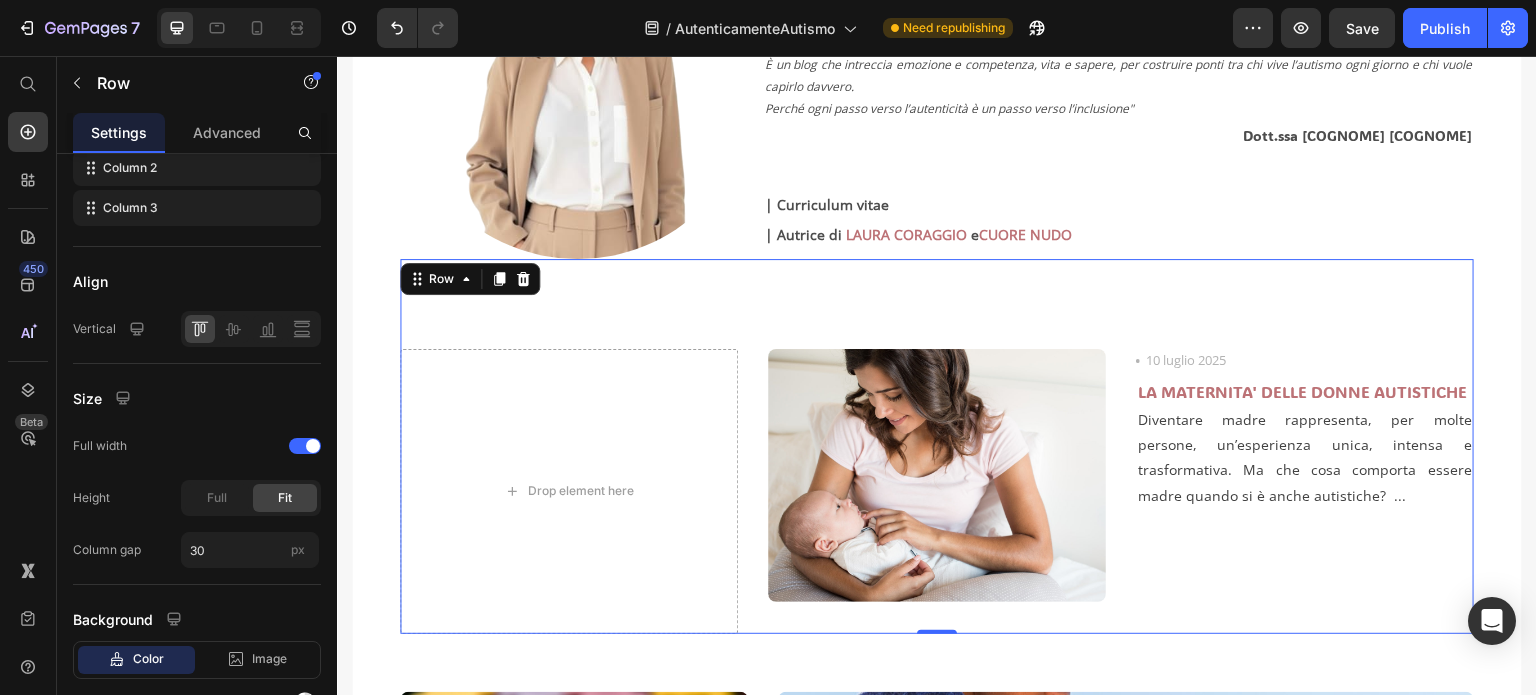 click on "Image" at bounding box center (937, 492) 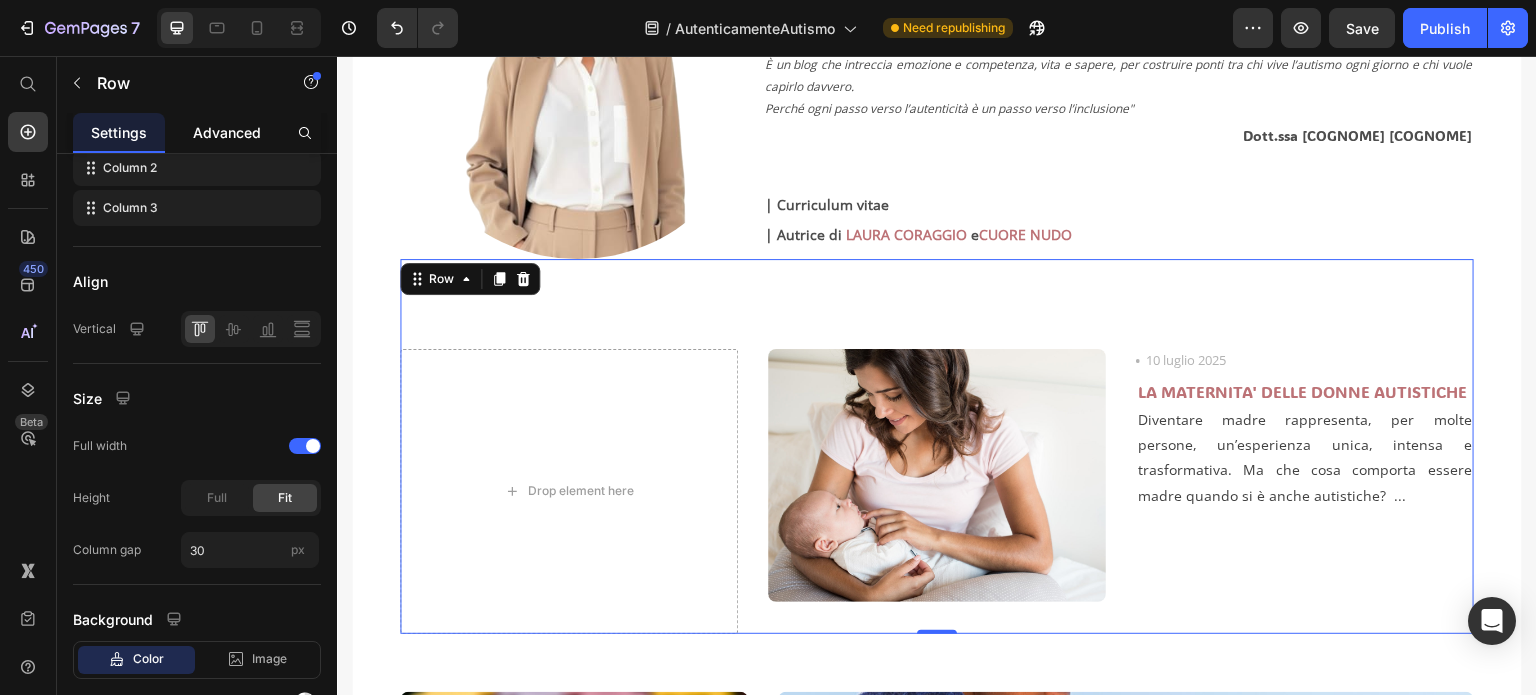 click on "Advanced" at bounding box center [227, 132] 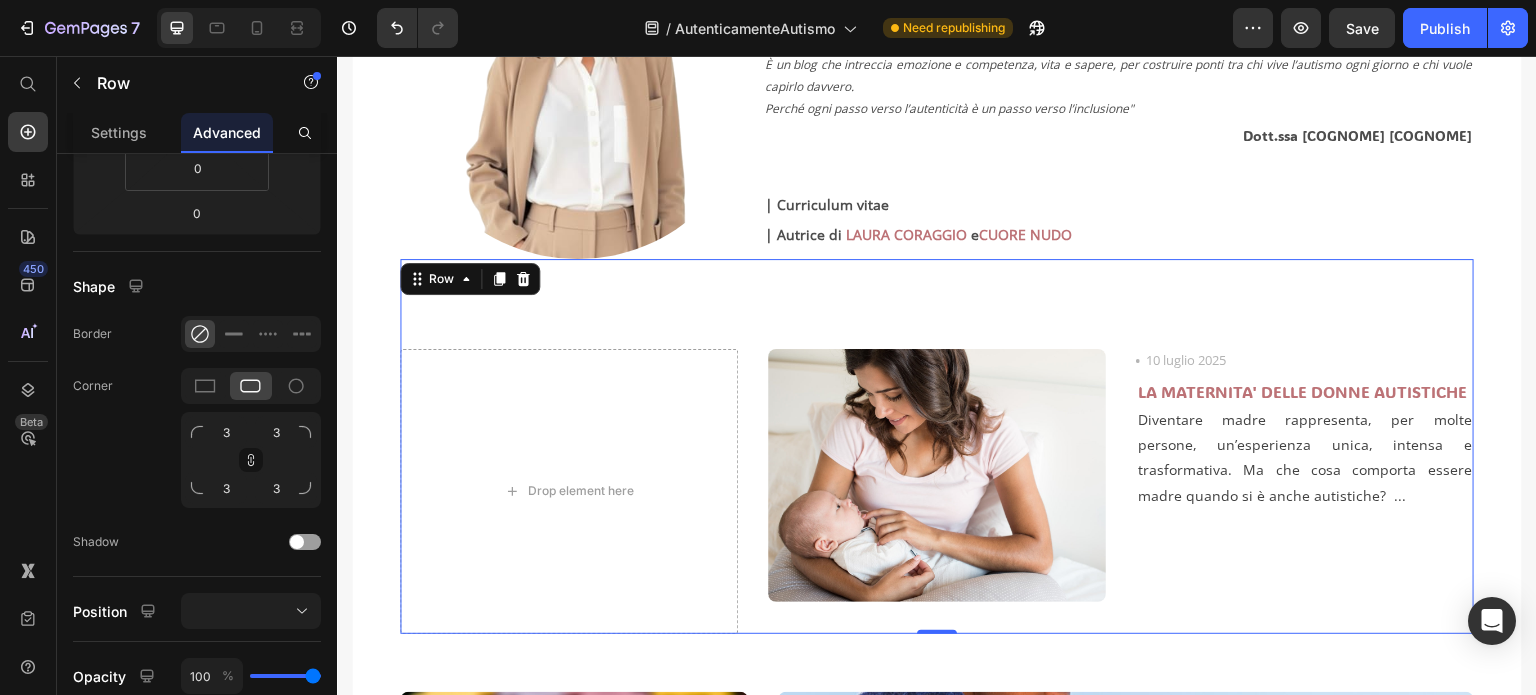 scroll, scrollTop: 0, scrollLeft: 0, axis: both 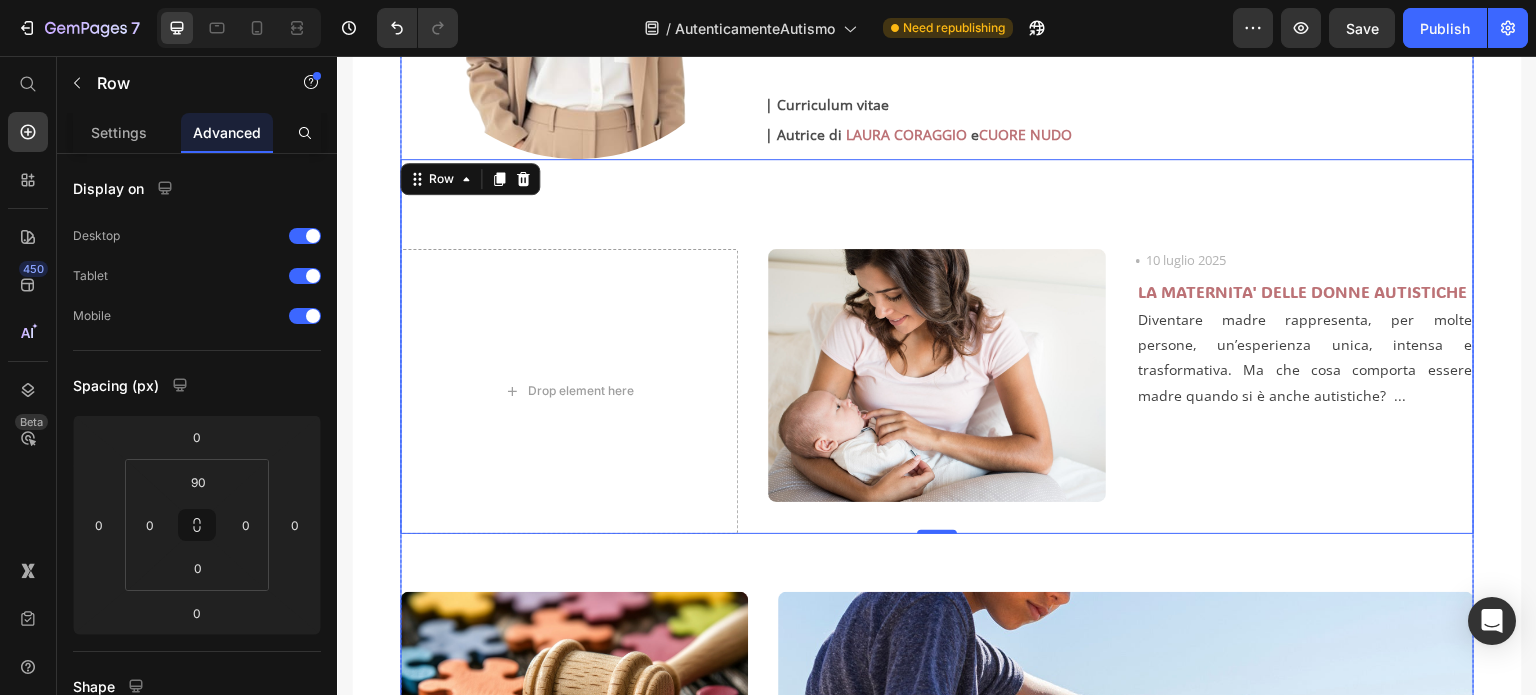 click on "Text Block Image Raccontare, informare, accogliere "Autenticamente Autismo nasce dal bisogno profondo di raccontare l’autismo con occhi autentici e cuore aperto. Qui troverai testimonianze vere, esperienze quotidiane, riflessioni personali … ma anche approfondimenti scientifici, strumenti educativi, strategie inclusive e risorse per famiglie, educatori e professionisti. È un blog che intreccia emozione e competenza, vita e sapere, per costruire ponti tra chi vive l’autismo ogni giorno e chi vuole capirlo davvero. Perché ogni passo verso l’autenticità è un passo verso l’inclusione" Text Block Dott.ssa Mariarosaria Canzano Text Block | Curriculum vitae Text Block Row | Autrice di   LAURA CORAGGIO   e  CUORE NUDO Text Block Row Row
Drop element here Image
Icon 10 luglio 2025 Text block Row LA MATERNITA' DELLE DONNE AUTISTICHE Heading Text block Row   0 Row Image
Icon 04 luglio 2025 Text block Row DIRITTI DELLE PERSONE AUTISTICHE Heading Text block" at bounding box center [937, 554] 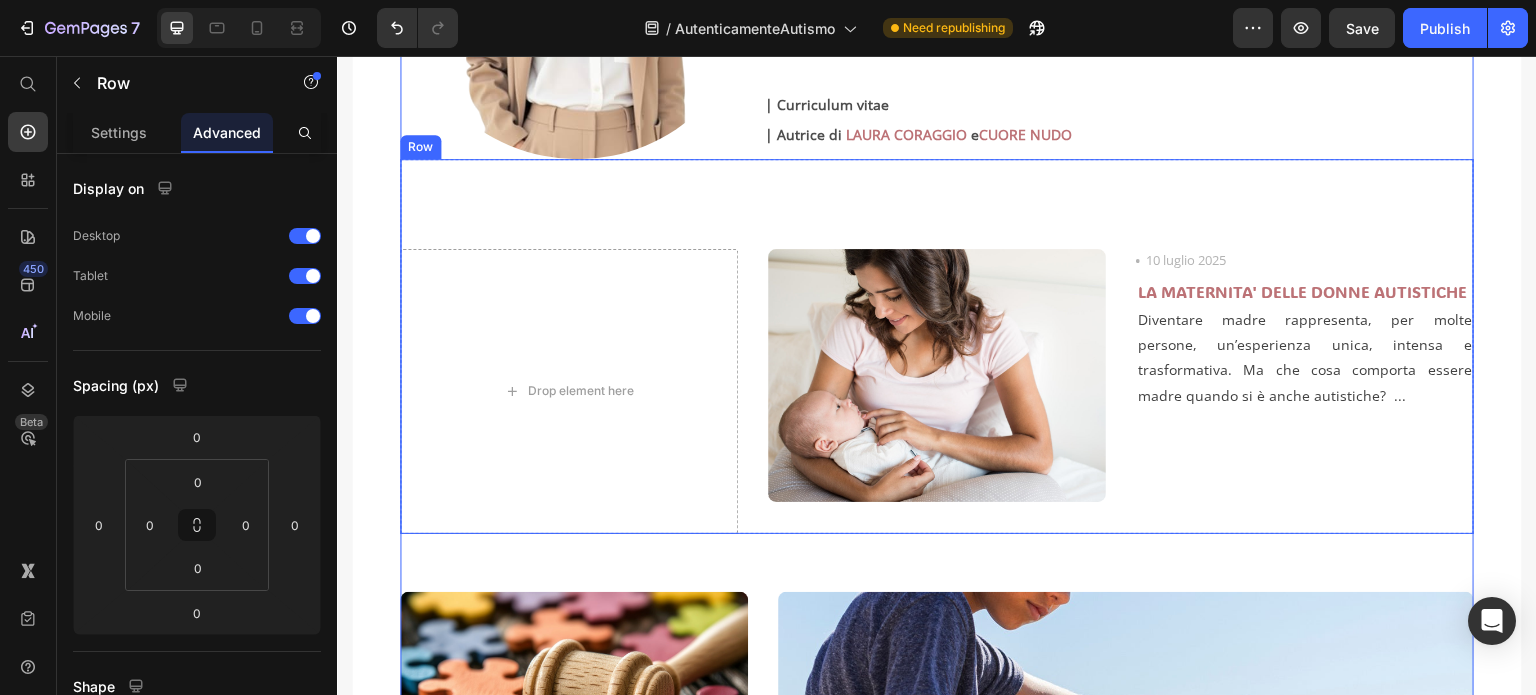 click on "Image" at bounding box center [937, 392] 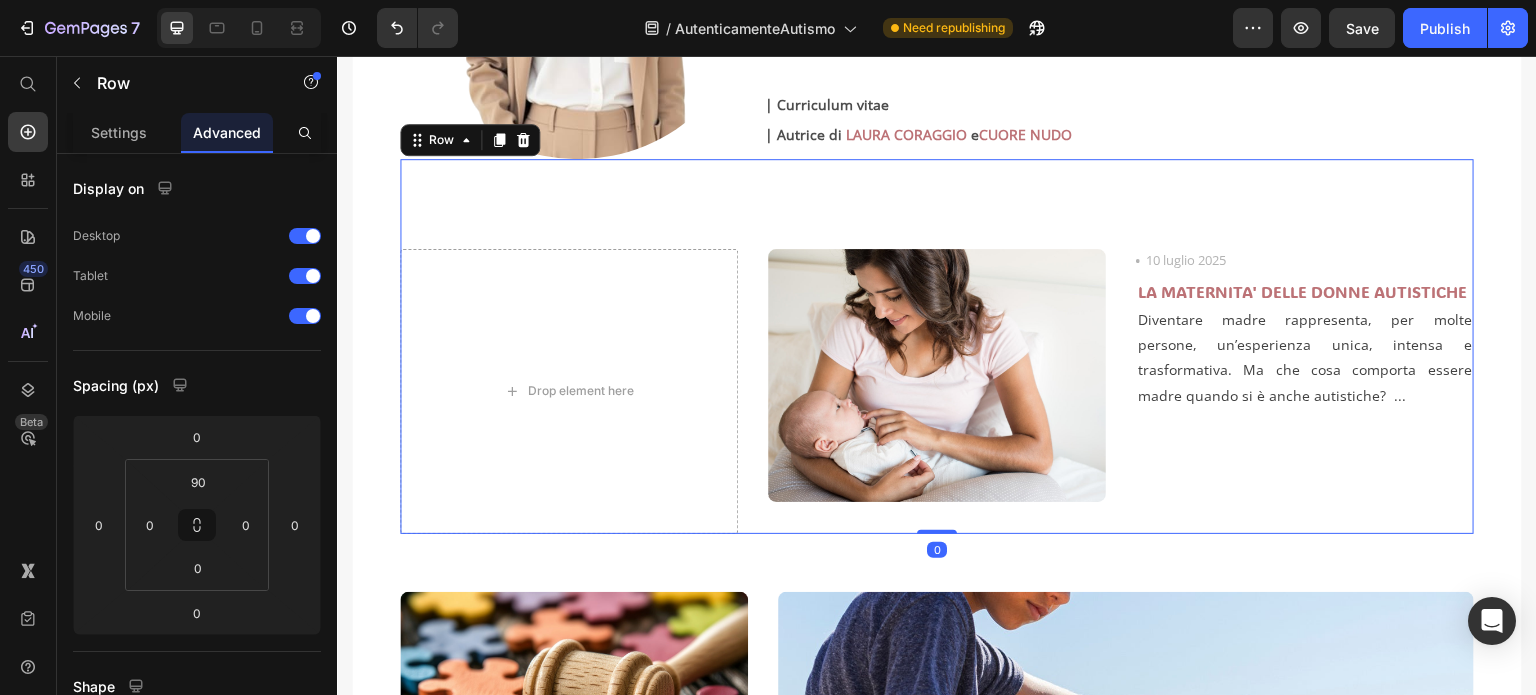click on "Icon 10 luglio 2025 Text block Row LA MATERNITA' DELLE DONNE AUTISTICHE Heading Diventare madre rappresenta, per molte persone, un’esperienza unica, intensa e trasformativa. Ma che cosa comporta essere madre quando si è anche autistiche?  ... Text block" at bounding box center [1305, 392] 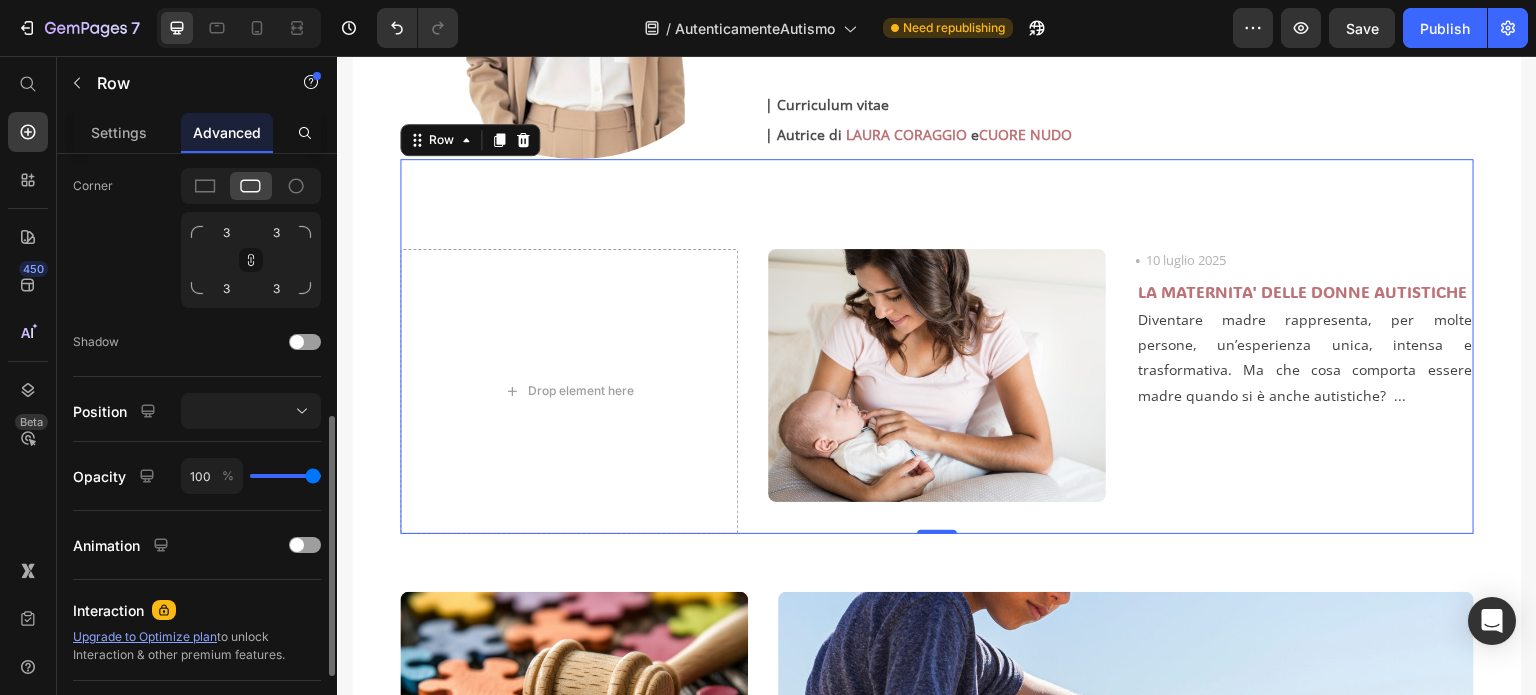 scroll, scrollTop: 300, scrollLeft: 0, axis: vertical 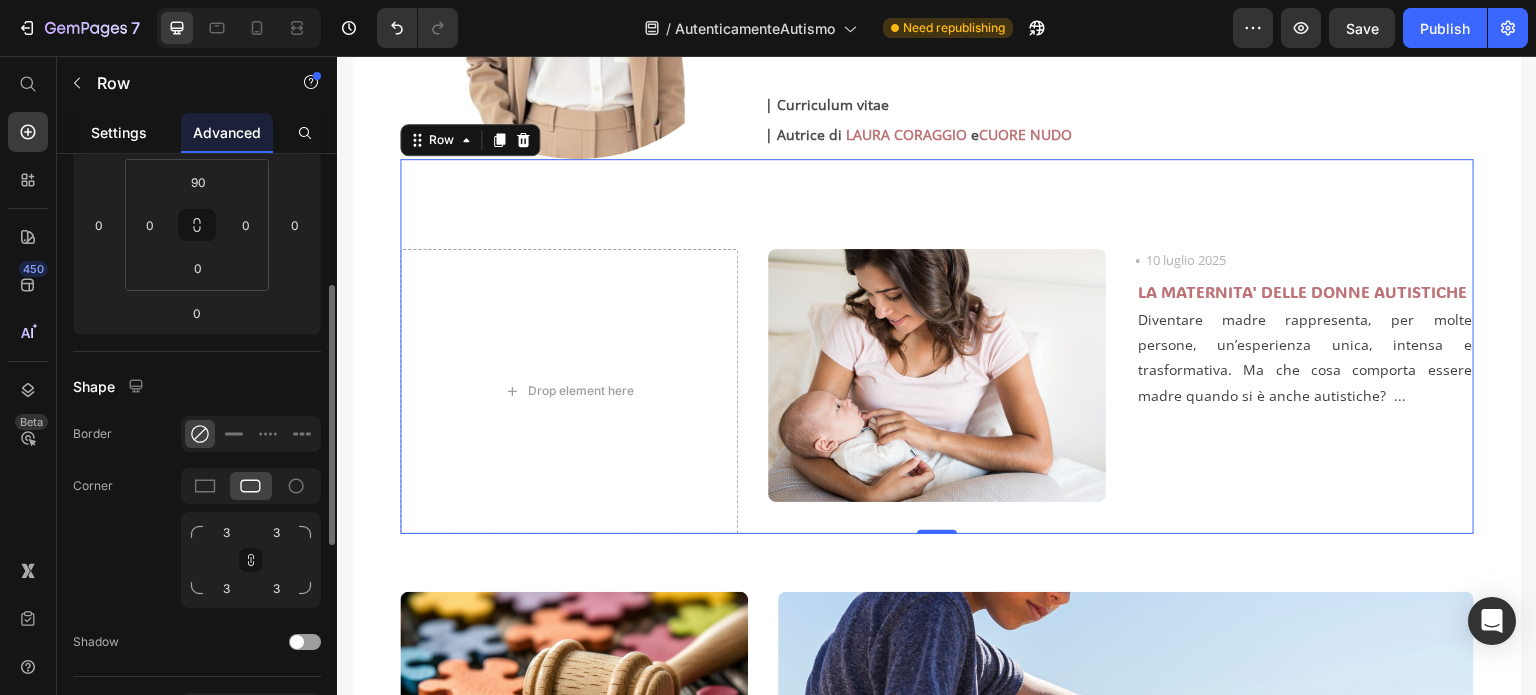 click on "Settings" at bounding box center (119, 132) 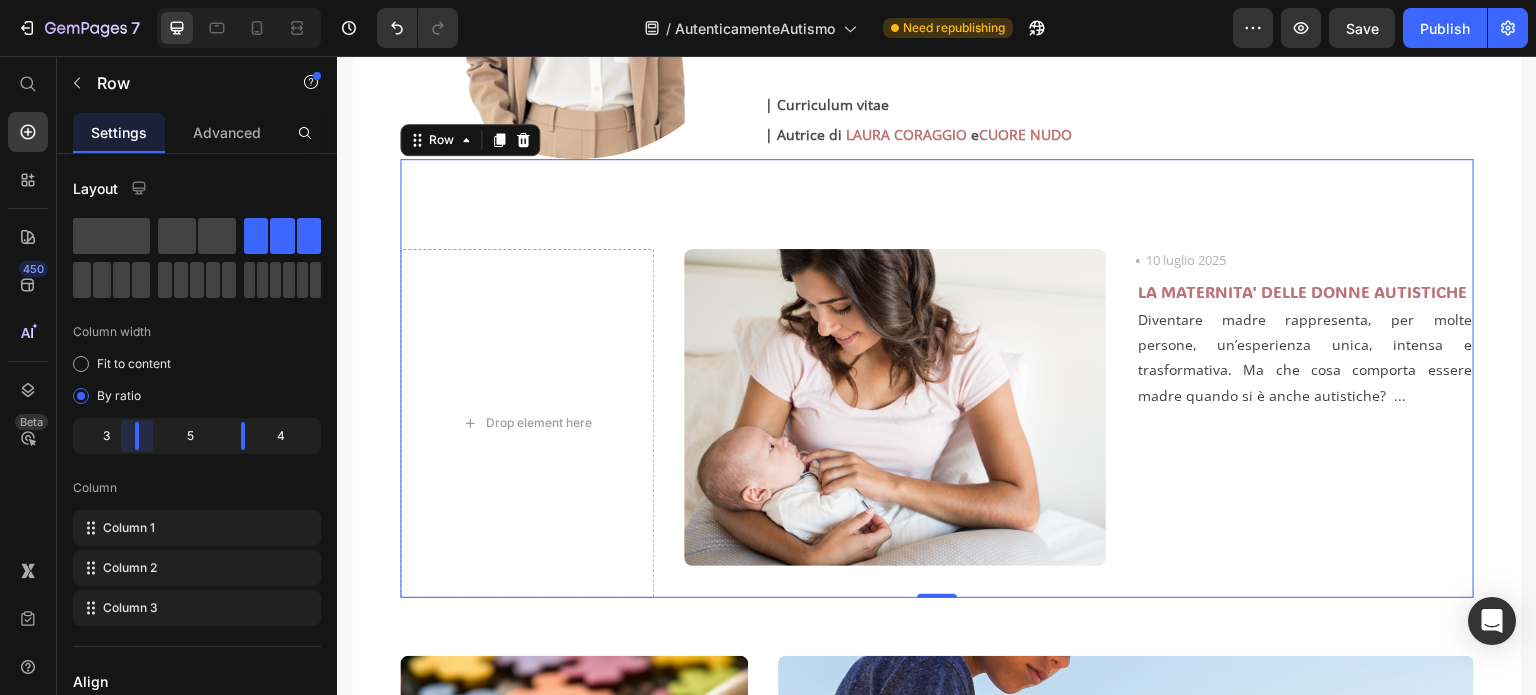 drag, startPoint x: 149, startPoint y: 429, endPoint x: 137, endPoint y: 431, distance: 12.165525 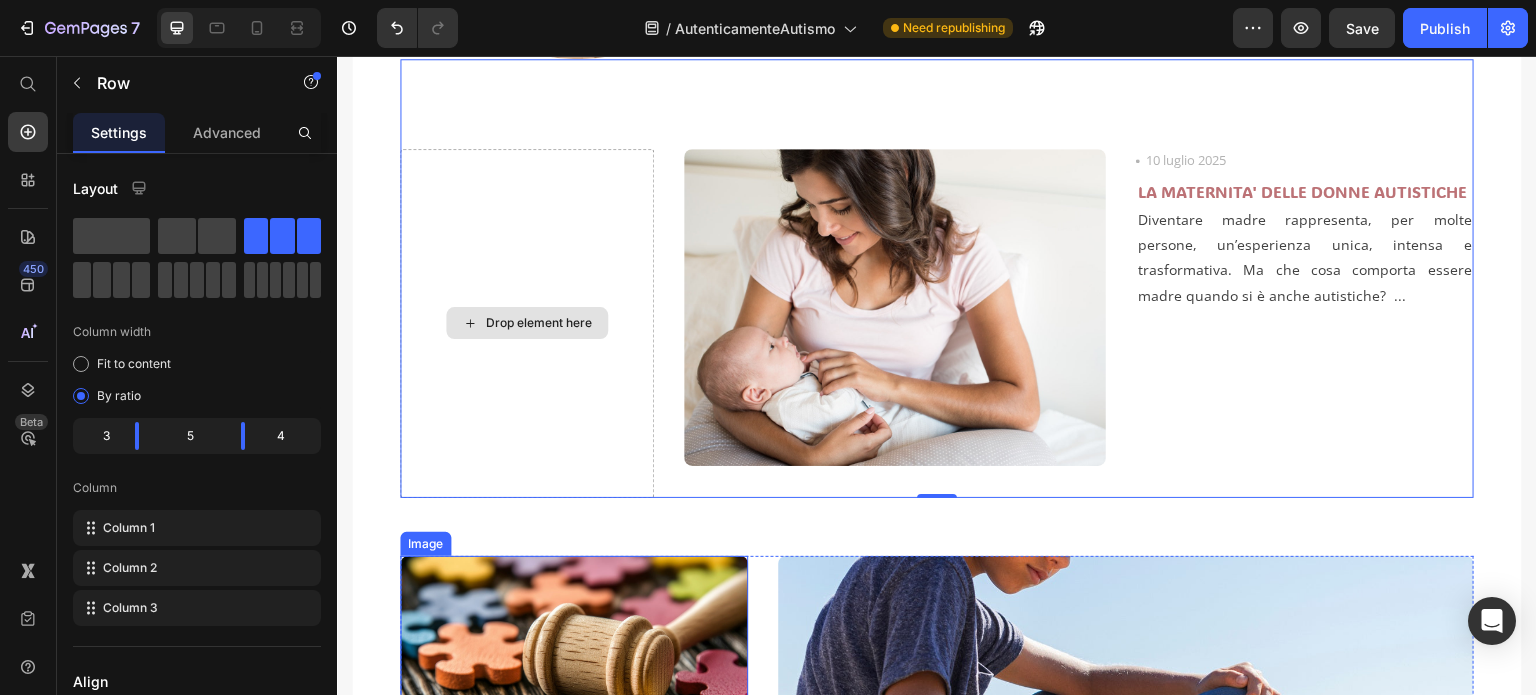 scroll, scrollTop: 582, scrollLeft: 0, axis: vertical 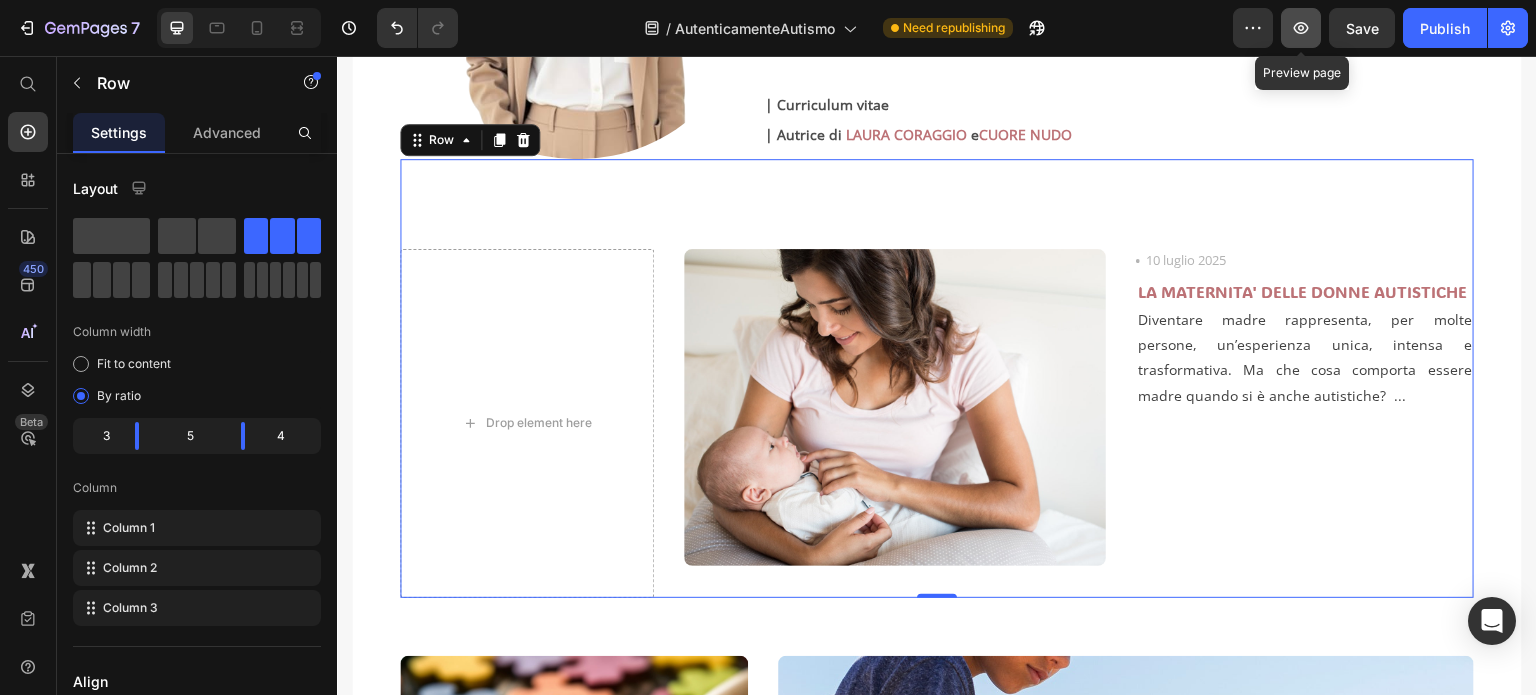 click 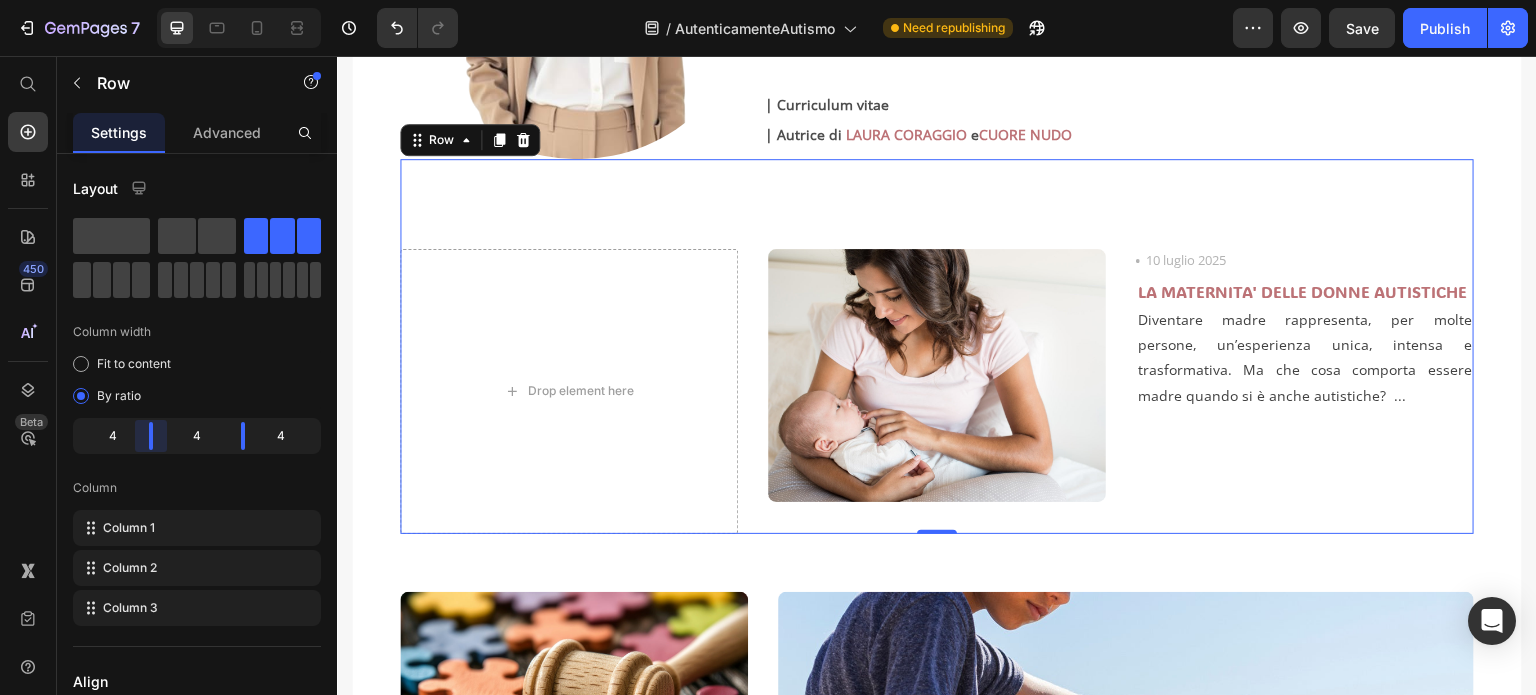 drag, startPoint x: 138, startPoint y: 427, endPoint x: 153, endPoint y: 427, distance: 15 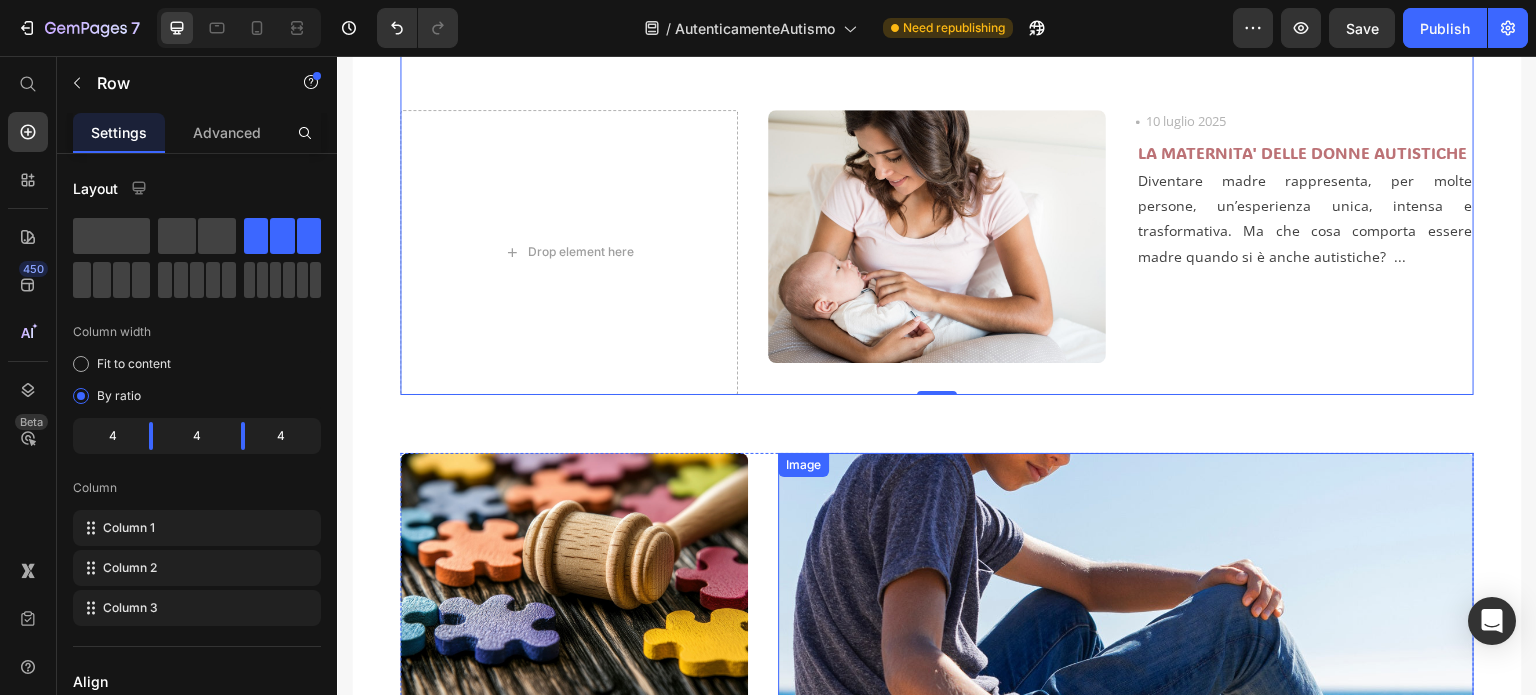 scroll, scrollTop: 682, scrollLeft: 0, axis: vertical 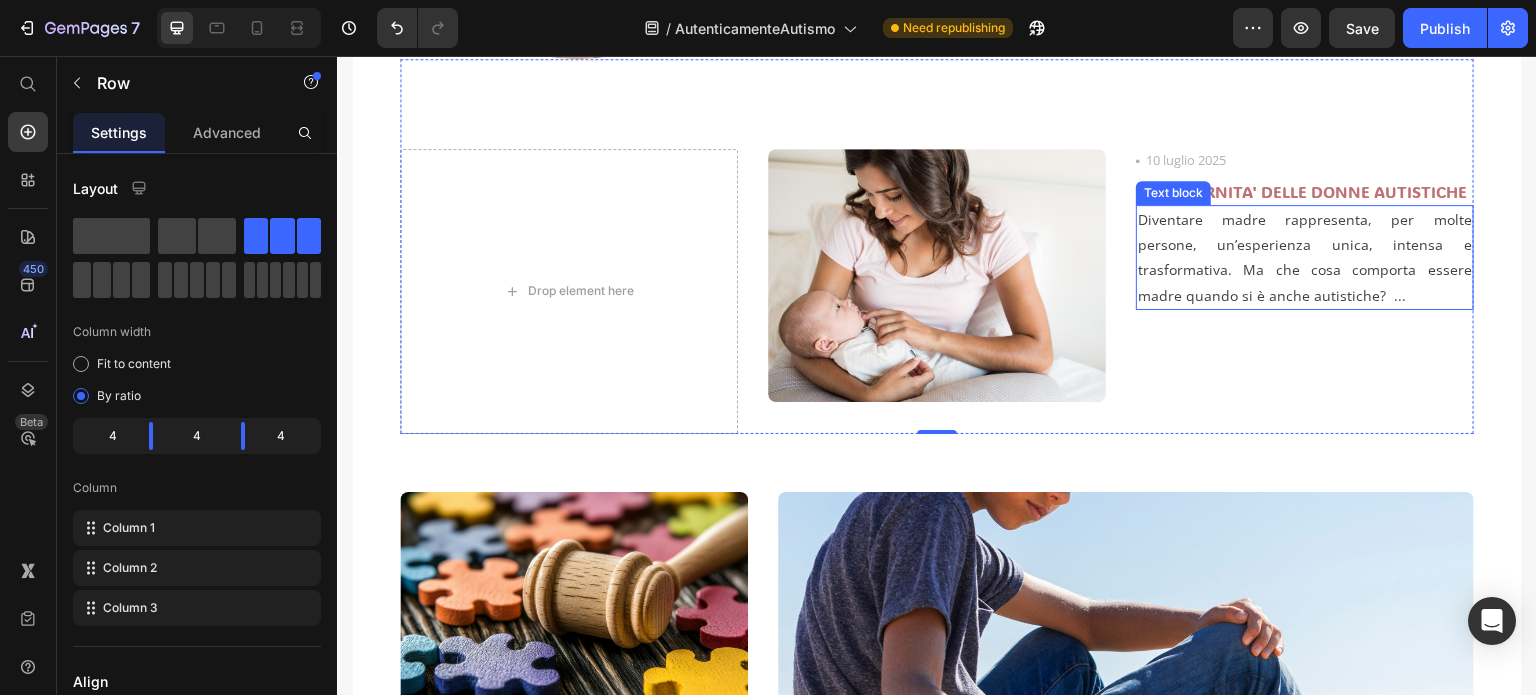 click on "Diventare madre rappresenta, per molte persone, un’esperienza unica, intensa e trasformativa. Ma che cosa comporta essere madre quando si è anche autistiche?  ..." at bounding box center (1305, 257) 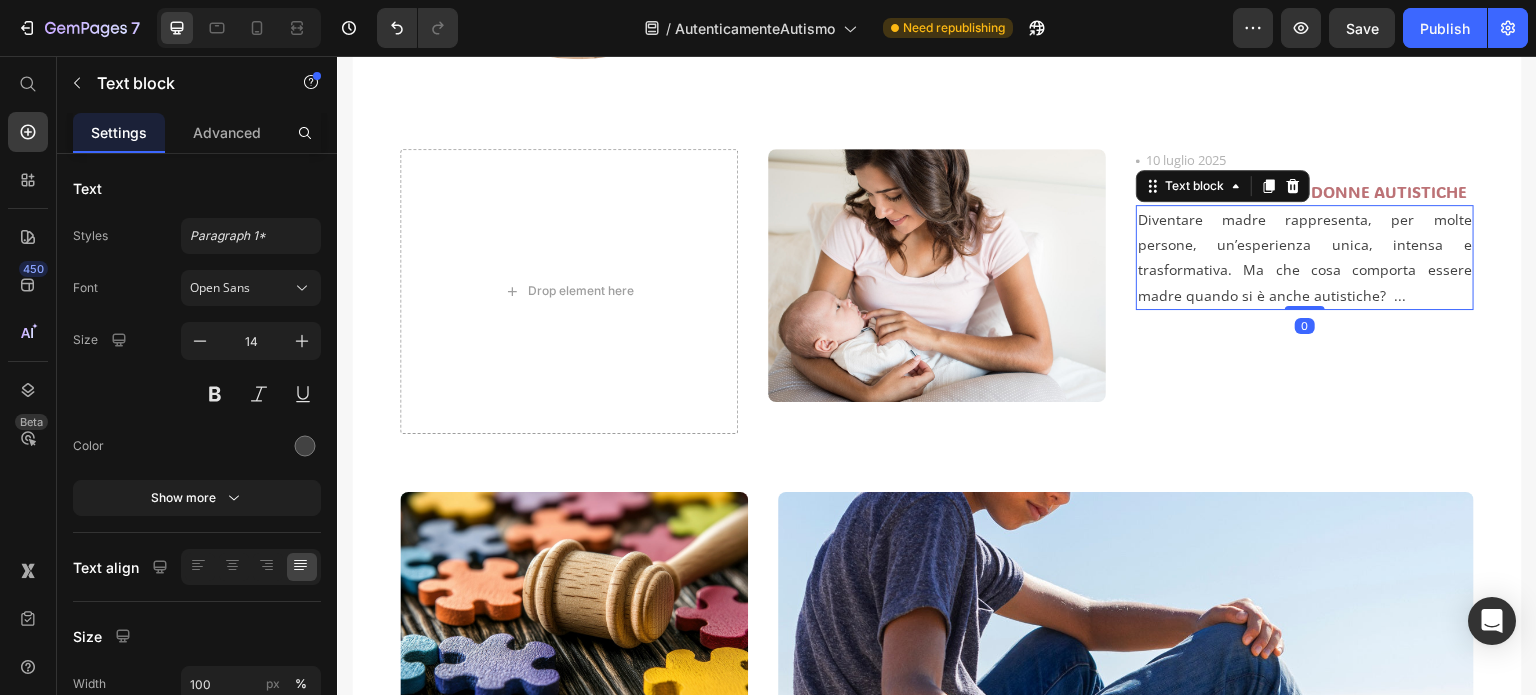 click on "Diventare madre rappresenta, per molte persone, un’esperienza unica, intensa e trasformativa. Ma che cosa comporta essere madre quando si è anche autistiche?  ..." at bounding box center [1305, 257] 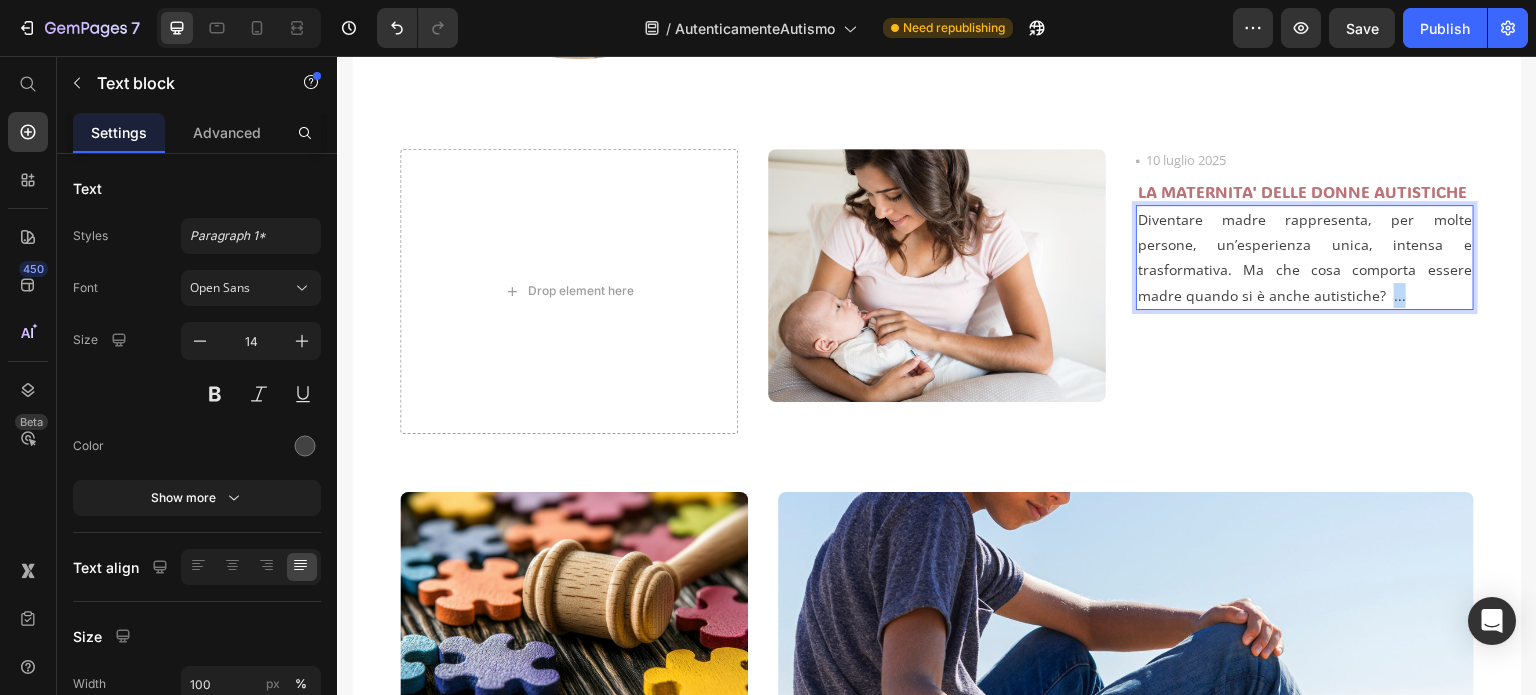 drag, startPoint x: 1246, startPoint y: 291, endPoint x: 1259, endPoint y: 289, distance: 13.152946 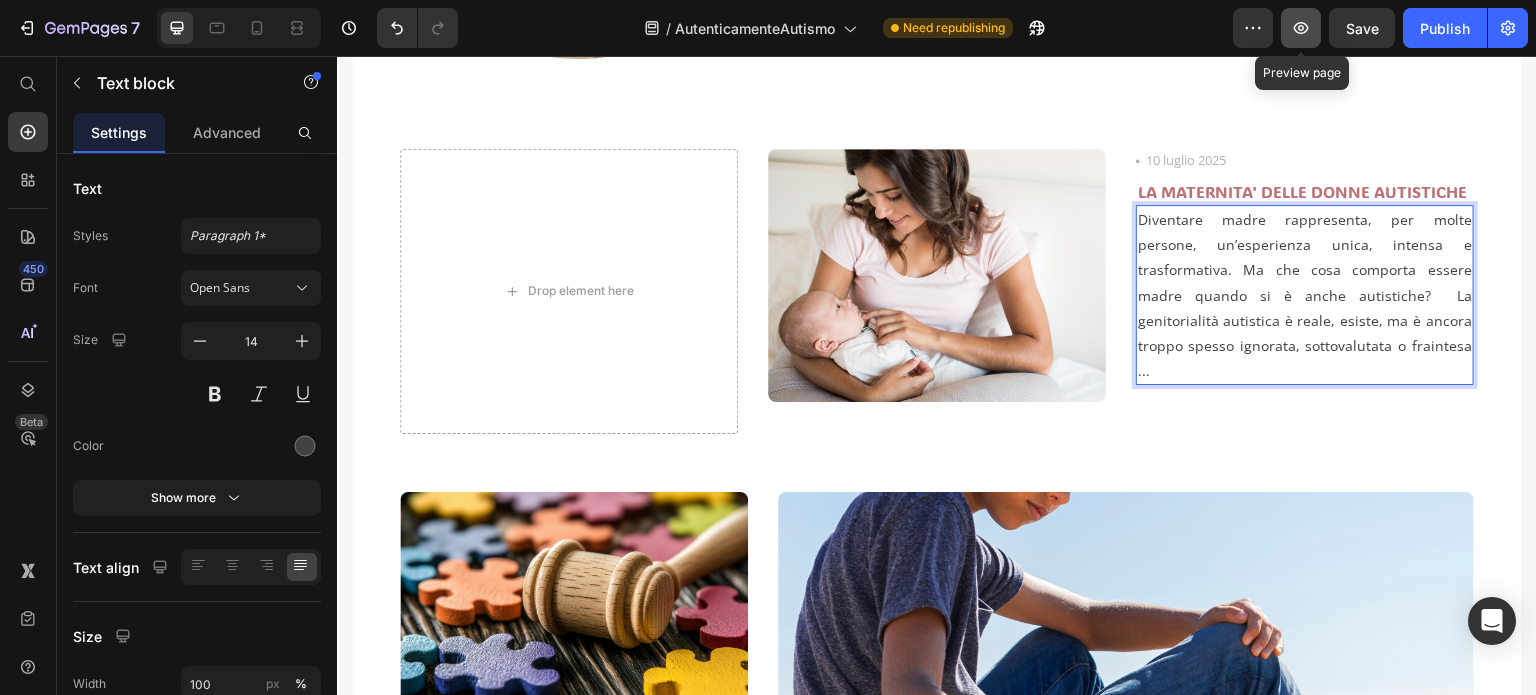 click 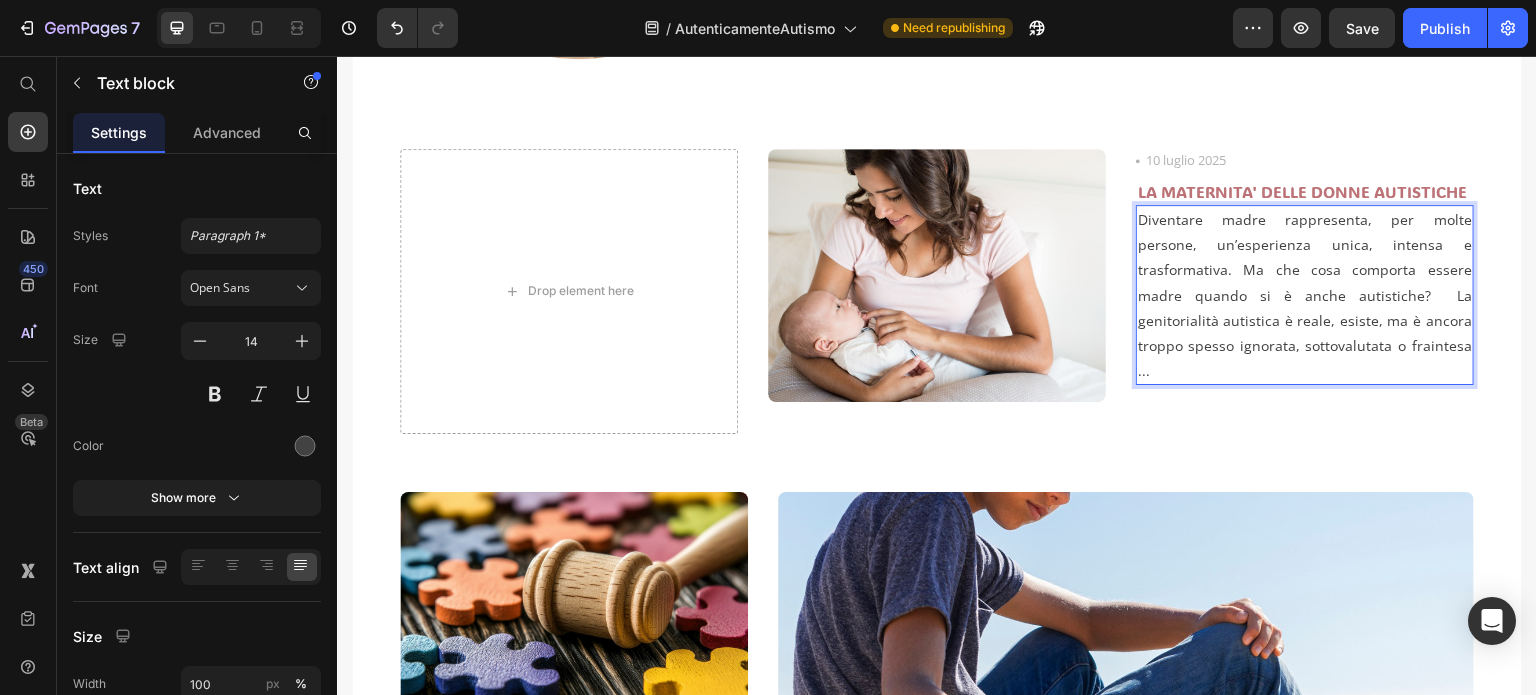 click on "Diventare madre rappresenta, per molte persone, un’esperienza unica, intensa e trasformativa. Ma che cosa comporta essere madre quando si è anche autistiche?  La genitorialità autistica è reale, esiste, ma è ancora troppo spesso ignorata, sottovalutata o fraintesa ..." at bounding box center (1305, 295) 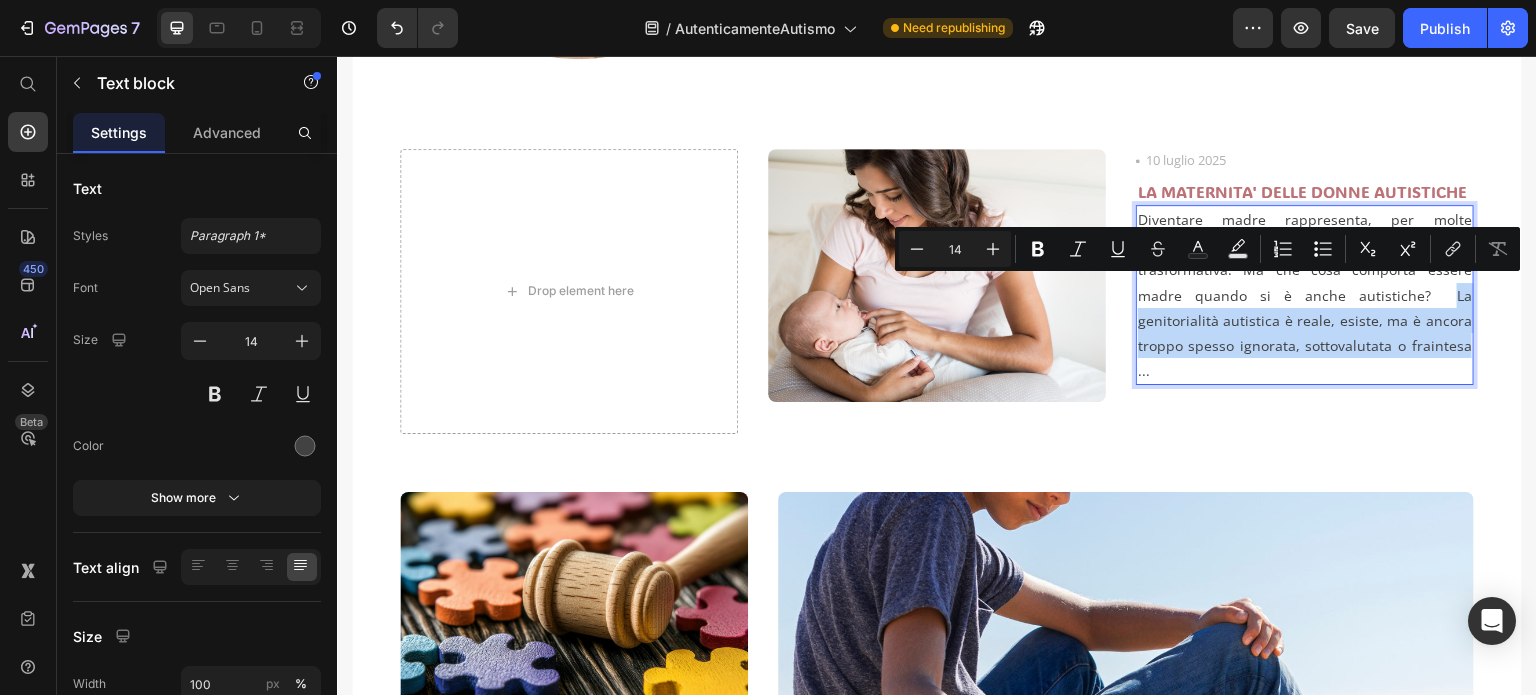 drag, startPoint x: 1249, startPoint y: 291, endPoint x: 1287, endPoint y: 339, distance: 61.220913 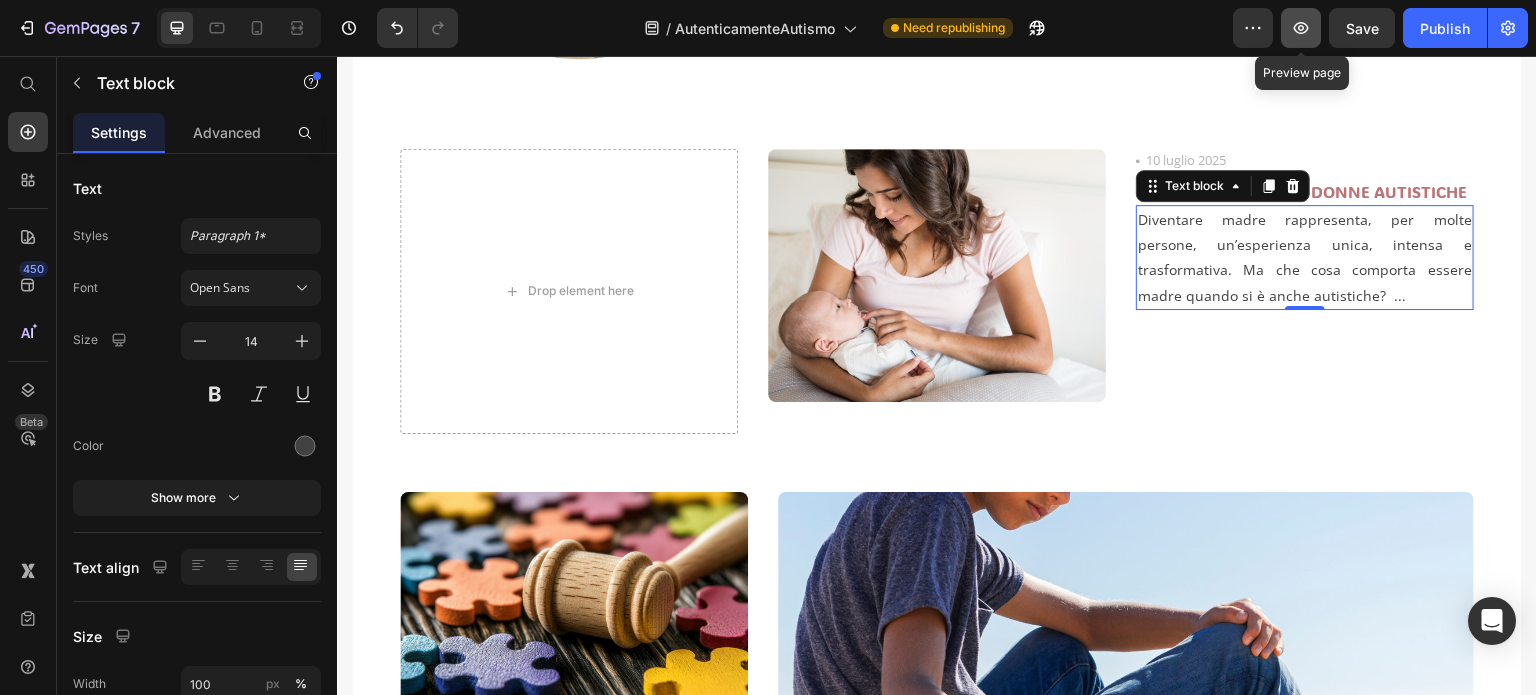 click 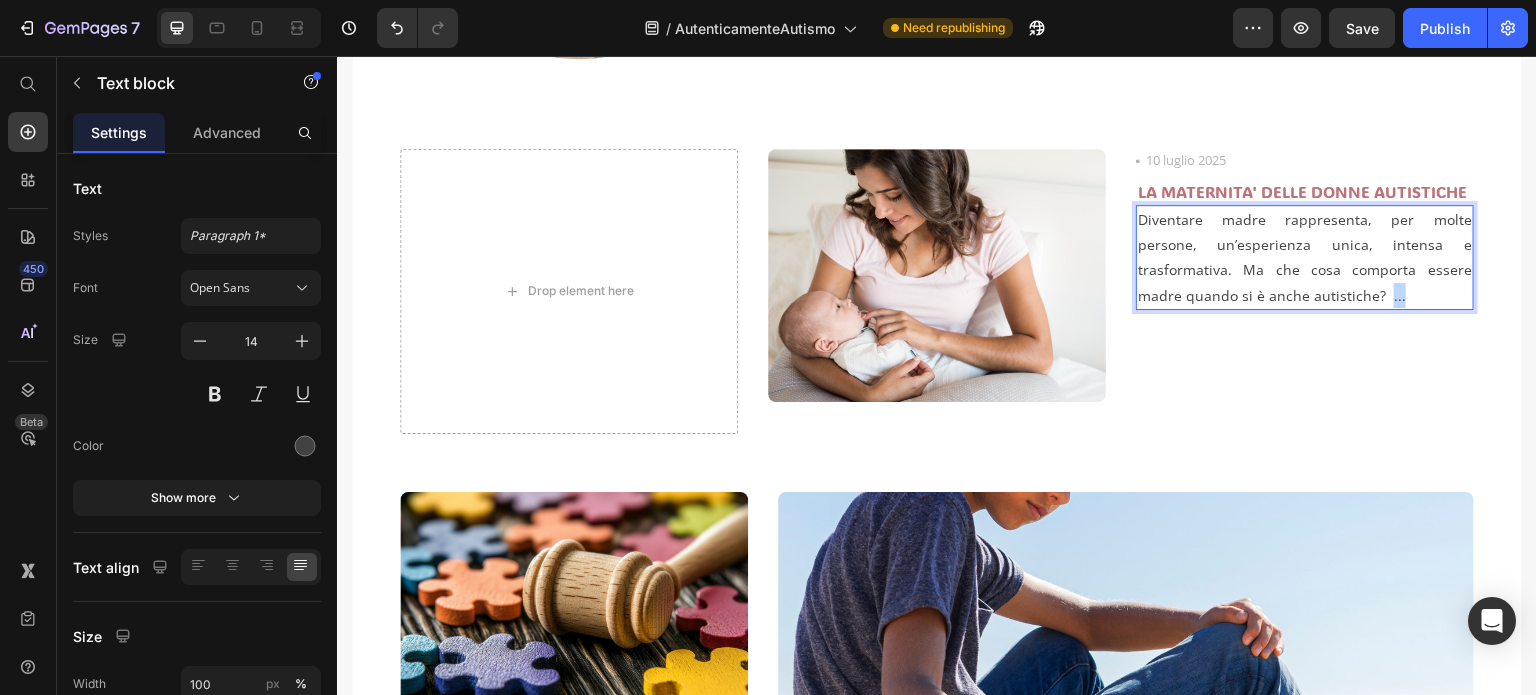 drag, startPoint x: 1248, startPoint y: 289, endPoint x: 1275, endPoint y: 288, distance: 27.018513 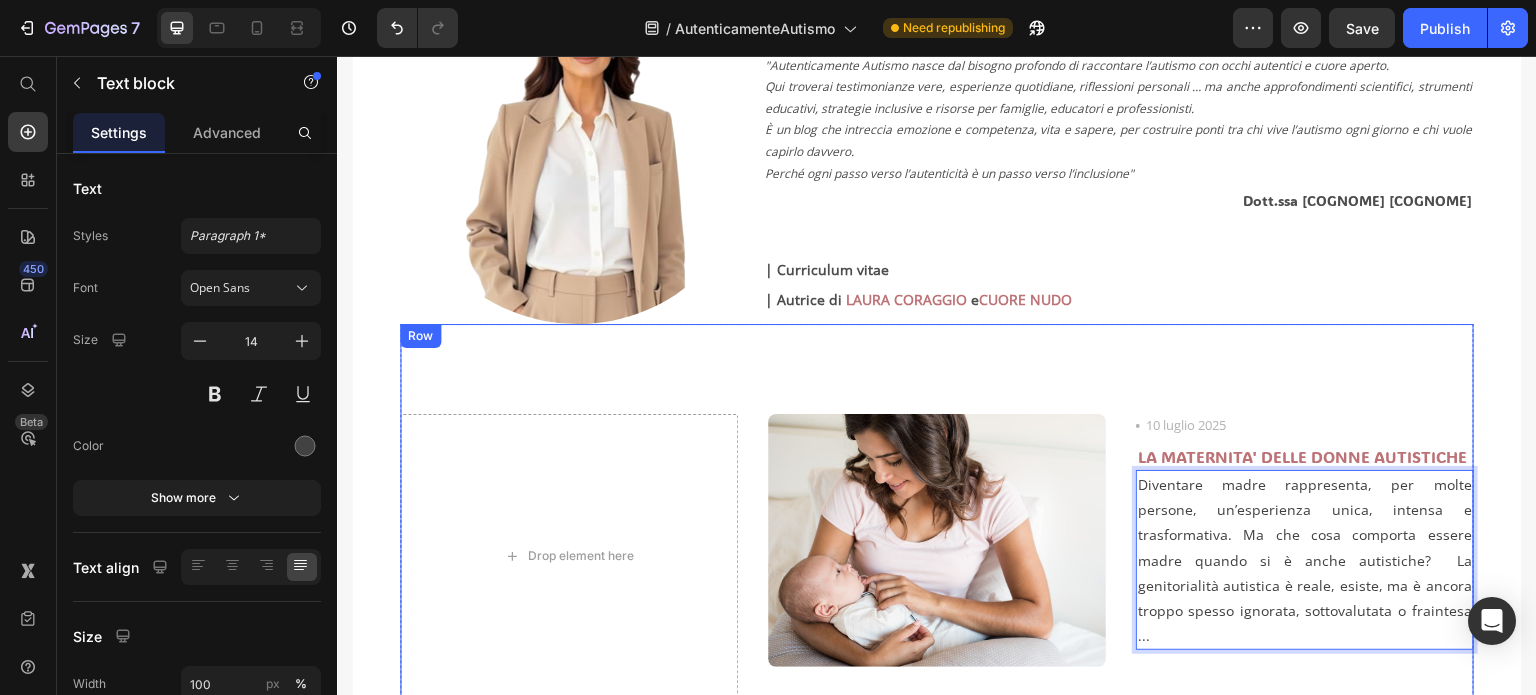 scroll, scrollTop: 382, scrollLeft: 0, axis: vertical 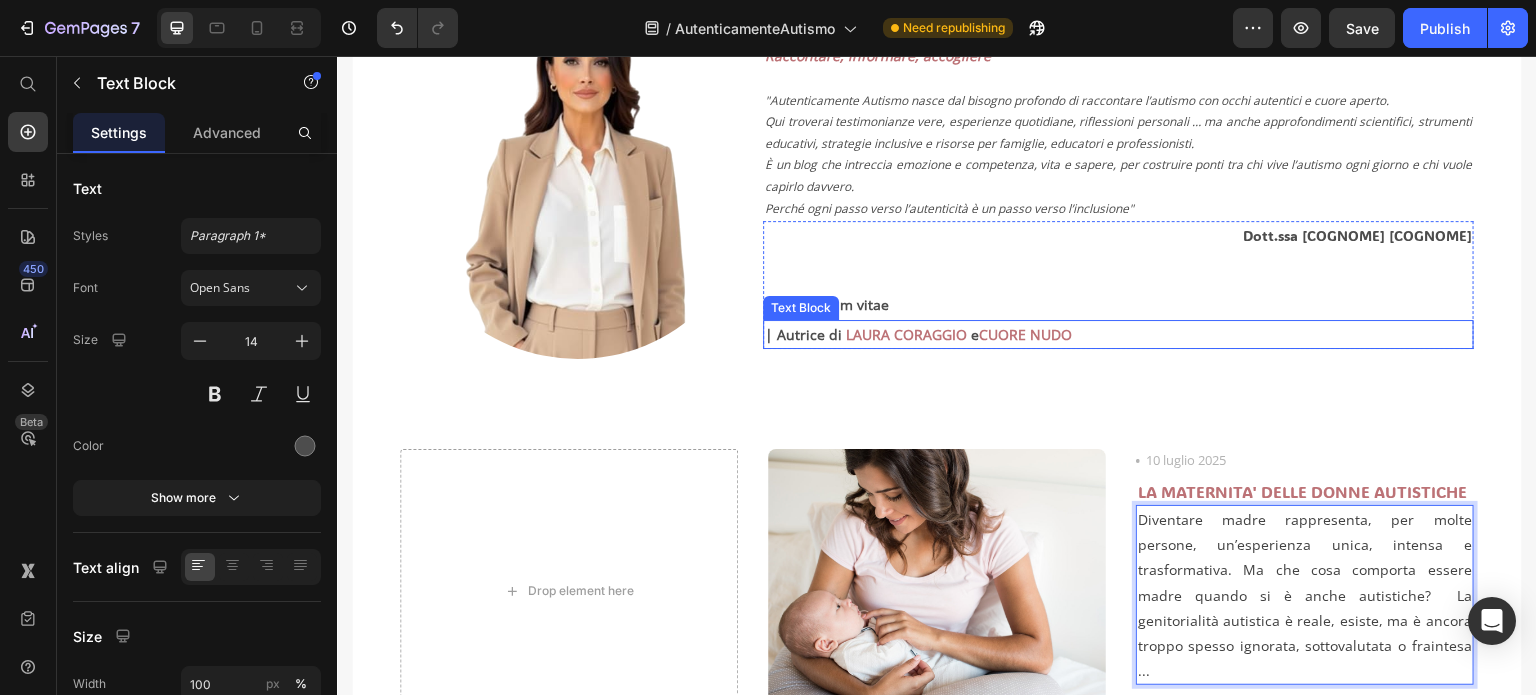 click on "LAURA CORAGGIO" at bounding box center (906, 334) 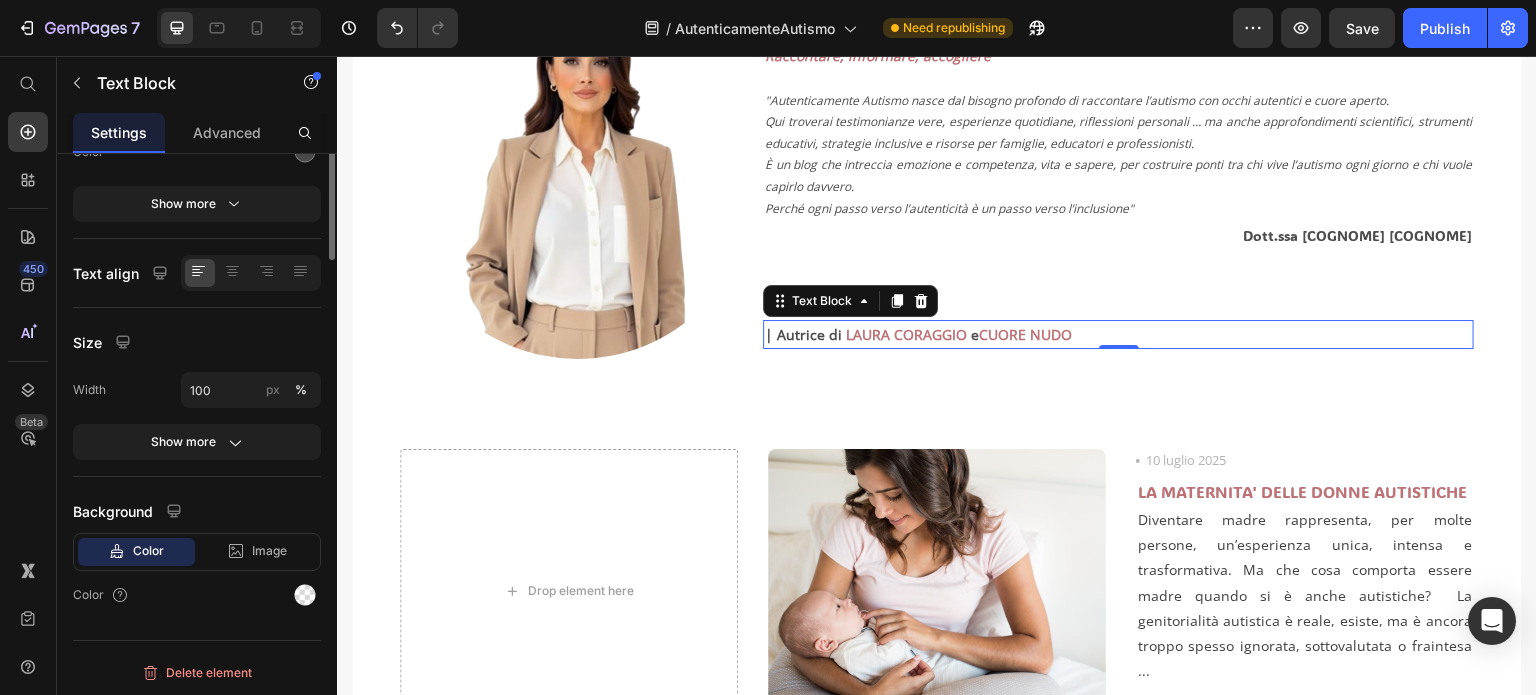 scroll, scrollTop: 0, scrollLeft: 0, axis: both 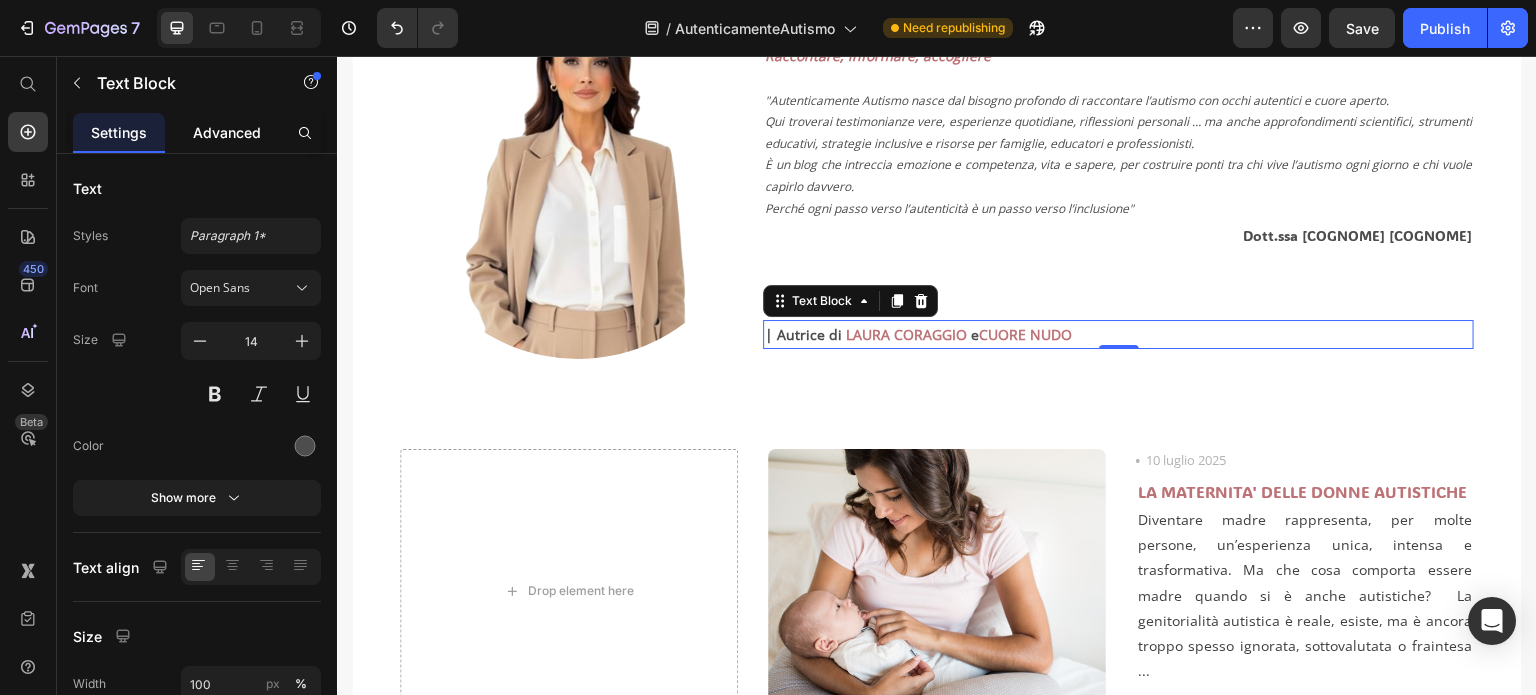 click on "Advanced" at bounding box center (227, 132) 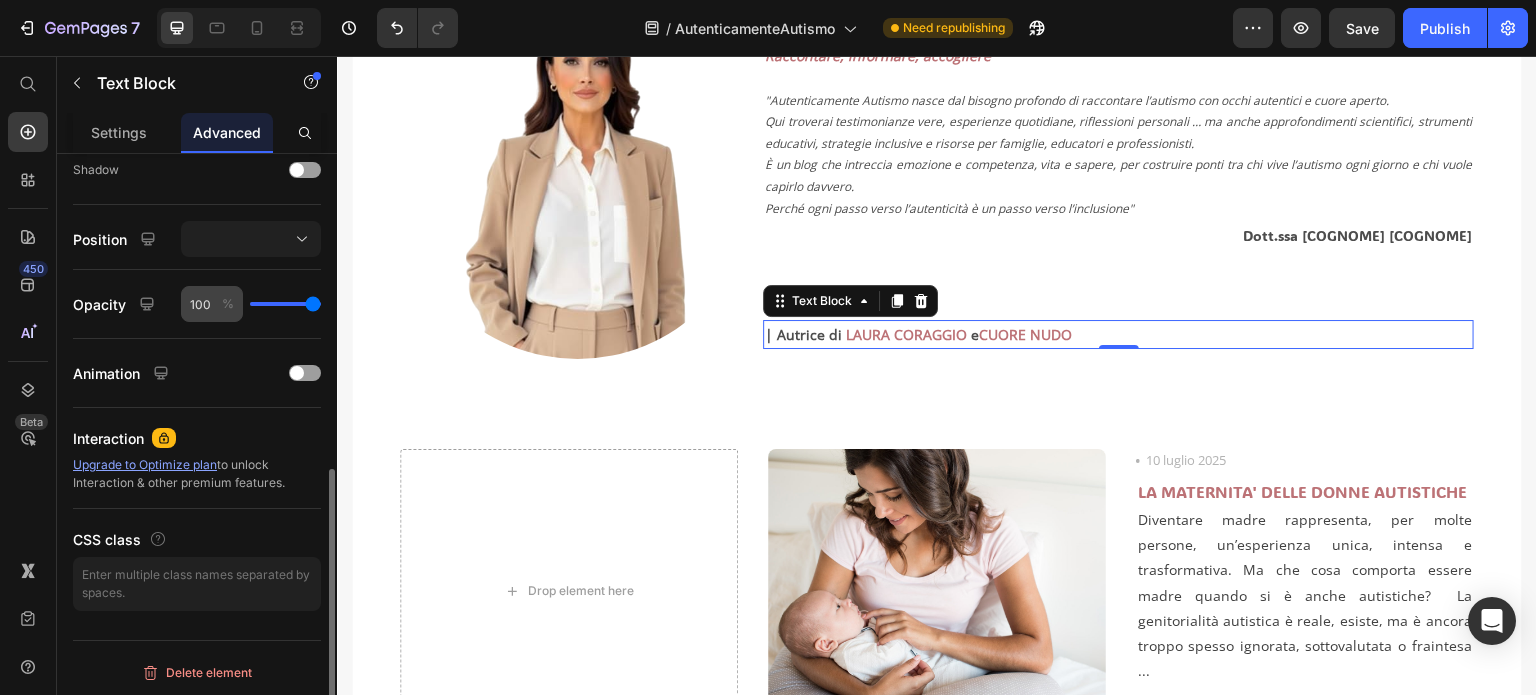 scroll, scrollTop: 268, scrollLeft: 0, axis: vertical 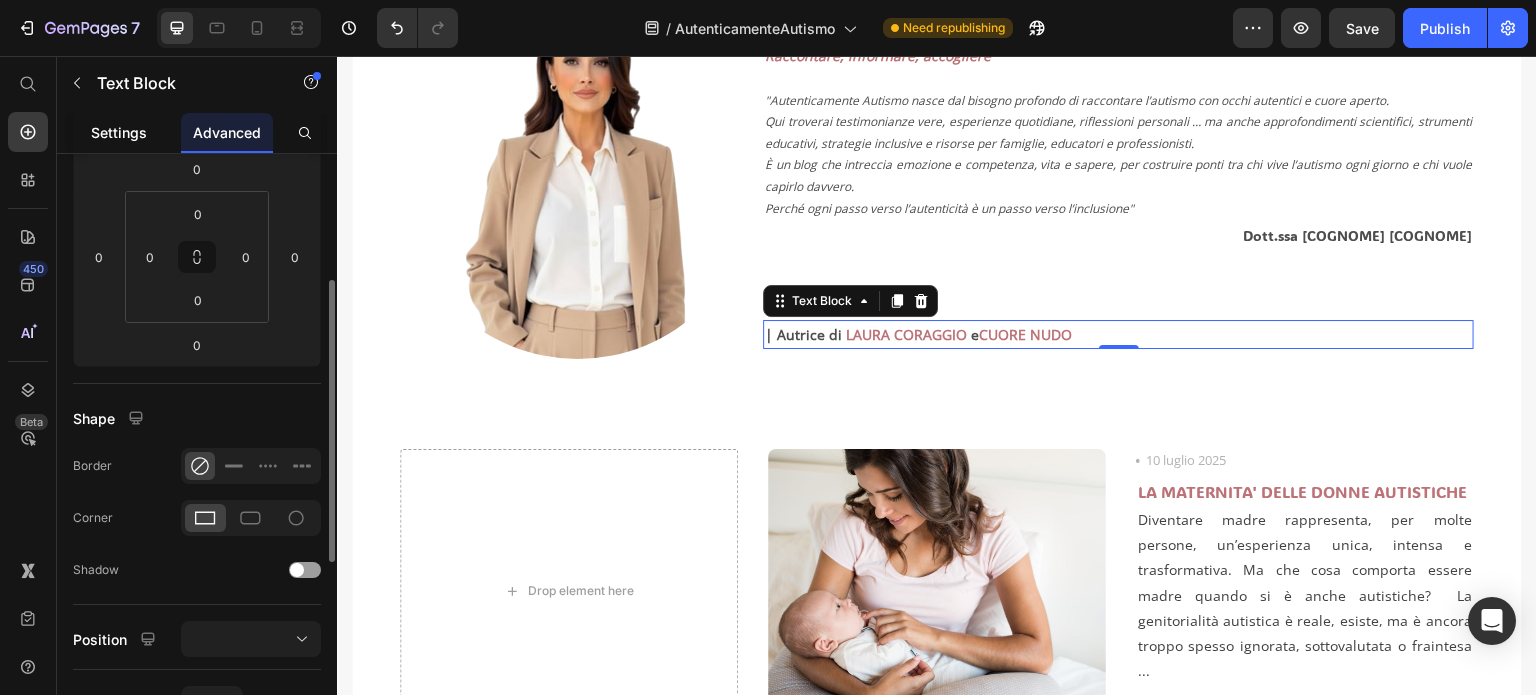 click on "Settings" 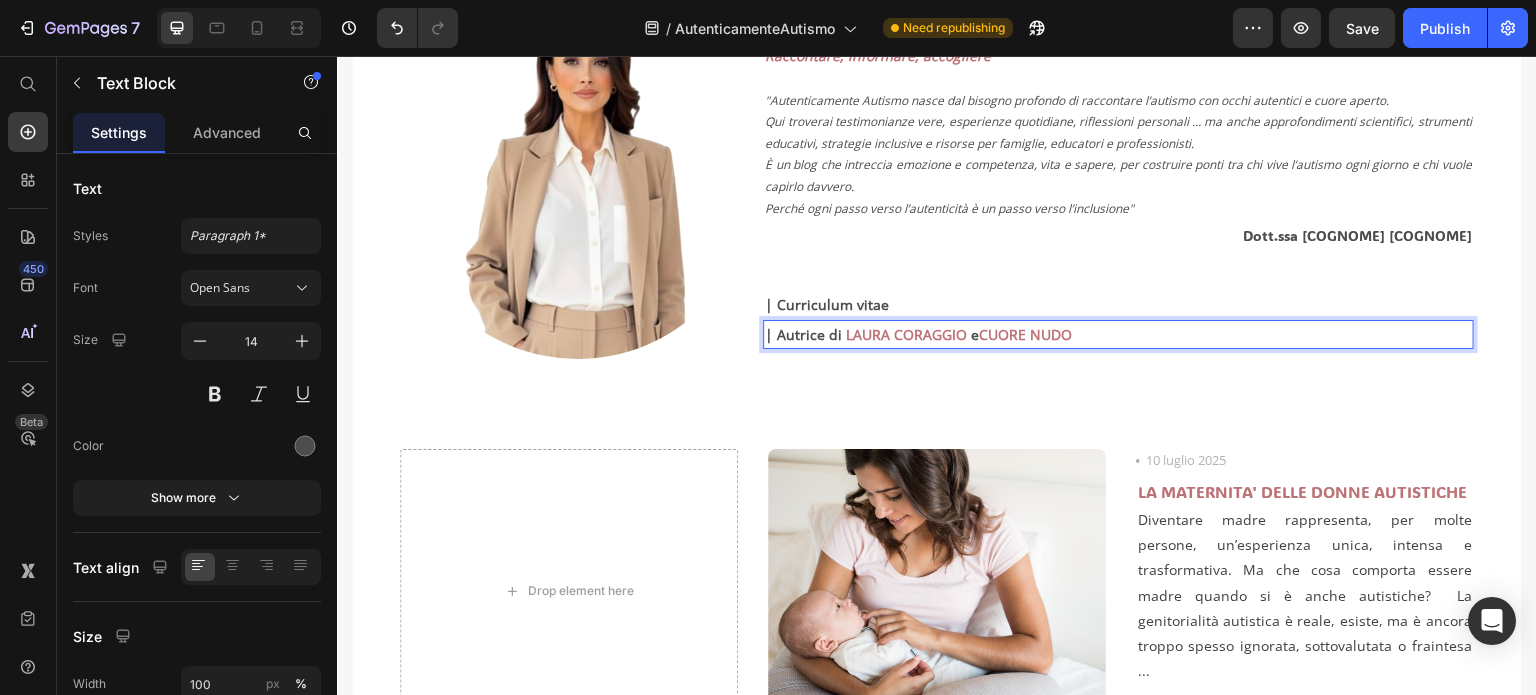 click on "LAURA CORAGGIO" at bounding box center (906, 334) 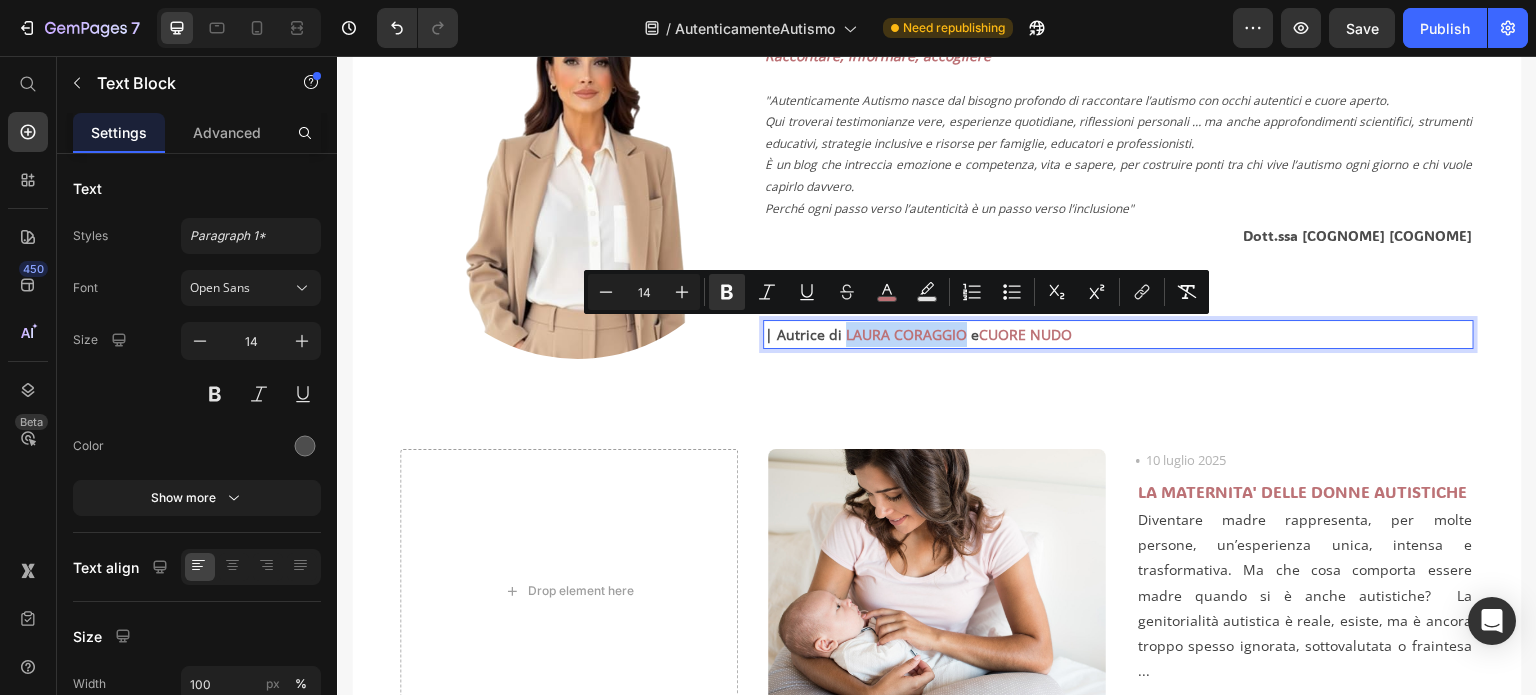 drag, startPoint x: 838, startPoint y: 333, endPoint x: 954, endPoint y: 335, distance: 116.01724 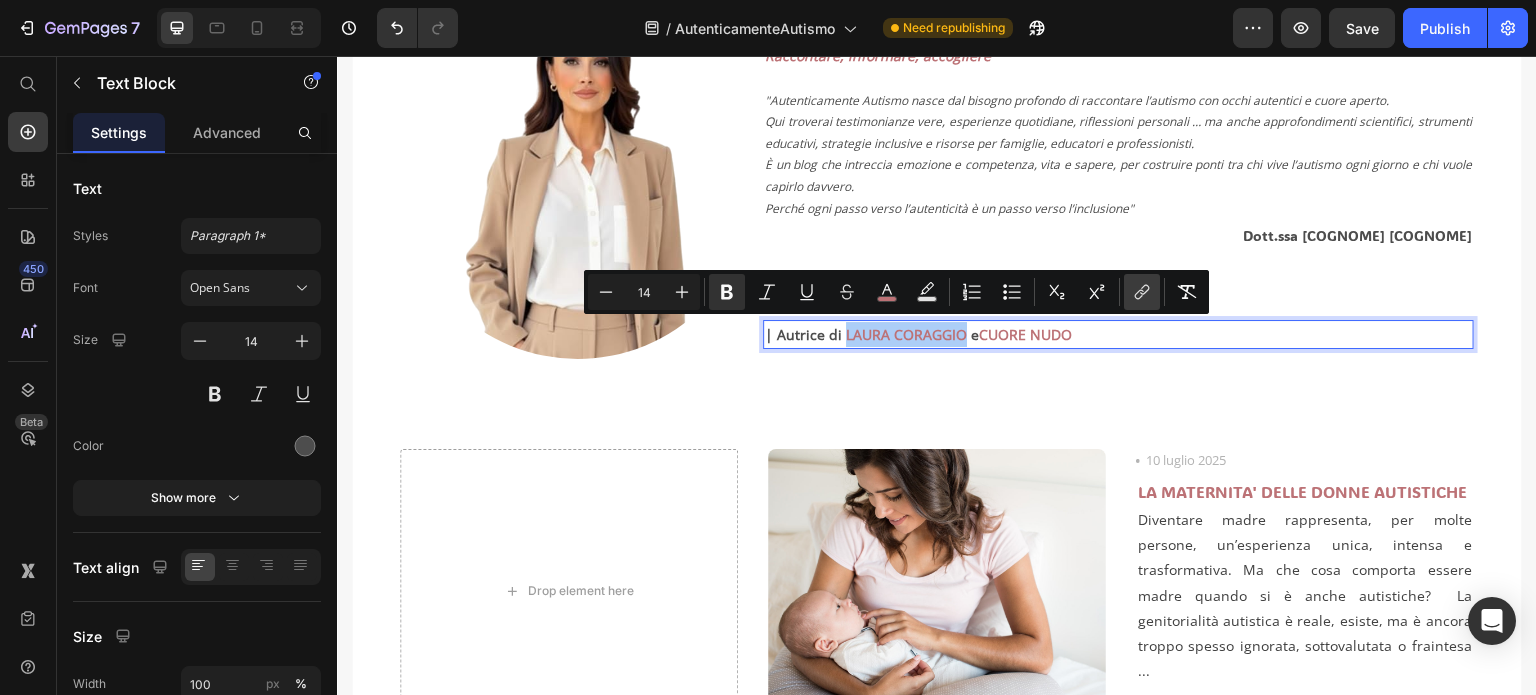click 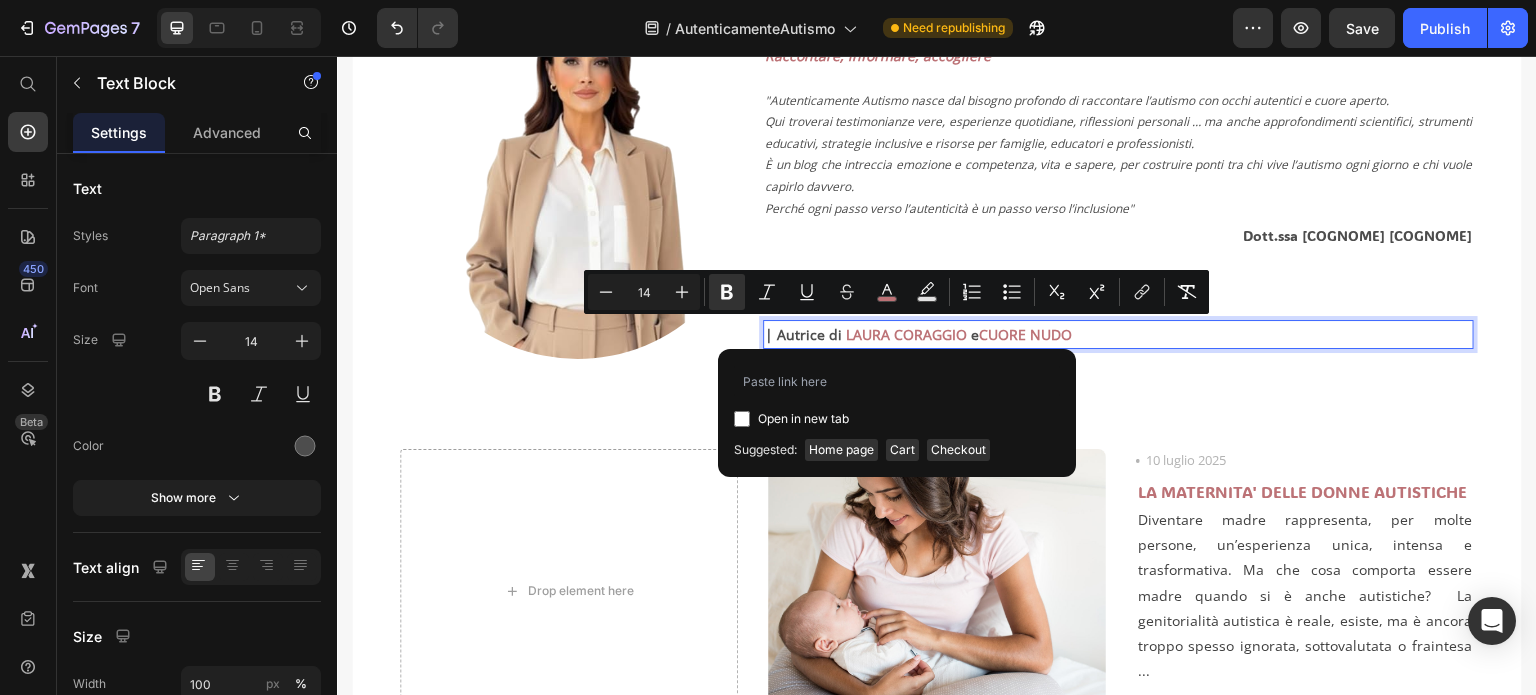 click on "| Autrice di   LAURA CORAGGIO   e  CUORE NUDO" at bounding box center [1118, 334] 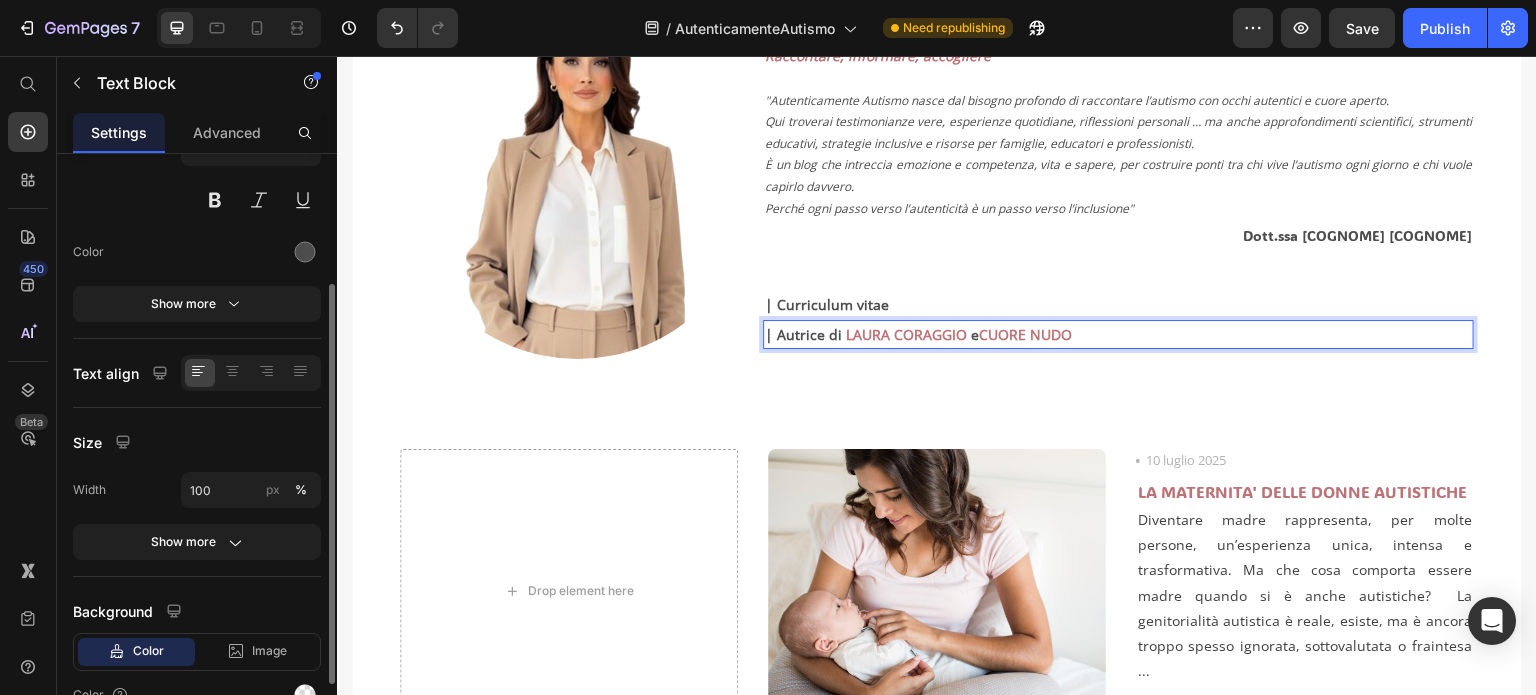 scroll, scrollTop: 0, scrollLeft: 0, axis: both 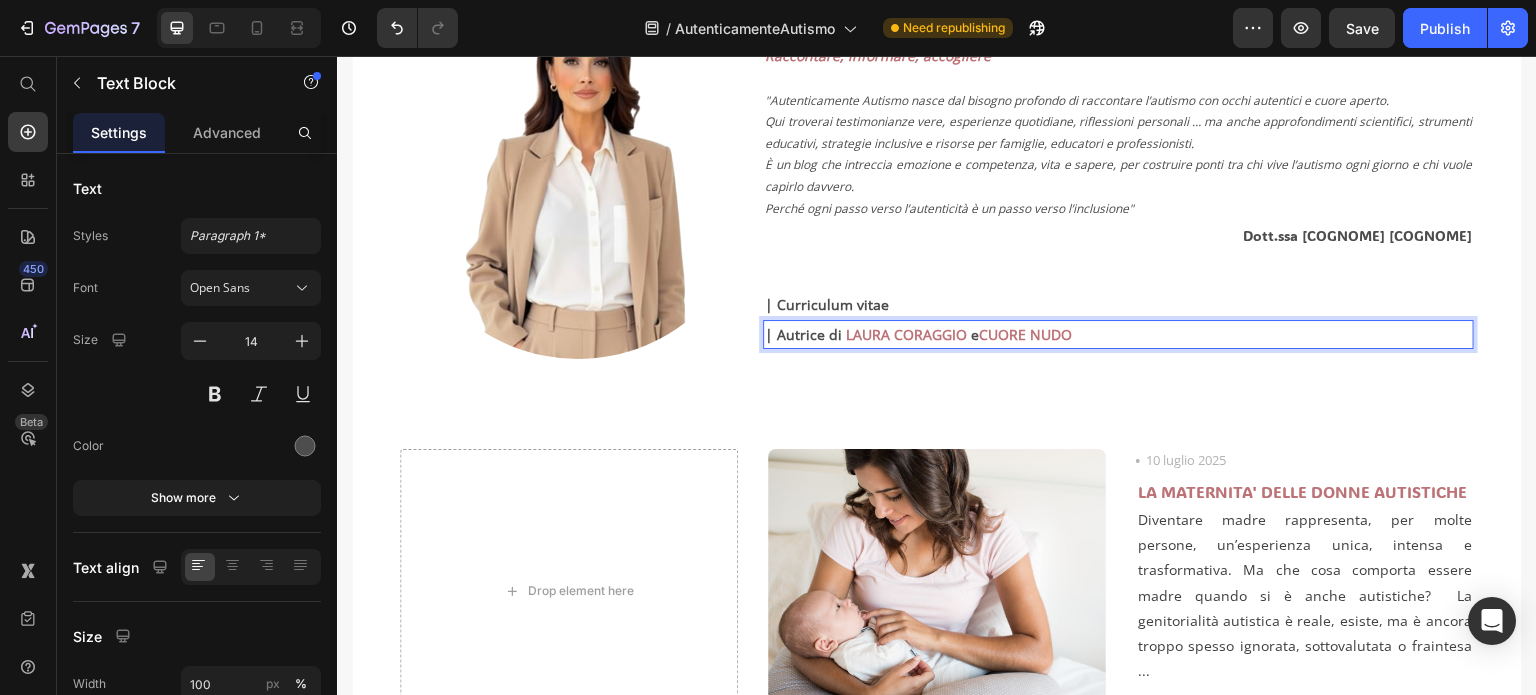click on "| Autrice di" at bounding box center (803, 334) 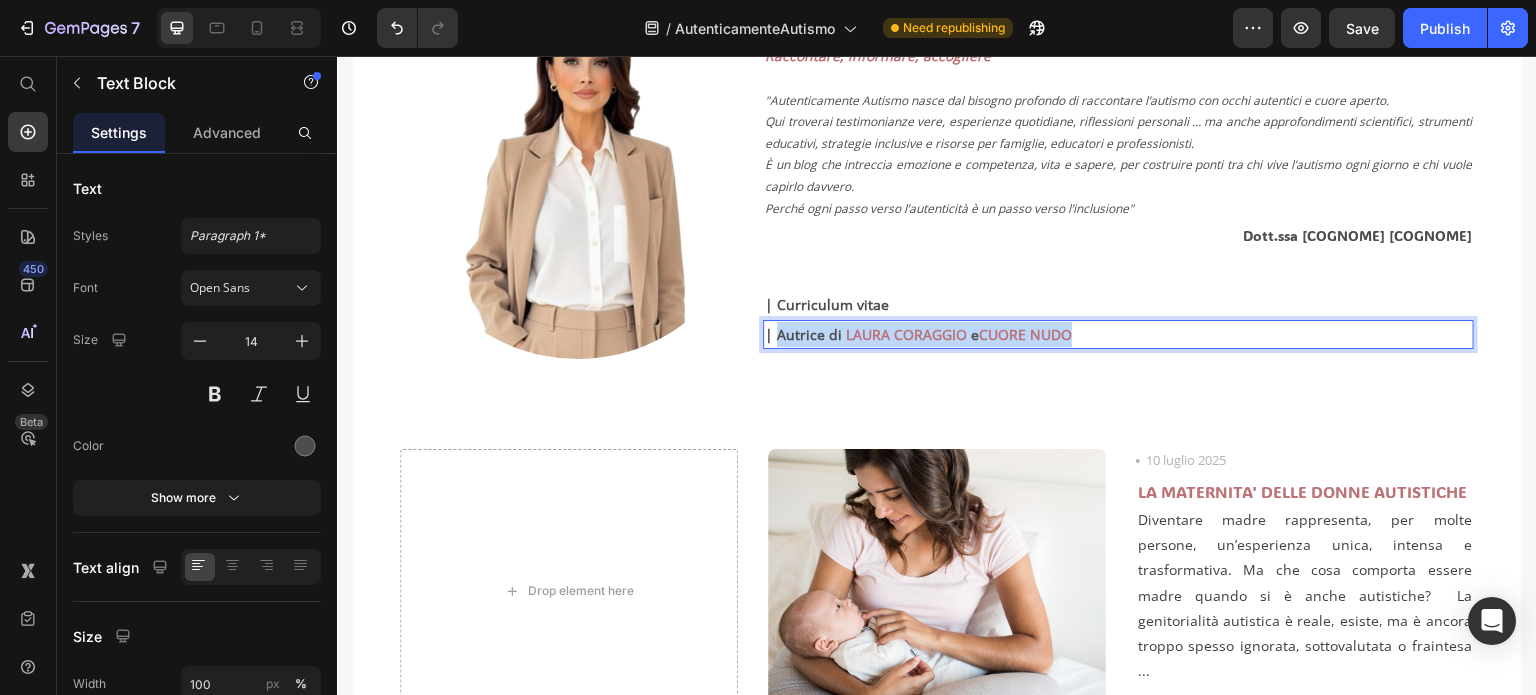drag, startPoint x: 773, startPoint y: 331, endPoint x: 1065, endPoint y: 323, distance: 292.10956 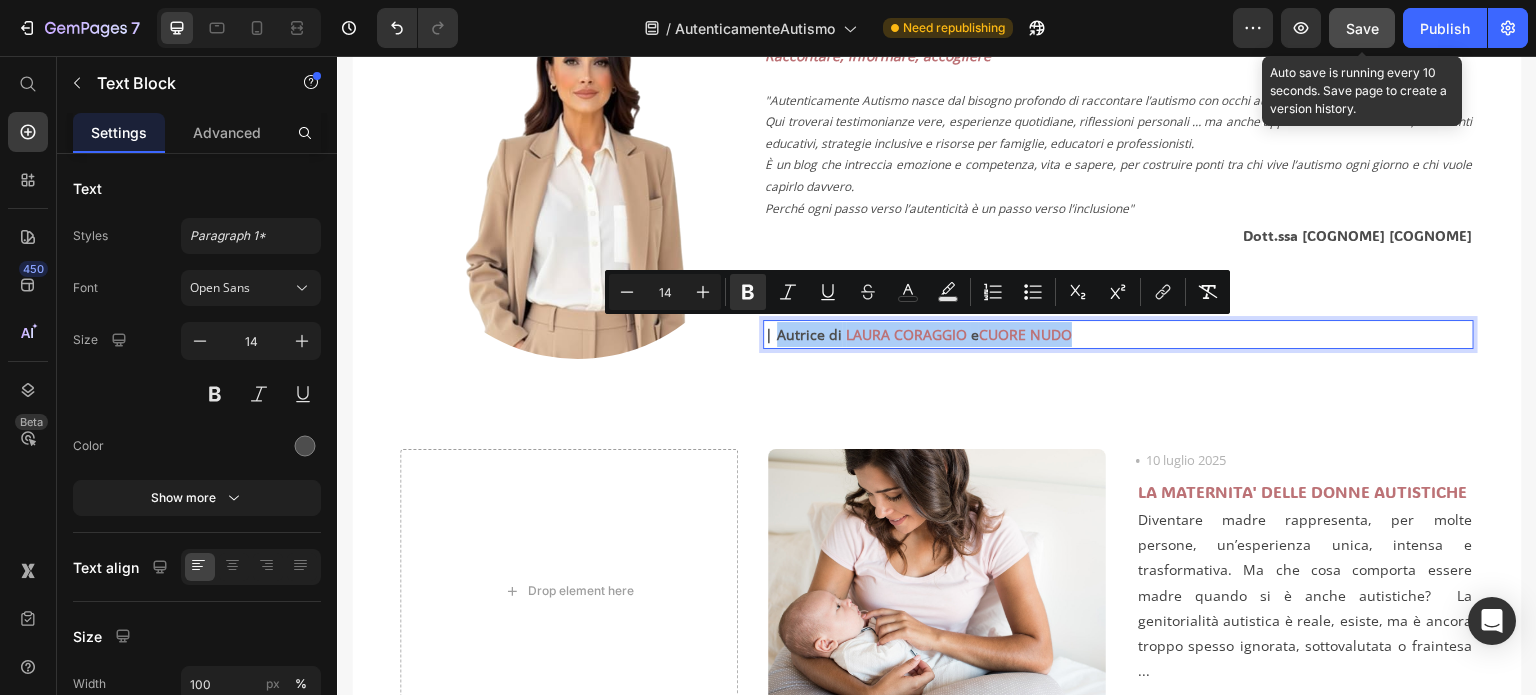 click on "Save" at bounding box center (1362, 28) 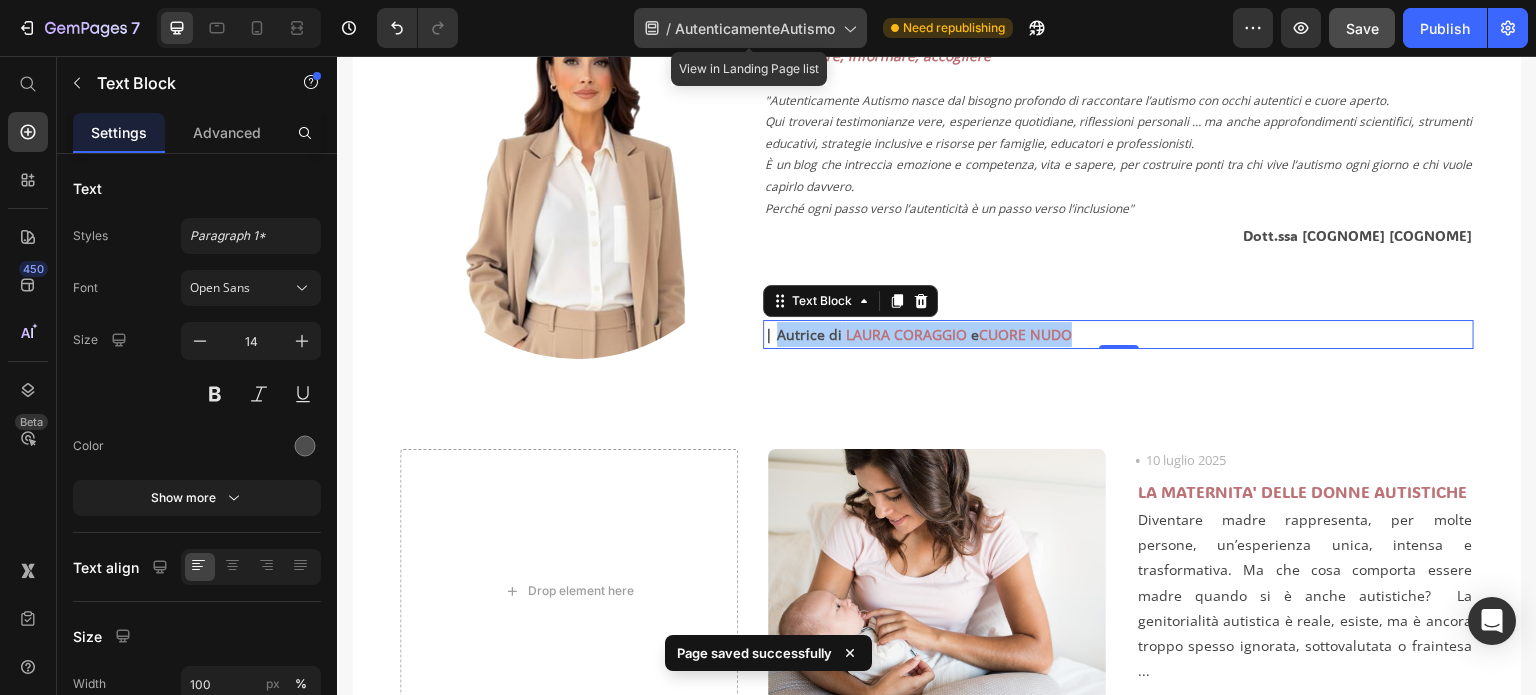 click on "AutenticamenteAutismo" at bounding box center (755, 28) 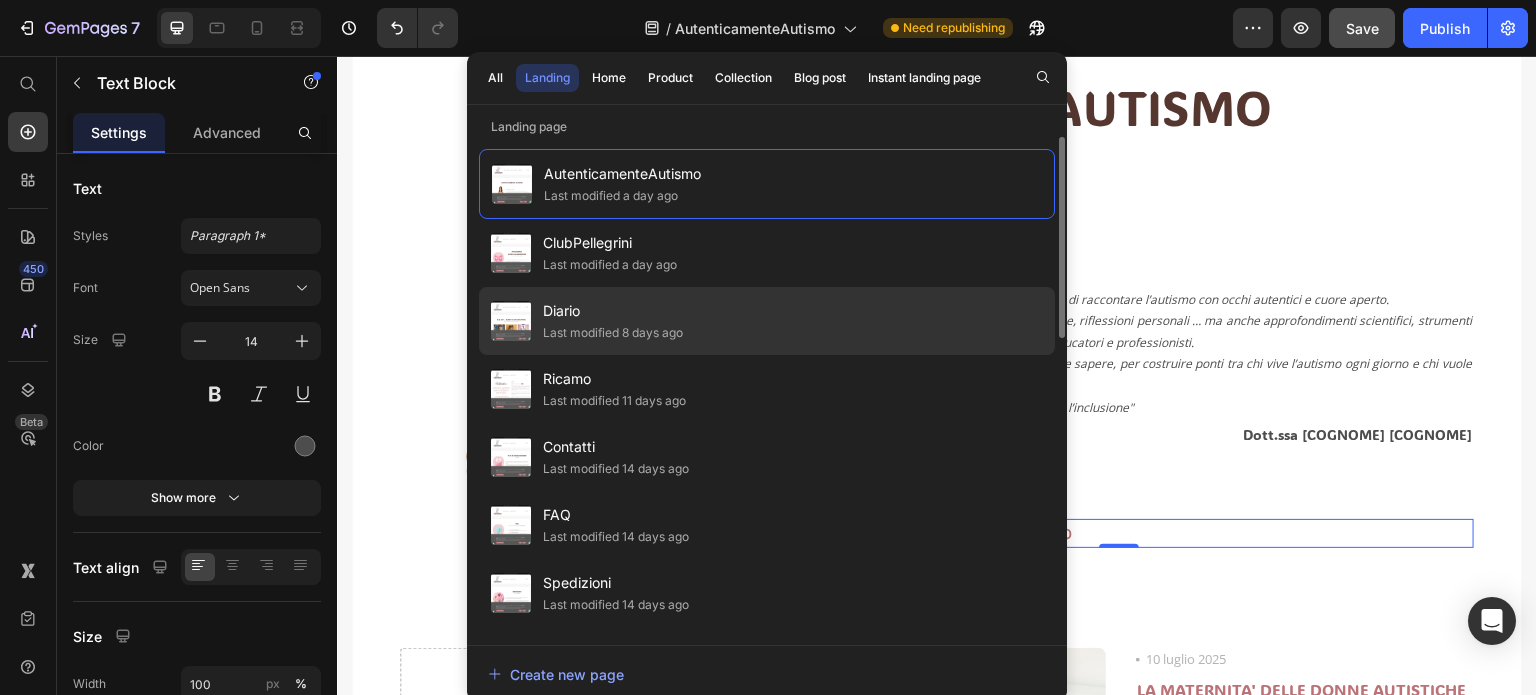 scroll, scrollTop: 182, scrollLeft: 0, axis: vertical 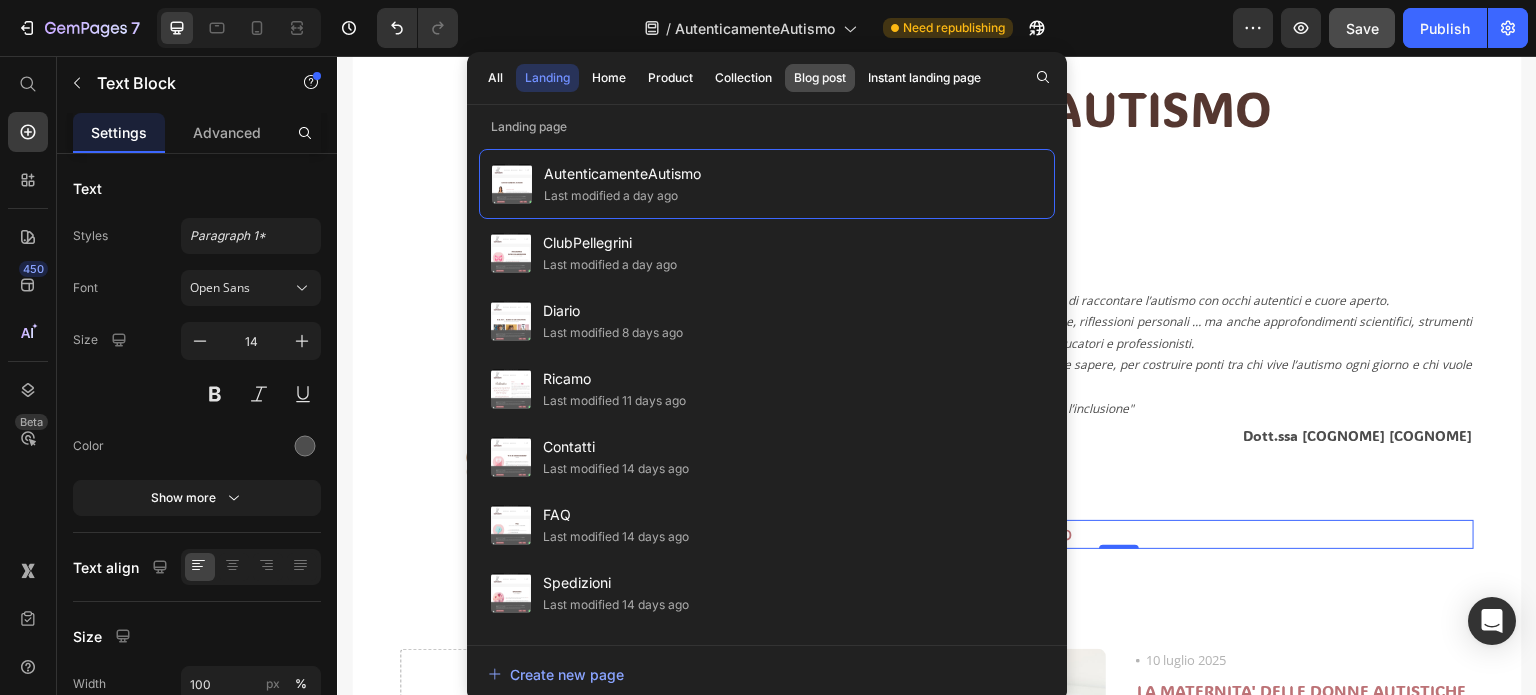 click on "Blog post" at bounding box center [820, 78] 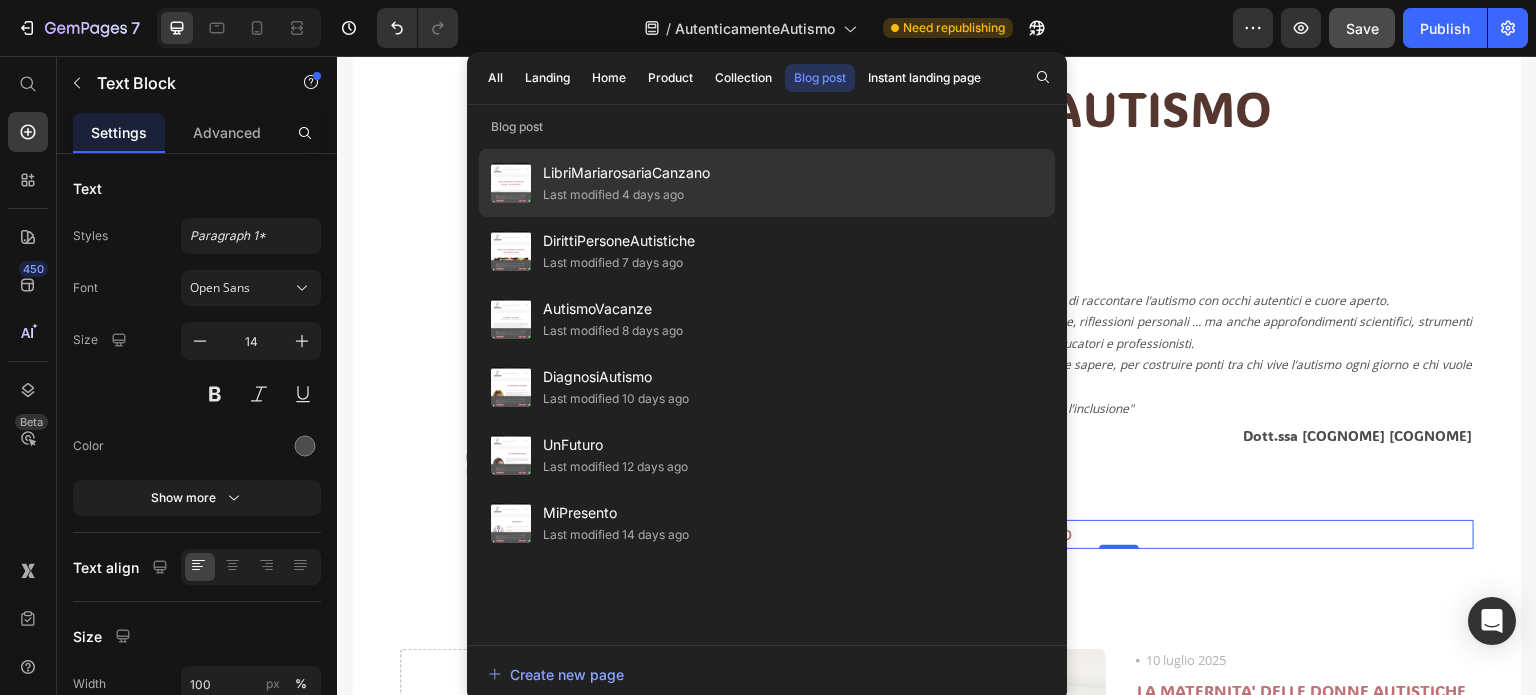 click on "LibriMariarosariaCanzano" at bounding box center (626, 173) 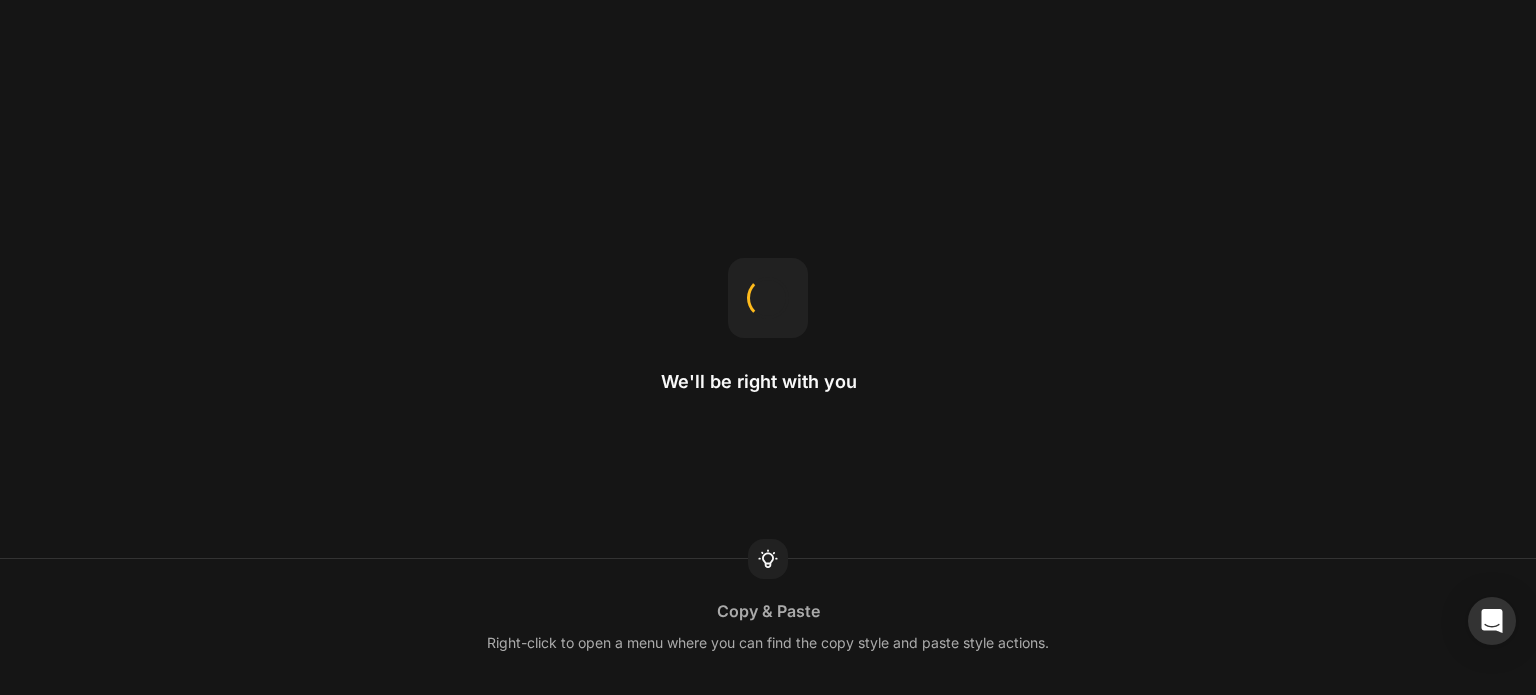 scroll, scrollTop: 0, scrollLeft: 0, axis: both 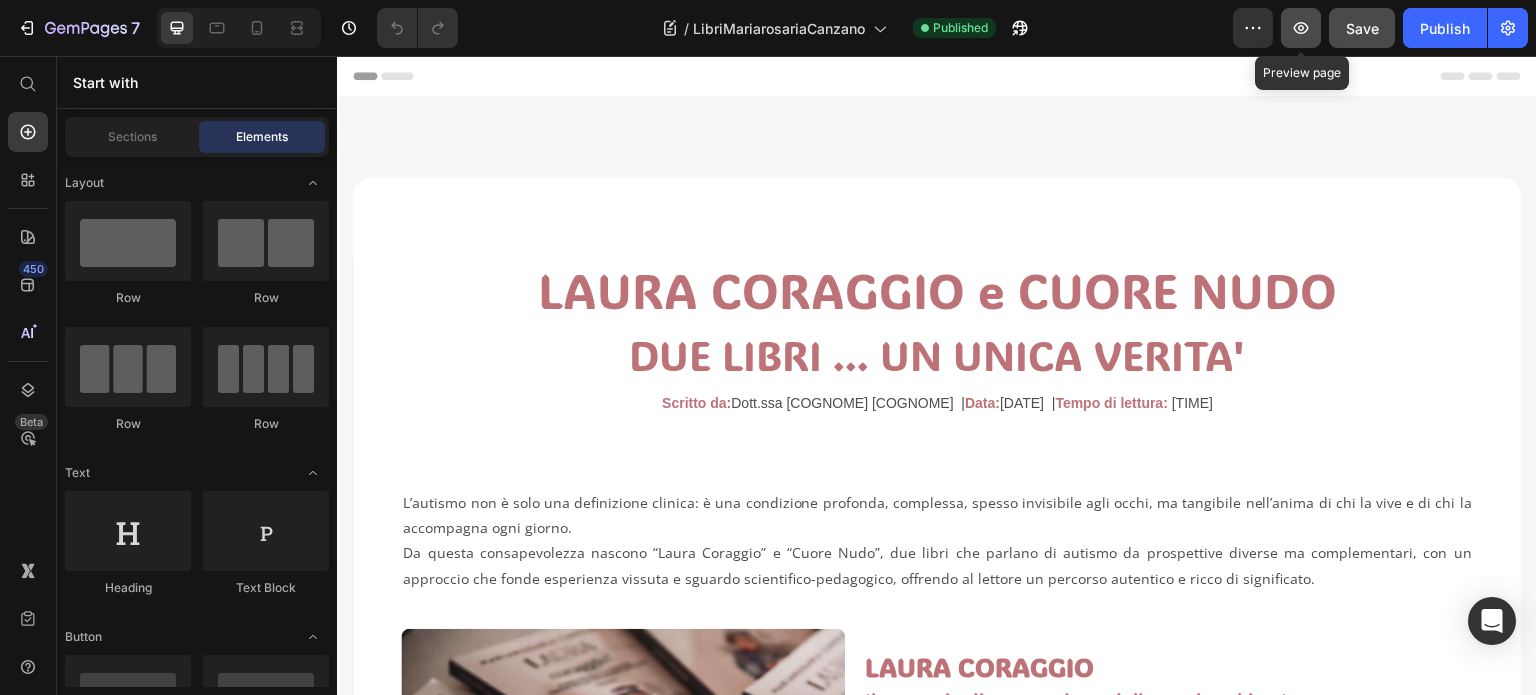 click 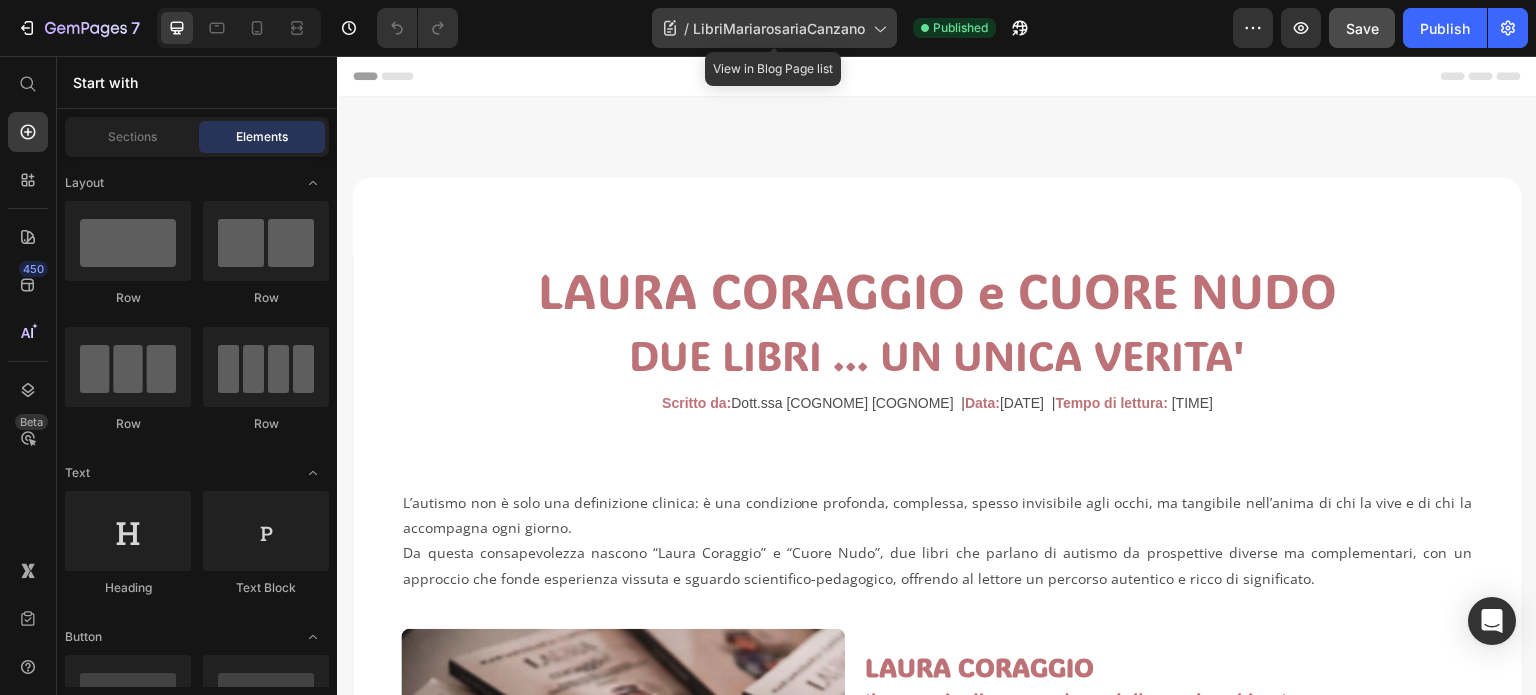 click 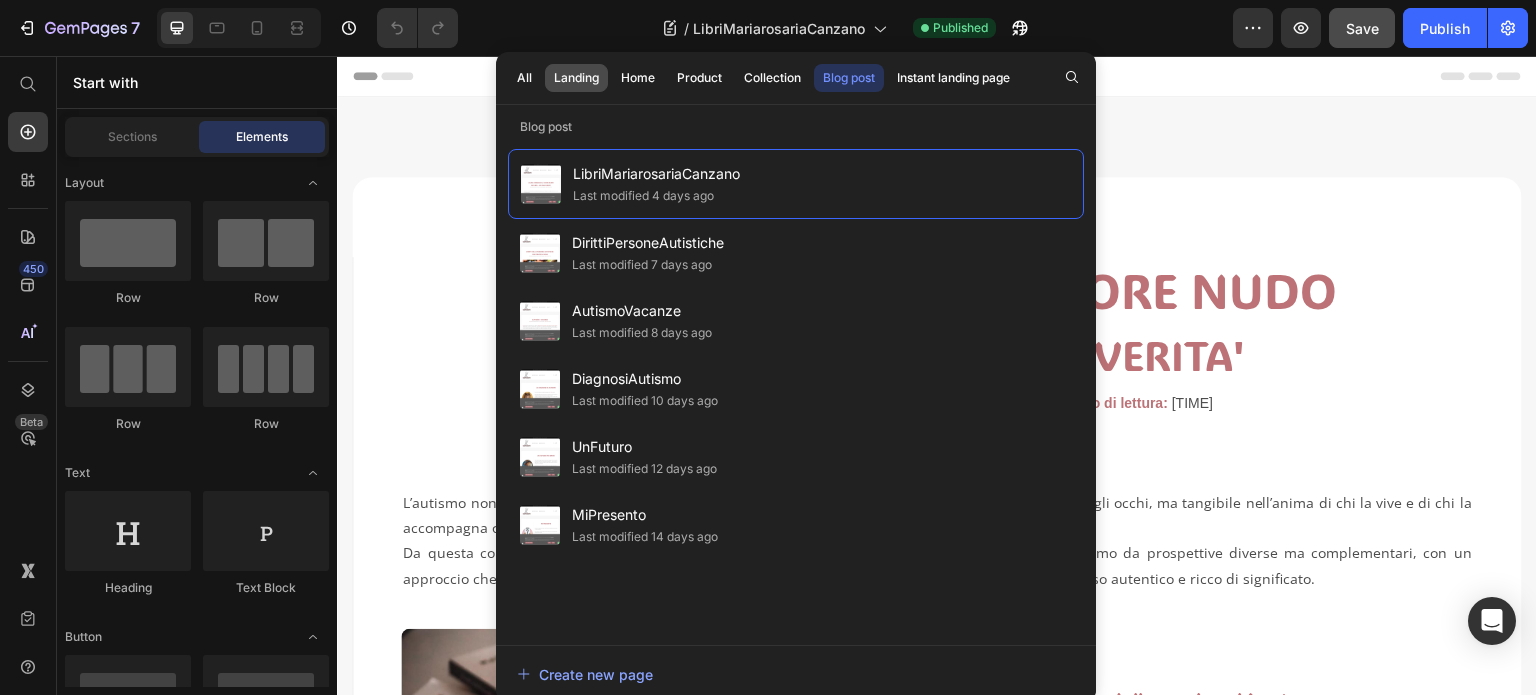 click on "Landing" at bounding box center (576, 78) 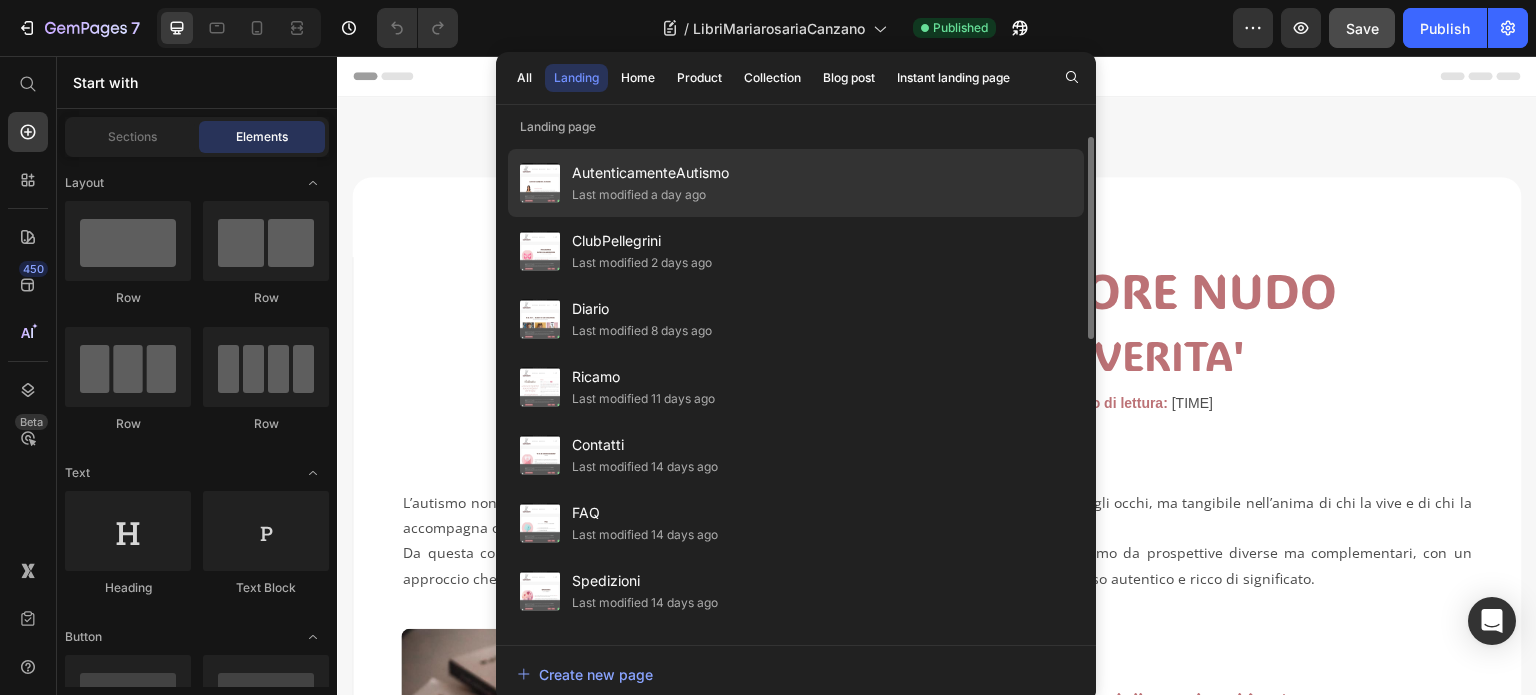 click on "AutenticamenteAutismo" at bounding box center [650, 173] 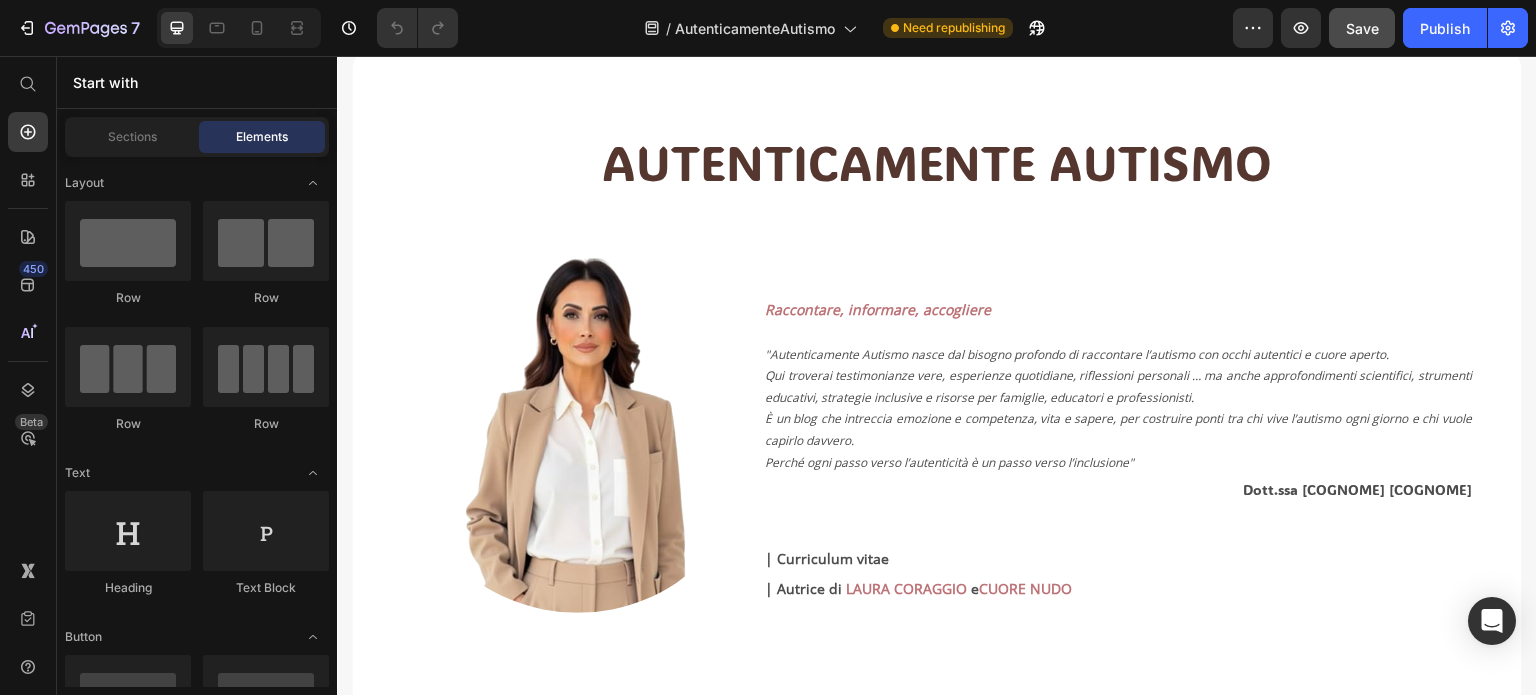 scroll, scrollTop: 200, scrollLeft: 0, axis: vertical 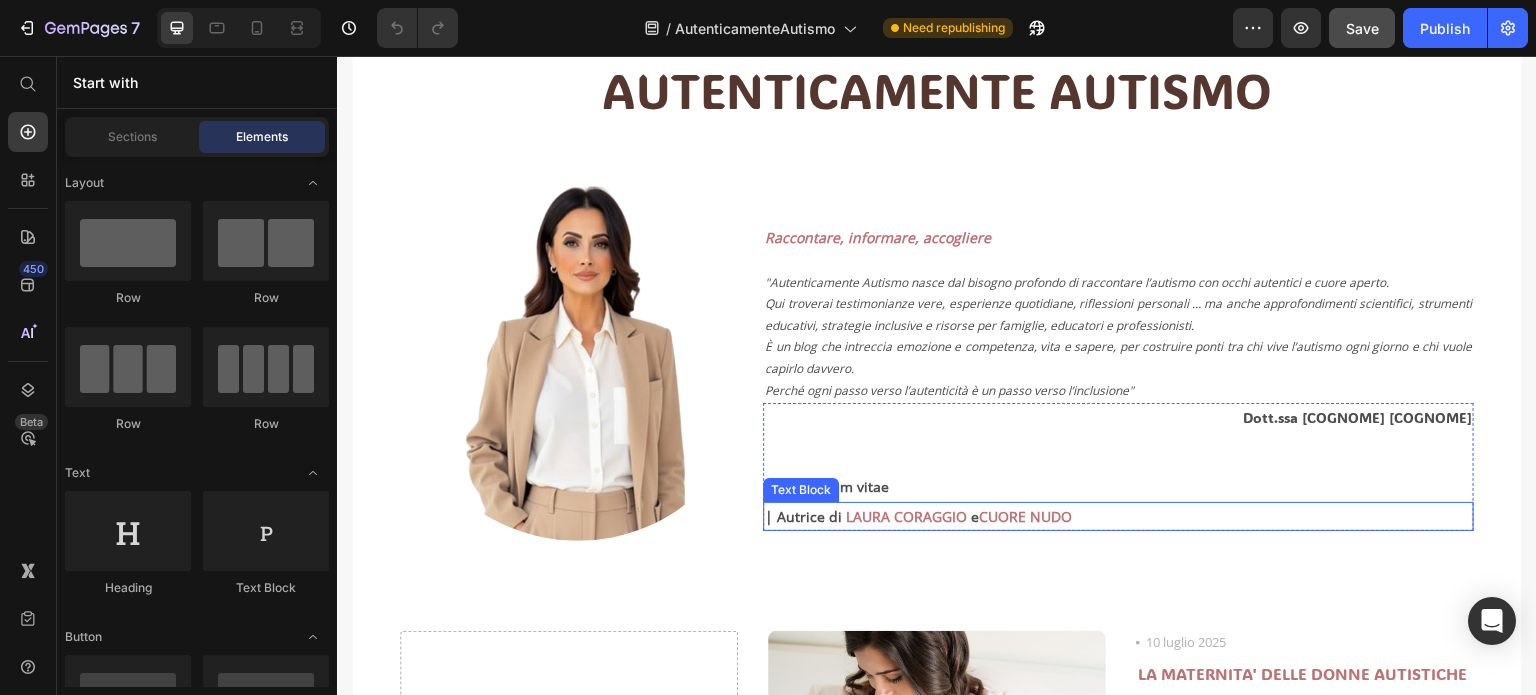 click on "LAURA CORAGGIO" at bounding box center [906, 516] 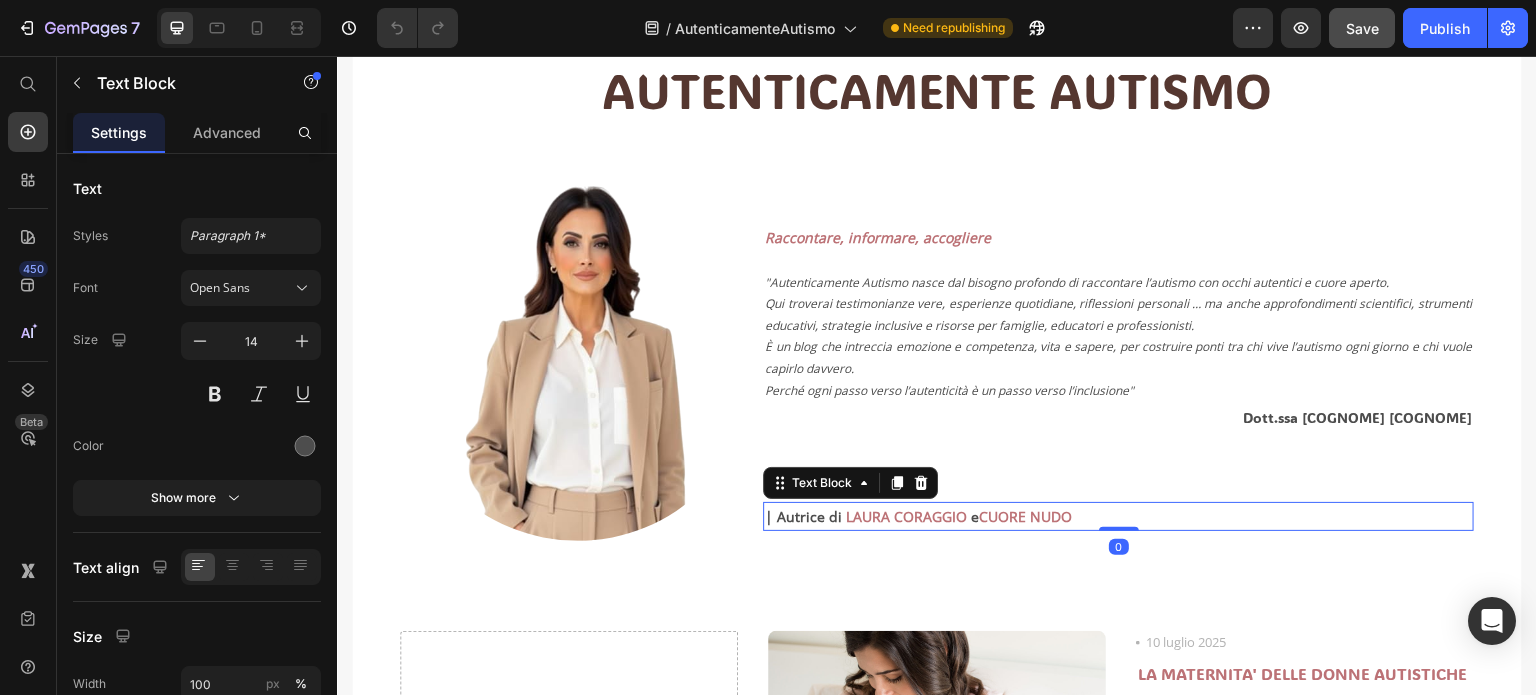 click on "| Autrice di" at bounding box center [803, 516] 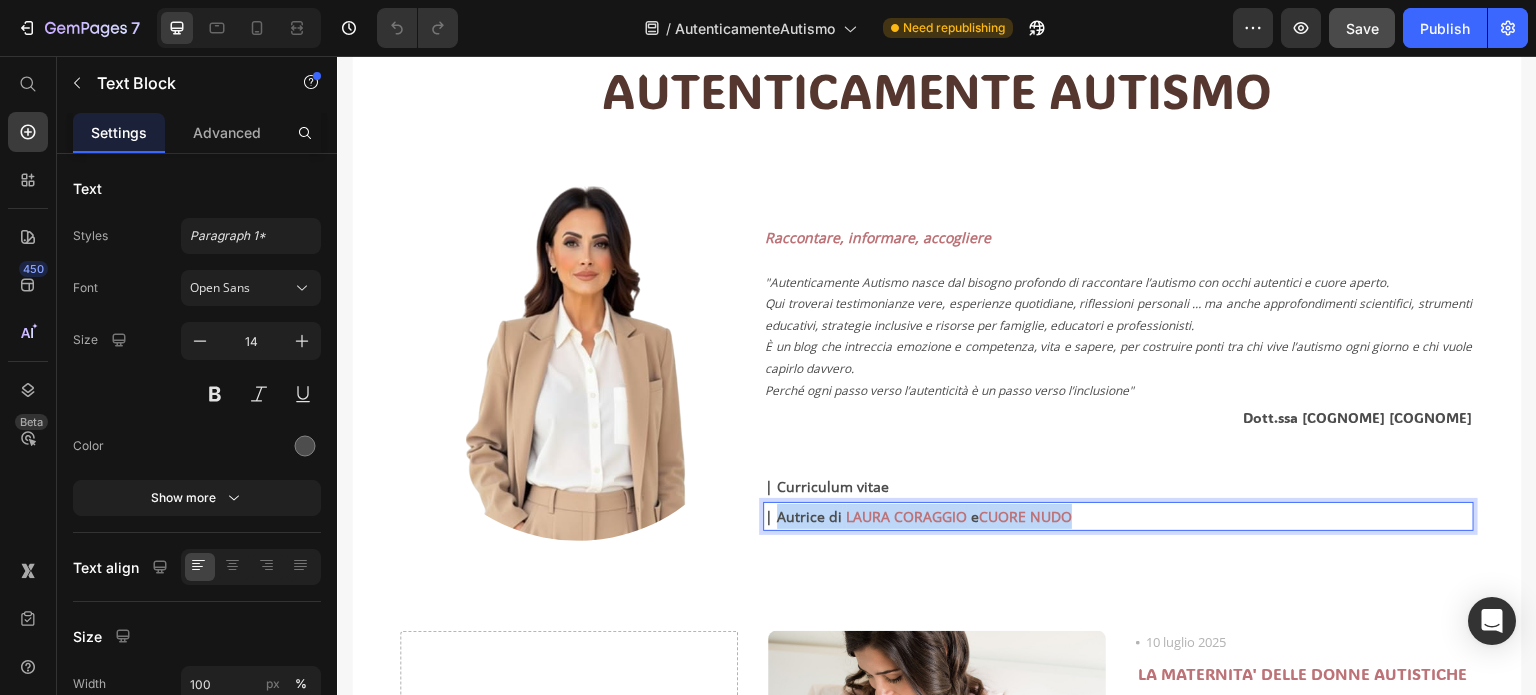 drag, startPoint x: 772, startPoint y: 518, endPoint x: 1062, endPoint y: 517, distance: 290.0017 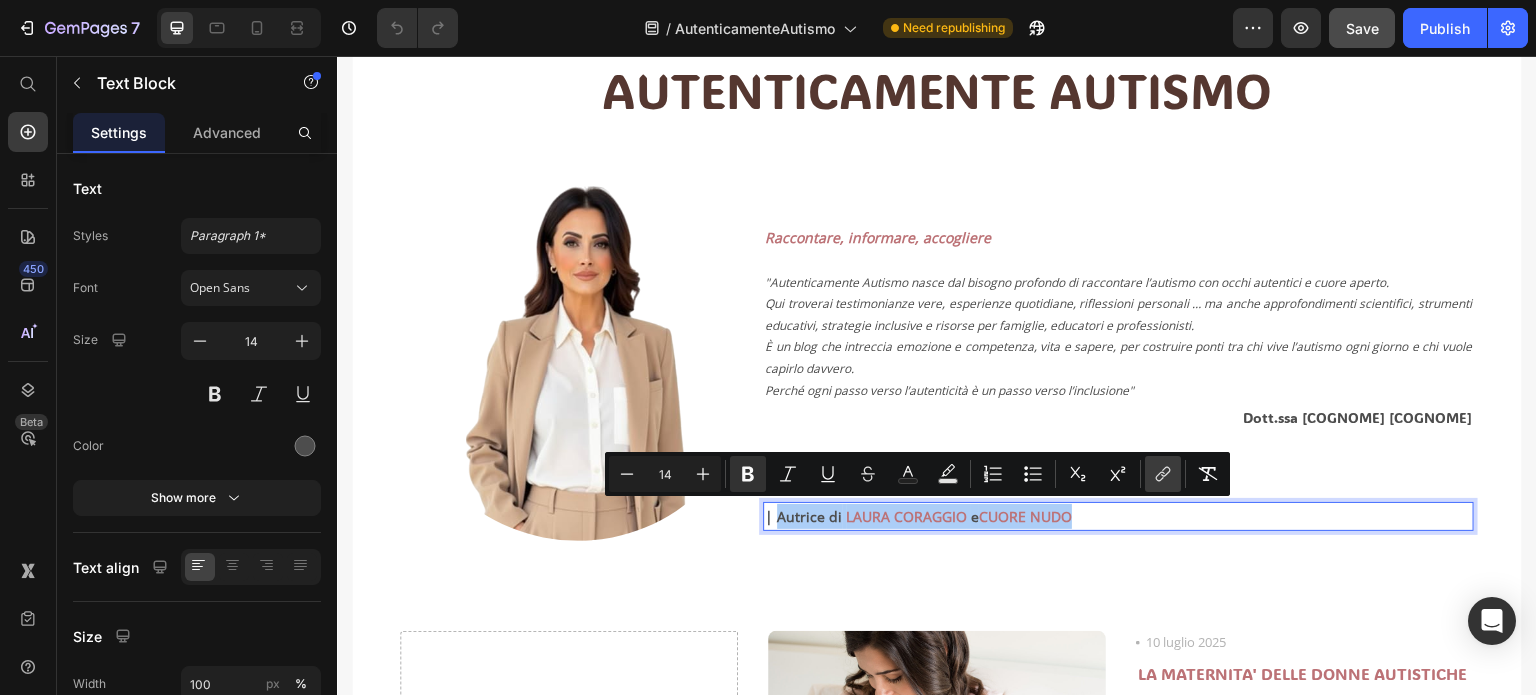 click 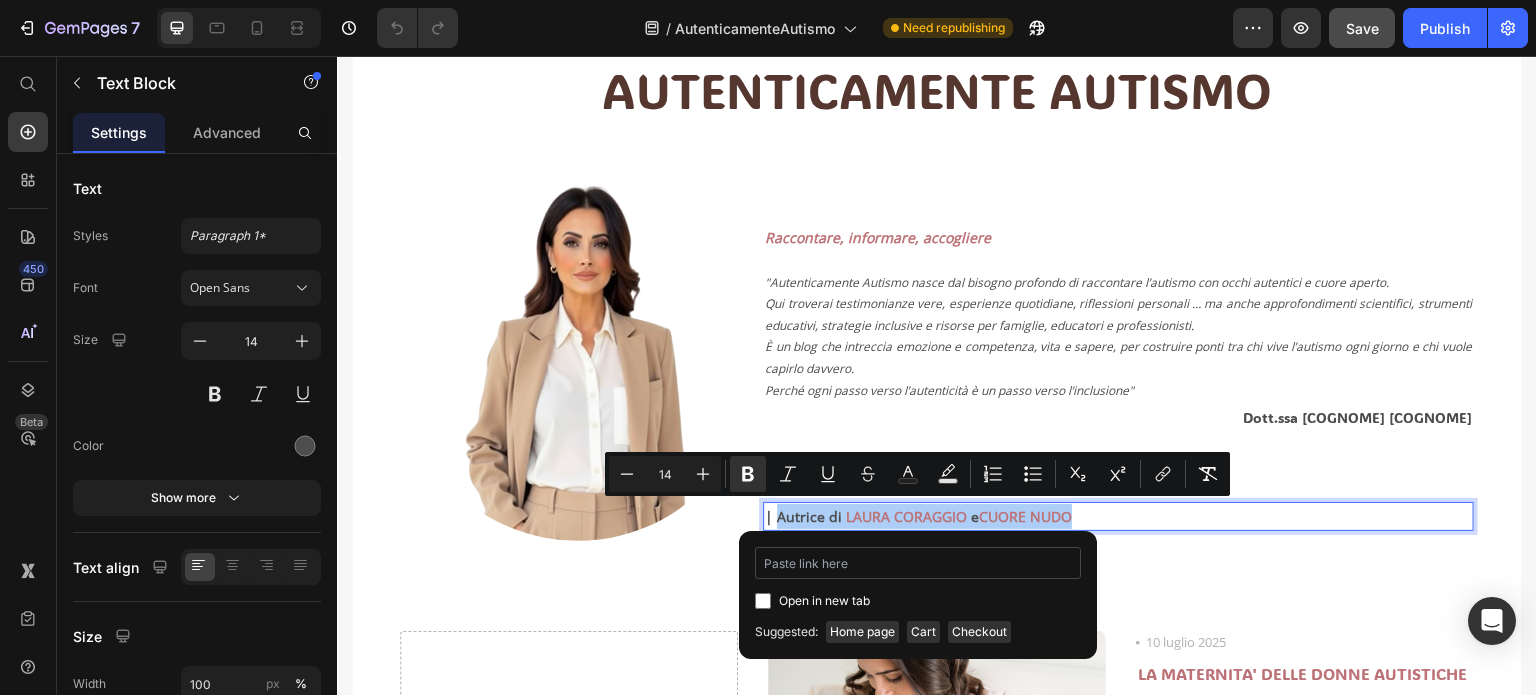 click at bounding box center [918, 563] 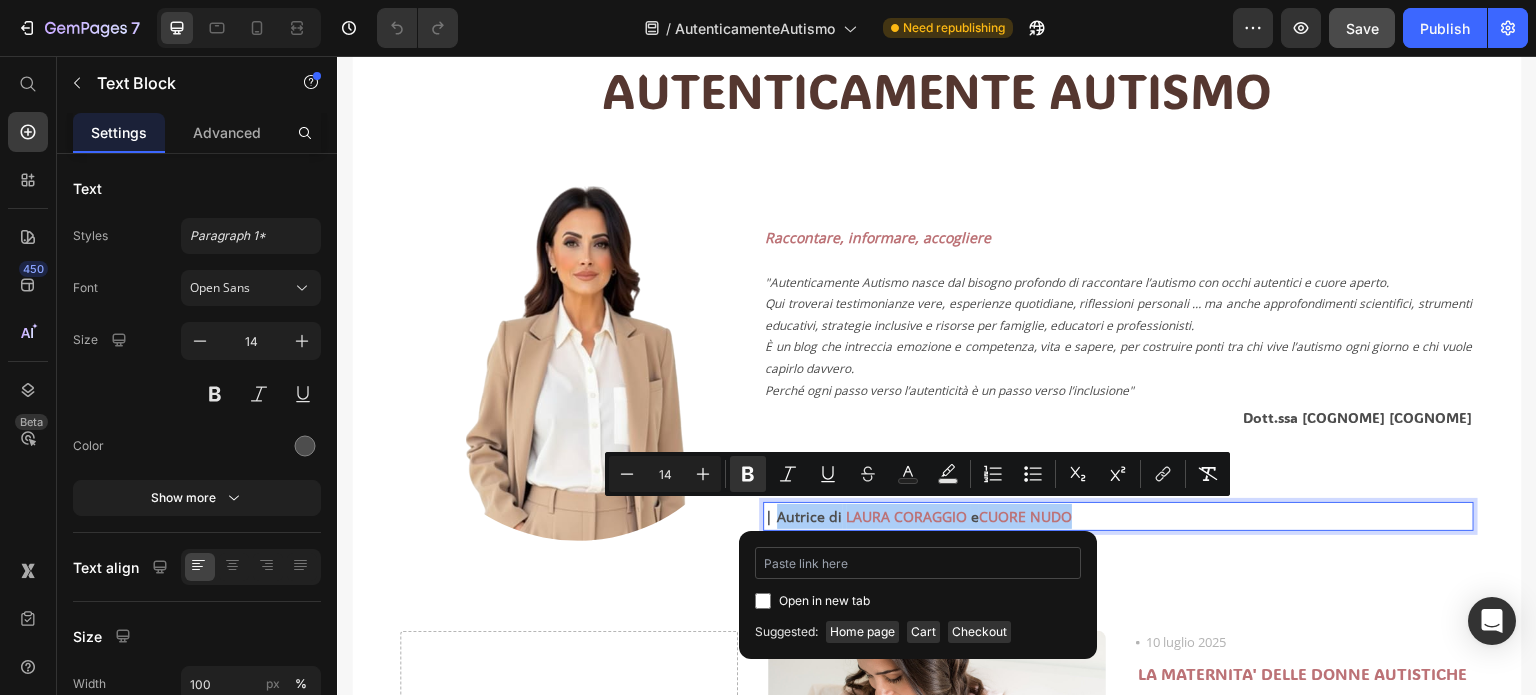 type on "https://moffymoffy.com/a/gempages?version=v7&shop_id=566131130235880255&theme_page_id=574437480737015013&page_type=GP_ARTICLE" 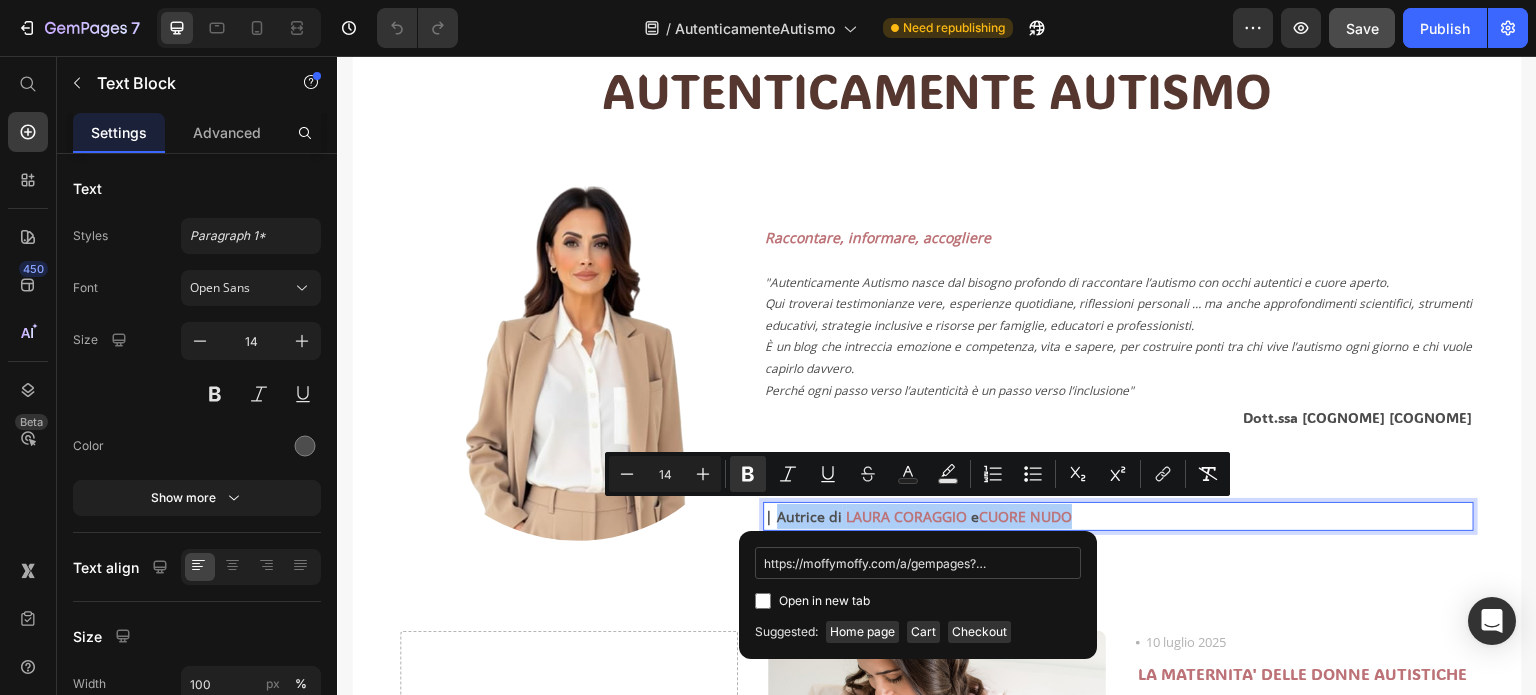 scroll, scrollTop: 0, scrollLeft: 610, axis: horizontal 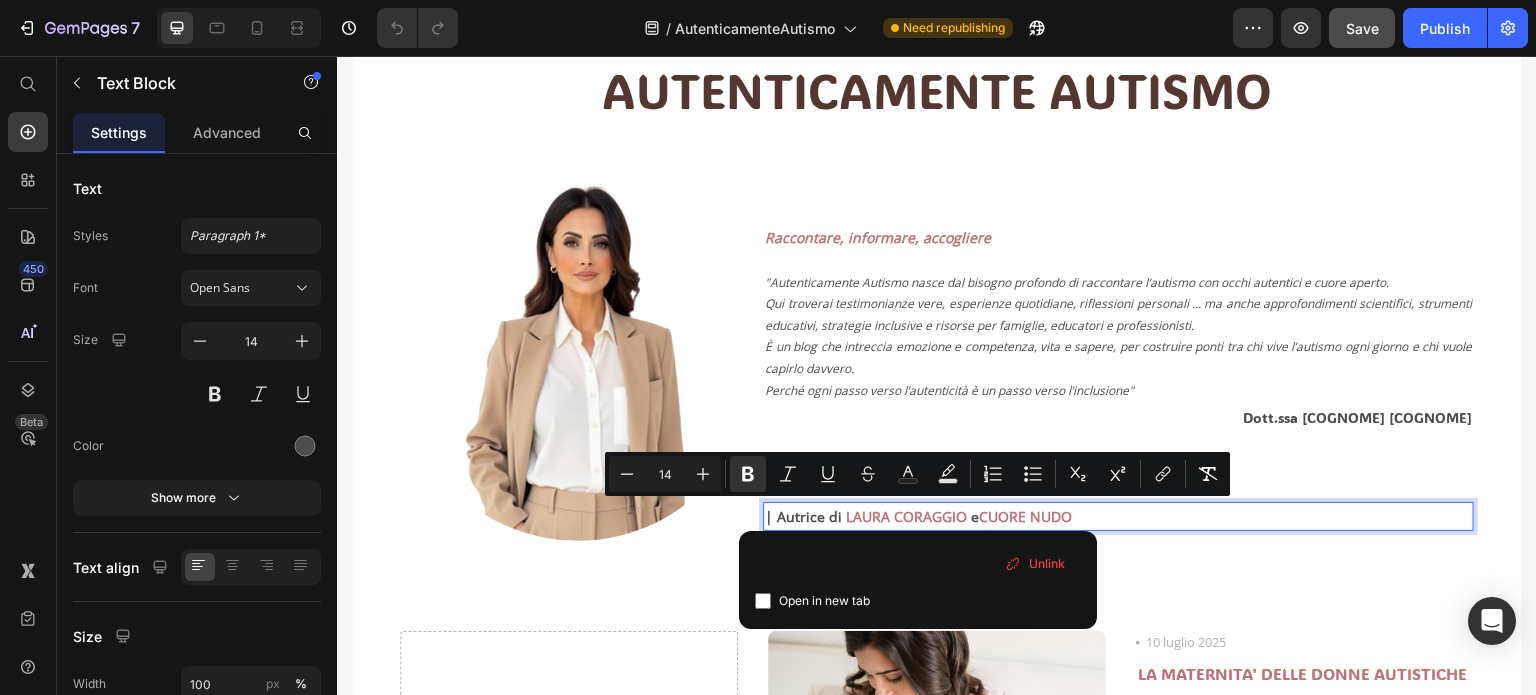 click on "| Autrice di   LAURA CORAGGIO   e  CUORE NUDO" at bounding box center (1118, 516) 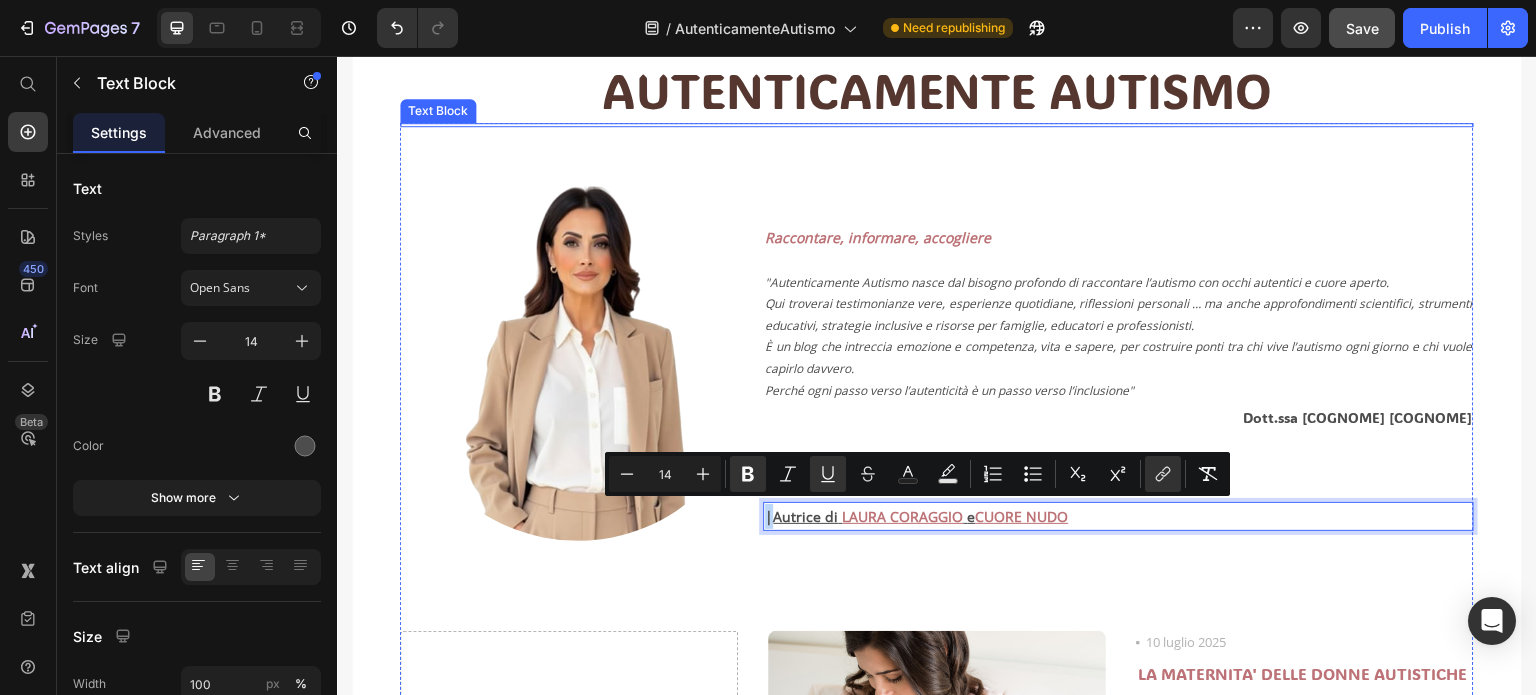 click at bounding box center [937, 125] 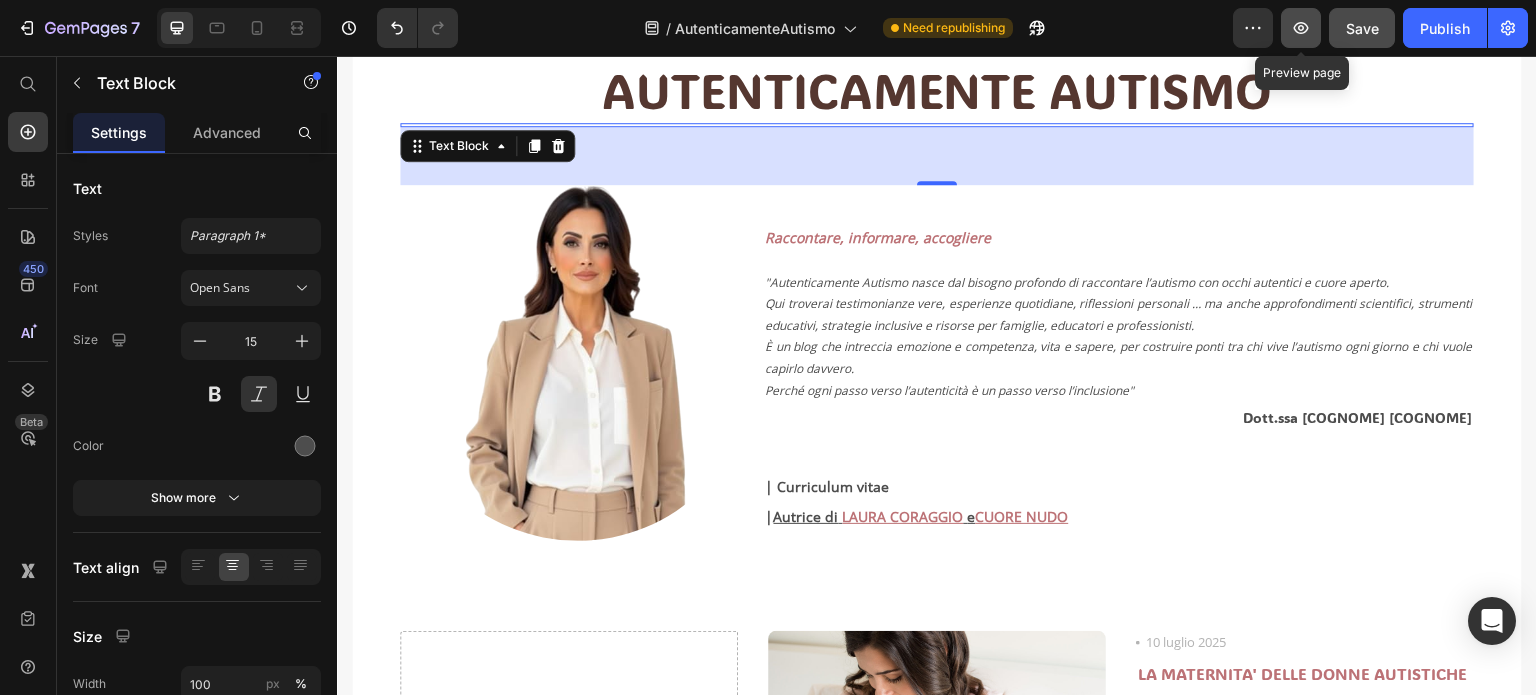 click 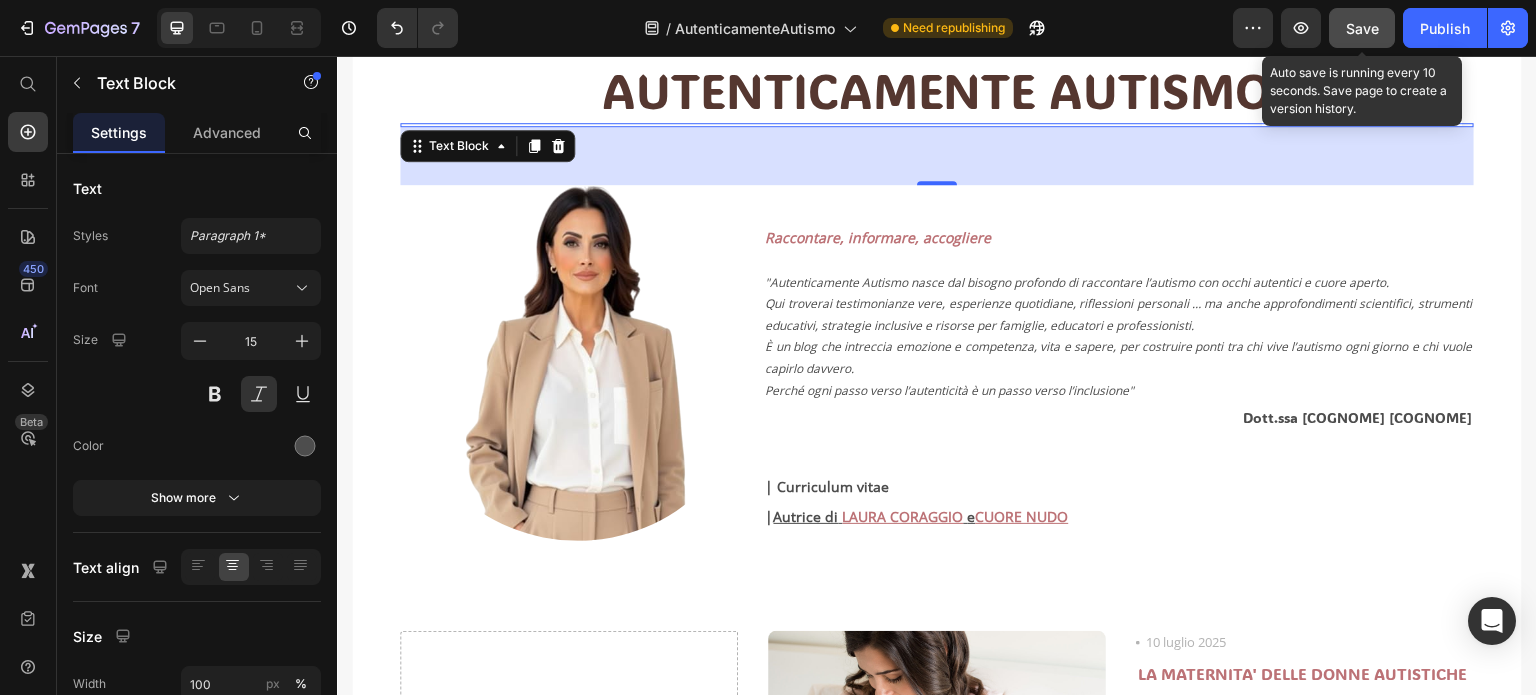 click on "Save" at bounding box center [1362, 28] 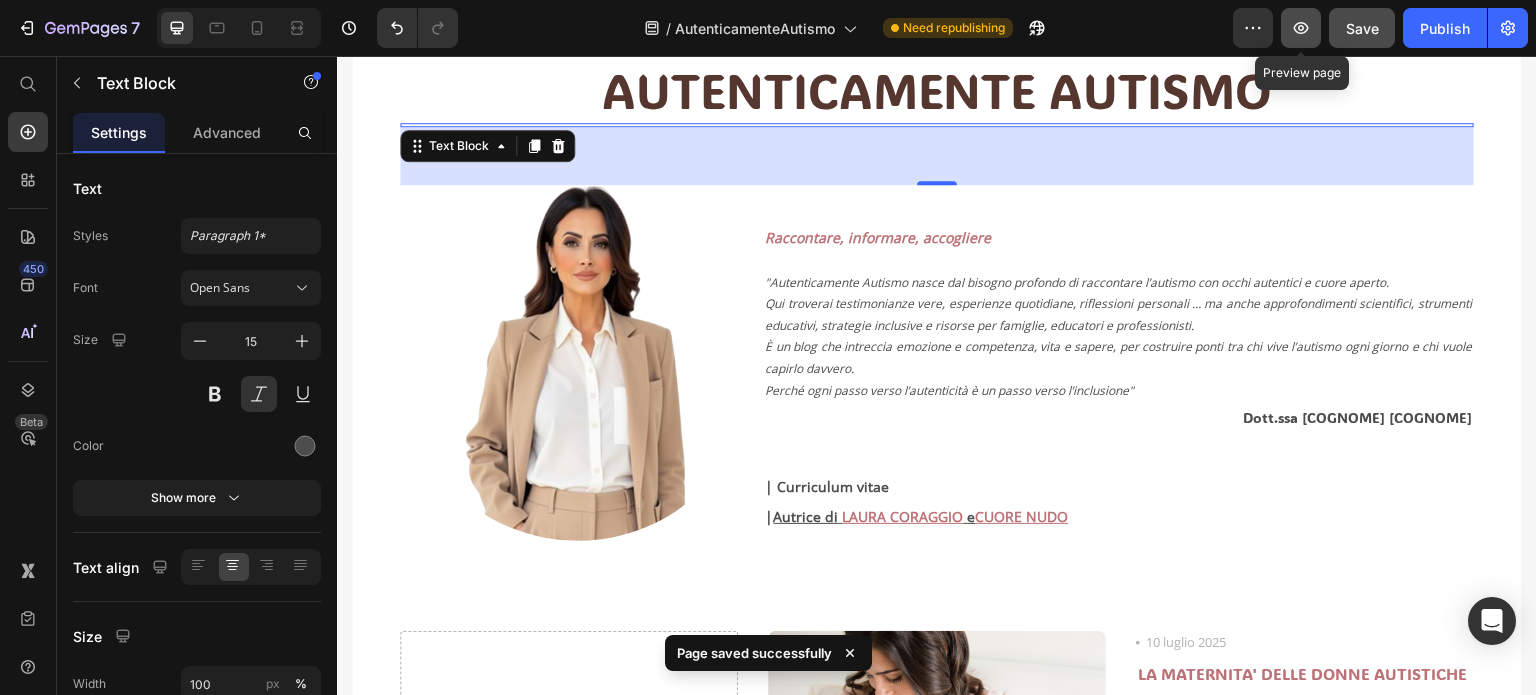 click 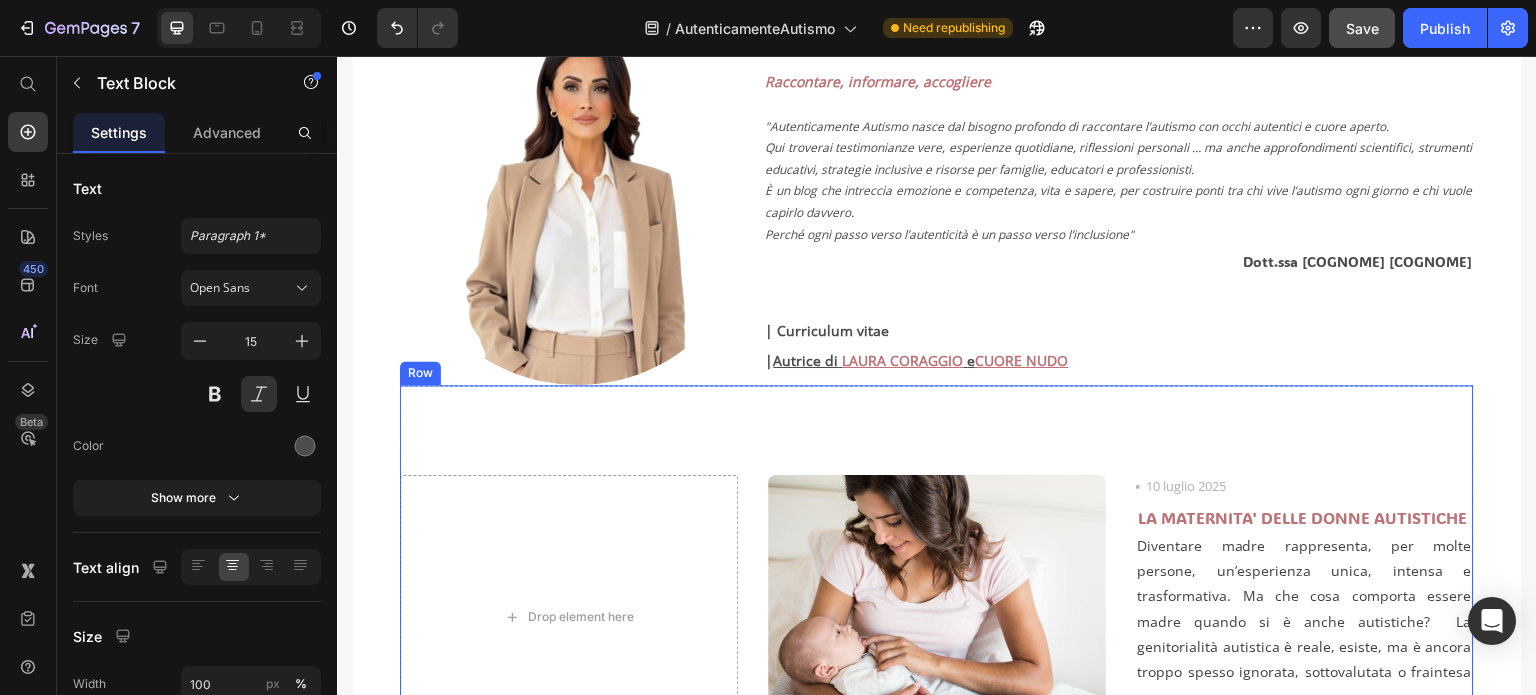 scroll, scrollTop: 500, scrollLeft: 0, axis: vertical 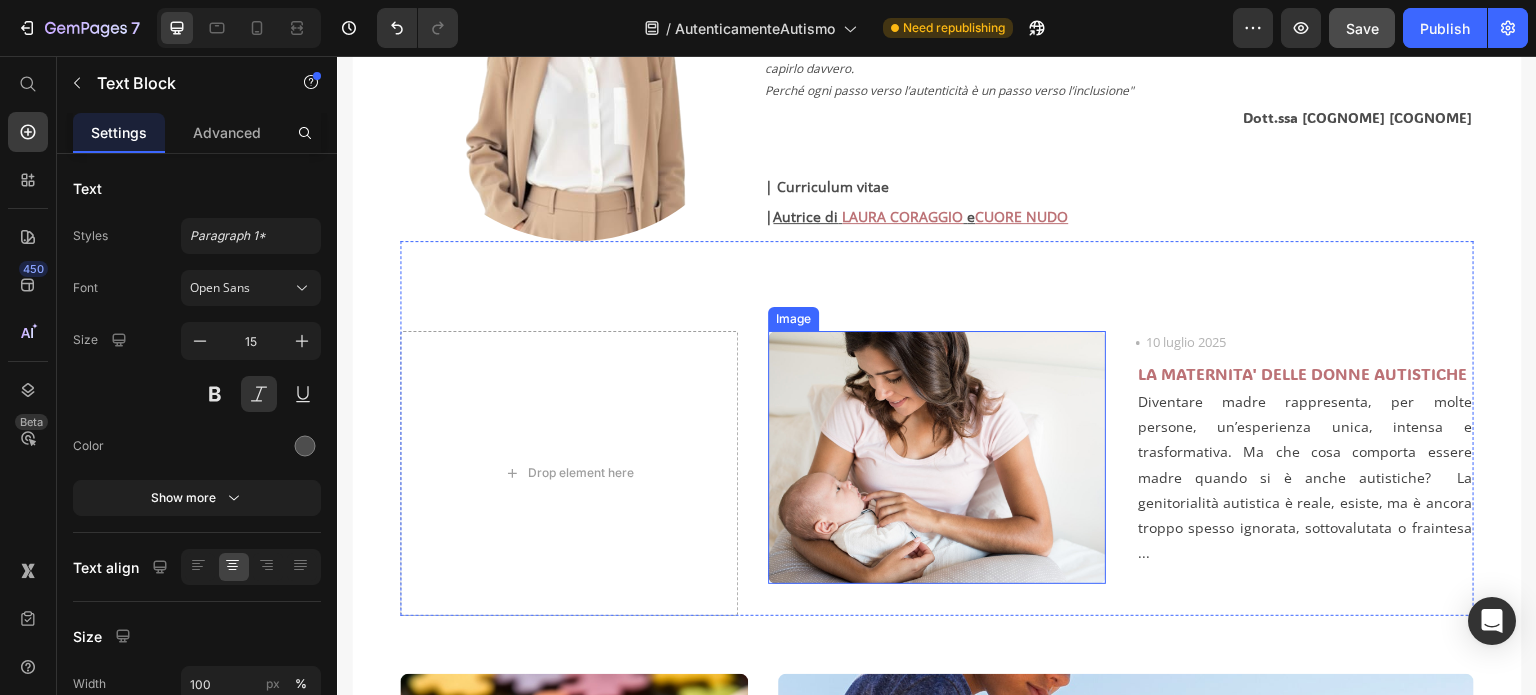 click at bounding box center [937, 458] 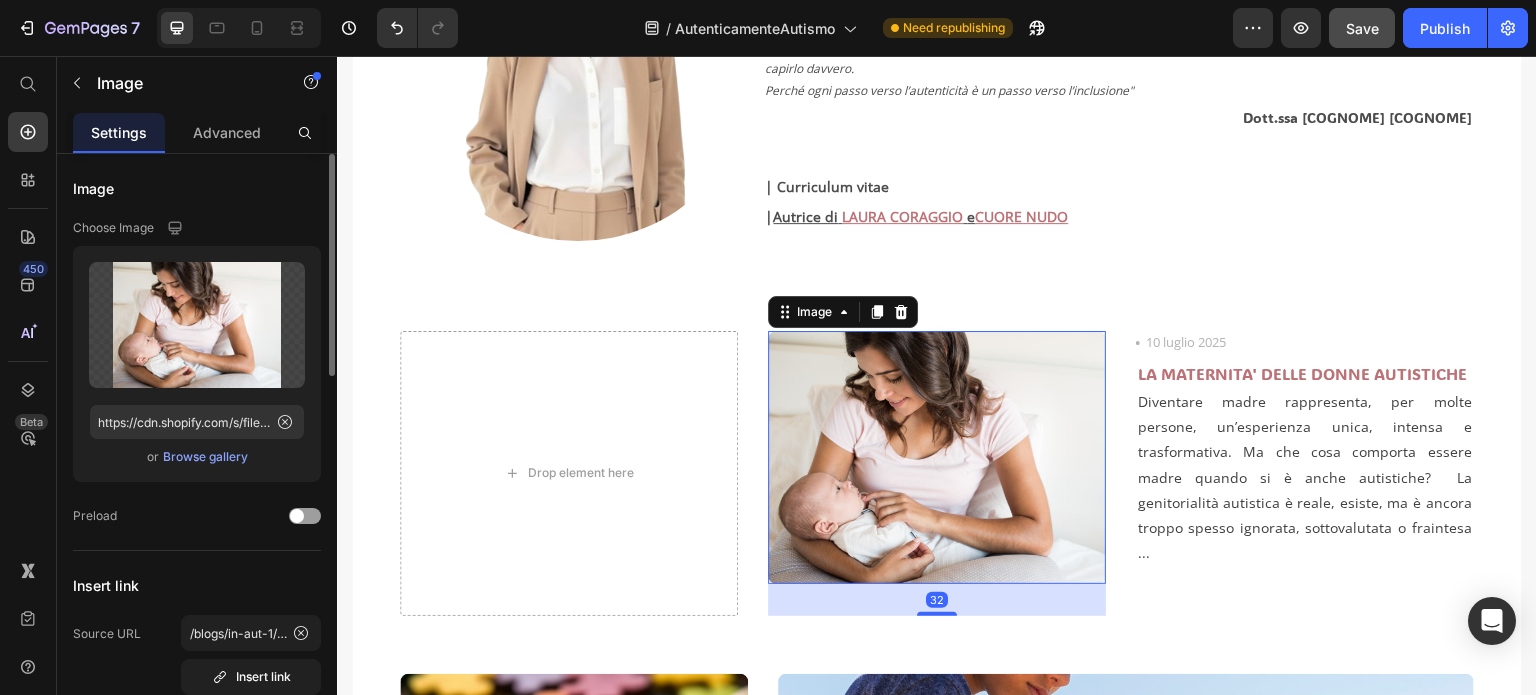 scroll, scrollTop: 200, scrollLeft: 0, axis: vertical 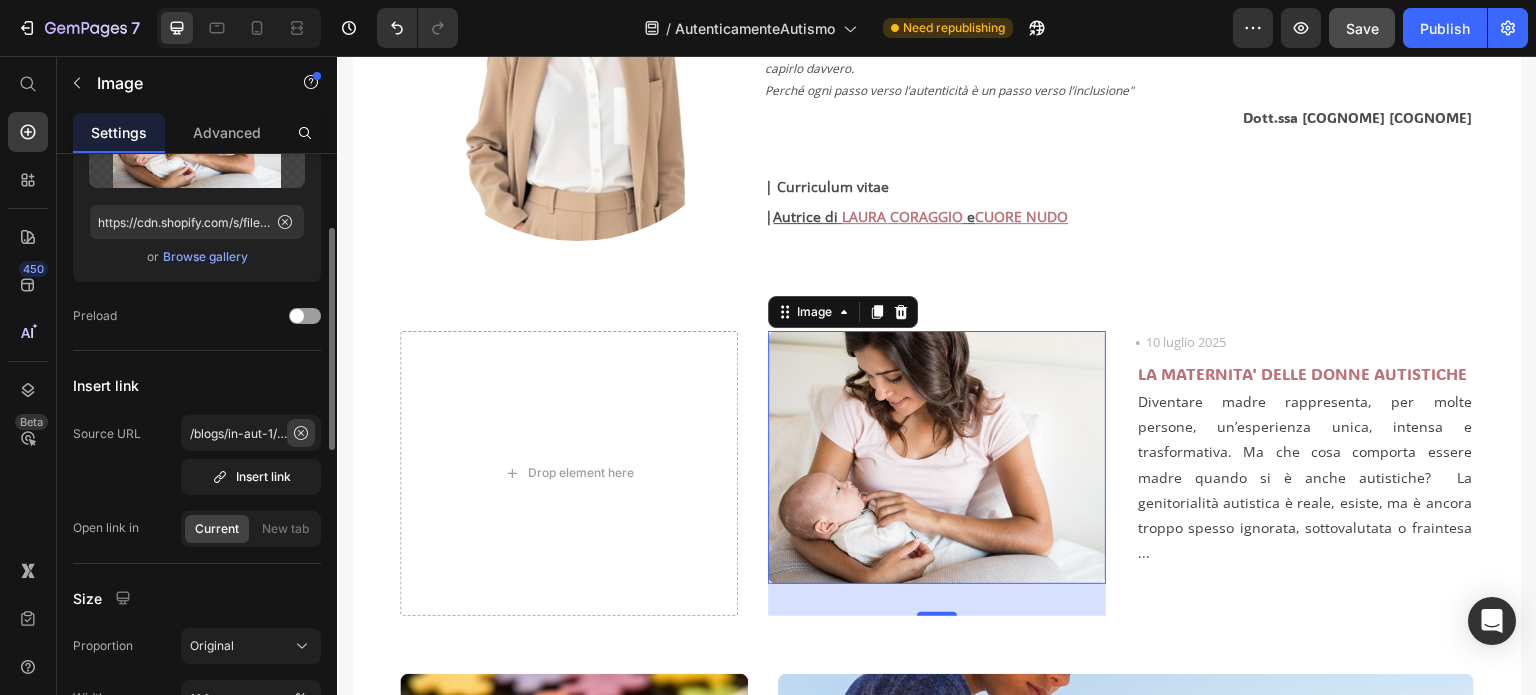 click 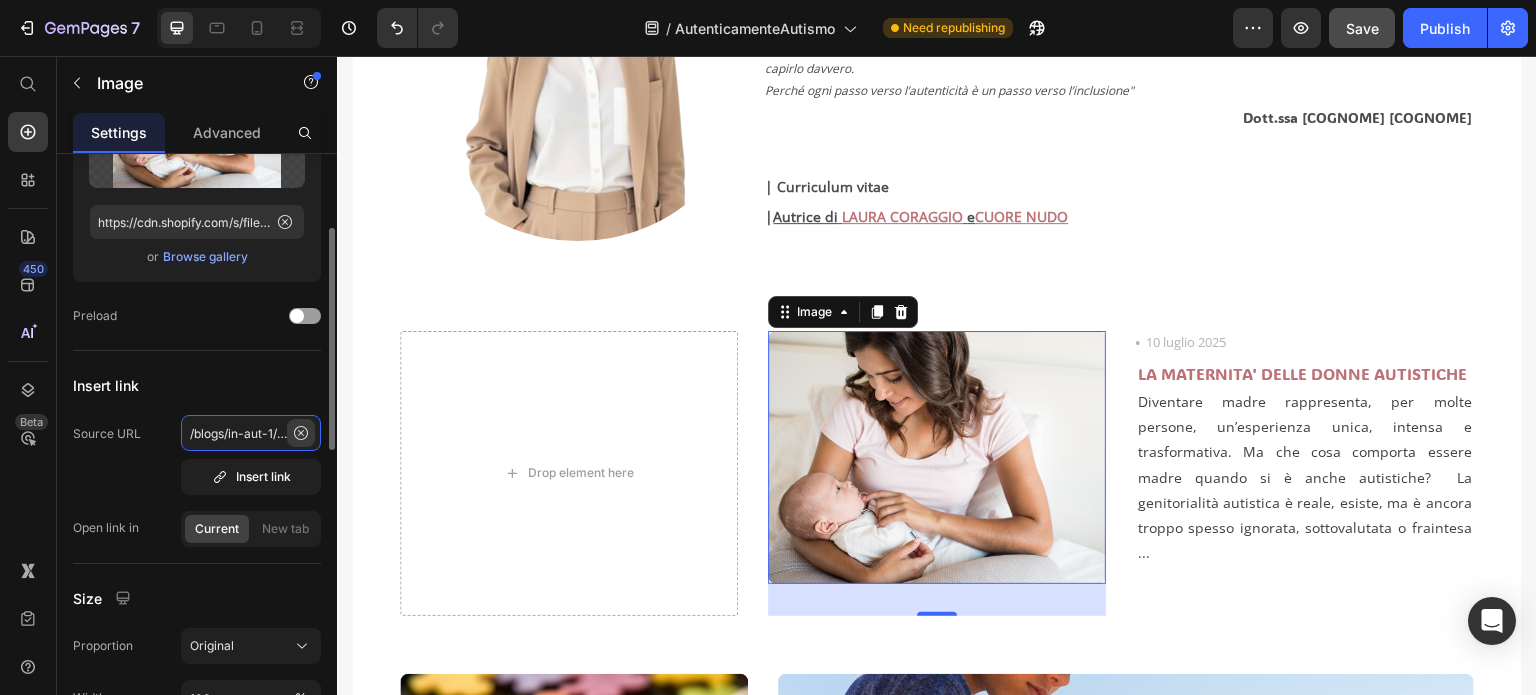 type 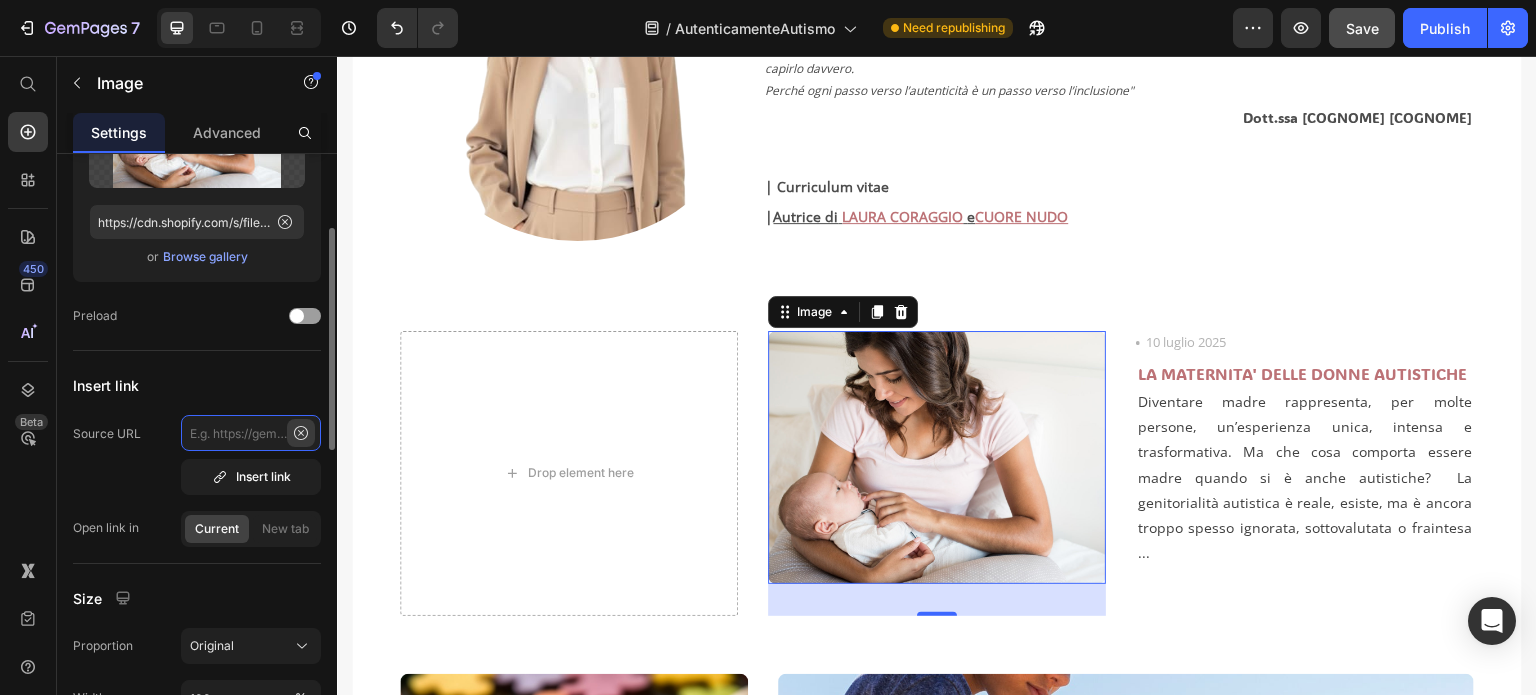 scroll, scrollTop: 0, scrollLeft: 0, axis: both 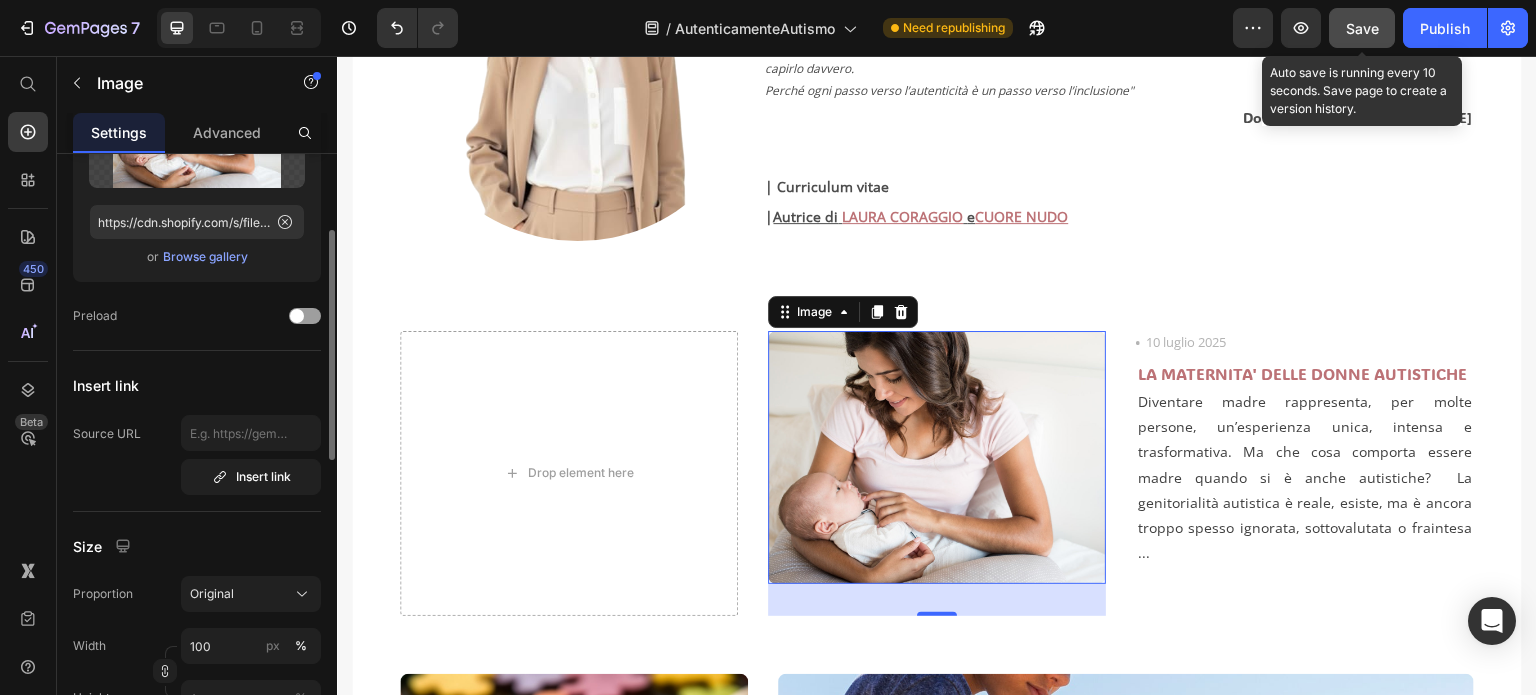drag, startPoint x: 1366, startPoint y: 28, endPoint x: 910, endPoint y: 17, distance: 456.13266 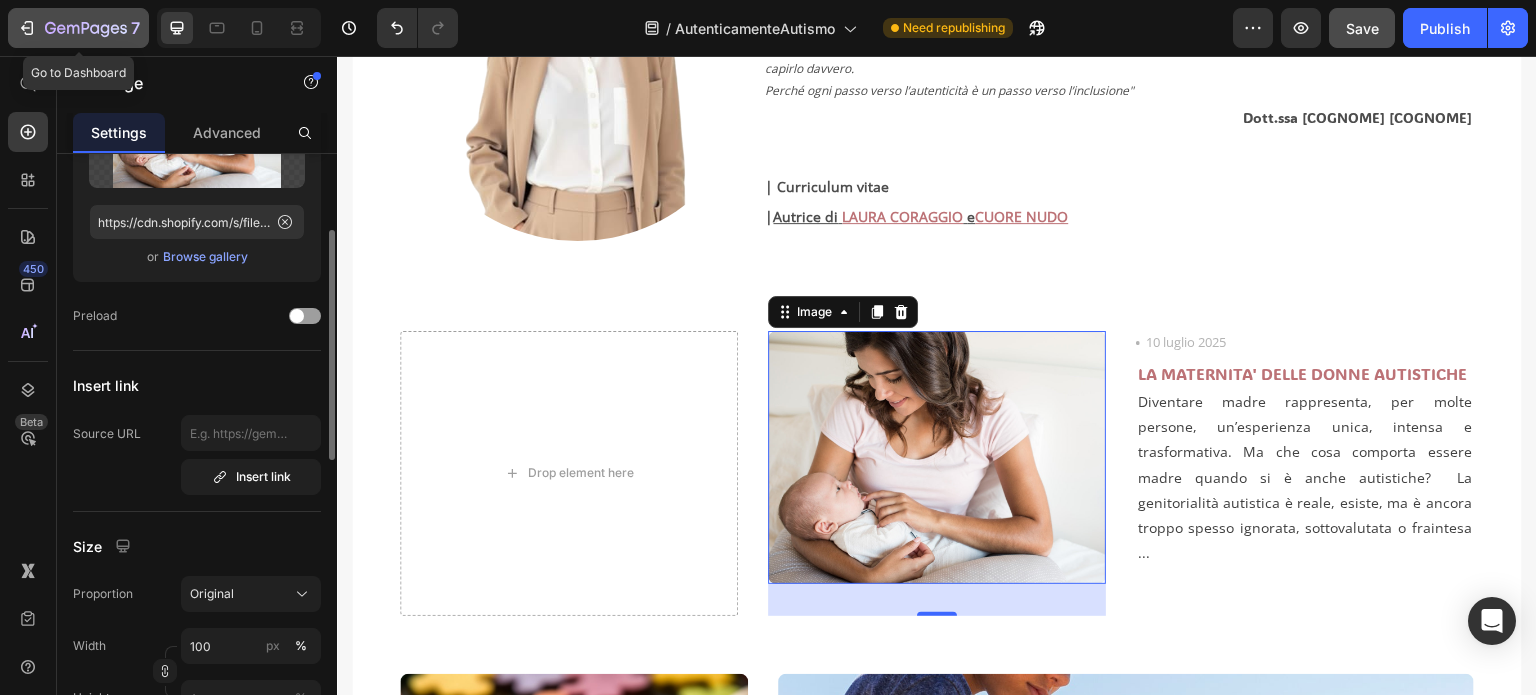 click on "7" at bounding box center (78, 28) 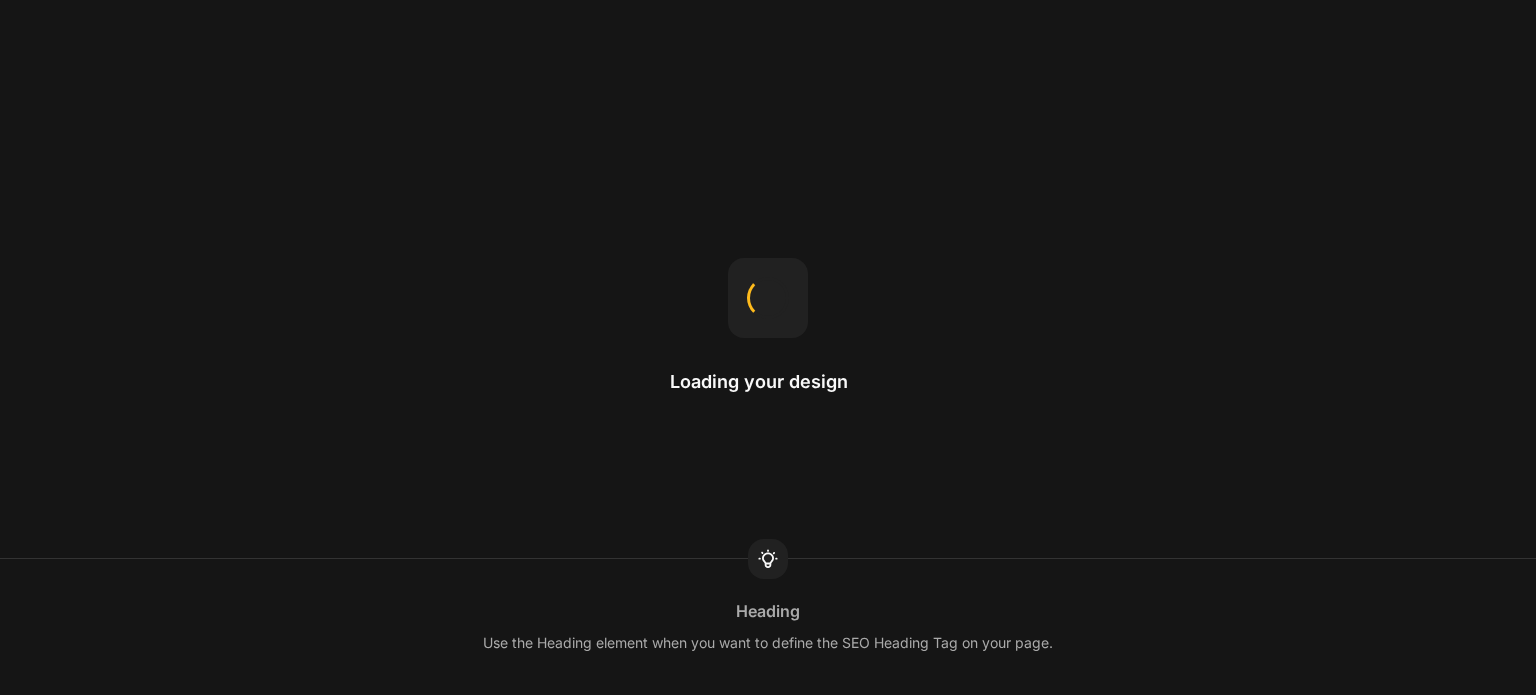 scroll, scrollTop: 0, scrollLeft: 0, axis: both 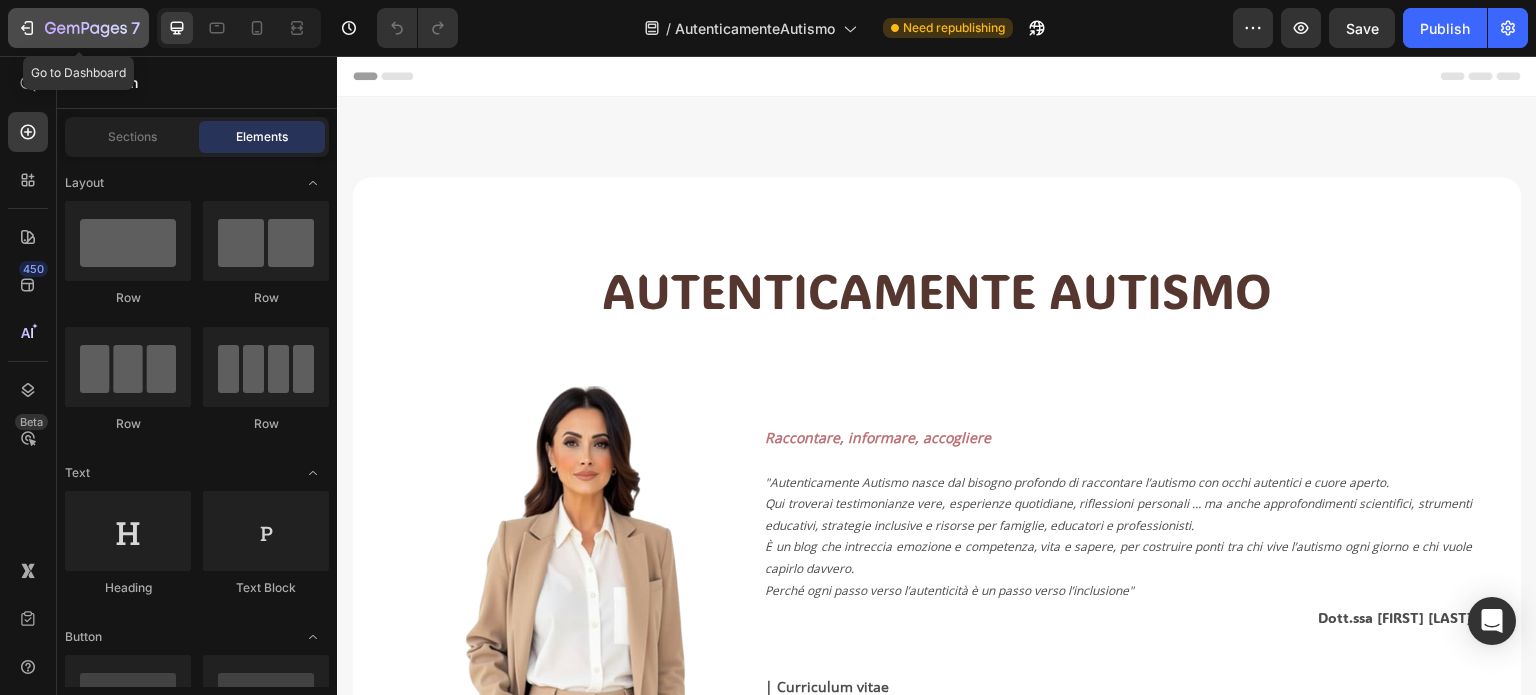 click on "7" 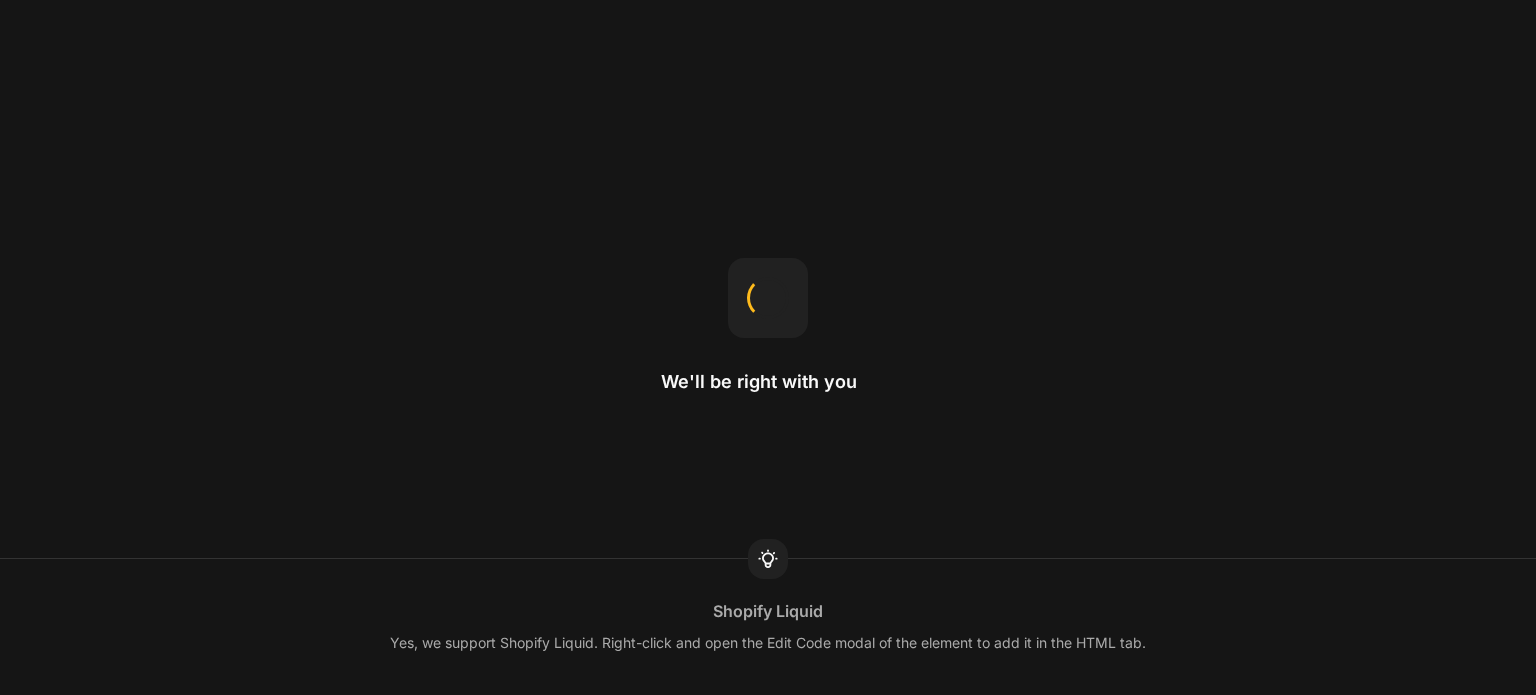 scroll, scrollTop: 0, scrollLeft: 0, axis: both 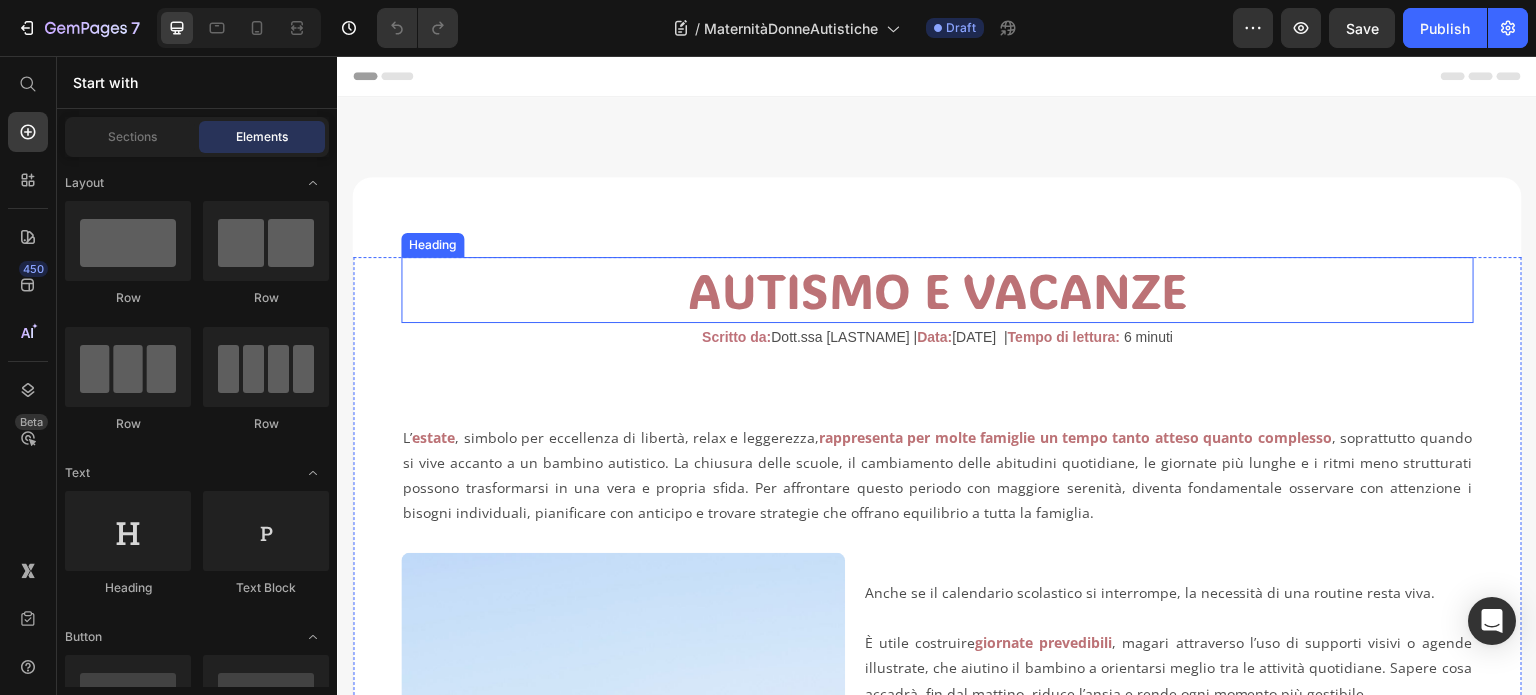 click on "AUTISMO E VACANZE" at bounding box center [937, 290] 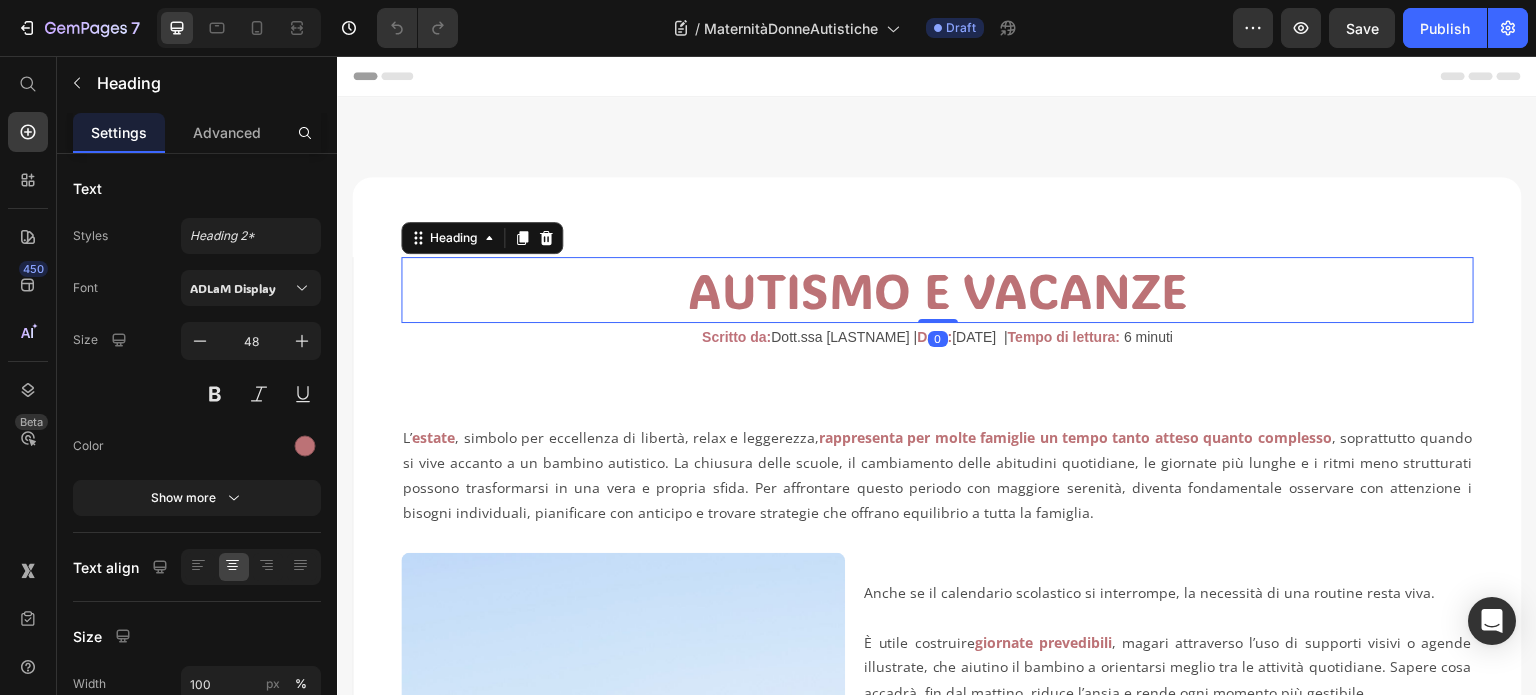 click on "AUTISMO E VACANZE" at bounding box center (937, 290) 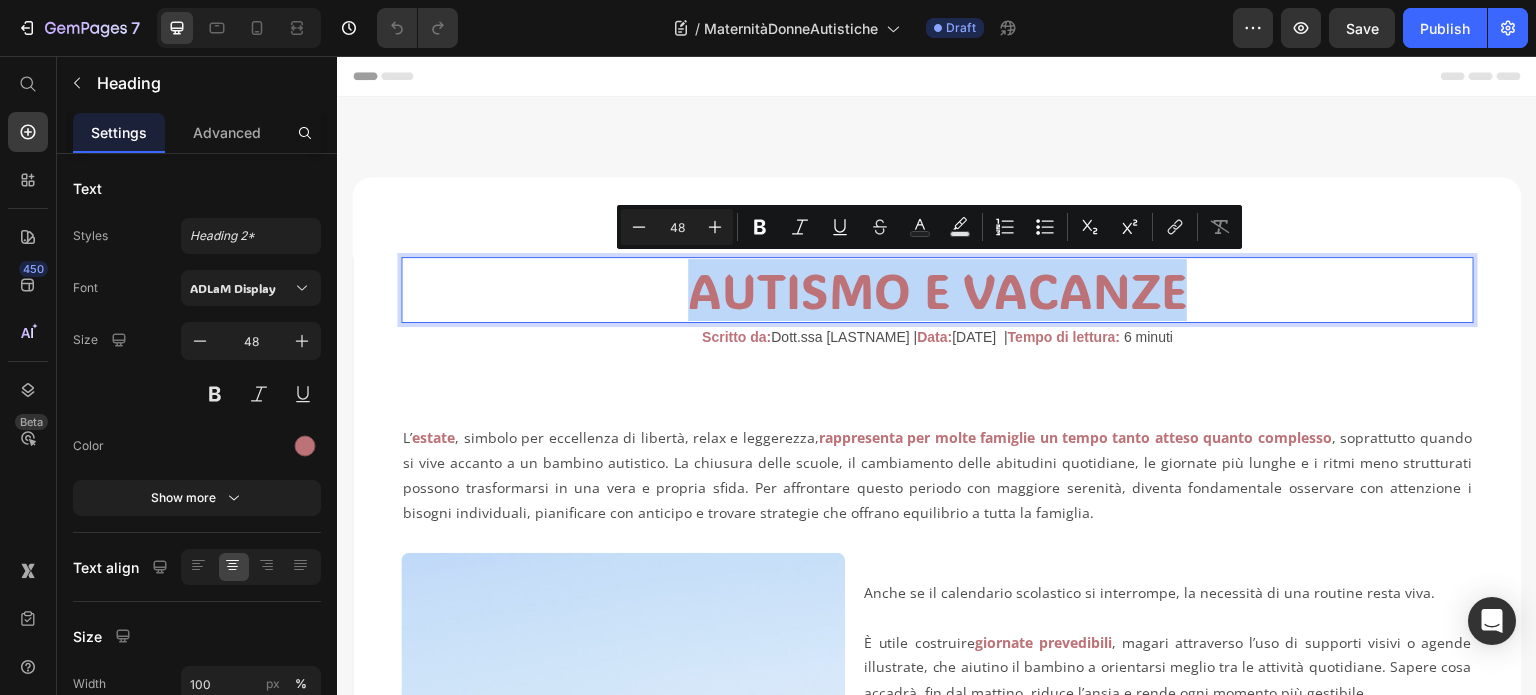 drag, startPoint x: 692, startPoint y: 292, endPoint x: 1175, endPoint y: 282, distance: 483.10352 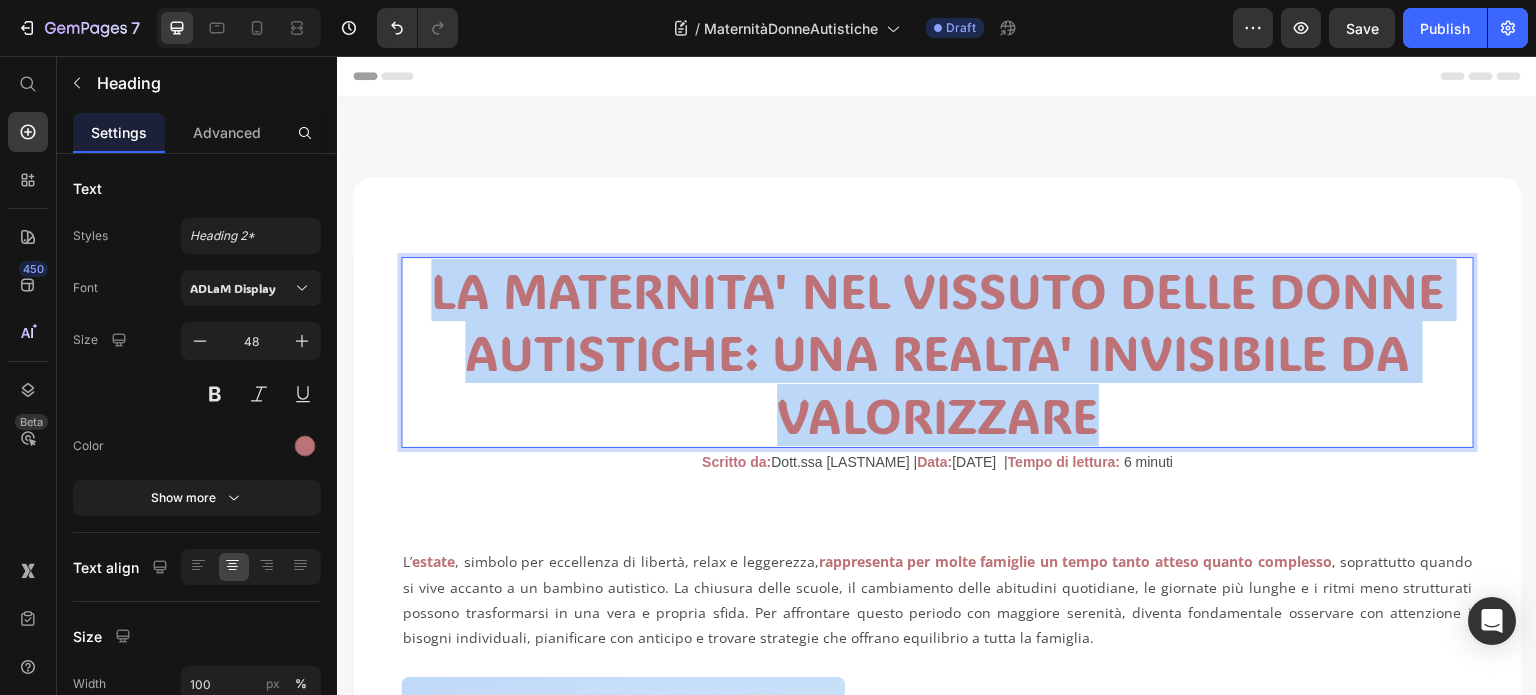 drag, startPoint x: 1096, startPoint y: 412, endPoint x: 431, endPoint y: 296, distance: 675.0415 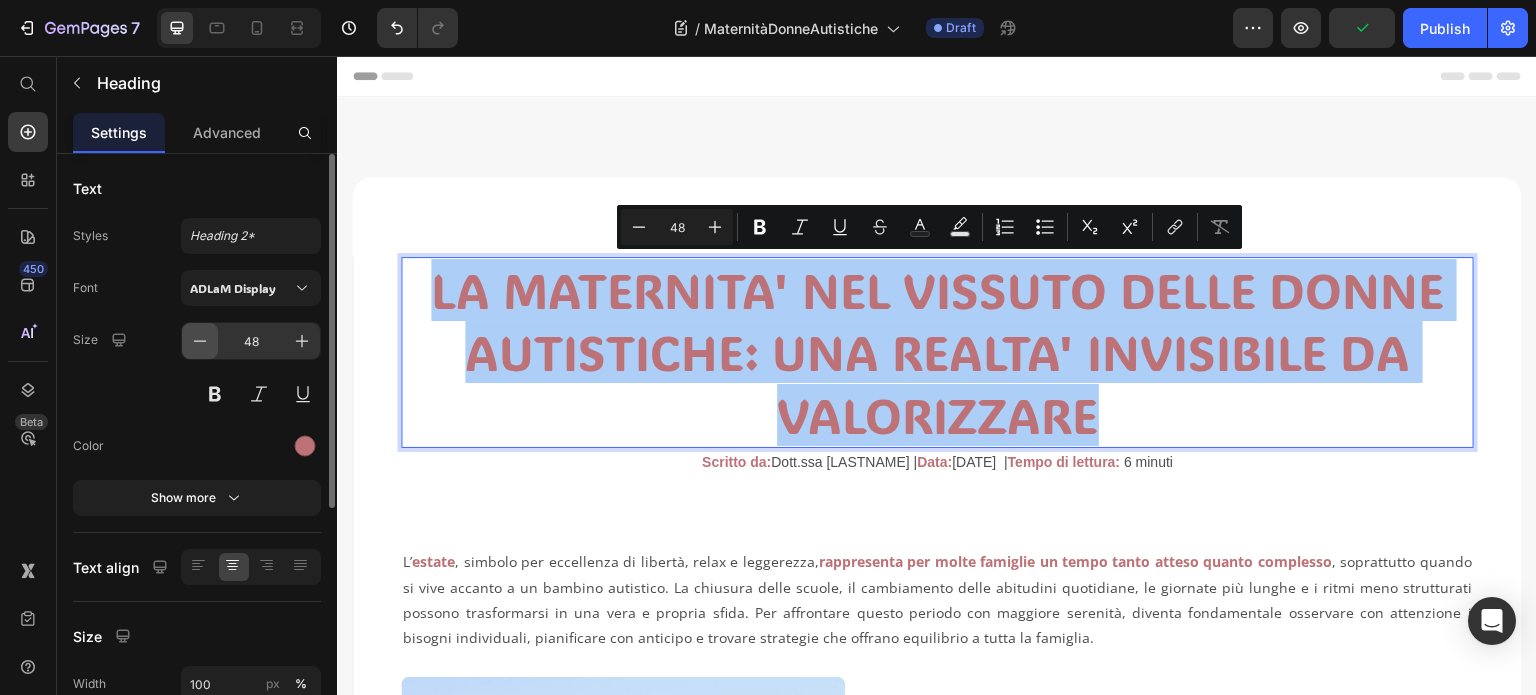 click 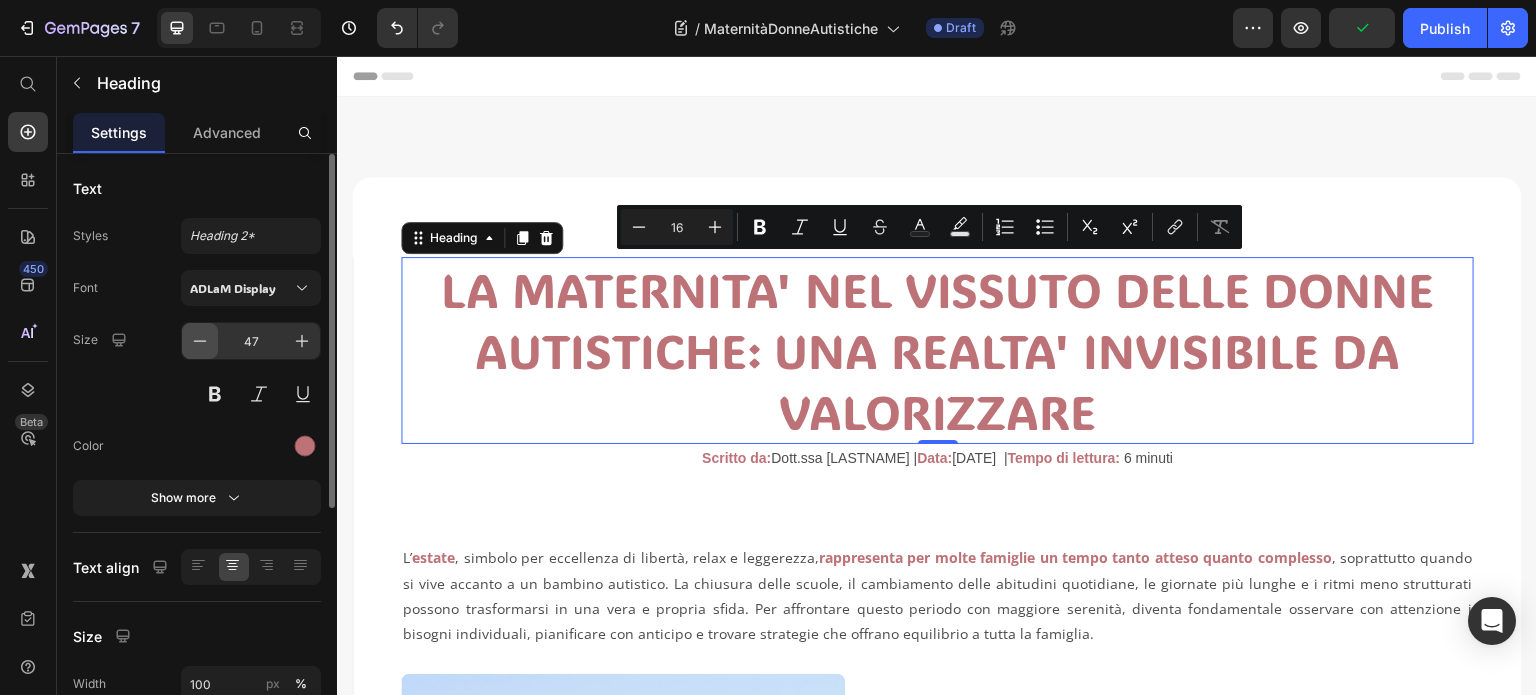 click 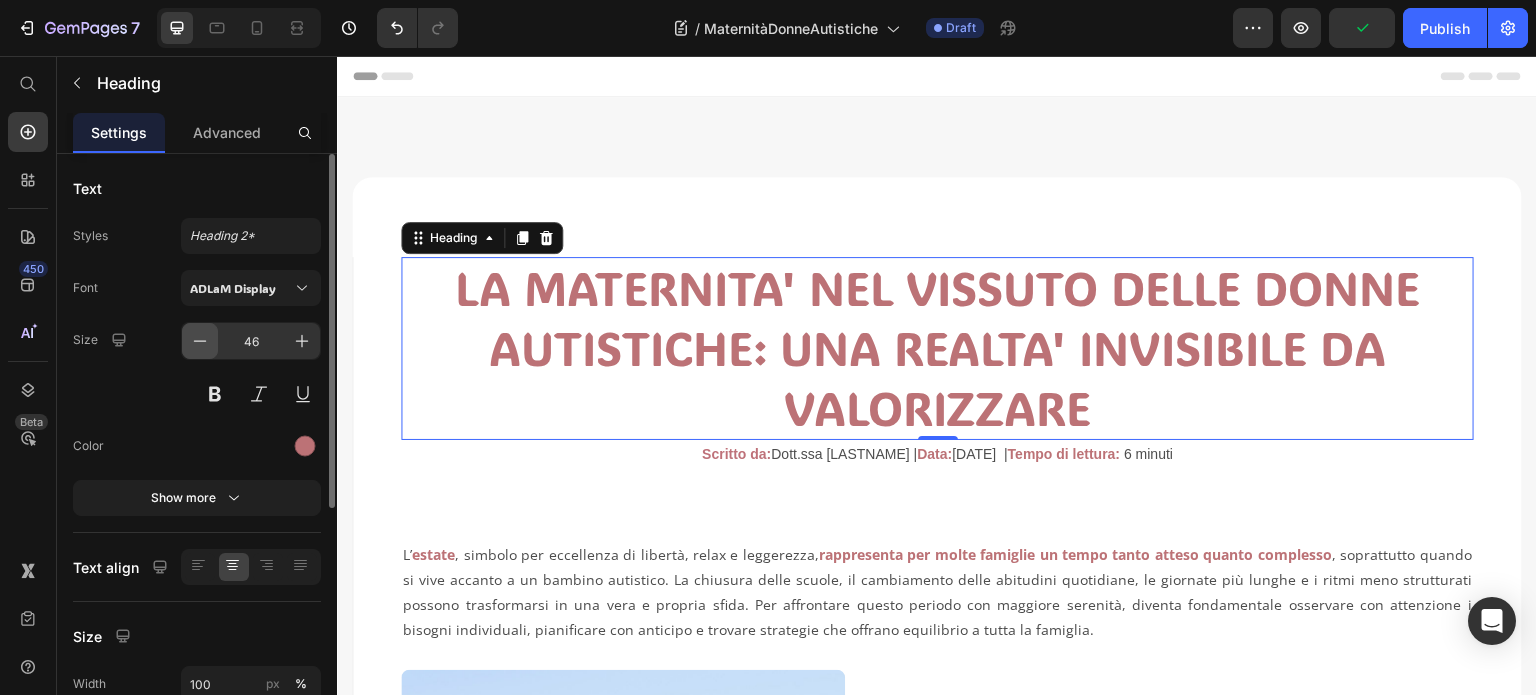 click 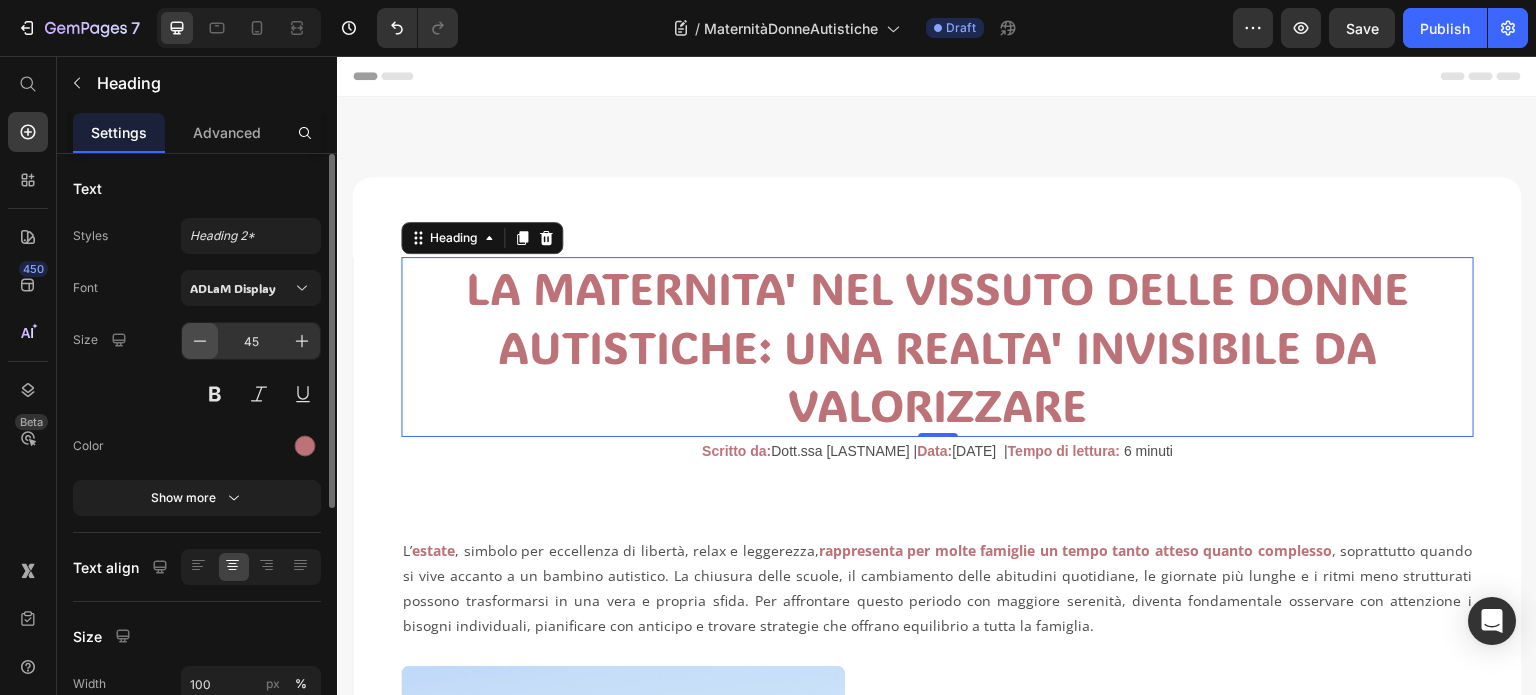 click 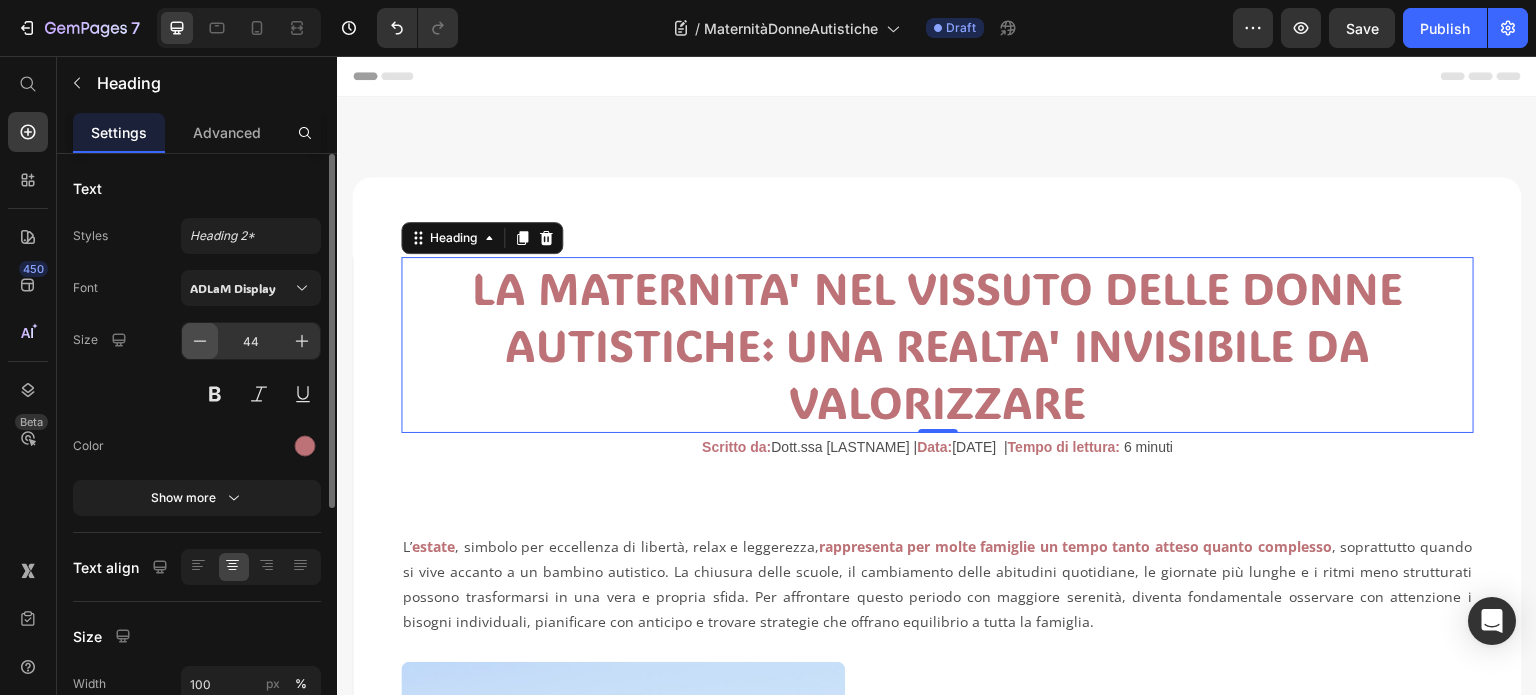 click 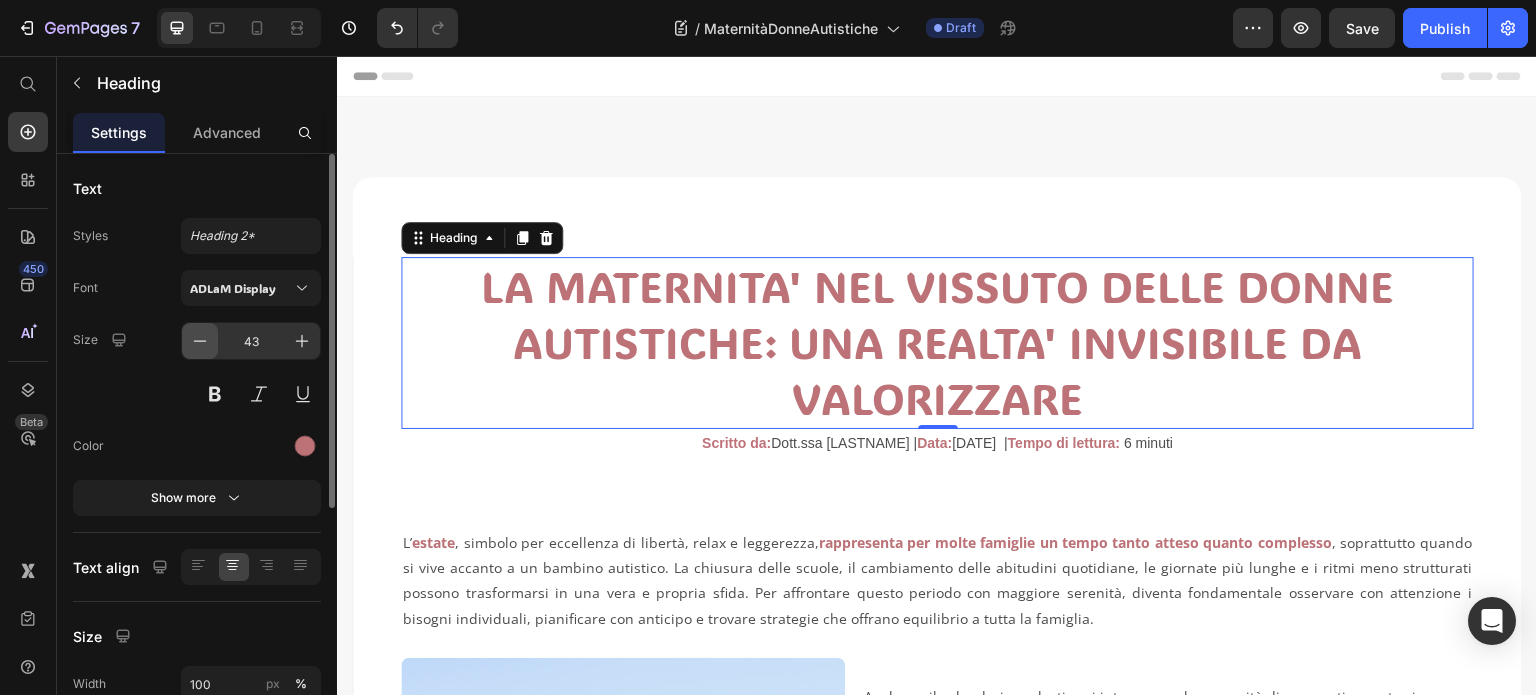 click 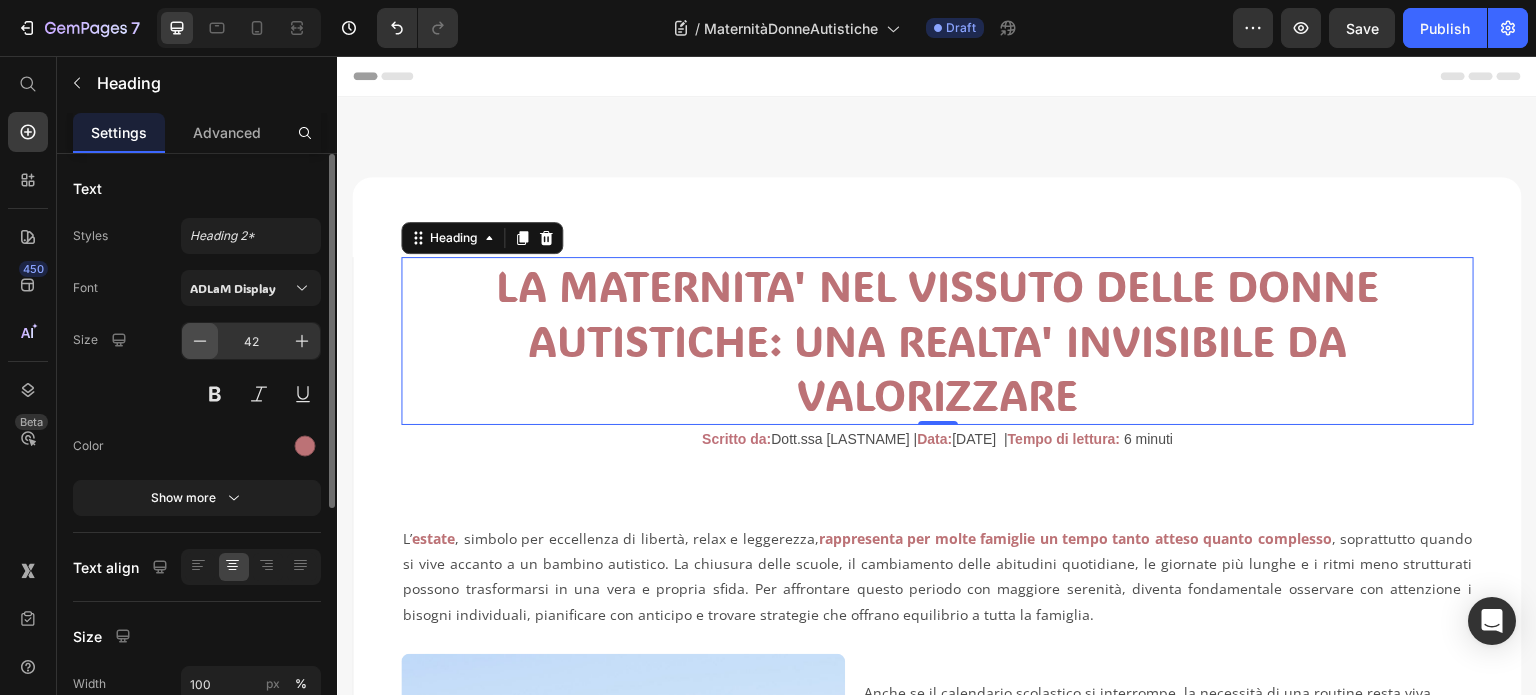 click 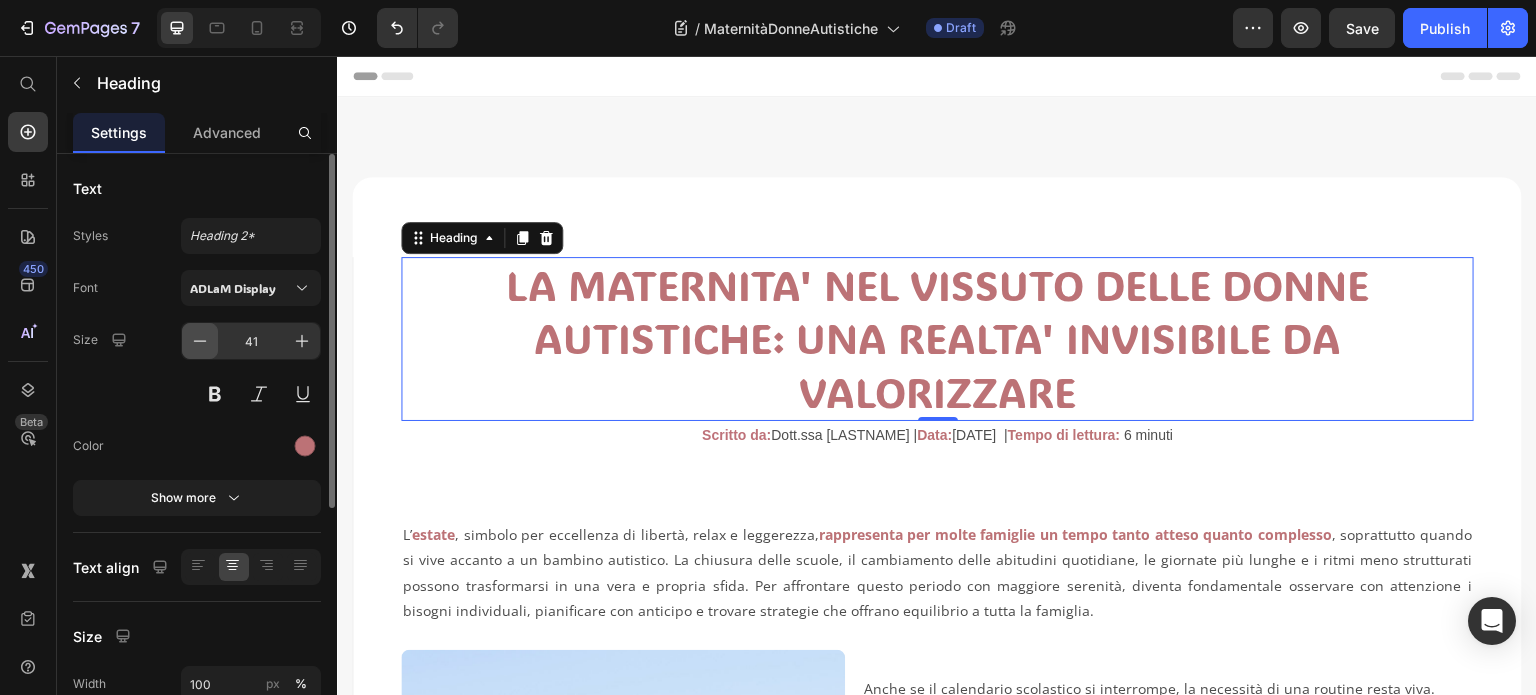 click 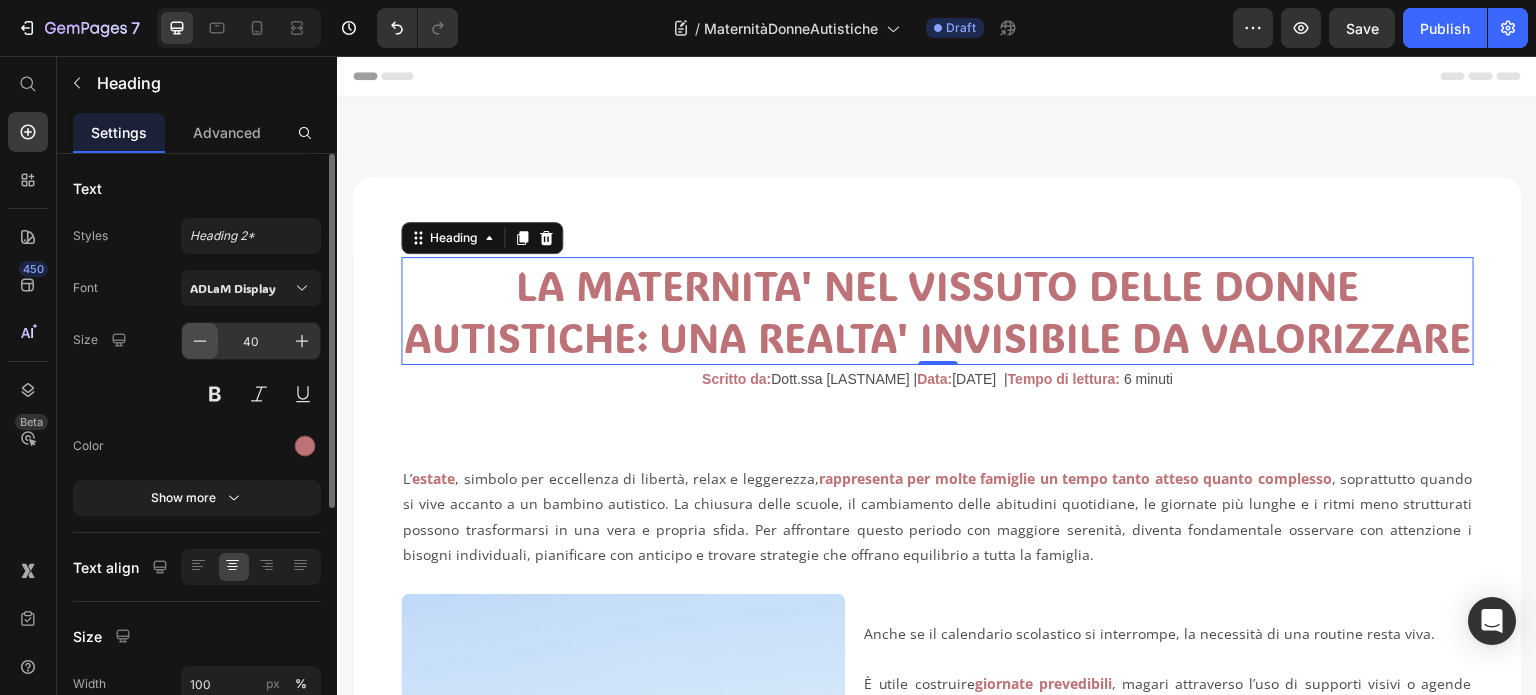click 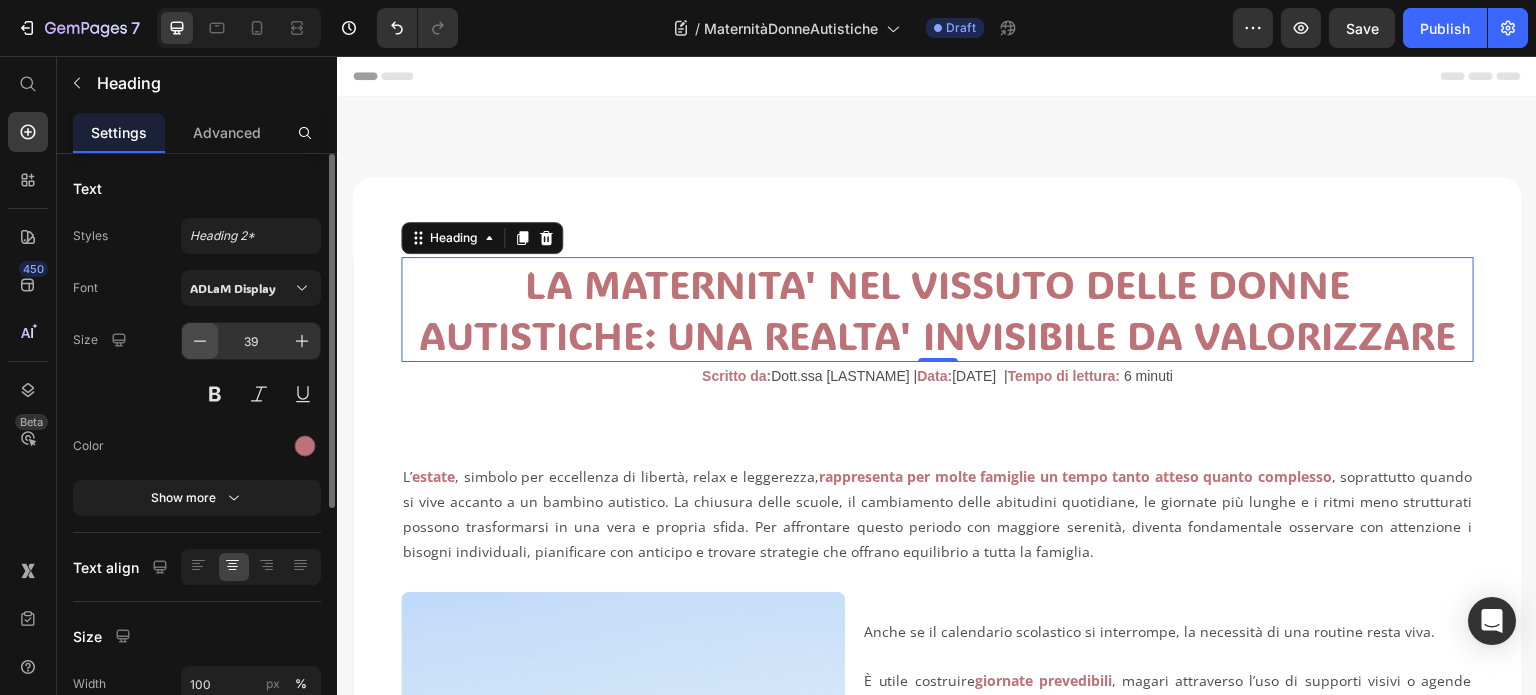 click 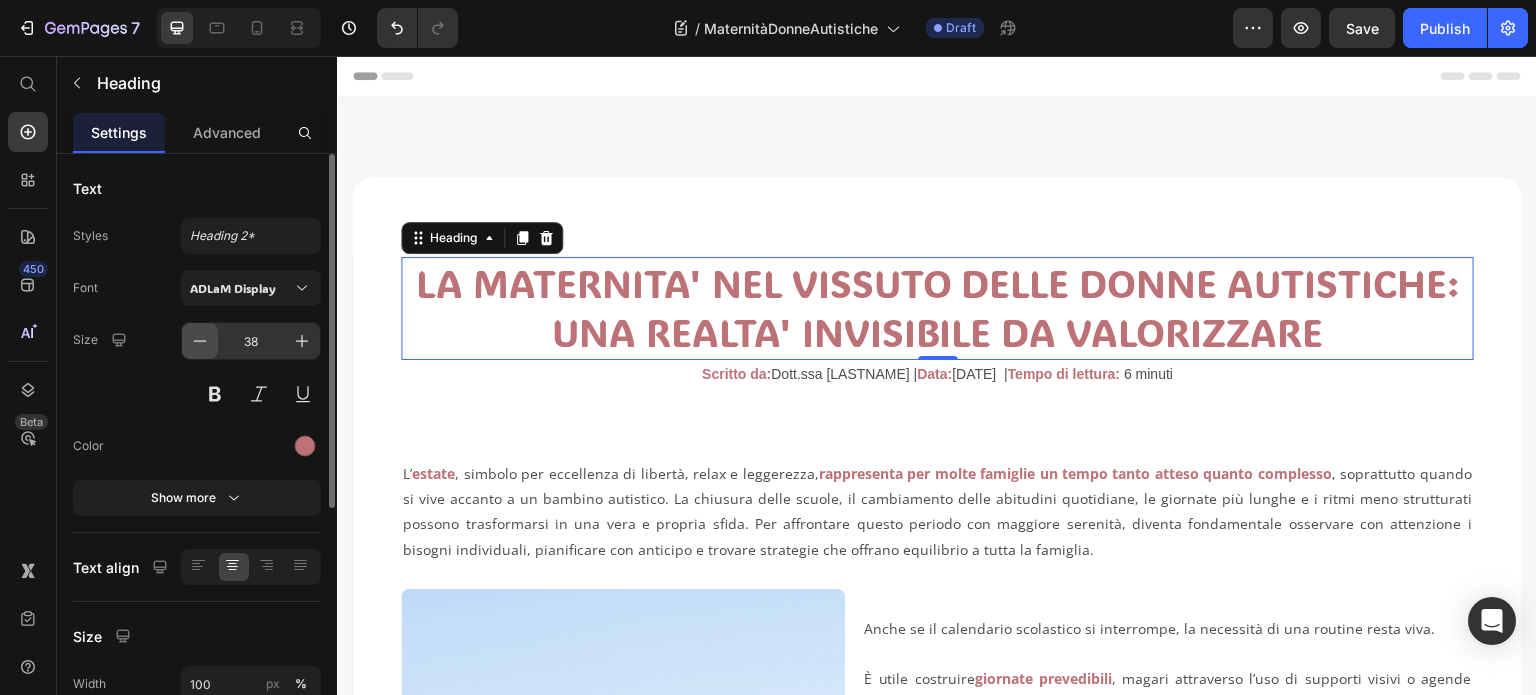 click 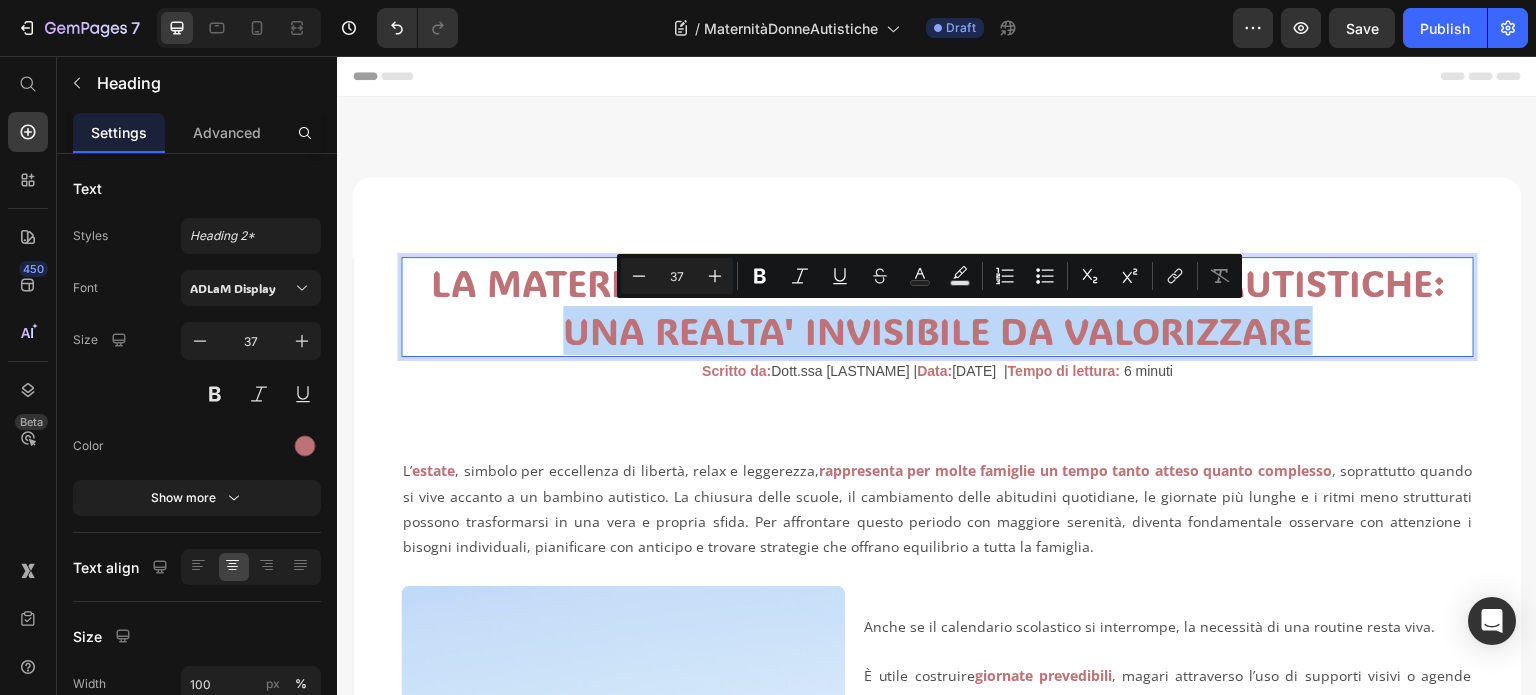 drag, startPoint x: 612, startPoint y: 324, endPoint x: 1313, endPoint y: 320, distance: 701.0114 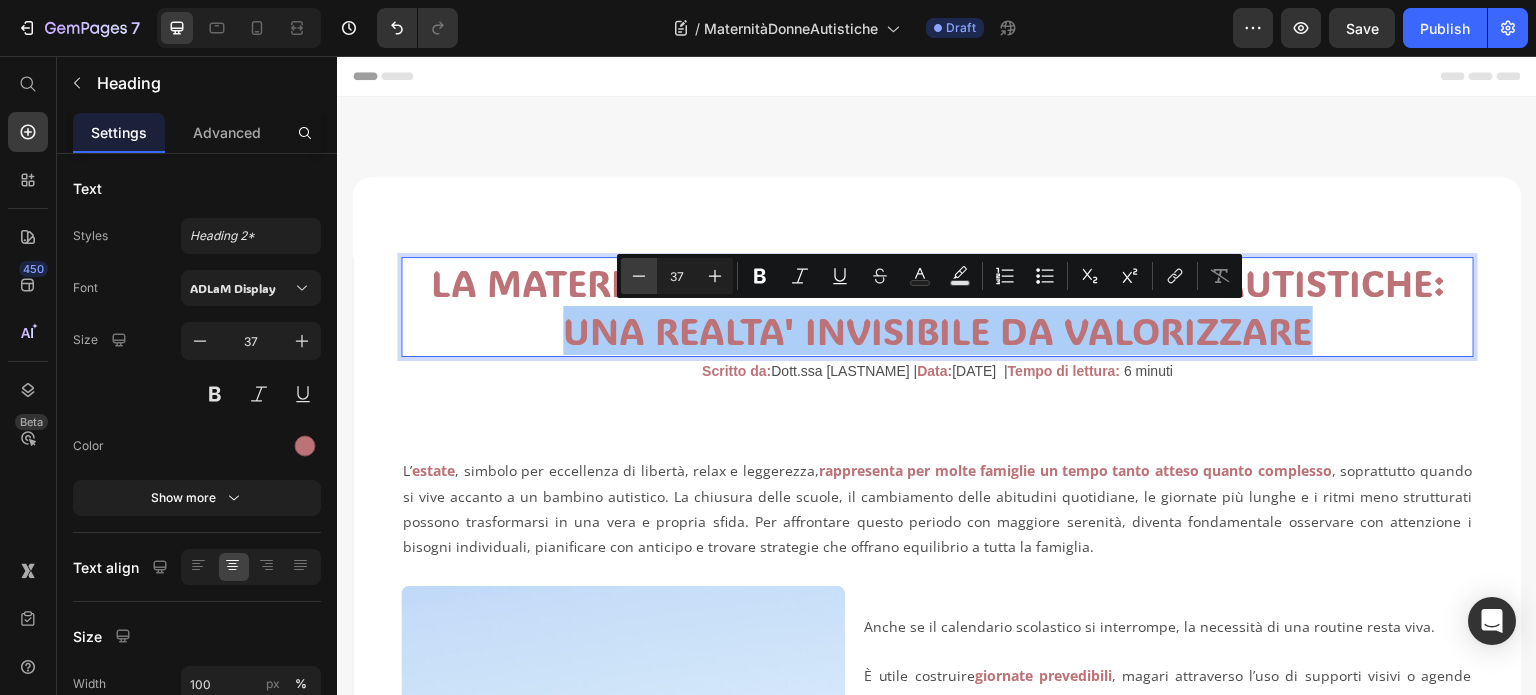 click on "Minus" at bounding box center (639, 276) 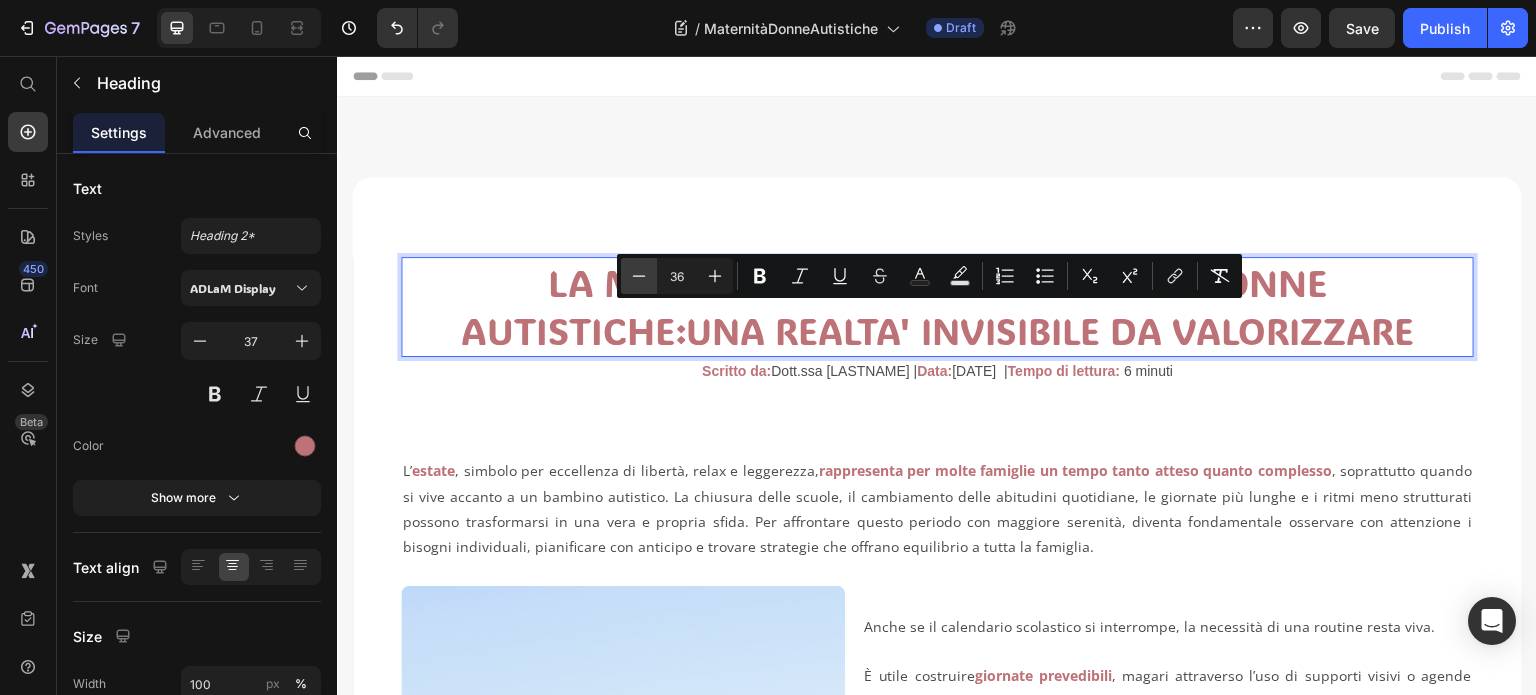 click on "Minus" at bounding box center [639, 276] 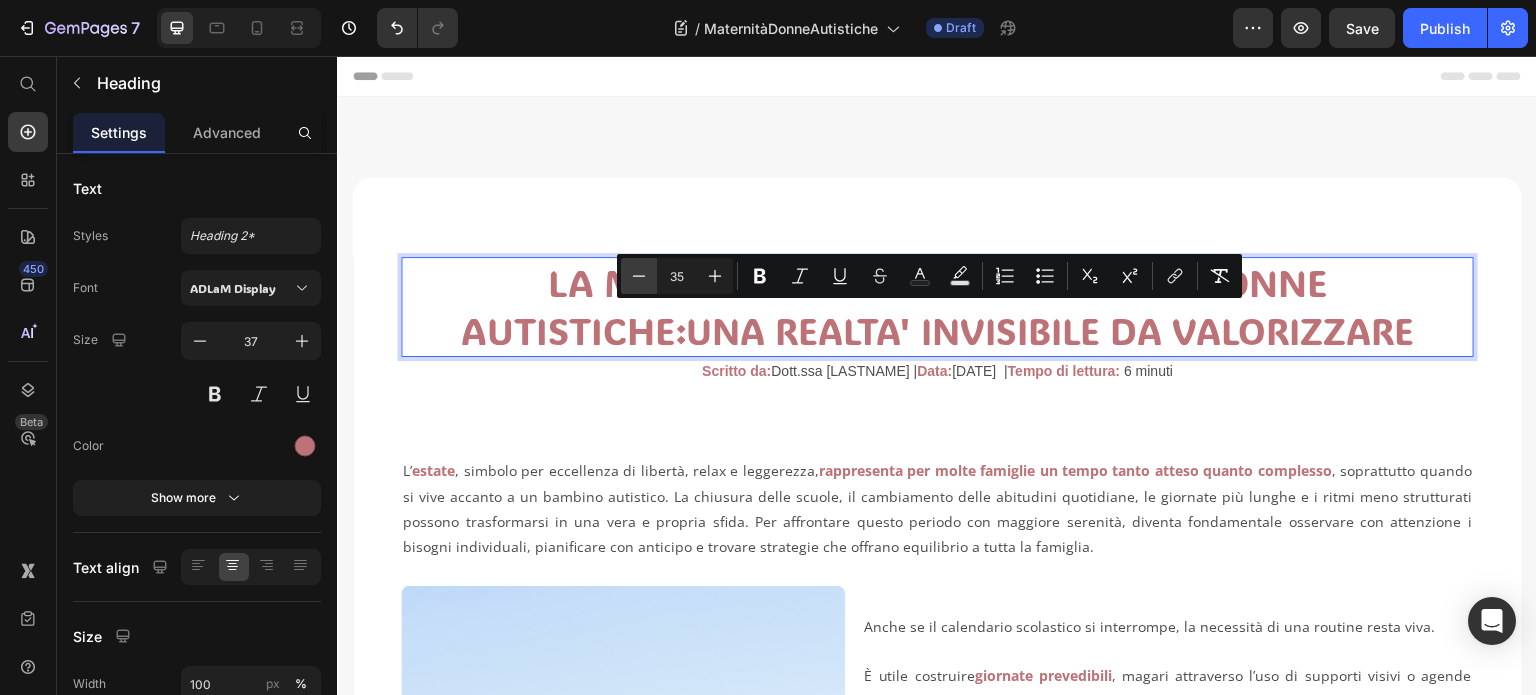 click on "Minus" at bounding box center (639, 276) 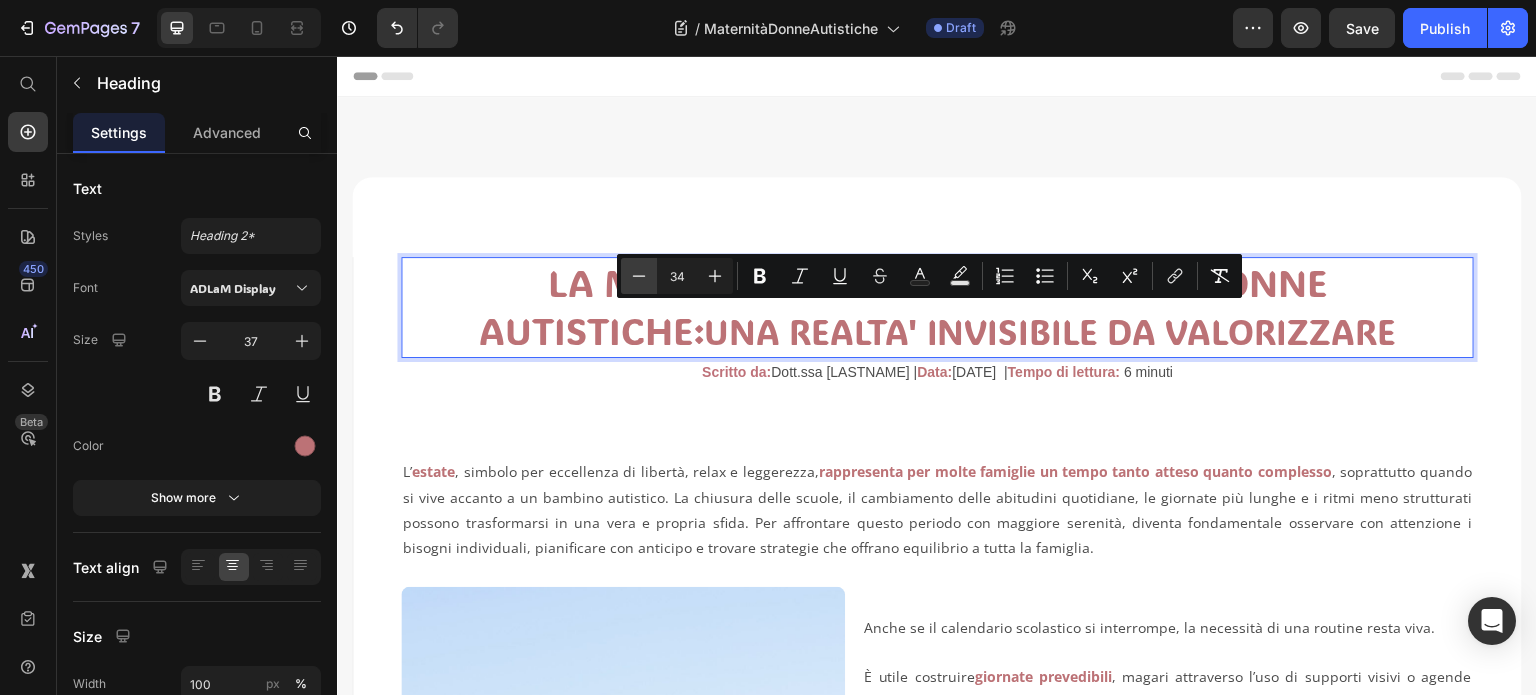 click on "Minus" at bounding box center (639, 276) 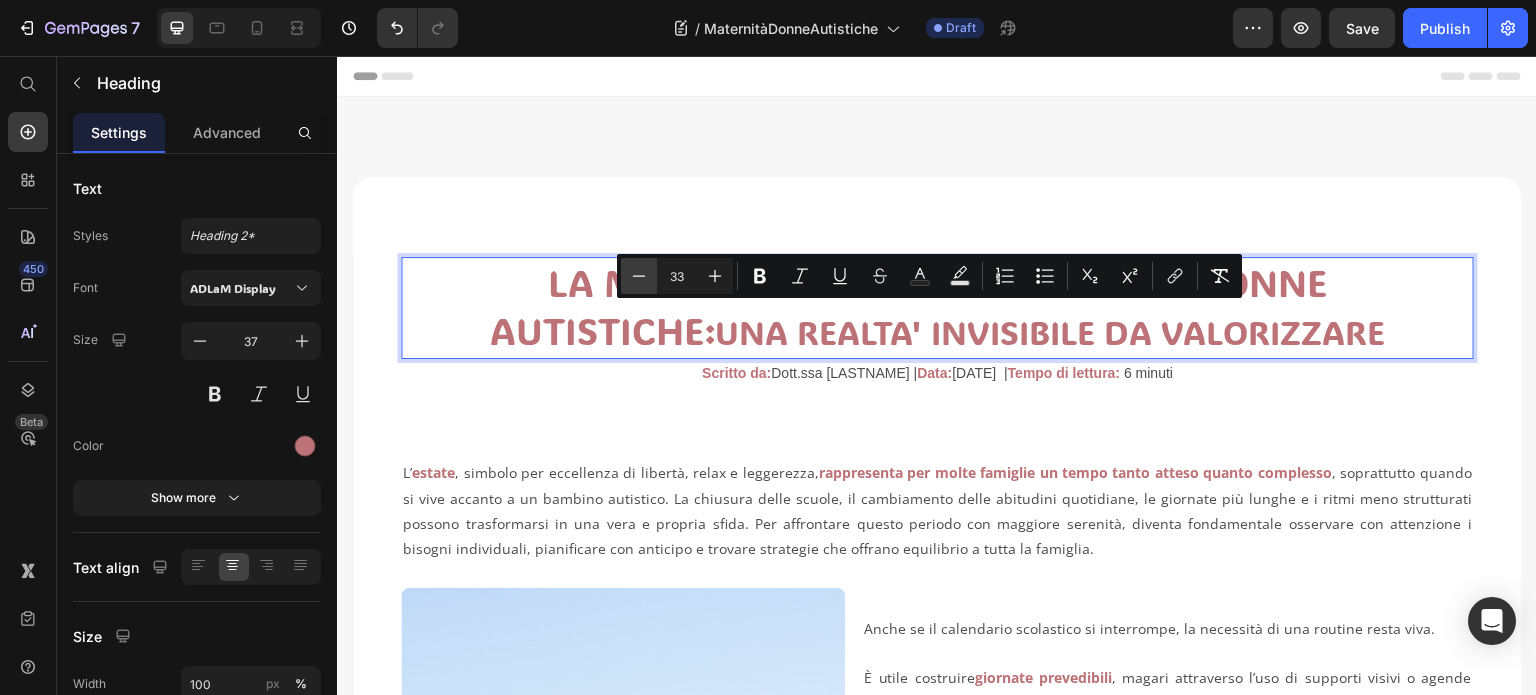 click on "Minus" at bounding box center [639, 276] 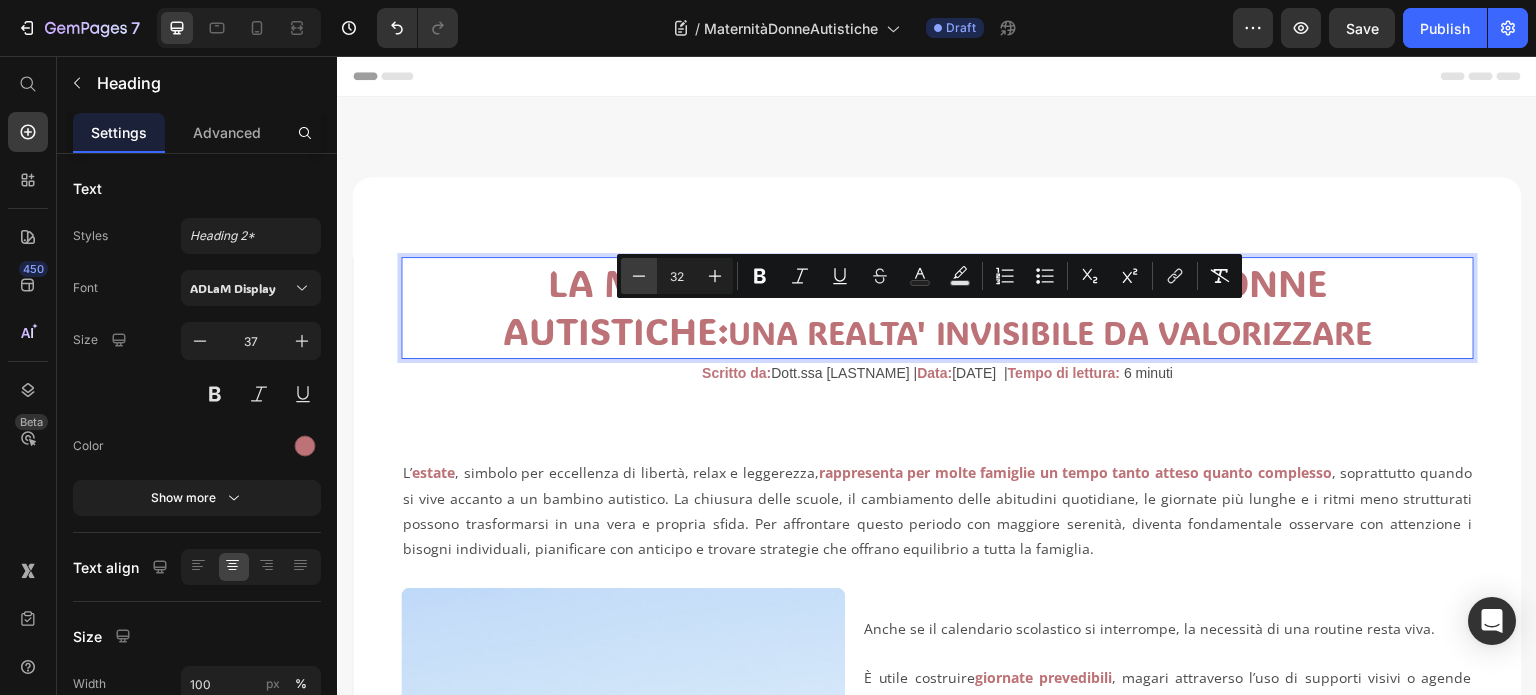 click on "Minus" at bounding box center [639, 276] 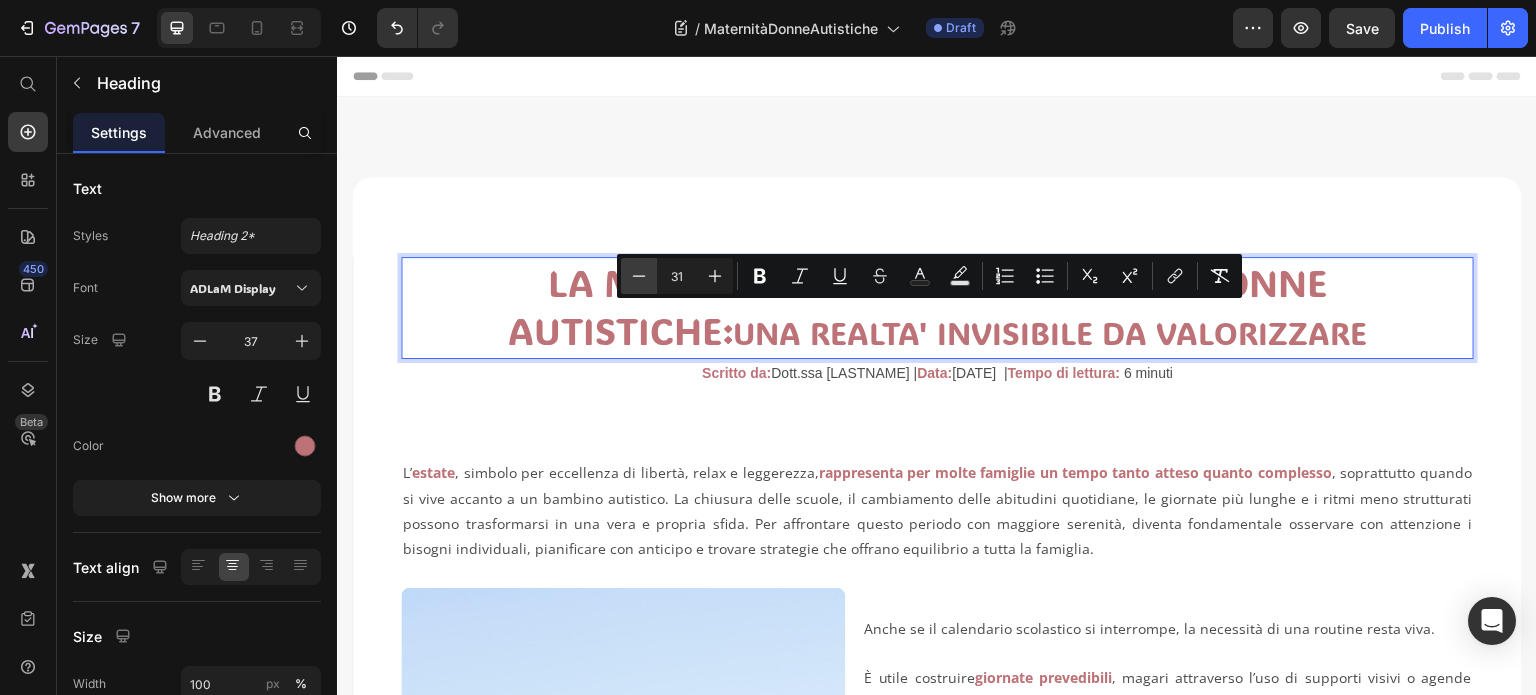 click on "Minus" at bounding box center [639, 276] 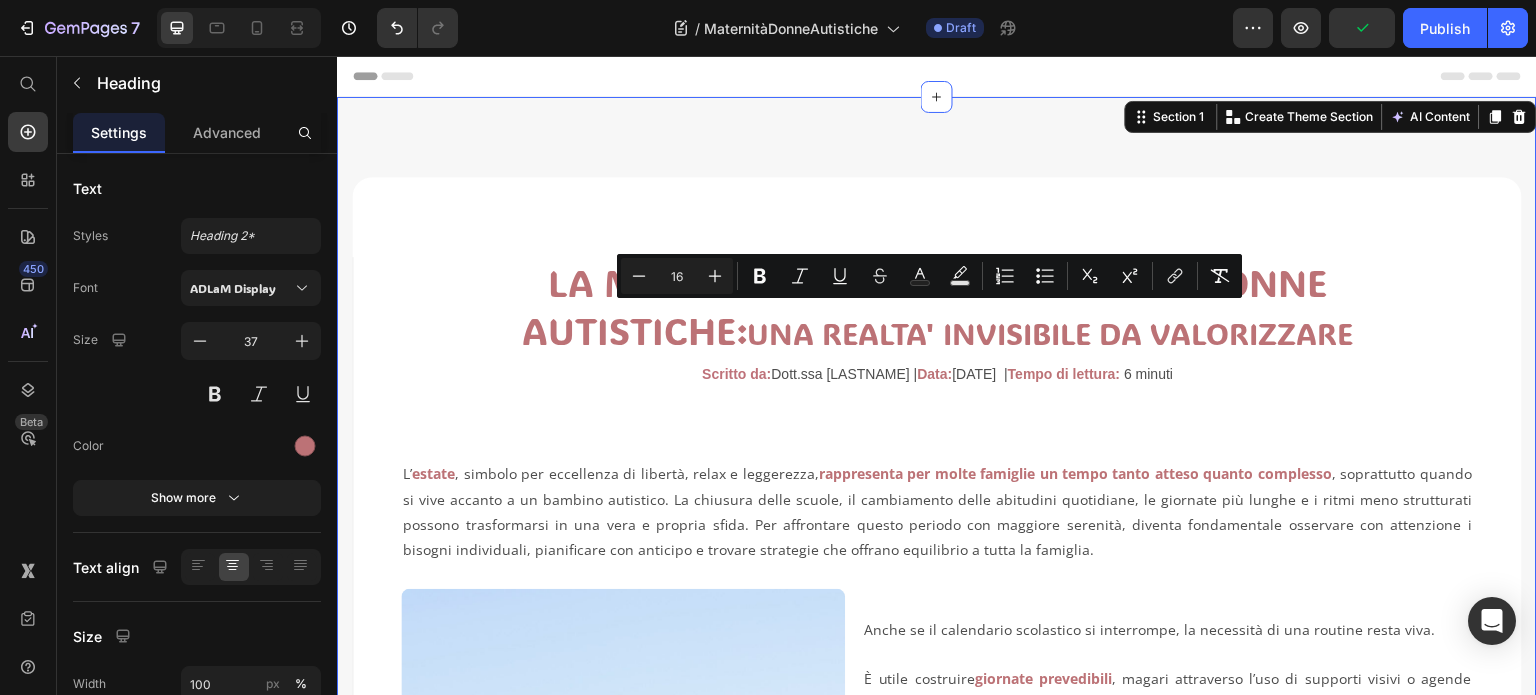 click on "LA MATERNITA' NEL VISSUTO DELLE DONNE AUTISTICHE:  UNA REALTA' INVISIBILE DA VALORIZZARE Heading Scritto da:  Dott.ssa Mariarosaria Canzano  |   Data:  02 luglio 2025  |  Tempo di lettura:   6 minuti Text Block L’ estate , simbolo per eccellenza di libertà, relax e leggerezza,  rappresenta per molte famiglie un tempo tanto atteso quanto complesso , soprattutto quando si vive accanto a un bambino autistico. La chiusura delle scuole, il cambiamento delle abitudini quotidiane, le giornate più lunghe e i ritmi meno strutturati possono trasformarsi in una vera e propria sfida. Per affrontare questo periodo con maggiore serenità, diventa fondamentale osservare con attenzione i bisogni individuali, pianificare con anticipo e trovare strategie che offrano equilibrio a tutta la famiglia.   Text Block Image   Anche se il calendario scolastico si interrompe, la necessità di una routine resta viva.    È utile costruire  giornate prevedibili   Tuttavia, insieme alla struttura, serve anche una buona dose di" at bounding box center [937, 957] 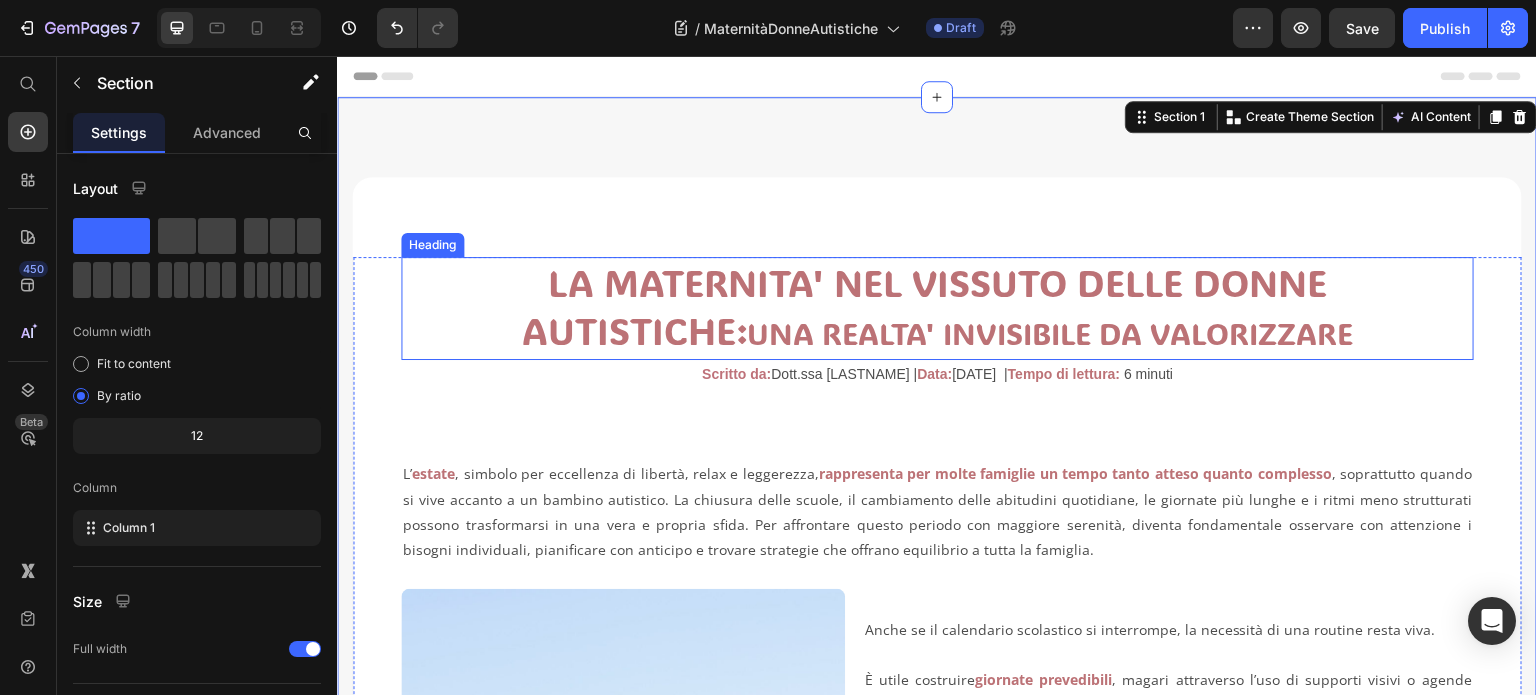 click on "UNA REALTA' INVISIBILE DA VALORIZZARE" at bounding box center [1050, 333] 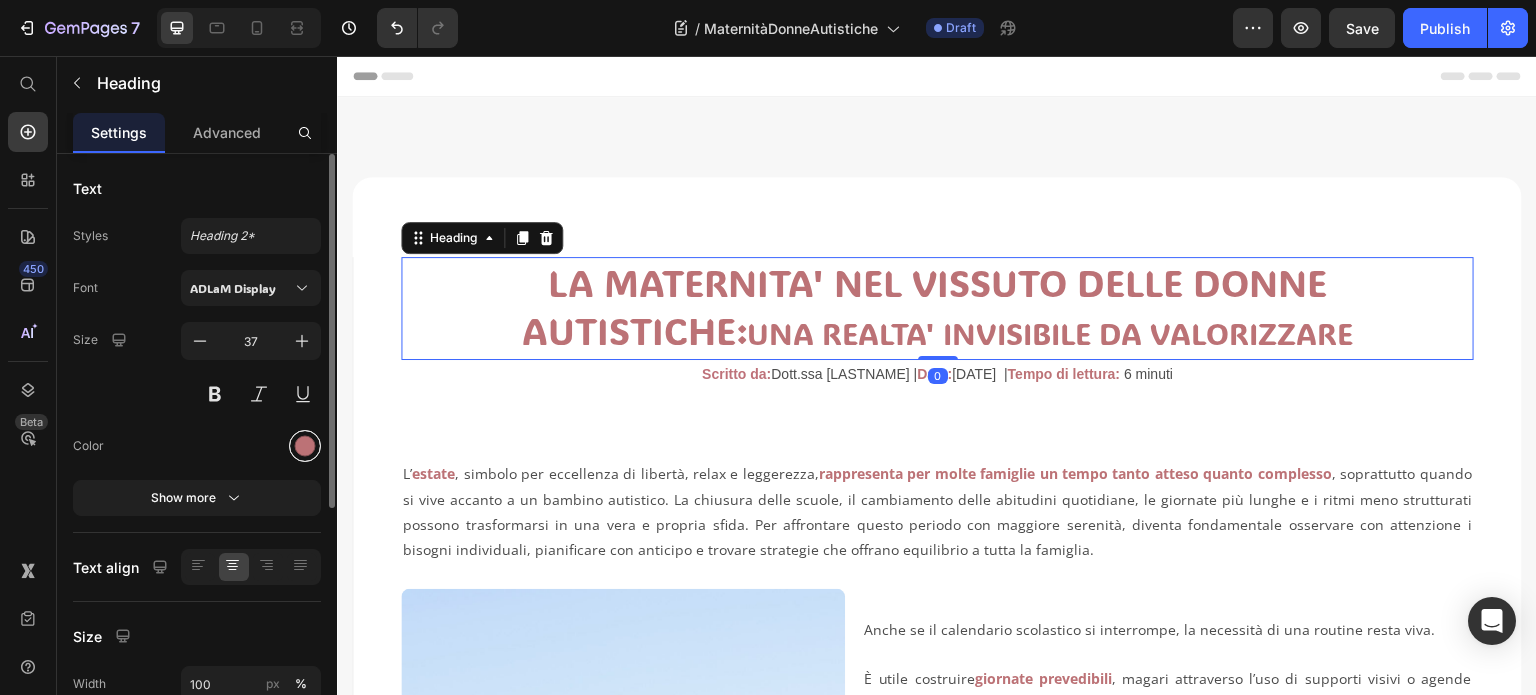 click at bounding box center (305, 446) 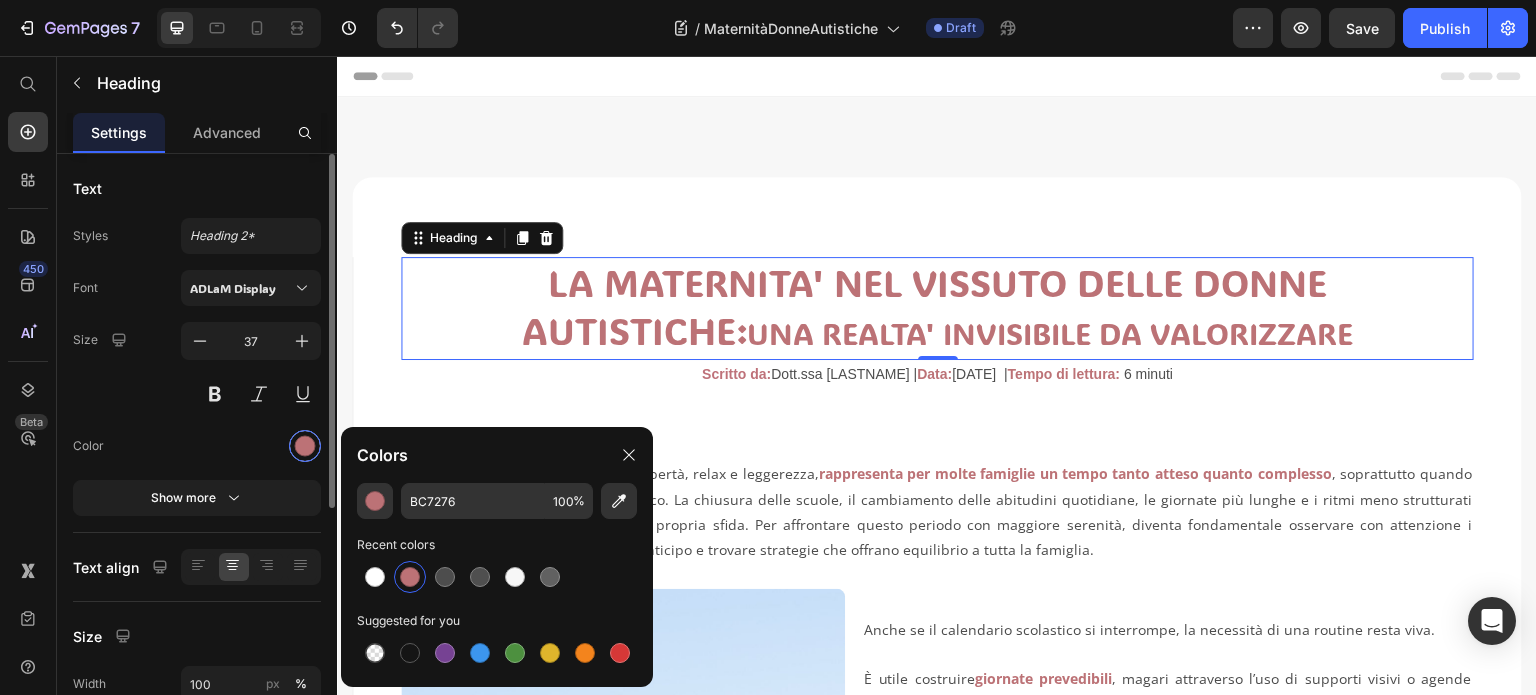 click at bounding box center (305, 446) 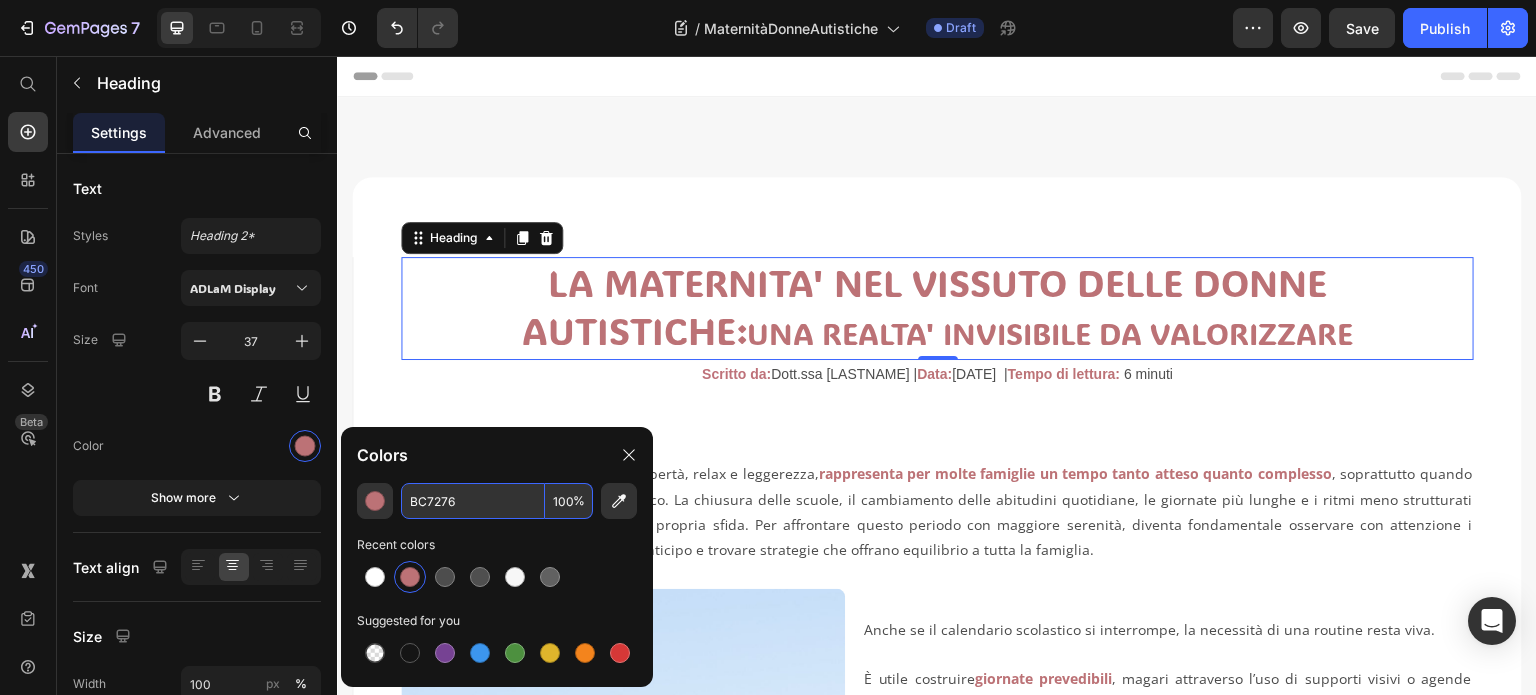 paste on "553730" 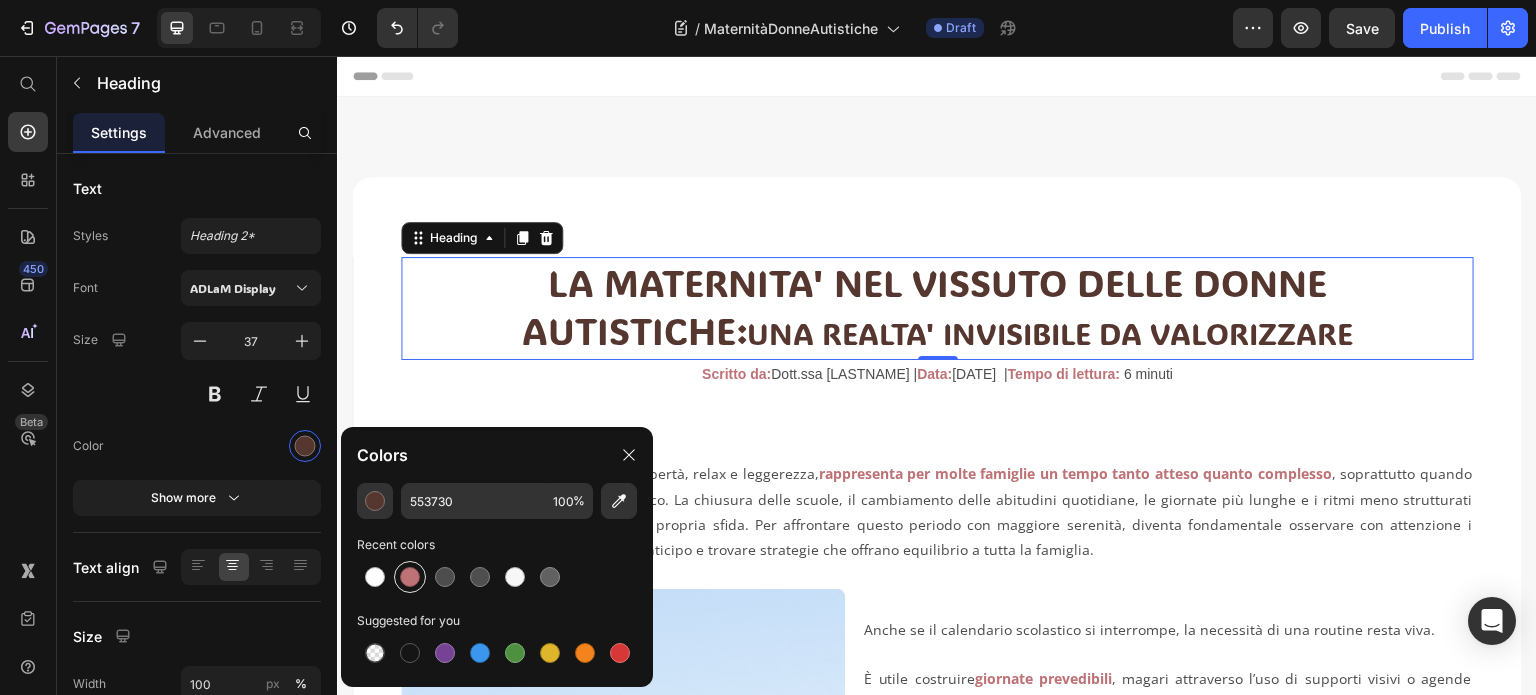 click at bounding box center (410, 577) 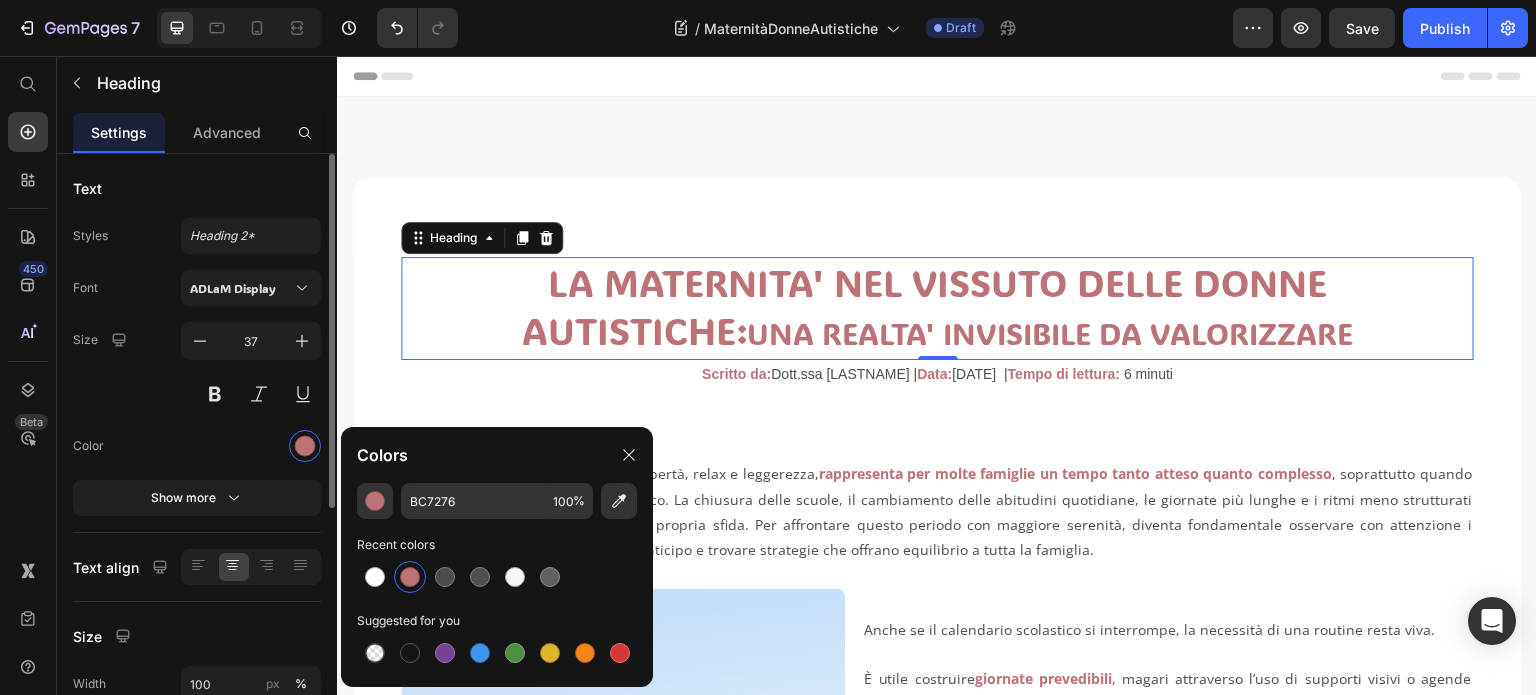 click on "Size 37" at bounding box center (197, 367) 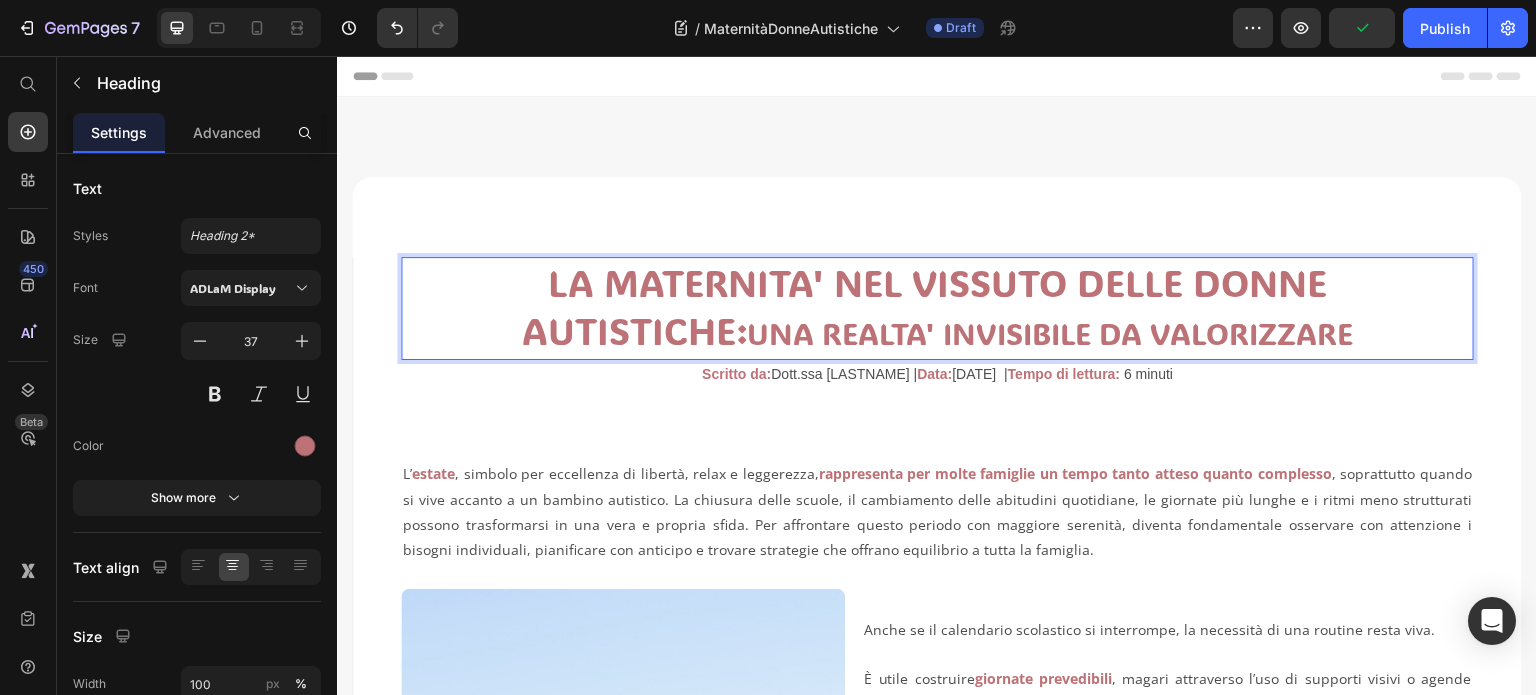click on "UNA REALTA' INVISIBILE DA VALORIZZARE" at bounding box center [1050, 333] 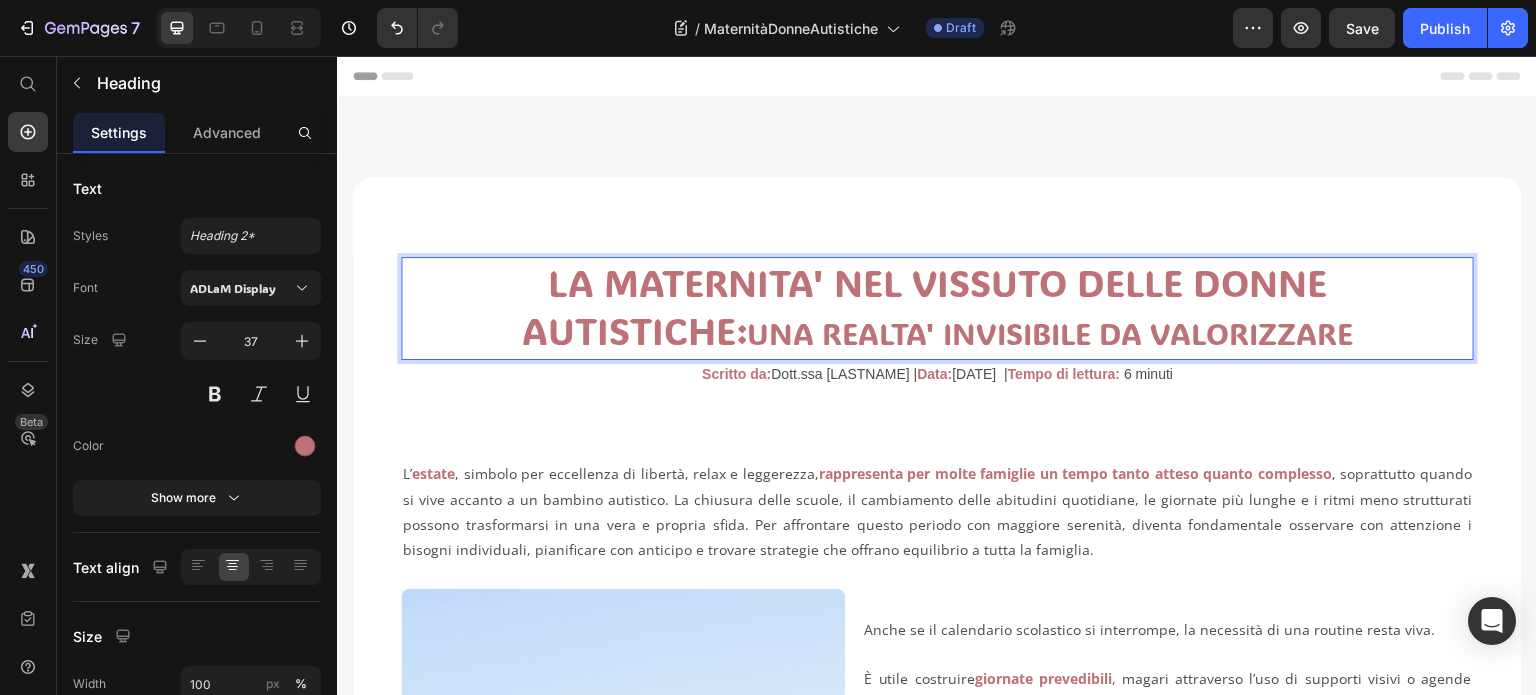 click on "UNA REALTA' INVISIBILE DA VALORIZZARE" at bounding box center (1050, 333) 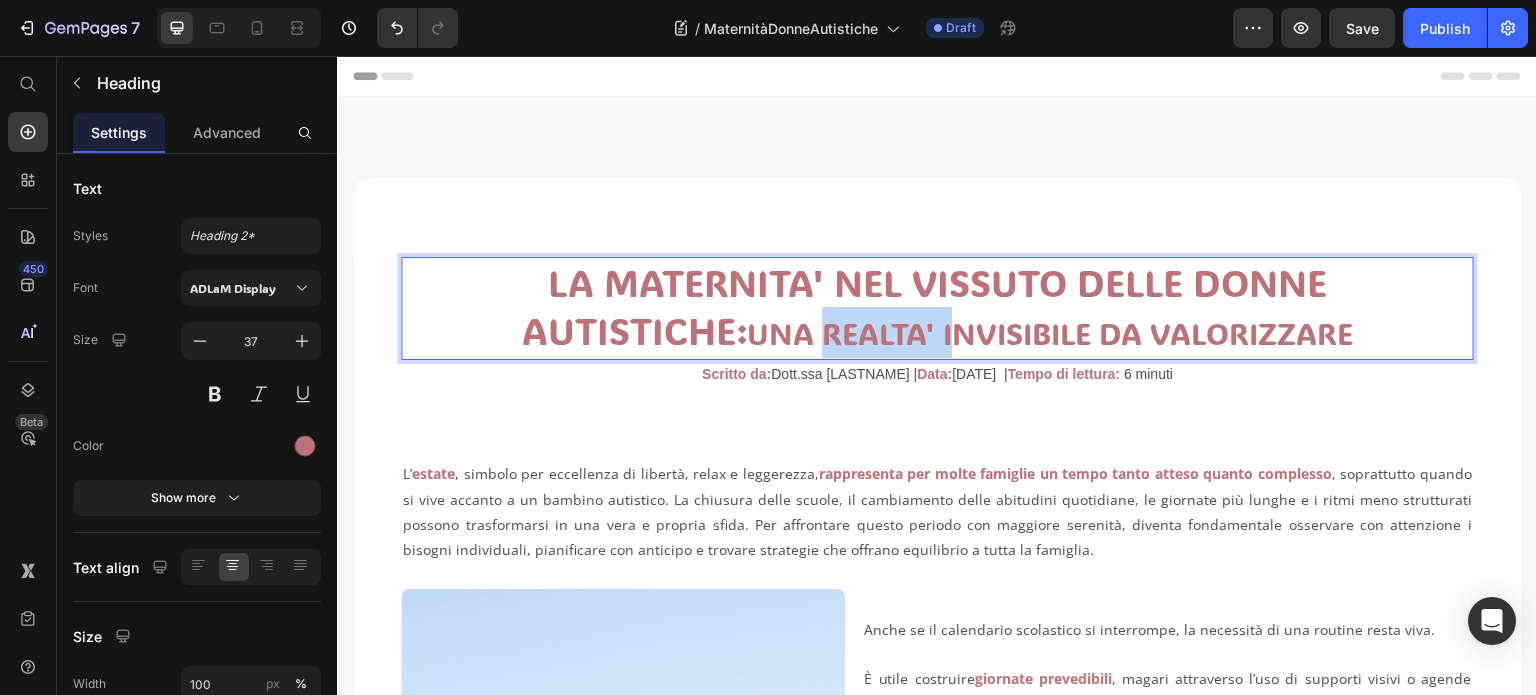 drag, startPoint x: 705, startPoint y: 333, endPoint x: 839, endPoint y: 330, distance: 134.03358 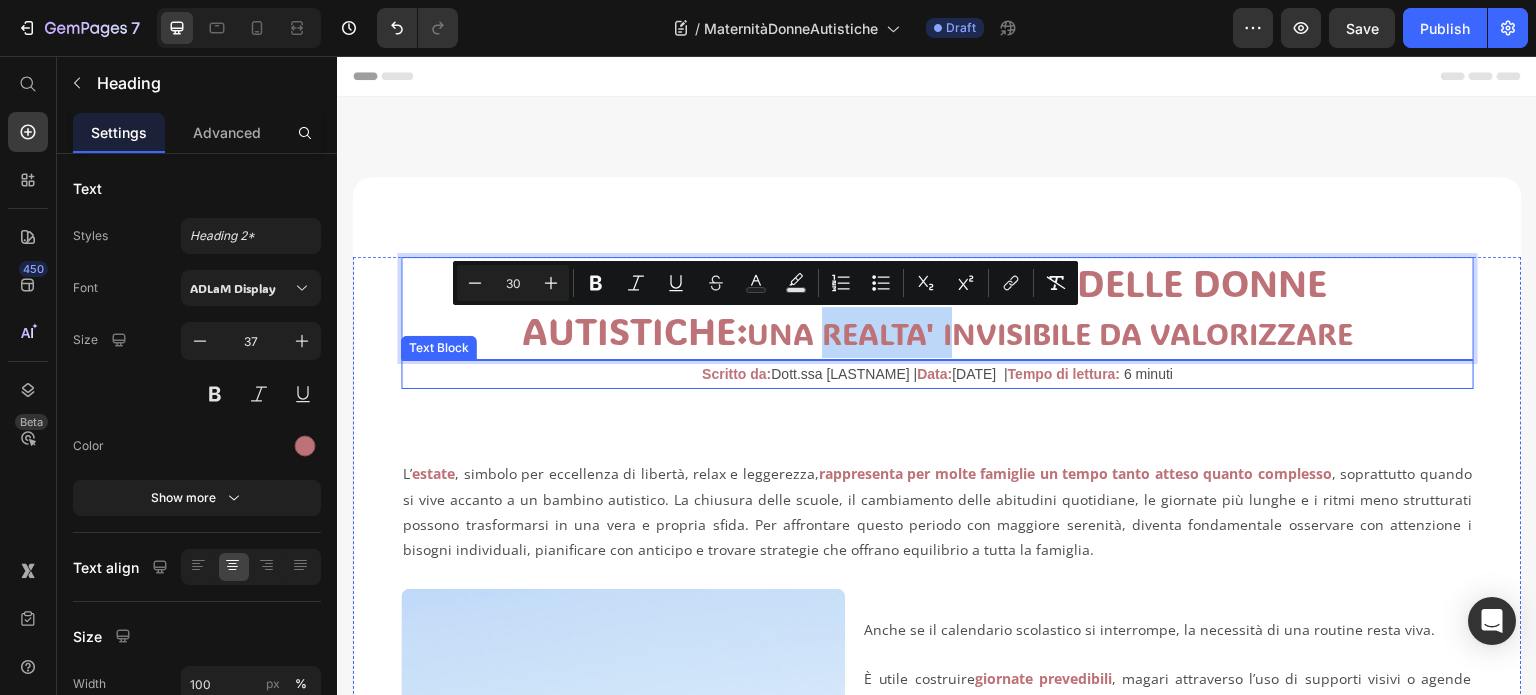 click on "Scritto da:" at bounding box center [736, 374] 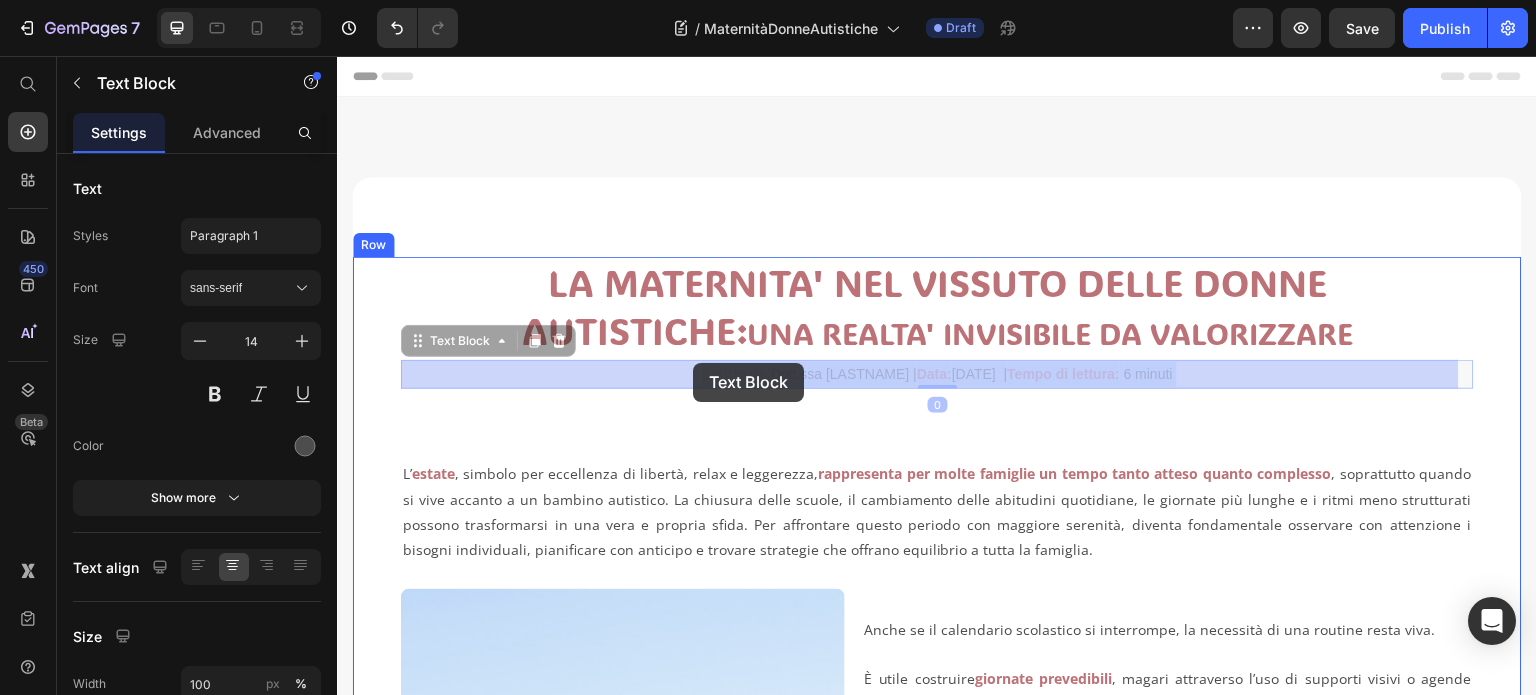 drag, startPoint x: 643, startPoint y: 372, endPoint x: 693, endPoint y: 363, distance: 50.803543 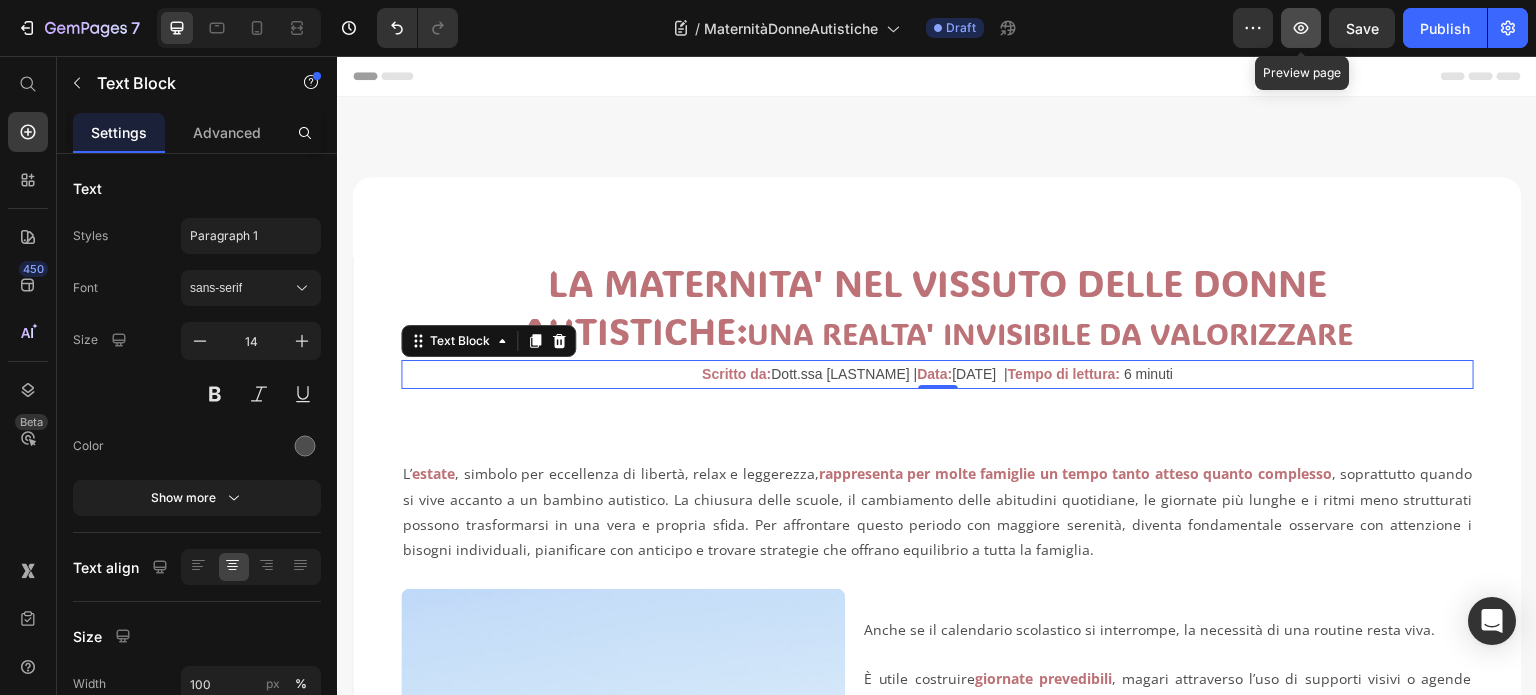 click 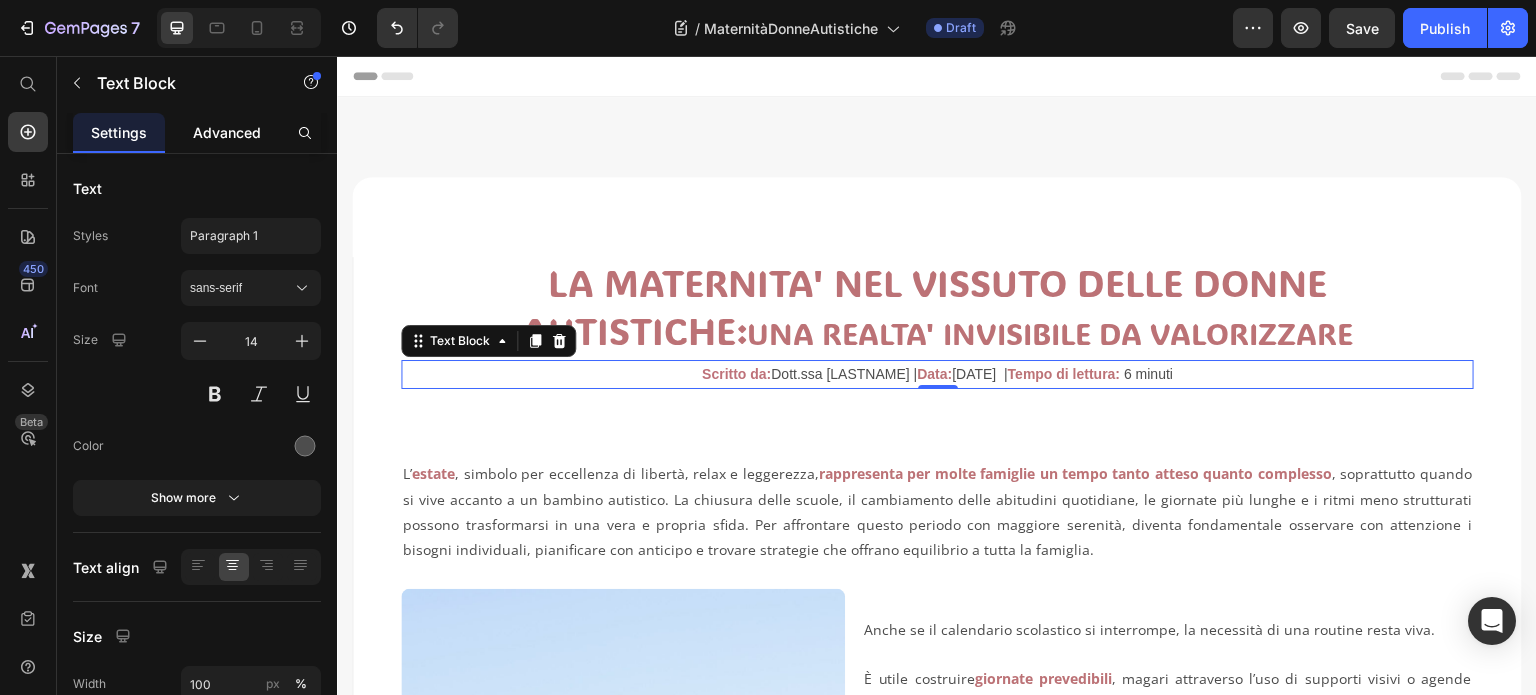 click on "Advanced" at bounding box center [227, 132] 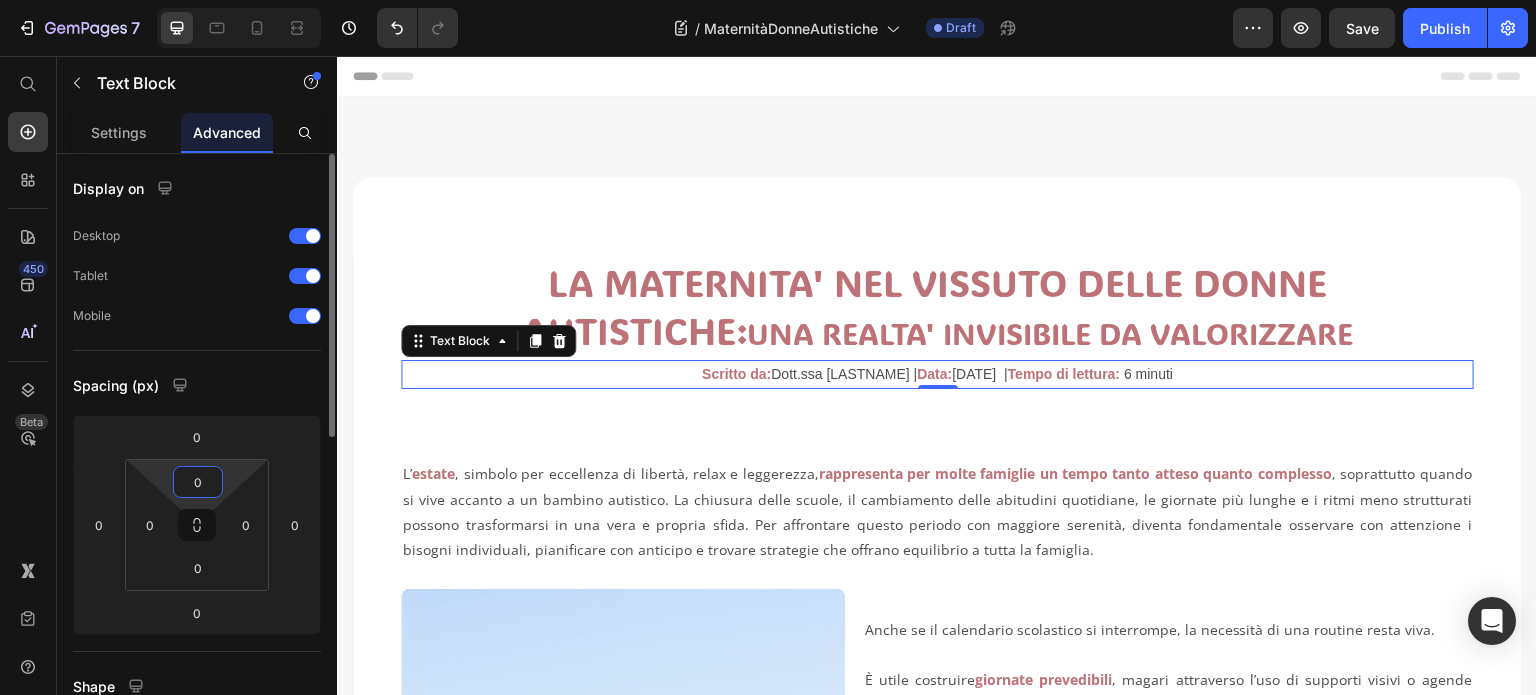click on "0" at bounding box center [198, 482] 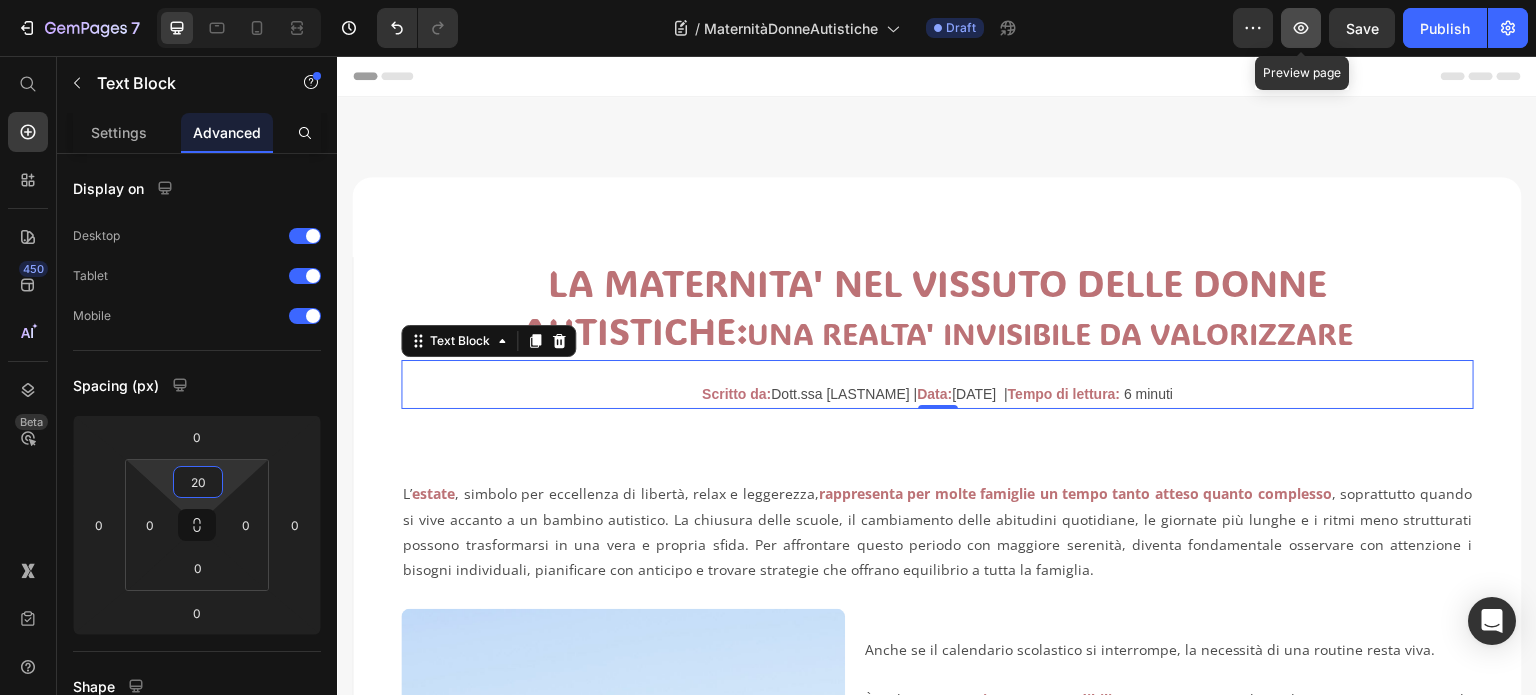 type on "20" 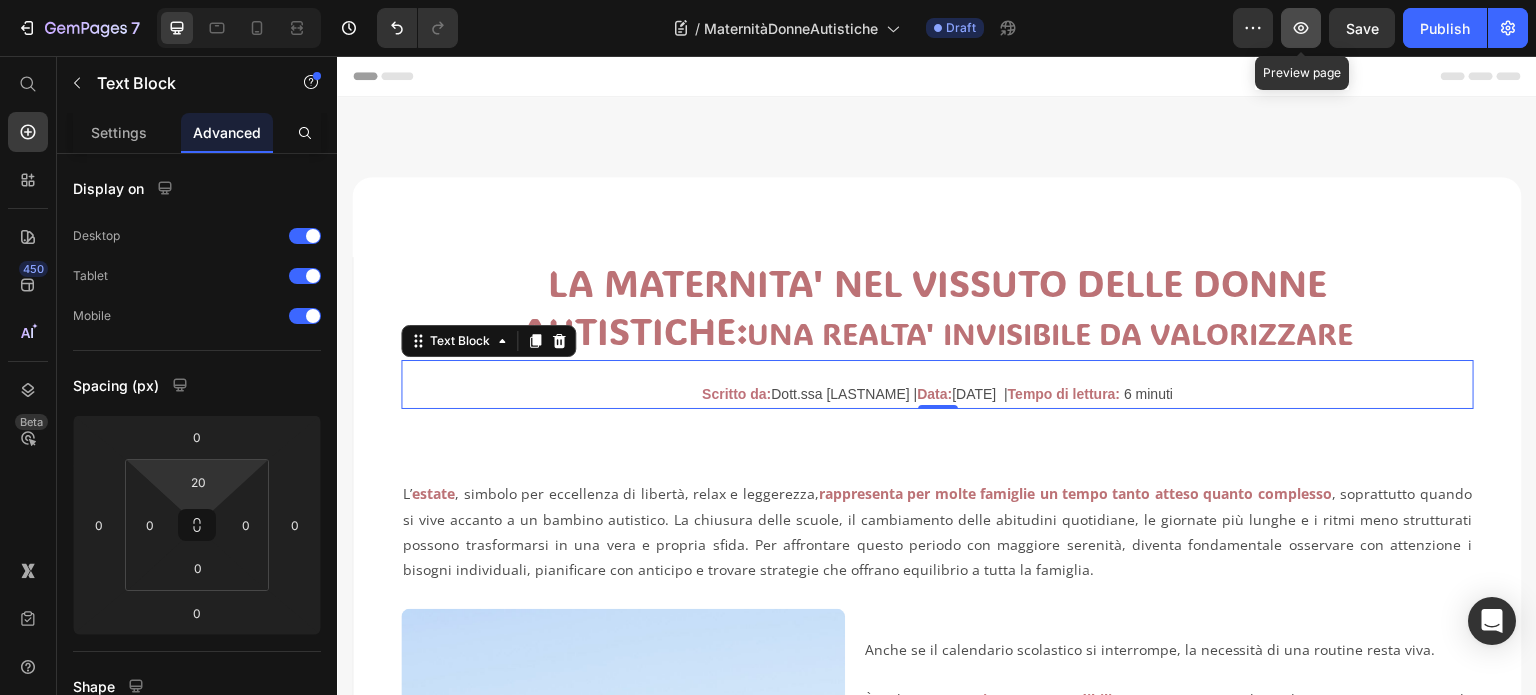 click 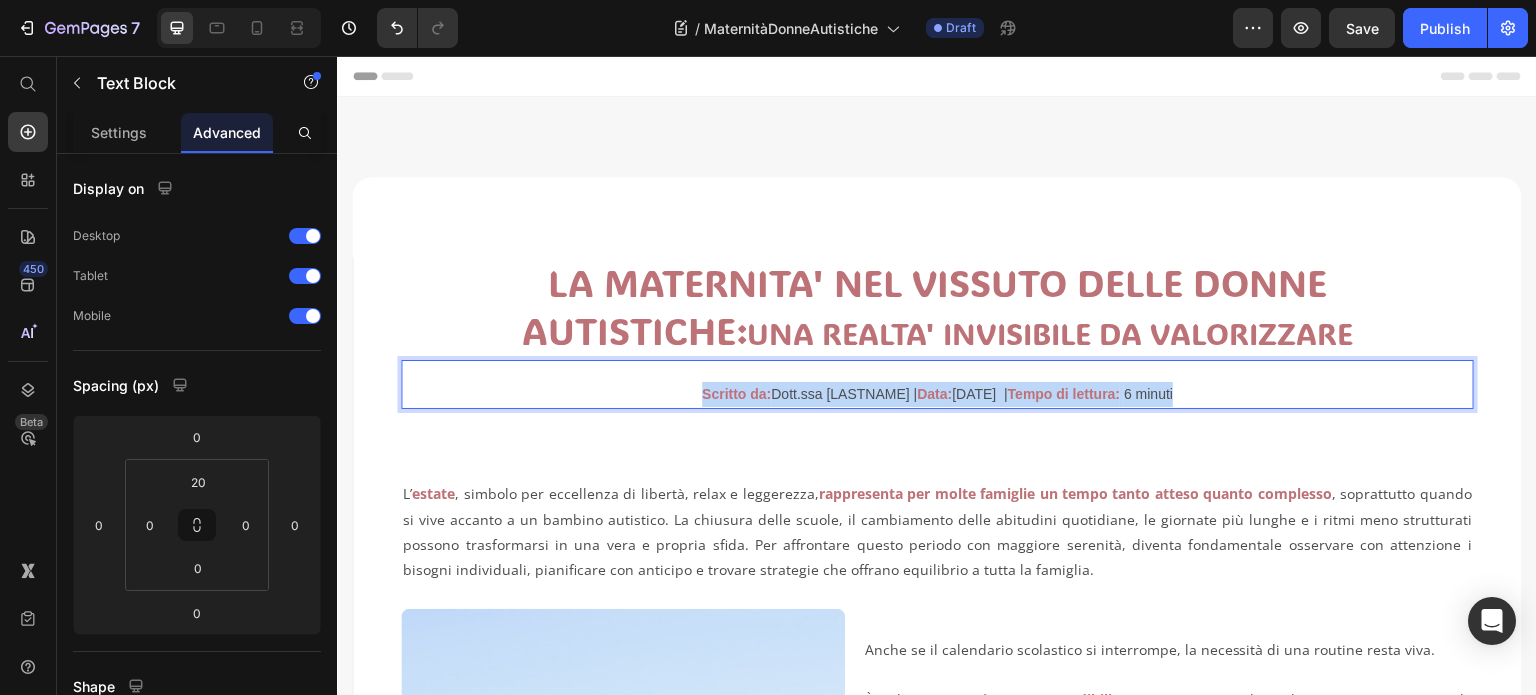 drag, startPoint x: 637, startPoint y: 395, endPoint x: 1287, endPoint y: 374, distance: 650.3392 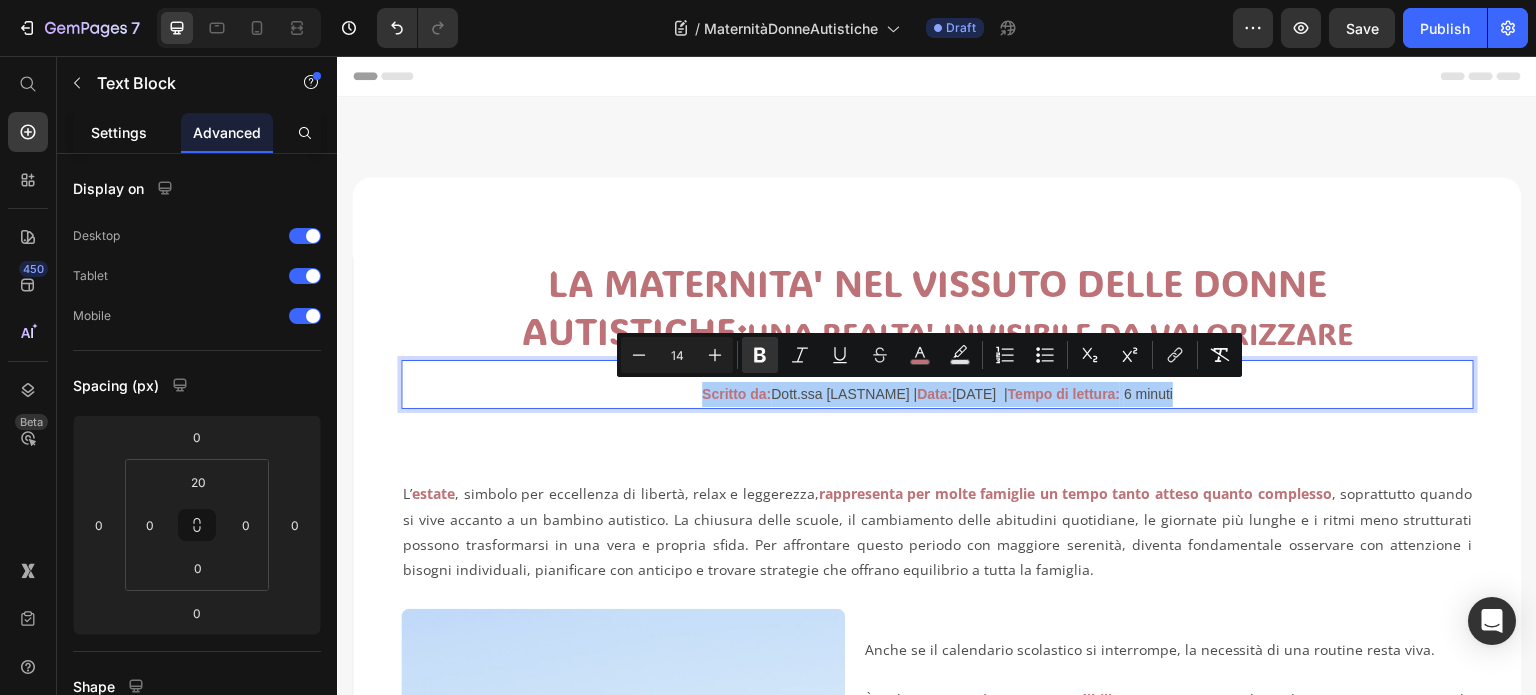 click on "Settings" at bounding box center [119, 132] 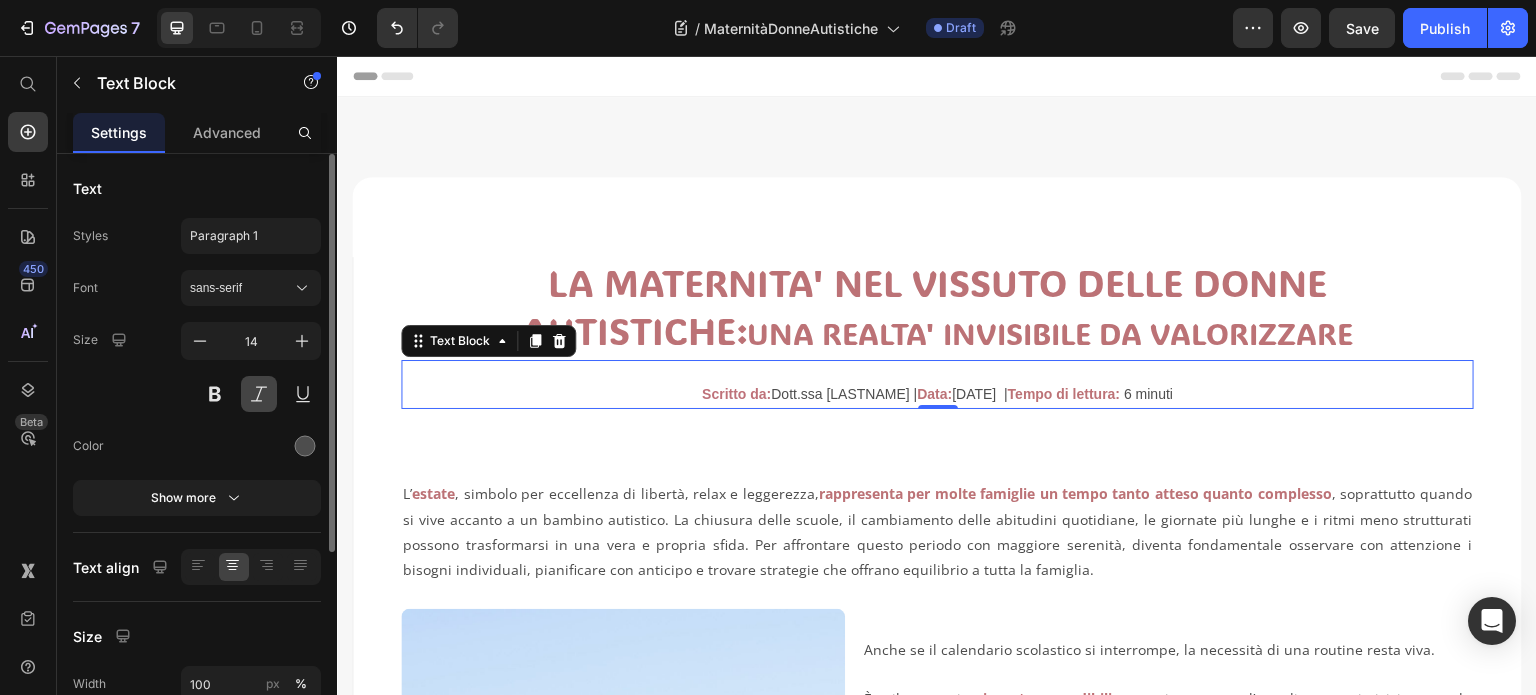 click at bounding box center [259, 394] 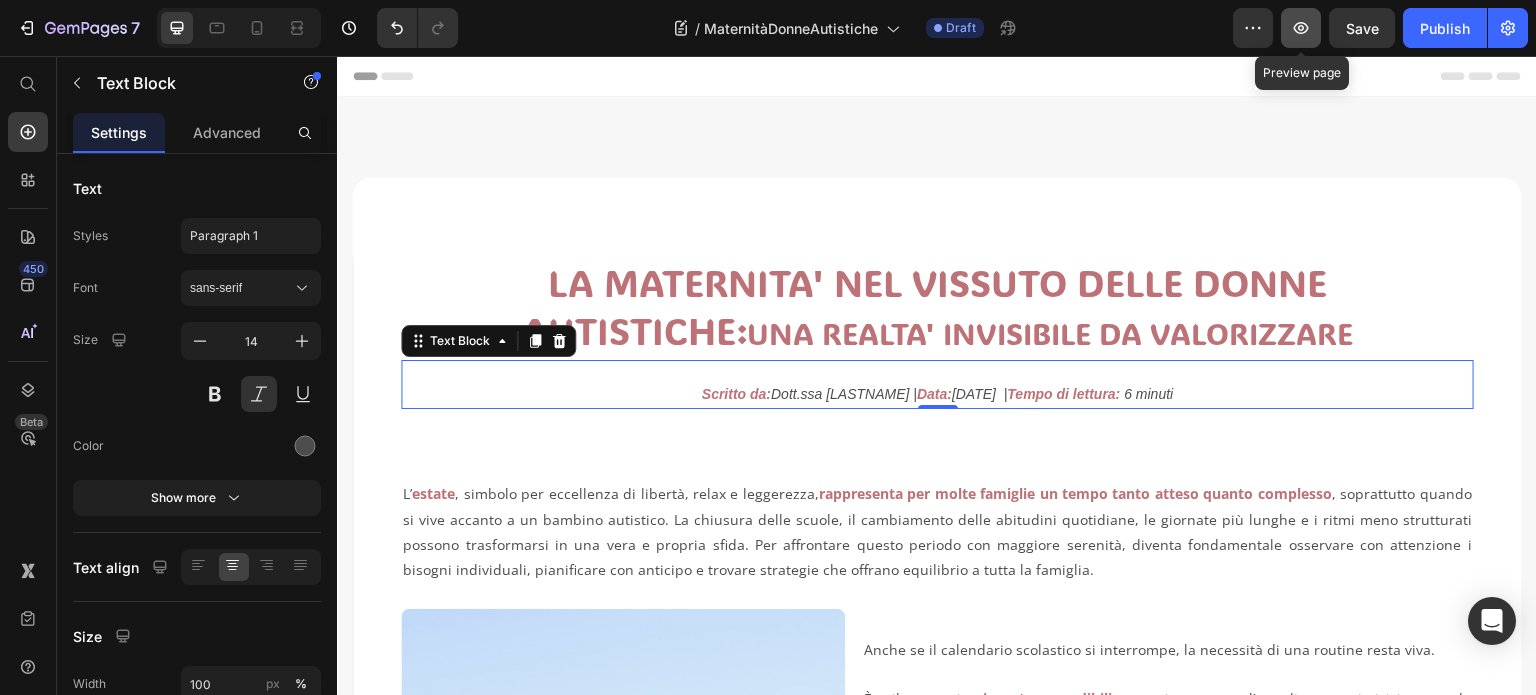 click 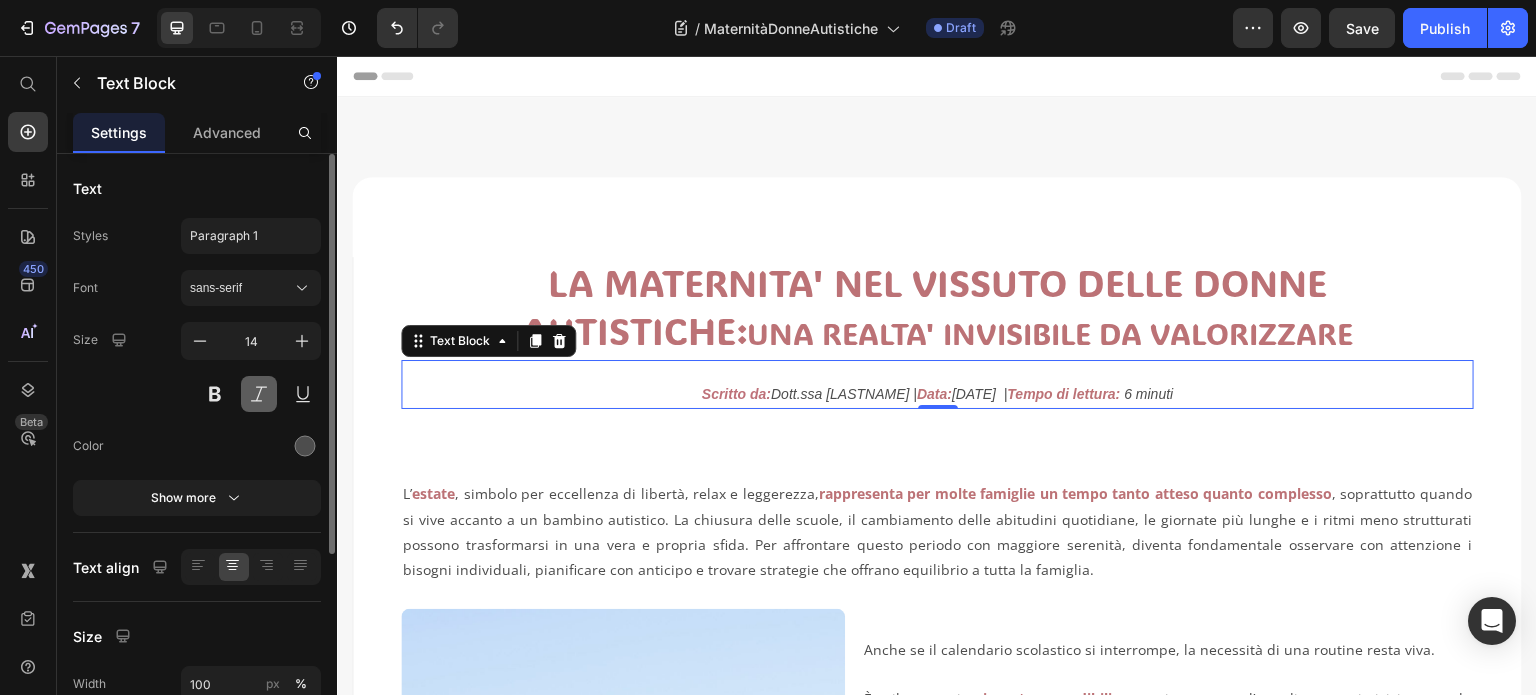 click at bounding box center [259, 394] 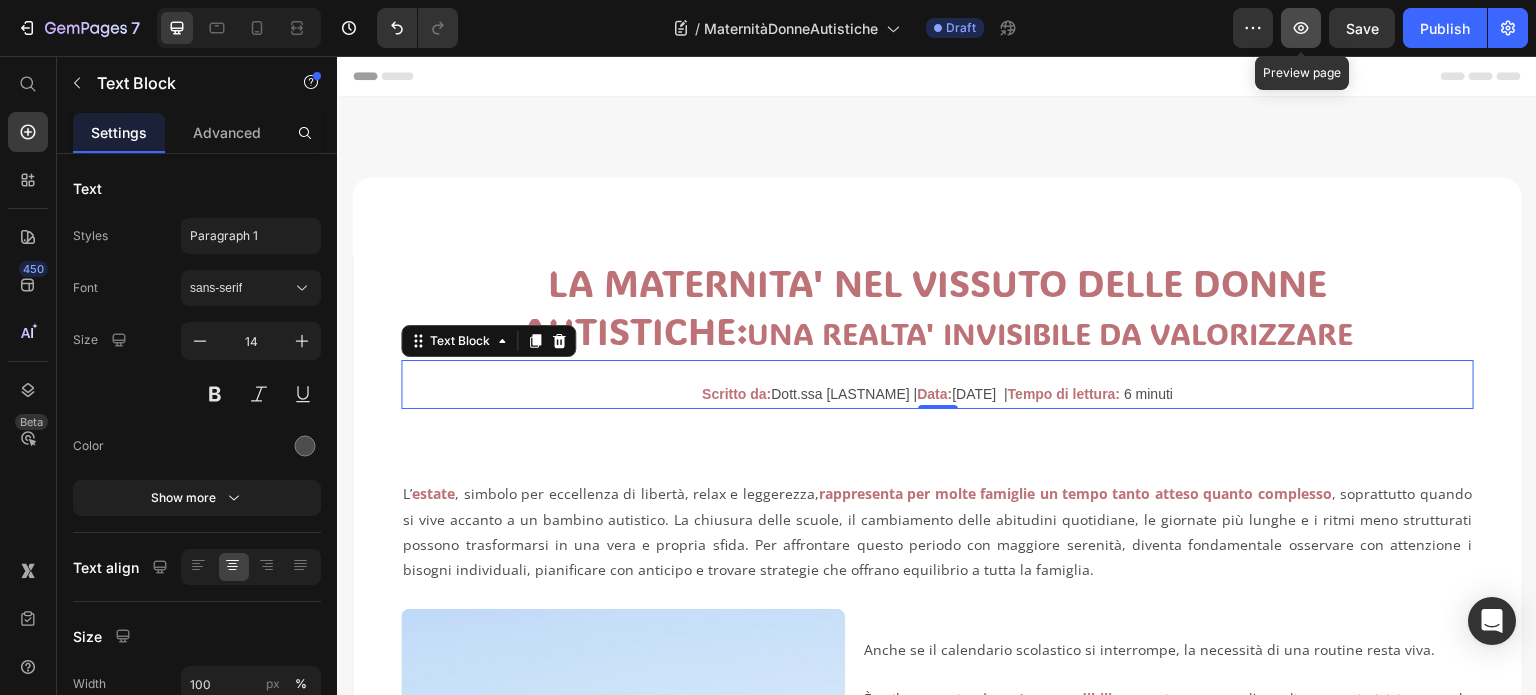click 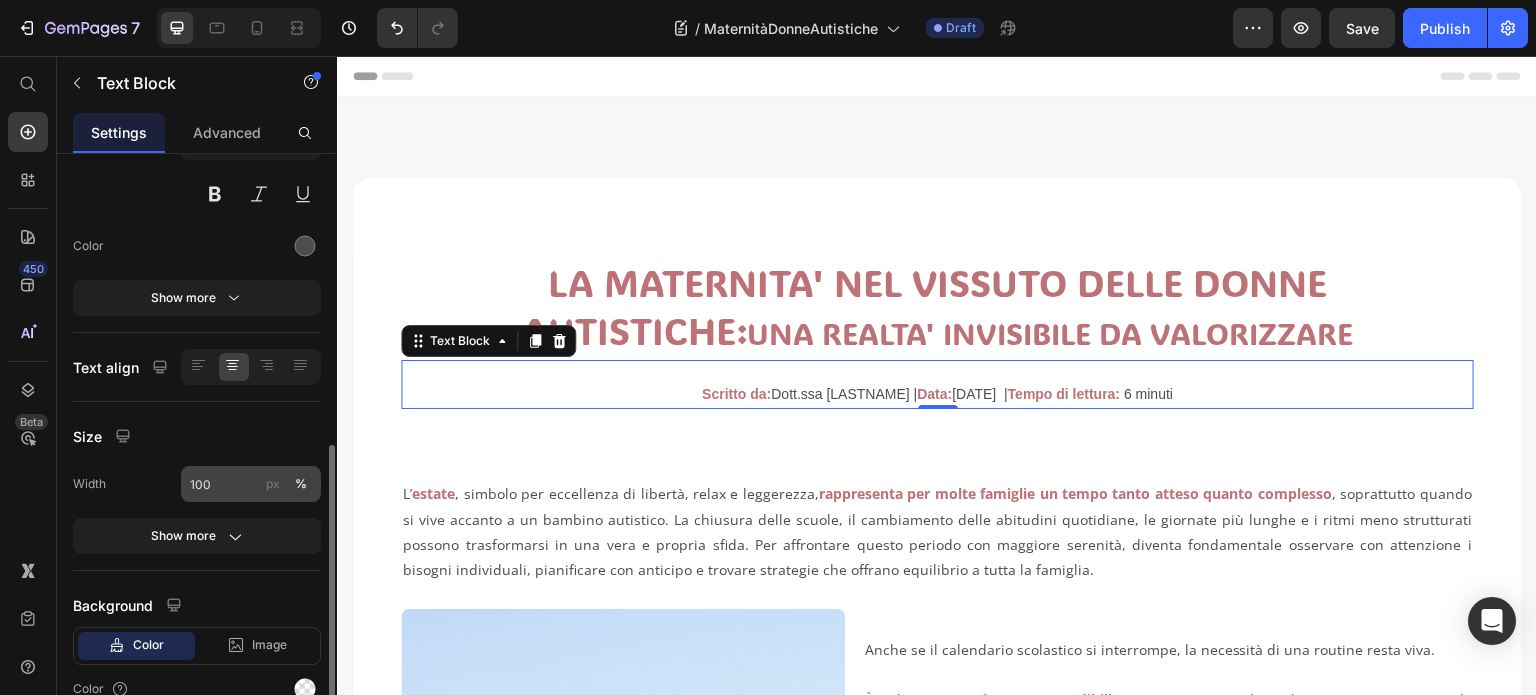 scroll, scrollTop: 294, scrollLeft: 0, axis: vertical 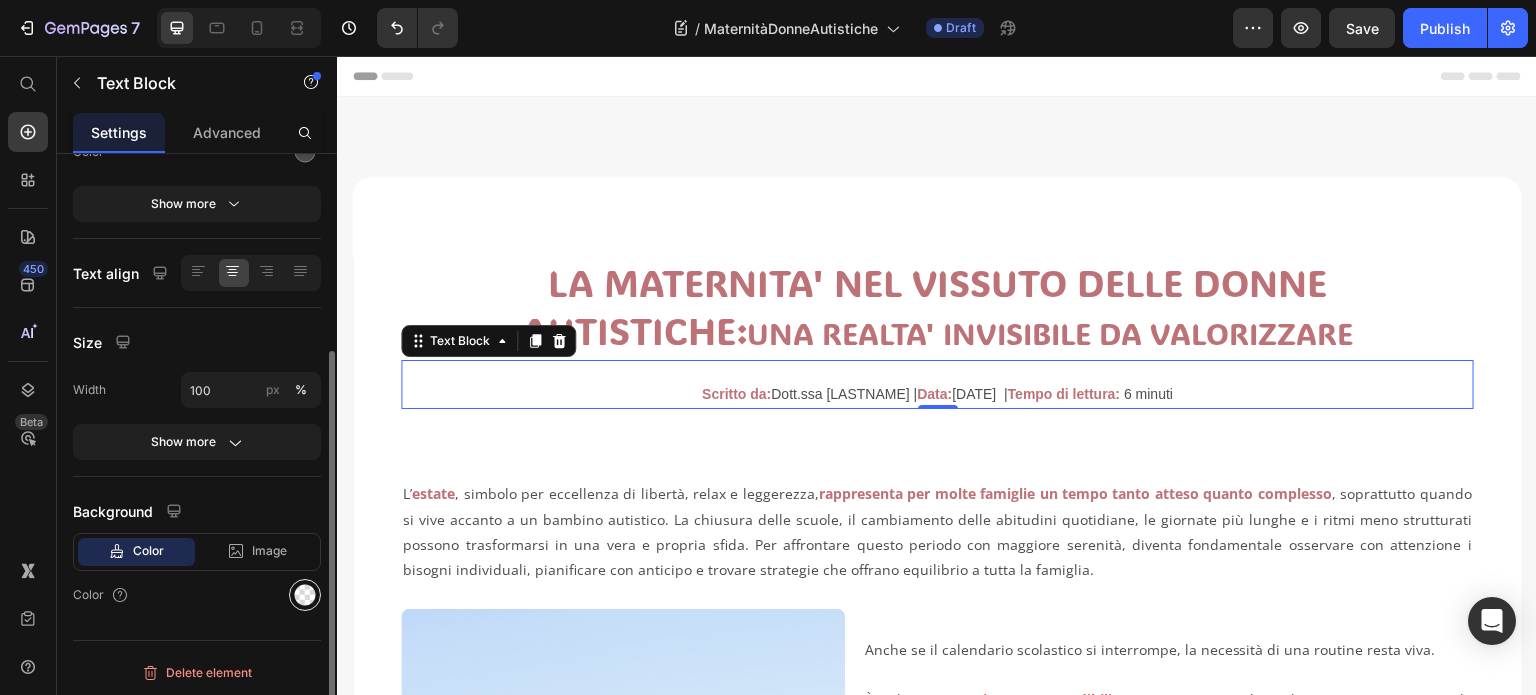 click at bounding box center (305, 595) 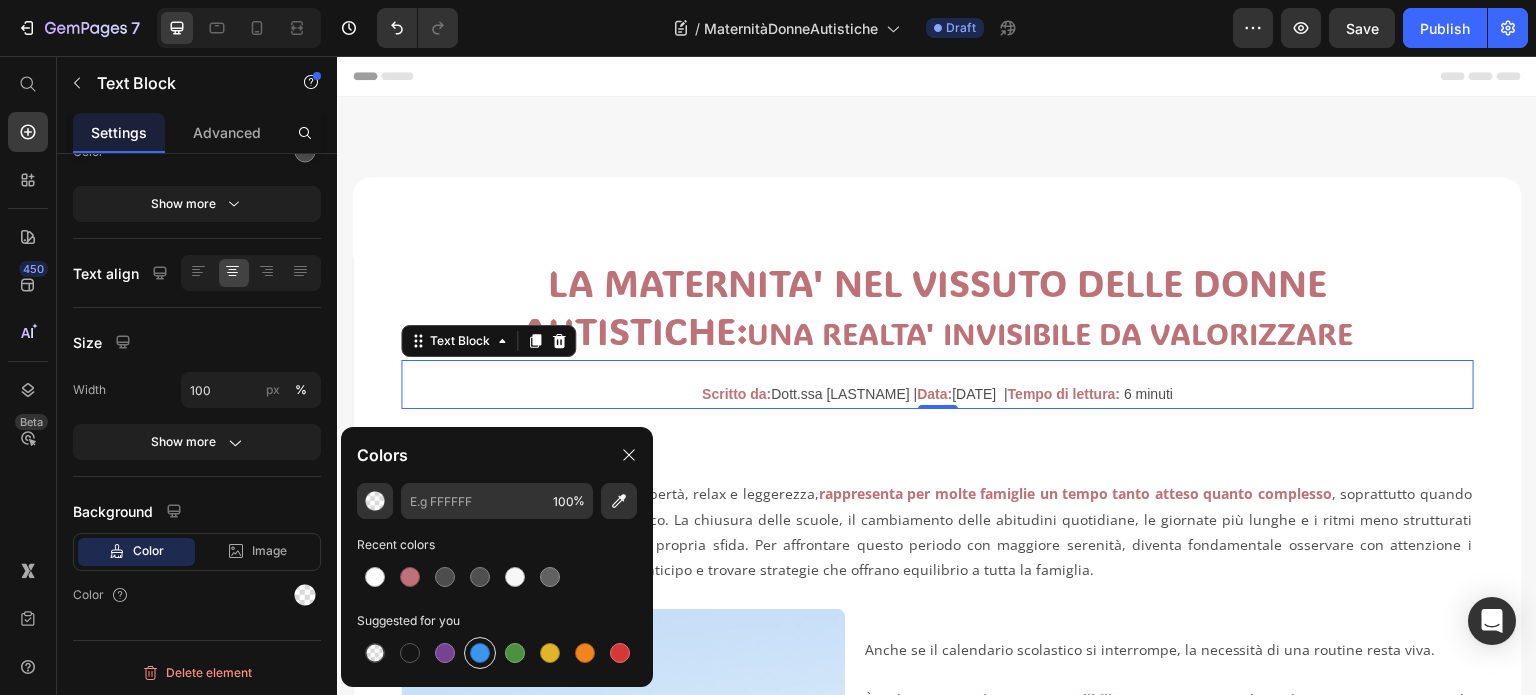 click at bounding box center [480, 653] 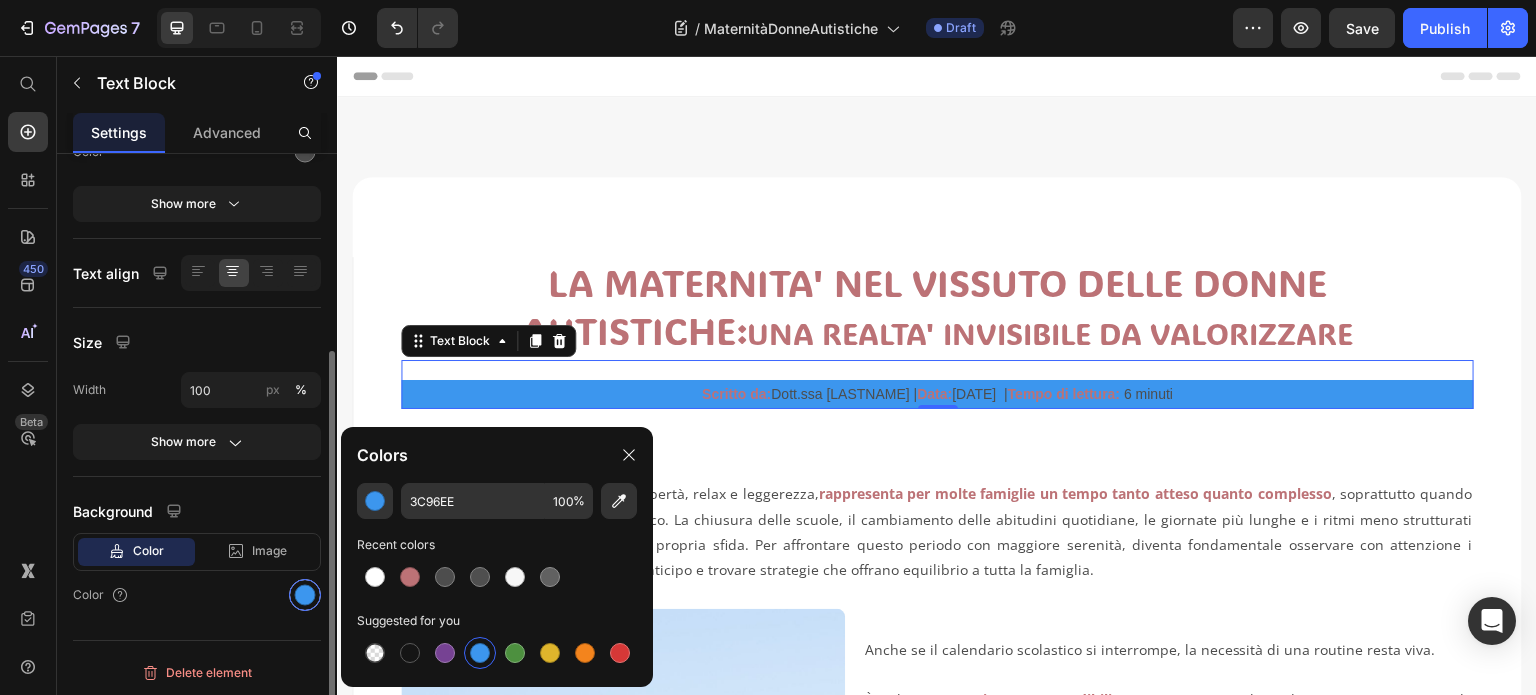 click at bounding box center [305, 595] 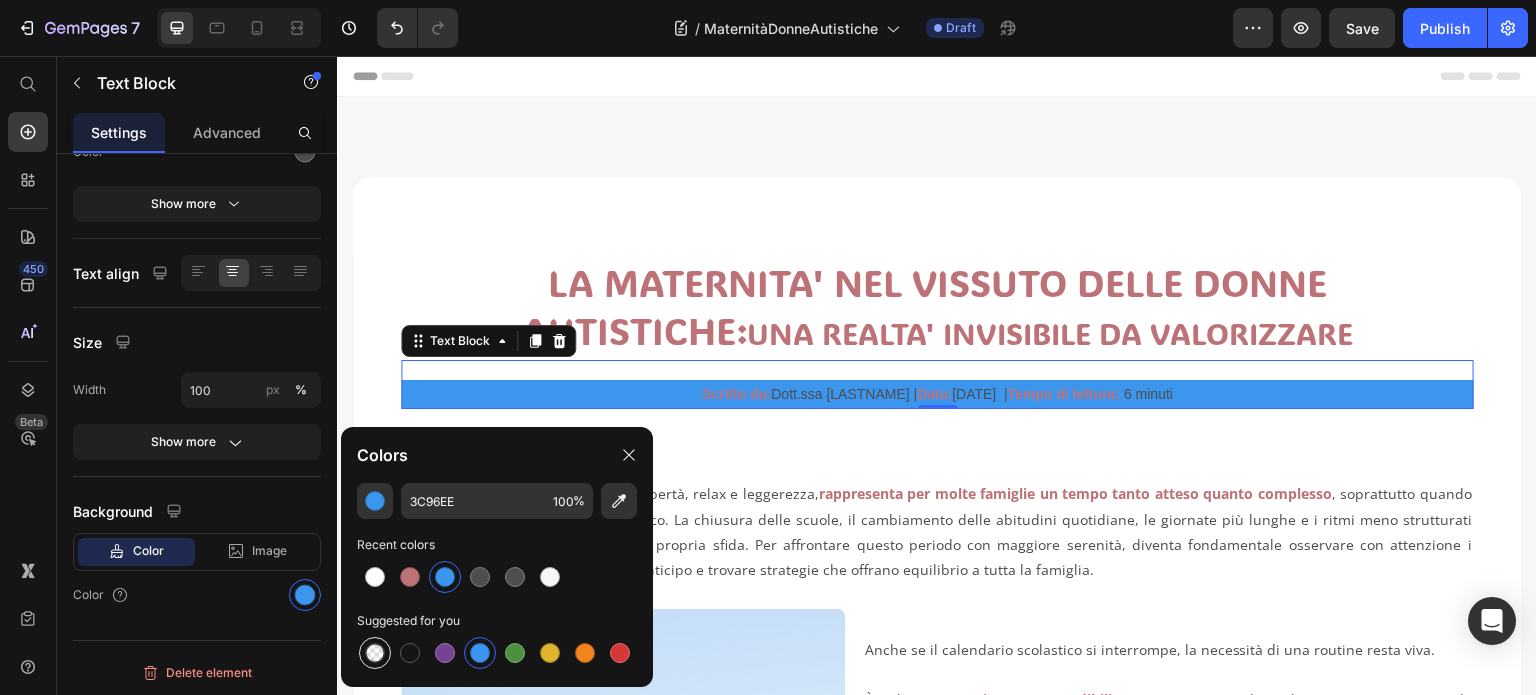 click at bounding box center [375, 653] 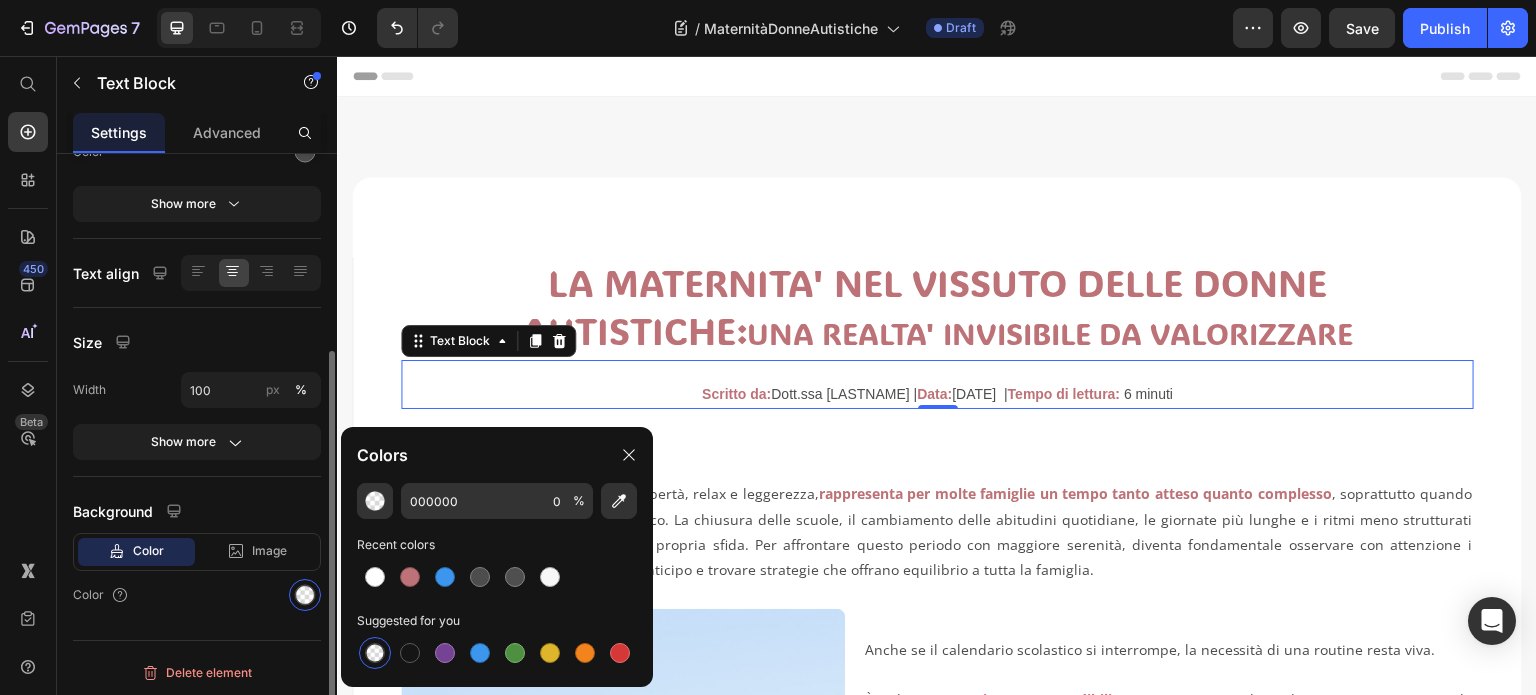 click on "Color" at bounding box center [197, 595] 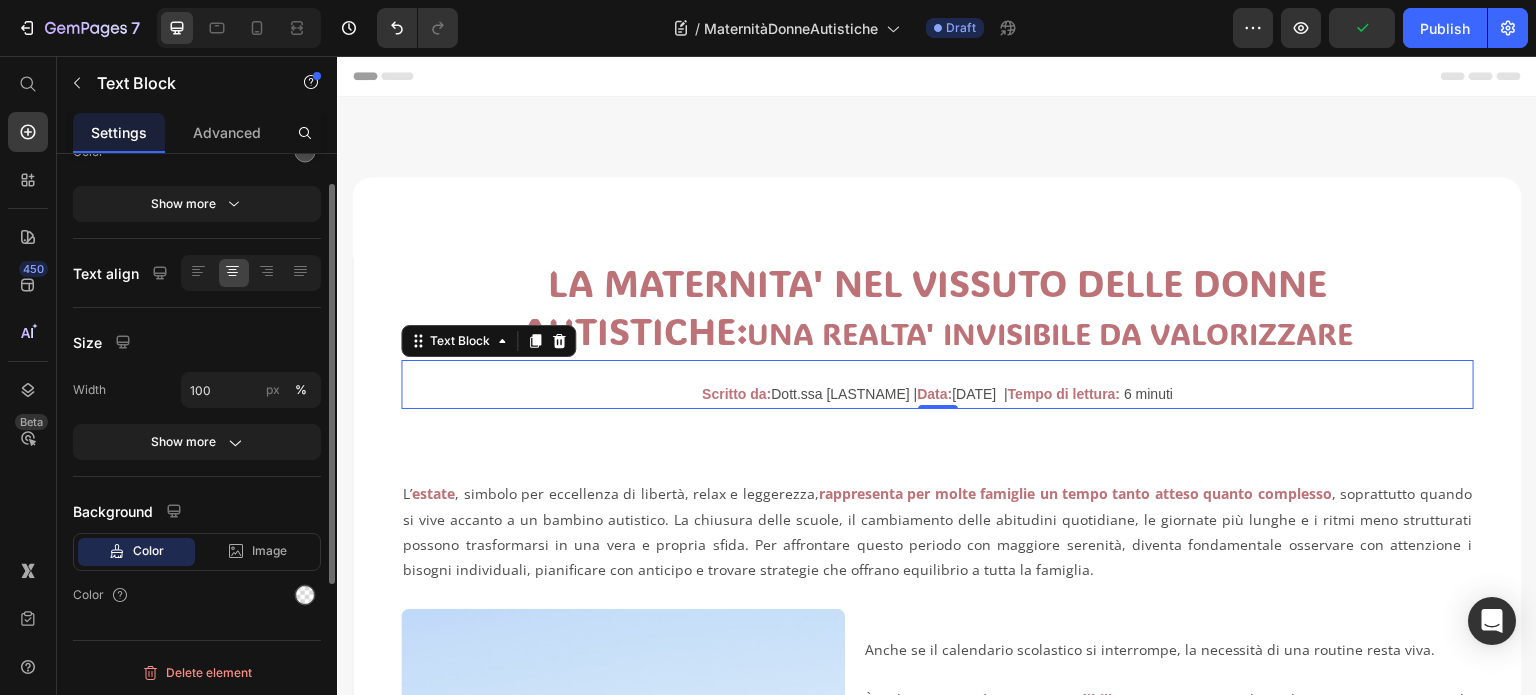 scroll, scrollTop: 194, scrollLeft: 0, axis: vertical 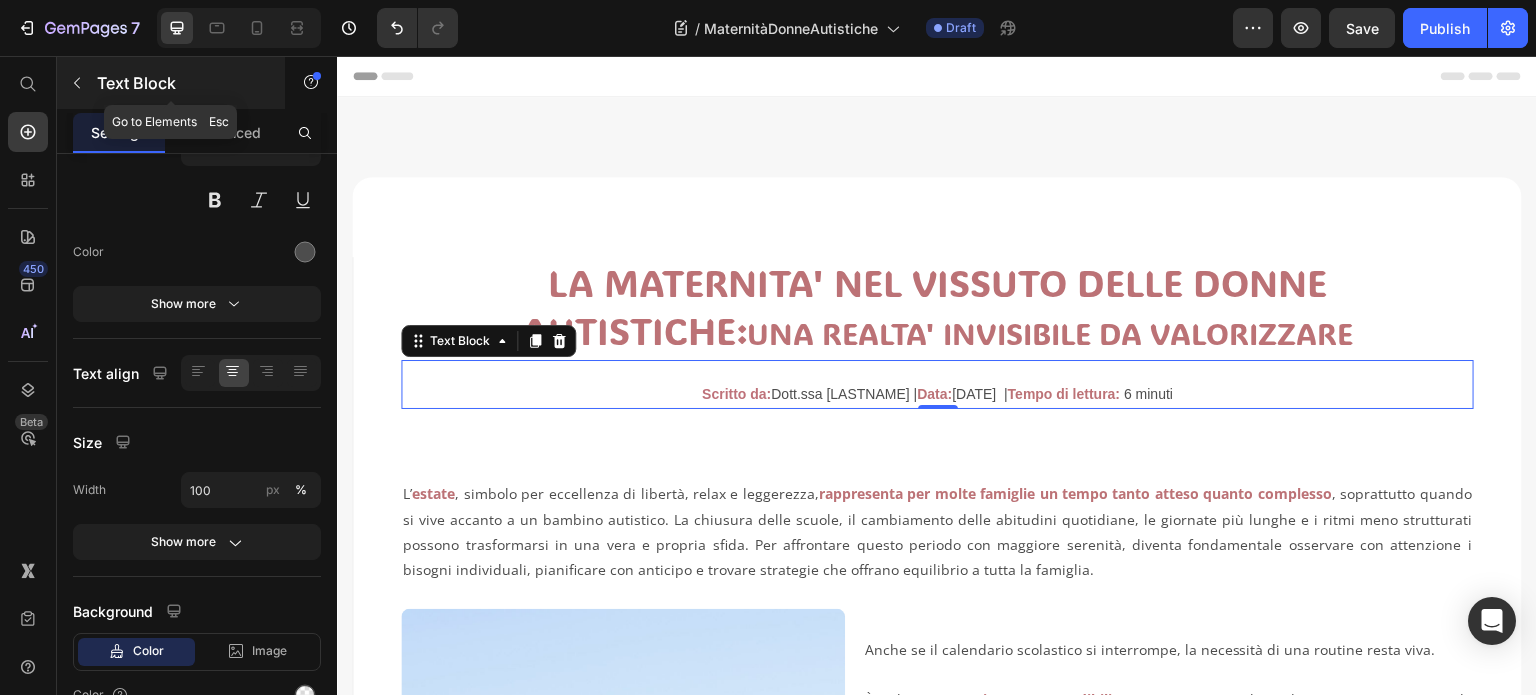 click at bounding box center (77, 83) 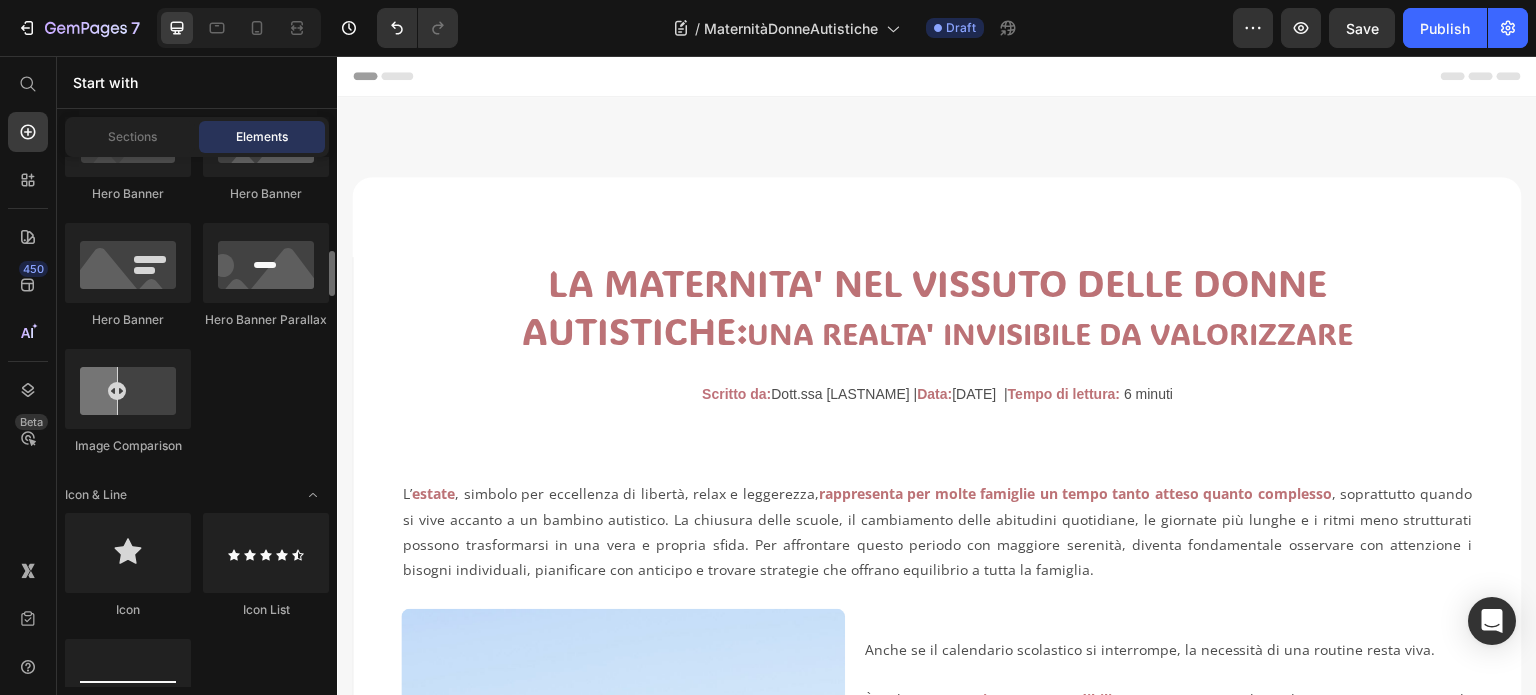 scroll, scrollTop: 1400, scrollLeft: 0, axis: vertical 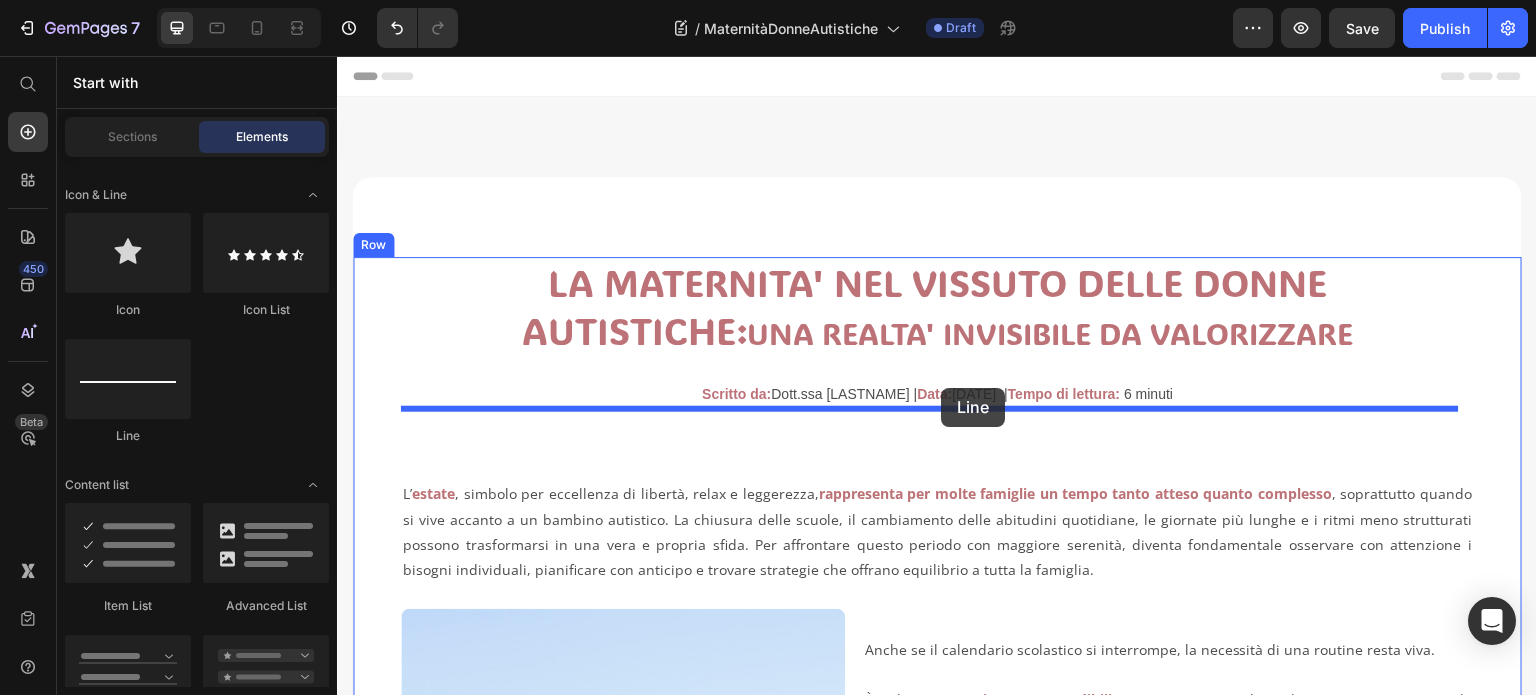 drag, startPoint x: 489, startPoint y: 430, endPoint x: 942, endPoint y: 388, distance: 454.94284 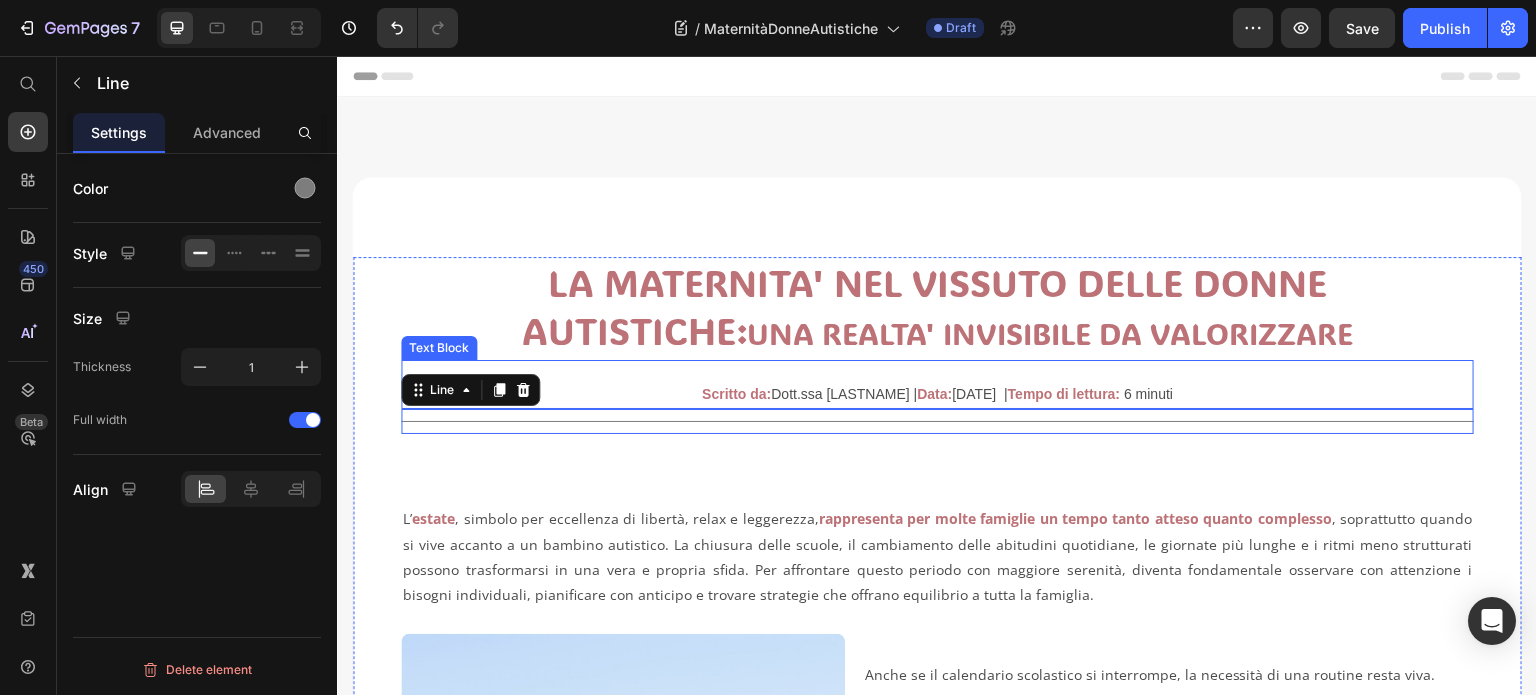 scroll, scrollTop: 0, scrollLeft: 0, axis: both 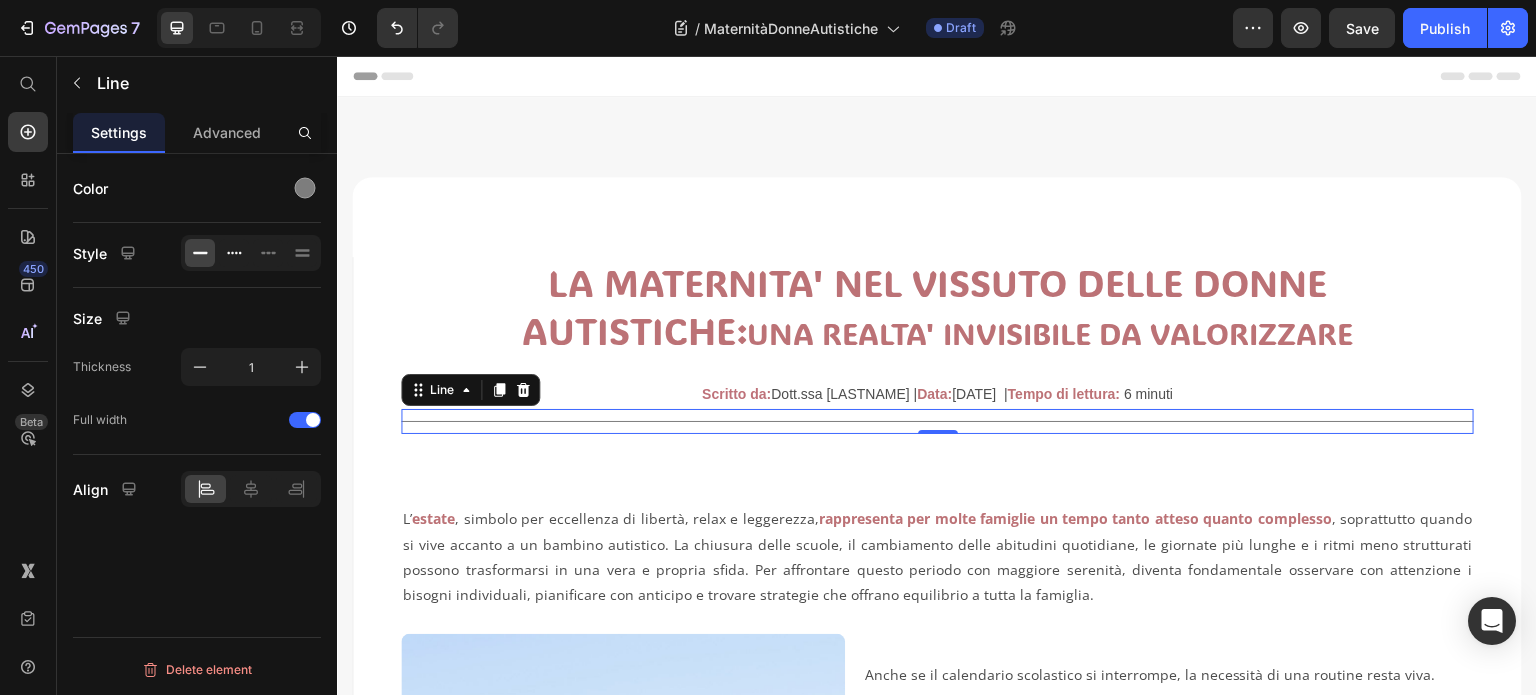 click 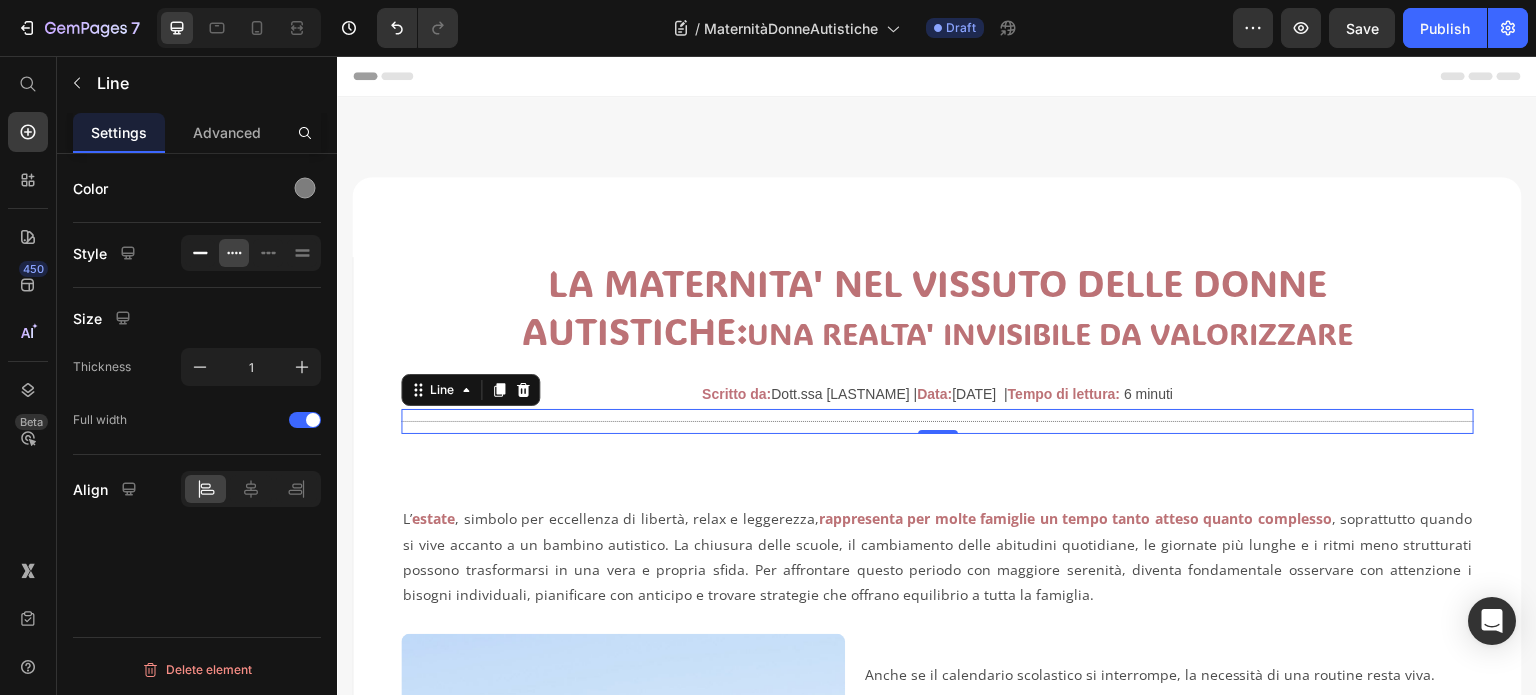 click 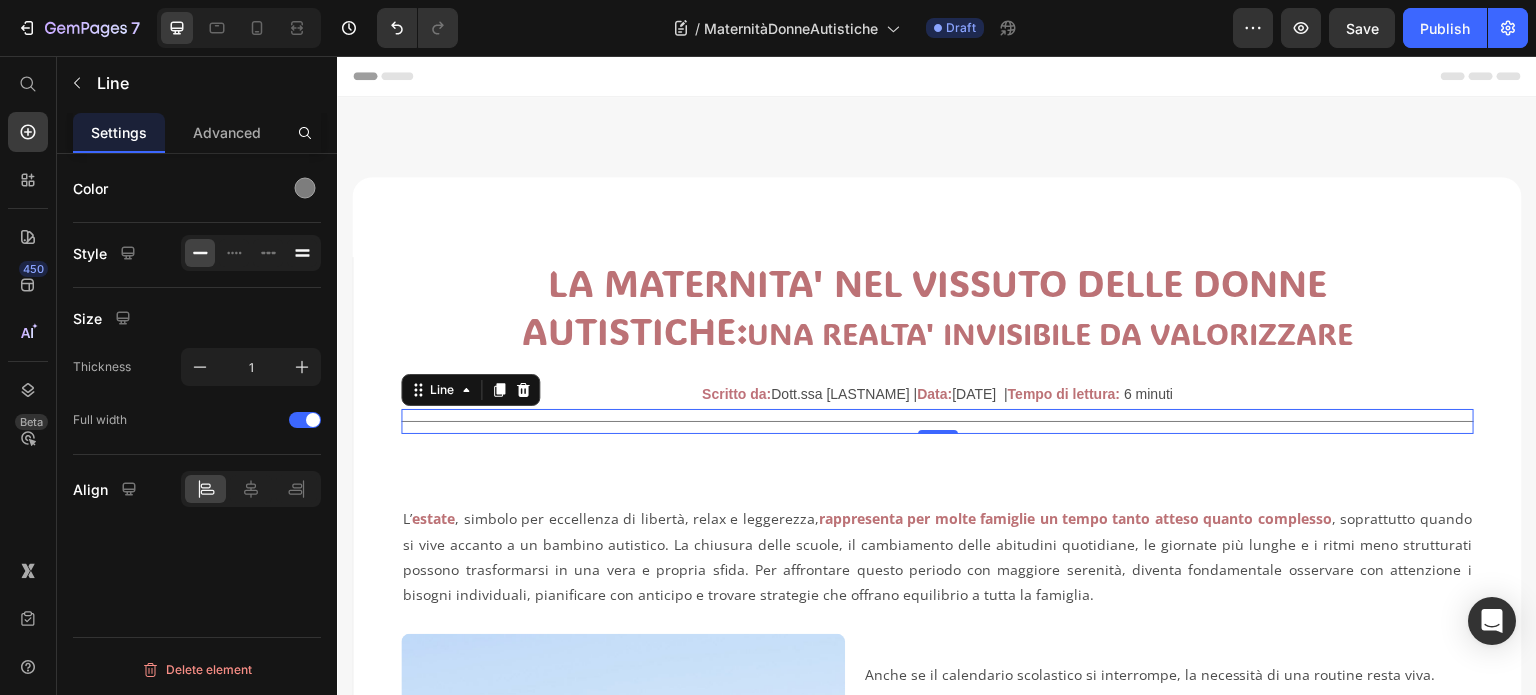 click 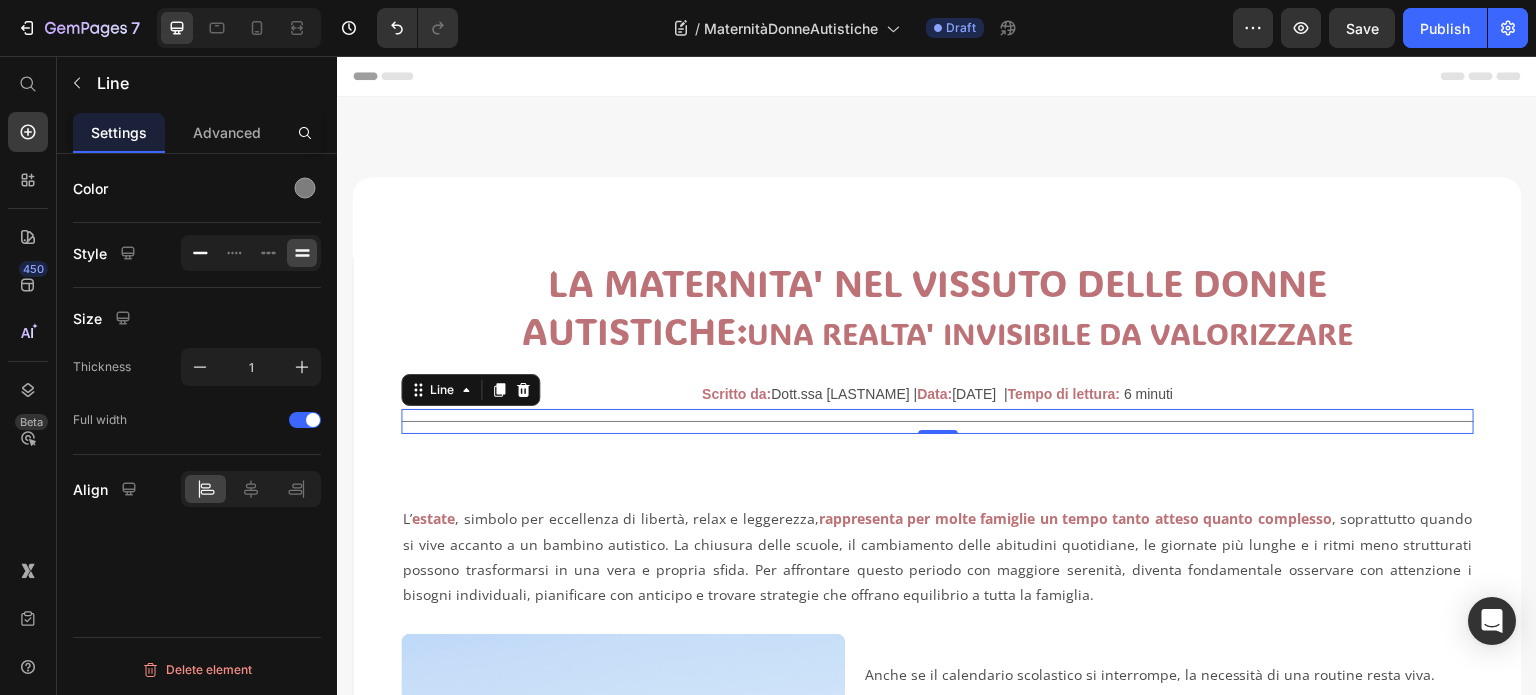 click 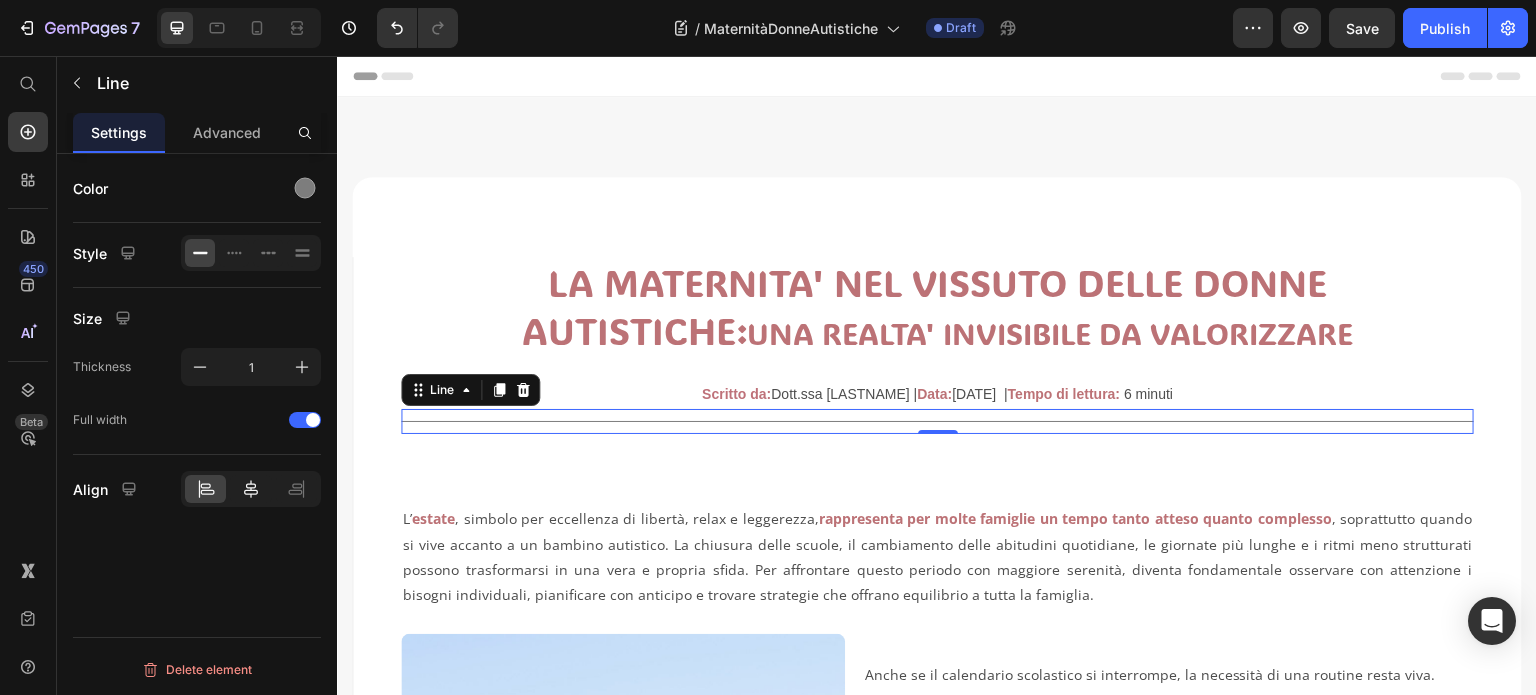 click 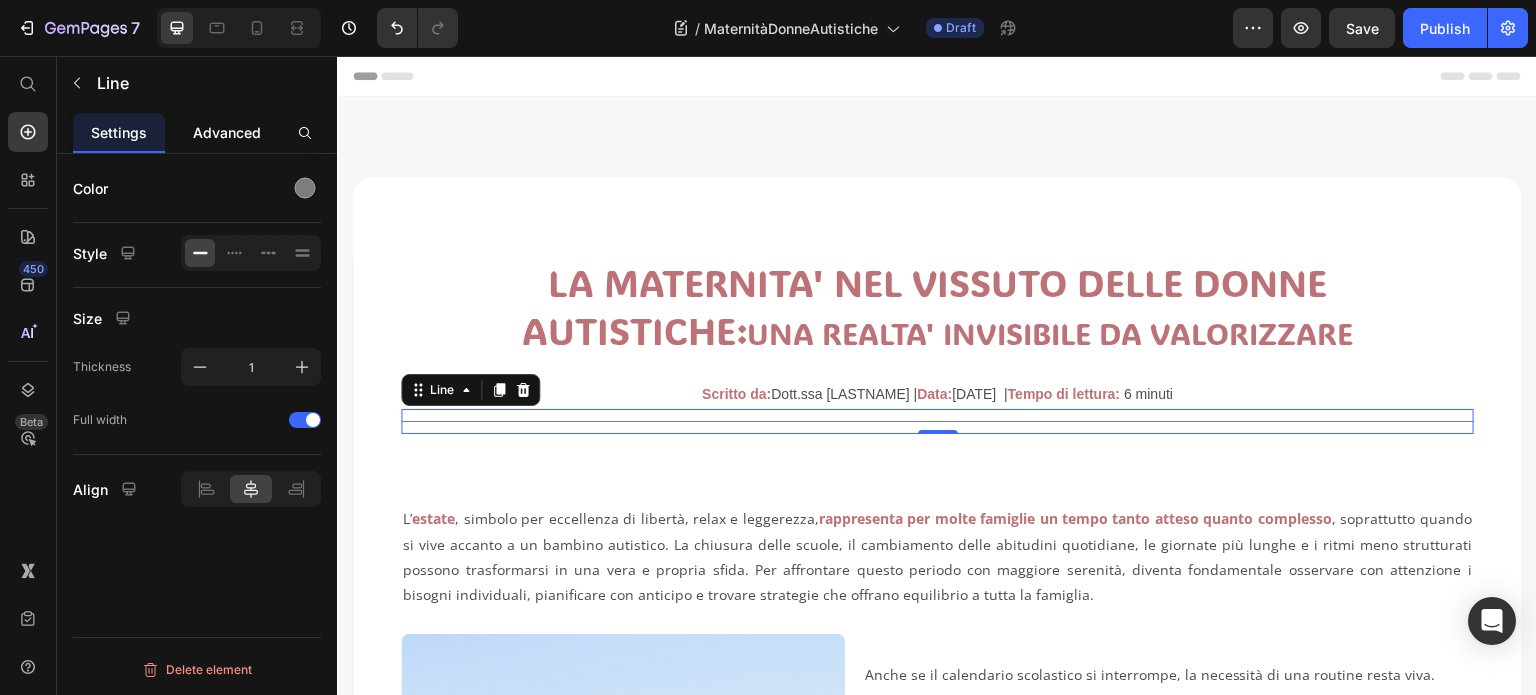 click on "Advanced" at bounding box center (227, 132) 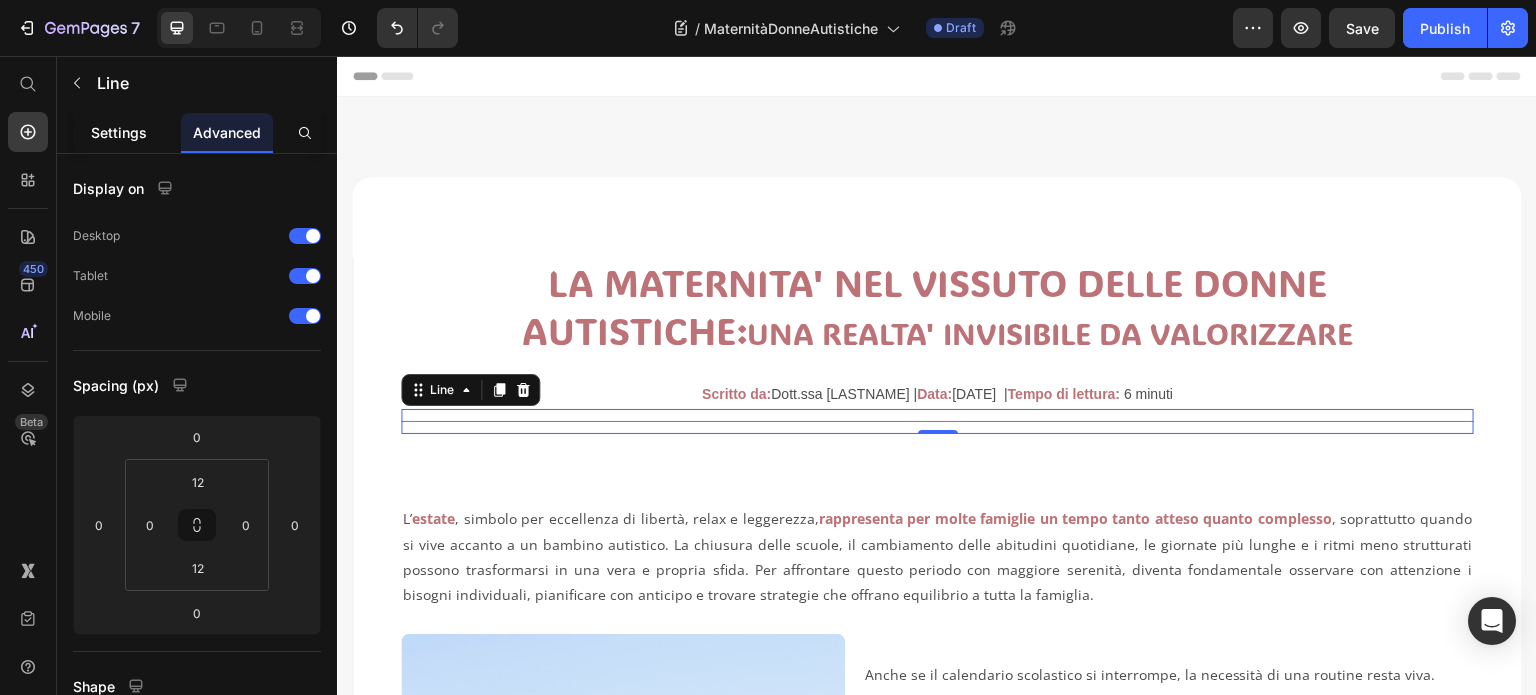 click on "Settings" at bounding box center [119, 132] 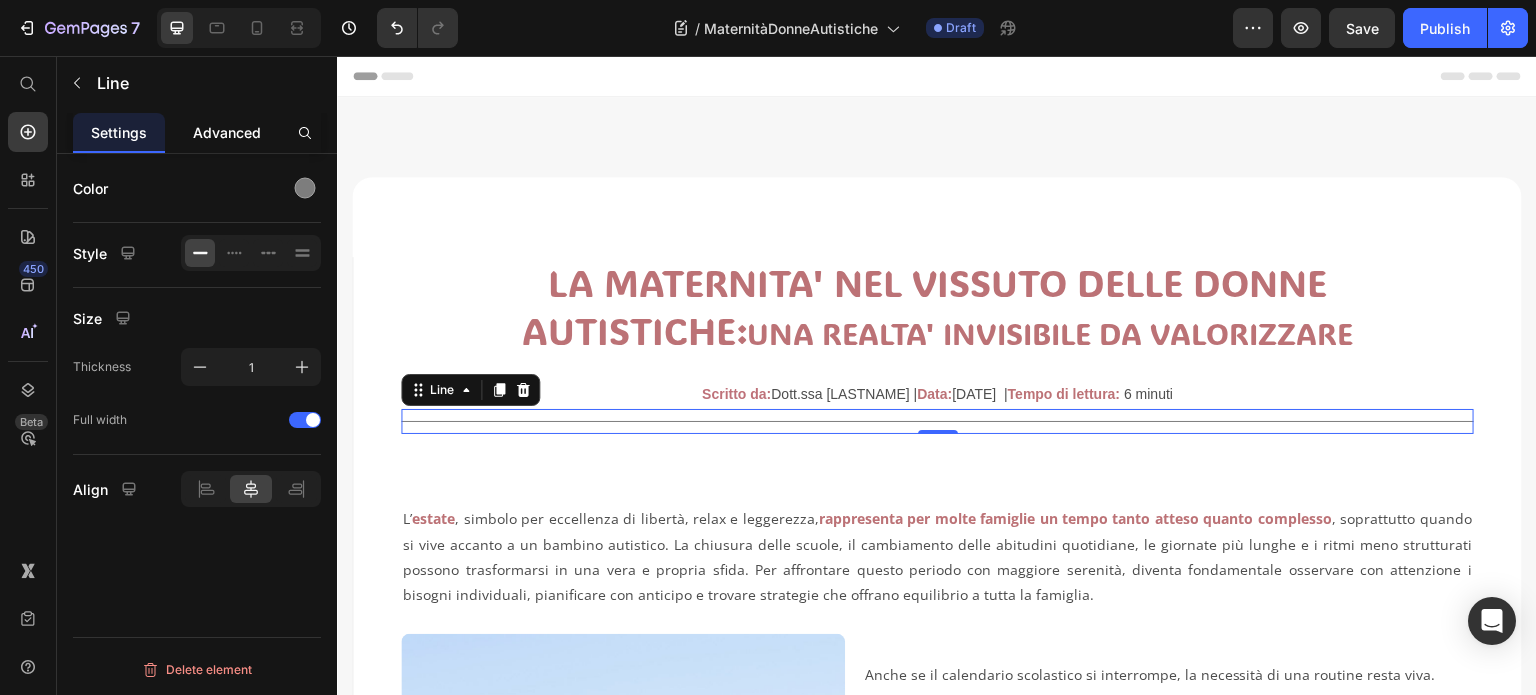 click on "Advanced" at bounding box center (227, 132) 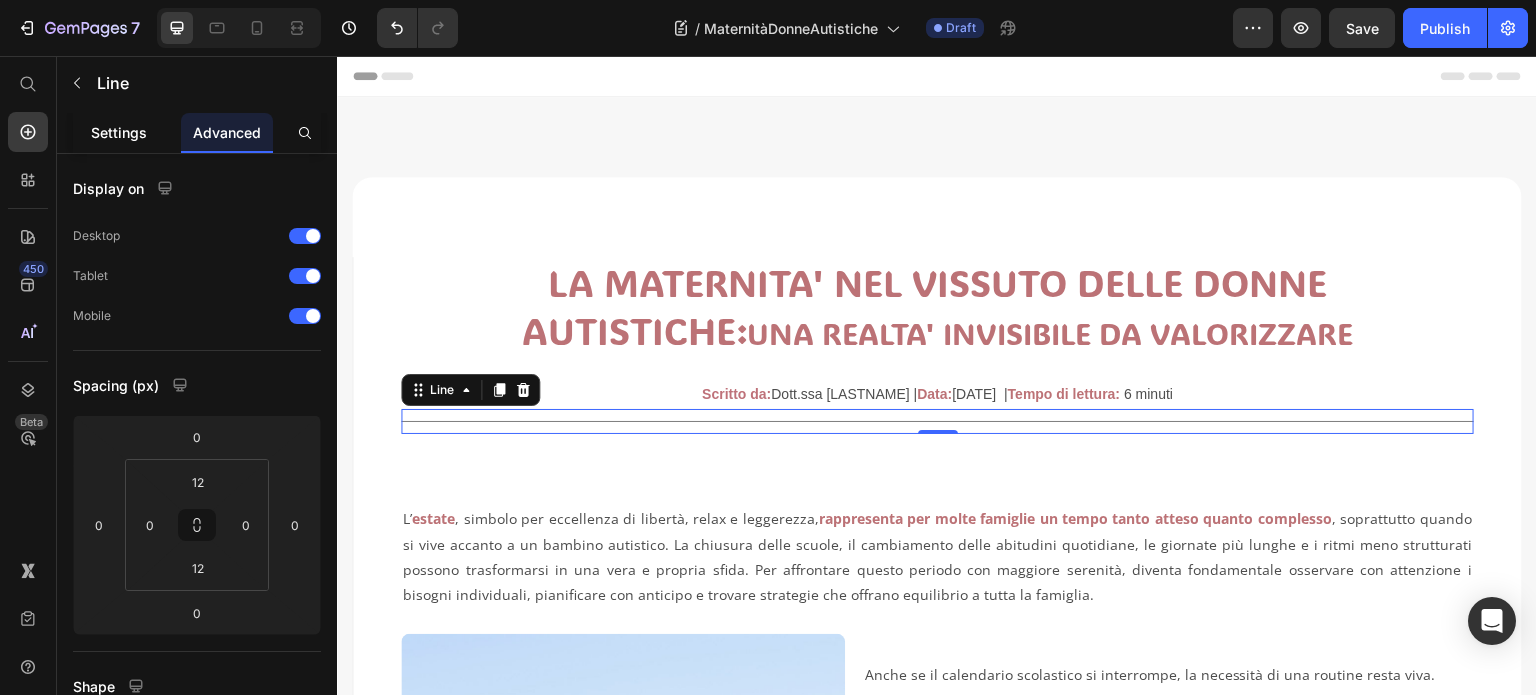 click on "Settings" at bounding box center (119, 132) 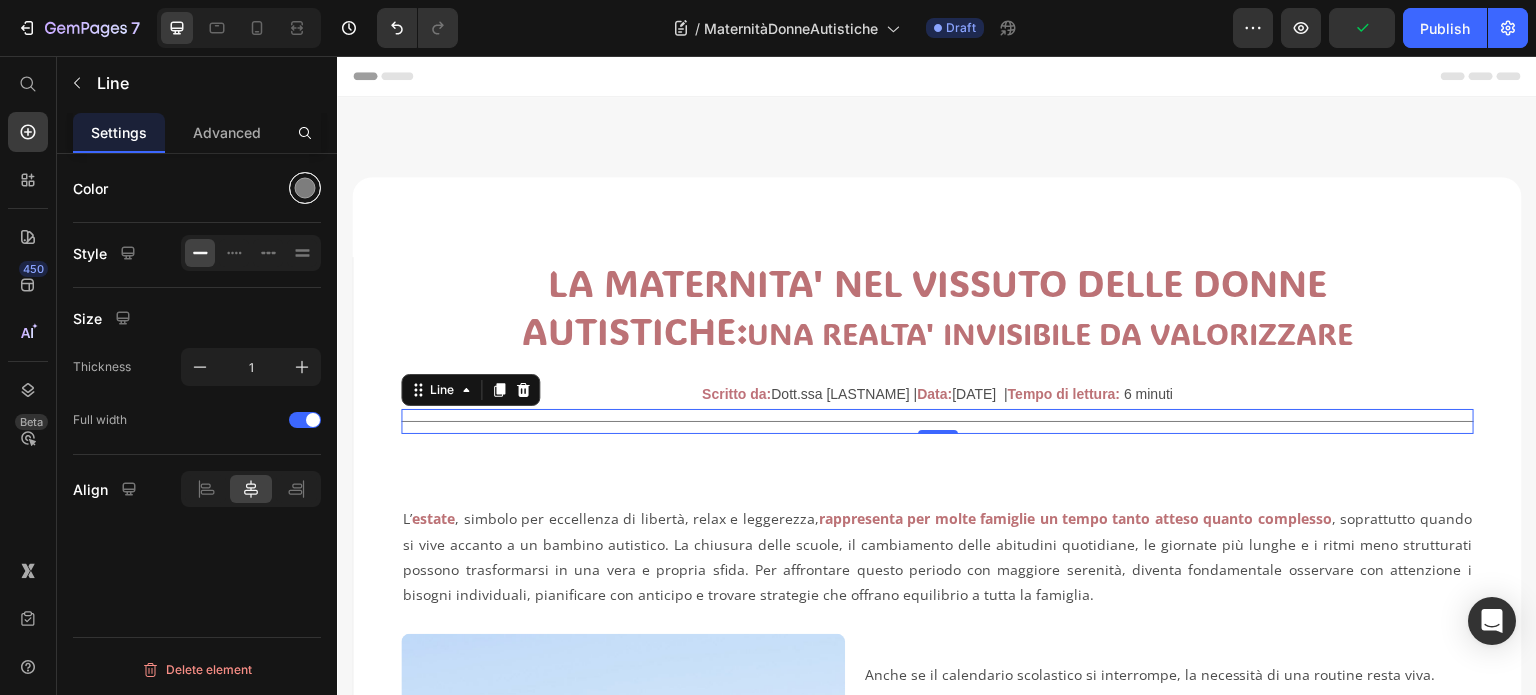 click at bounding box center (305, 188) 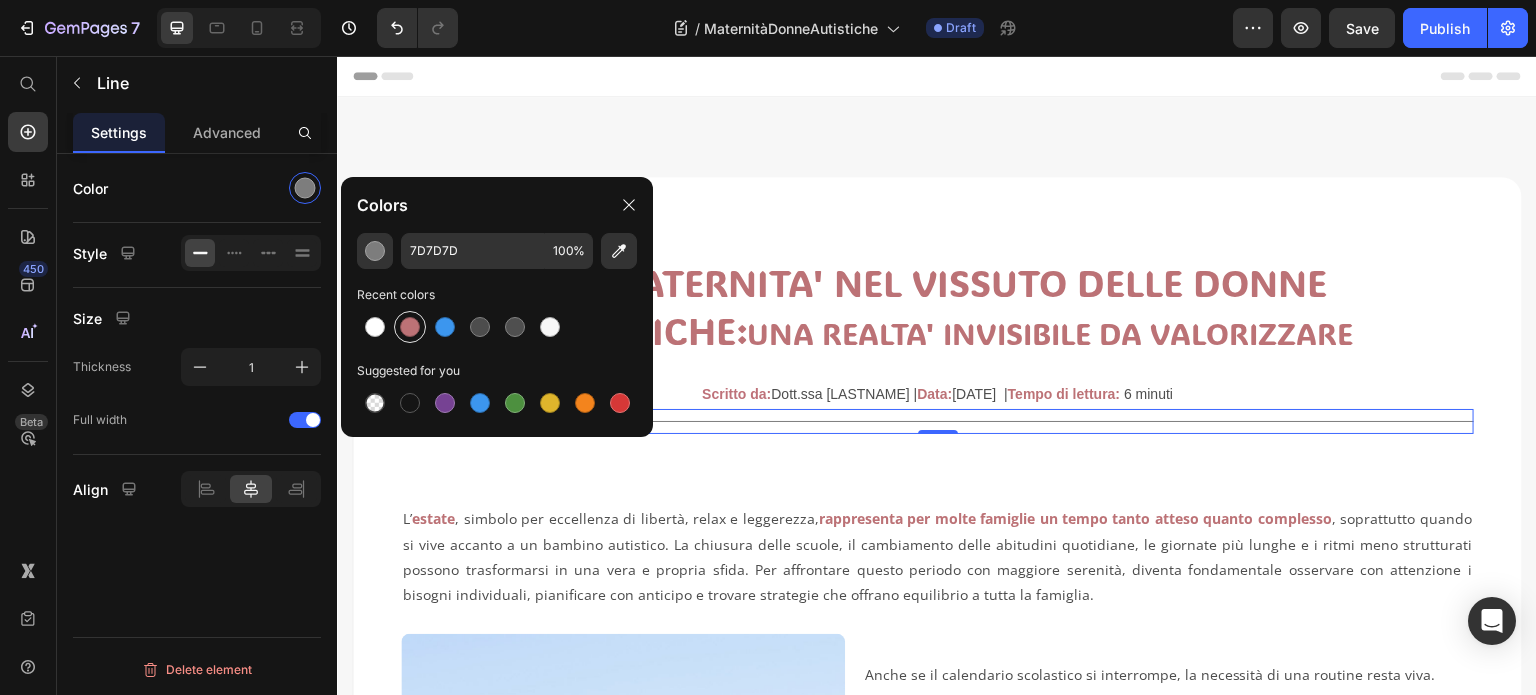 click at bounding box center (410, 327) 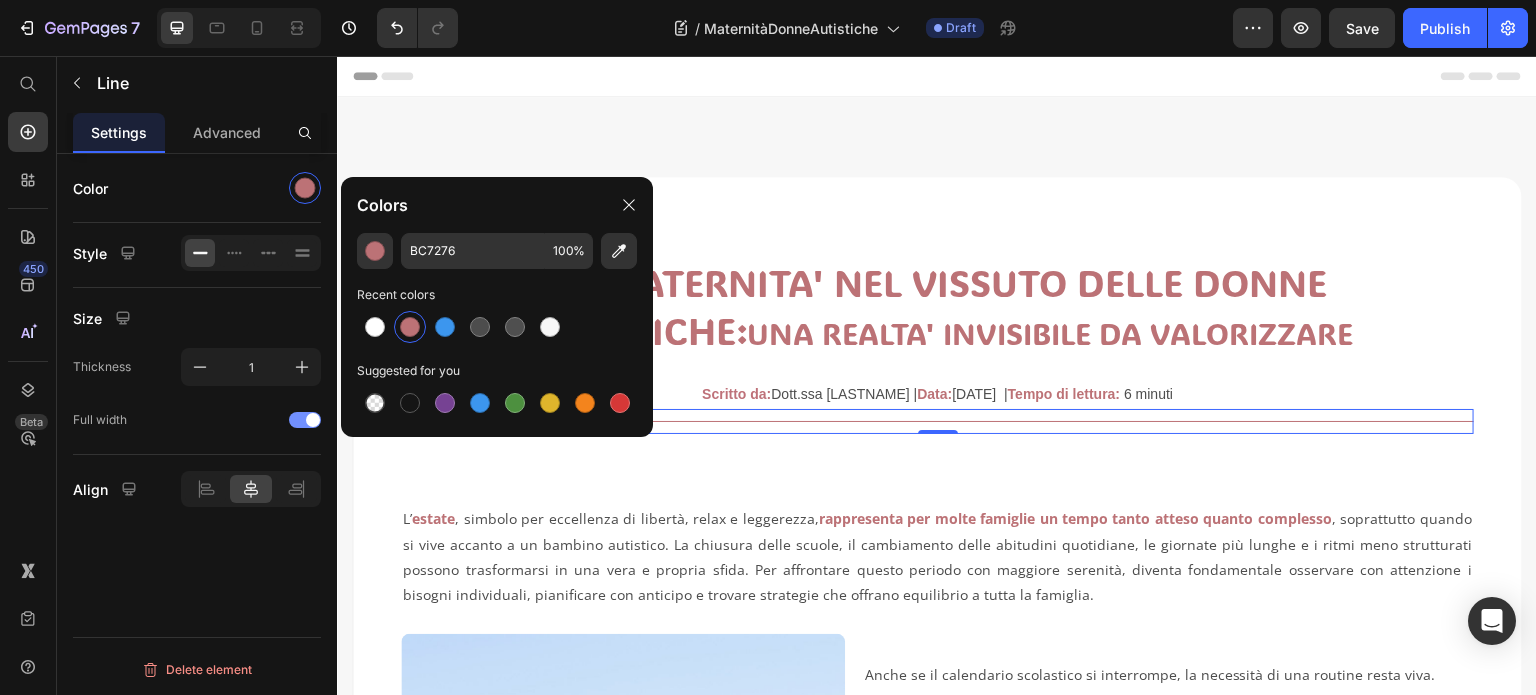 click at bounding box center (305, 420) 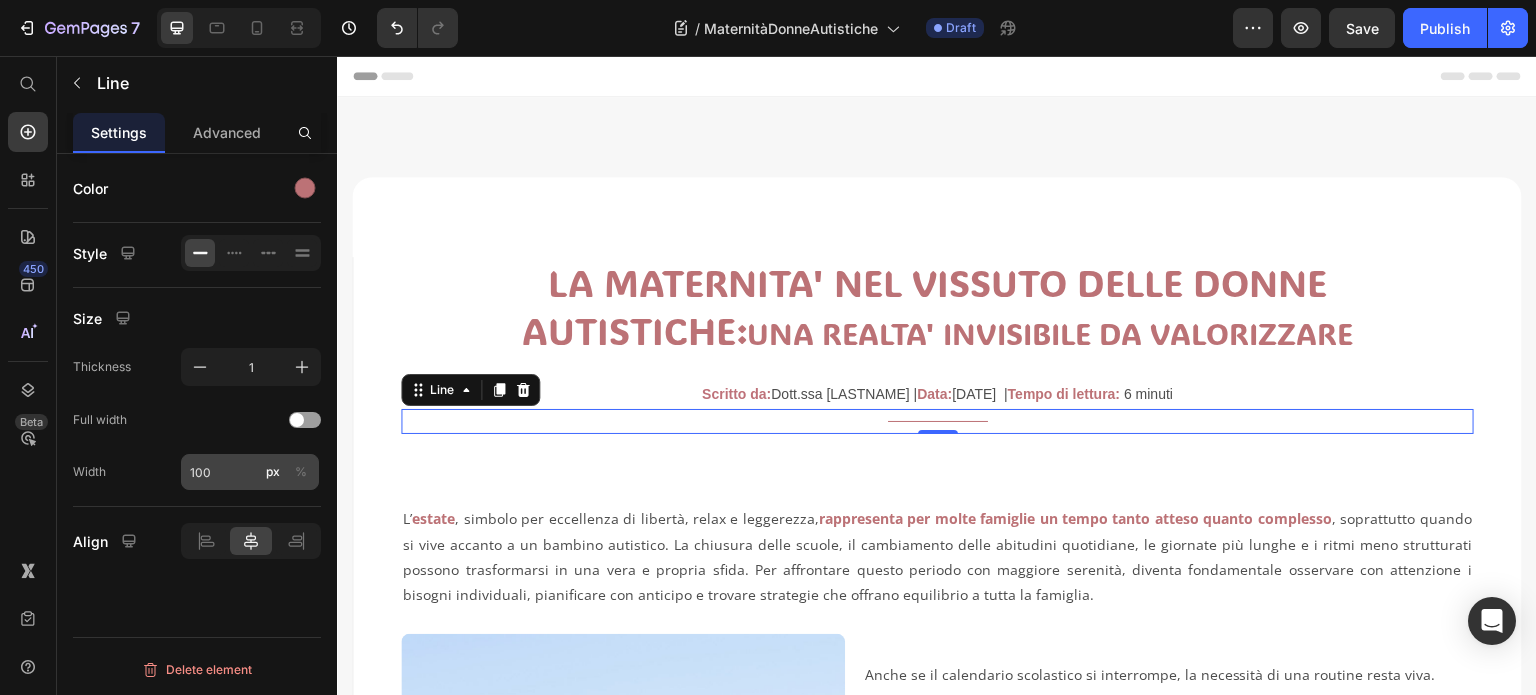 click on "%" at bounding box center [301, 472] 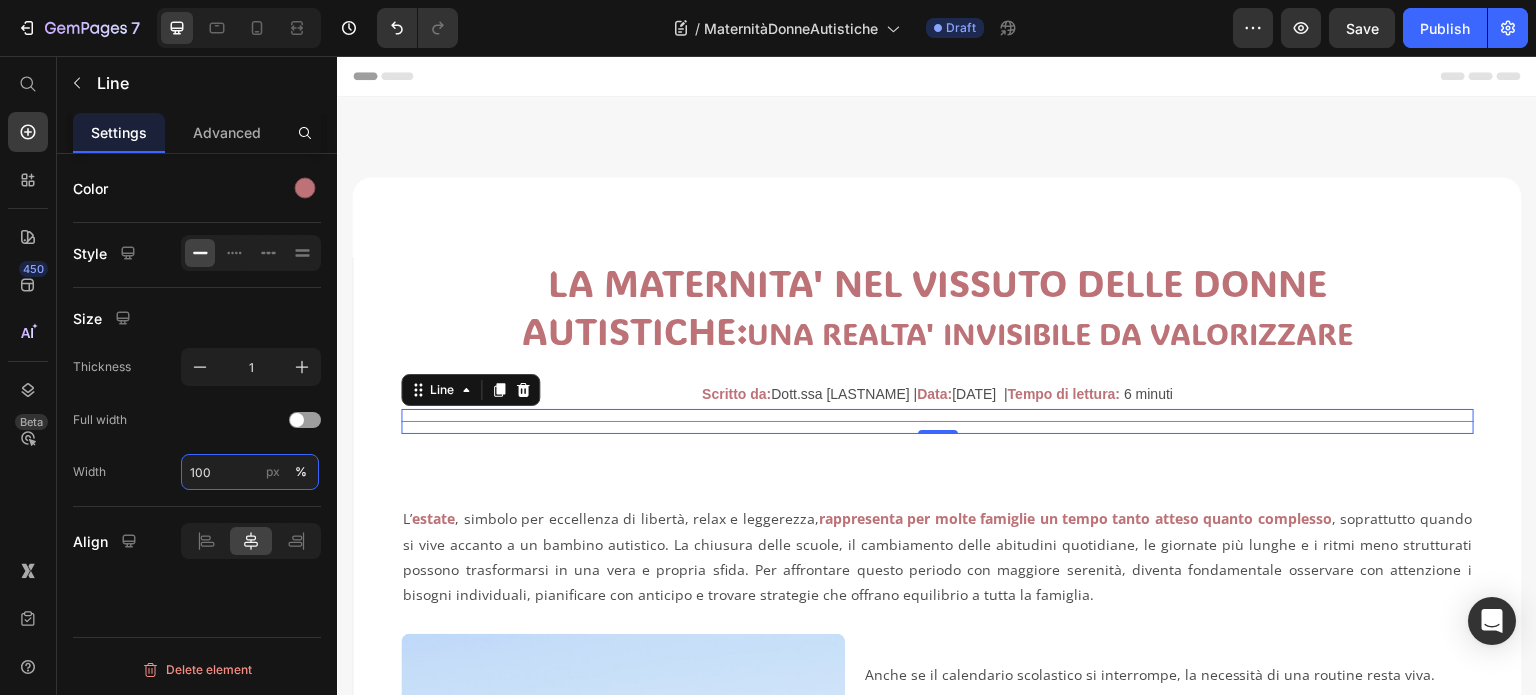 click on "100" at bounding box center (250, 472) 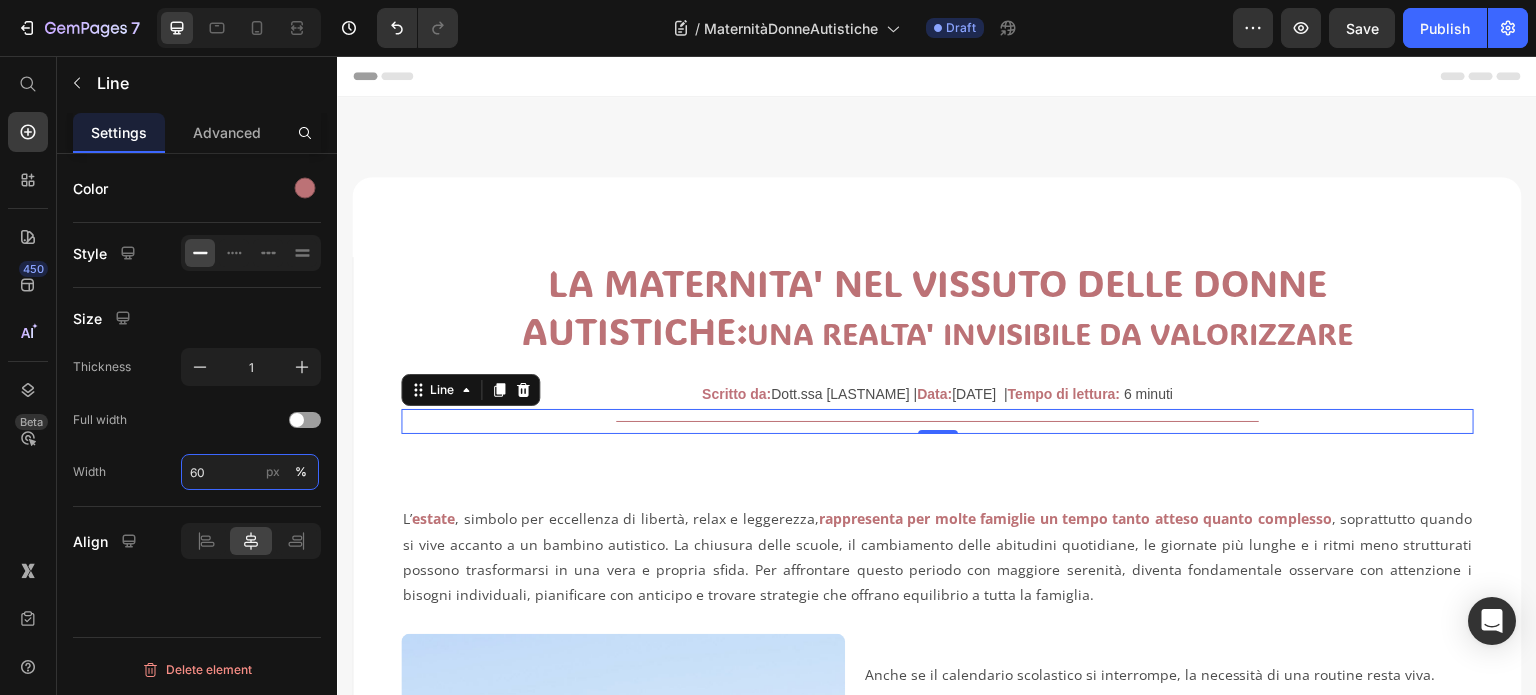 type on "6" 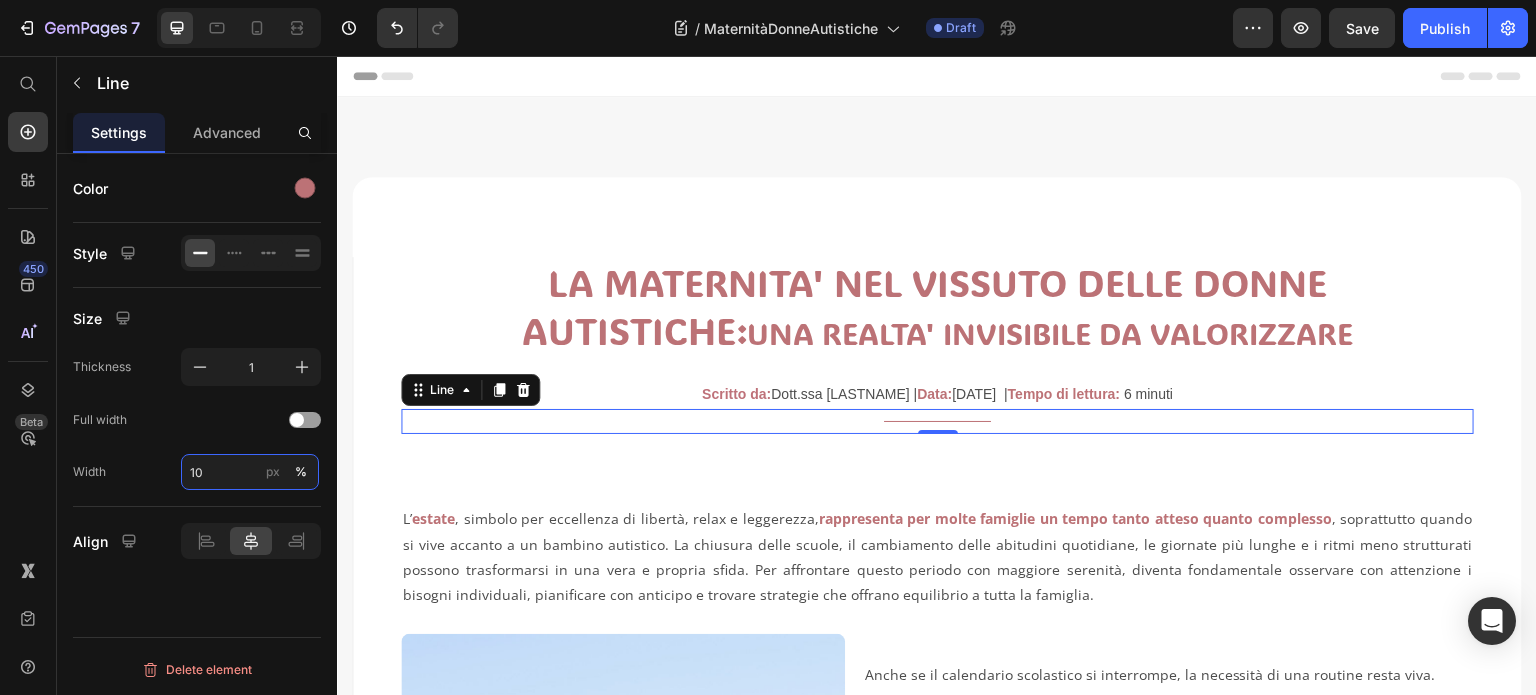 type on "1" 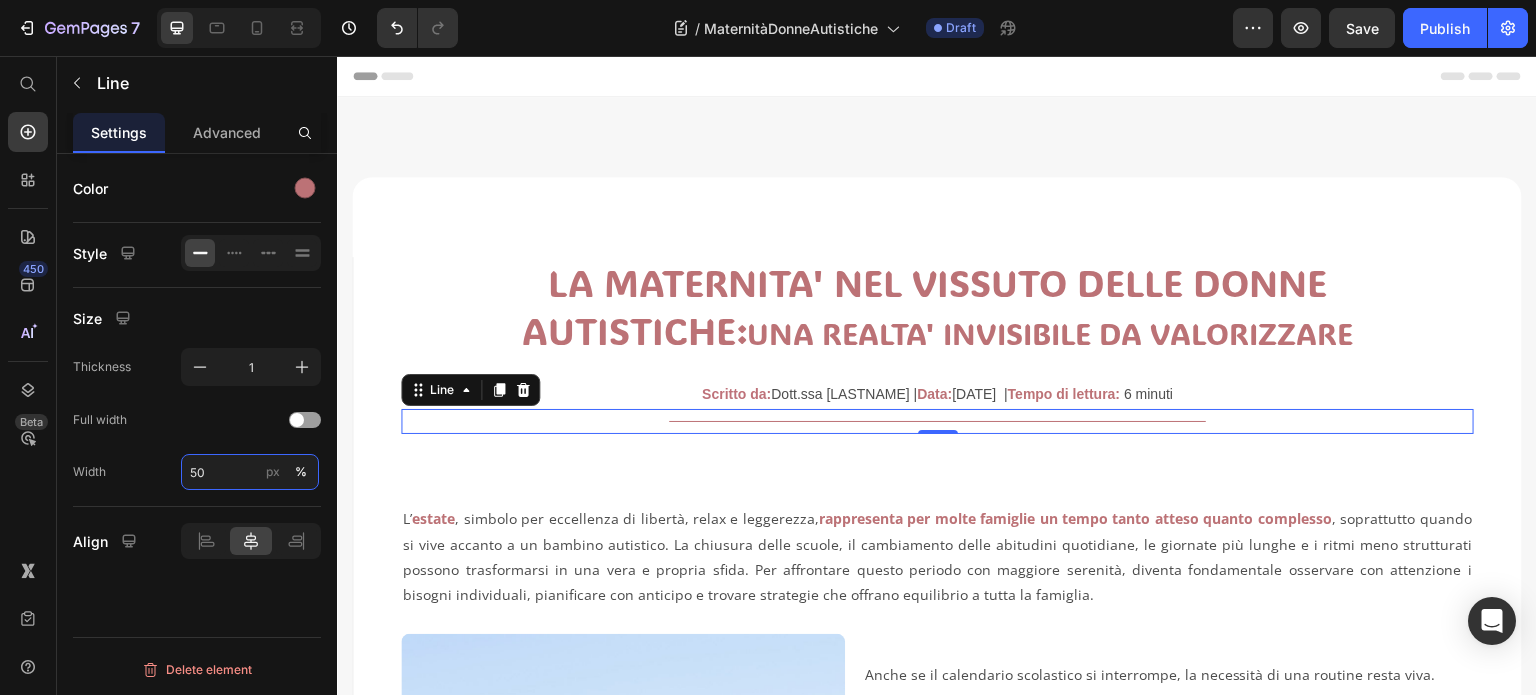 type on "5" 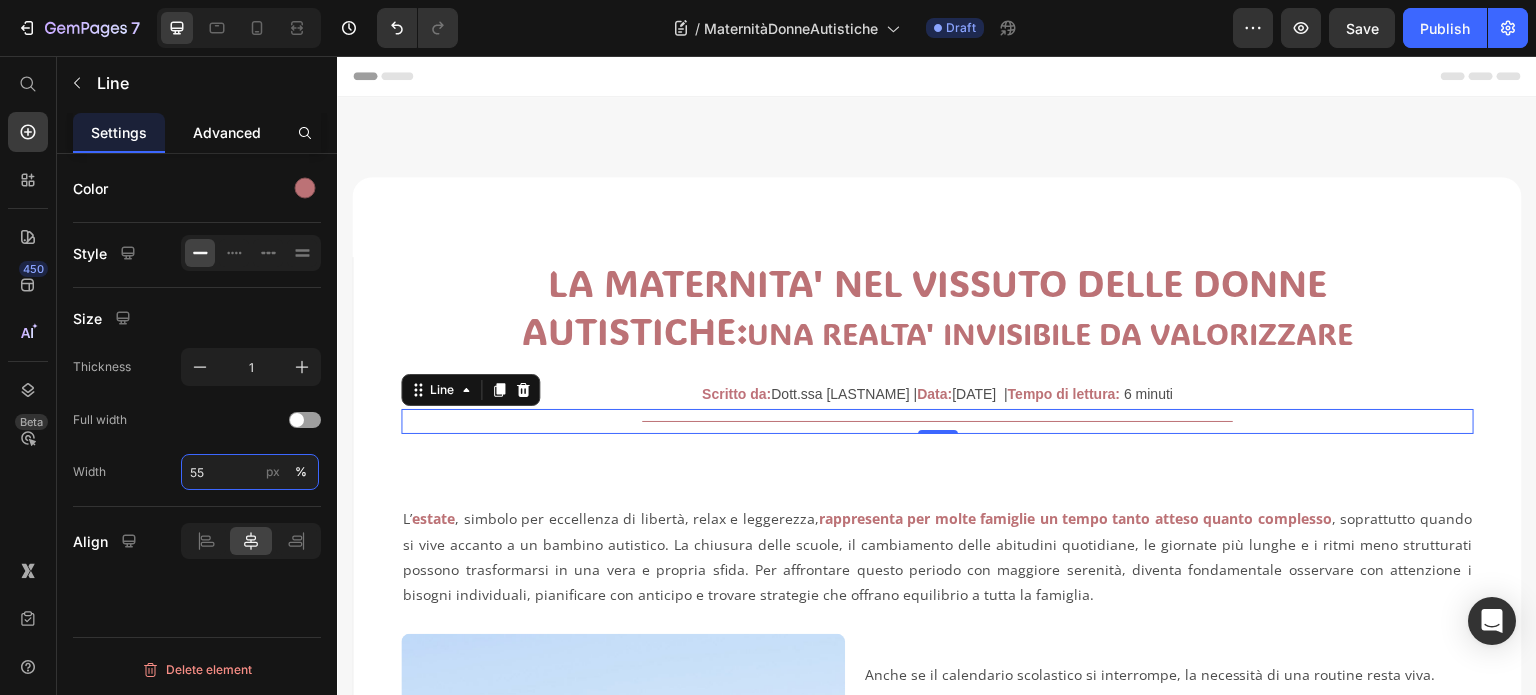 type on "55" 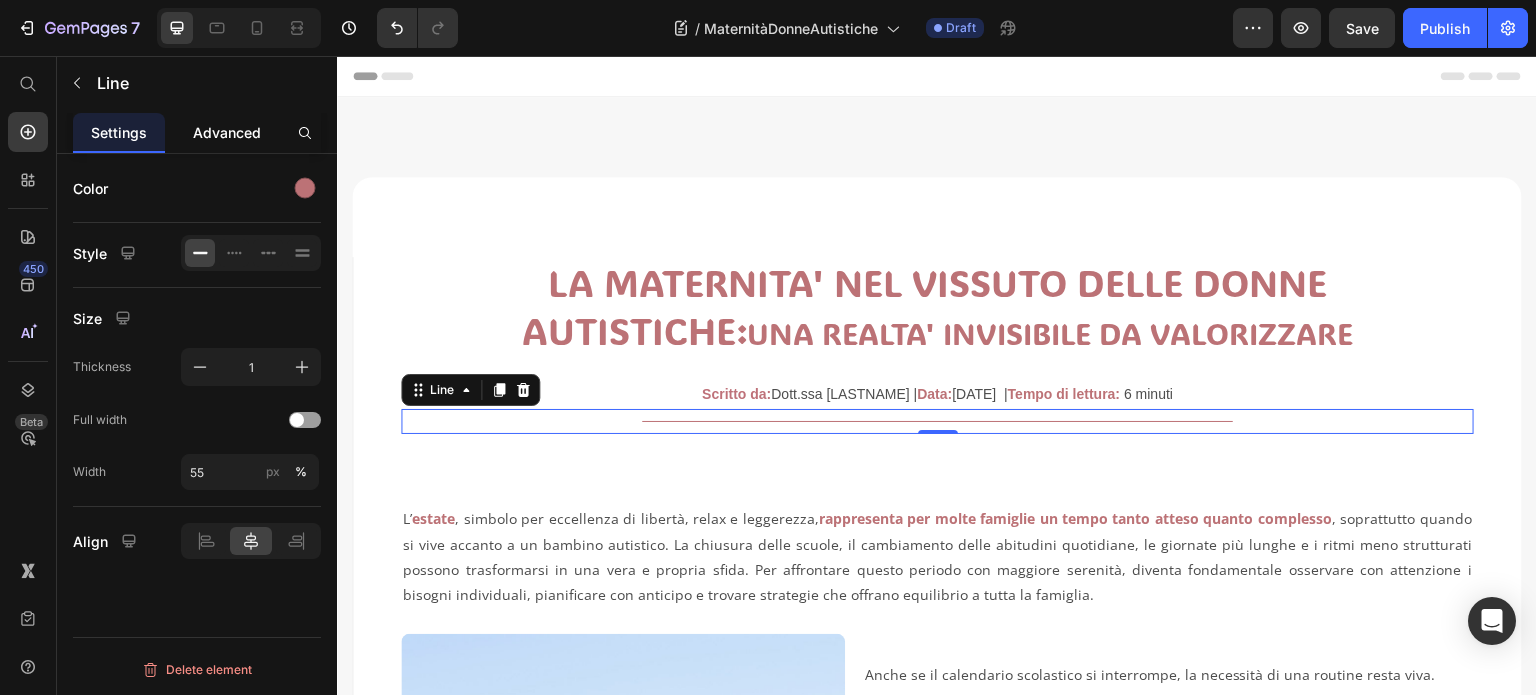 click on "Advanced" at bounding box center [227, 132] 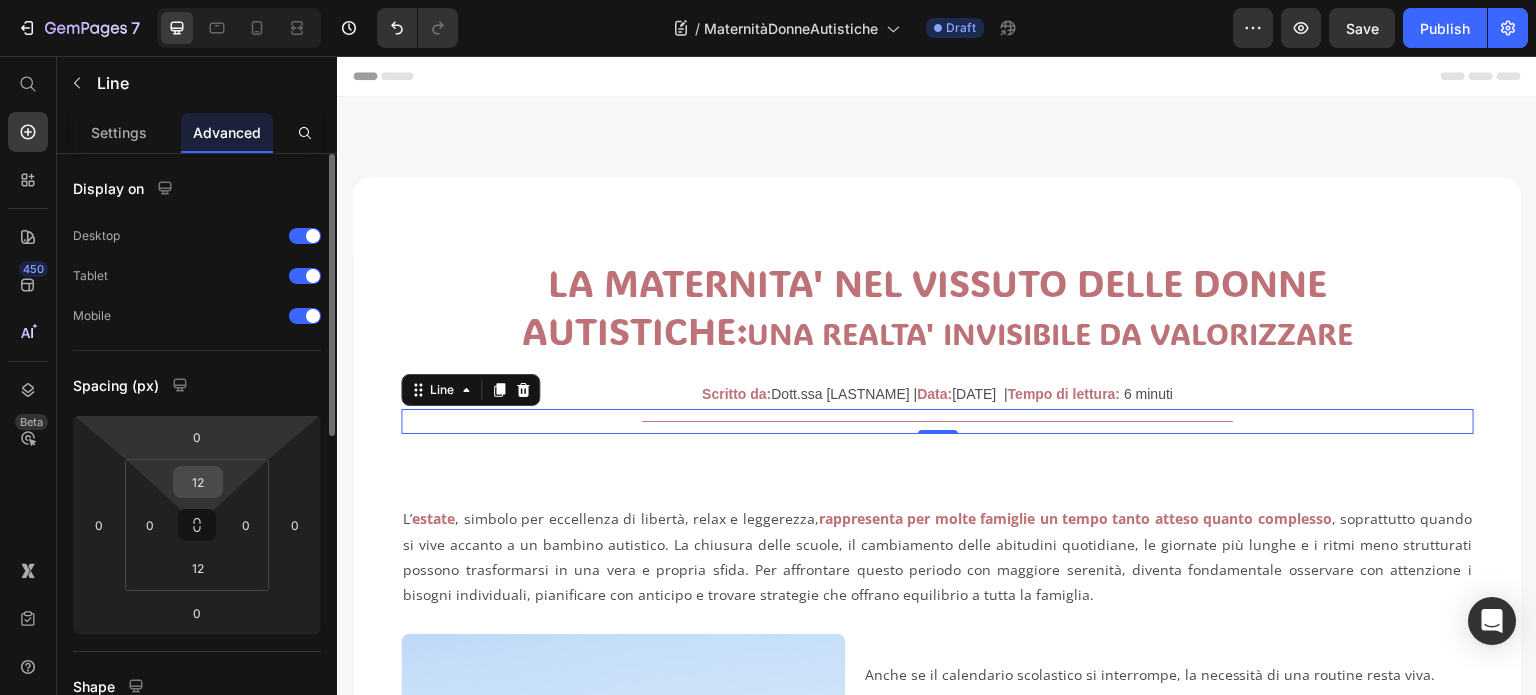 click on "12" at bounding box center [198, 482] 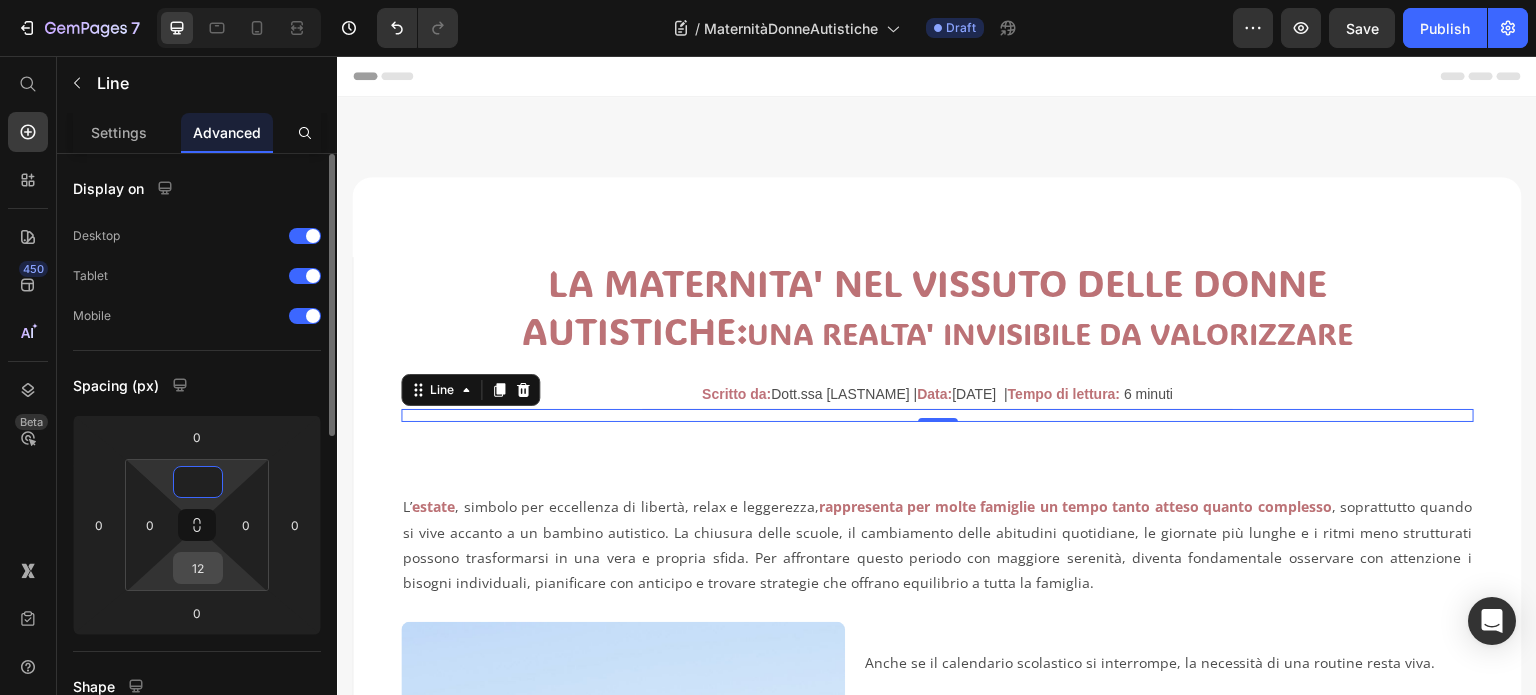 type on "0" 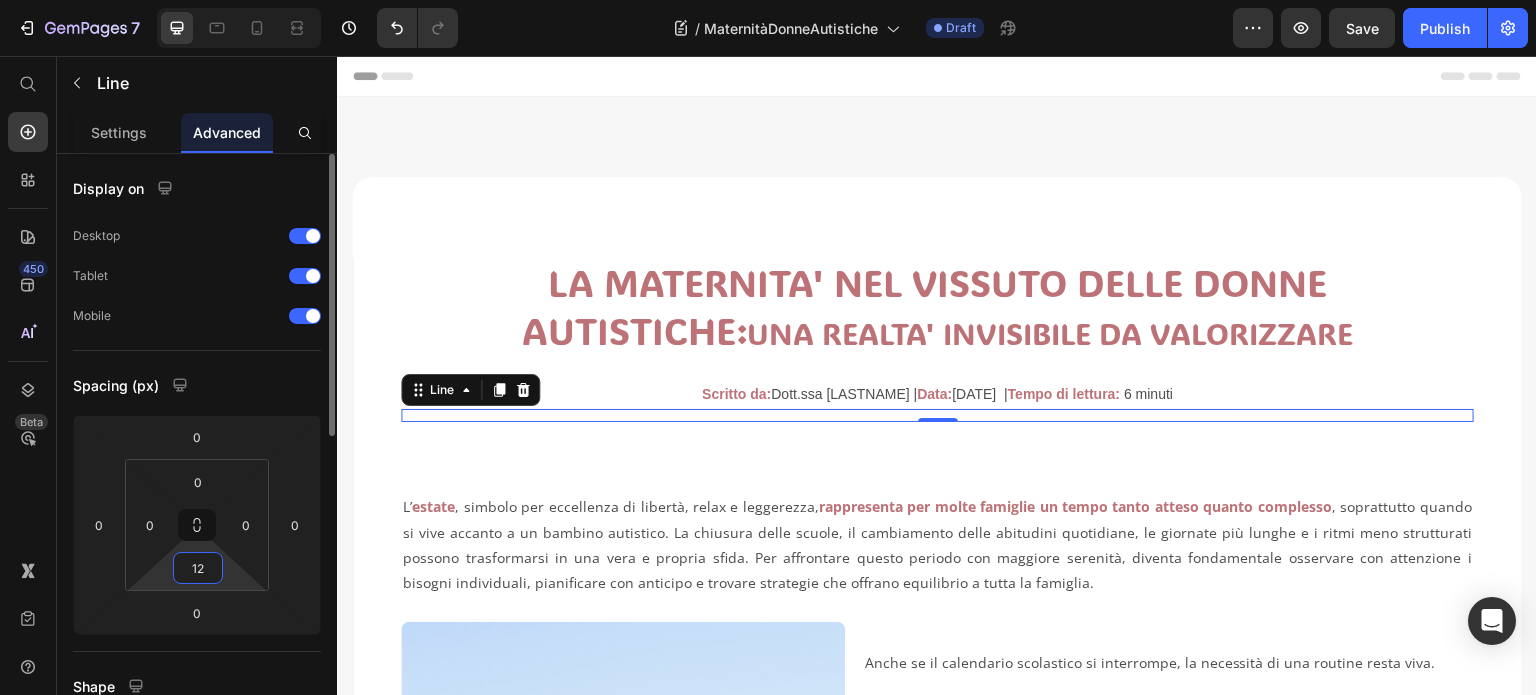 click on "12" at bounding box center (198, 568) 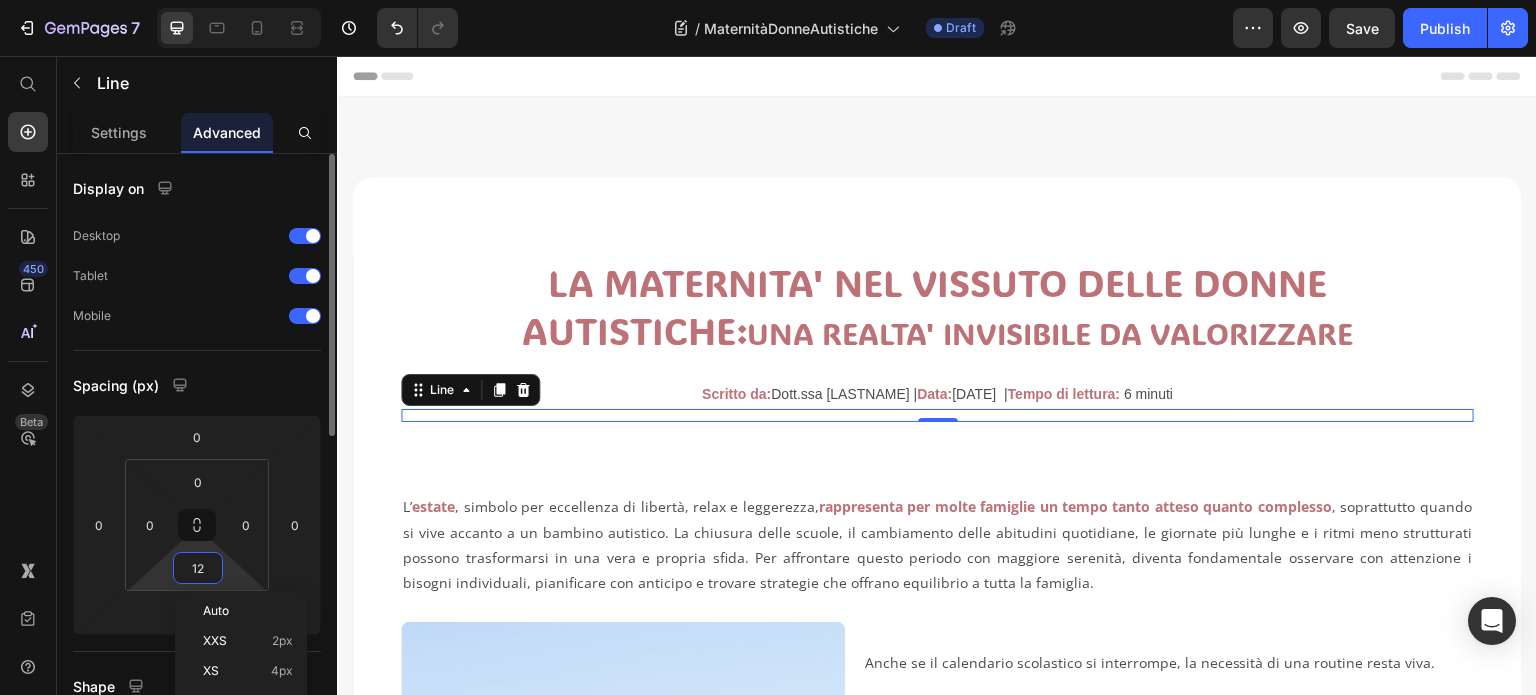 type 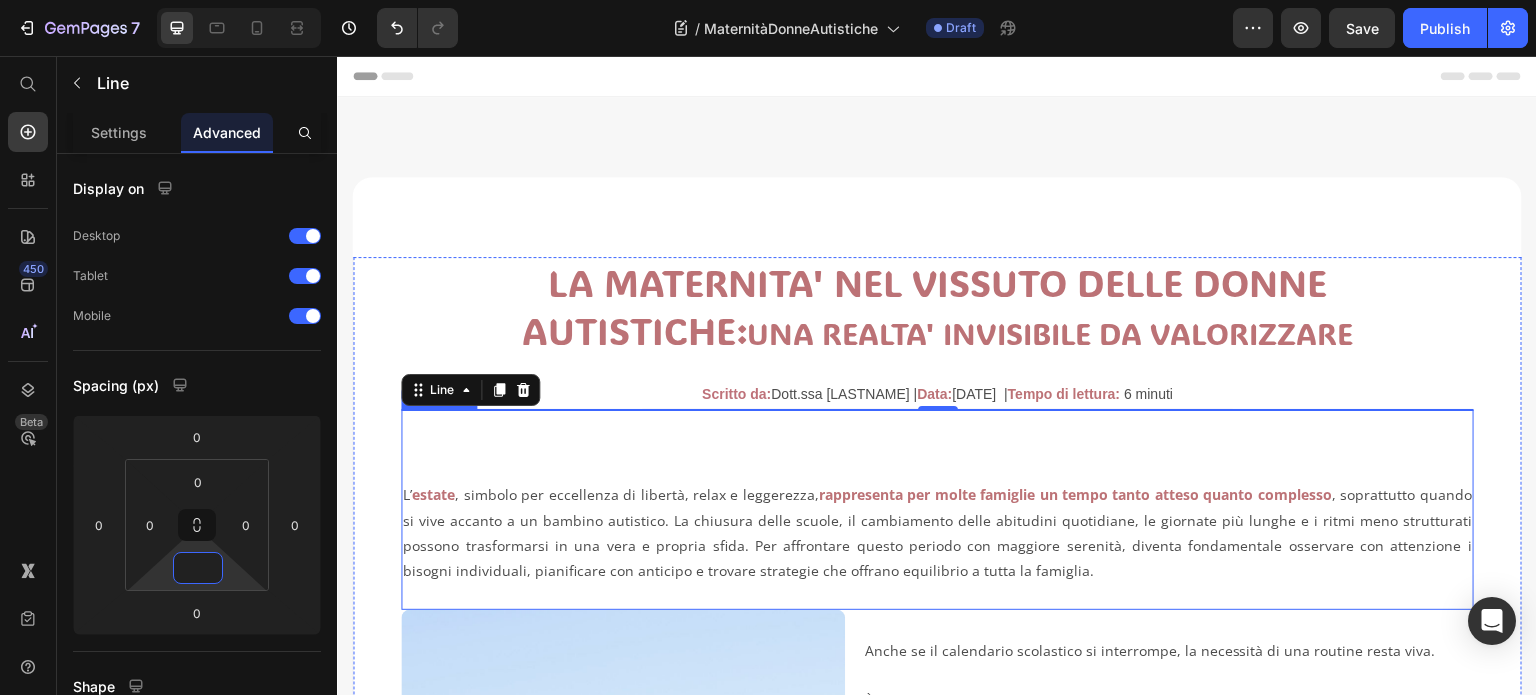 click on "L’ estate , simbolo per eccellenza di libertà, relax e leggerezza,  rappresenta per molte famiglie un tempo tanto atteso quanto complesso , soprattutto quando si vive accanto a un bambino autistico. La chiusura delle scuole, il cambiamento delle abitudini quotidiane, le giornate più lunghe e i ritmi meno strutturati possono trasformarsi in una vera e propria sfida. Per affrontare questo periodo con maggiore serenità, diventa fondamentale osservare con attenzione i bisogni individuali, pianificare con anticipo e trovare strategie che offrano equilibrio a tutta la famiglia.   Text Block" at bounding box center (937, 510) 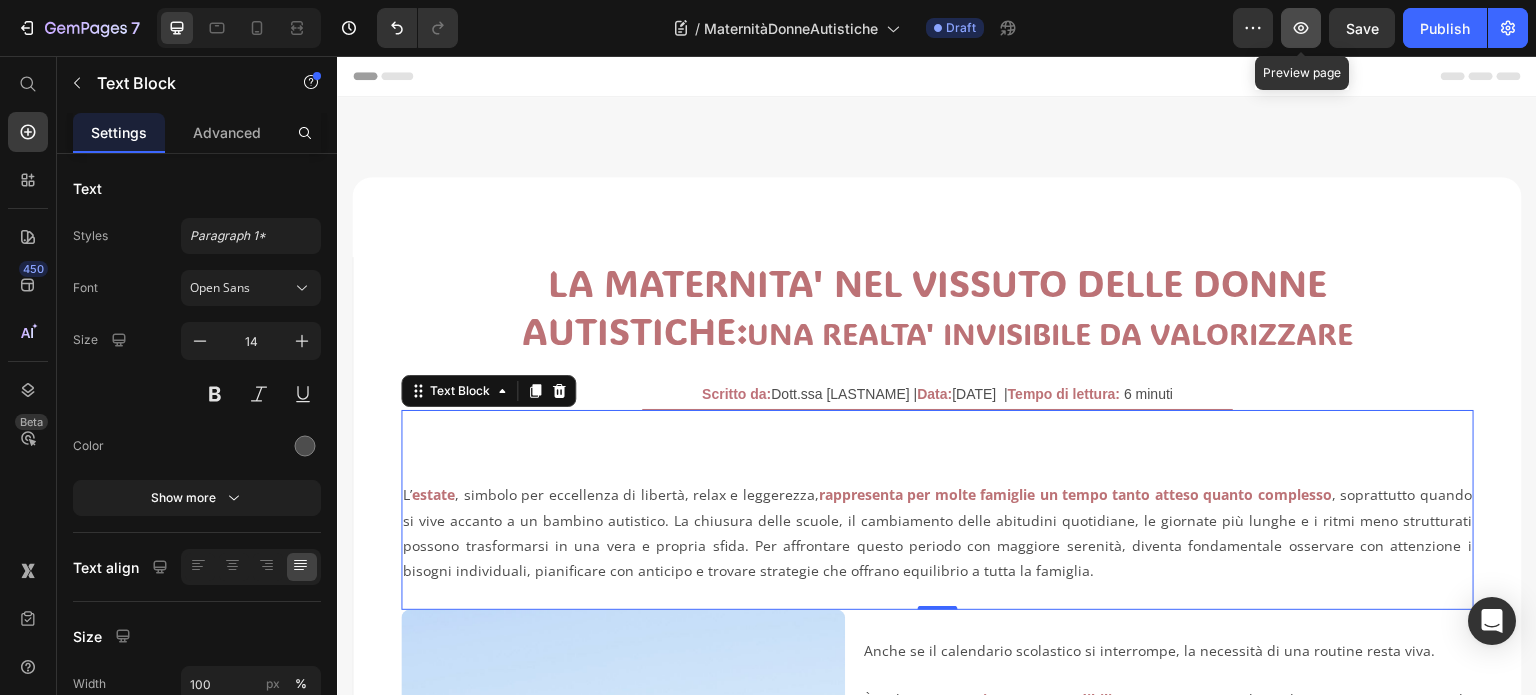 click 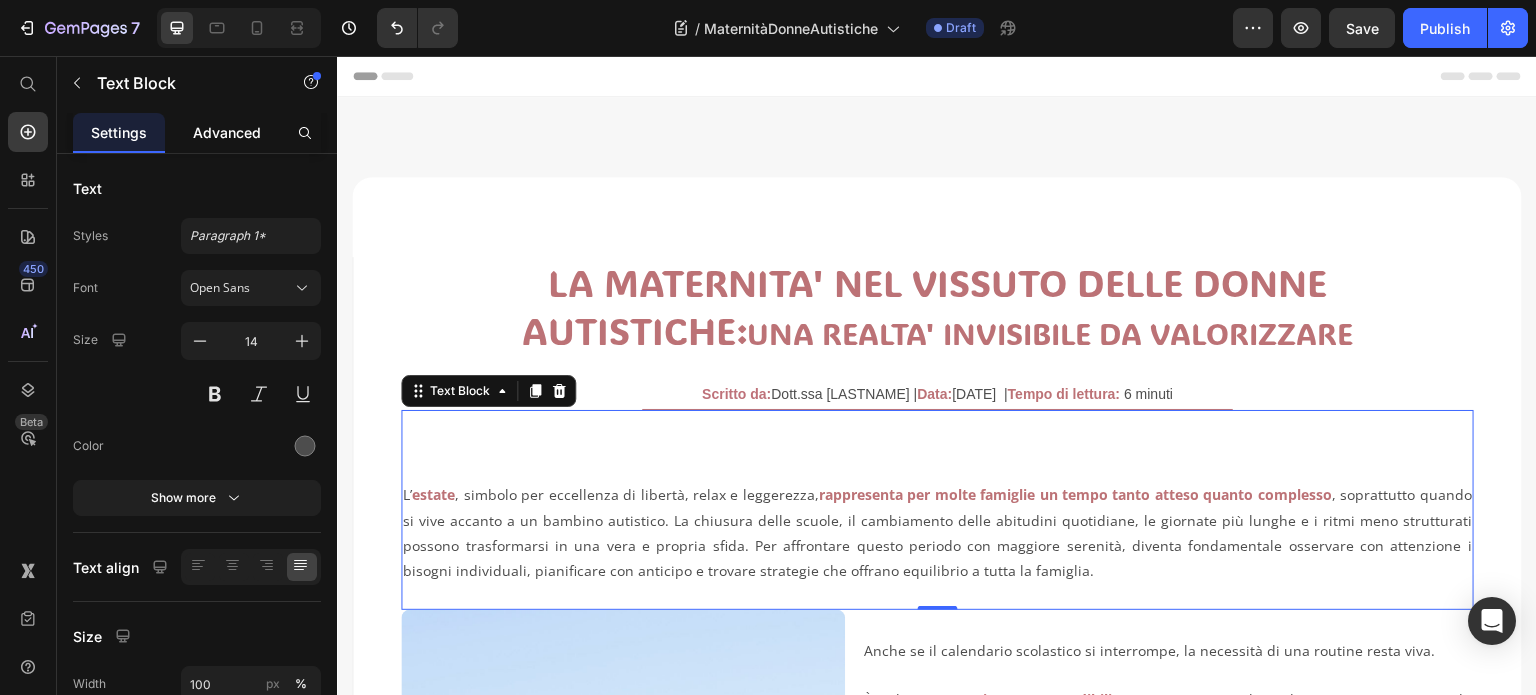 click on "Advanced" at bounding box center [227, 132] 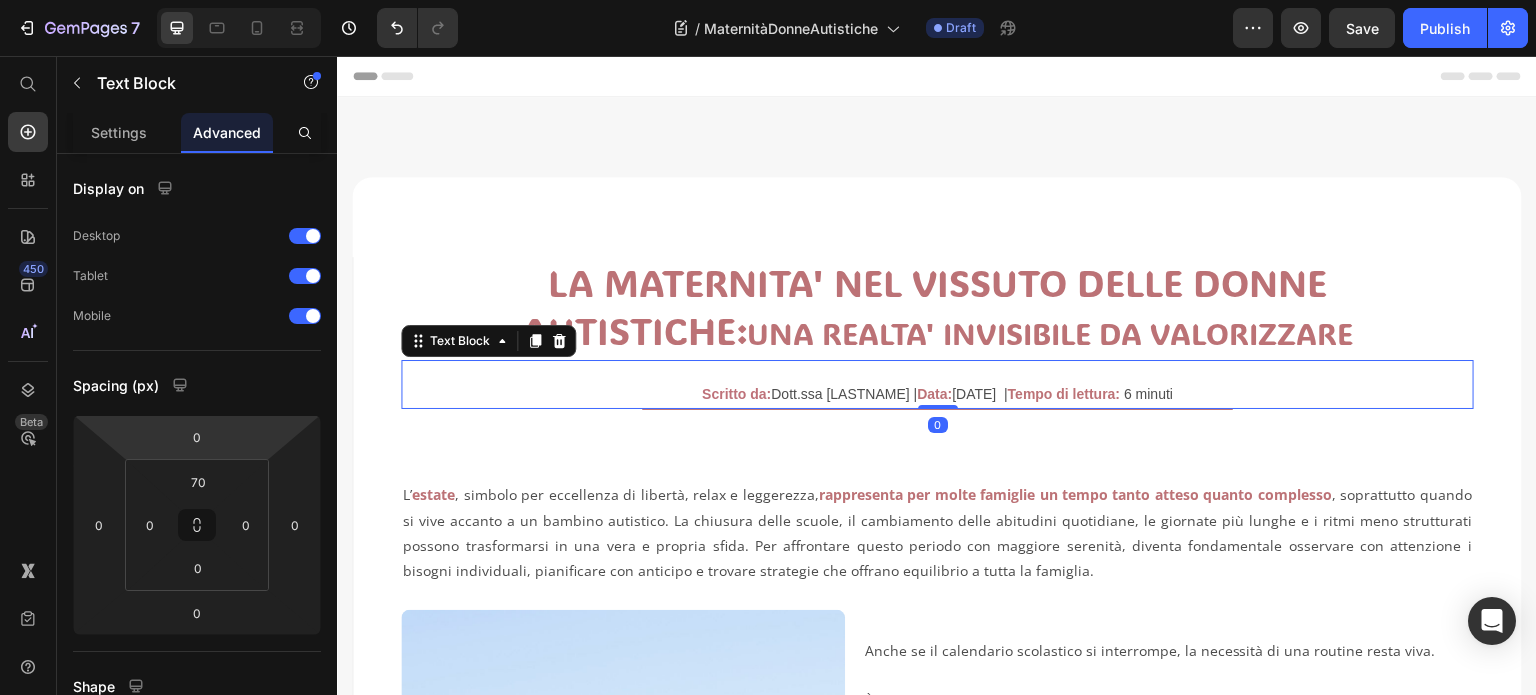 click on "Scritto da:  Dott.ssa Mariarosaria Canzano  |   Data:  02 luglio 2025  |  Tempo di lettura:   6 minuti" at bounding box center [937, 394] 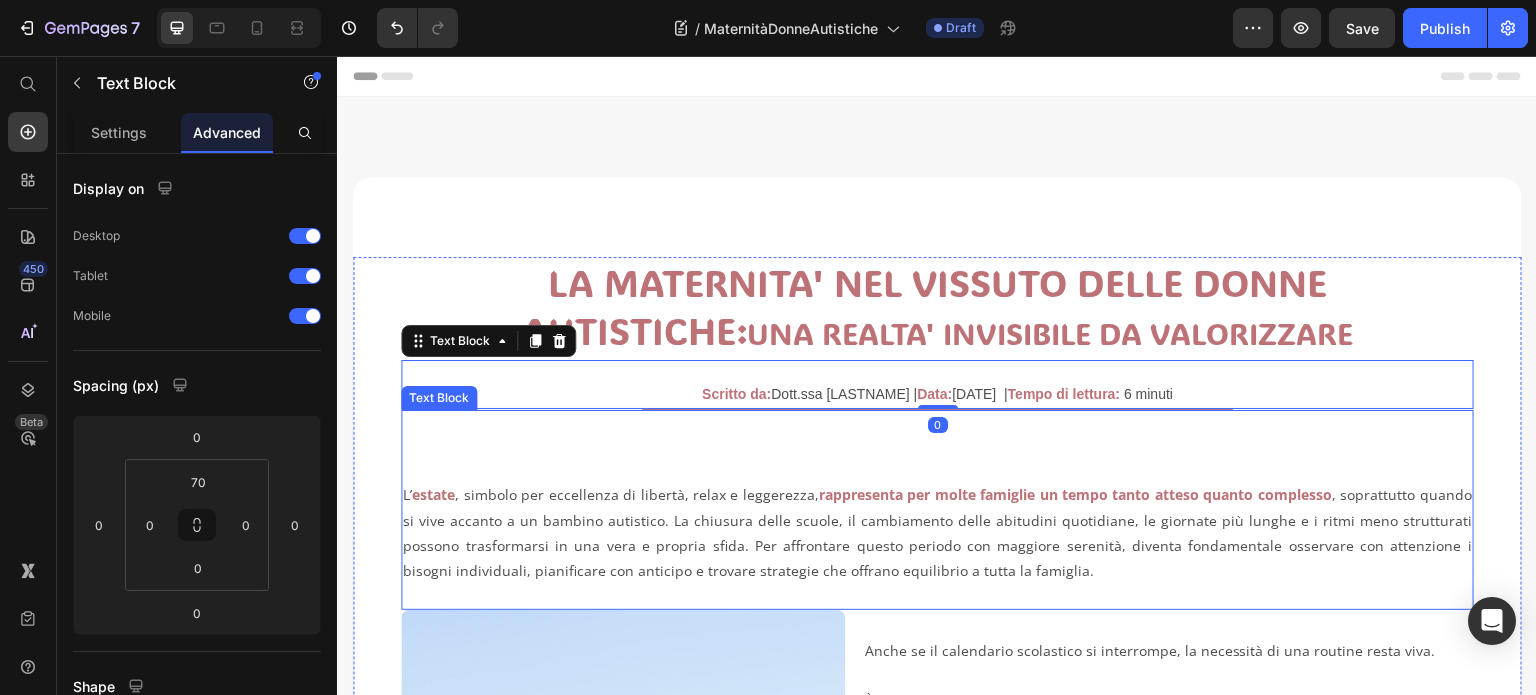 click on "L’ estate , simbolo per eccellenza di libertà, relax e leggerezza,  rappresenta per molte famiglie un tempo tanto atteso quanto complesso , soprattutto quando si vive accanto a un bambino autistico. La chiusura delle scuole, il cambiamento delle abitudini quotidiane, le giornate più lunghe e i ritmi meno strutturati possono trasformarsi in una vera e propria sfida. Per affrontare questo periodo con maggiore serenità, diventa fondamentale osservare con attenzione i bisogni individuali, pianificare con anticipo e trovare strategie che offrano equilibrio a tutta la famiglia.   Text Block" at bounding box center [937, 510] 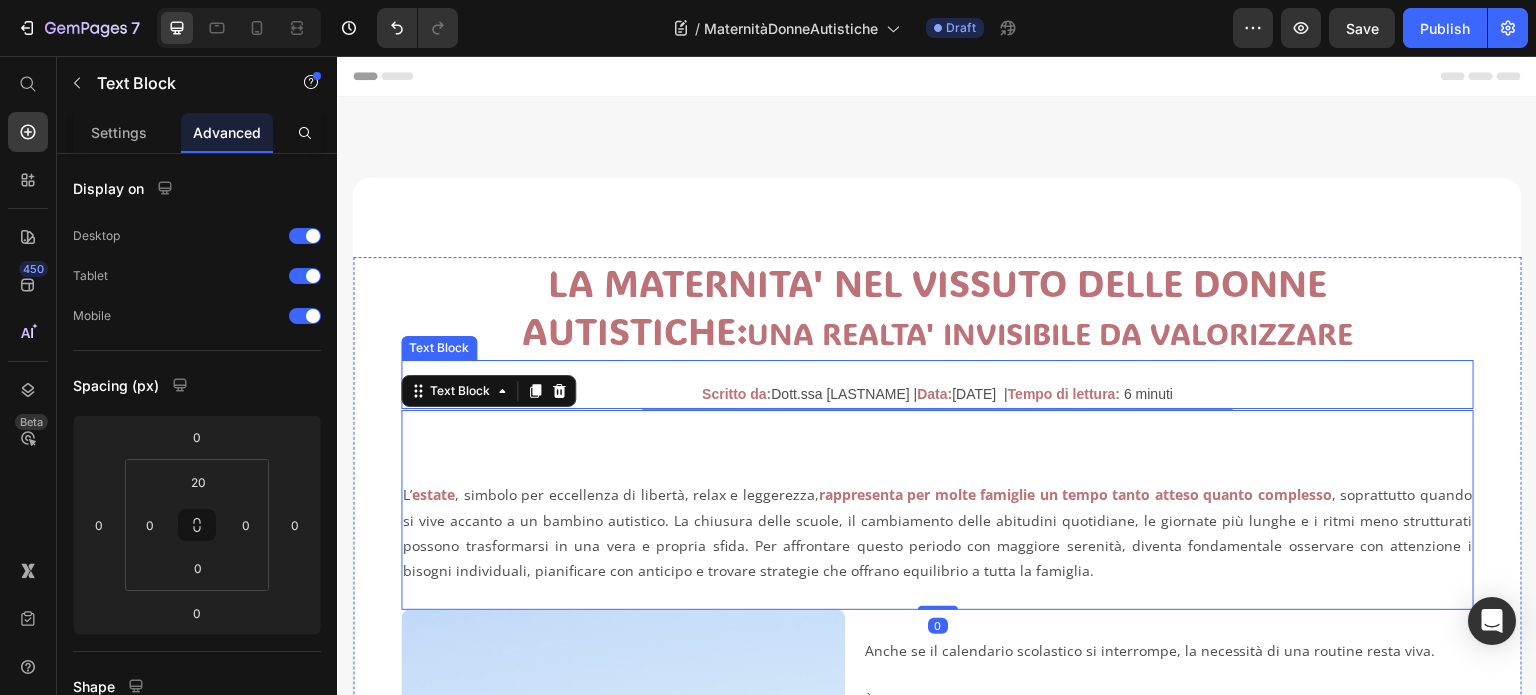 click on "Scritto da:  Dott.ssa Mariarosaria Canzano  |   Data:  02 luglio 2025  |  Tempo di lettura:   6 minuti" at bounding box center [937, 394] 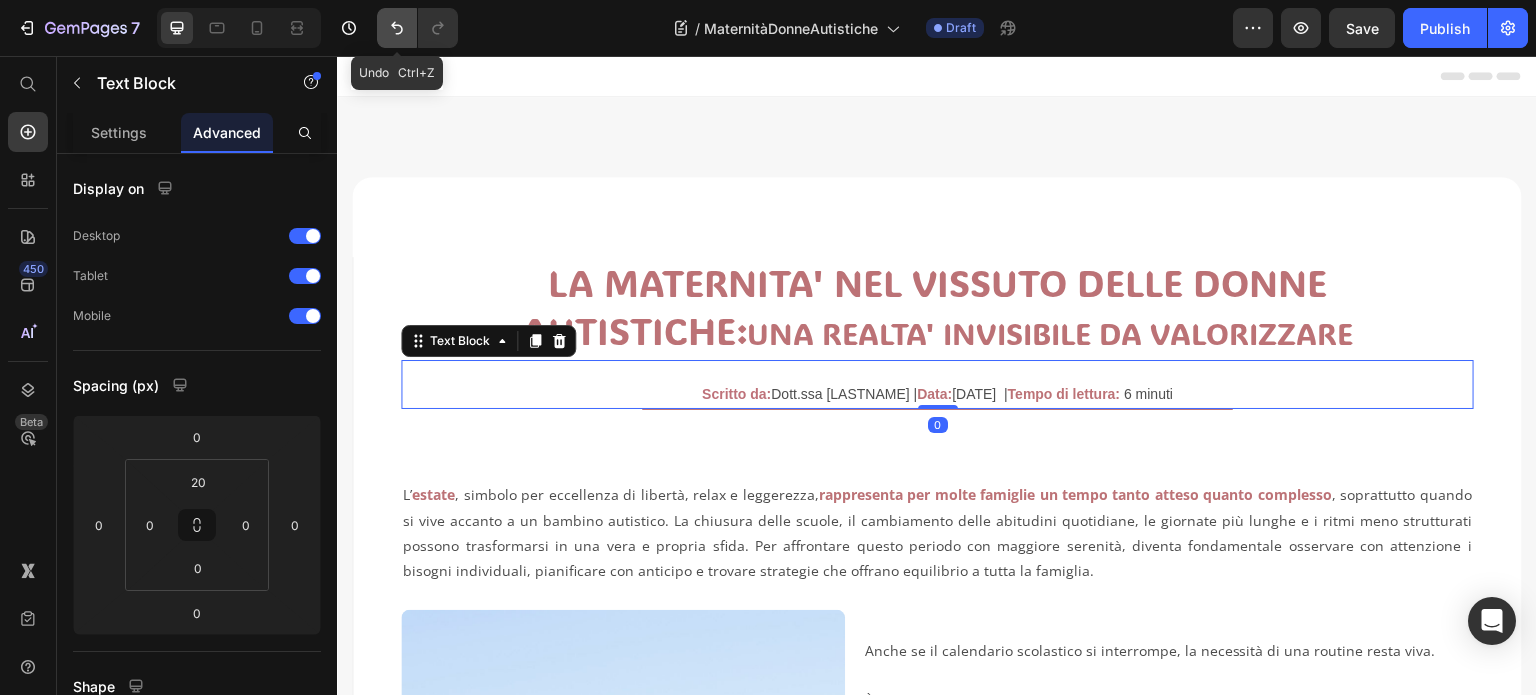 click 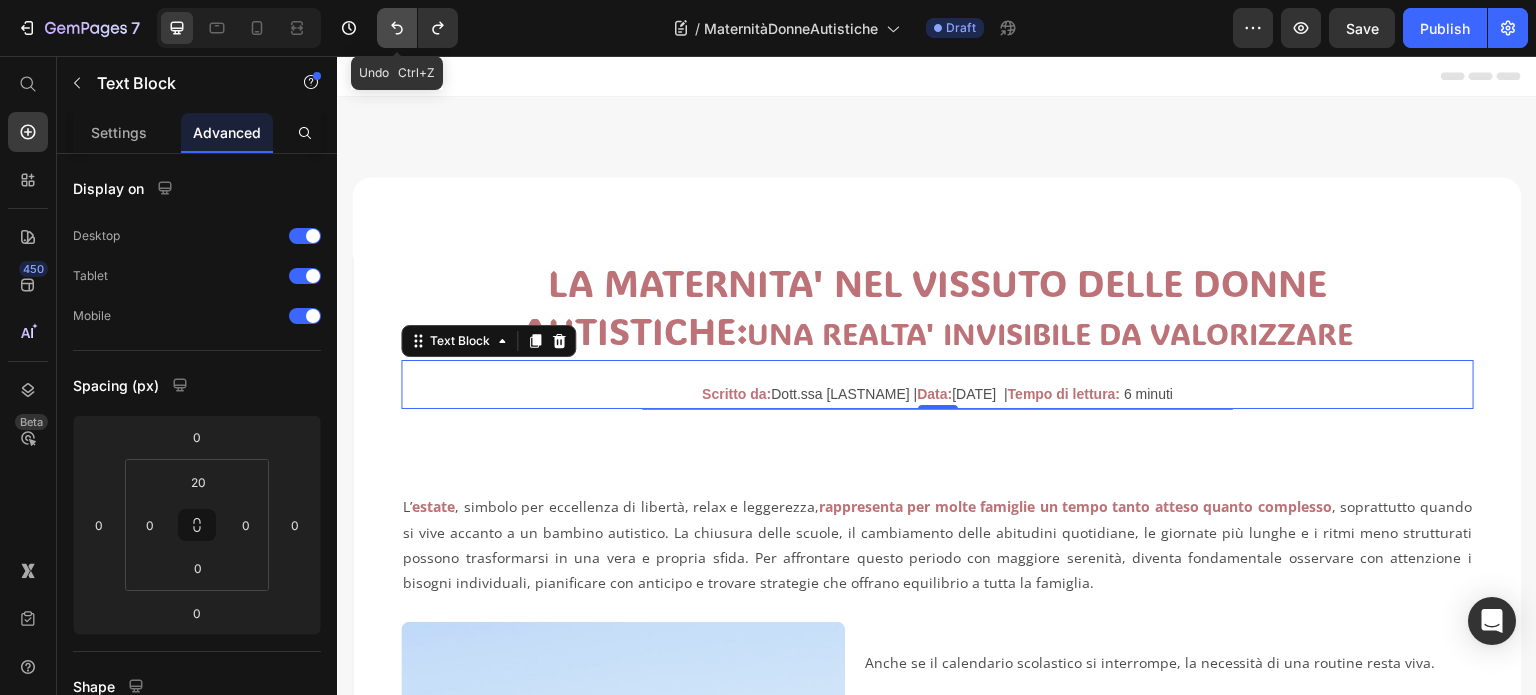 click 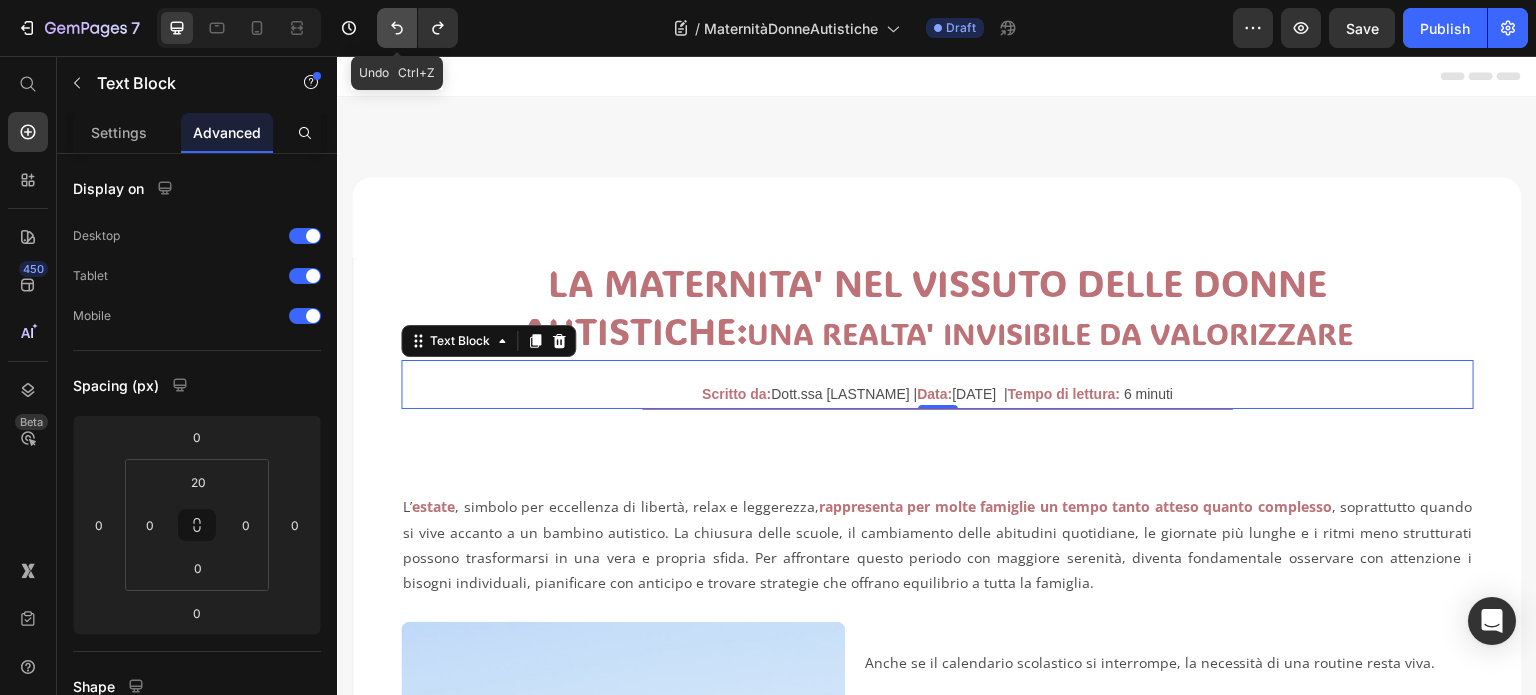 click 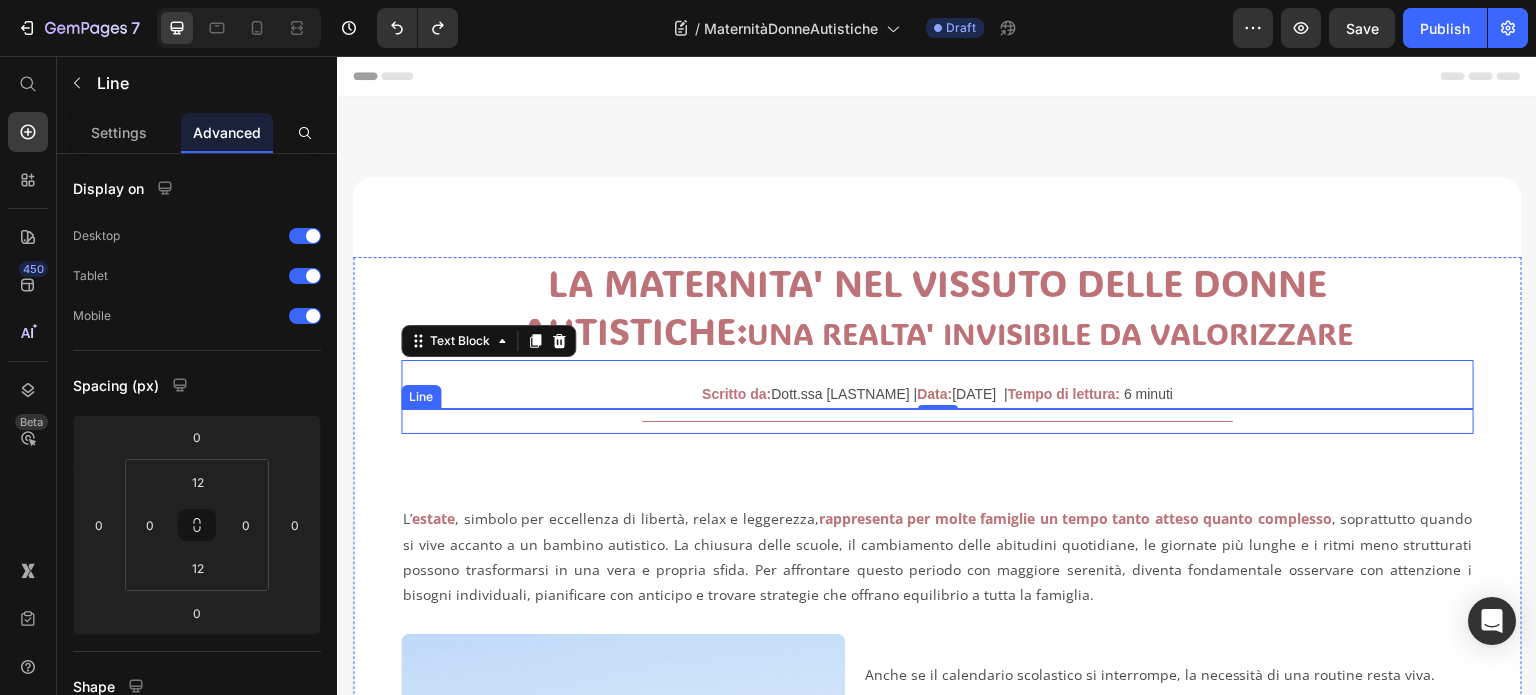 click on "Title Line" at bounding box center [937, 421] 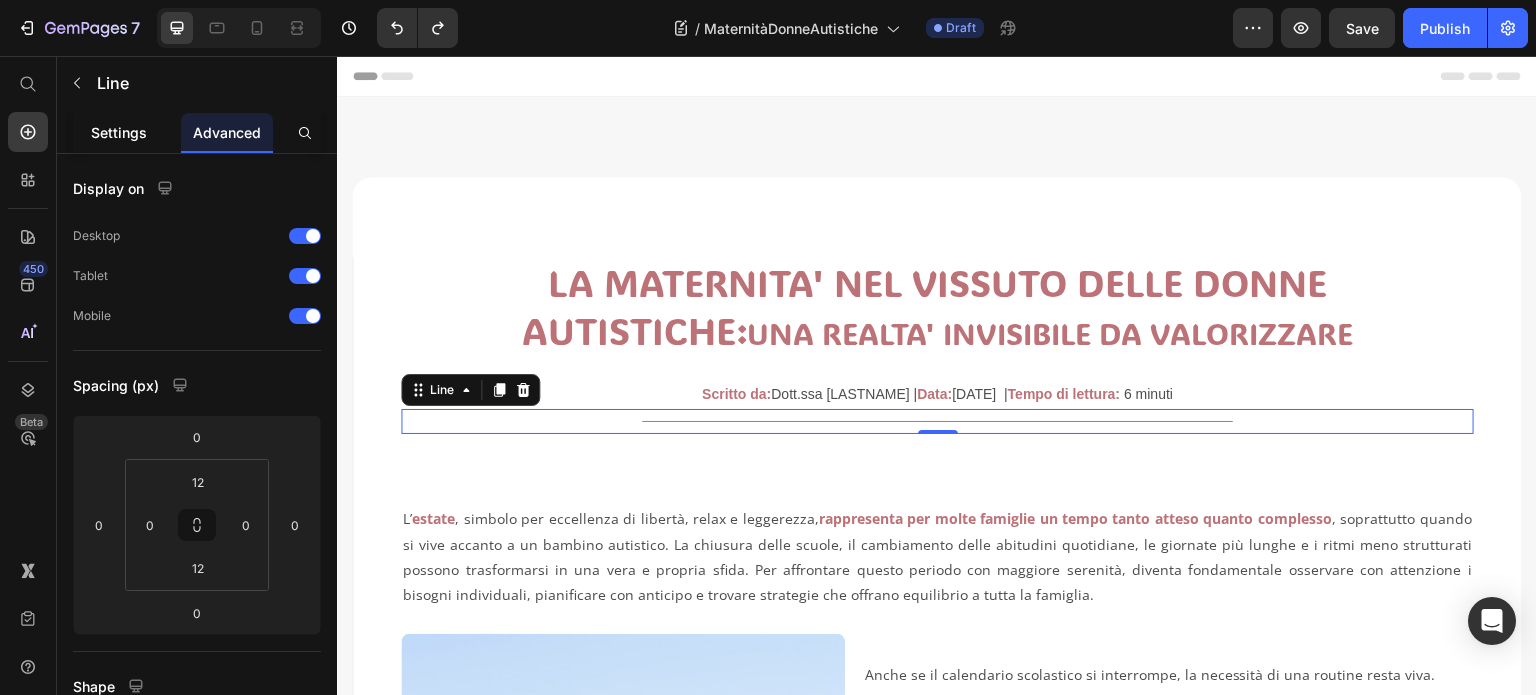 click on "Settings" at bounding box center (119, 132) 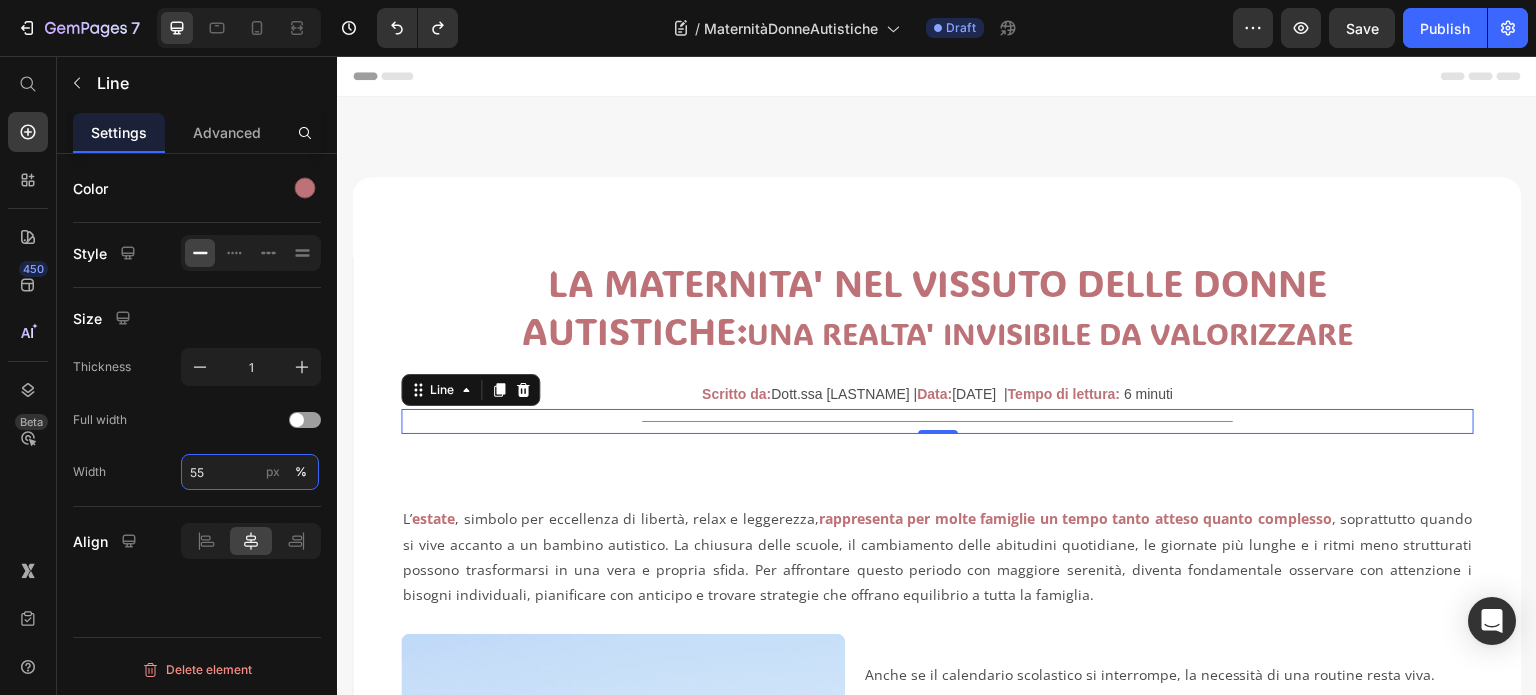 click on "55" at bounding box center (250, 472) 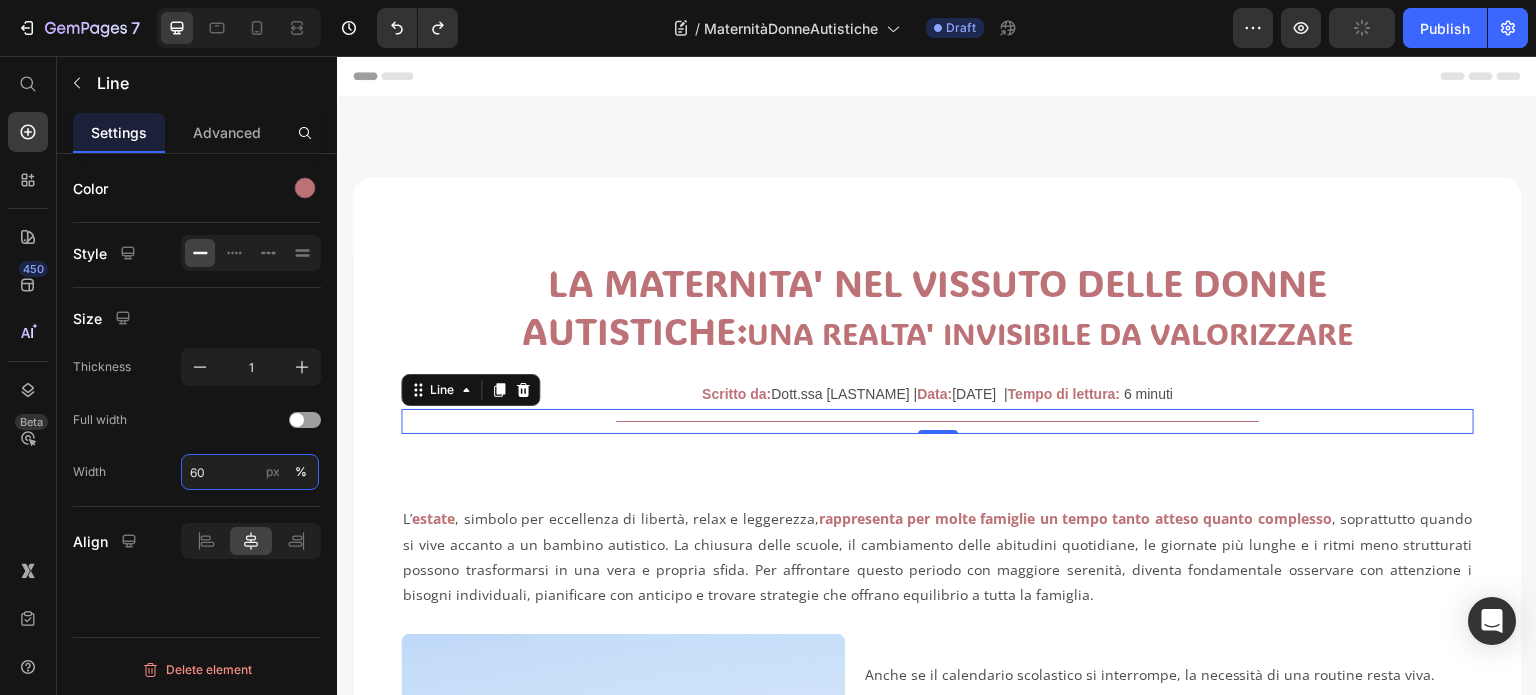 type on "55" 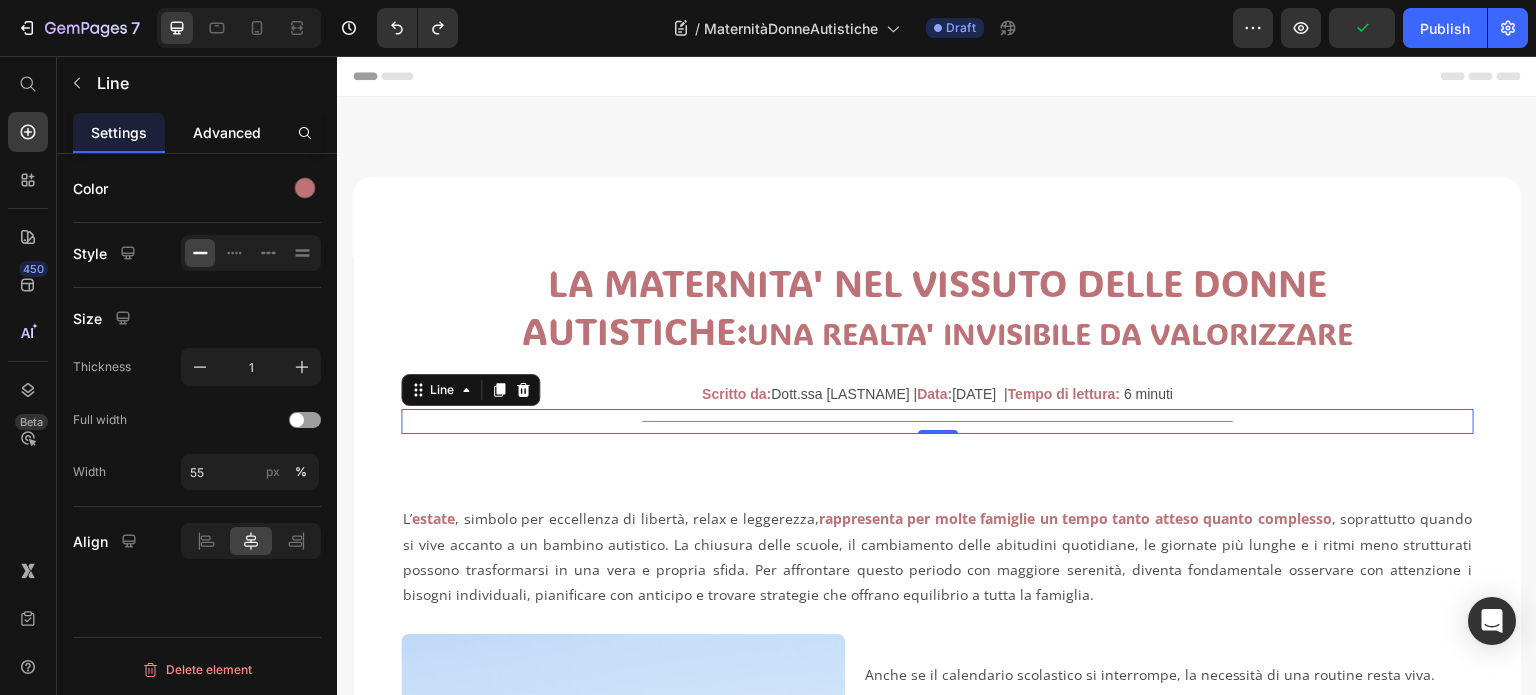 click on "Advanced" at bounding box center (227, 132) 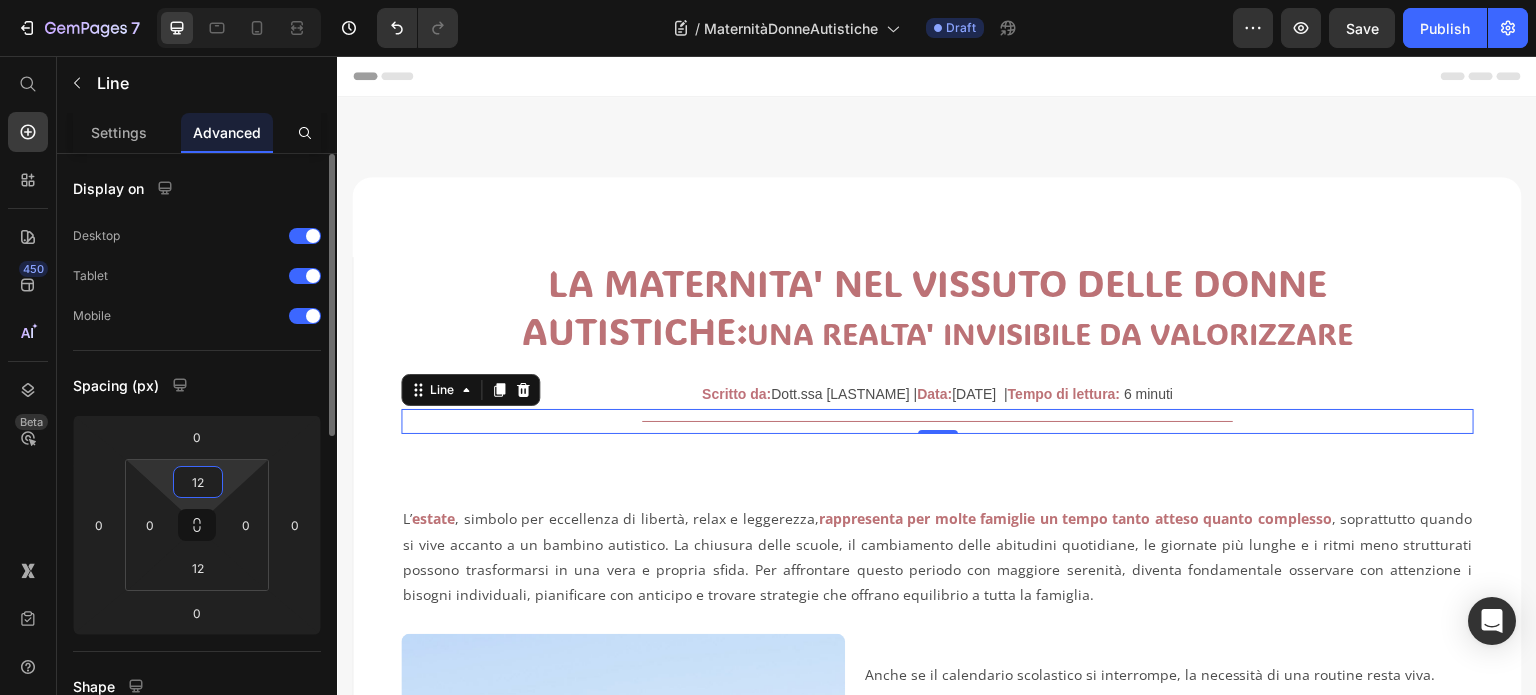 type 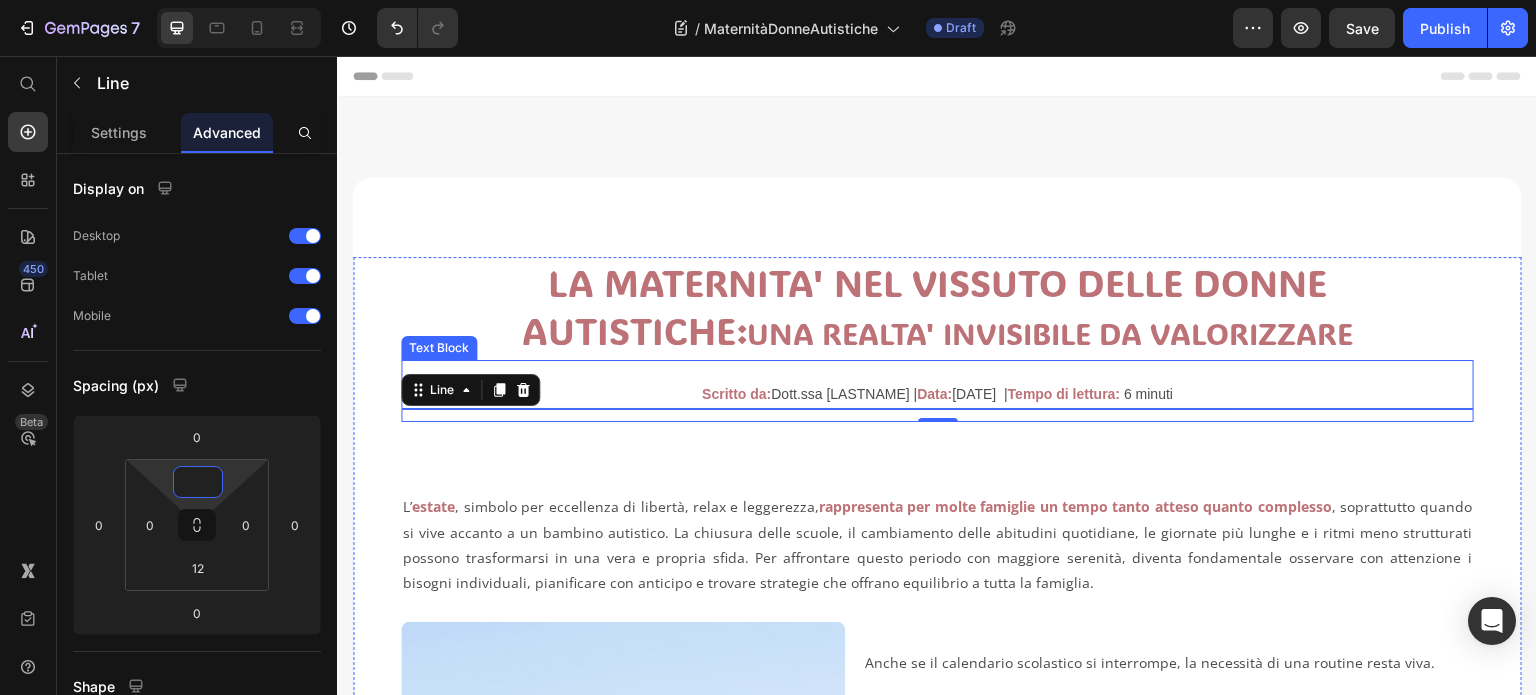 click on "Scritto da:  Dott.ssa Mariarosaria Canzano  |   Data:  02 luglio 2025  |  Tempo di lettura:   6 minuti Text Block" at bounding box center [937, 384] 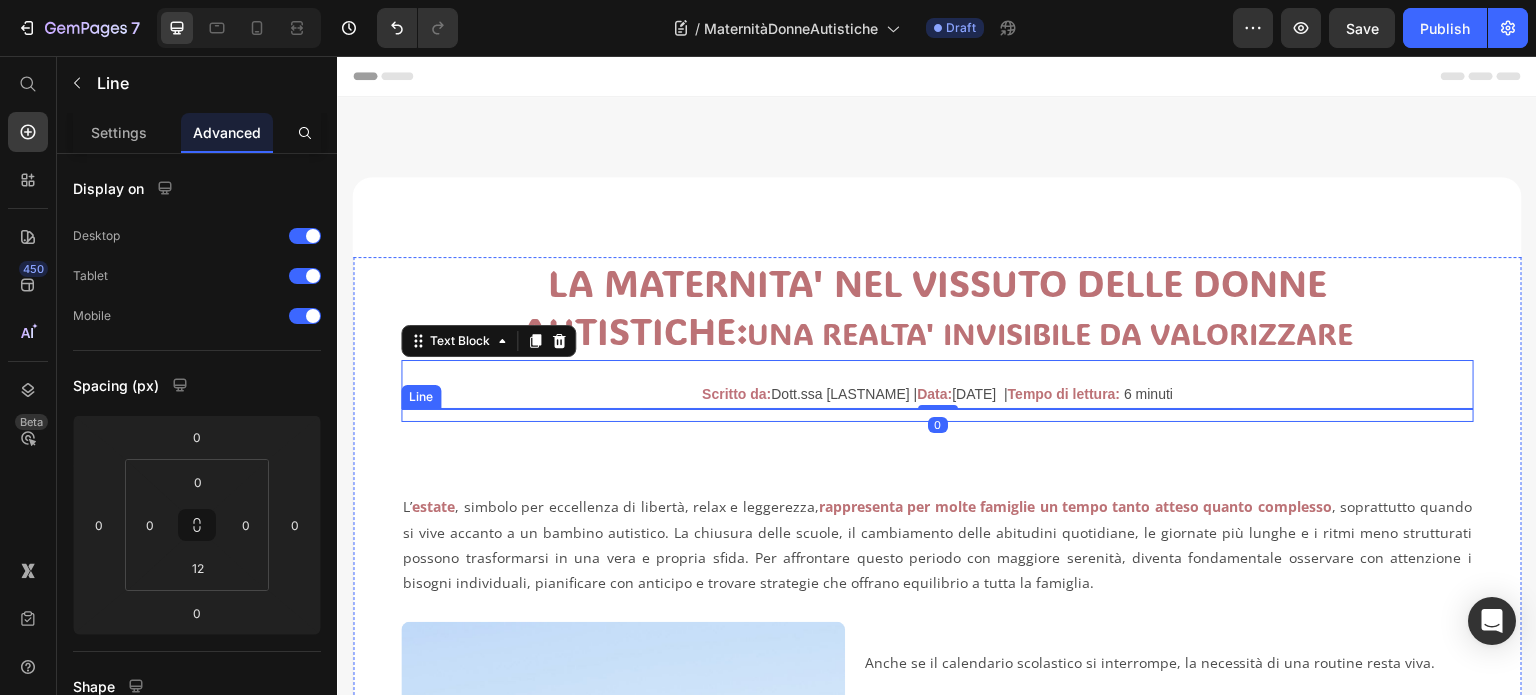 click at bounding box center (937, 409) 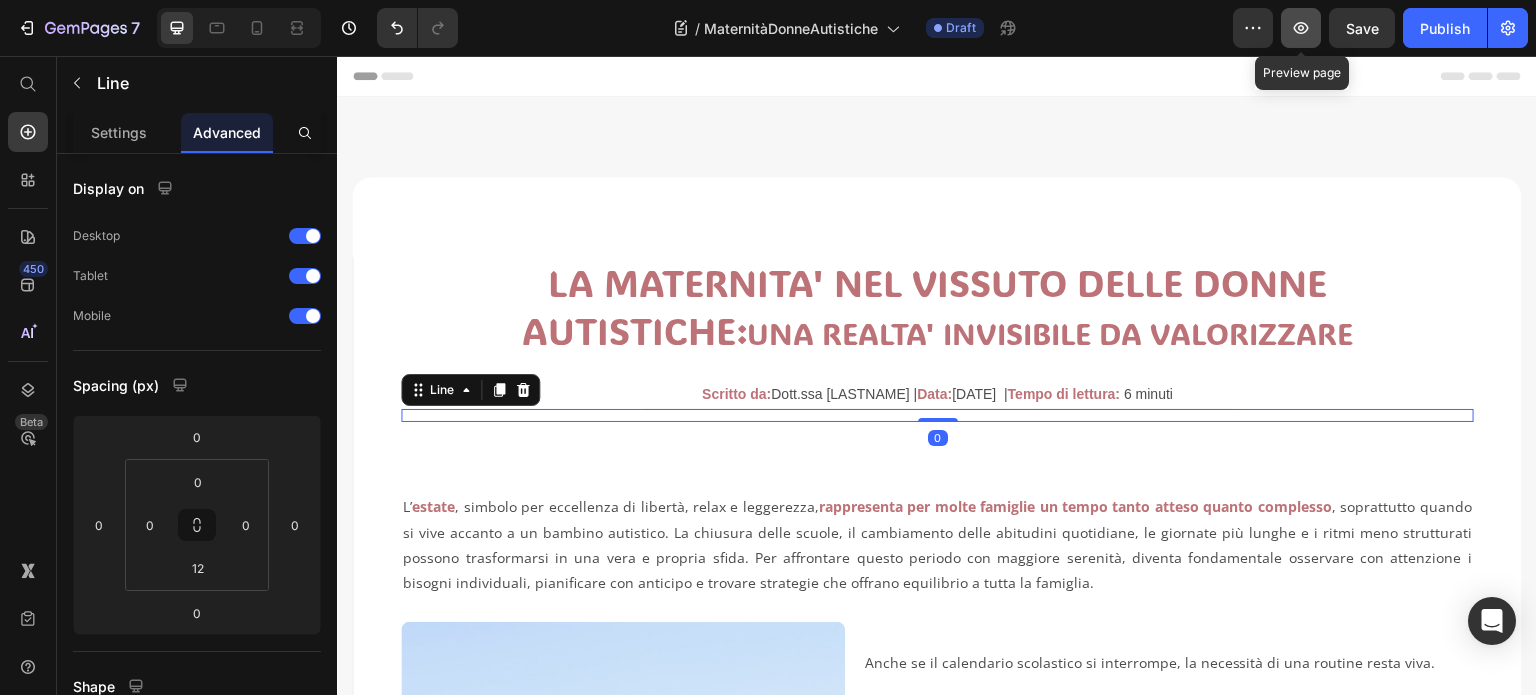 click 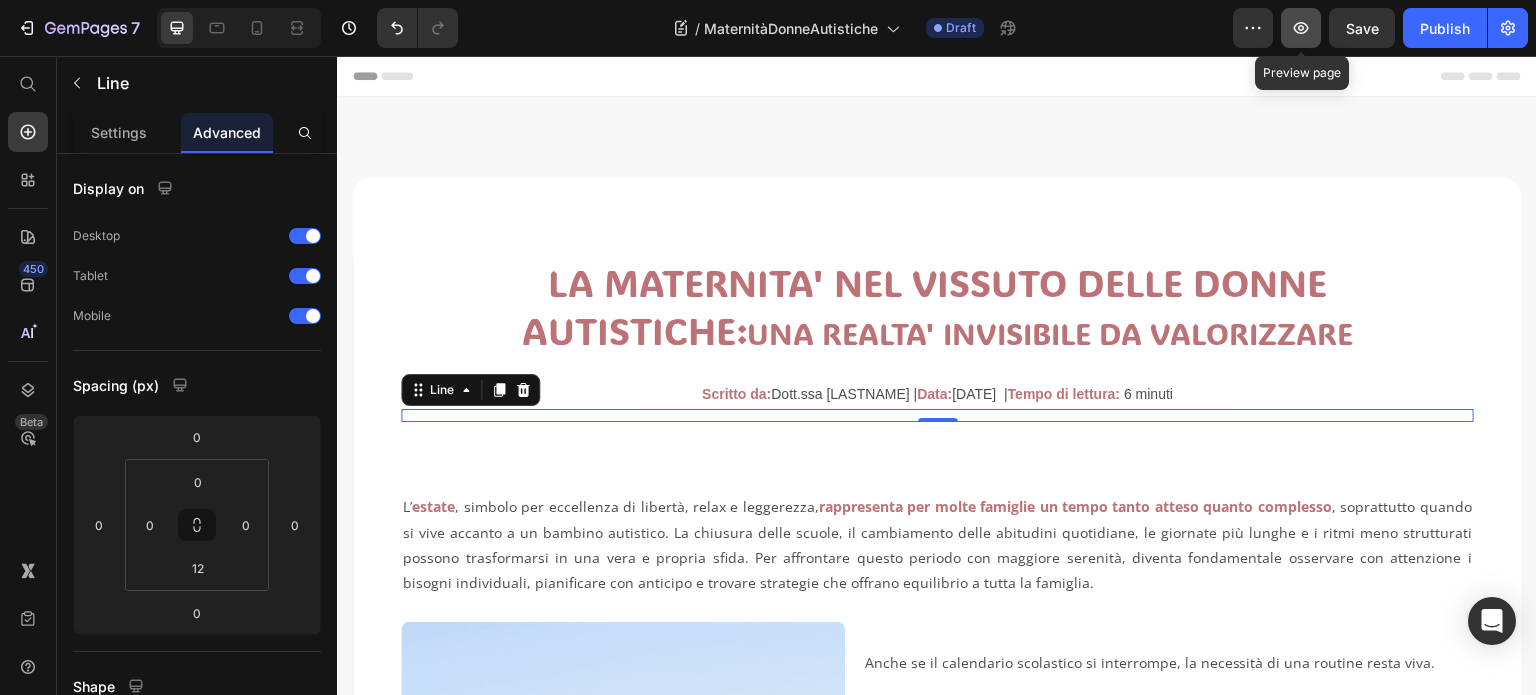 click 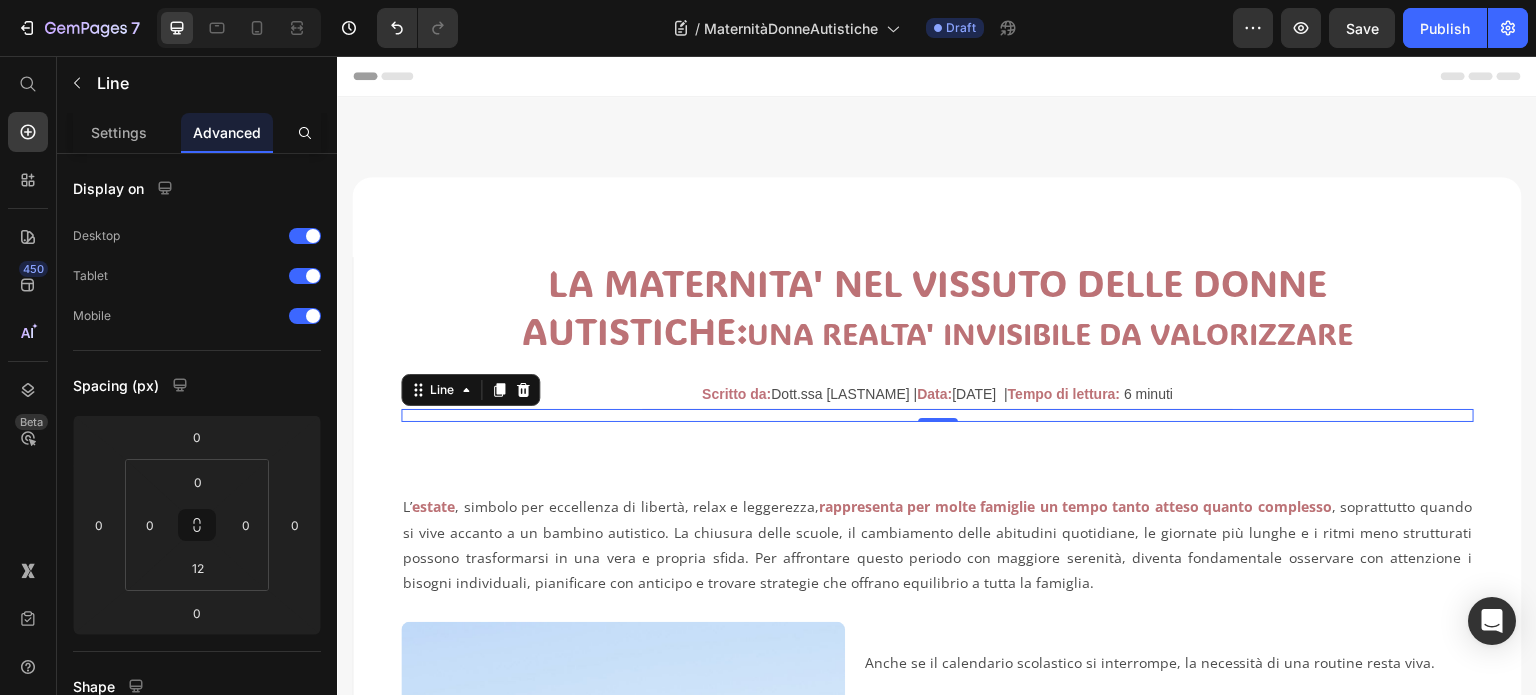 click on "Title Line   0" at bounding box center [937, 415] 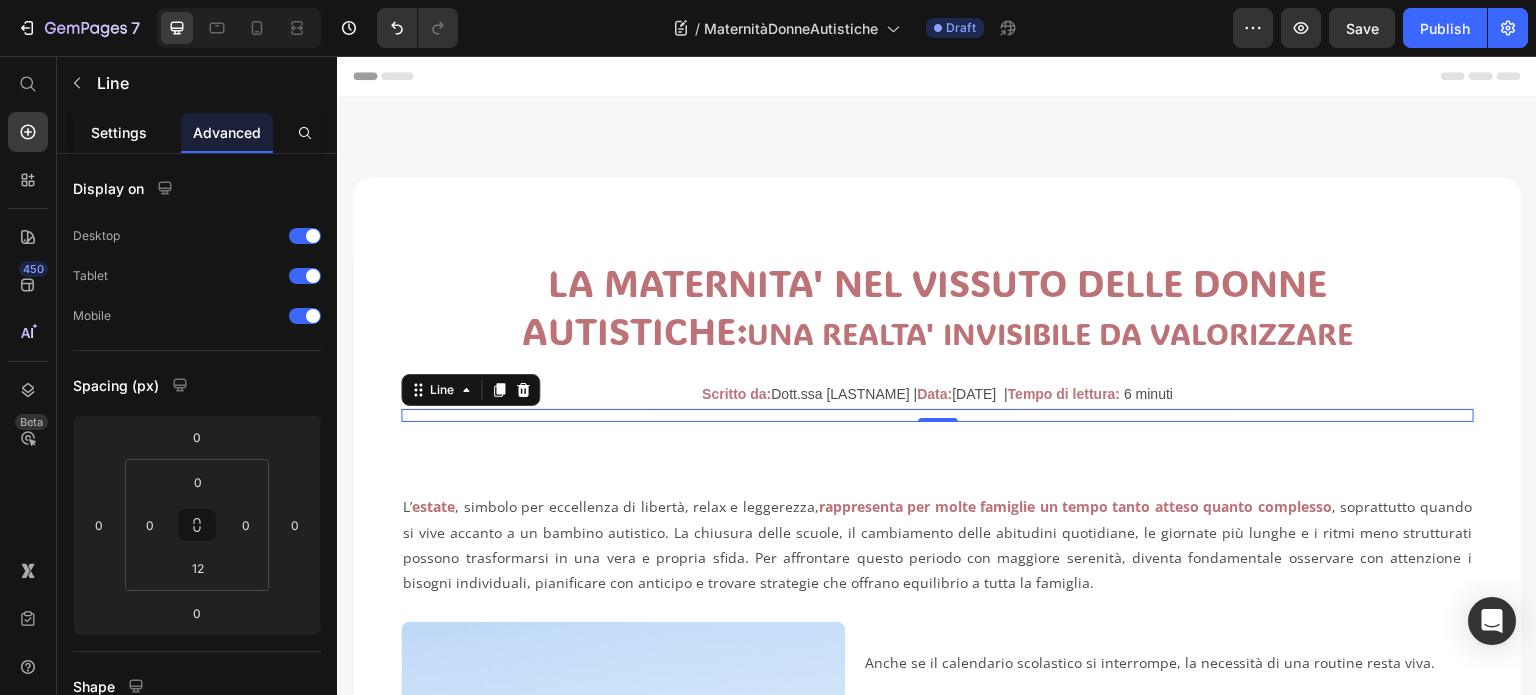 click on "Settings" at bounding box center (119, 132) 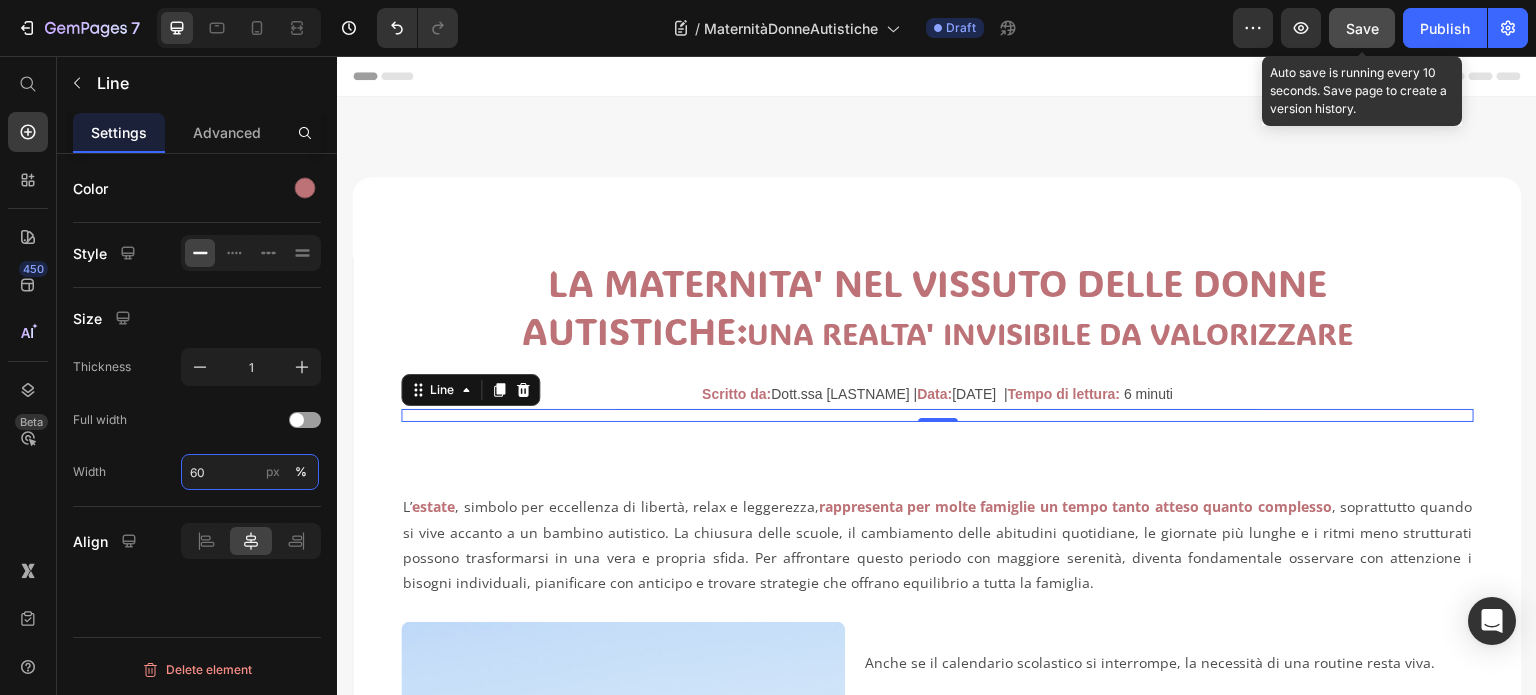 type on "60" 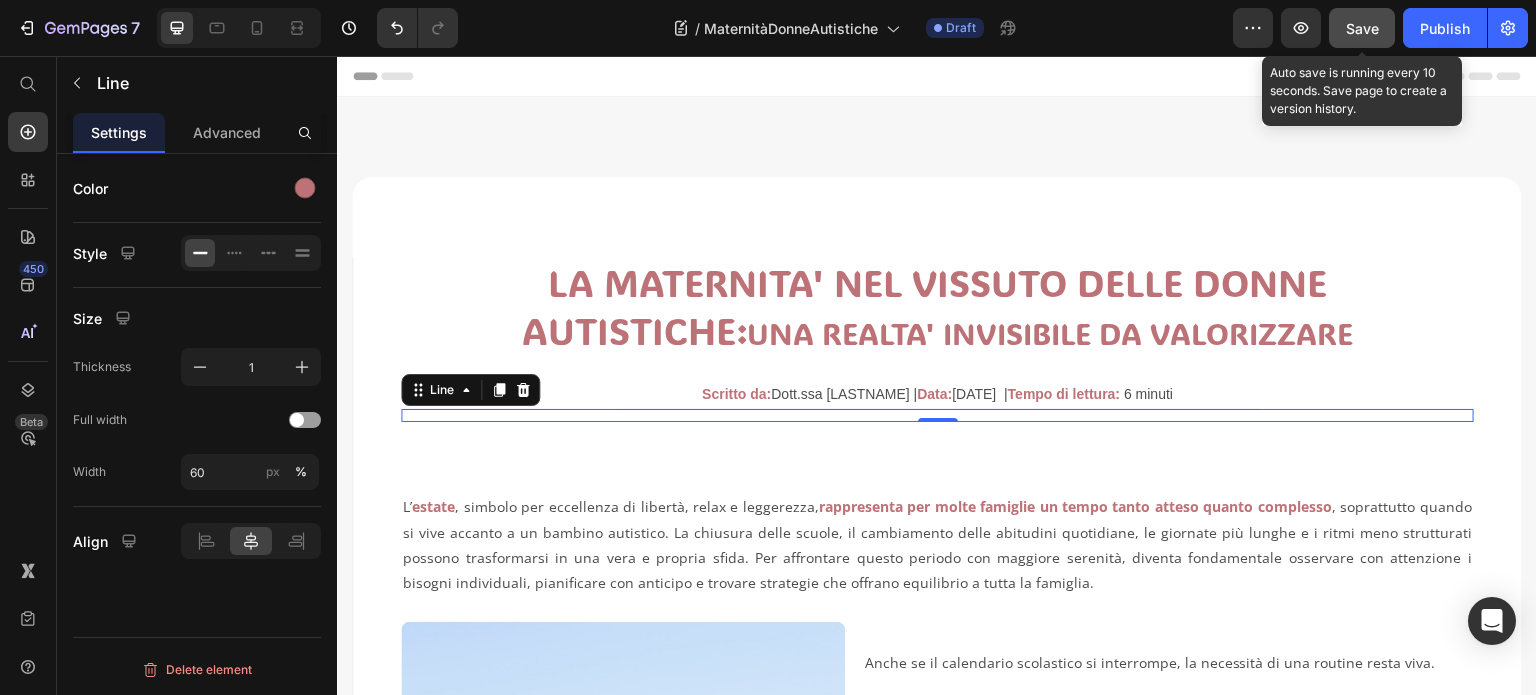 click on "Save" at bounding box center [1362, 28] 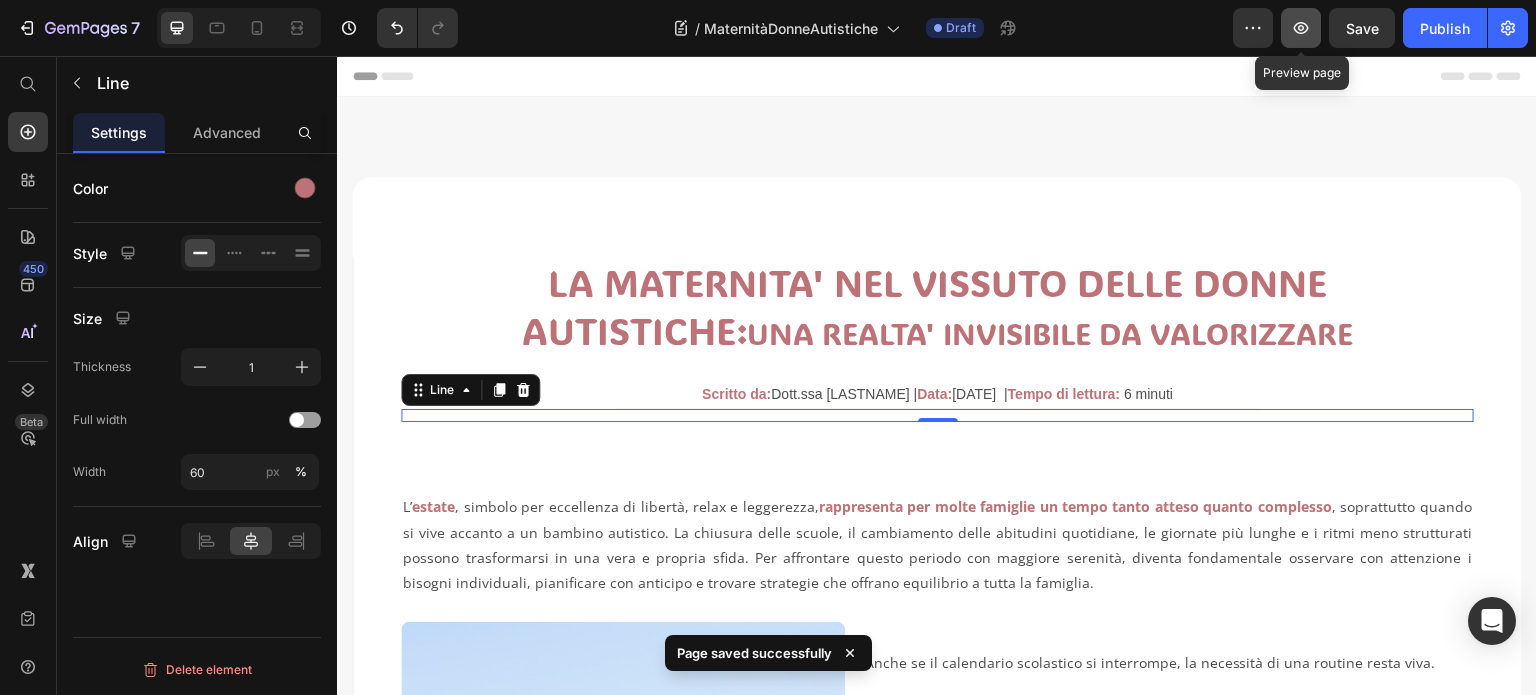 click 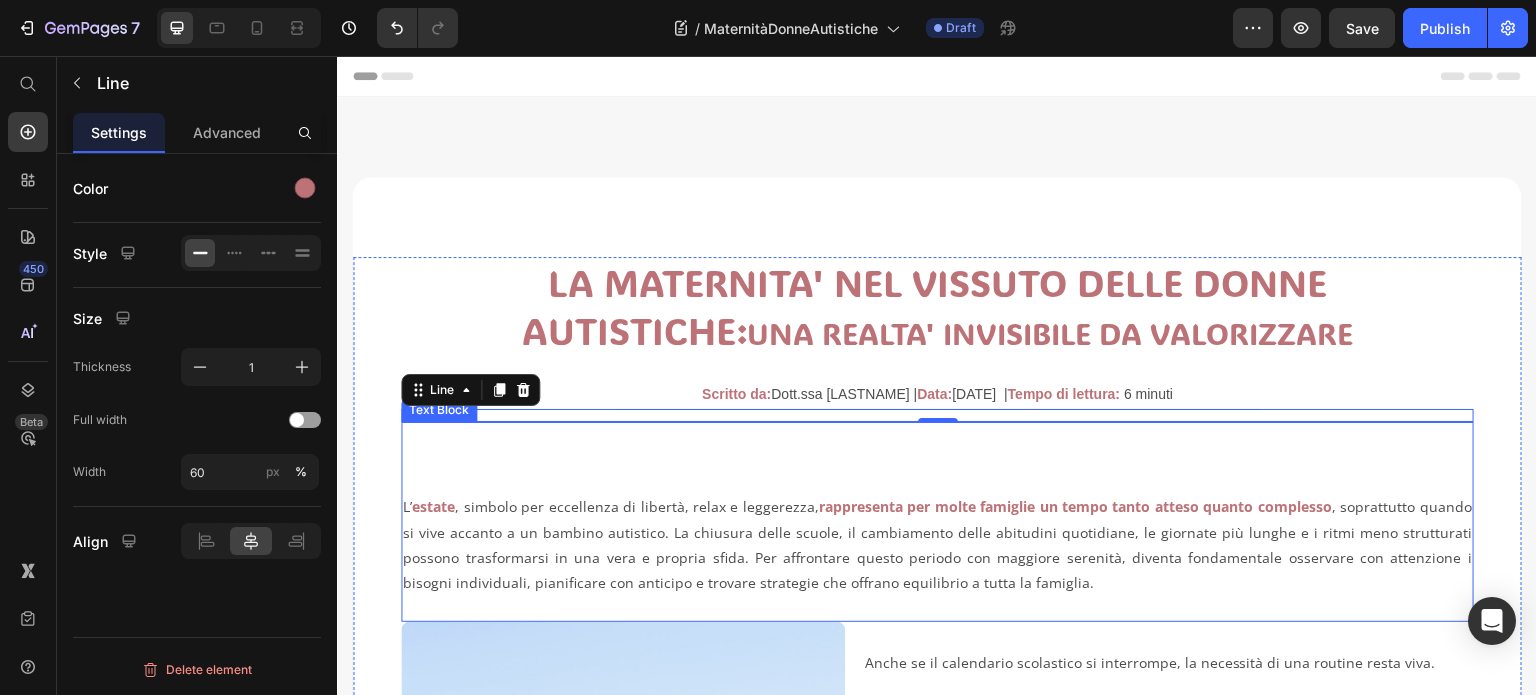 click on "L’ estate , simbolo per eccellenza di libertà, relax e leggerezza,  rappresenta per molte famiglie un tempo tanto atteso quanto complesso , soprattutto quando si vive accanto a un bambino autistico. La chiusura delle scuole, il cambiamento delle abitudini quotidiane, le giornate più lunghe e i ritmi meno strutturati possono trasformarsi in una vera e propria sfida. Per affrontare questo periodo con maggiore serenità, diventa fondamentale osservare con attenzione i bisogni individuali, pianificare con anticipo e trovare strategie che offrano equilibrio a tutta la famiglia." at bounding box center [937, 557] 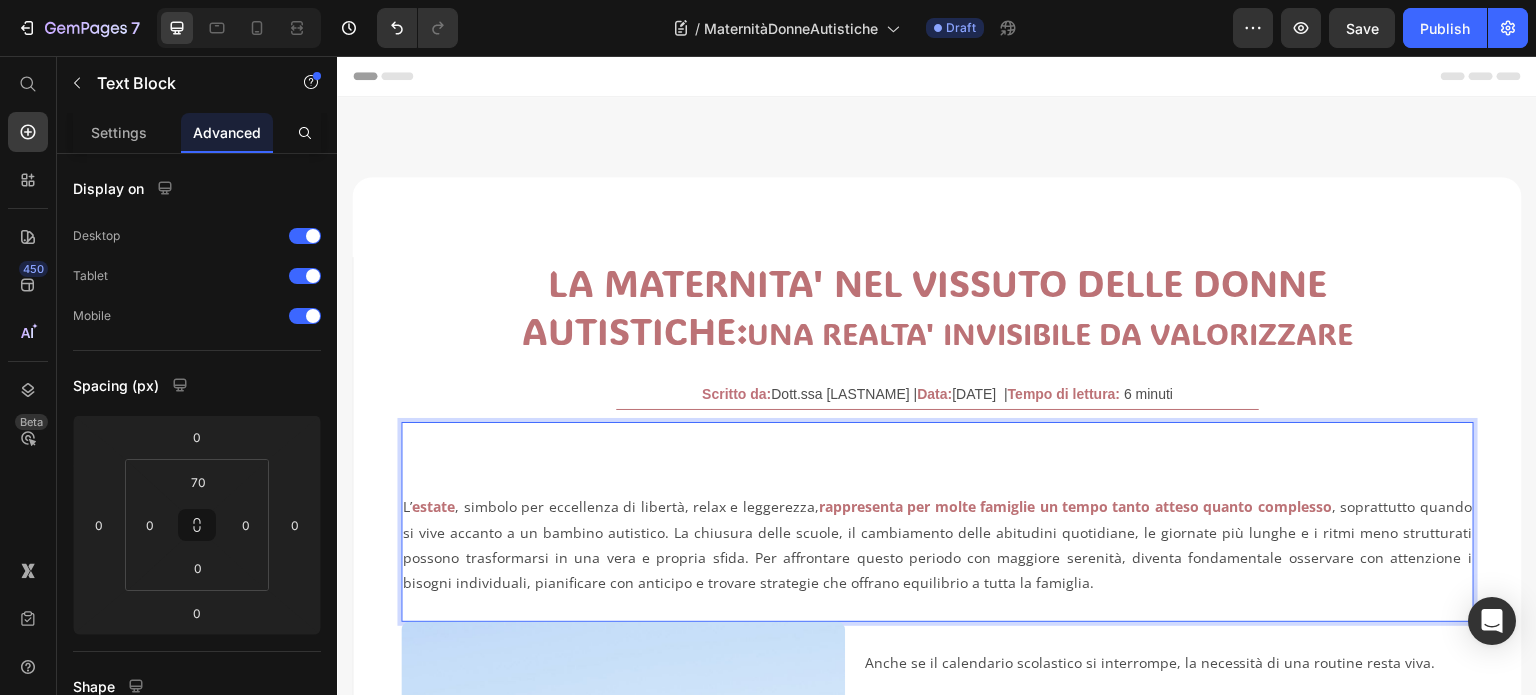 click on "L’ estate , simbolo per eccellenza di libertà, relax e leggerezza,  rappresenta per molte famiglie un tempo tanto atteso quanto complesso , soprattutto quando si vive accanto a un bambino autistico. La chiusura delle scuole, il cambiamento delle abitudini quotidiane, le giornate più lunghe e i ritmi meno strutturati possono trasformarsi in una vera e propria sfida. Per affrontare questo periodo con maggiore serenità, diventa fondamentale osservare con attenzione i bisogni individuali, pianificare con anticipo e trovare strategie che offrano equilibrio a tutta la famiglia." at bounding box center (937, 557) 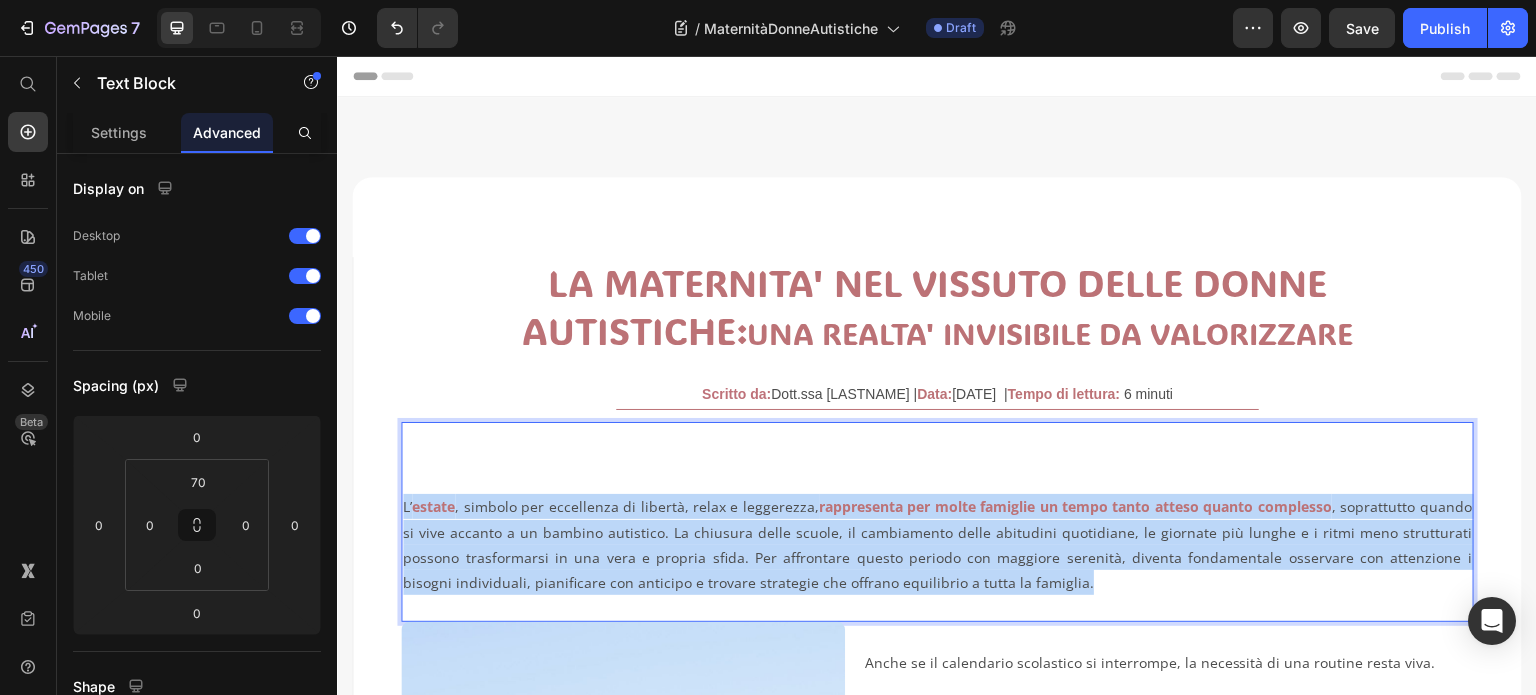 drag, startPoint x: 1017, startPoint y: 575, endPoint x: 404, endPoint y: 508, distance: 616.65063 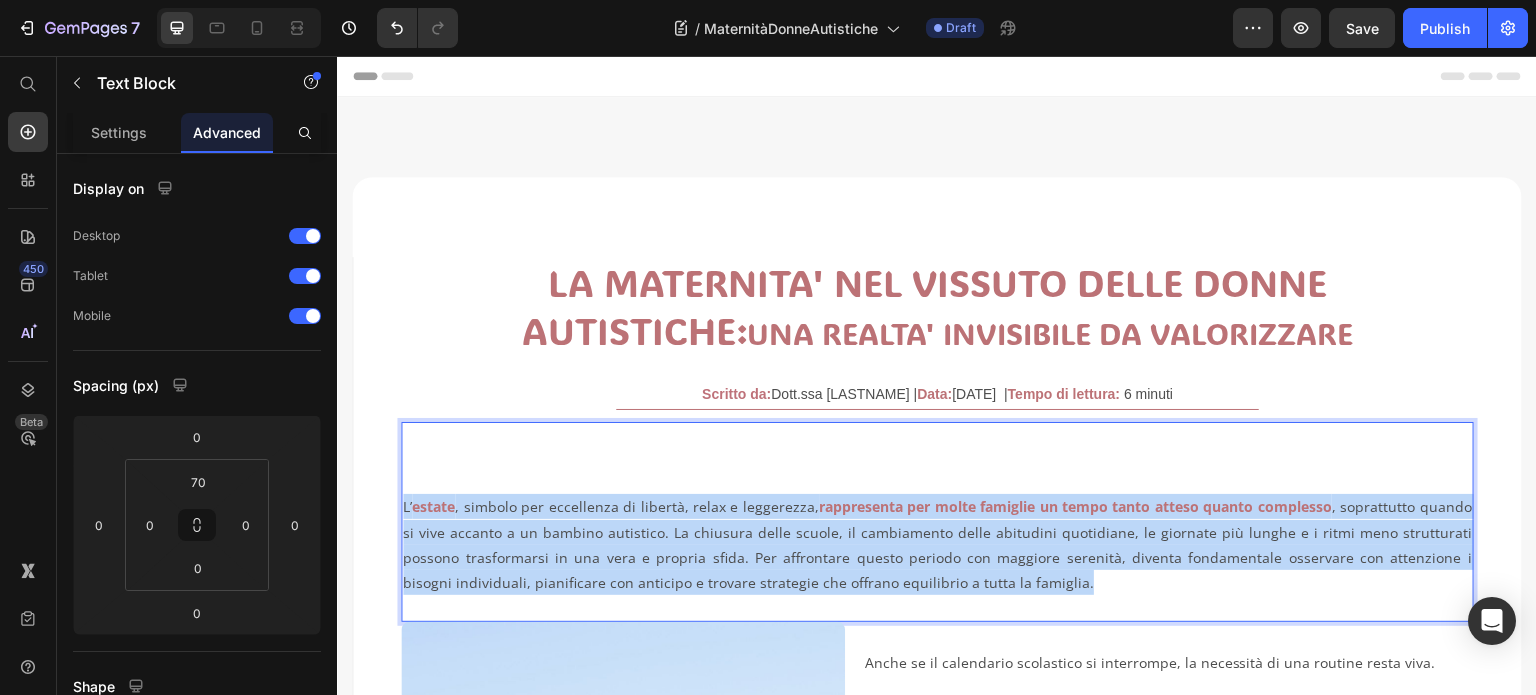 click on "L’ estate , simbolo per eccellenza di libertà, relax e leggerezza,  rappresenta per molte famiglie un tempo tanto atteso quanto complesso , soprattutto quando si vive accanto a un bambino autistico. La chiusura delle scuole, il cambiamento delle abitudini quotidiane, le giornate più lunghe e i ritmi meno strutturati possono trasformarsi in una vera e propria sfida. Per affrontare questo periodo con maggiore serenità, diventa fondamentale osservare con attenzione i bisogni individuali, pianificare con anticipo e trovare strategie che offrano equilibrio a tutta la famiglia." at bounding box center [937, 557] 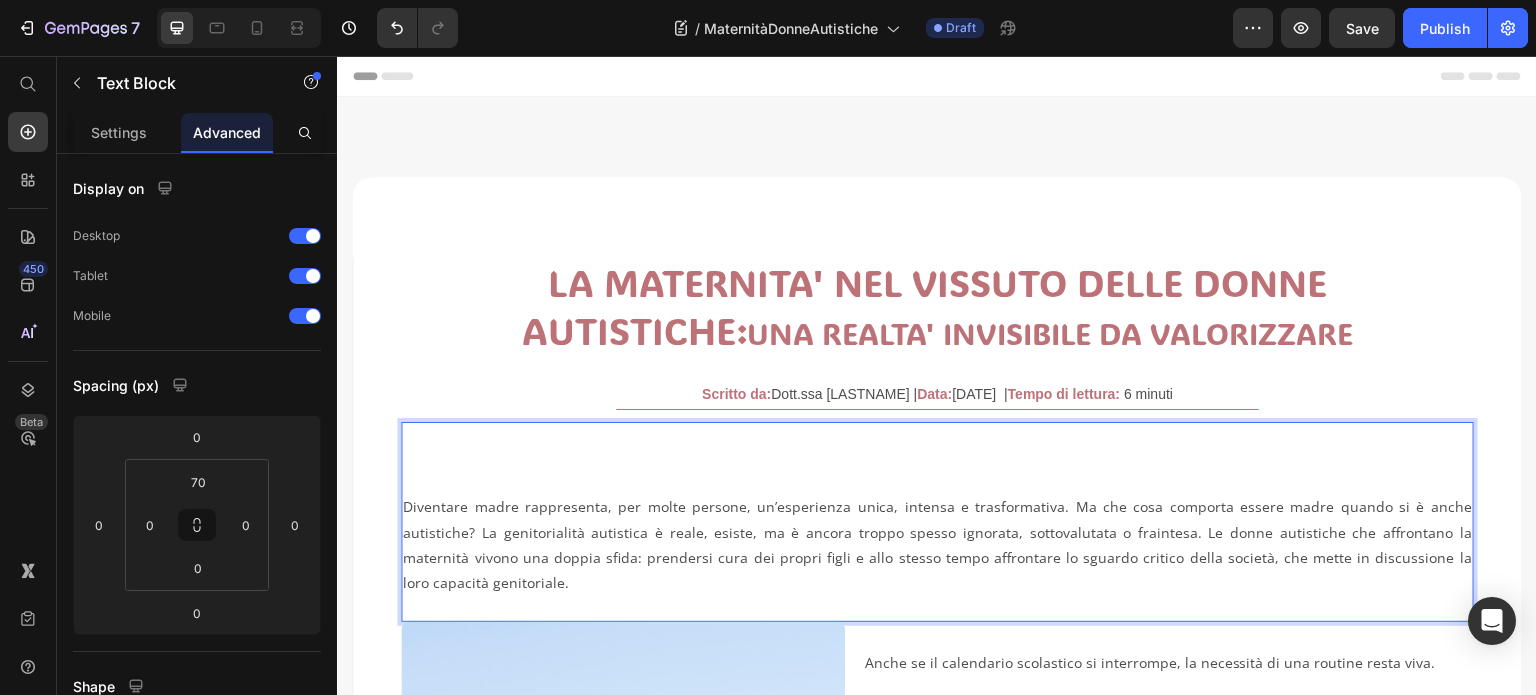 click on "Diventare madre rappresenta, per molte persone, un’esperienza unica, intensa e trasformativa. Ma che cosa comporta essere madre quando si è anche autistiche? La genitorialità autistica è reale, esiste, ma è ancora troppo spesso ignorata, sottovalutata o fraintesa. Le donne autistiche che affrontano la maternità vivono una doppia sfida: prendersi cura dei propri figli e allo stesso tempo affrontare lo sguardo critico della società, che mette in discussione la loro capacità genitoriale." at bounding box center (937, 557) 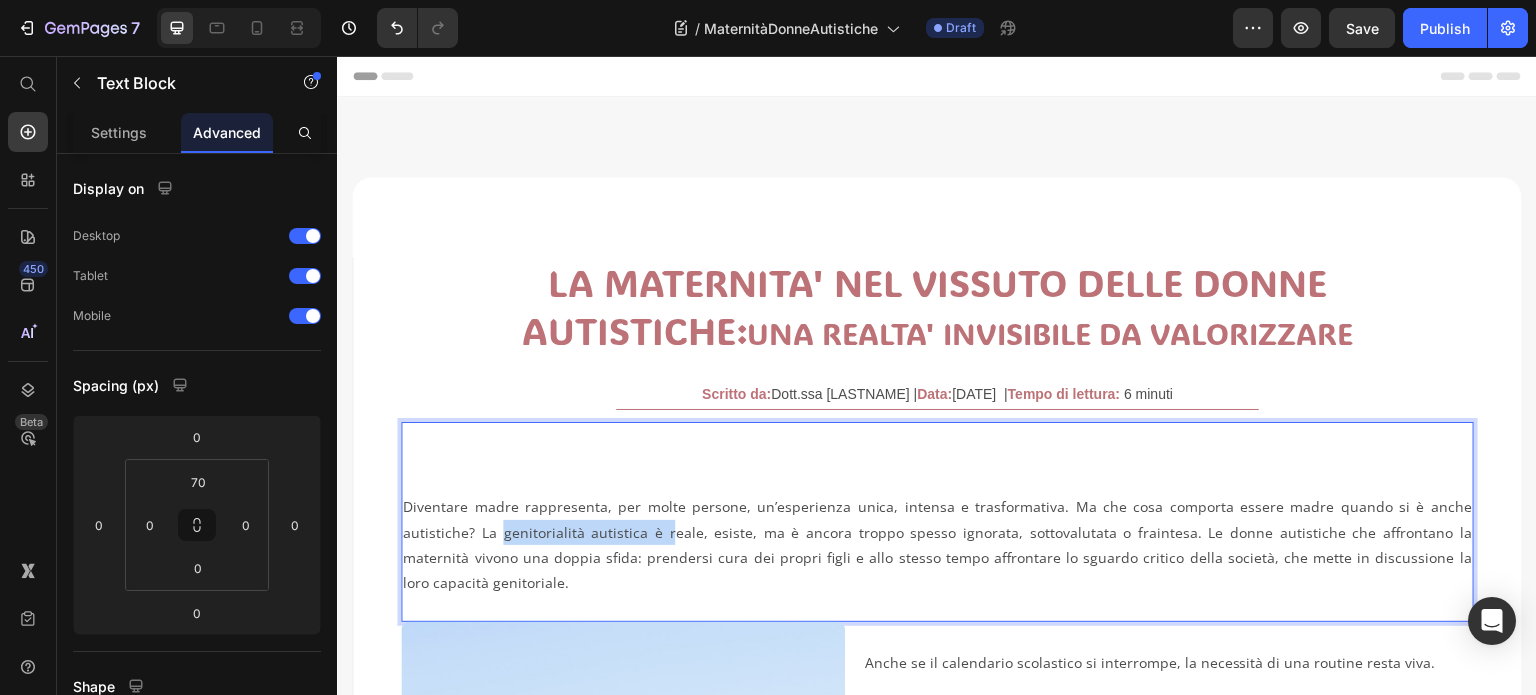 drag, startPoint x: 496, startPoint y: 534, endPoint x: 656, endPoint y: 542, distance: 160.19987 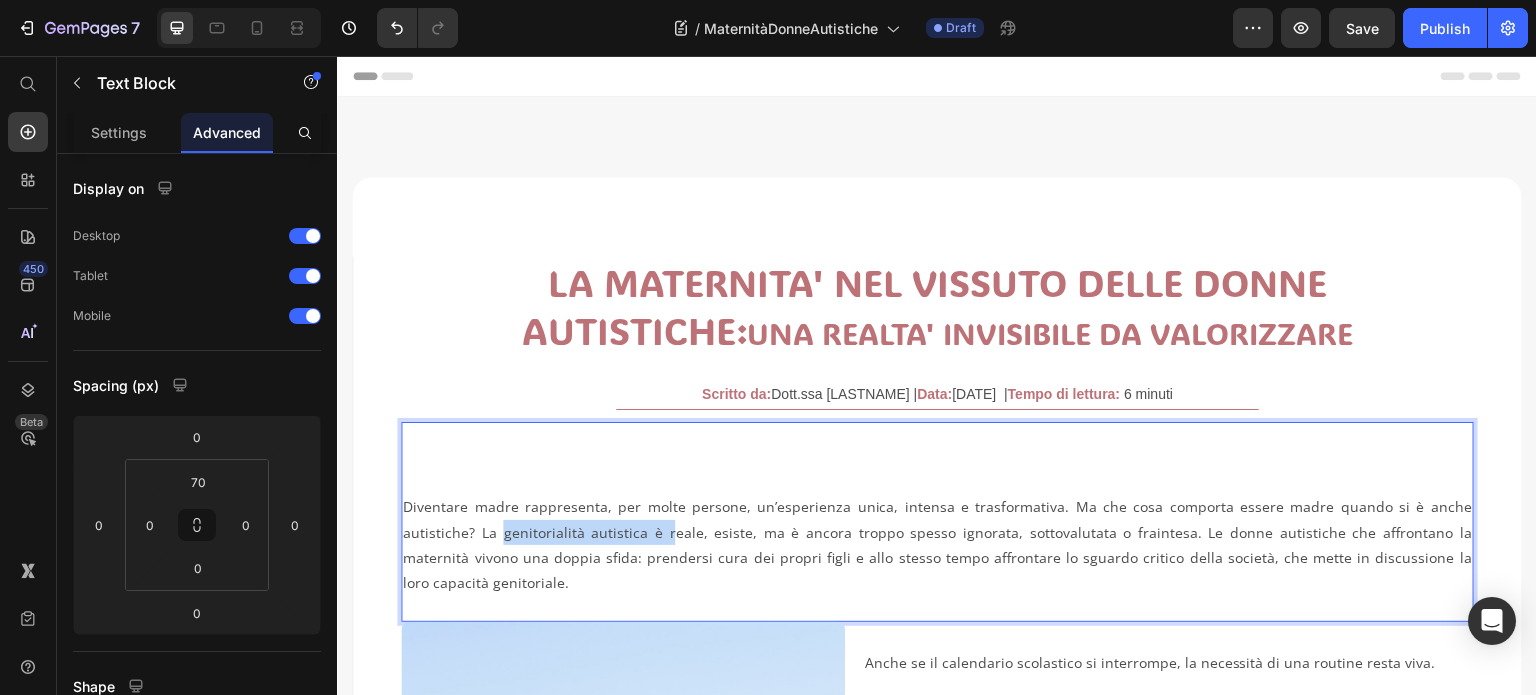 click on "Diventare madre rappresenta, per molte persone, un’esperienza unica, intensa e trasformativa. Ma che cosa comporta essere madre quando si è anche autistiche? La genitorialità autistica è reale, esiste, ma è ancora troppo spesso ignorata, sottovalutata o fraintesa. Le donne autistiche che affrontano la maternità vivono una doppia sfida: prendersi cura dei propri figli e allo stesso tempo affrontare lo sguardo critico della società, che mette in discussione la loro capacità genitoriale." at bounding box center [937, 557] 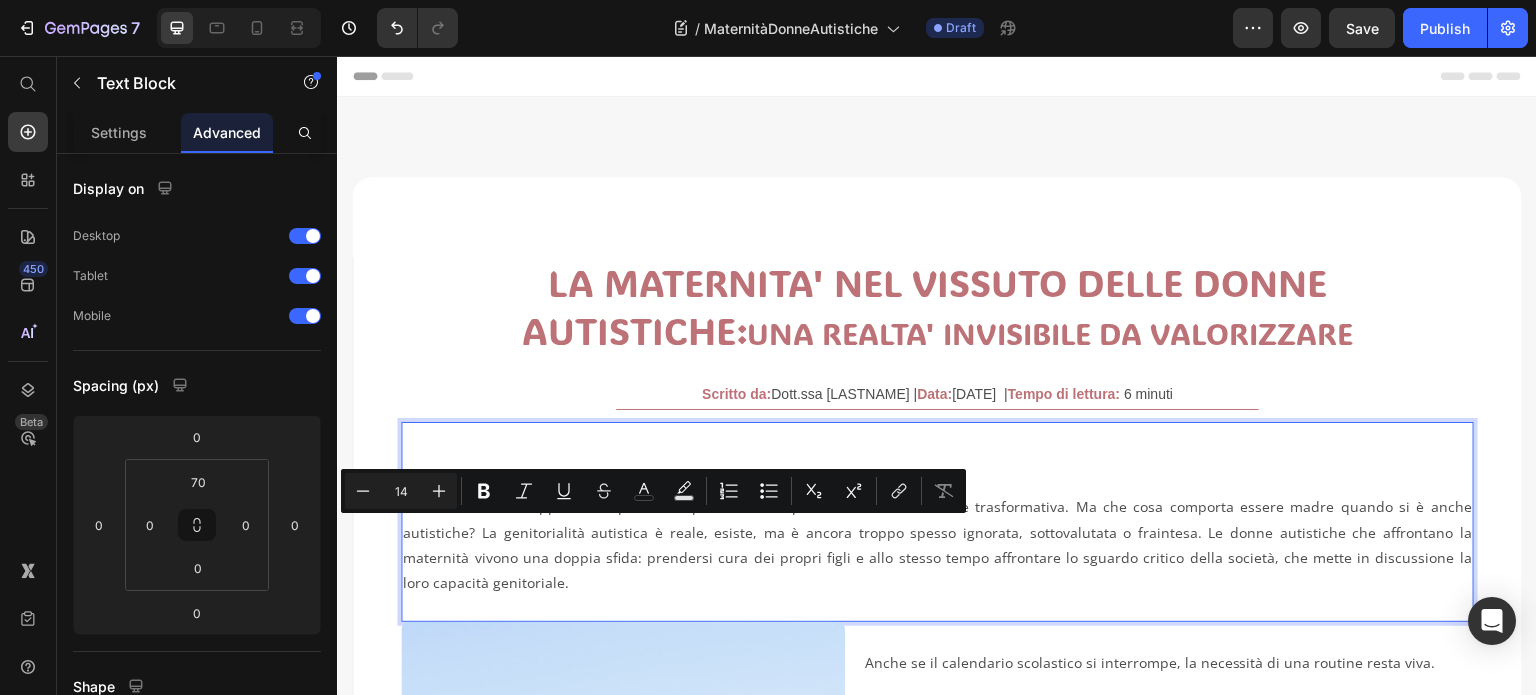 click on "Diventare madre rappresenta, per molte persone, un’esperienza unica, intensa e trasformativa. Ma che cosa comporta essere madre quando si è anche autistiche? La genitorialità autistica è reale, esiste, ma è ancora troppo spesso ignorata, sottovalutata o fraintesa. Le donne autistiche che affrontano la maternità vivono una doppia sfida: prendersi cura dei propri figli e allo stesso tempo affrontare lo sguardo critico della società, che mette in discussione la loro capacità genitoriale." at bounding box center (937, 557) 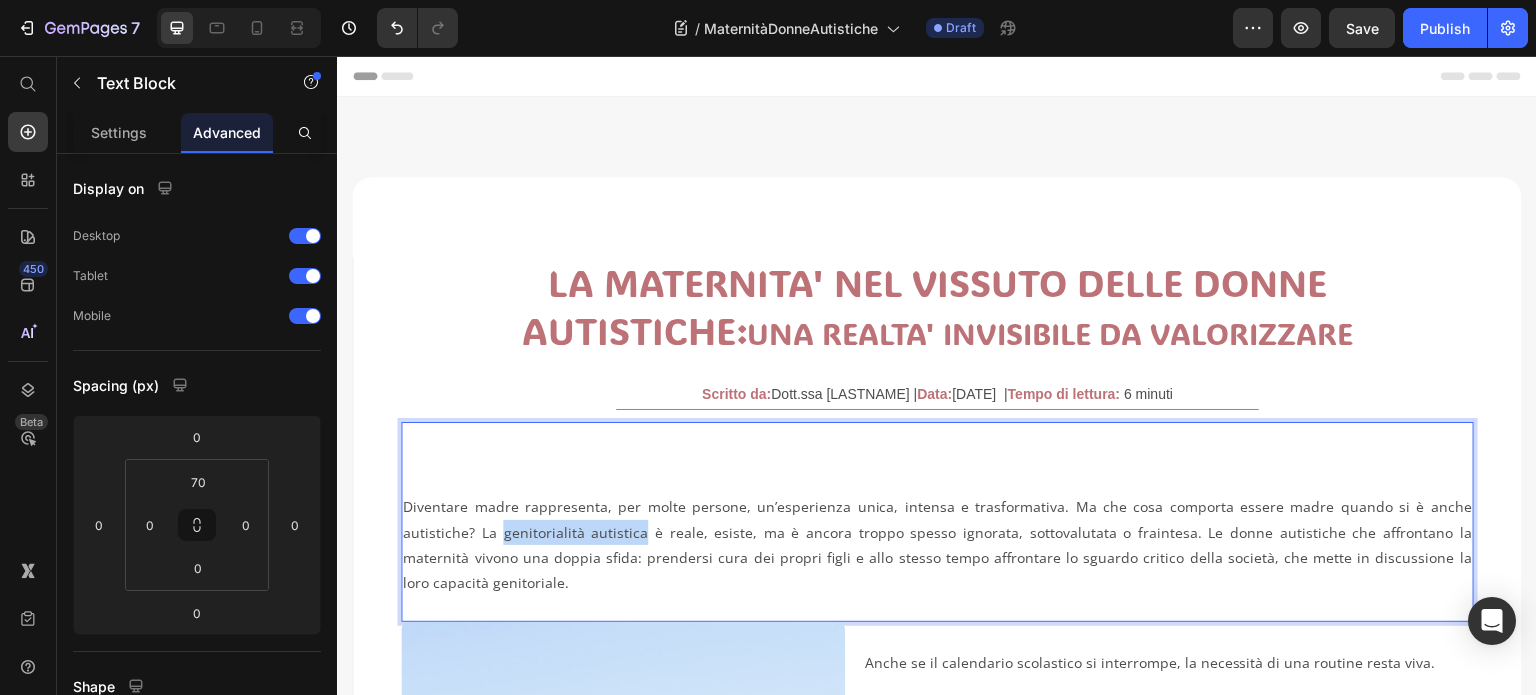 drag, startPoint x: 497, startPoint y: 535, endPoint x: 631, endPoint y: 534, distance: 134.00374 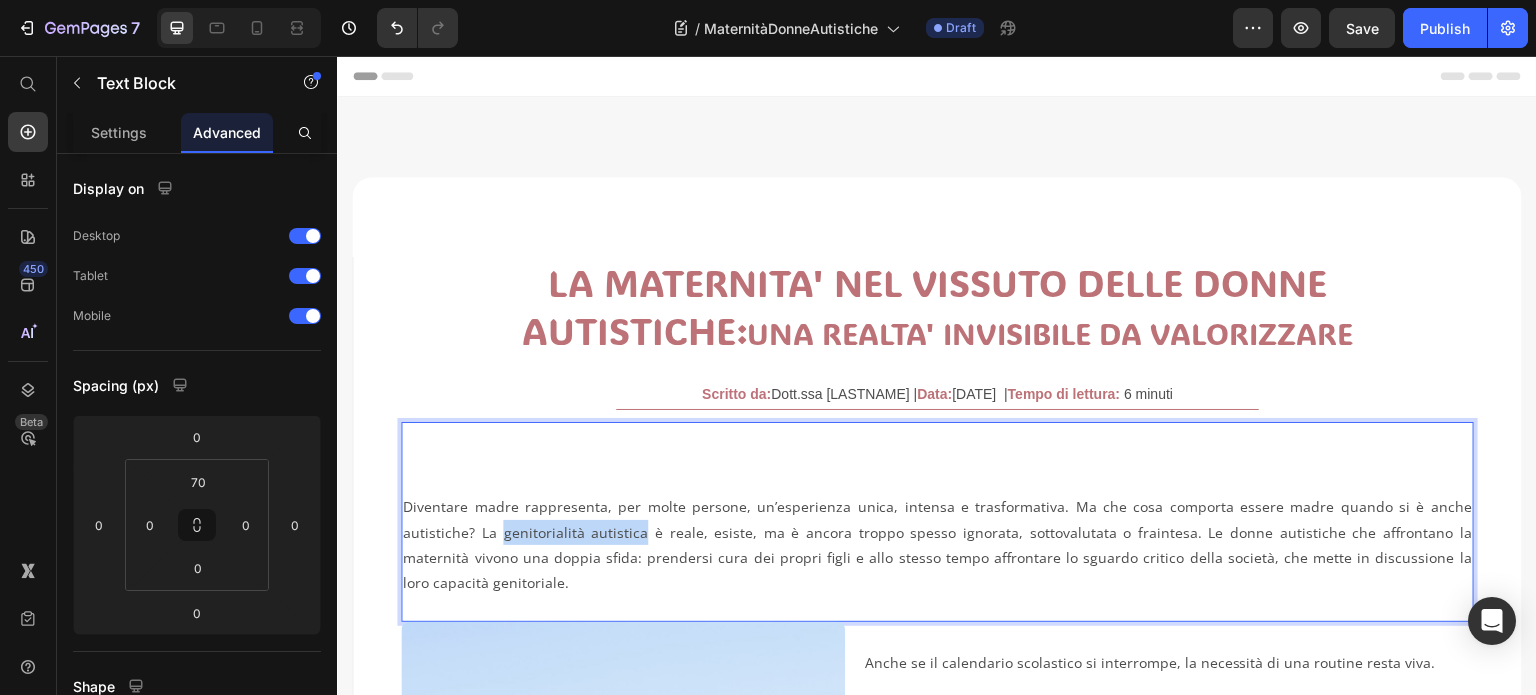 click on "Diventare madre rappresenta, per molte persone, un’esperienza unica, intensa e trasformativa. Ma che cosa comporta essere madre quando si è anche autistiche? La genitorialità autistica è reale, esiste, ma è ancora troppo spesso ignorata, sottovalutata o fraintesa. Le donne autistiche che affrontano la maternità vivono una doppia sfida: prendersi cura dei propri figli e allo stesso tempo affrontare lo sguardo critico della società, che mette in discussione la loro capacità genitoriale." at bounding box center (937, 557) 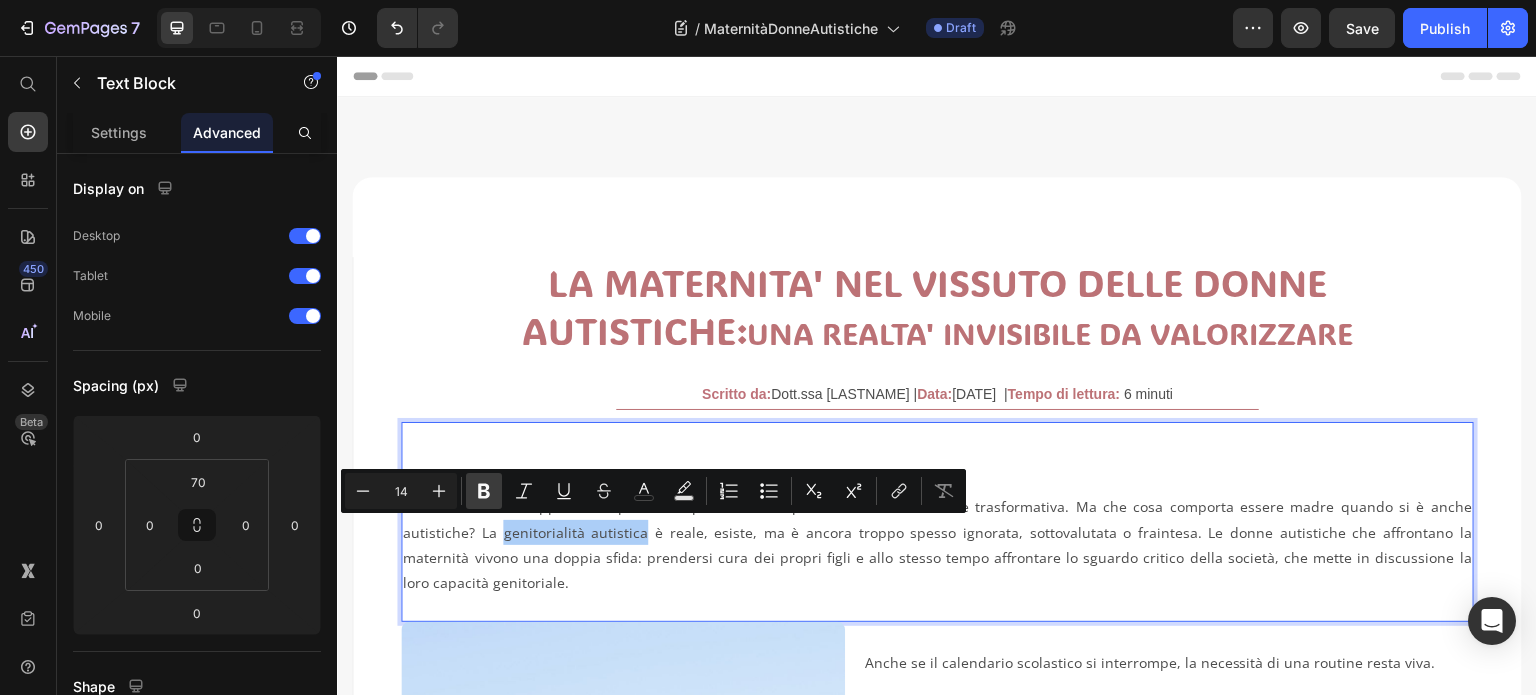 click 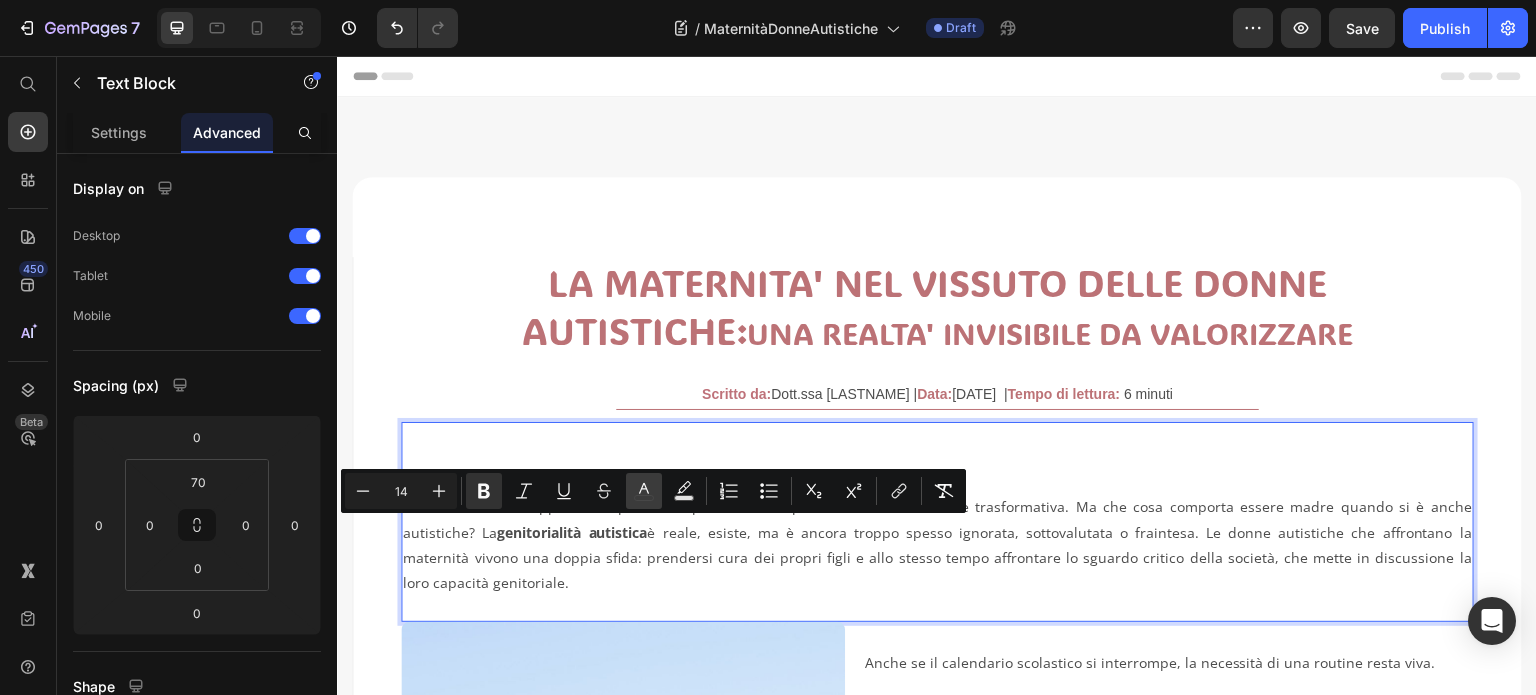 click 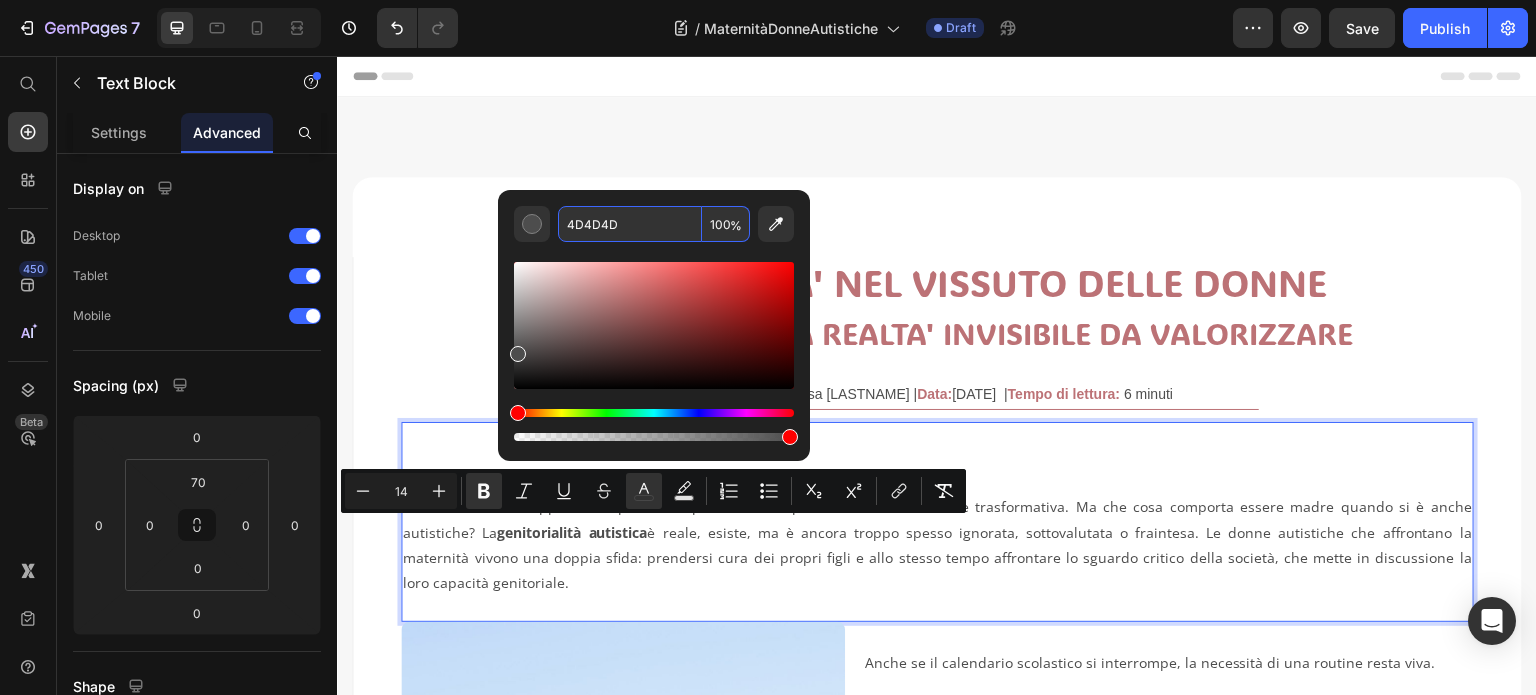 paste on "BC7276" 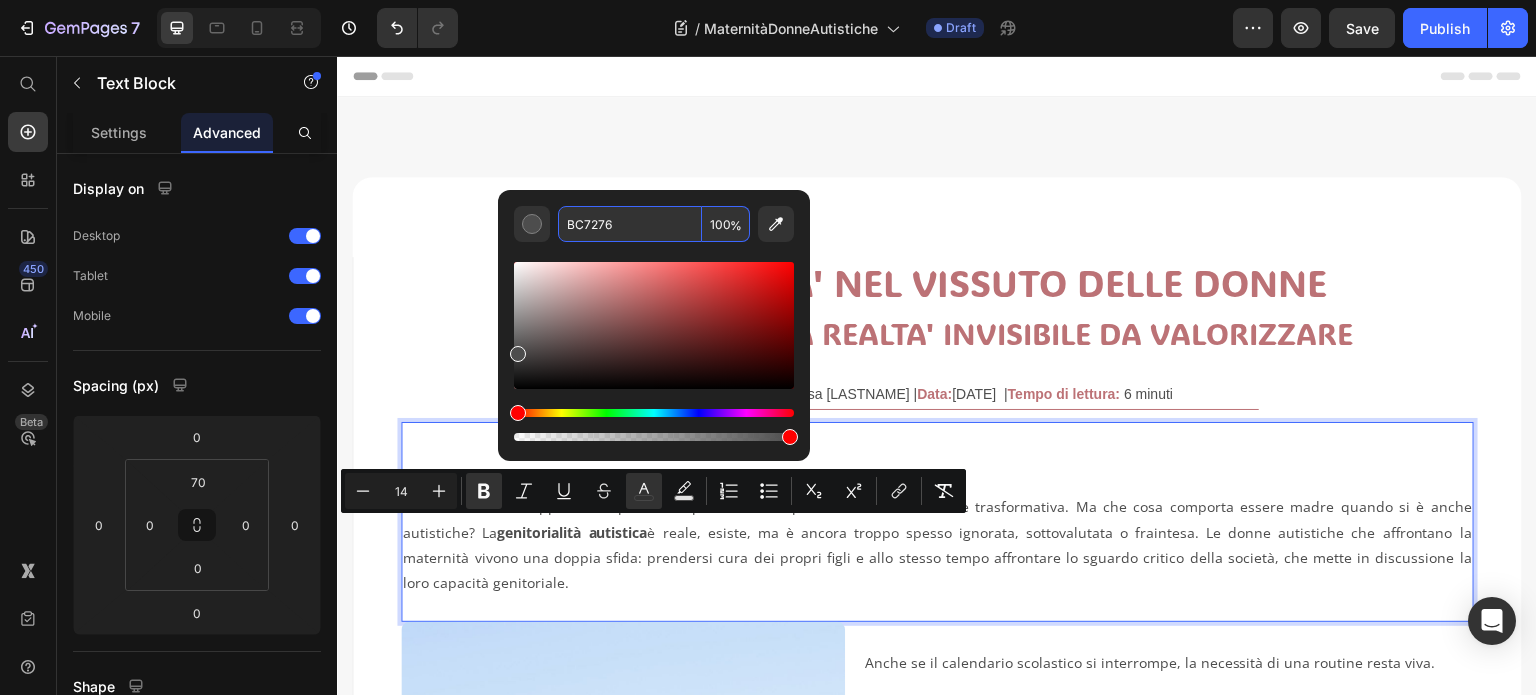 type on "BC7276" 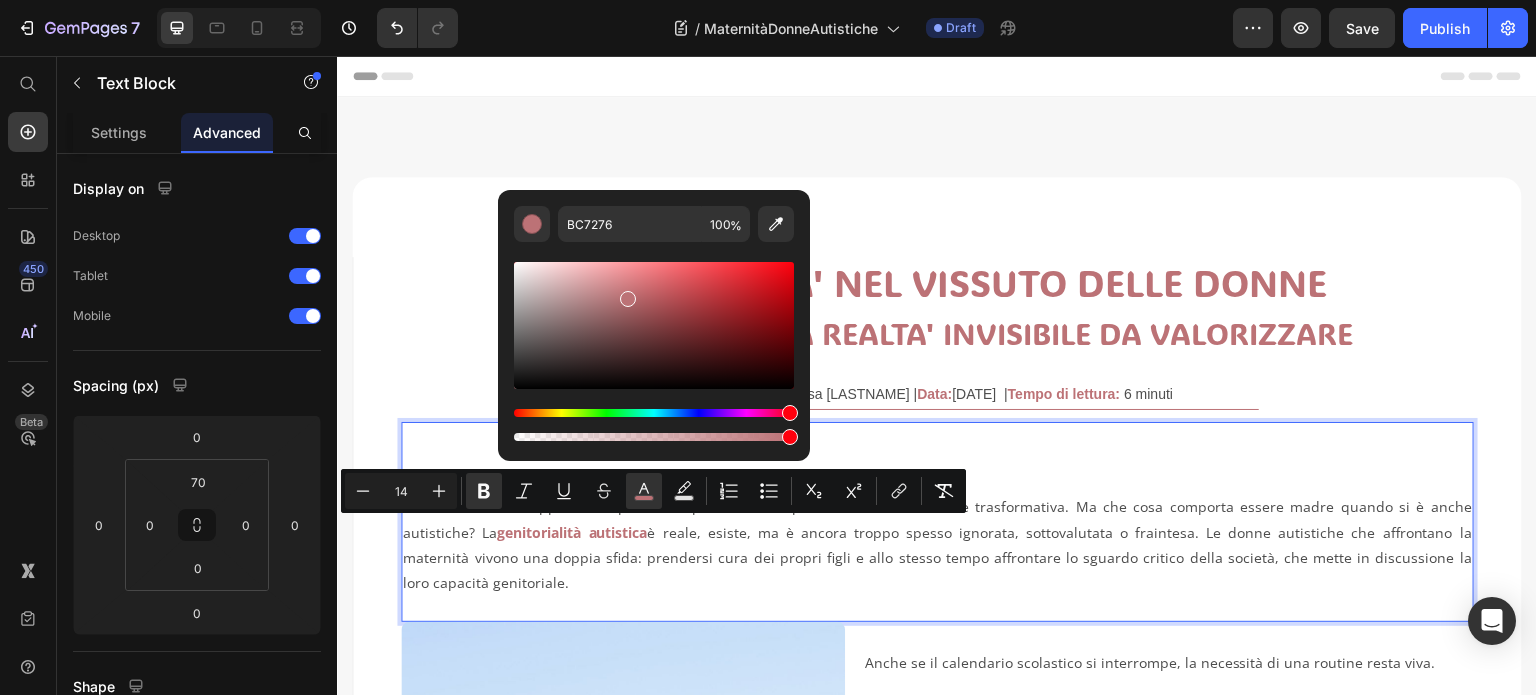 click on "Diventare madre rappresenta, per molte persone, un’esperienza unica, intensa e trasformativa. Ma che cosa comporta essere madre quando si è anche autistiche? La  genitorialità autistica  è reale, esiste, ma è ancora troppo spesso ignorata, sottovalutata o fraintesa. Le donne autistiche che affrontano la maternità vivono una doppia sfida: prendersi cura dei propri figli e allo stesso tempo affrontare lo sguardo critico della società, che mette in discussione la loro capacità genitoriale." at bounding box center [937, 557] 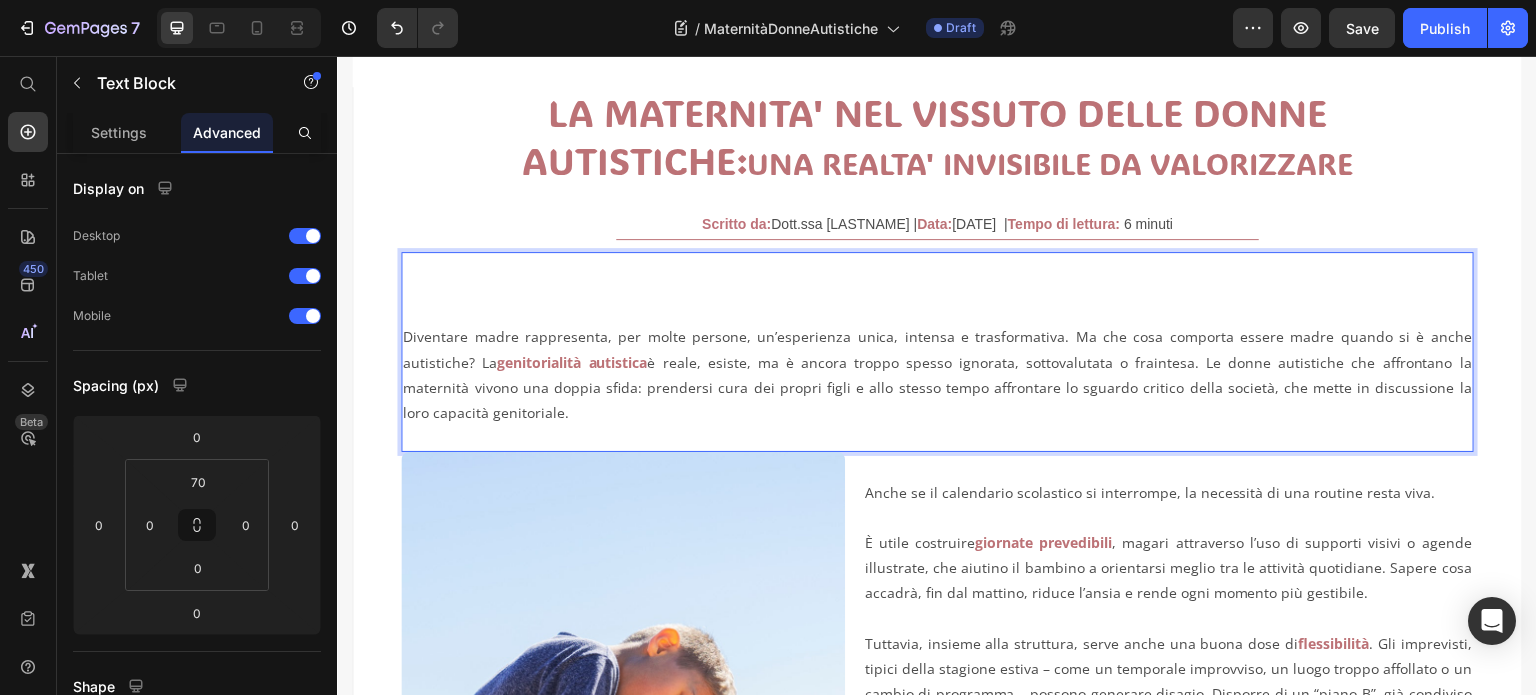 scroll, scrollTop: 200, scrollLeft: 0, axis: vertical 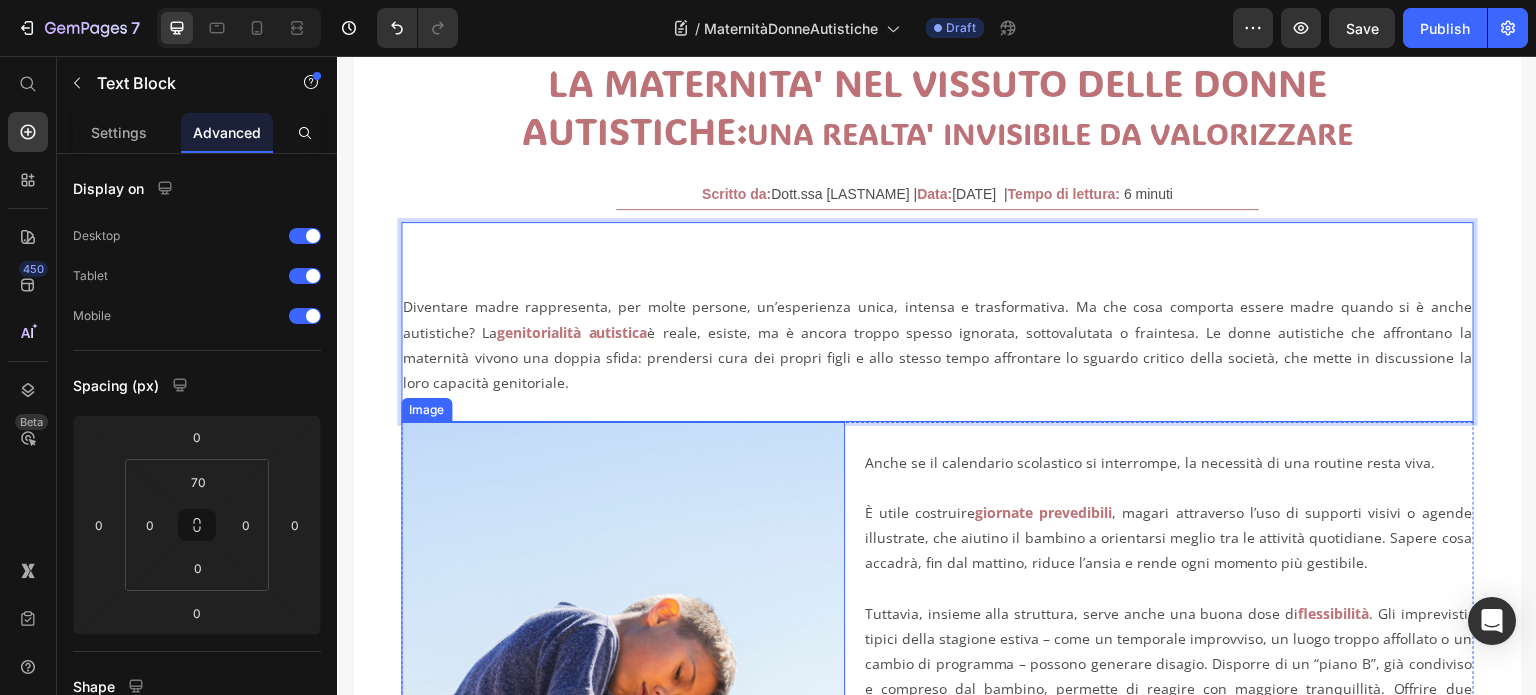 click at bounding box center [623, 755] 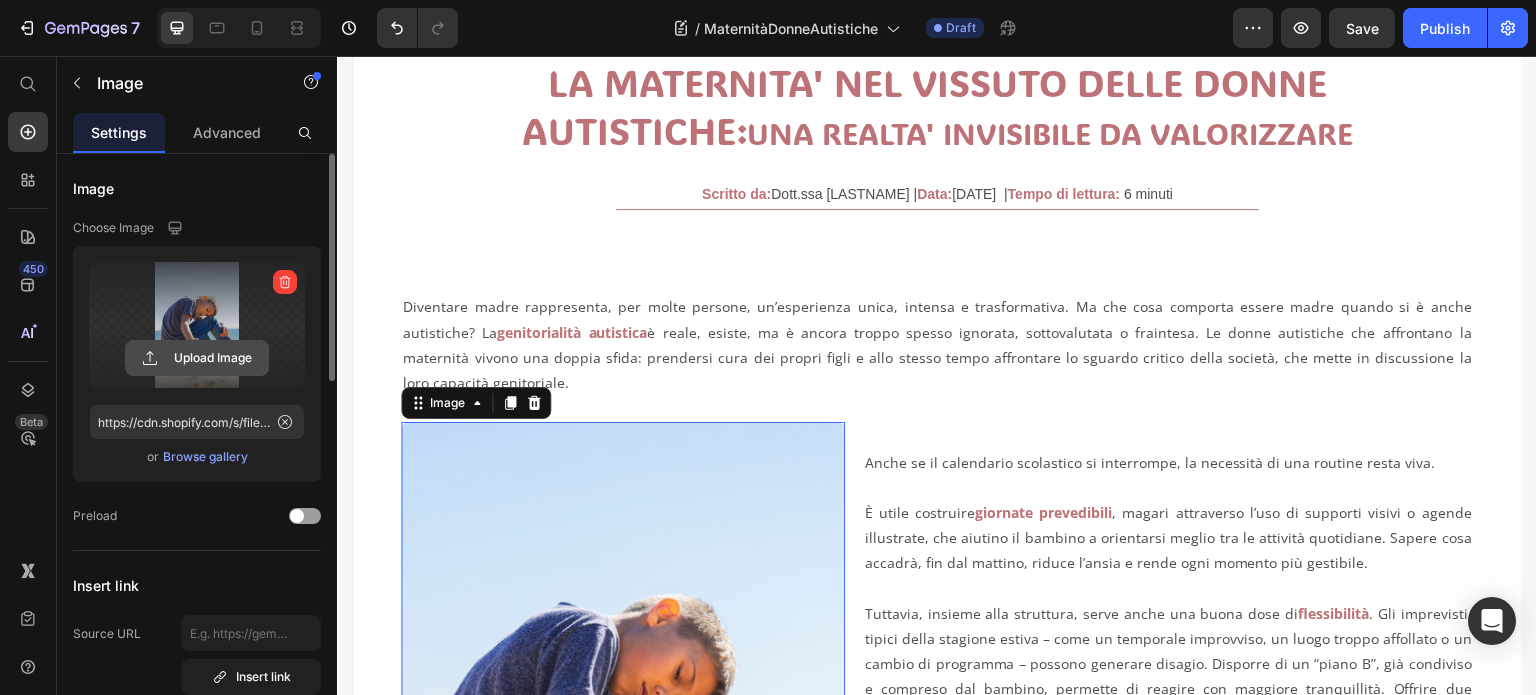 click 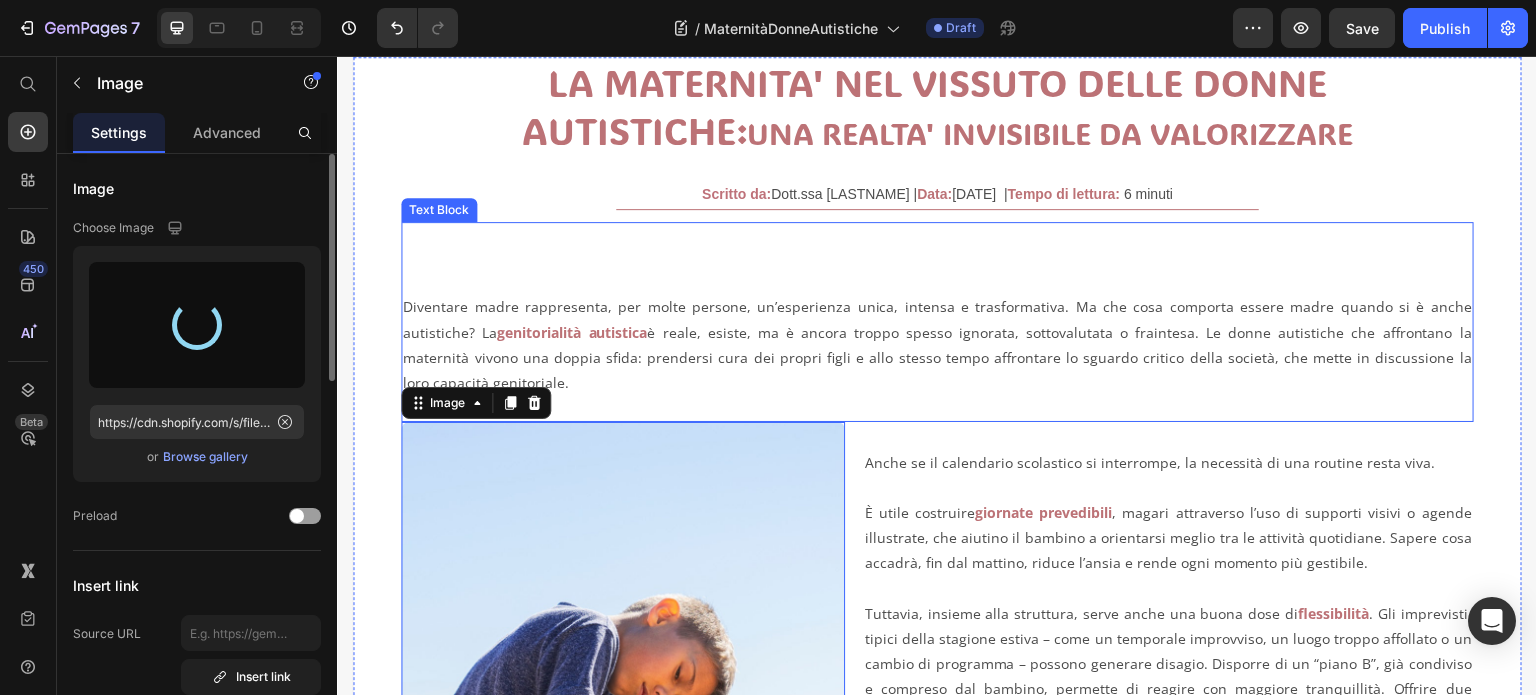 type on "https://cdn.shopify.com/s/files/1/0959/0492/3987/files/gempages_566131130235880255-9577bdc5-4541-4793-9959-f9c21395f8d5.jpg" 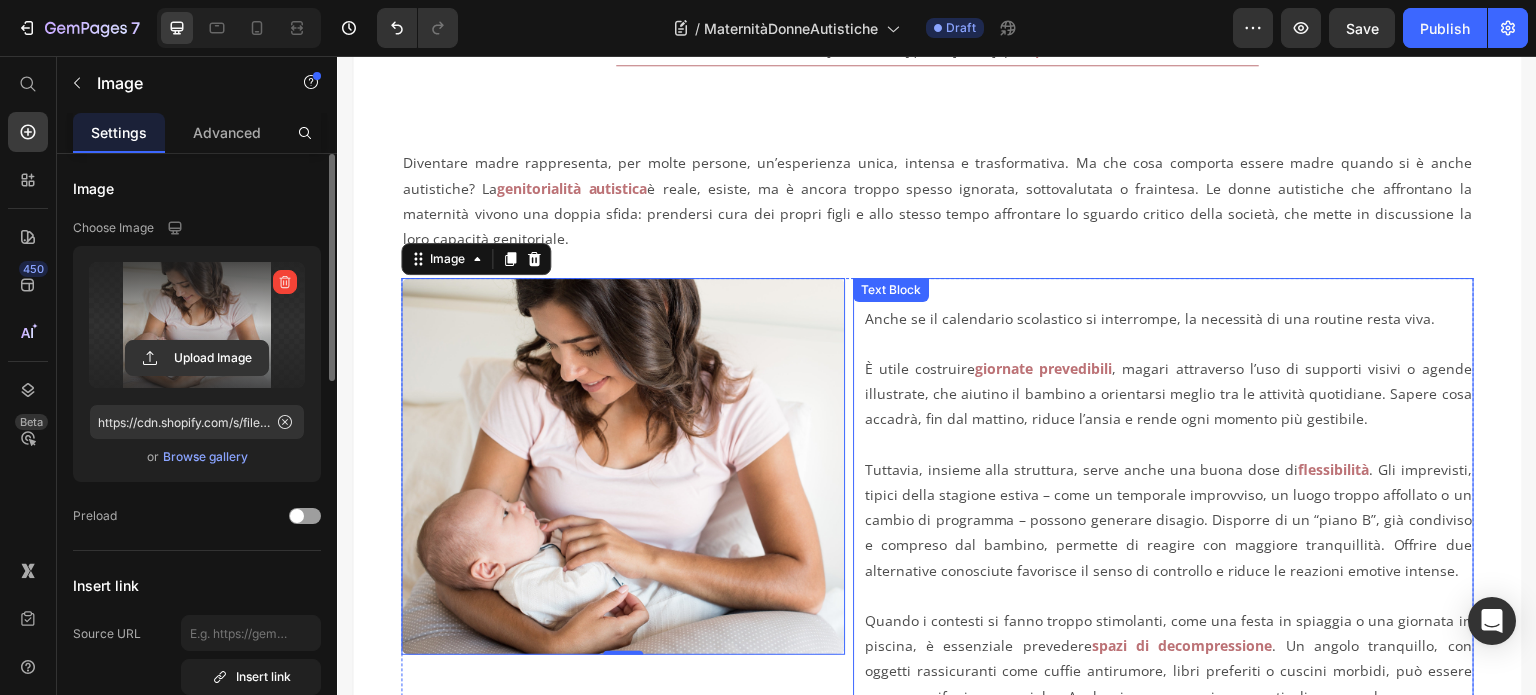 scroll, scrollTop: 300, scrollLeft: 0, axis: vertical 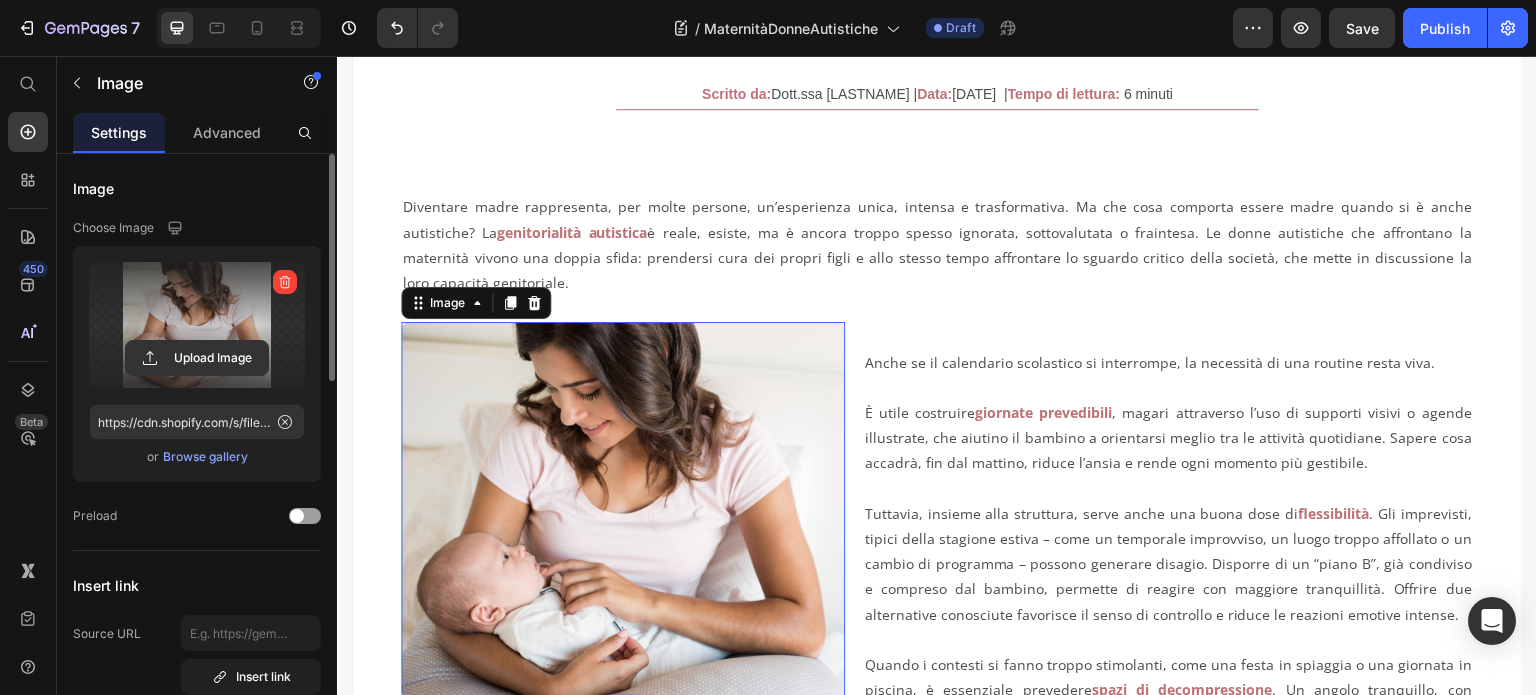 click at bounding box center (623, 510) 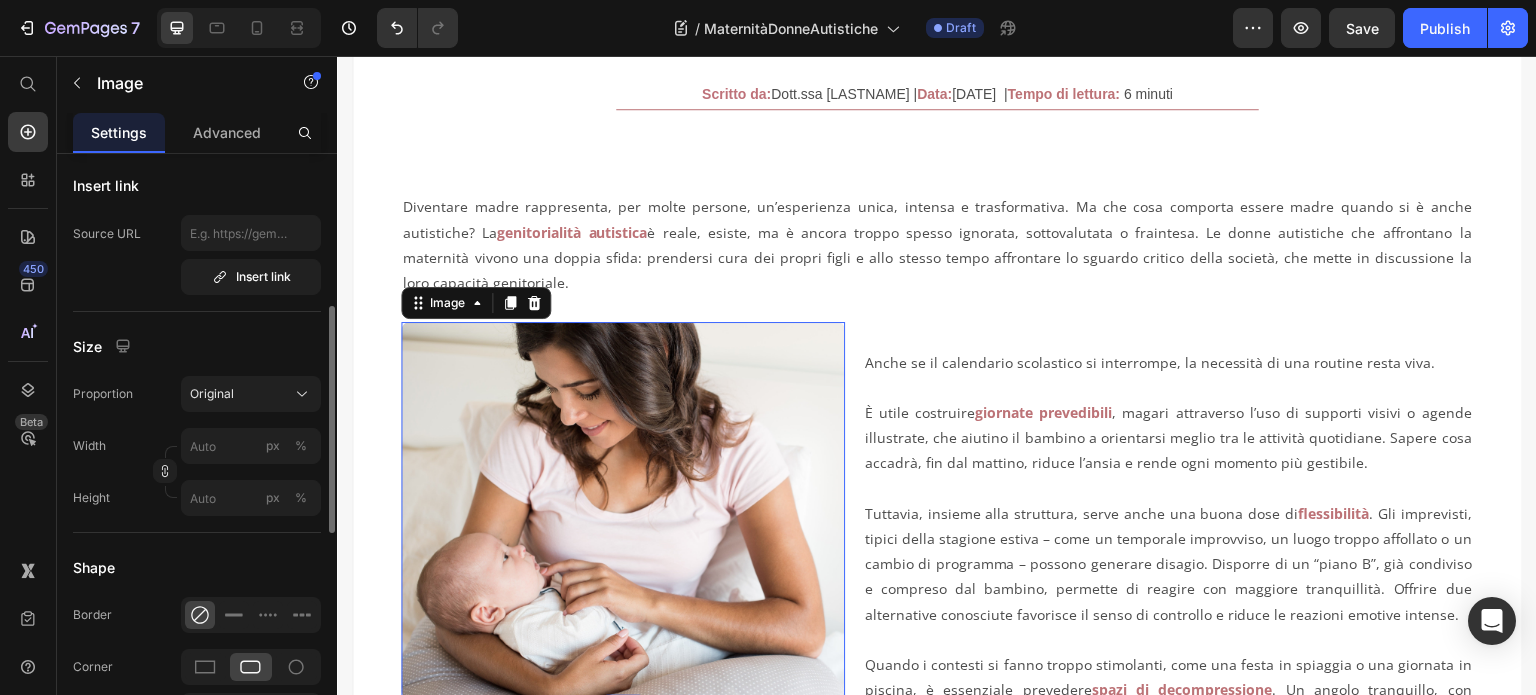 scroll, scrollTop: 600, scrollLeft: 0, axis: vertical 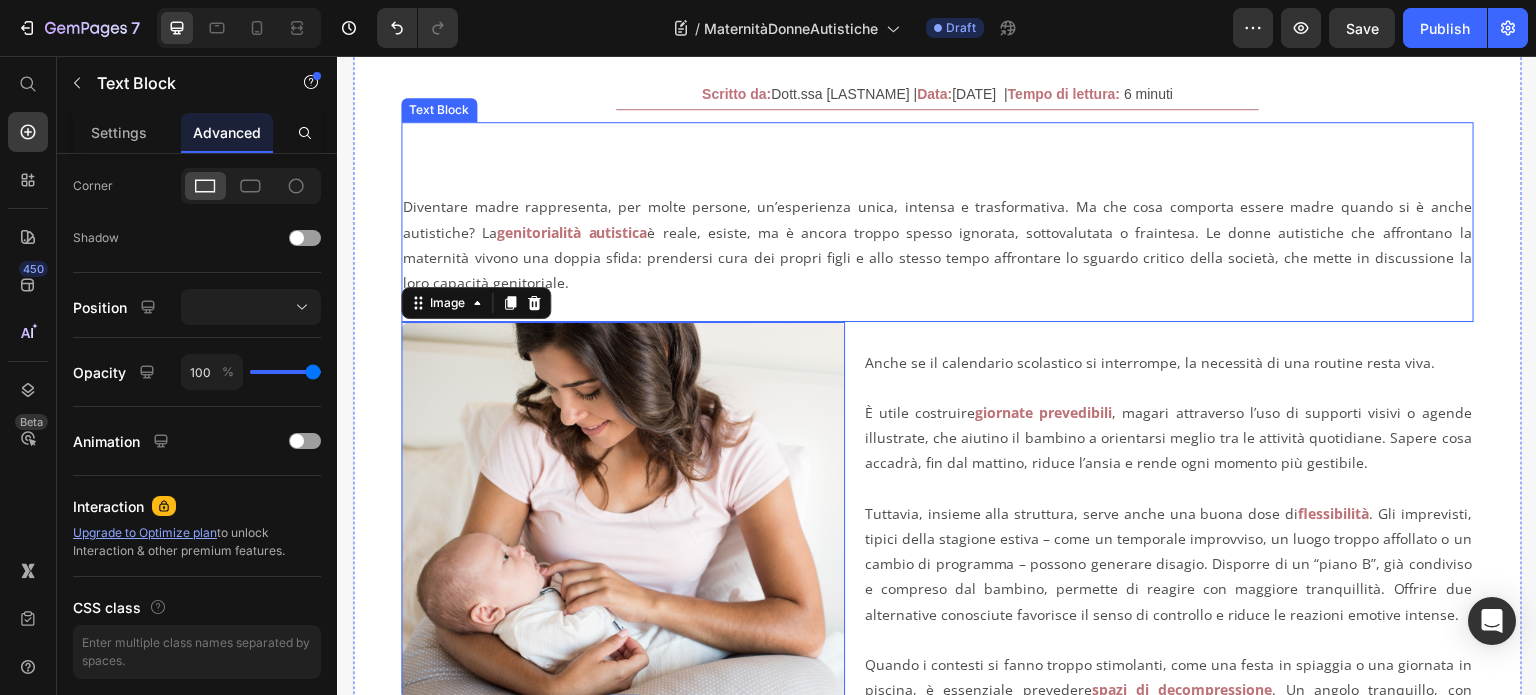 click on "Diventare madre rappresenta, per molte persone, un’esperienza unica, intensa e trasformativa. Ma che cosa comporta essere madre quando si è anche autistiche? La  genitorialità autistica  è reale, esiste, ma è ancora troppo spesso ignorata, sottovalutata o fraintesa. Le donne autistiche che affrontano la maternità vivono una doppia sfida: prendersi cura dei propri figli e allo stesso tempo affrontare lo sguardo critico della società, che mette in discussione la loro capacità genitoriale." at bounding box center (937, 257) 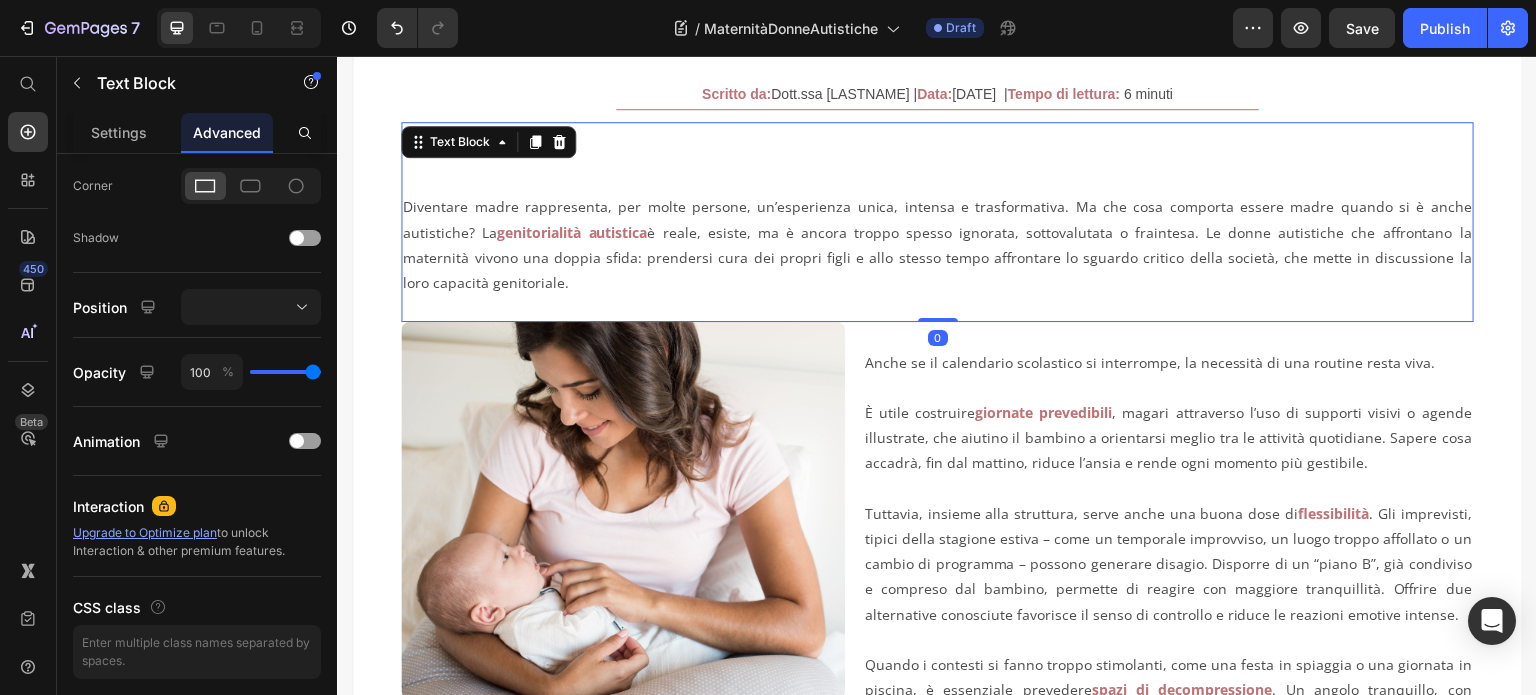 scroll, scrollTop: 0, scrollLeft: 0, axis: both 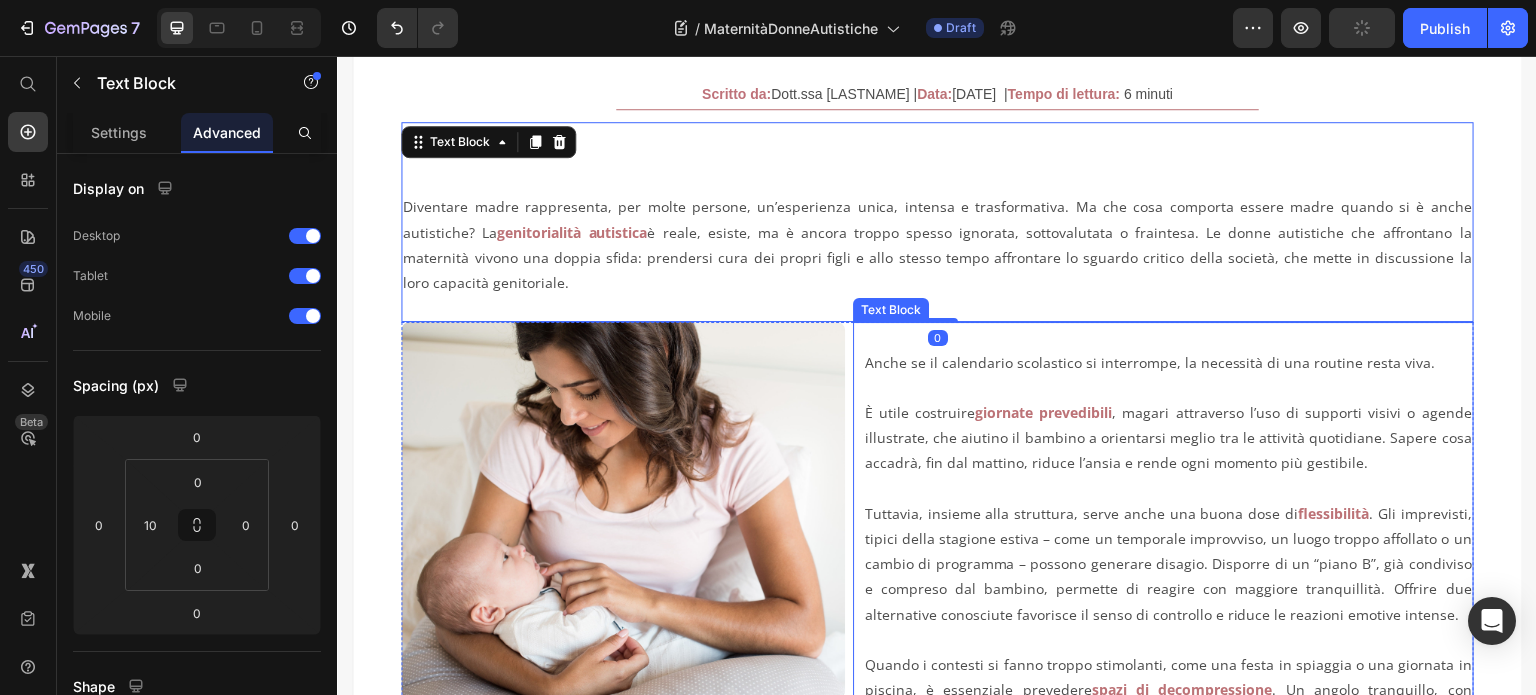 click on "giornate prevedibili" at bounding box center [1043, 412] 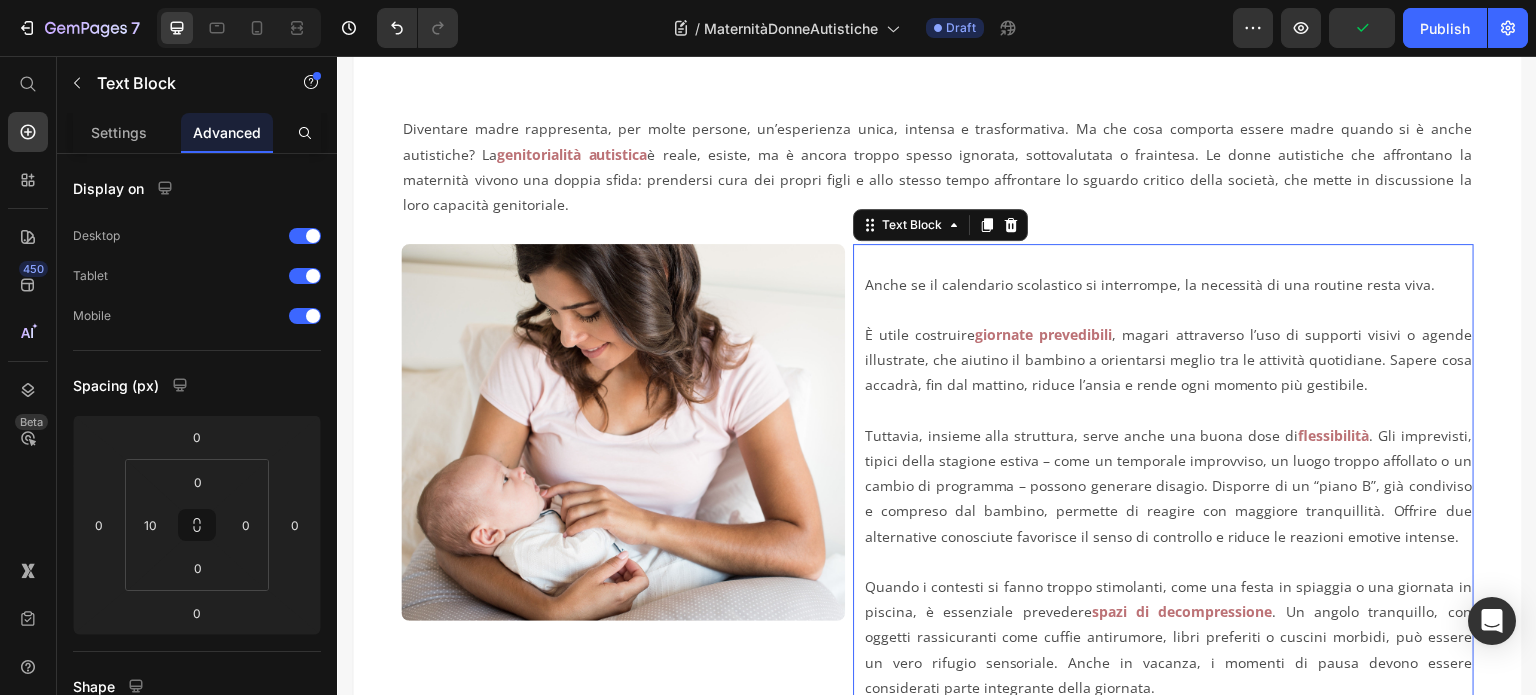 scroll, scrollTop: 500, scrollLeft: 0, axis: vertical 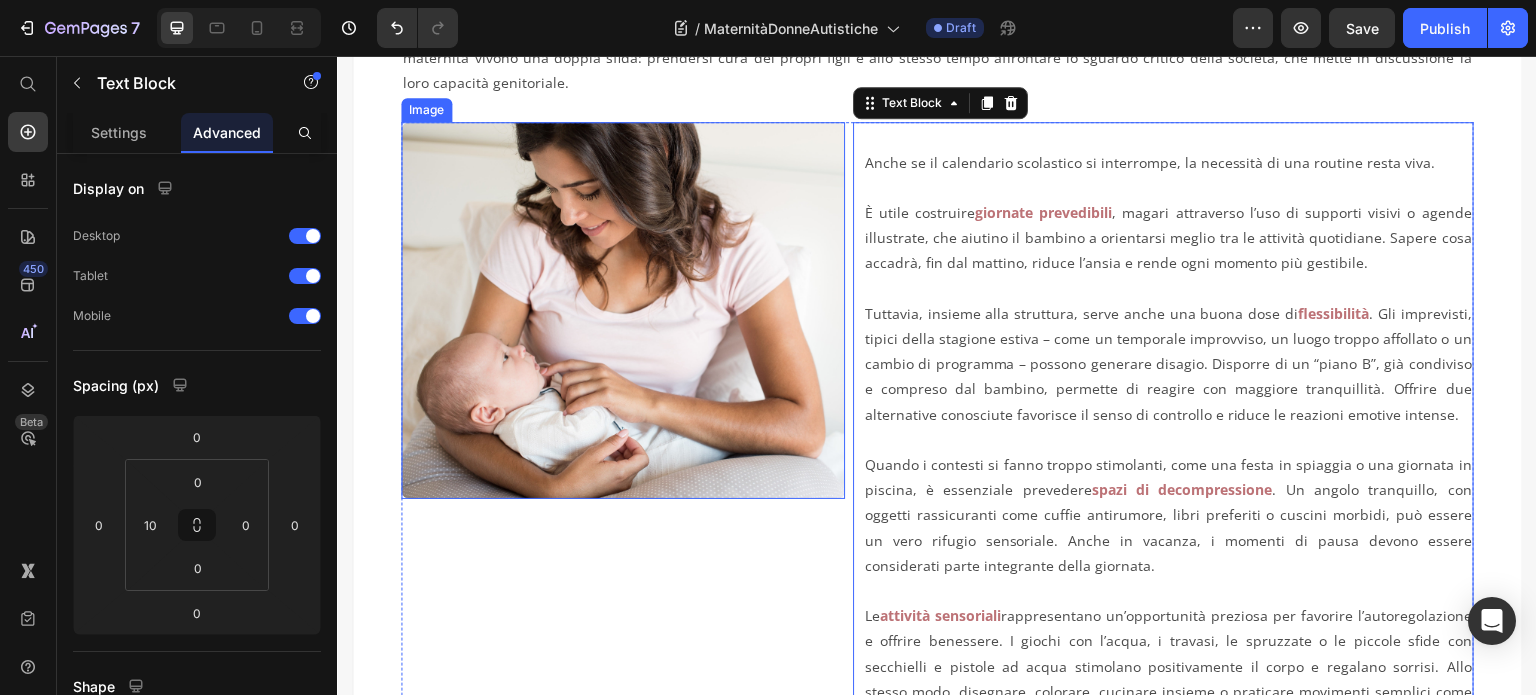 click at bounding box center [623, 310] 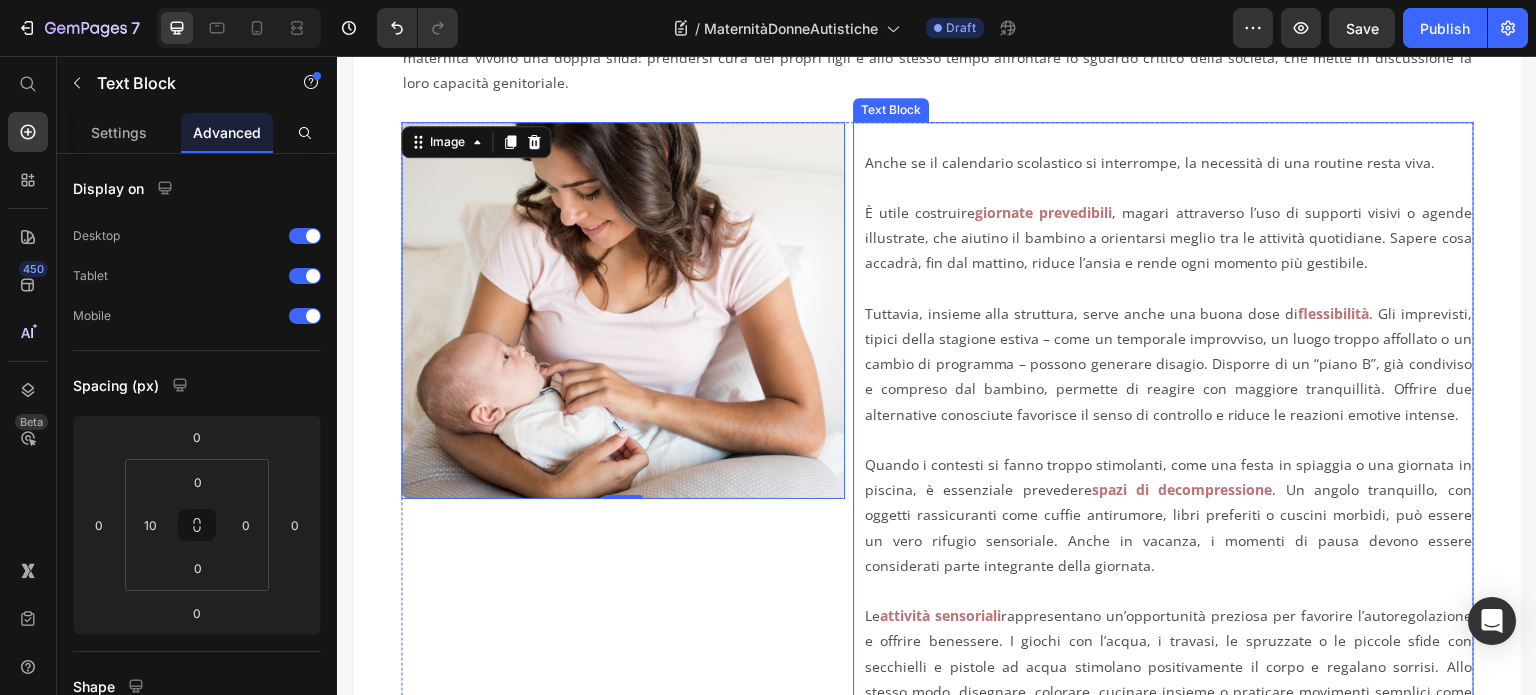 click on "Anche se il calendario scolastico si interrompe, la necessità di una routine resta viva.    È utile costruire  giornate prevedibili , magari attraverso l’uso di supporti visivi o agende illustrate, che aiutino il bambino a orientarsi meglio tra le attività quotidiane. Sapere cosa accadrà, fin dal mattino, riduce l’ansia e rende ogni momento più gestibile.    Tuttavia, insieme alla struttura, serve anche una buona dose di  flessibilità . Gli imprevisti, tipici della stagione estiva – come un temporale improvviso, un luogo troppo affollato o un cambio di programma – possono generare disagio. Disporre di un “ piano B” , già condiviso e compreso dal bambino, permette di reagire con maggiore tranquillità. Offrire due alternative conosciute favorisce il senso di controllo e riduce le reazioni emotive intense.    Quando i contesti si fanno troppo stimolanti, come una festa in spiaggia o una giornata in piscina, è essenziale prevedere  spazi di decompressione   Le  attività sensoriali" at bounding box center (1168, 439) 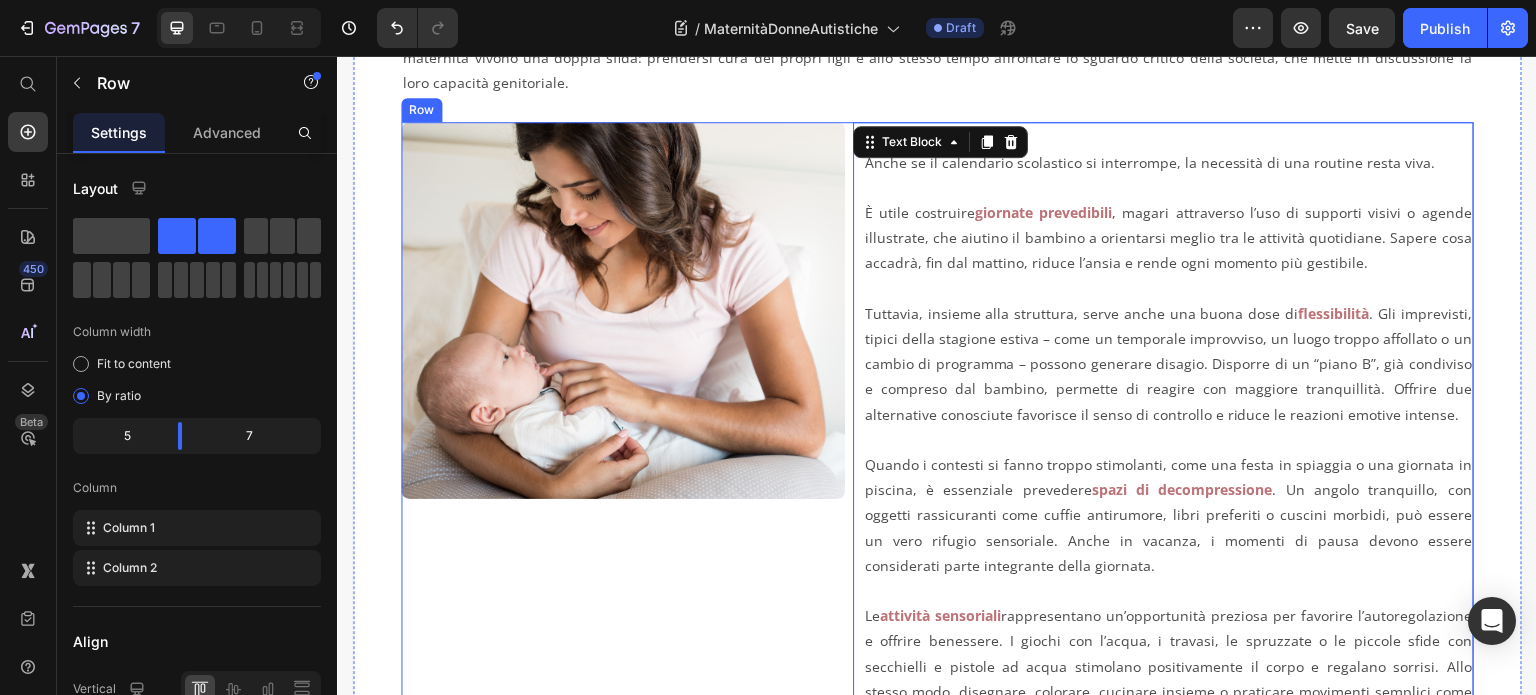 click on "Image   Anche se il calendario scolastico si interrompe, la necessità di una routine resta viva.    È utile costruire  giornate prevedibili , magari attraverso l’uso di supporti visivi o agende illustrate, che aiutino il bambino a orientarsi meglio tra le attività quotidiane. Sapere cosa accadrà, fin dal mattino, riduce l’ansia e rende ogni momento più gestibile.    Tuttavia, insieme alla struttura, serve anche una buona dose di  flessibilità . Gli imprevisti, tipici della stagione estiva – come un temporale improvviso, un luogo troppo affollato o un cambio di programma – possono generare disagio. Disporre di un “ piano B” , già condiviso e compreso dal bambino, permette di reagire con maggiore tranquillità. Offrire due alternative conosciute favorisce il senso di controllo e riduce le reazioni emotive intense.    Quando i contesti si fanno troppo stimolanti, come una festa in spiaggia o una giornata in piscina, è essenziale prevedere  spazi di decompressione   Le    Text Block" at bounding box center [937, 439] 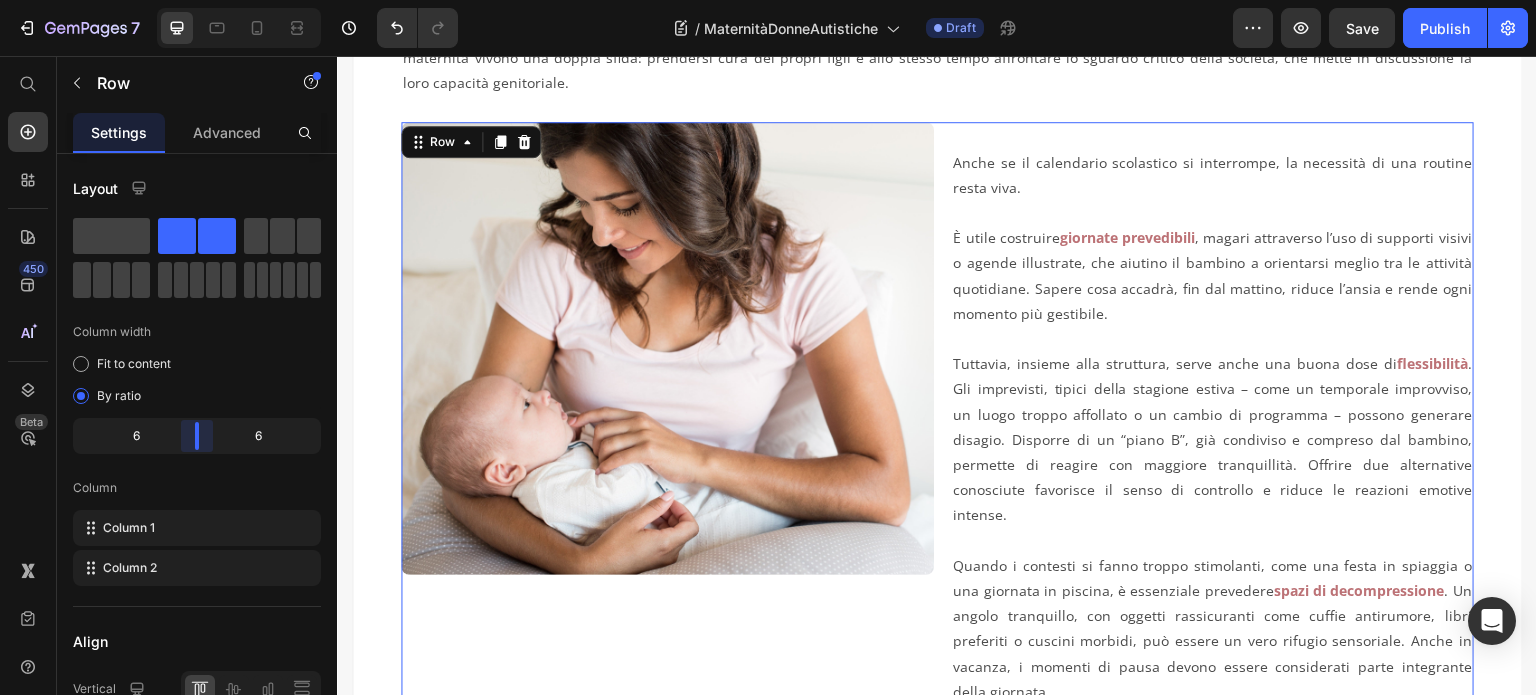 drag, startPoint x: 180, startPoint y: 439, endPoint x: 190, endPoint y: 436, distance: 10.440307 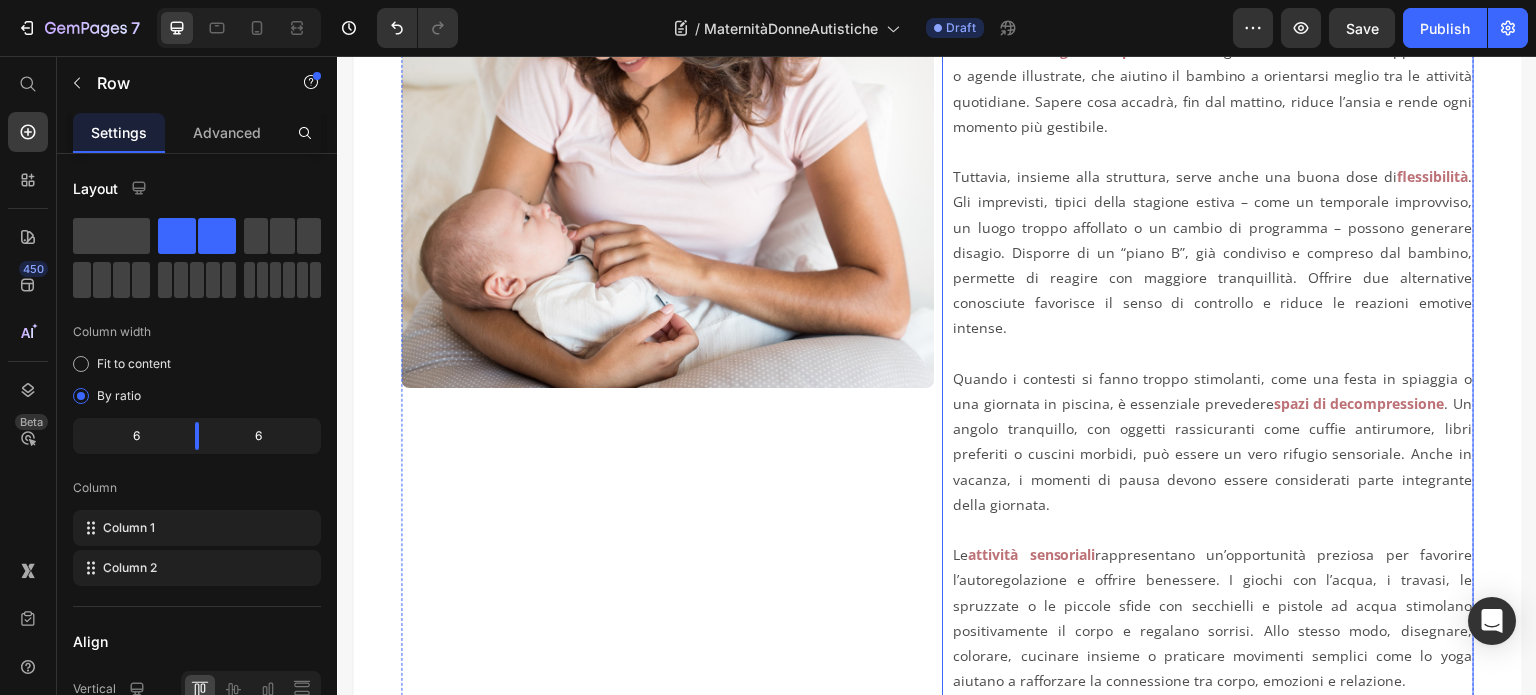 scroll, scrollTop: 700, scrollLeft: 0, axis: vertical 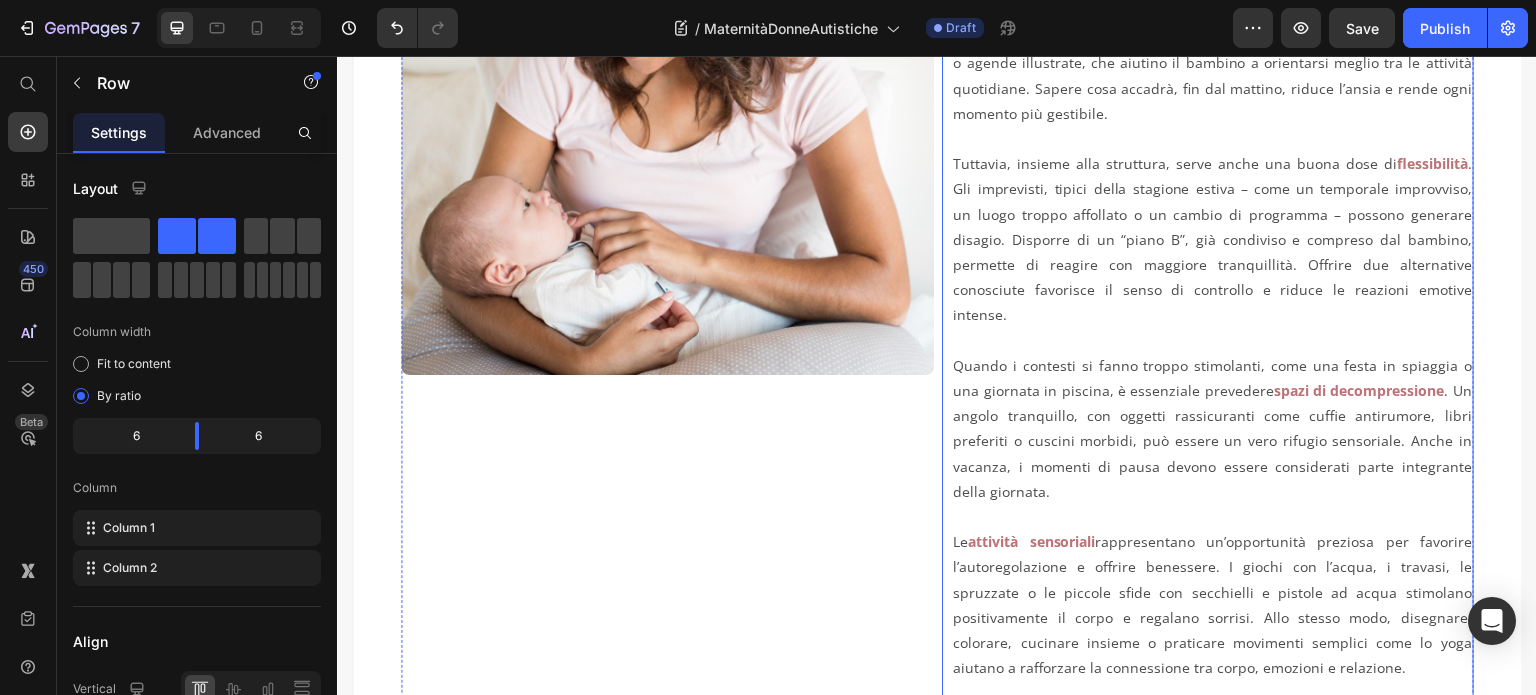 click on "Tuttavia, insieme alla struttura, serve anche una buona dose di  flessibilità . Gli imprevisti, tipici della stagione estiva – come un temporale improvviso, un luogo troppo affollato o un cambio di programma – possono generare disagio. Disporre di un “ piano B” , già condiviso e compreso dal bambino, permette di reagire con maggiore tranquillità. Offrire due alternative conosciute favorisce il senso di controllo e riduce le reazioni emotive intense." at bounding box center [1213, 239] 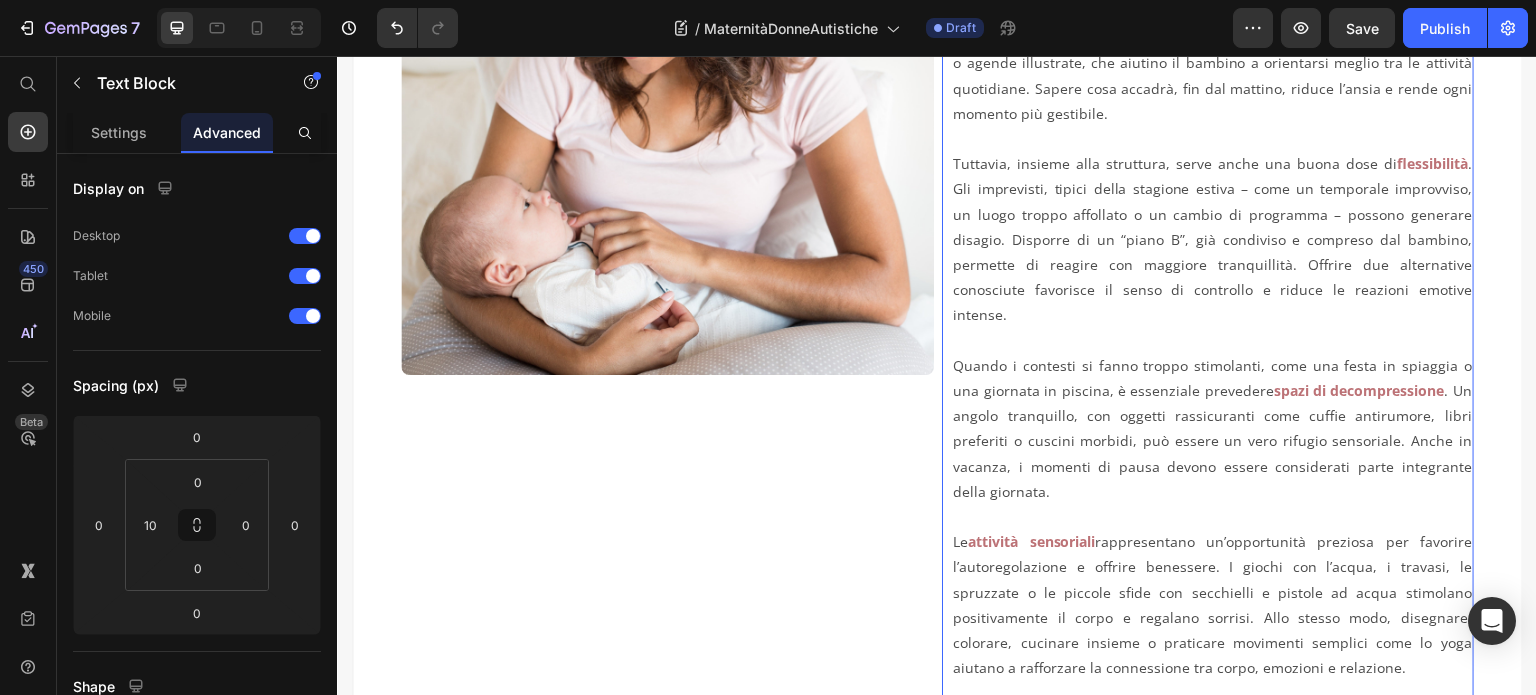 click on "Tuttavia, insieme alla struttura, serve anche una buona dose di  flessibilità . Gli imprevisti, tipici della stagione estiva – come un temporale improvviso, un luogo troppo affollato o un cambio di programma – possono generare disagio. Disporre di un “ piano B” , già condiviso e compreso dal bambino, permette di reagire con maggiore tranquillità. Offrire due alternative conosciute favorisce il senso di controllo e riduce le reazioni emotive intense." at bounding box center (1213, 239) 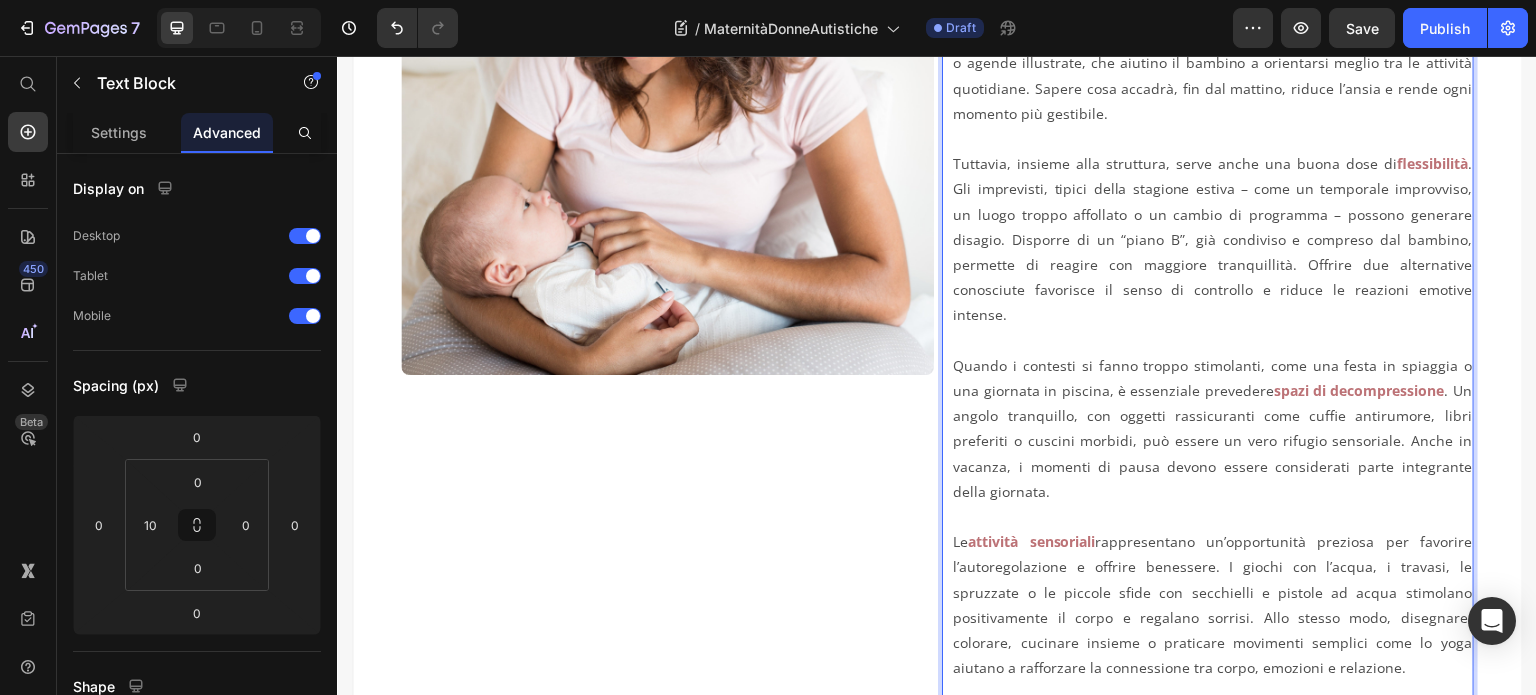 click on "Tuttavia, insieme alla struttura, serve anche una buona dose di  flessibilità . Gli imprevisti, tipici della stagione estiva – come un temporale improvviso, un luogo troppo affollato o un cambio di programma – possono generare disagio. Disporre di un “ piano B” , già condiviso e compreso dal bambino, permette di reagire con maggiore tranquillità. Offrire due alternative conosciute favorisce il senso di controllo e riduce le reazioni emotive intense." at bounding box center (1213, 239) 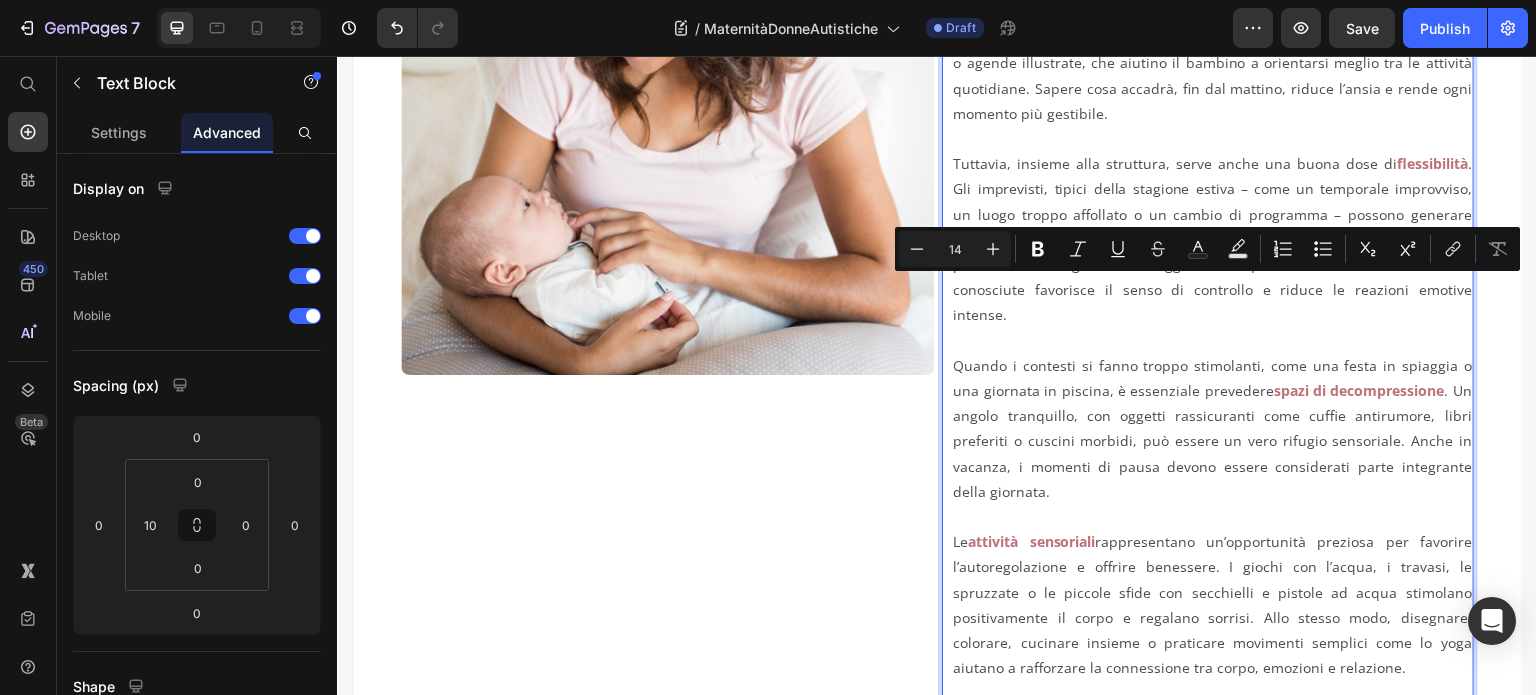 click on "Tuttavia, insieme alla struttura, serve anche una buona dose di  flessibilità . Gli imprevisti, tipici della stagione estiva – come un temporale improvviso, un luogo troppo affollato o un cambio di programma – possono generare disagio. Disporre di un “ piano B” , già condiviso e compreso dal bambino, permette di reagire con maggiore tranquillità. Offrire due alternative conosciute favorisce il senso di controllo e riduce le reazioni emotive intense." at bounding box center [1213, 239] 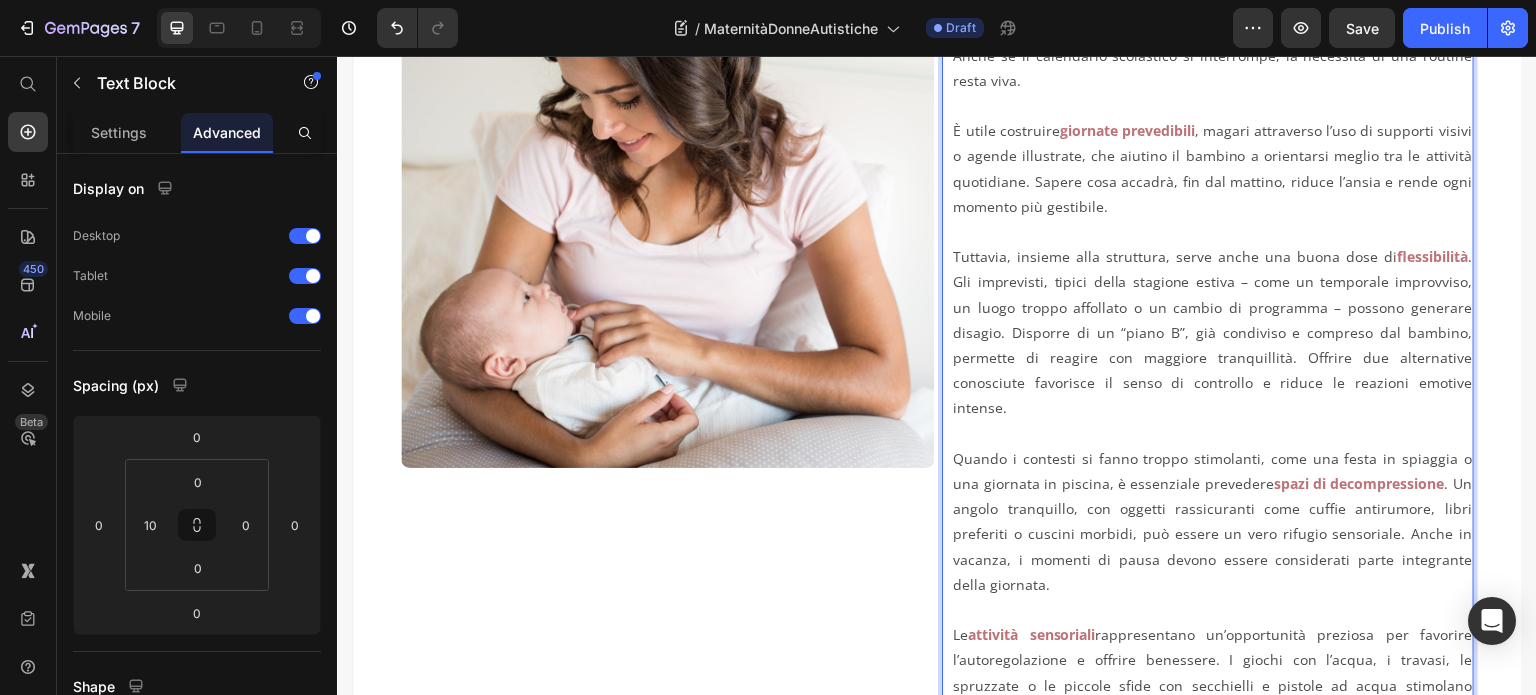 scroll, scrollTop: 500, scrollLeft: 0, axis: vertical 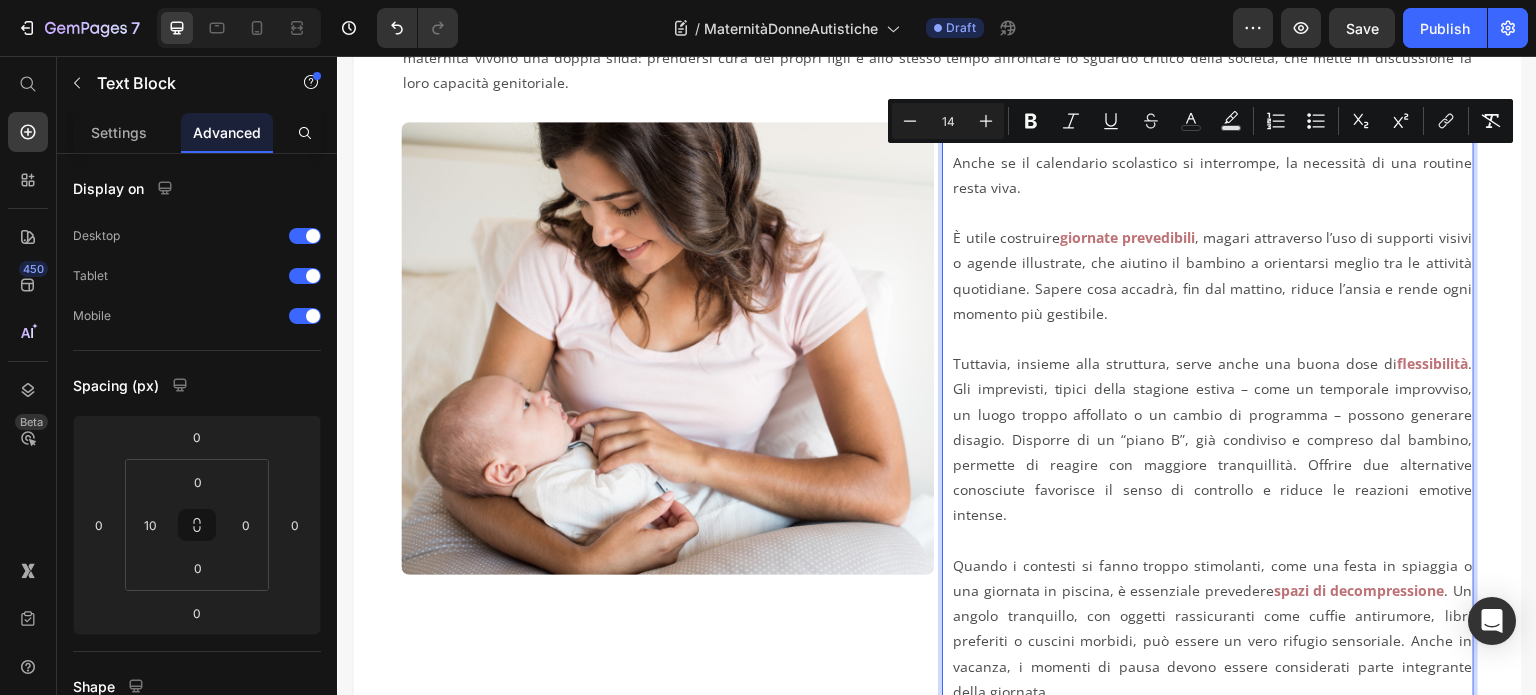 drag, startPoint x: 1316, startPoint y: 291, endPoint x: 942, endPoint y: 163, distance: 395.29736 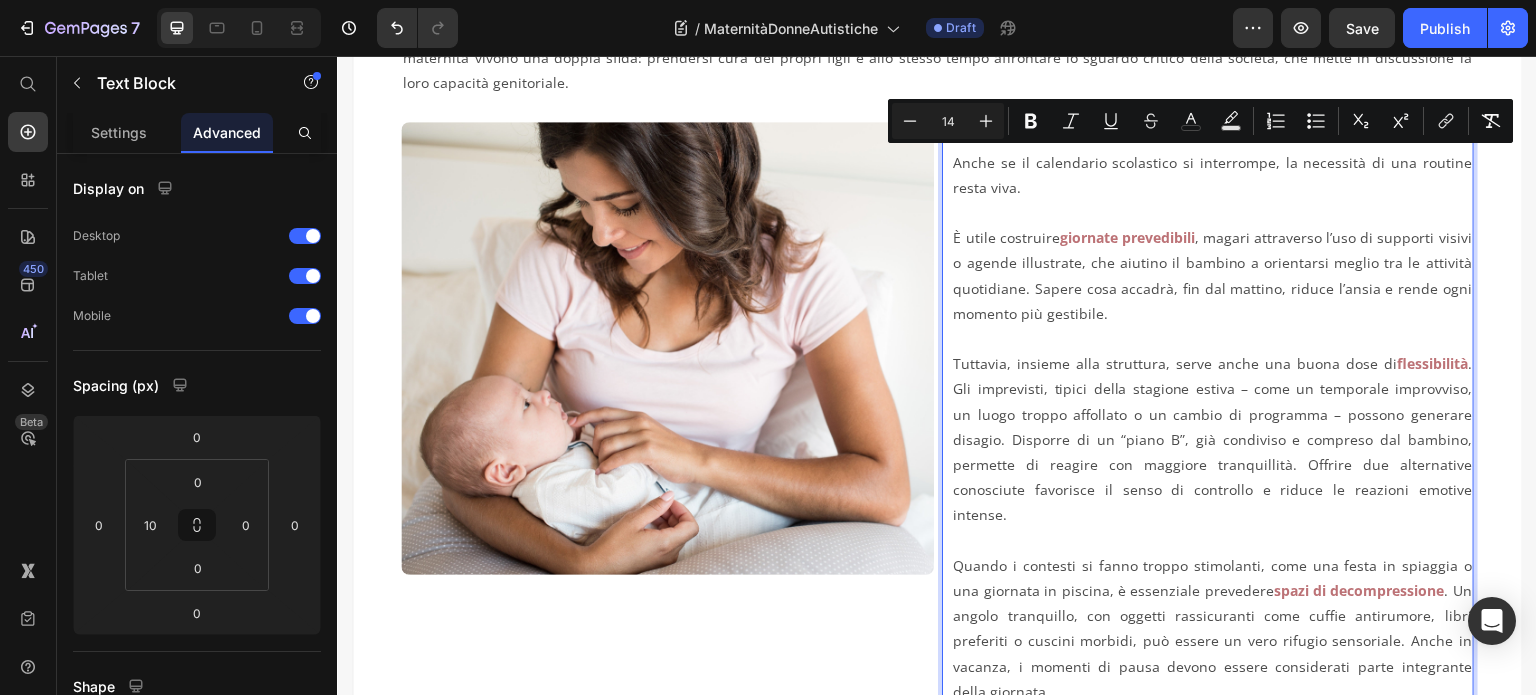 click on "Anche se il calendario scolastico si interrompe, la necessità di una routine resta viva.  È utile costruire  giornate prevedibili , magari attraverso l’uso di supporti visivi o agende illustrate, che aiutino il bambino a orientarsi meglio tra le attività quotidiane. Sapere cosa accadrà, fin dal mattino, riduce l’ansia e rende ogni momento più gestibile.  Tuttavia, insieme alla struttura, serve anche una buona dose di  flessibilità . Gli imprevisti, tipici della stagione estiva – come un temporale improvviso, un luogo troppo affollato o un cambio di programma – possono generare disagio. Disporre di un “ piano B” , già condiviso e compreso dal bambino, permette di reagire con maggiore tranquillità. Offrire due alternative conosciute favorisce il senso di controllo e riduce le reazioni emotive intense.  Quando i contesti si fanno troppo stimolanti, come una festa in spiaggia o una giornata in piscina, è essenziale prevedere  spazi di decompressione Le  attività sensoriali  Text Block   0" at bounding box center [1208, 514] 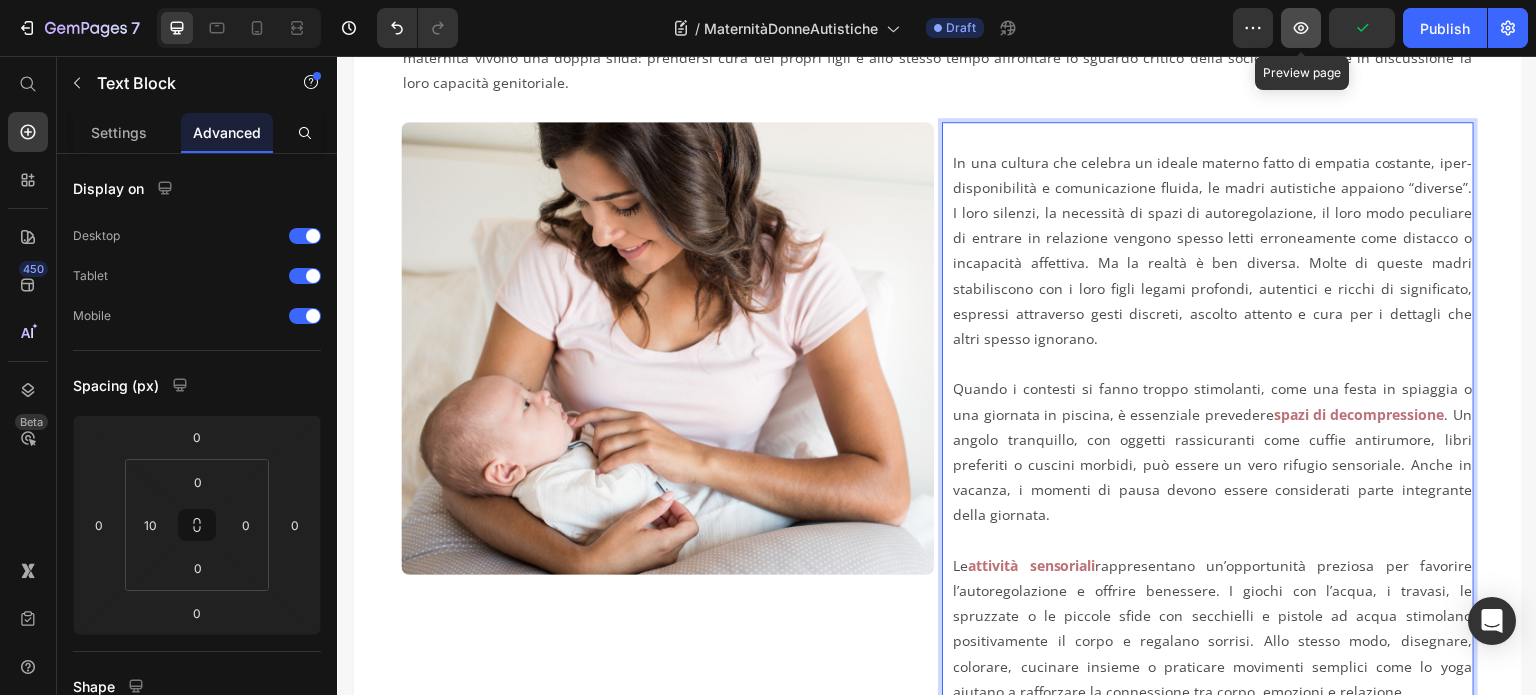 click 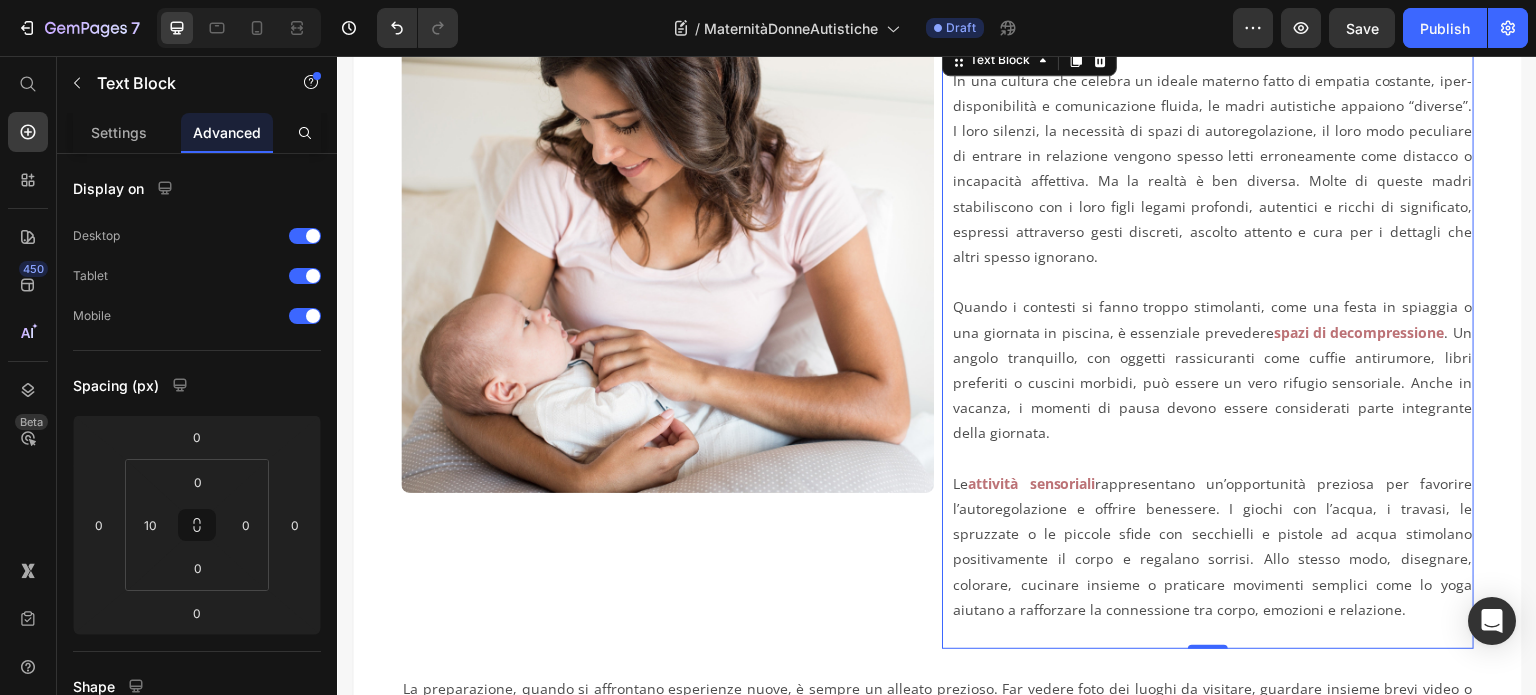 scroll, scrollTop: 700, scrollLeft: 0, axis: vertical 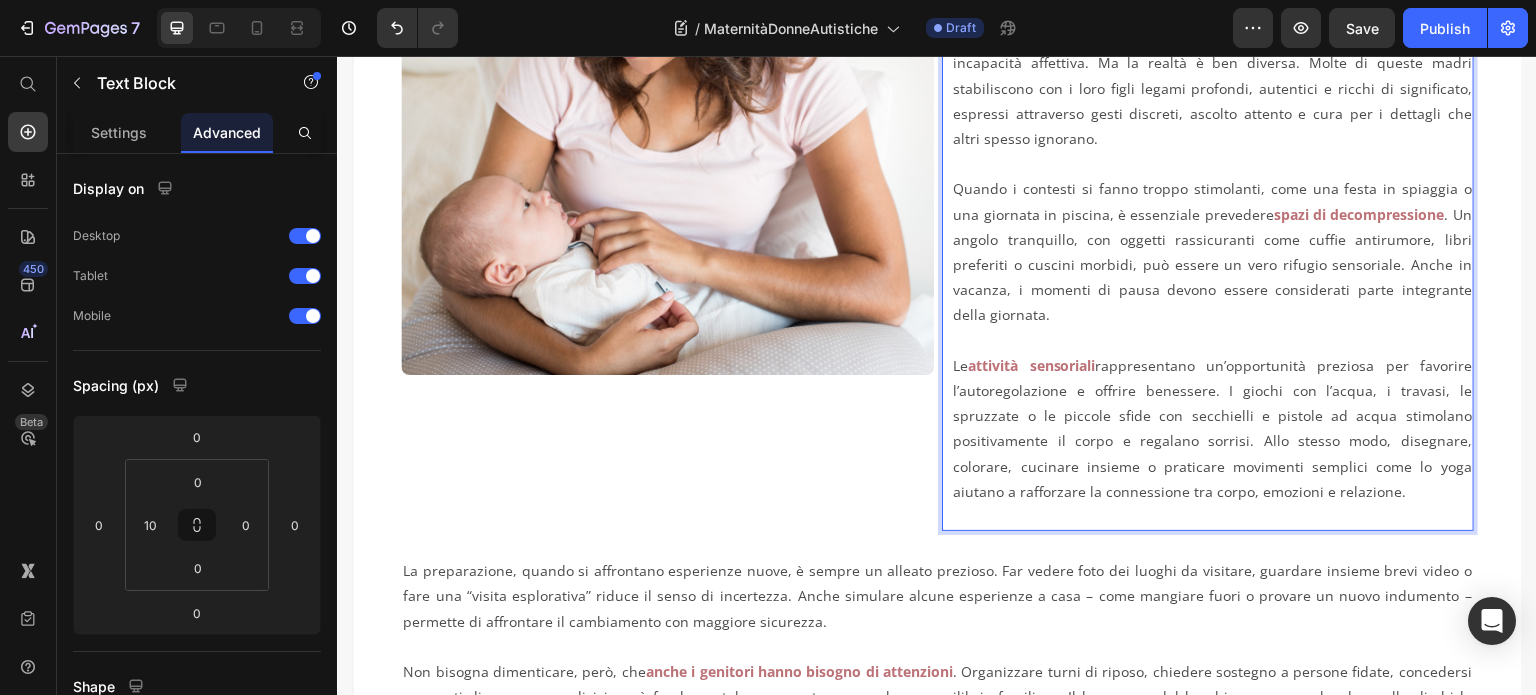 click on "Le  attività sensoriali  rappresentano un’opportunità preziosa per favorire l’autoregolazione e offrire benessere. I giochi con l’acqua, i travasi, le spruzzate o le piccole sfide con secchielli e pistole ad acqua stimolano positivamente il corpo e regalano sorrisi. Allo stesso modo, disegnare, colorare, cucinare insieme o praticare movimenti semplici come lo yoga aiutano a rafforzare la connessione tra corpo, emozioni e relazione." at bounding box center [1213, 428] 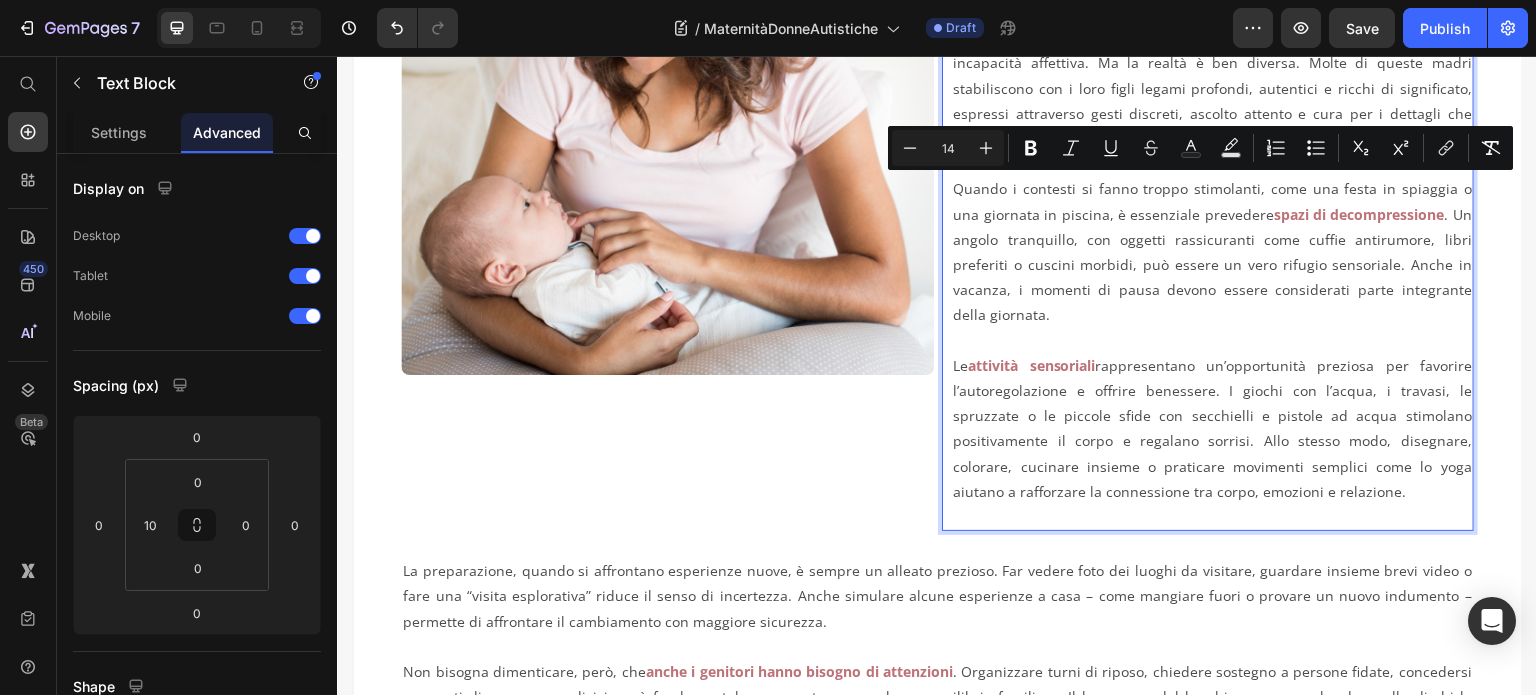 drag, startPoint x: 1389, startPoint y: 492, endPoint x: 947, endPoint y: 191, distance: 534.75696 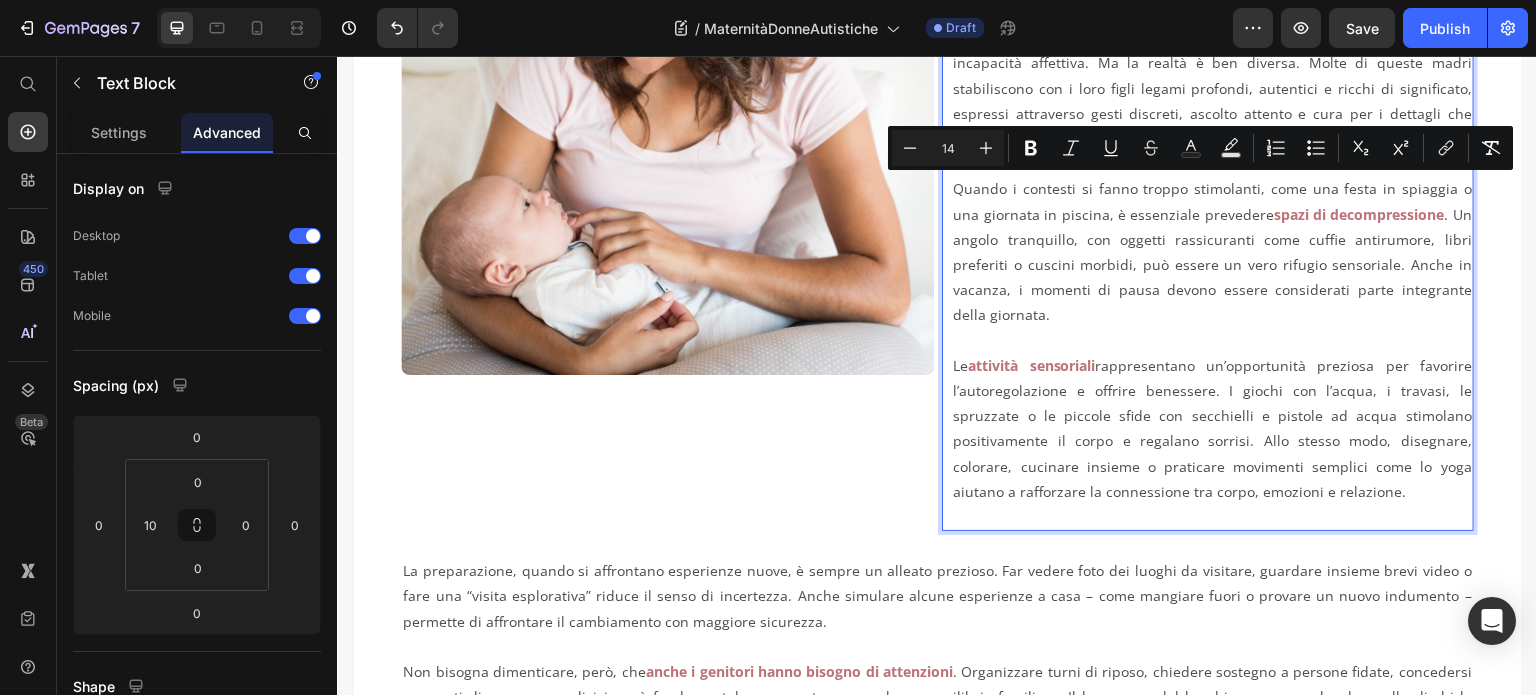 click on "In una cultura che celebra un ideale materno fatto di empatia costante, iper-disponibilità e comunicazione fluida, le madri autistiche appaiono “diverse”. I loro silenzi, la necessità di spazi di autoregolazione, il loro modo peculiare di entrare in relazione vengono spesso letti erroneamente come distacco o incapacità affettiva. Ma la realtà è ben diversa. Molte di queste madri stabiliscono con i loro figli legami profondi, autentici e ricchi di significato, espressi attraverso gesti discreti, ascolto attento e cura per i dettagli che altri spesso ignorano. Quando i contesti si fanno troppo stimolanti, come una festa in spiaggia o una giornata in piscina, è essenziale prevedere  spazi di decompressione . Un angolo tranquillo, con oggetti rassicuranti come cuffie antirumore, libri preferiti o cuscini morbidi, può essere un vero rifugio sensoriale. Anche in vacanza, i momenti di pausa devono essere considerati parte integrante della giornata.  Le  attività sensoriali" at bounding box center (1213, 226) 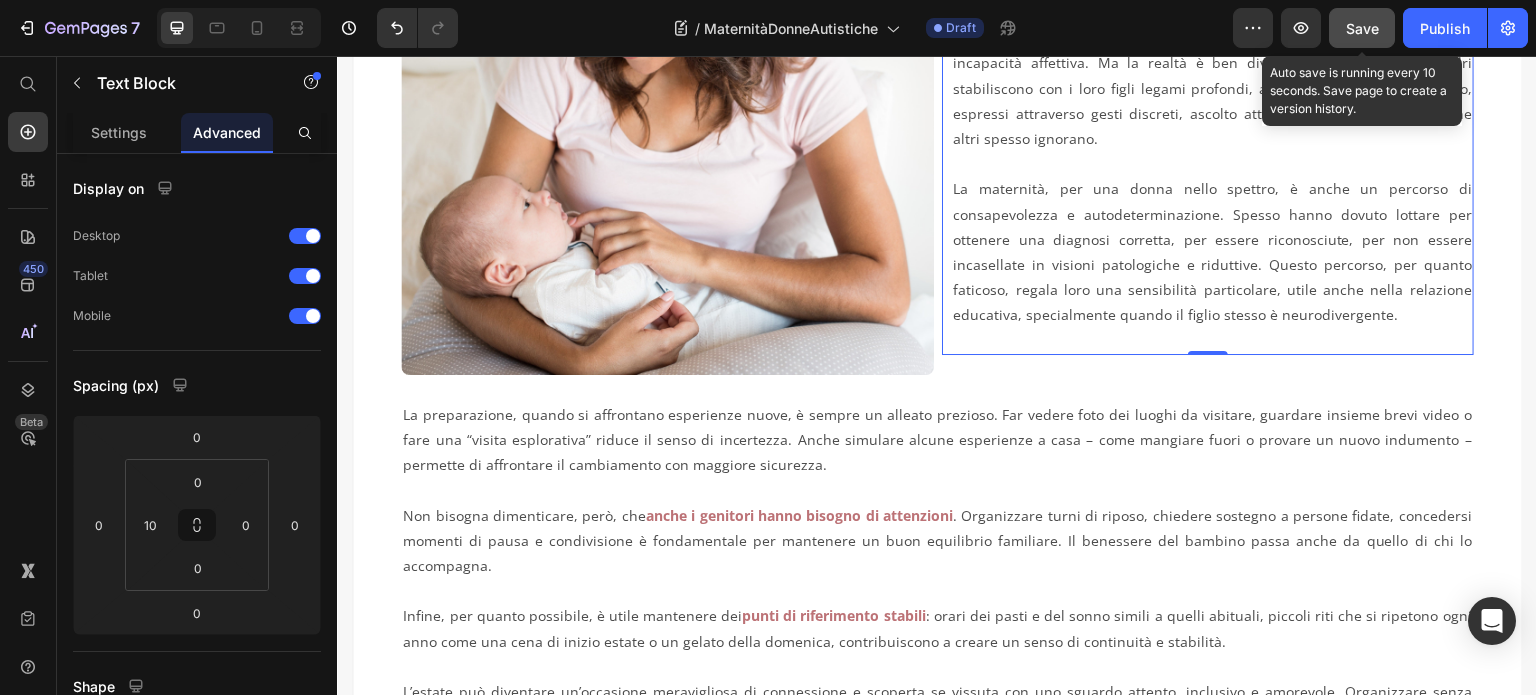 click on "Save" 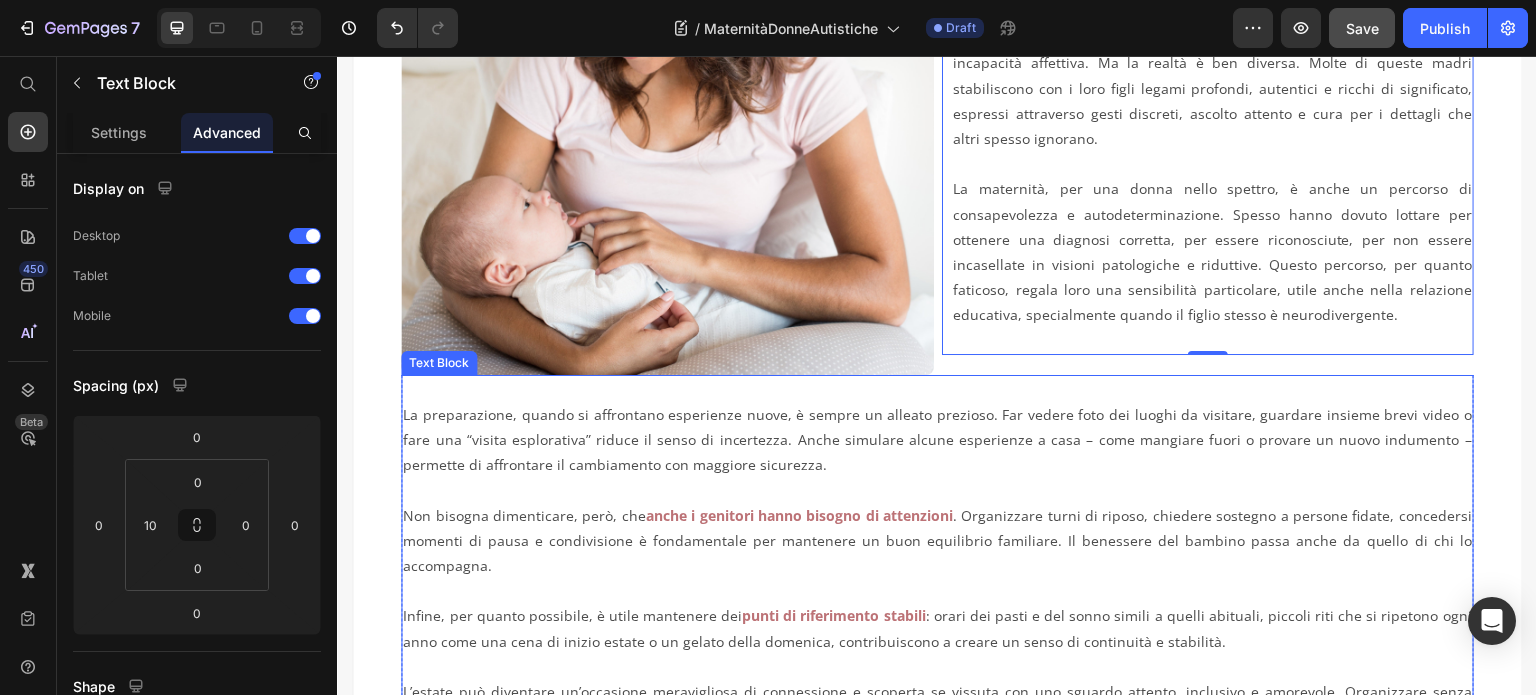 click at bounding box center (937, 489) 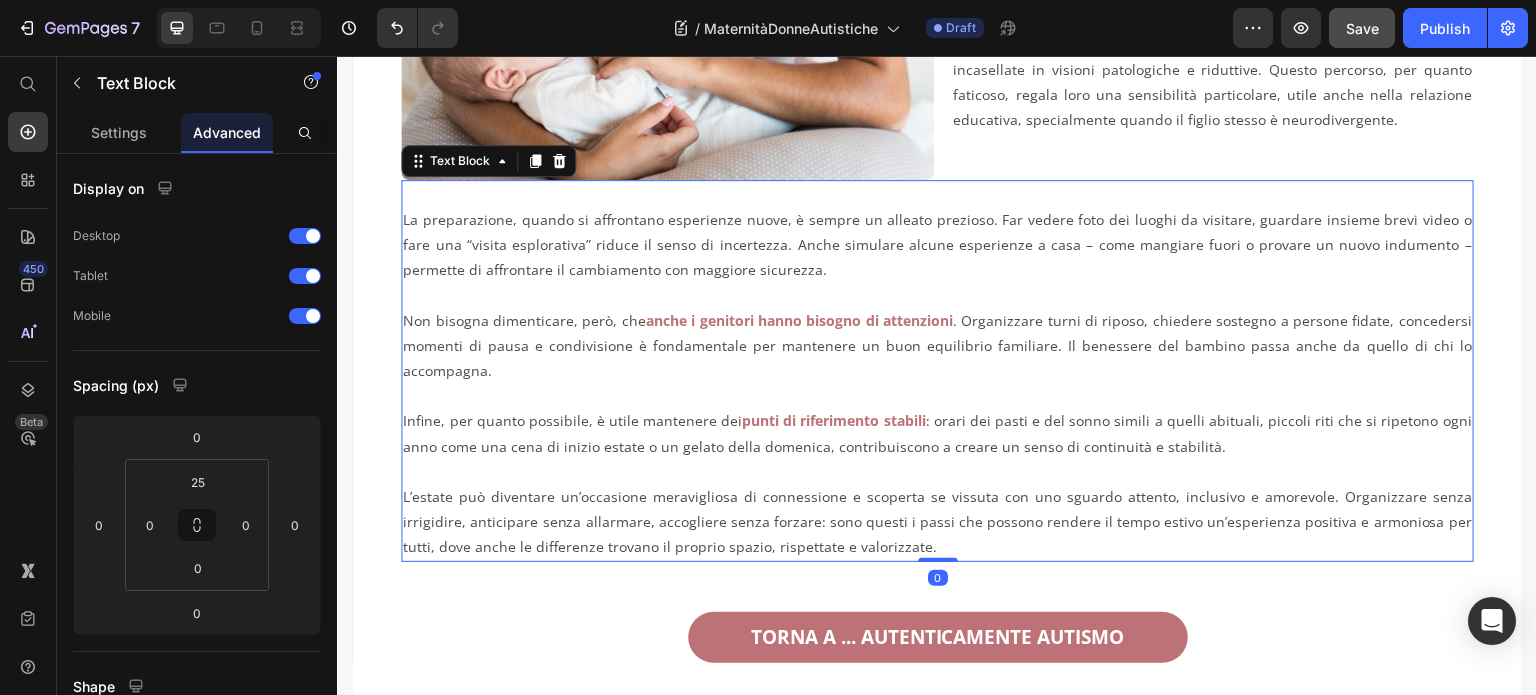 scroll, scrollTop: 900, scrollLeft: 0, axis: vertical 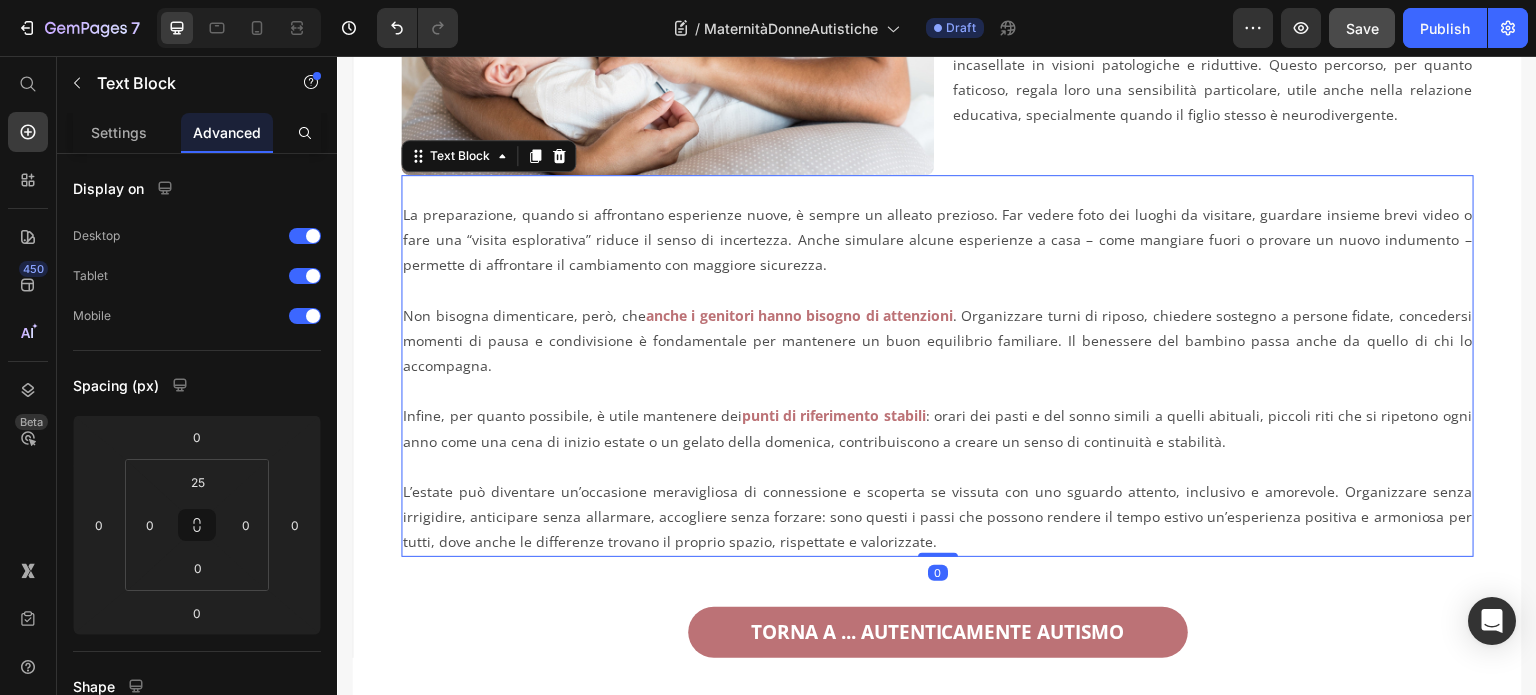 click on "L’estate può diventare un’occasione meravigliosa di connessione e scoperta se vissuta con uno sguardo attento, inclusivo e amorevole. Organizzare senza irrigidire, anticipare senza allarmare, accogliere senza forzare: sono questi i passi che possono rendere il tempo estivo un’esperienza positiva e armoniosa per tutti, dove anche le differenze trovano il proprio spazio, rispettate e valorizzate." at bounding box center [937, 517] 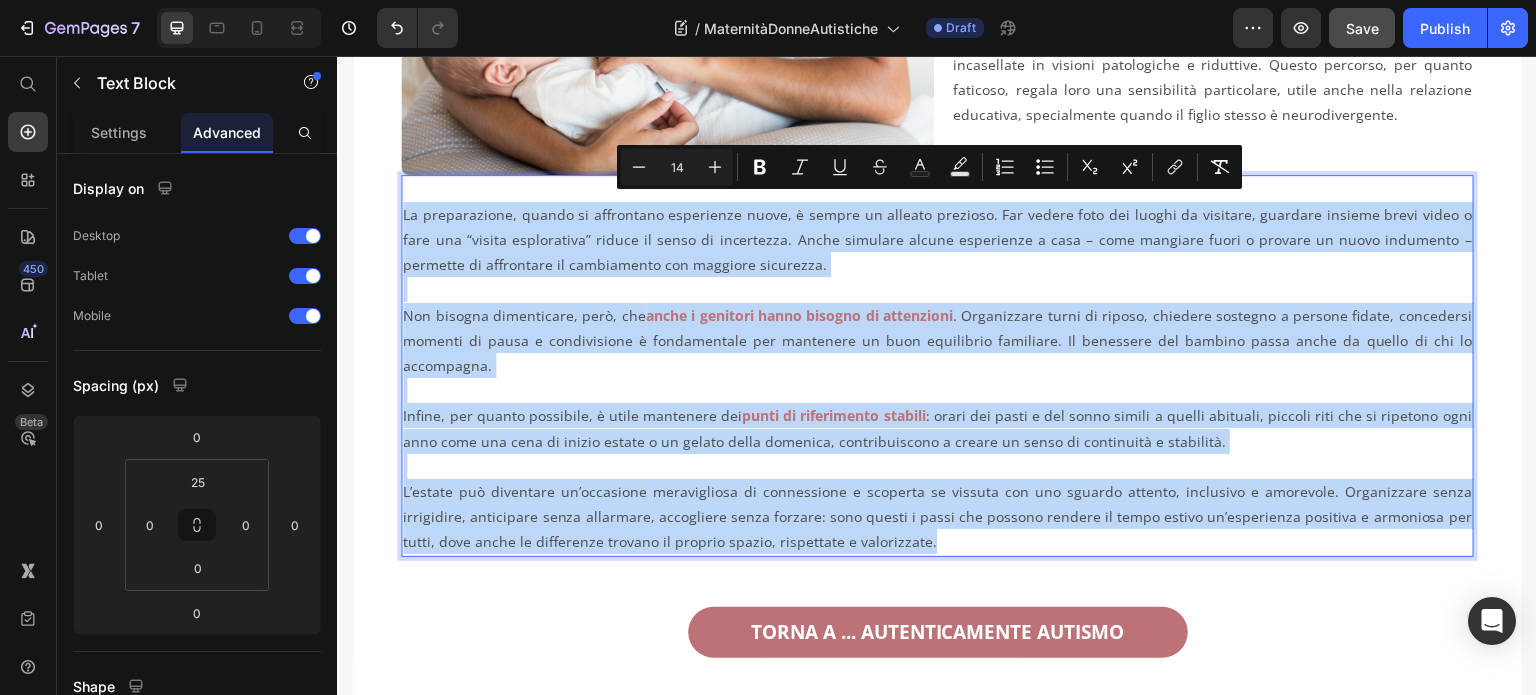 drag, startPoint x: 950, startPoint y: 528, endPoint x: 405, endPoint y: 216, distance: 627.98804 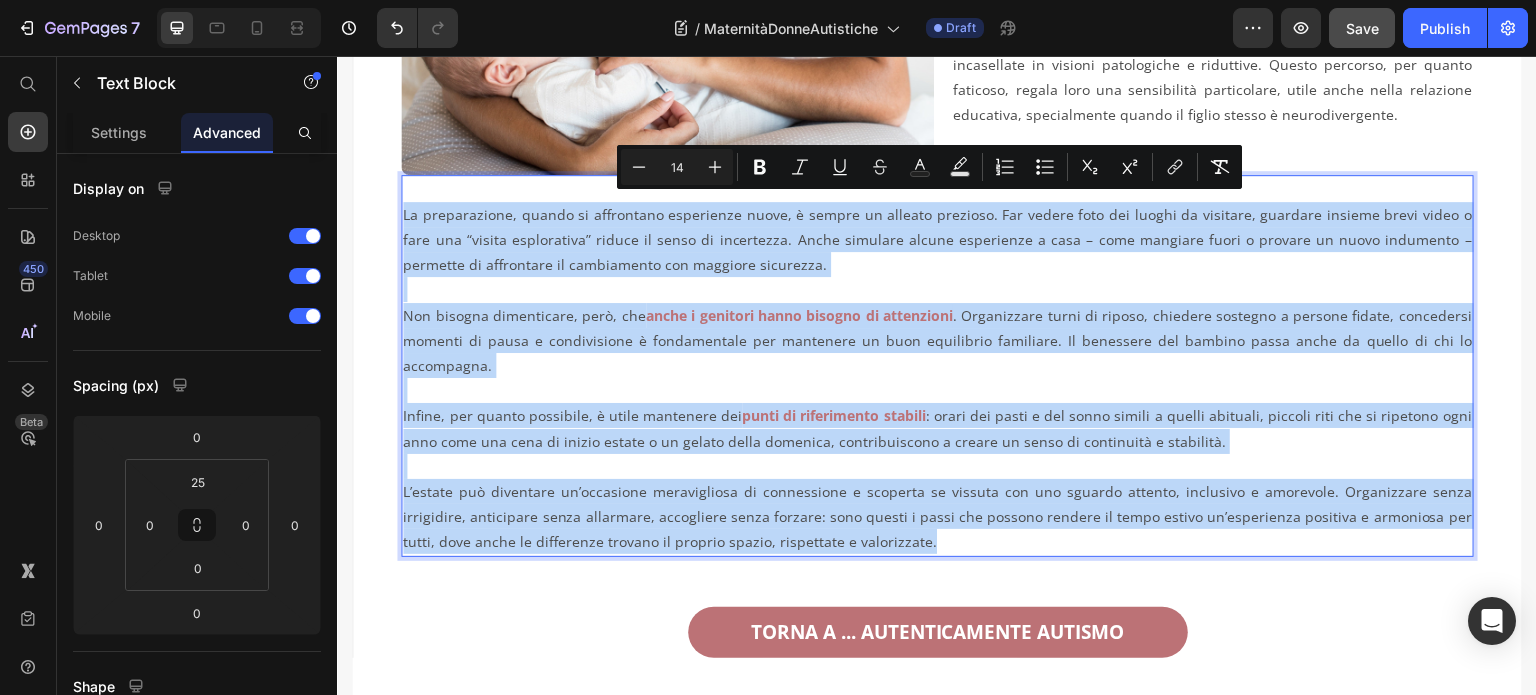 click on "La preparazione, quando si affrontano esperienze nuove, è sempre un alleato prezioso. Far vedere foto dei luoghi da visitare, guardare insieme brevi video o fare una “visita esplorativa” riduce il senso di incertezza. Anche simulare alcune esperienze a casa – come mangiare fuori o provare un nuovo indumento – permette di affrontare il cambiamento con maggiore sicurezza.  Non bisogna dimenticare, però, che  anche i genitori hanno bisogno di attenzioni . Organizzare turni di riposo, chiedere sostegno a persone fidate, concedersi momenti di pausa e condivisione è fondamentale per mantenere un buon equilibrio familiare. Il benessere del bambino passa anche da quello di chi lo accompagna.  Infine, per quanto possibile, è utile mantenere dei  punti di riferimento stabili : orari dei pasti e del sonno simili a quelli abituali, piccoli riti che si ripetono ogni anno come una cena di inizio estate o un gelato della domenica, contribuiscono a creare un senso di continuità e stabilità." at bounding box center (937, 378) 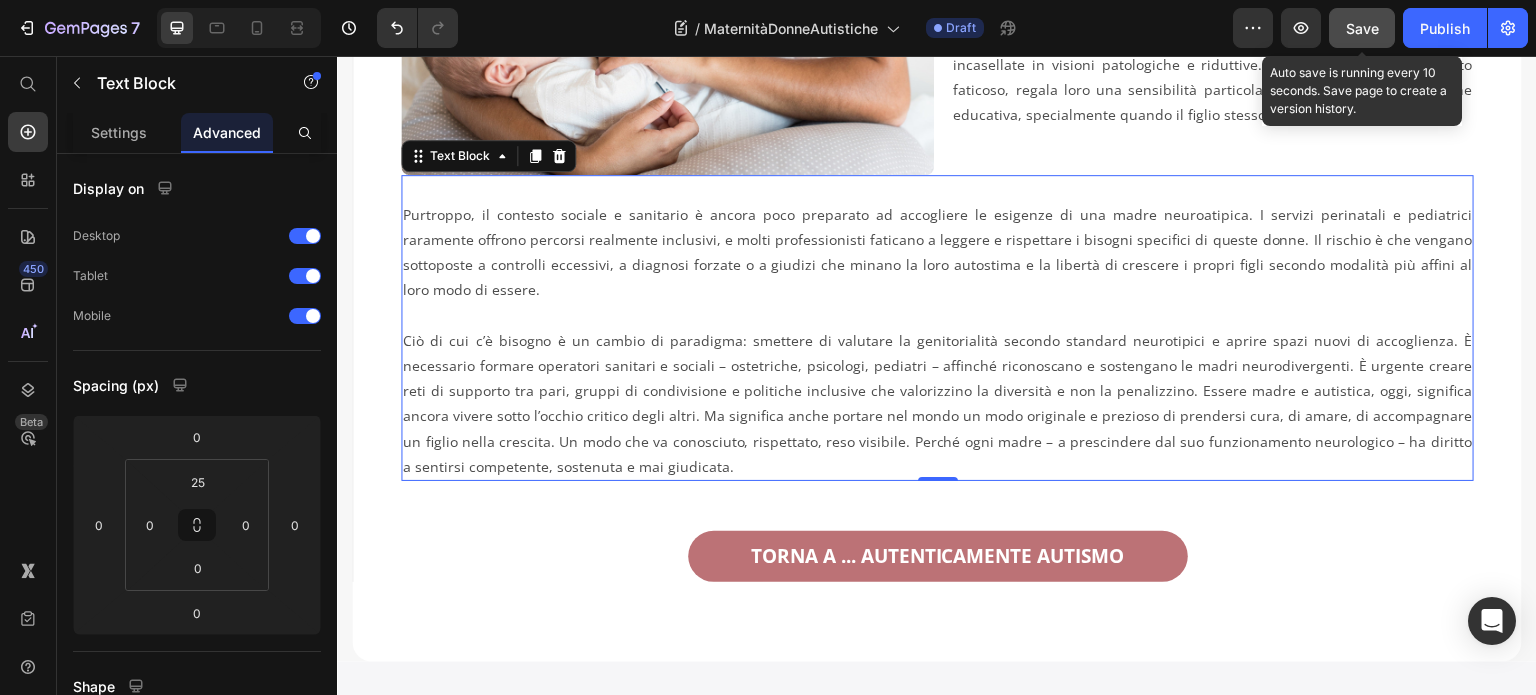 click on "Save" at bounding box center [1362, 28] 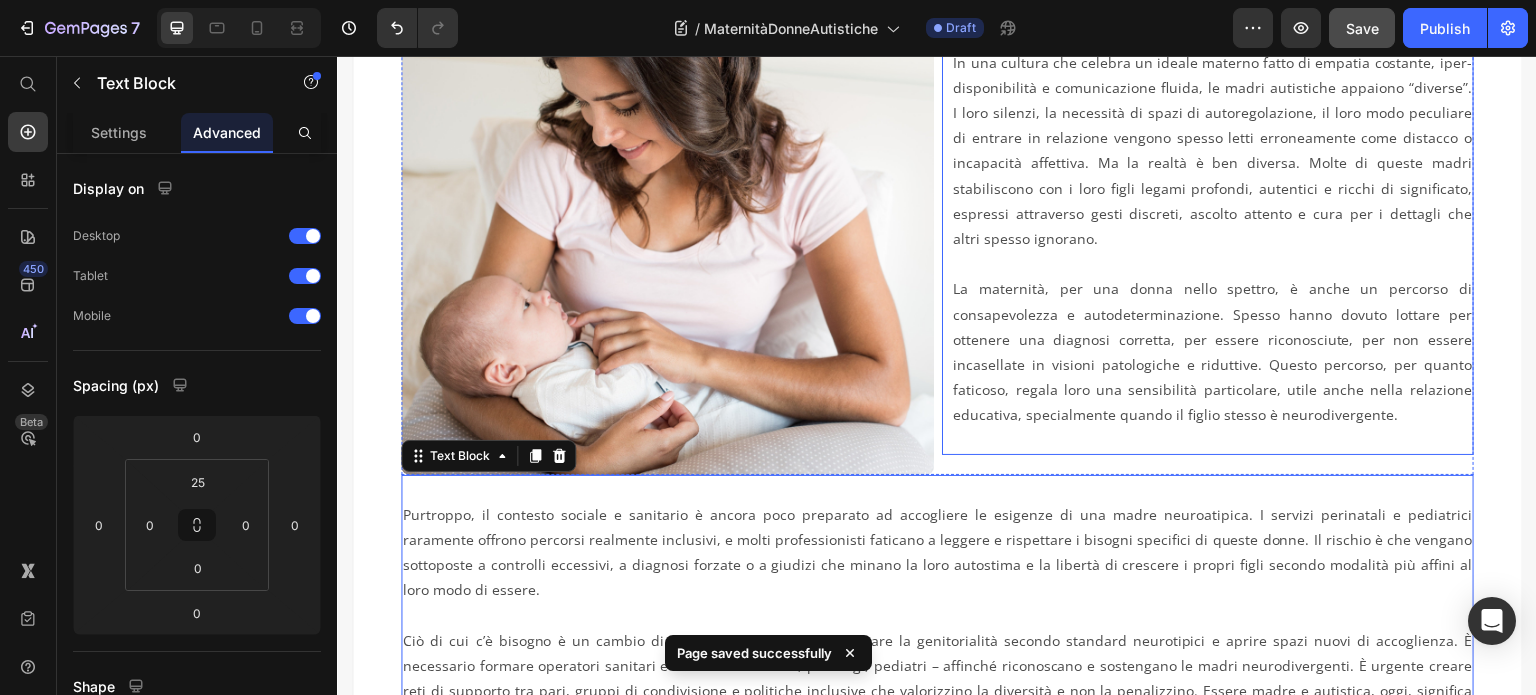 scroll, scrollTop: 400, scrollLeft: 0, axis: vertical 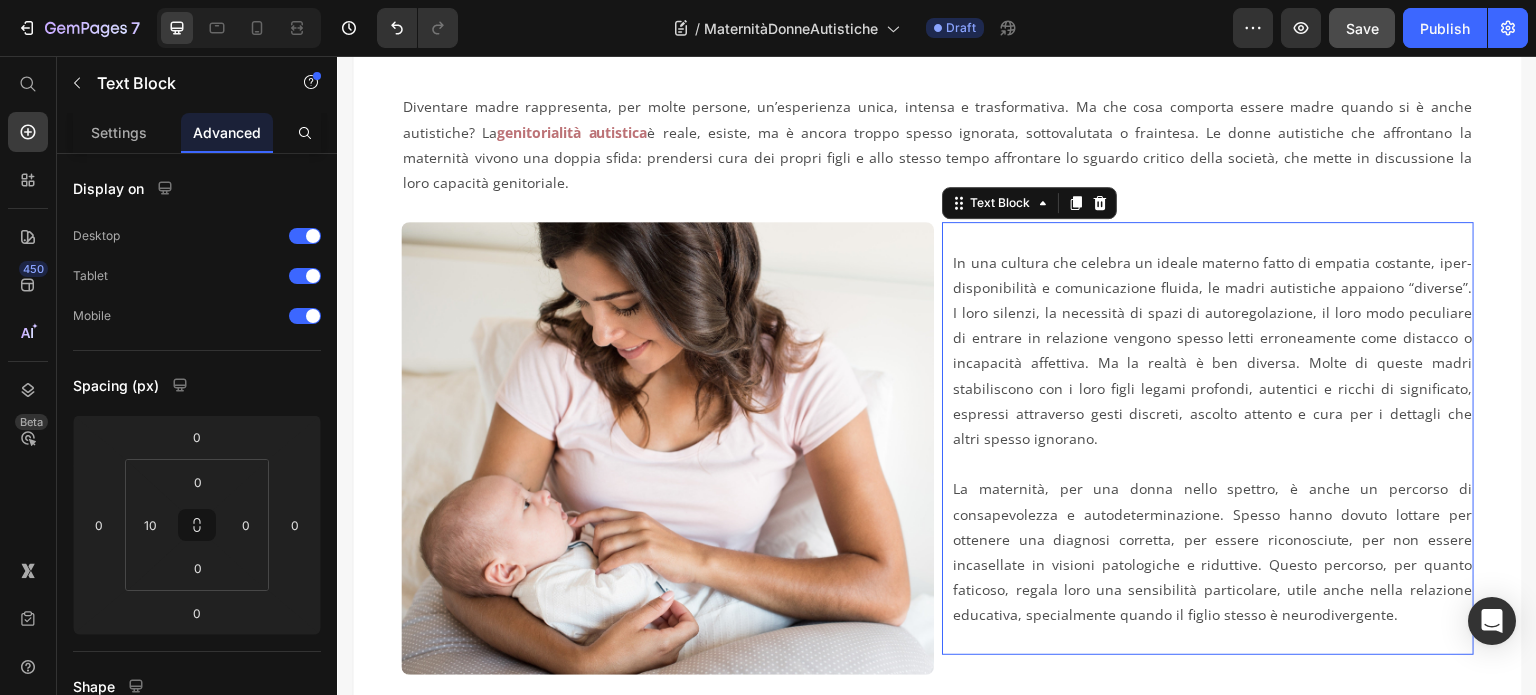 click on "In una cultura che celebra un ideale materno fatto di empatia costante, iper-disponibilità e comunicazione fluida, le madri autistiche appaiono “diverse”. I loro silenzi, la necessità di spazi di autoregolazione, il loro modo peculiare di entrare in relazione vengono spesso letti erroneamente come distacco o incapacità affettiva. Ma la realtà è ben diversa. Molte di queste madri stabiliscono con i loro figli legami profondi, autentici e ricchi di significato, espressi attraverso gesti discreti, ascolto attento e cura per i dettagli che altri spesso ignorano." at bounding box center [1213, 351] 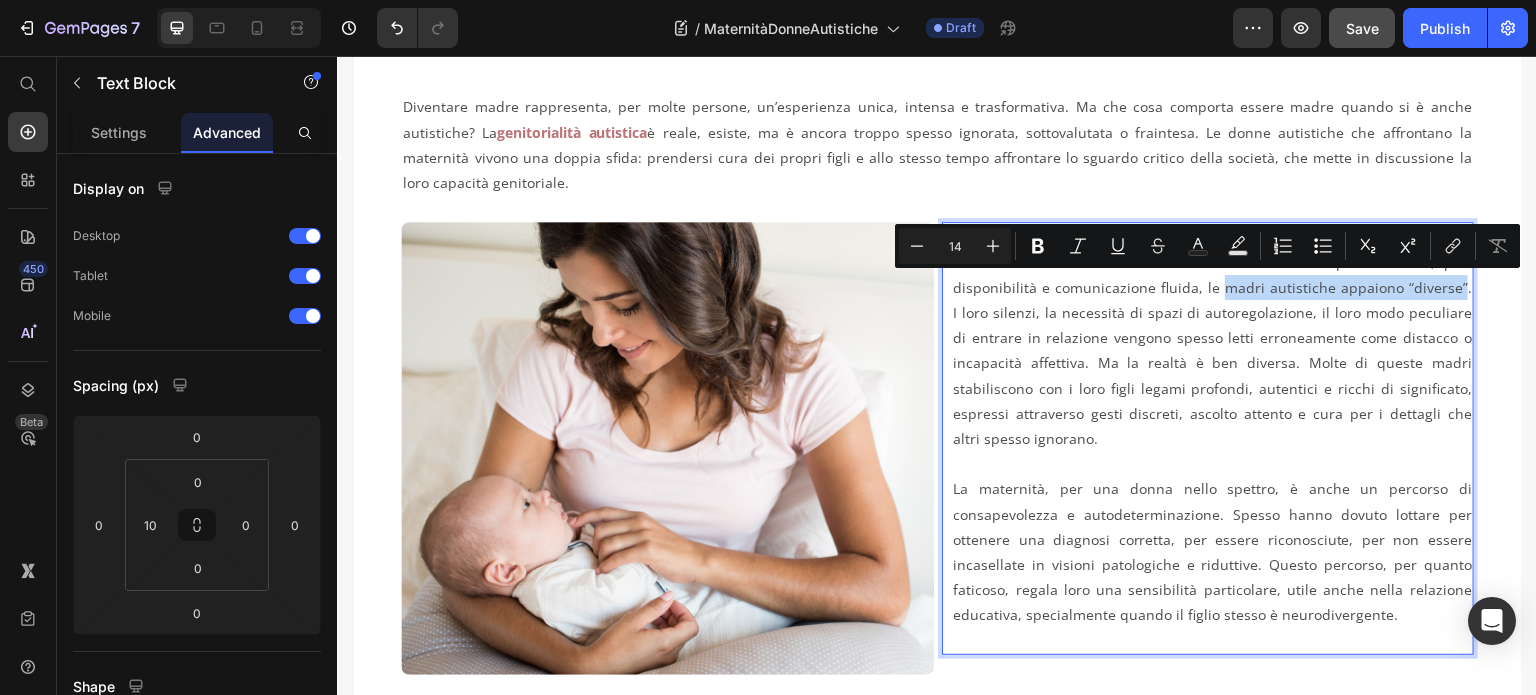 drag, startPoint x: 1211, startPoint y: 287, endPoint x: 1444, endPoint y: 287, distance: 233 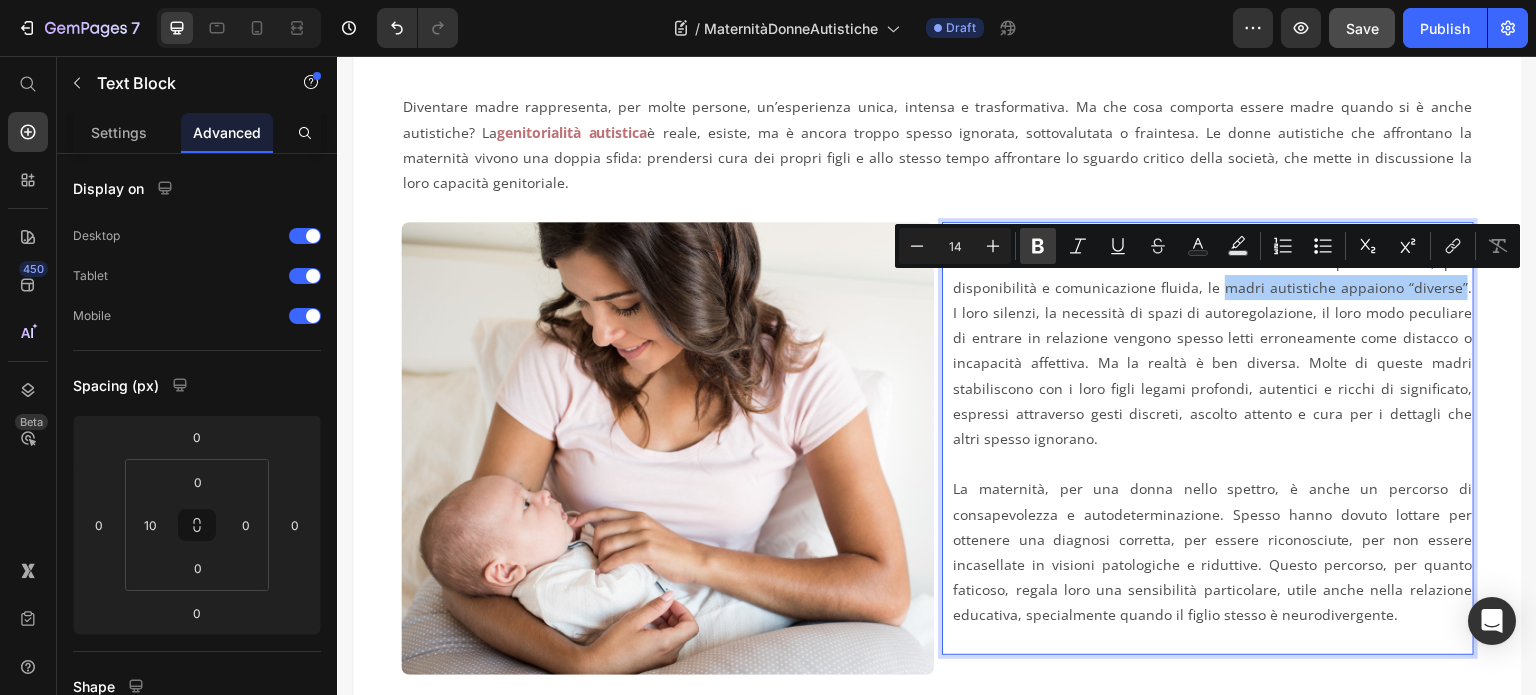 click 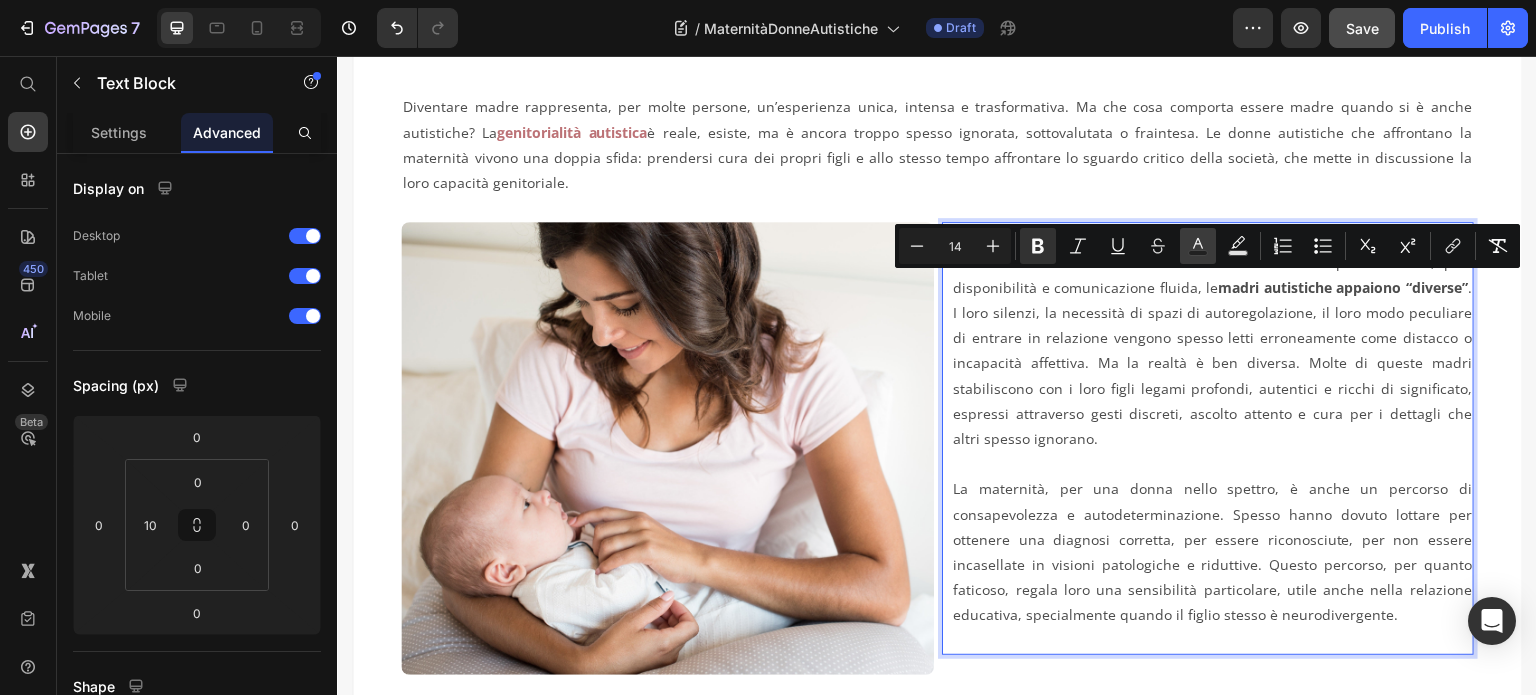 click 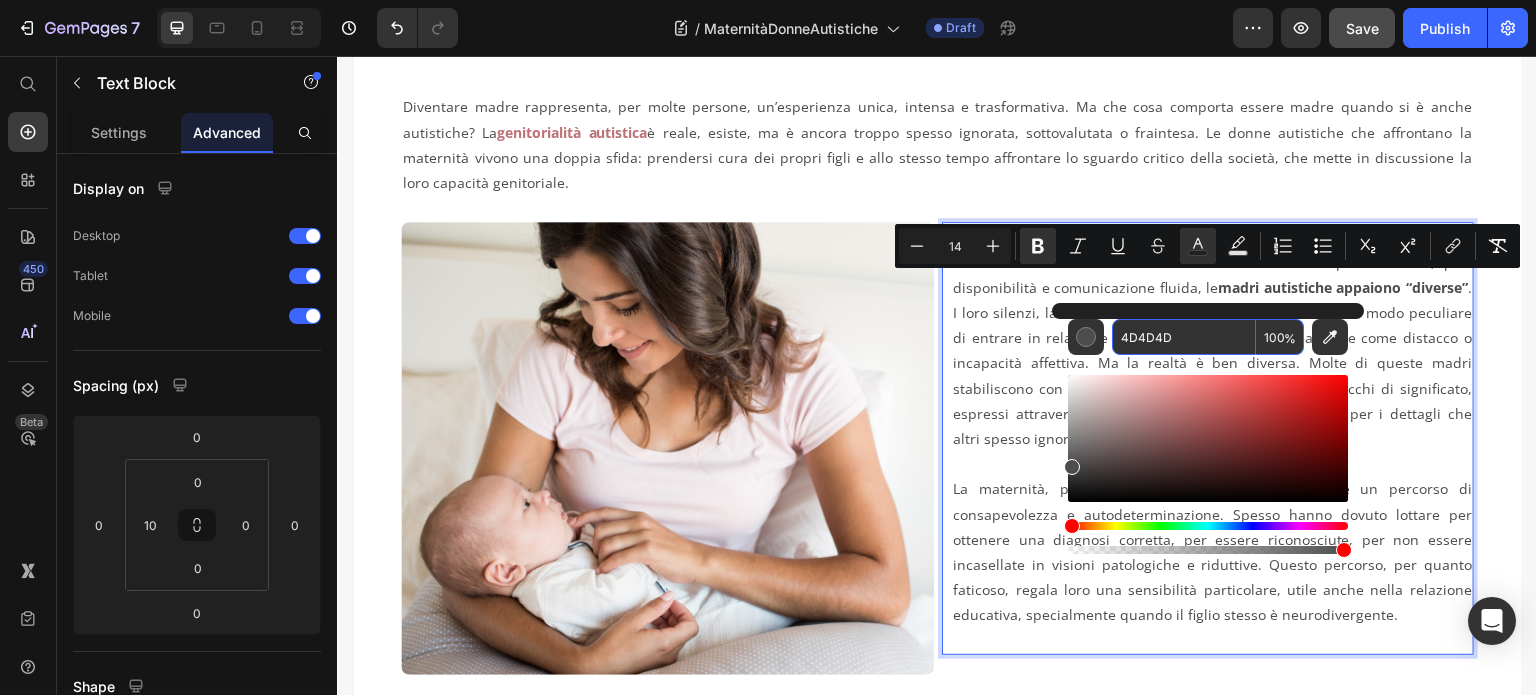 click on "4D4D4D" at bounding box center (1184, 337) 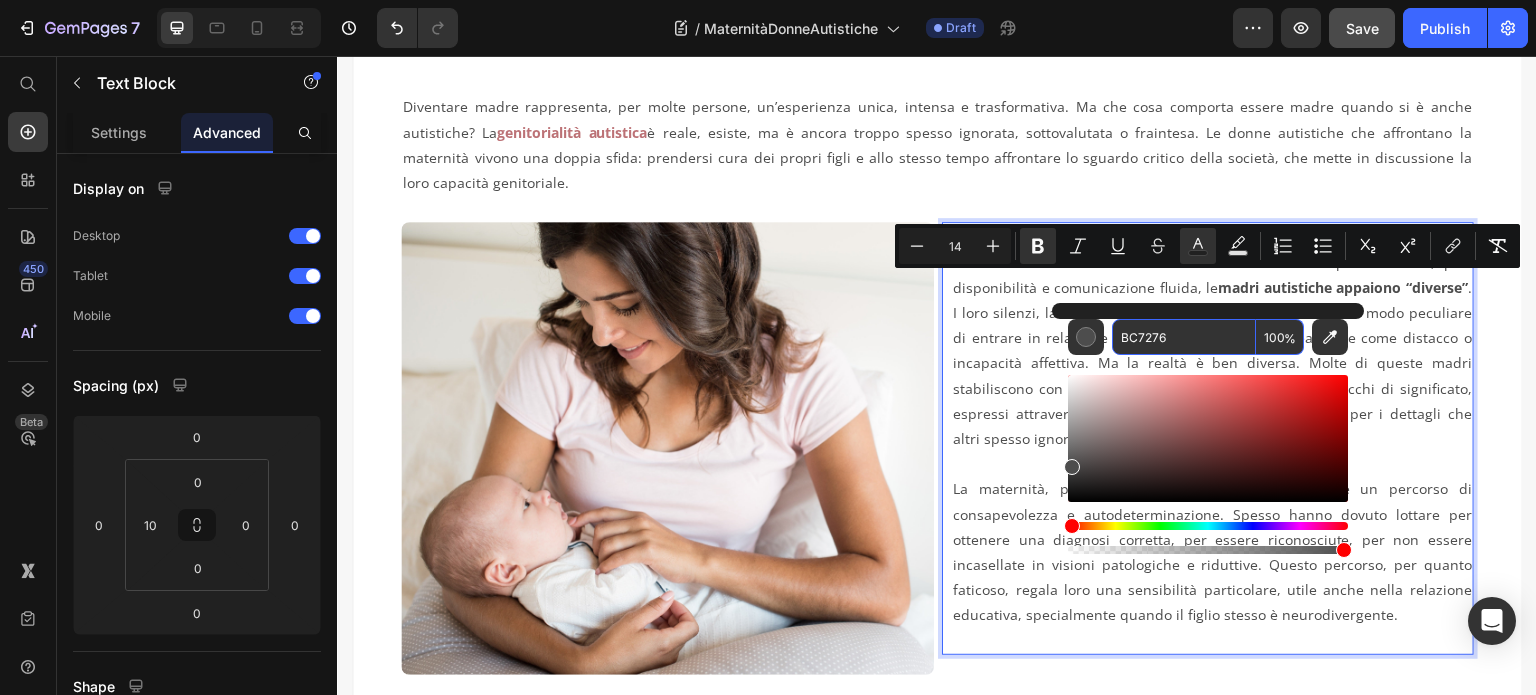 type on "BC7276" 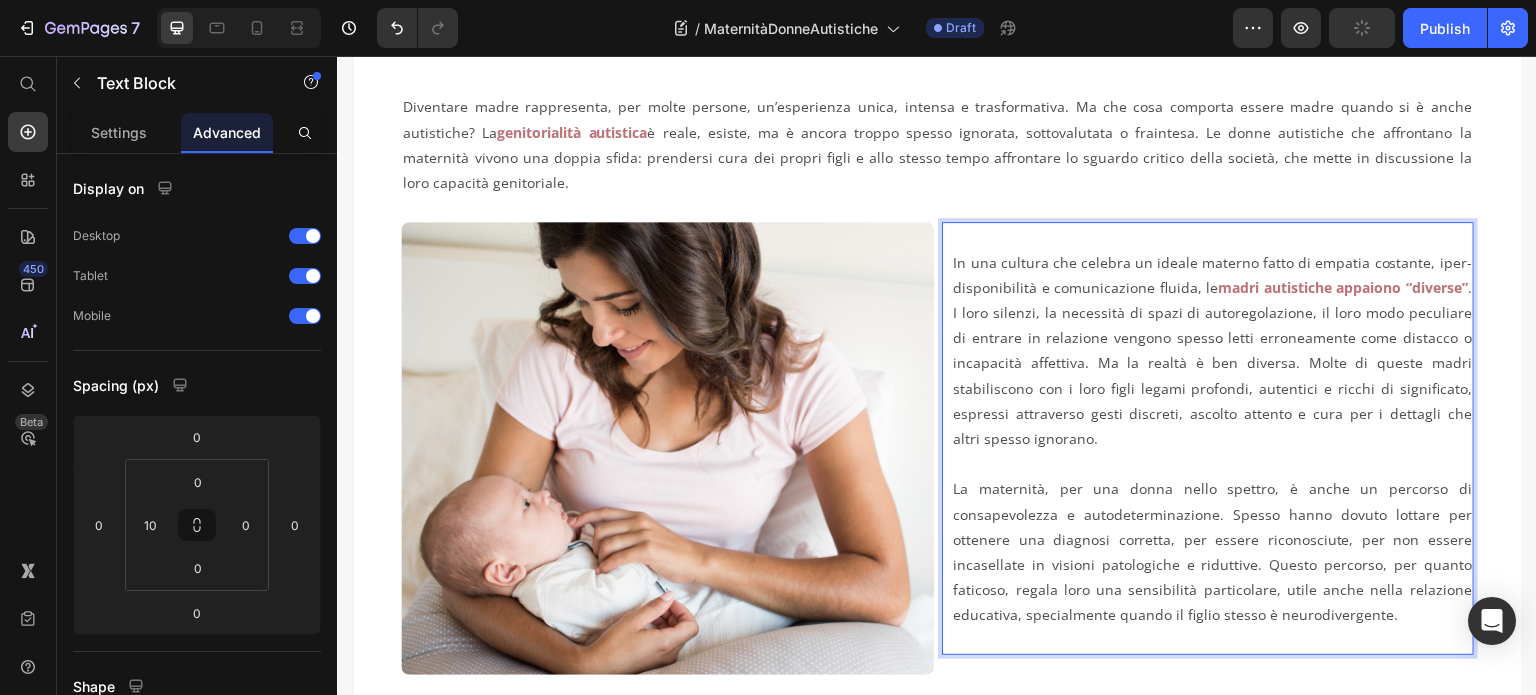 click on "In una cultura che celebra un ideale materno fatto di empatia costante, iper-disponibilità e comunicazione fluida, le  madri autistiche appaiono “diverse” . I loro silenzi, la necessità di spazi di autoregolazione, il loro modo peculiare di entrare in relazione vengono spesso letti erroneamente come distacco o incapacità affettiva. Ma la realtà è ben diversa. Molte di queste madri stabiliscono con i loro figli legami profondi, autentici e ricchi di significato, espressi attraverso gesti discreti, ascolto attento e cura per i dettagli che altri spesso ignorano." at bounding box center [1213, 351] 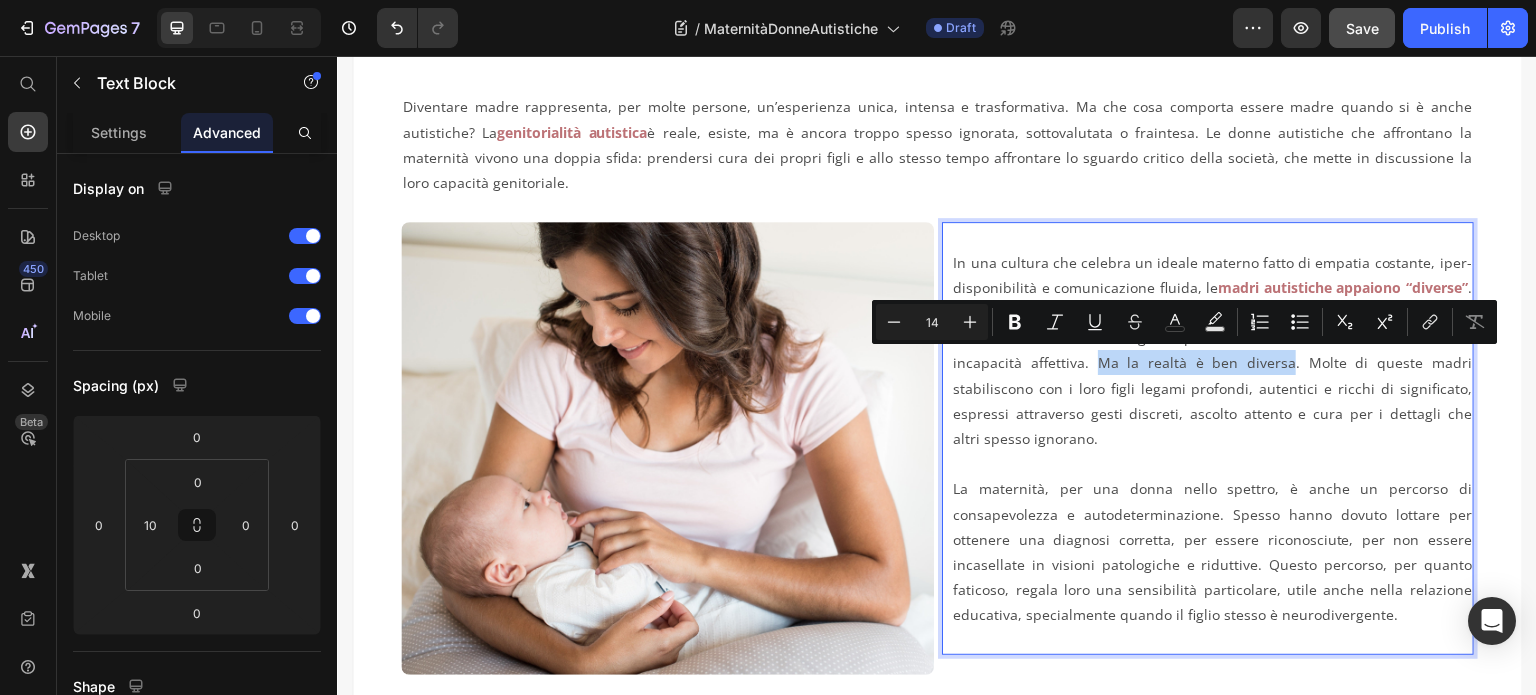 drag, startPoint x: 1089, startPoint y: 357, endPoint x: 1282, endPoint y: 365, distance: 193.16573 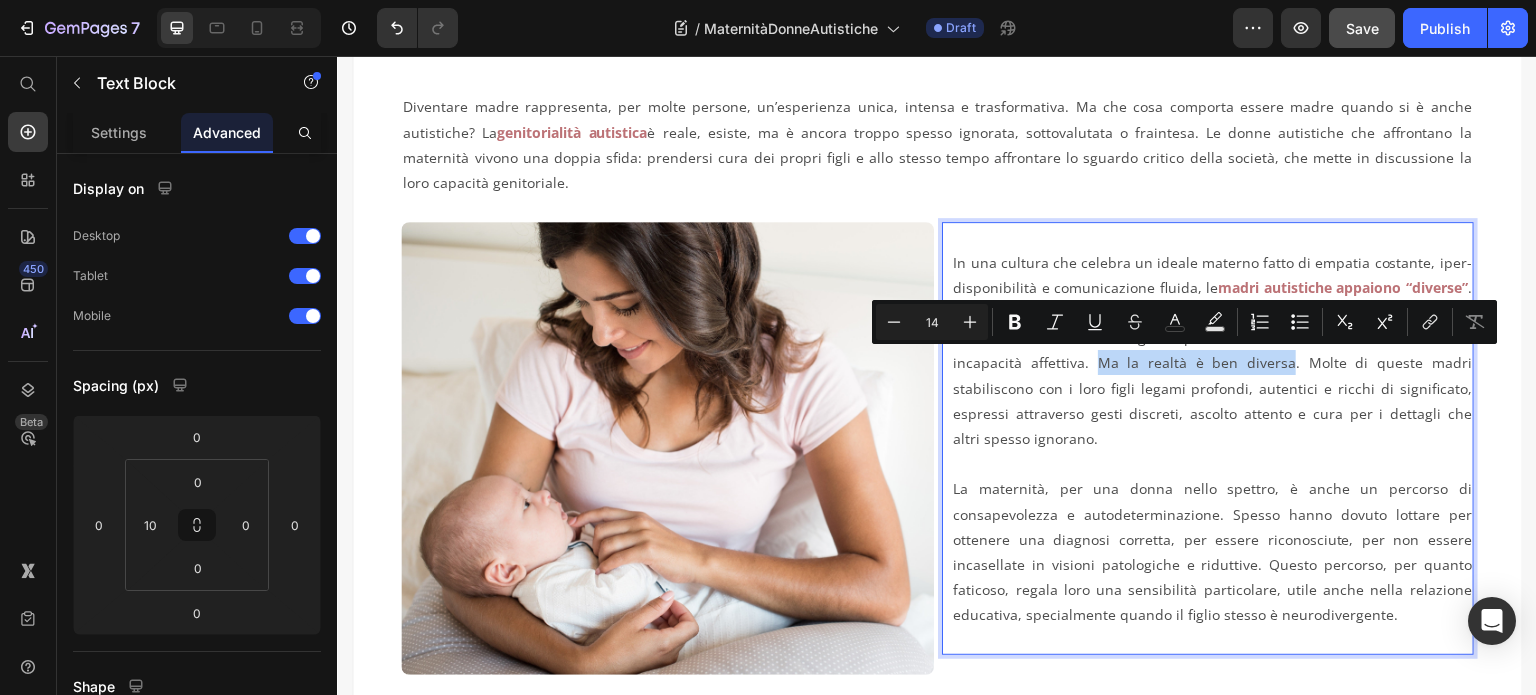 click on "In una cultura che celebra un ideale materno fatto di empatia costante, iper-disponibilità e comunicazione fluida, le  madri autistiche appaiono “diverse” . I loro silenzi, la necessità di spazi di autoregolazione, il loro modo peculiare di entrare in relazione vengono spesso letti erroneamente come distacco o incapacità affettiva. Ma la realtà è ben diversa. Molte di queste madri stabiliscono con i loro figli legami profondi, autentici e ricchi di significato, espressi attraverso gesti discreti, ascolto attento e cura per i dettagli che altri spesso ignorano." at bounding box center [1213, 351] 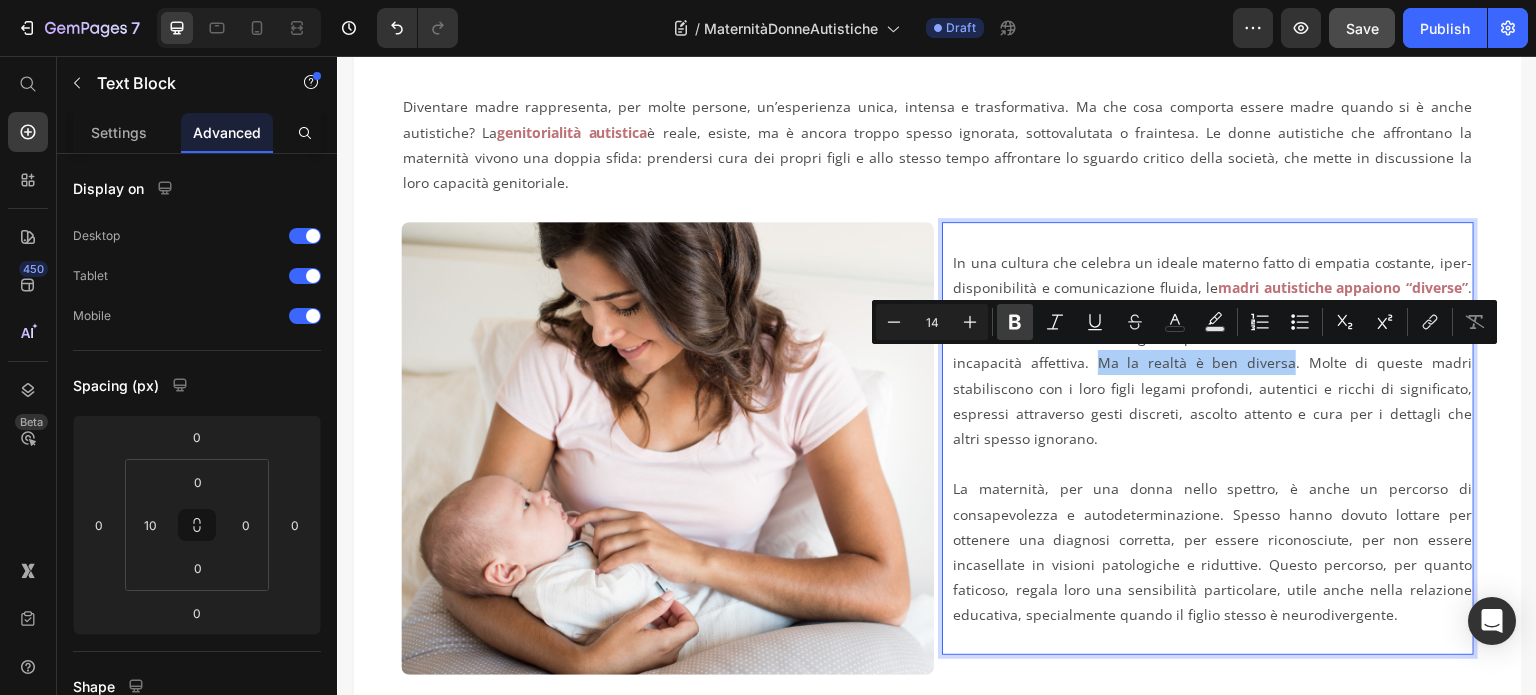 click 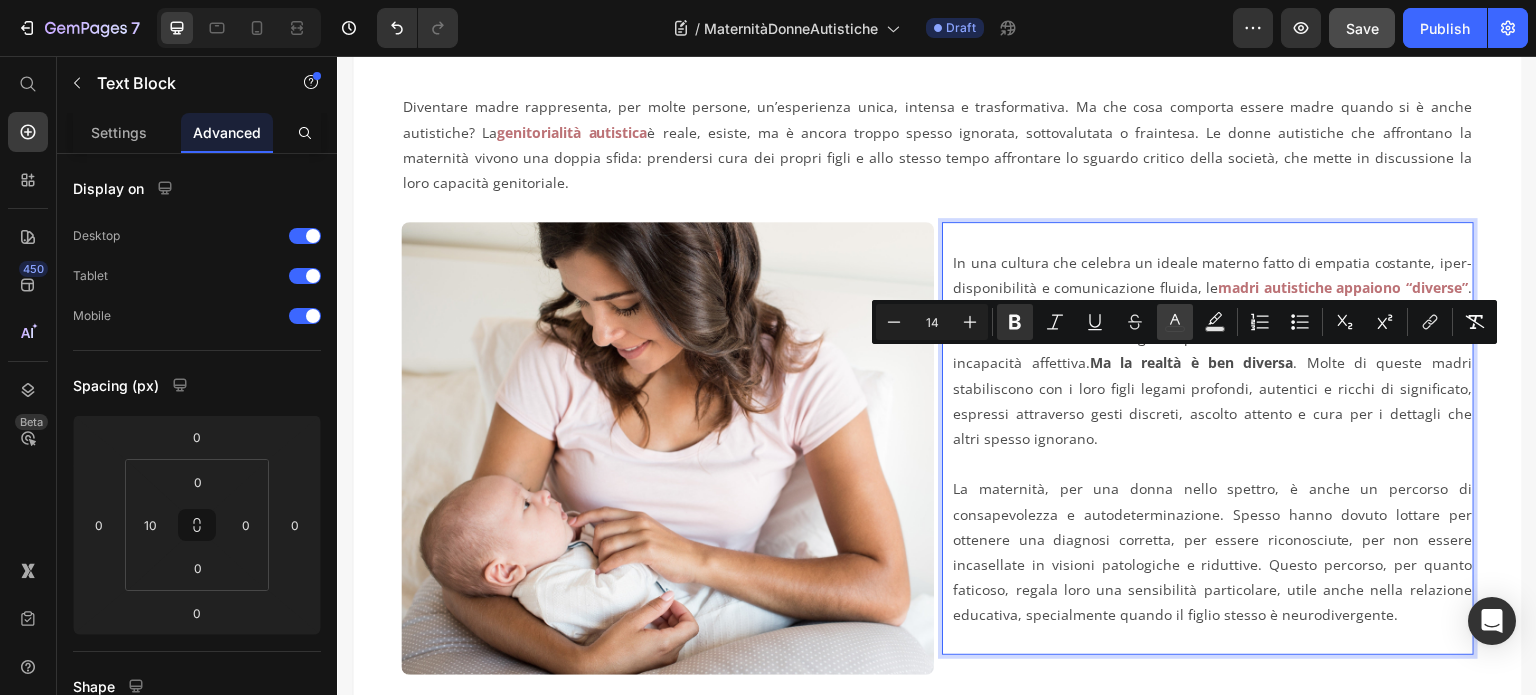 click 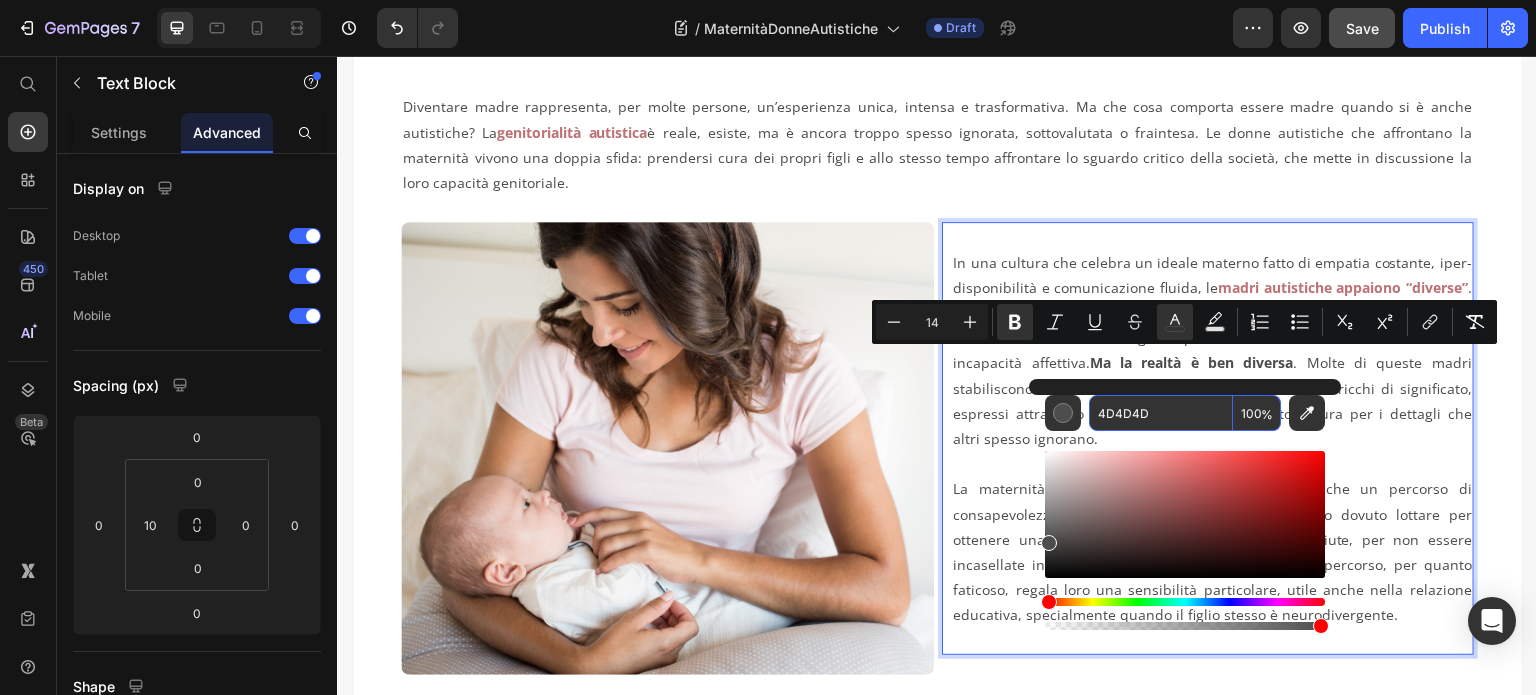 click on "4D4D4D" at bounding box center (1161, 413) 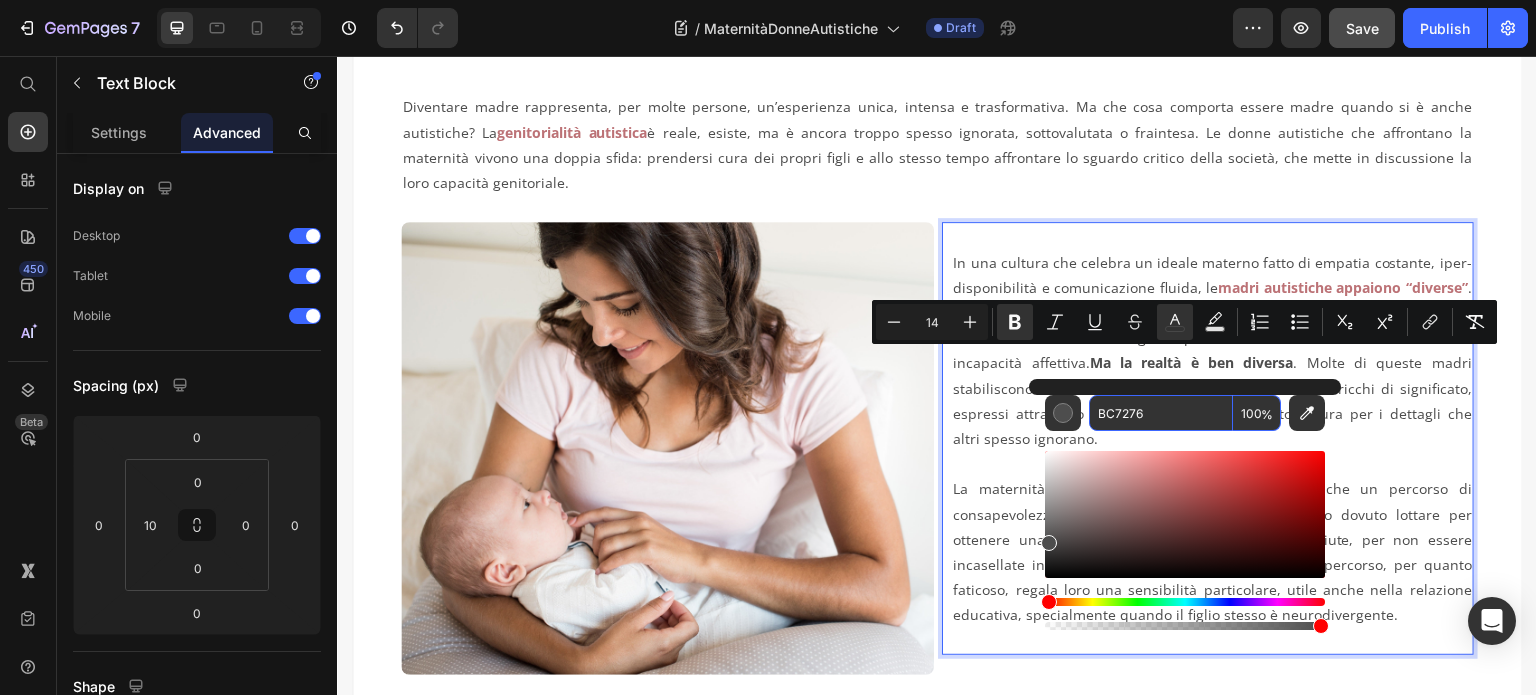 type on "BC7276" 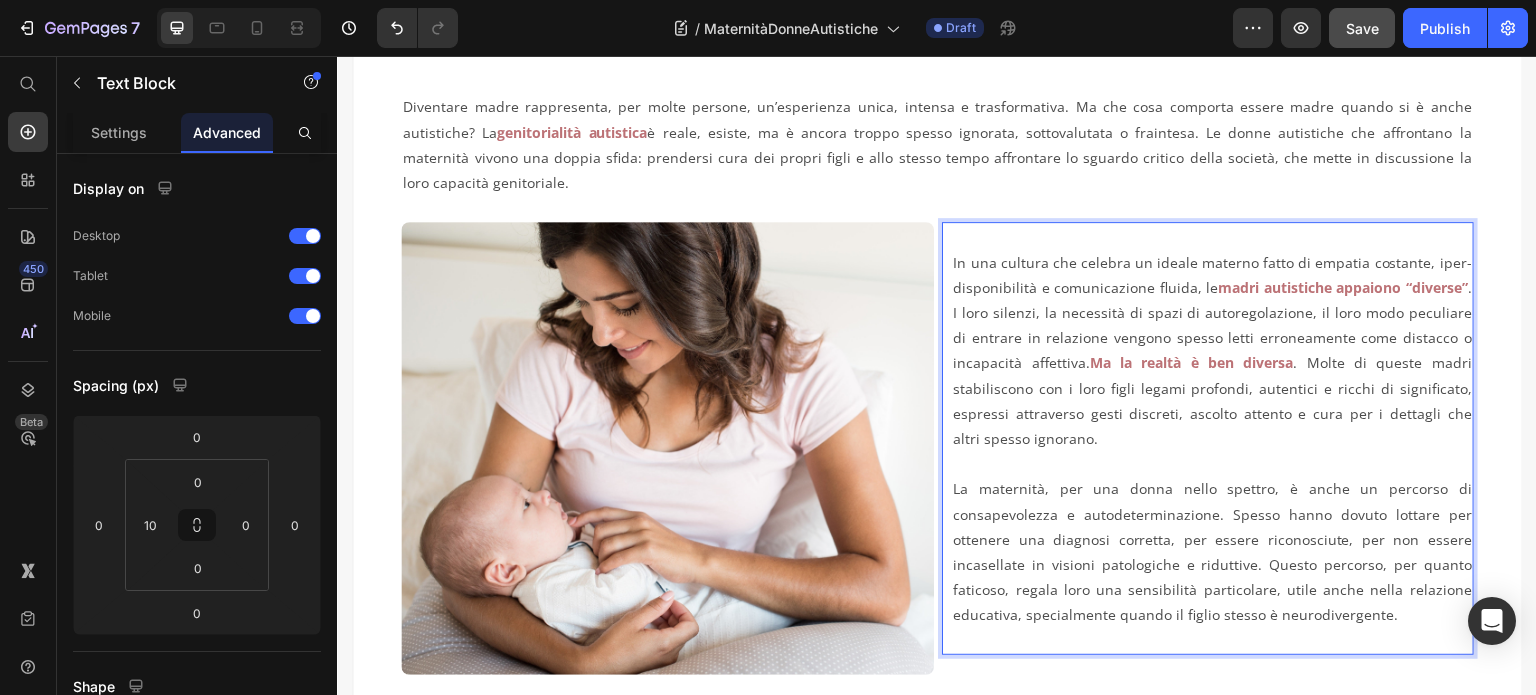 click on "In una cultura che celebra un ideale materno fatto di empatia costante, iper-disponibilità e comunicazione fluida, le  madri autistiche appaiono “diverse” . I loro silenzi, la necessità di spazi di autoregolazione, il loro modo peculiare di entrare in relazione vengono spesso letti erroneamente come distacco o incapacità affettiva.  Ma la realtà è ben diversa . Molte di queste madri stabiliscono con i loro figli legami profondi, autentici e ricchi di significato, espressi attraverso gesti discreti, ascolto attento e cura per i dettagli che altri spesso ignorano." at bounding box center (1213, 351) 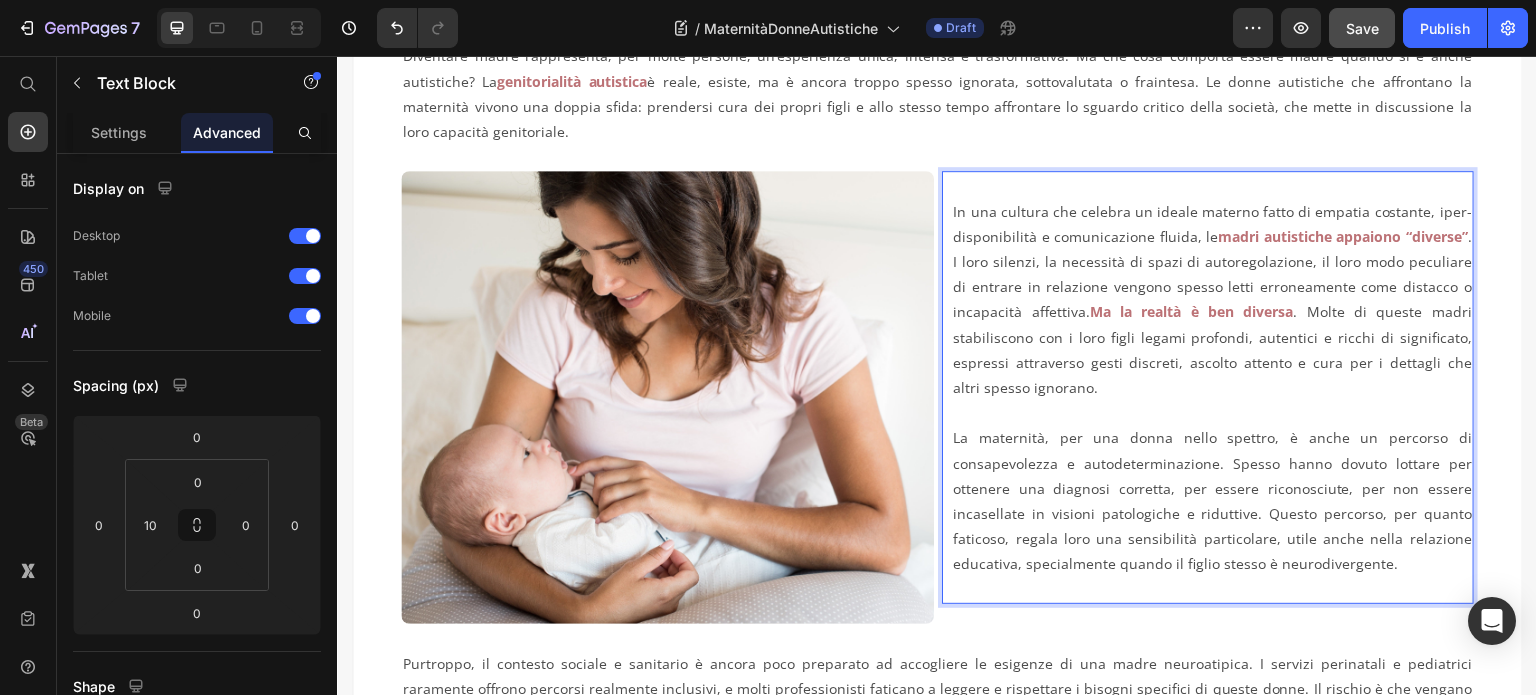 scroll, scrollTop: 500, scrollLeft: 0, axis: vertical 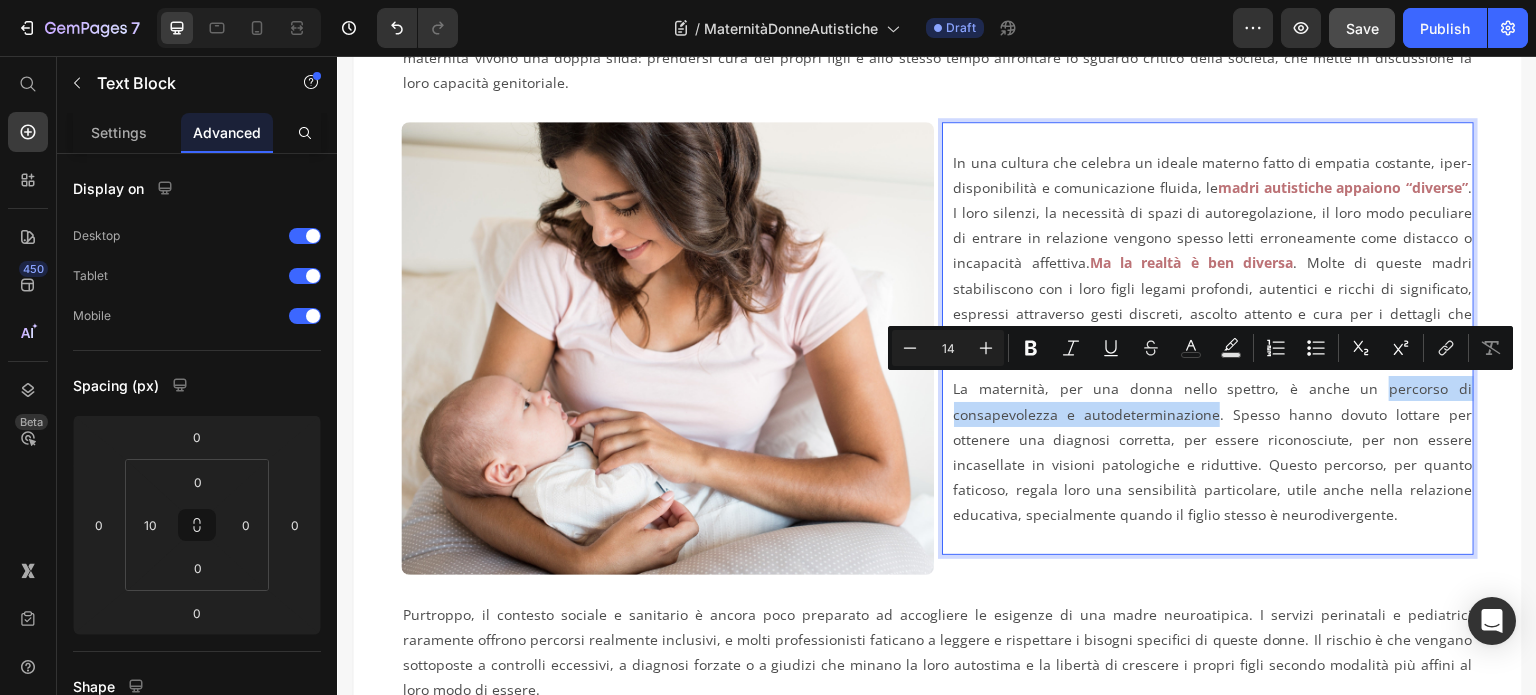 drag, startPoint x: 1376, startPoint y: 384, endPoint x: 1206, endPoint y: 415, distance: 172.80336 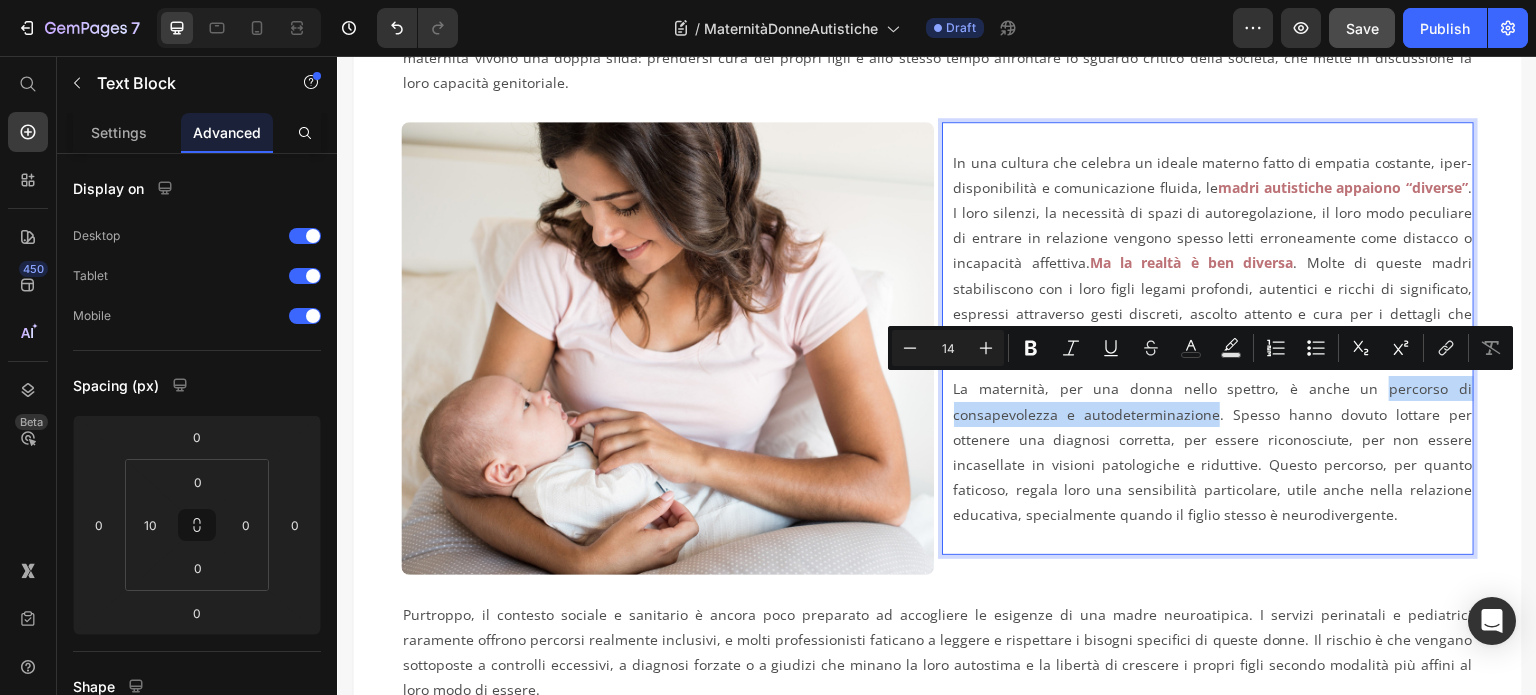 click on "La maternità, per una donna nello spettro, è anche un percorso di consapevolezza e autodeterminazione. Spesso hanno dovuto lottare per ottenere una diagnosi corretta, per essere riconosciute, per non essere incasellate in visioni patologiche e riduttive. Questo percorso, per quanto faticoso, regala loro una sensibilità particolare, utile anche nella relazione educativa, specialmente quando il figlio stesso è neurodivergente." at bounding box center (1213, 451) 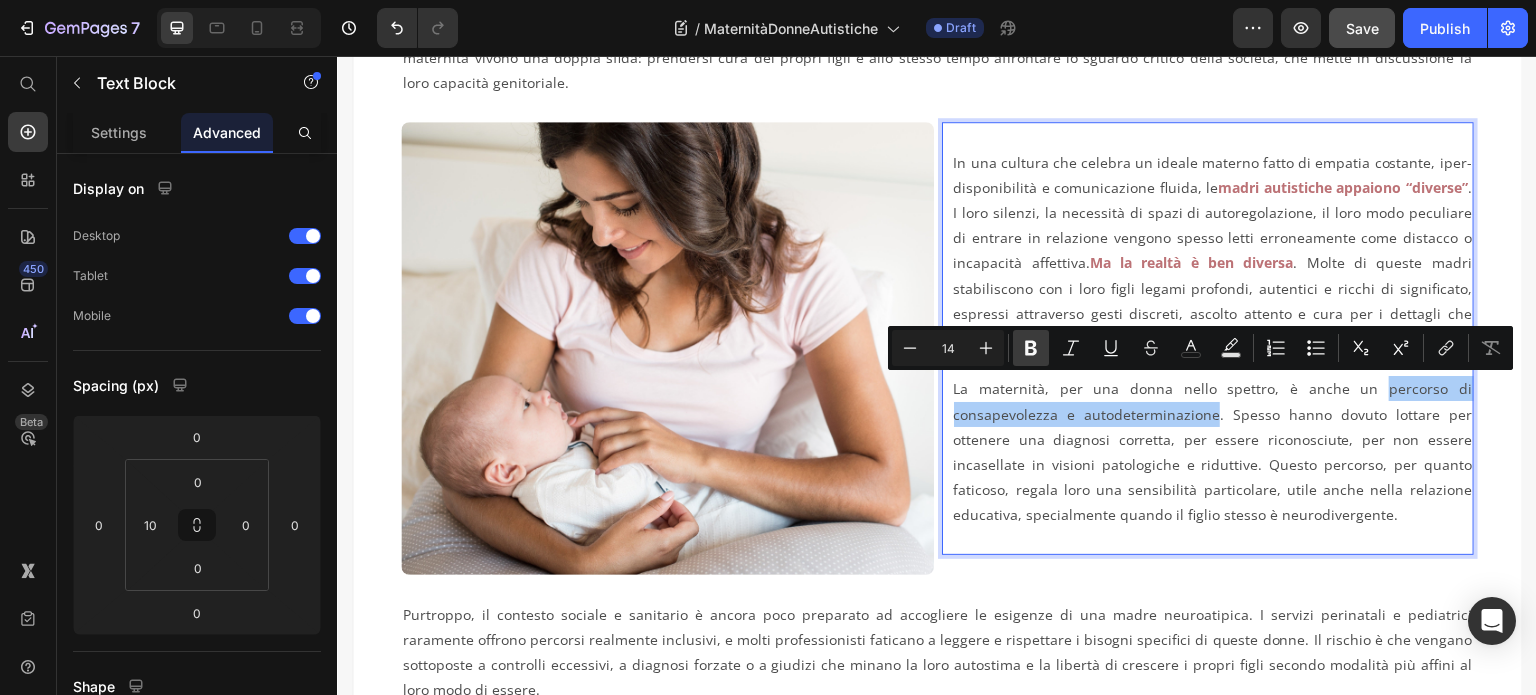 click 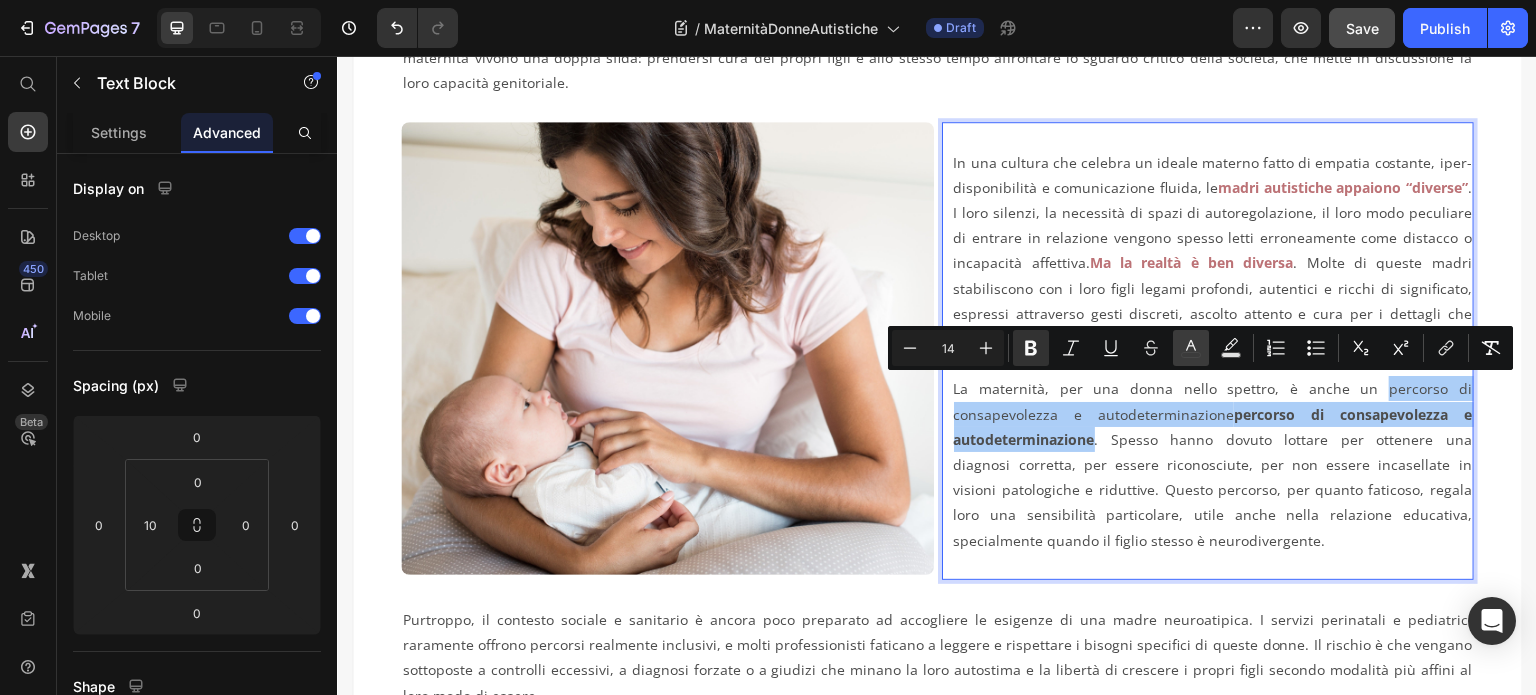 click 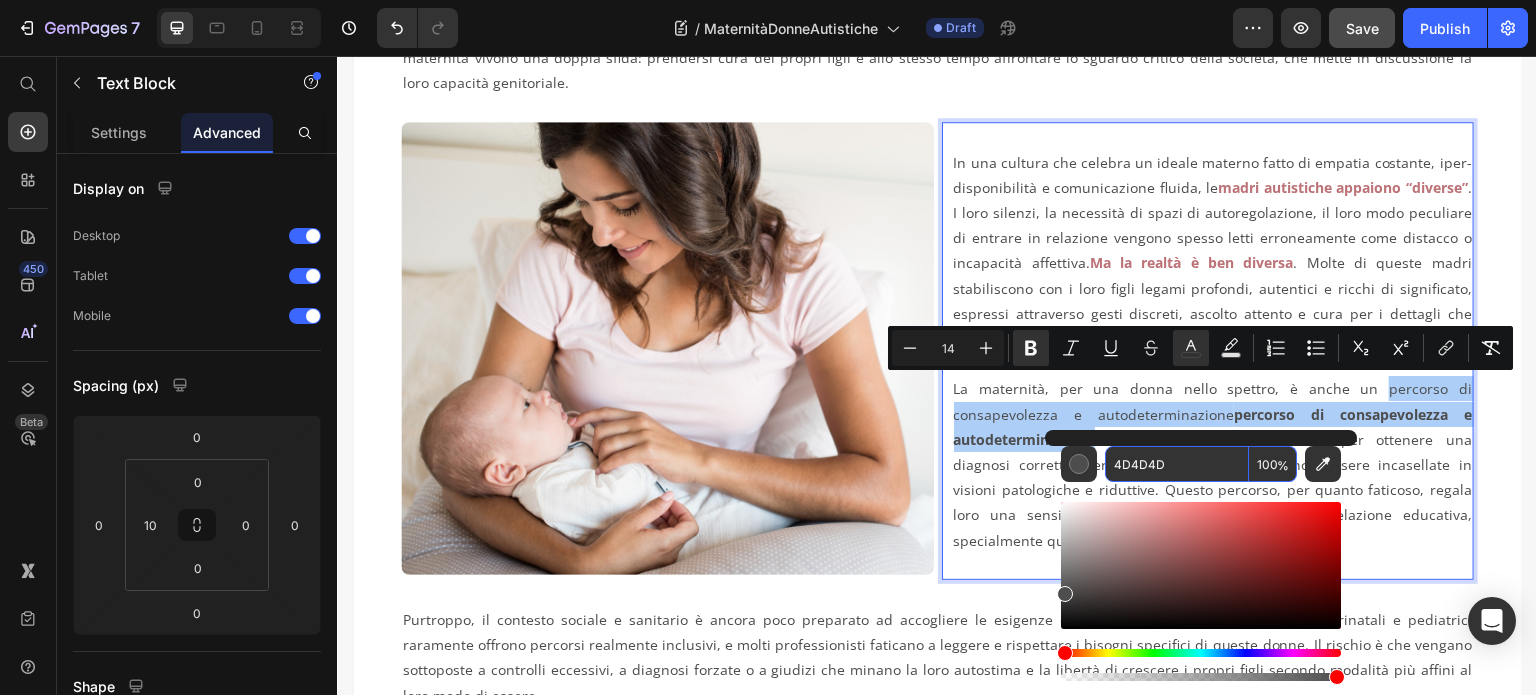 click on "4D4D4D" at bounding box center [1177, 464] 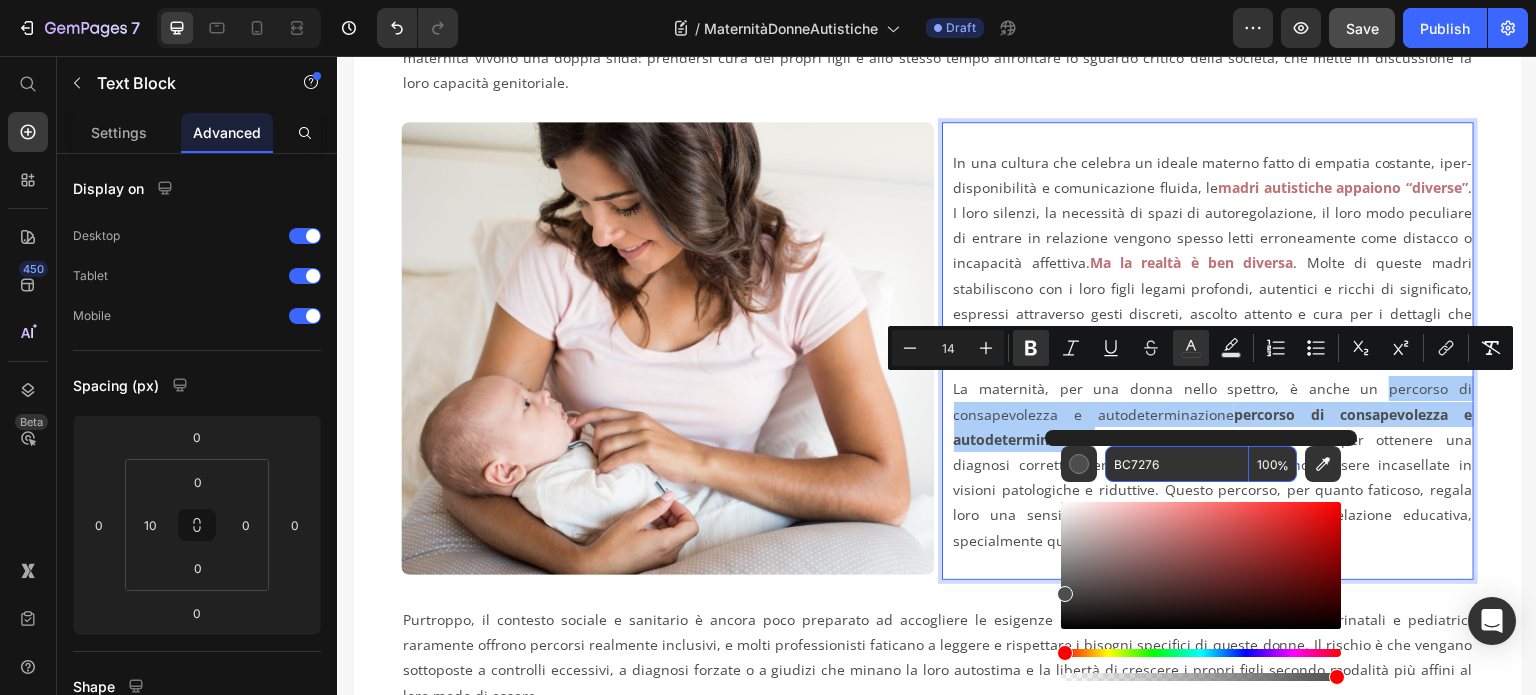 type on "BC7276" 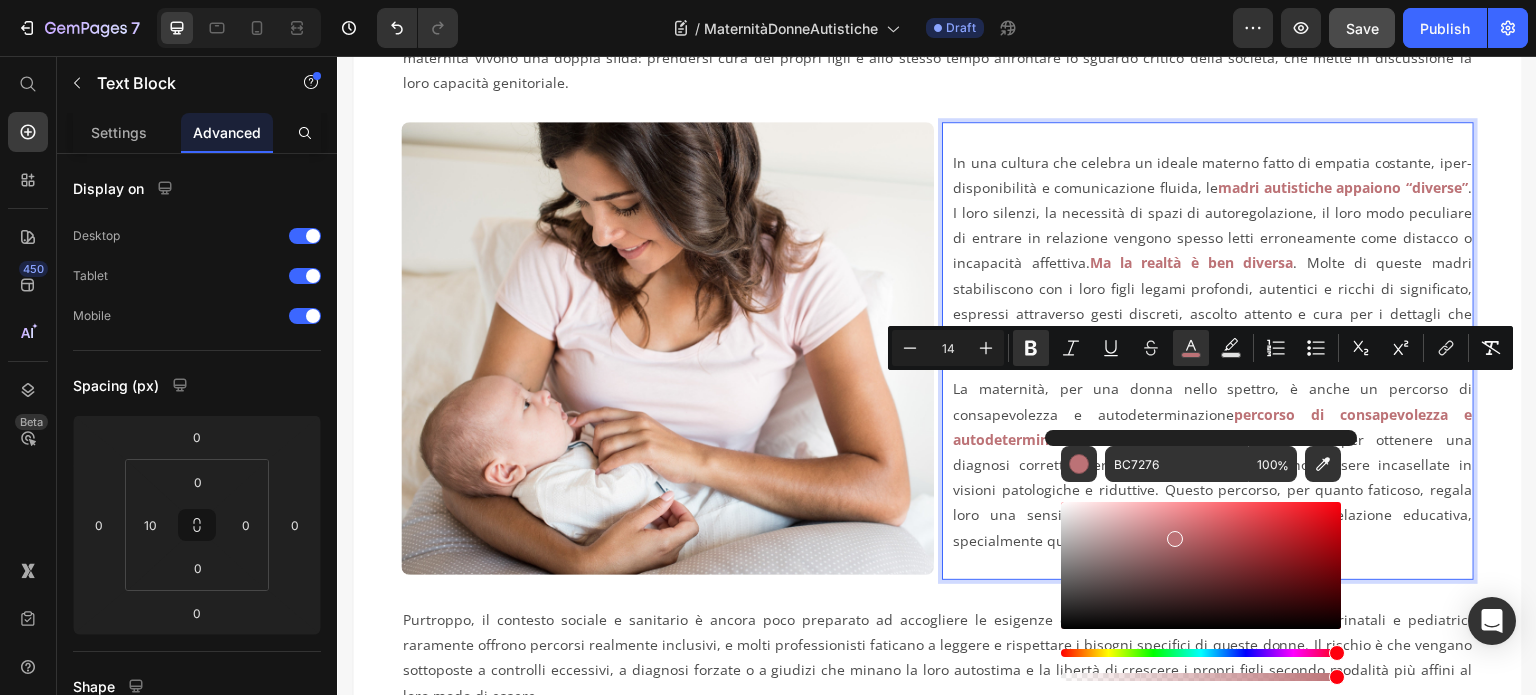click on "La maternità, per una donna nello spettro, è anche un  percorso di consapevolezza e autodeterminazione . Spesso hanno dovuto lottare per ottenere una diagnosi corretta, per essere riconosciute, per non essere incasellate in visioni patologiche e riduttive. Questo percorso, per quanto faticoso, regala loro una sensibilità particolare, utile anche nella relazione educativa, specialmente quando il figlio stesso è neurodivergente." at bounding box center [1213, 464] 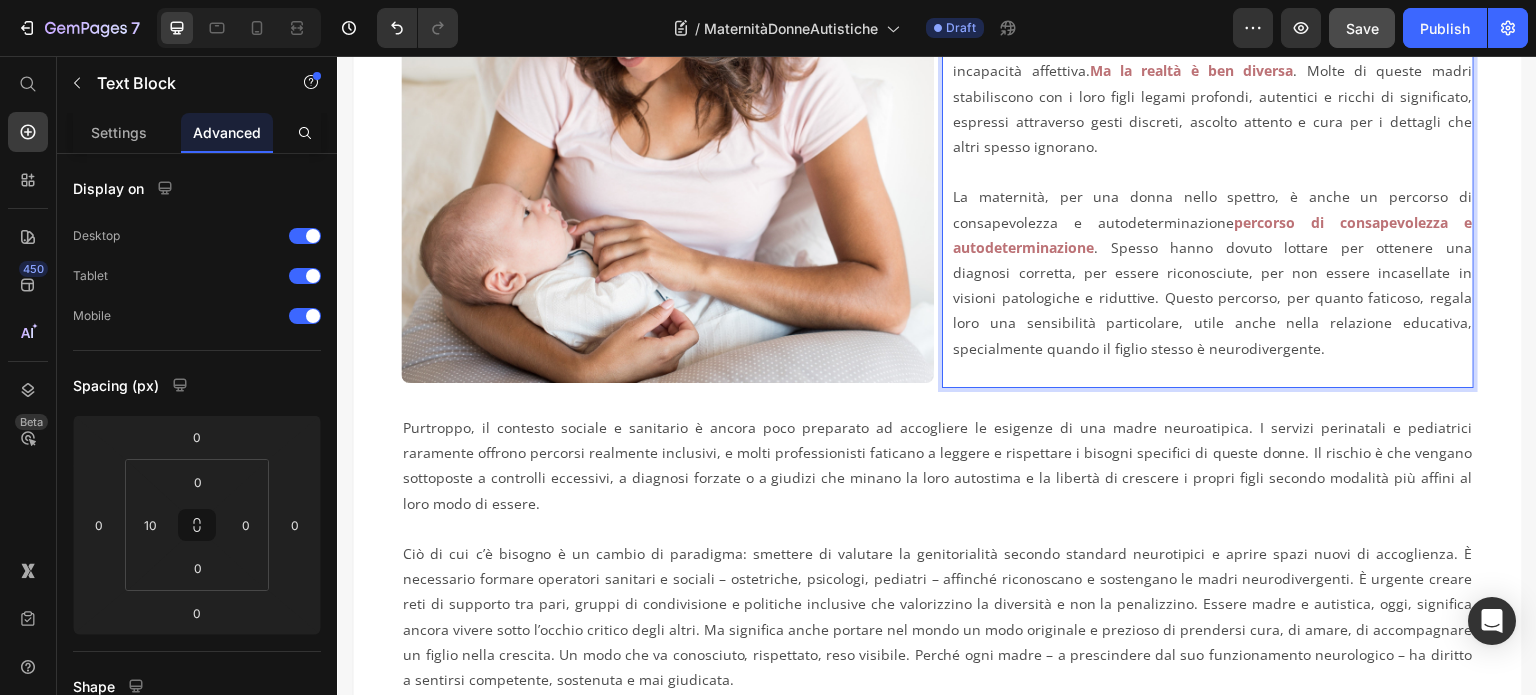 scroll, scrollTop: 700, scrollLeft: 0, axis: vertical 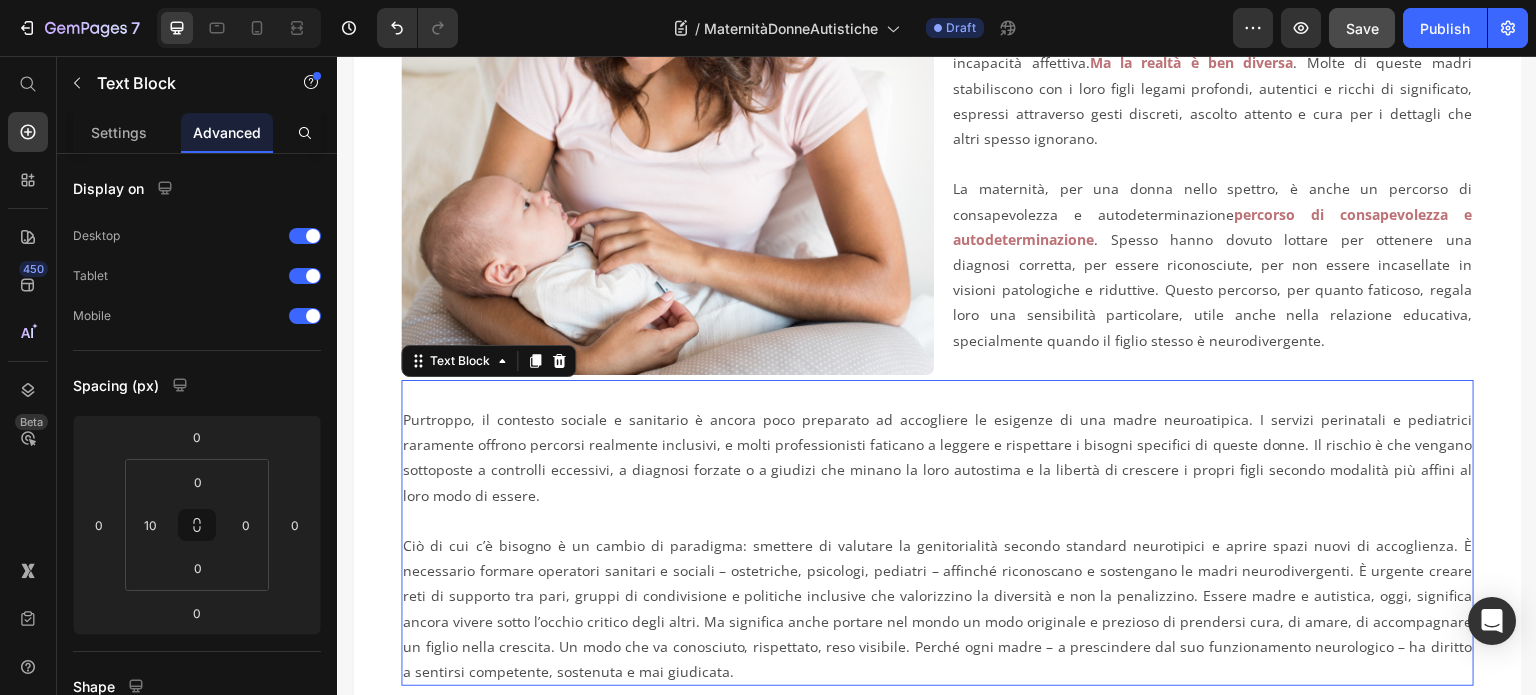 click on "Purtroppo, il contesto sociale e sanitario è ancora poco preparato ad accogliere le esigenze di una madre neuroatipica. I servizi perinatali e pediatrici raramente offrono percorsi realmente inclusivi, e molti professionisti faticano a leggere e rispettare i bisogni specifici di queste donne. Il rischio è che vengano sottoposte a controlli eccessivi, a diagnosi forzate o a giudizi che minano la loro autostima e la libertà di crescere i propri figli secondo modalità più affini al loro modo di essere." at bounding box center [937, 457] 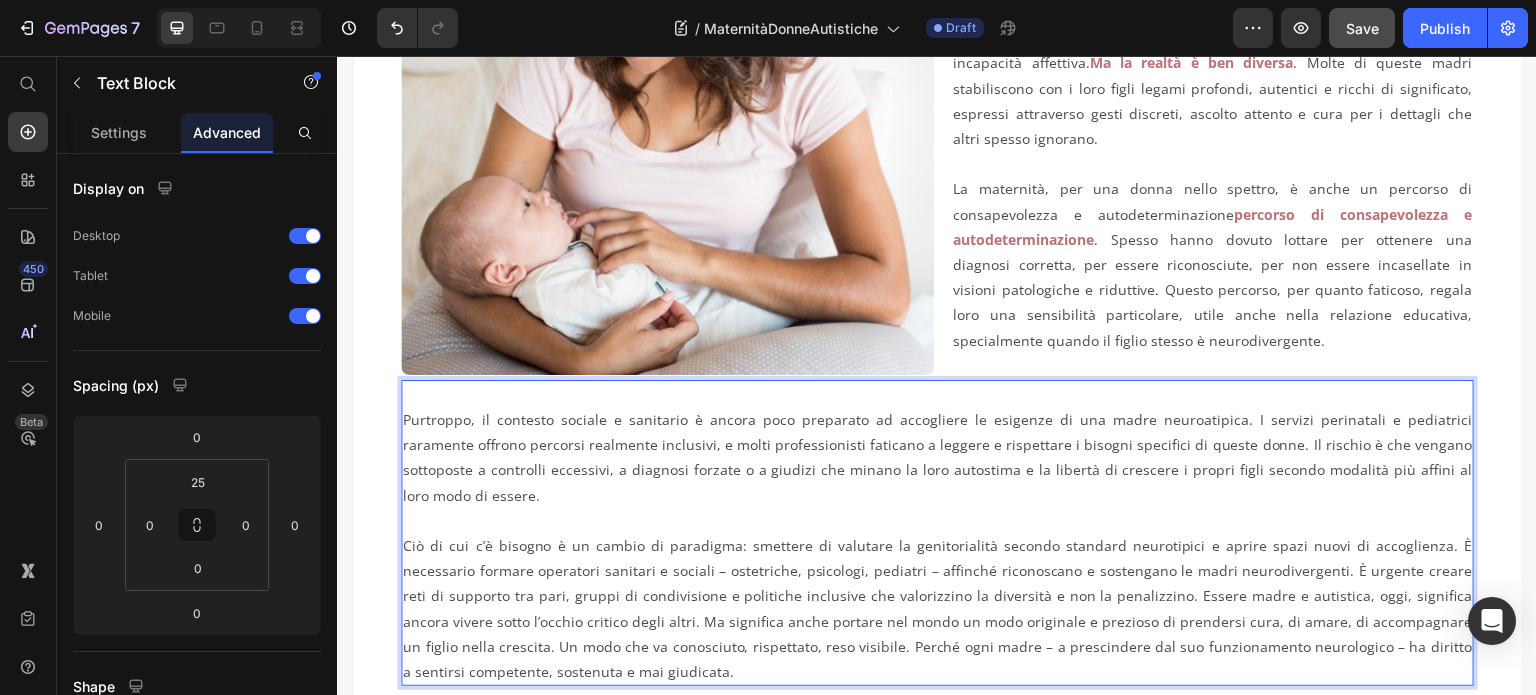 drag, startPoint x: 491, startPoint y: 408, endPoint x: 621, endPoint y: 409, distance: 130.00385 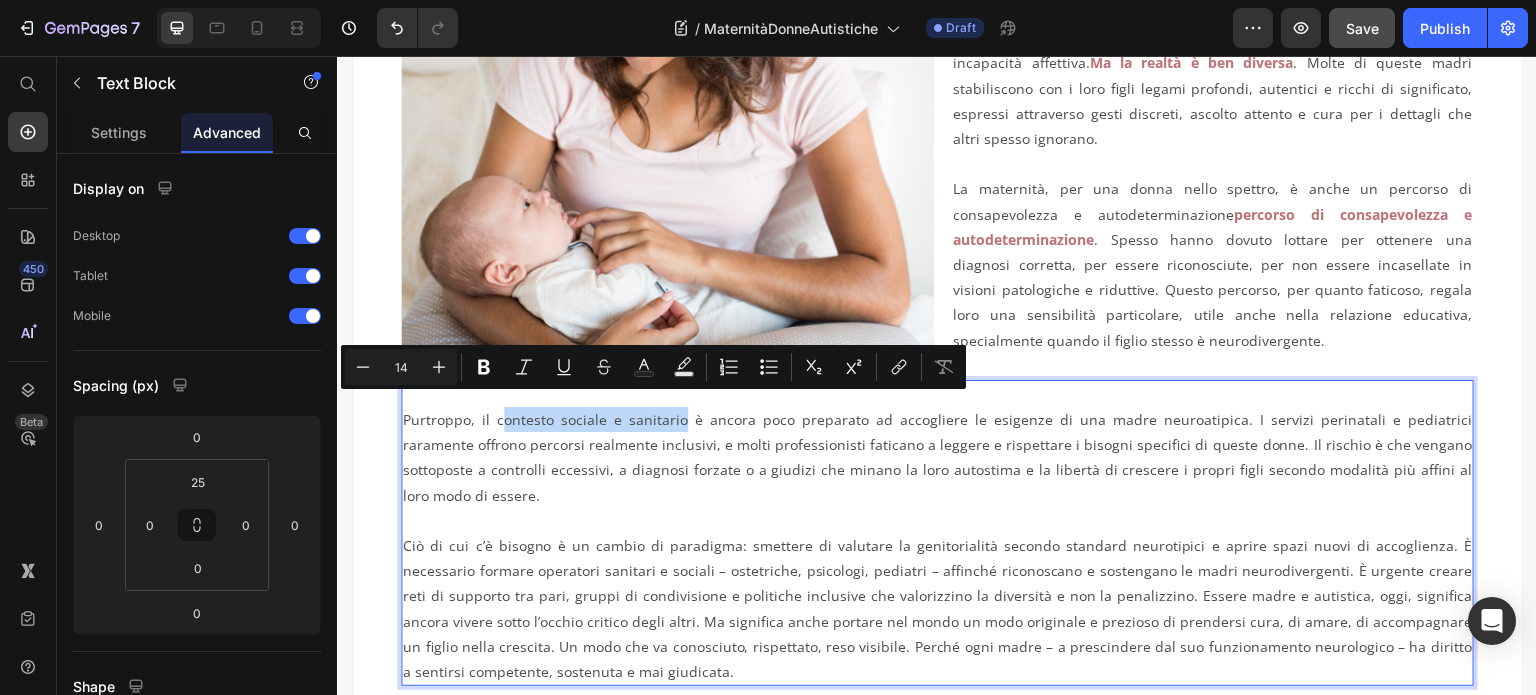 drag, startPoint x: 492, startPoint y: 412, endPoint x: 667, endPoint y: 406, distance: 175.10283 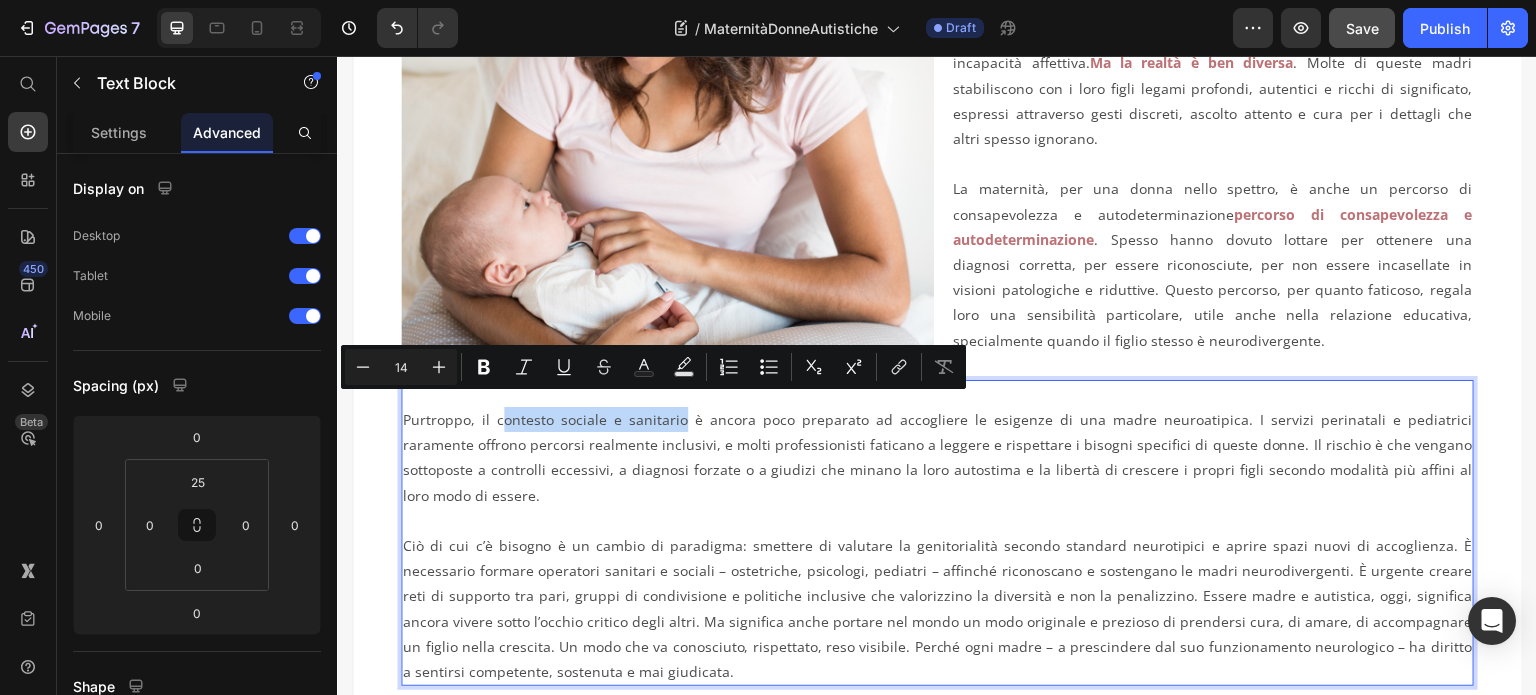 click on "Purtroppo, il contesto sociale e sanitario è ancora poco preparato ad accogliere le esigenze di una madre neuroatipica. I servizi perinatali e pediatrici raramente offrono percorsi realmente inclusivi, e molti professionisti faticano a leggere e rispettare i bisogni specifici di queste donne. Il rischio è che vengano sottoposte a controlli eccessivi, a diagnosi forzate o a giudizi che minano la loro autostima e la libertà di crescere i propri figli secondo modalità più affini al loro modo di essere." at bounding box center (937, 457) 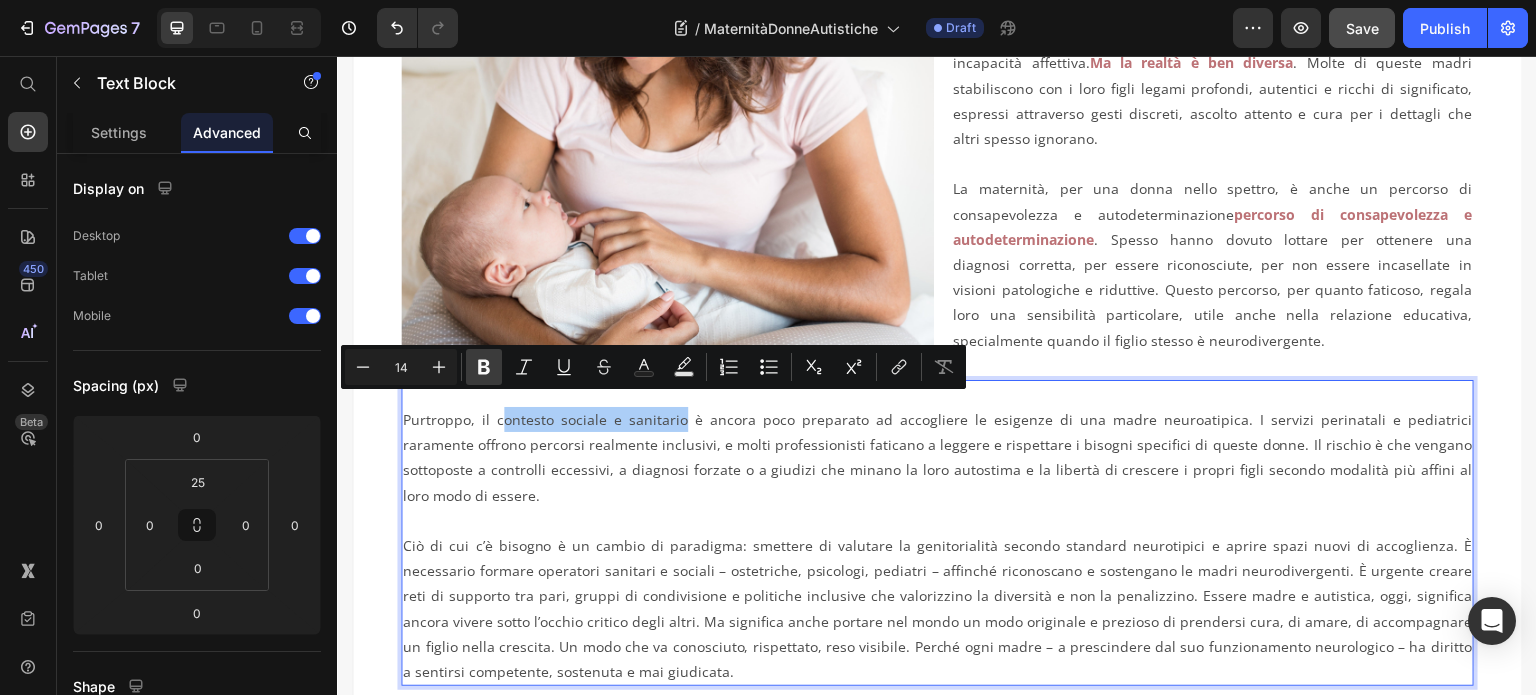 drag, startPoint x: 476, startPoint y: 366, endPoint x: 567, endPoint y: 368, distance: 91.02197 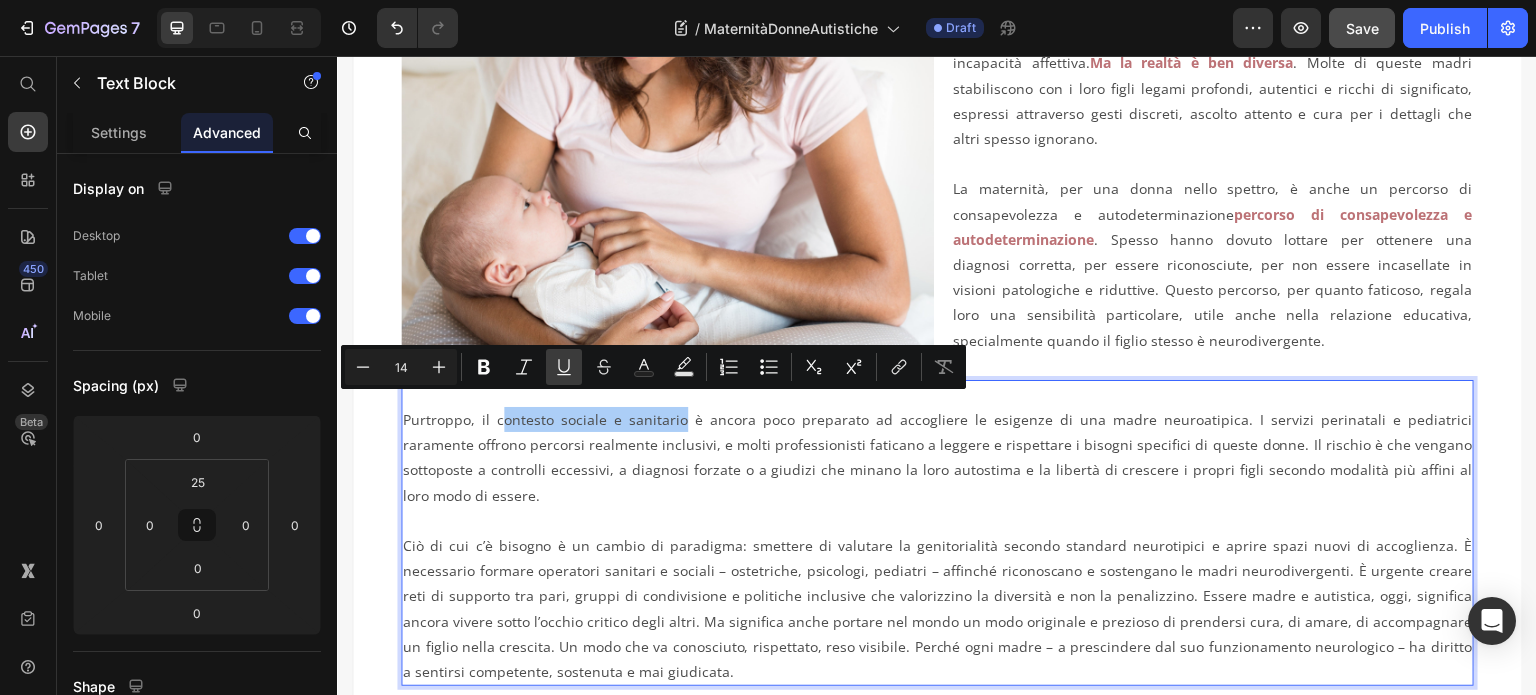 click 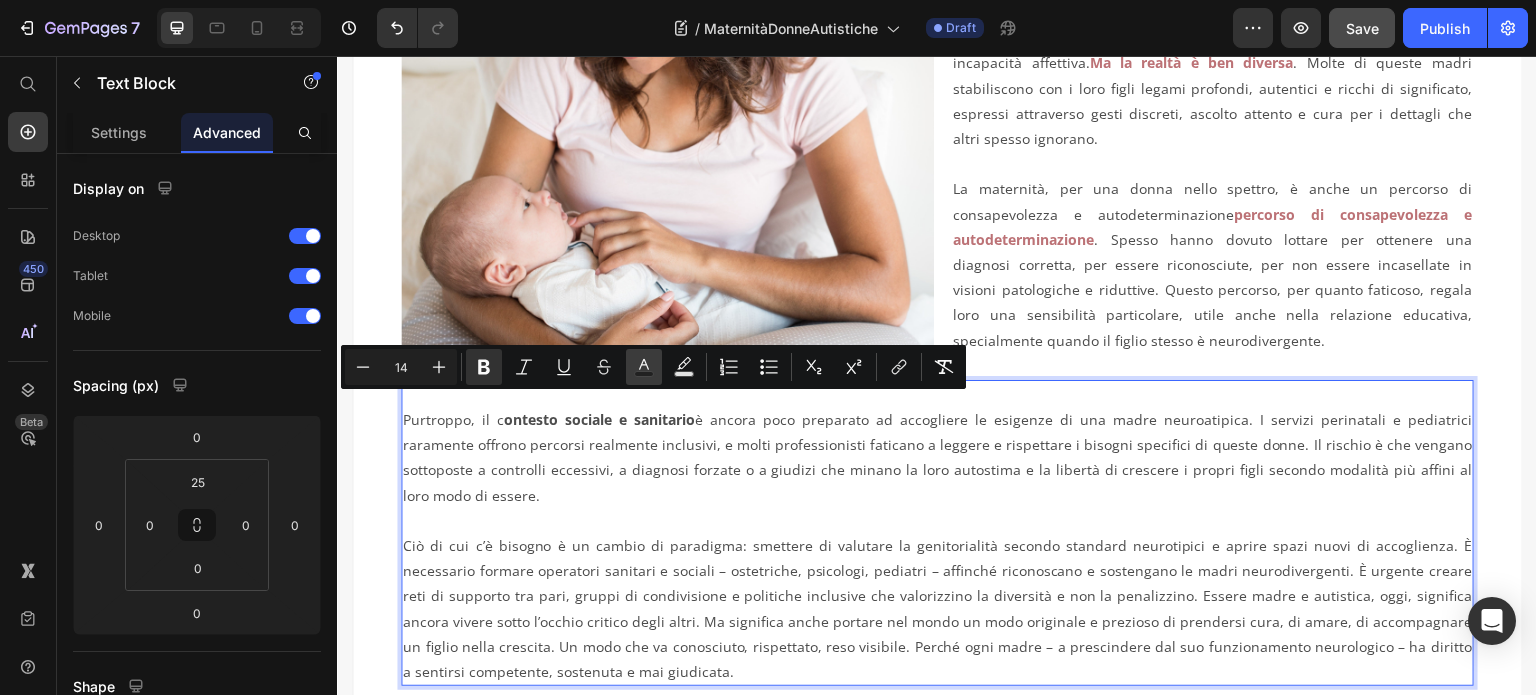 click 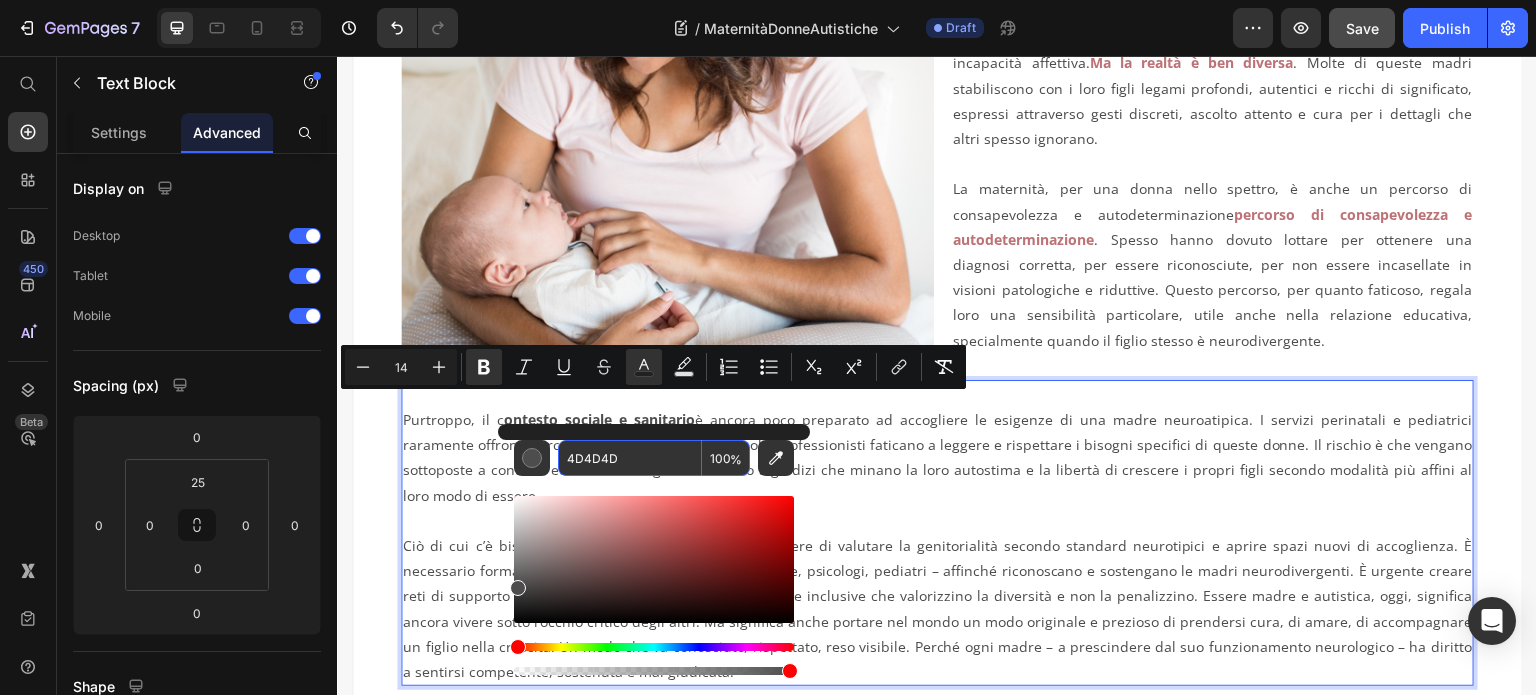 click on "4D4D4D" at bounding box center [630, 458] 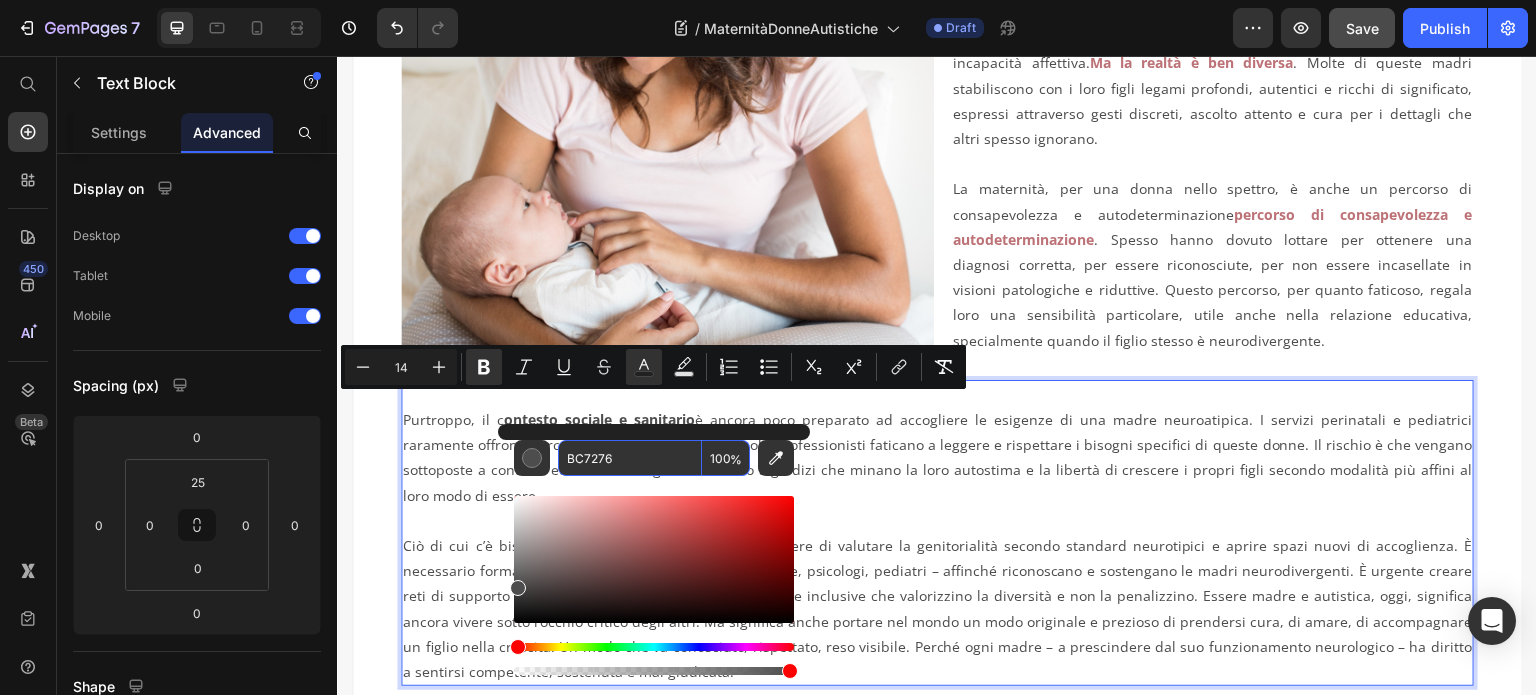 type on "BC7276" 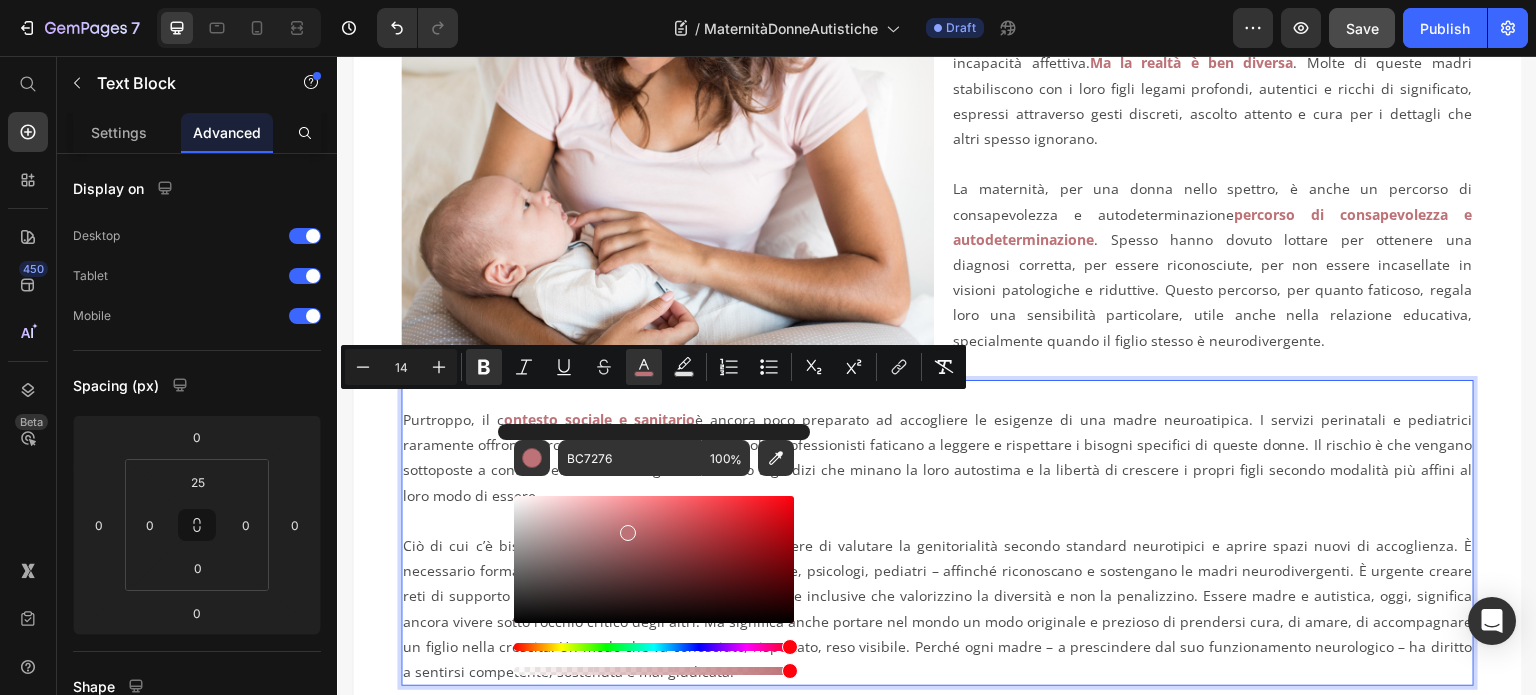 click on "Purtroppo, il c ontesto sociale e sanitario  è ancora poco preparato ad accogliere le esigenze di una madre neuroatipica. I servizi perinatali e pediatrici raramente offrono percorsi realmente inclusivi, e molti professionisti faticano a leggere e rispettare i bisogni specifici di queste donne. Il rischio è che vengano sottoposte a controlli eccessivi, a diagnosi forzate o a giudizi che minano la loro autostima e la libertà di crescere i propri figli secondo modalità più affini al loro modo di essere." at bounding box center (937, 457) 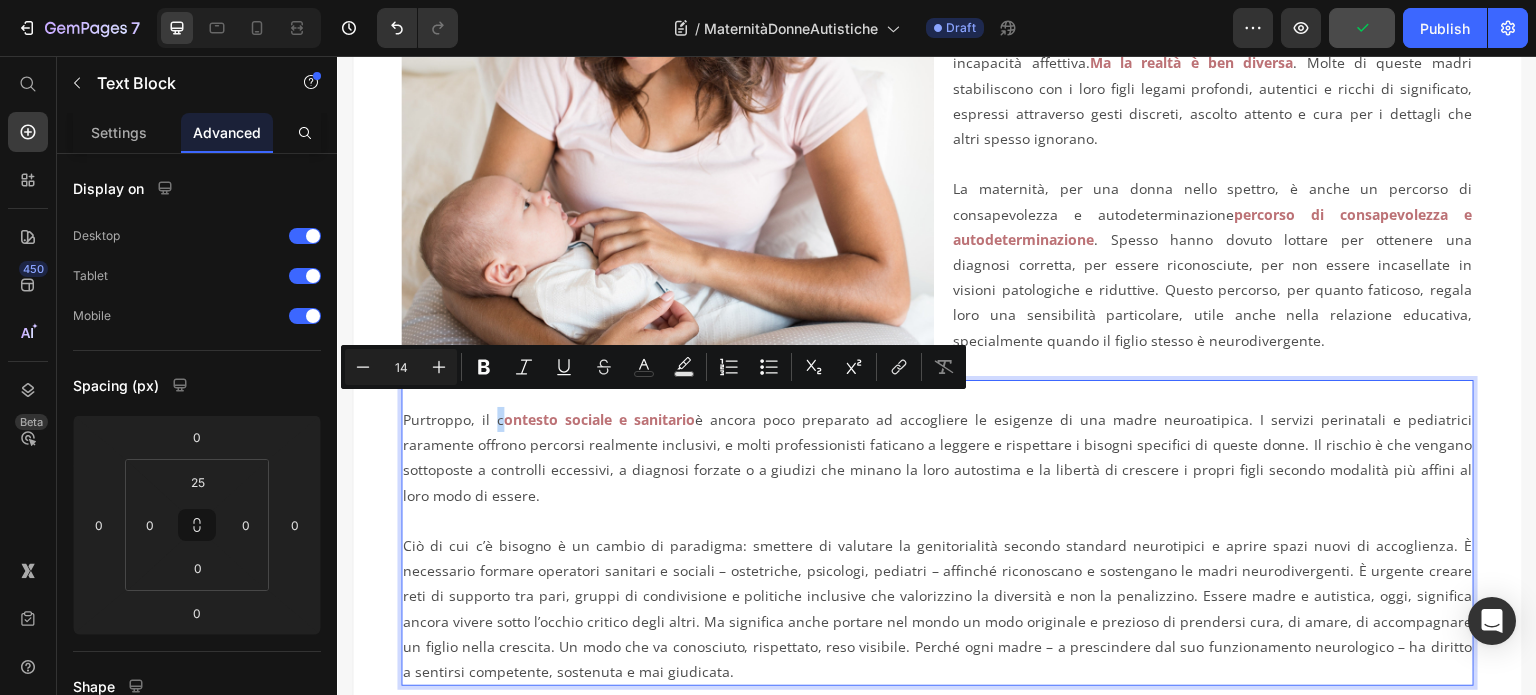 click on "Purtroppo, il c ontesto sociale e sanitario  è ancora poco preparato ad accogliere le esigenze di una madre neuroatipica. I servizi perinatali e pediatrici raramente offrono percorsi realmente inclusivi, e molti professionisti faticano a leggere e rispettare i bisogni specifici di queste donne. Il rischio è che vengano sottoposte a controlli eccessivi, a diagnosi forzate o a giudizi che minano la loro autostima e la libertà di crescere i propri figli secondo modalità più affini al loro modo di essere." at bounding box center (937, 457) 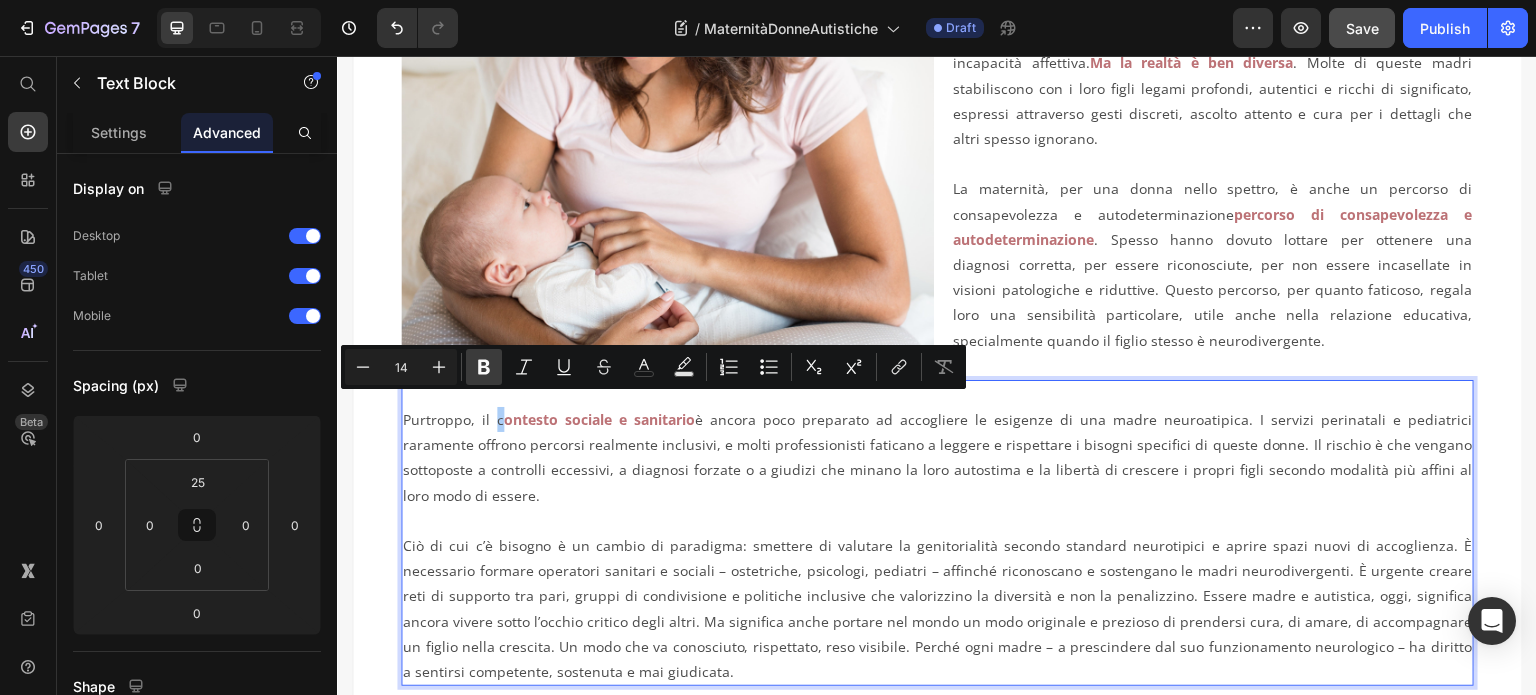 click 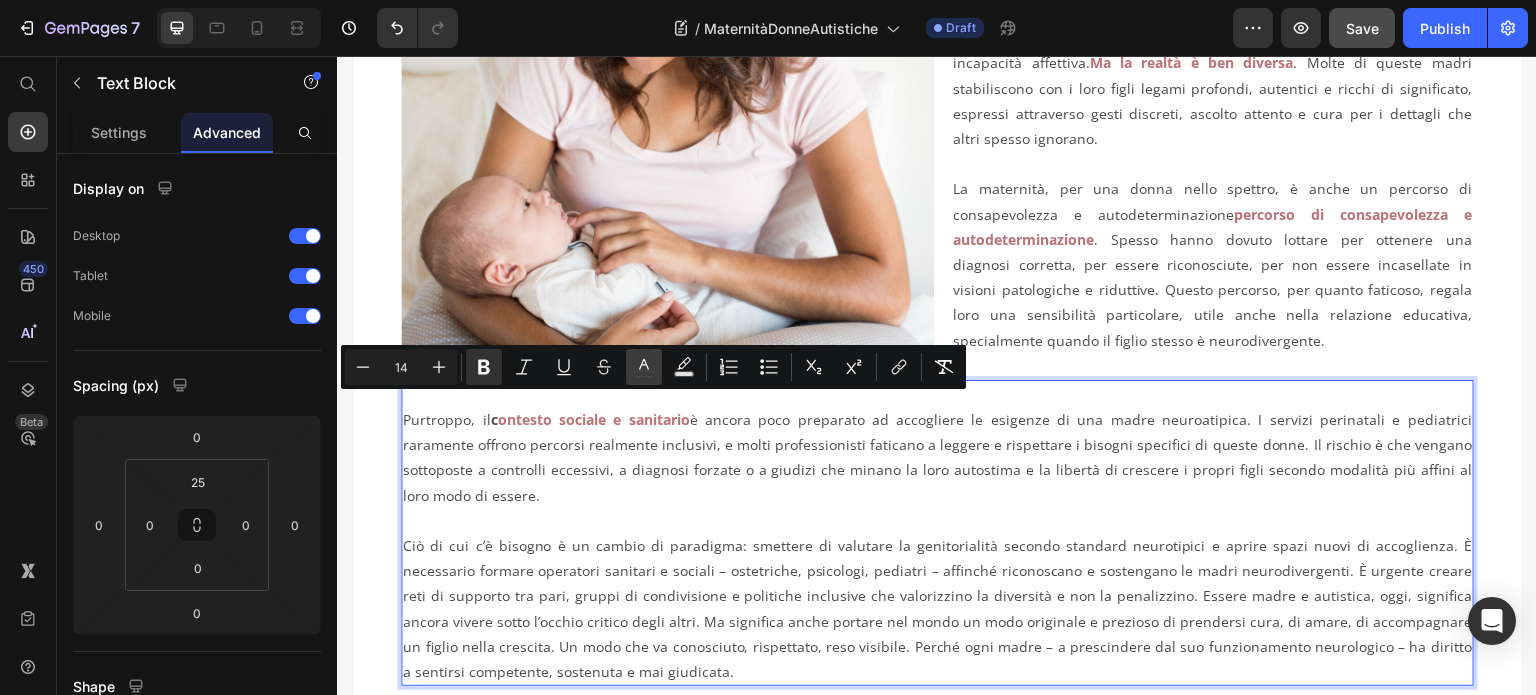 click 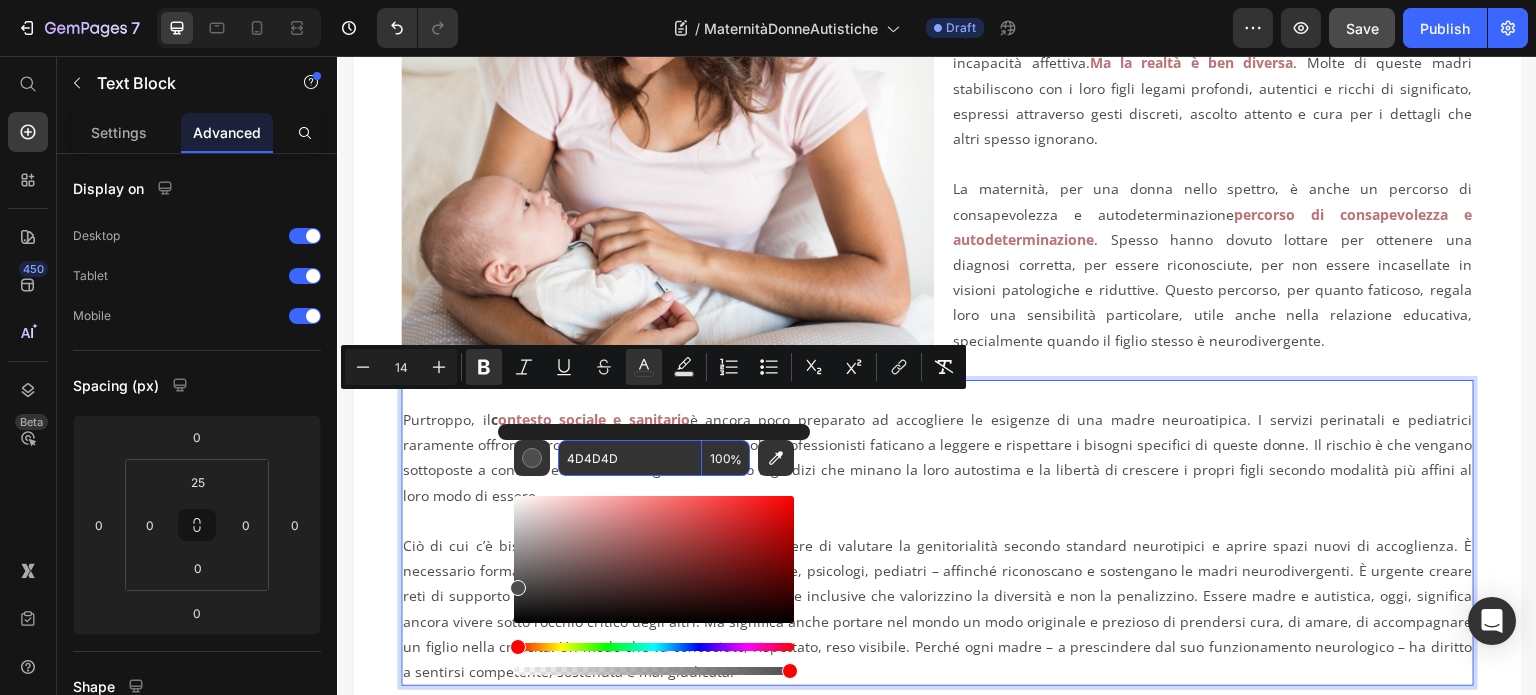 click on "4D4D4D" at bounding box center [630, 458] 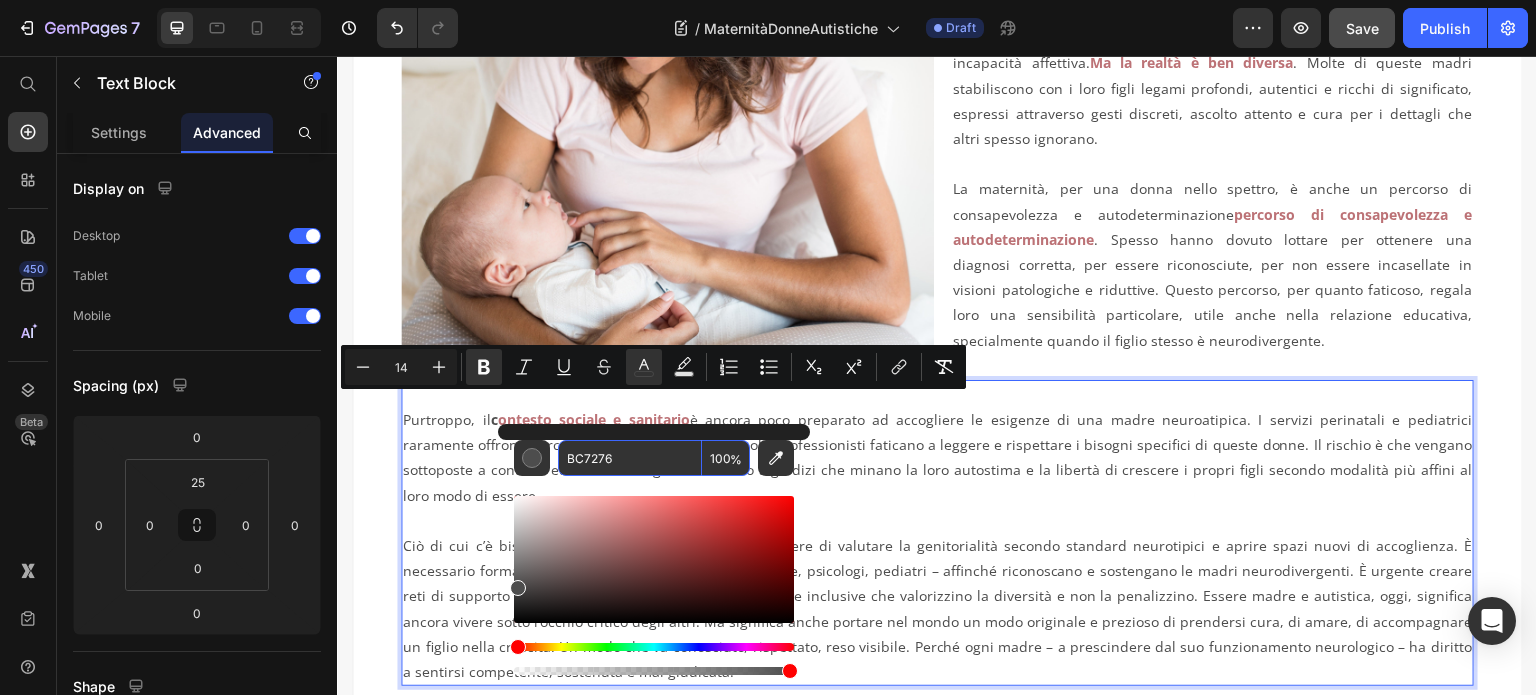 type on "BC7276" 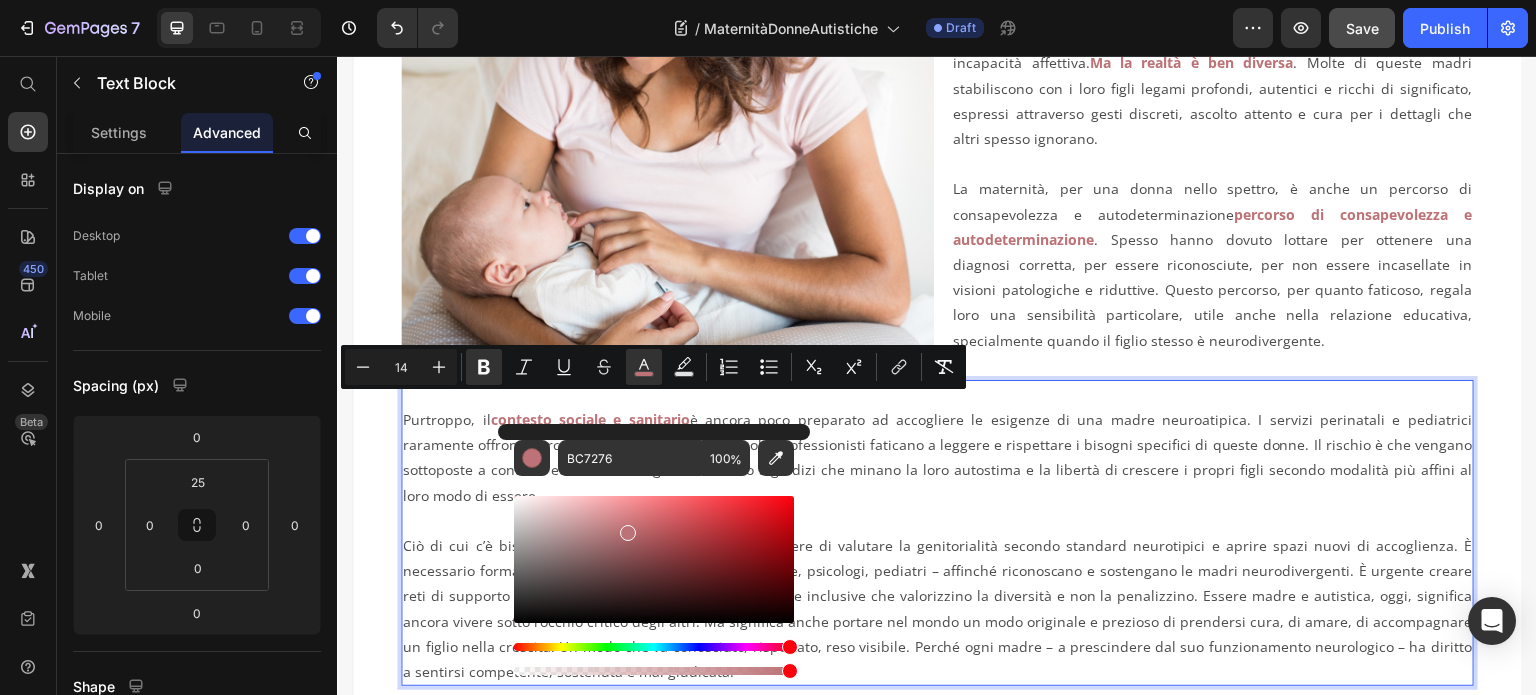 click on "Purtroppo, il  contesto sociale e sanitario  è ancora poco preparato ad accogliere le esigenze di una madre neuroatipica. I servizi perinatali e pediatrici raramente offrono percorsi realmente inclusivi, e molti professionisti faticano a leggere e rispettare i bisogni specifici di queste donne. Il rischio è che vengano sottoposte a controlli eccessivi, a diagnosi forzate o a giudizi che minano la loro autostima e la libertà di crescere i propri figli secondo modalità più affini al loro modo di essere." at bounding box center [937, 457] 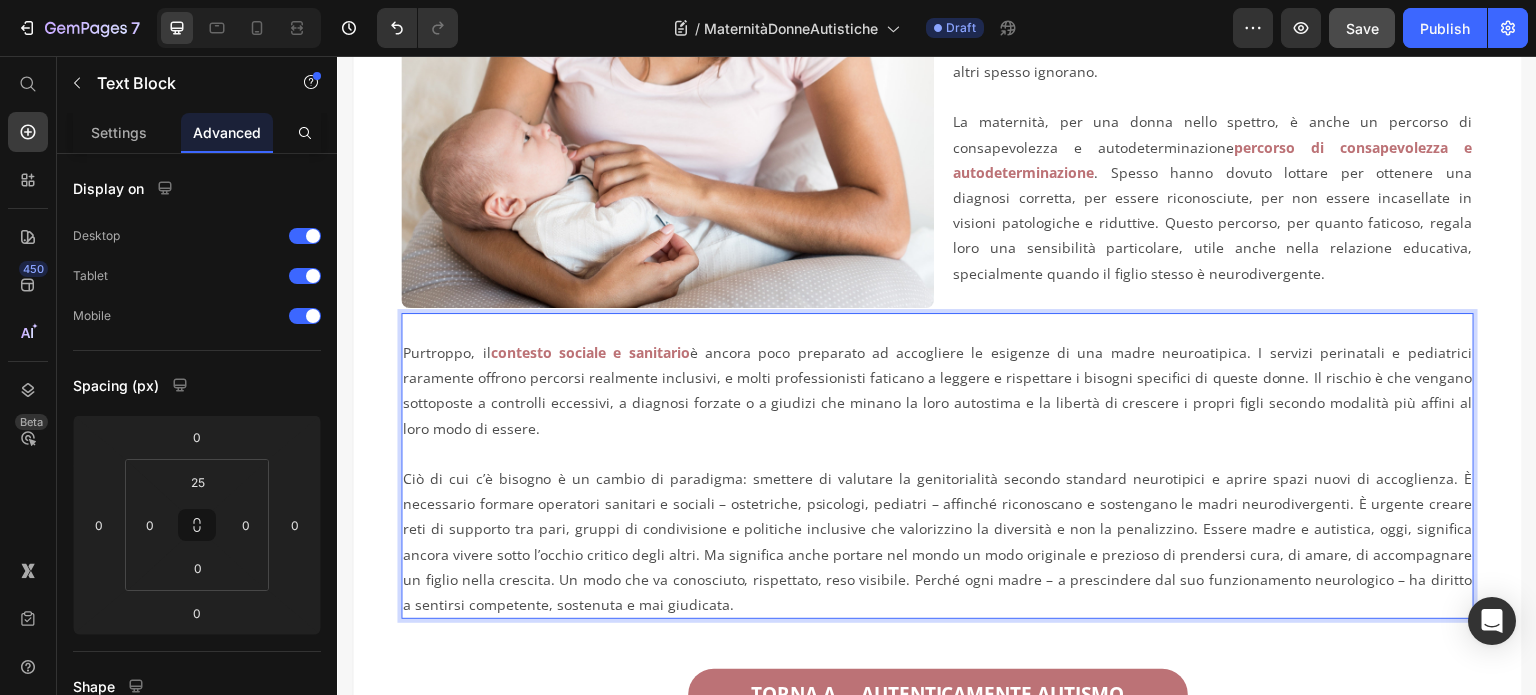 scroll, scrollTop: 800, scrollLeft: 0, axis: vertical 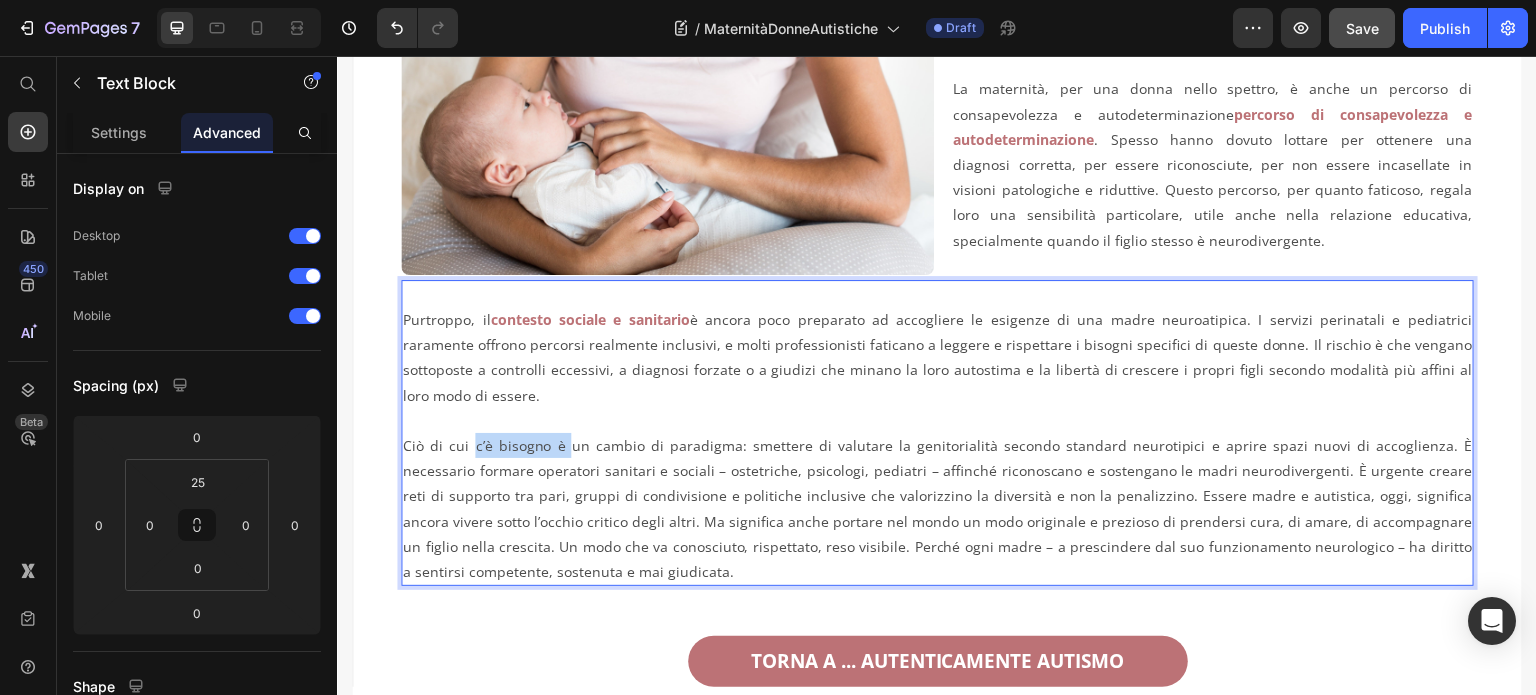 drag, startPoint x: 468, startPoint y: 435, endPoint x: 553, endPoint y: 438, distance: 85.052925 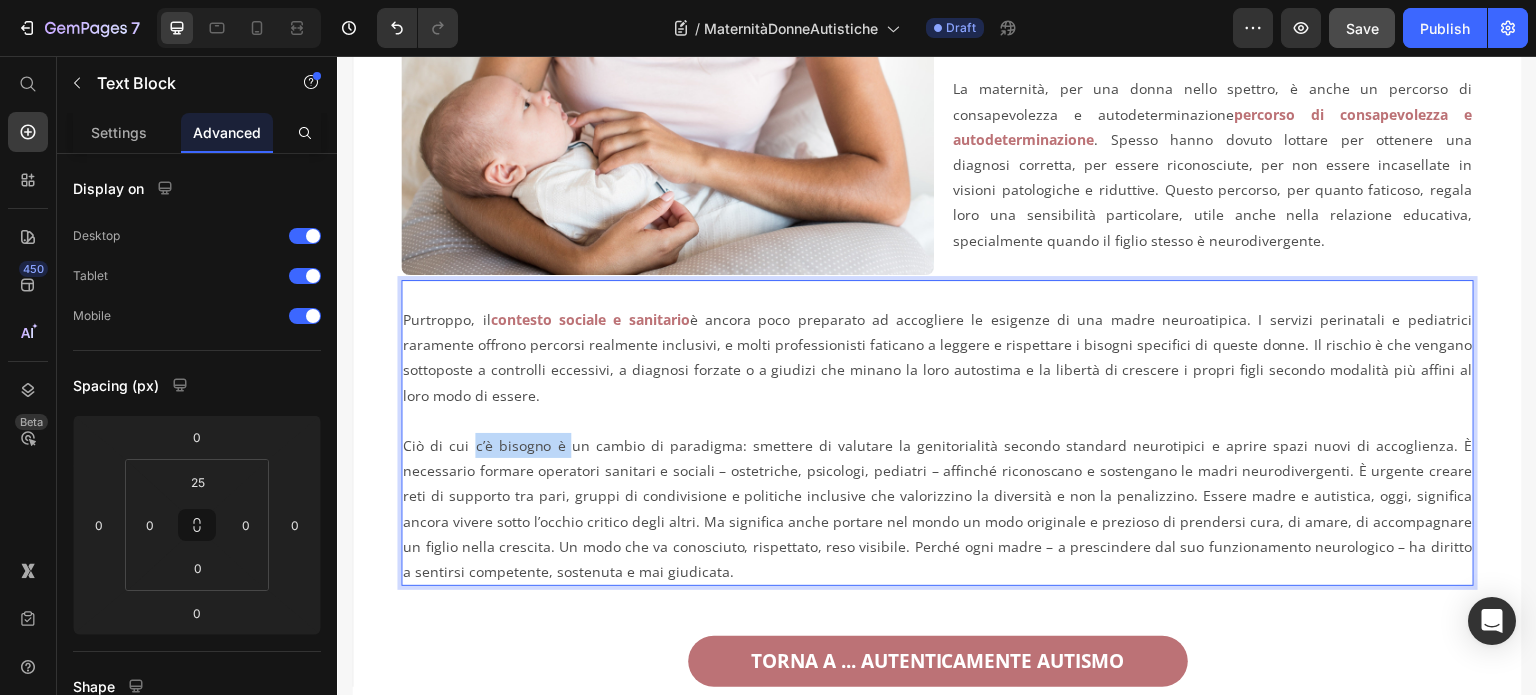 click on "Ciò di cui c’è bisogno è un cambio di paradigma: smettere di valutare la genitorialità secondo standard neurotipici e aprire spazi nuovi di accoglienza. È necessario formare operatori sanitari e sociali – ostetriche, psicologi, pediatri – affinché riconoscano e sostengano le madri neurodivergenti. È urgente creare reti di supporto tra pari, gruppi di condivisione e politiche inclusive che valorizzino la diversità e non la penalizzino. Essere madre e autistica, oggi, significa ancora vivere sotto l’occhio critico degli altri. Ma significa anche portare nel mondo un modo originale e prezioso di prendersi cura, di amare, di accompagnare un figlio nella crescita. Un modo che va conosciuto, rispettato, reso visibile. Perché ogni madre – a prescindere dal suo funzionamento neurologico – ha diritto a sentirsi competente, sostenuta e mai giudicata." at bounding box center (937, 508) 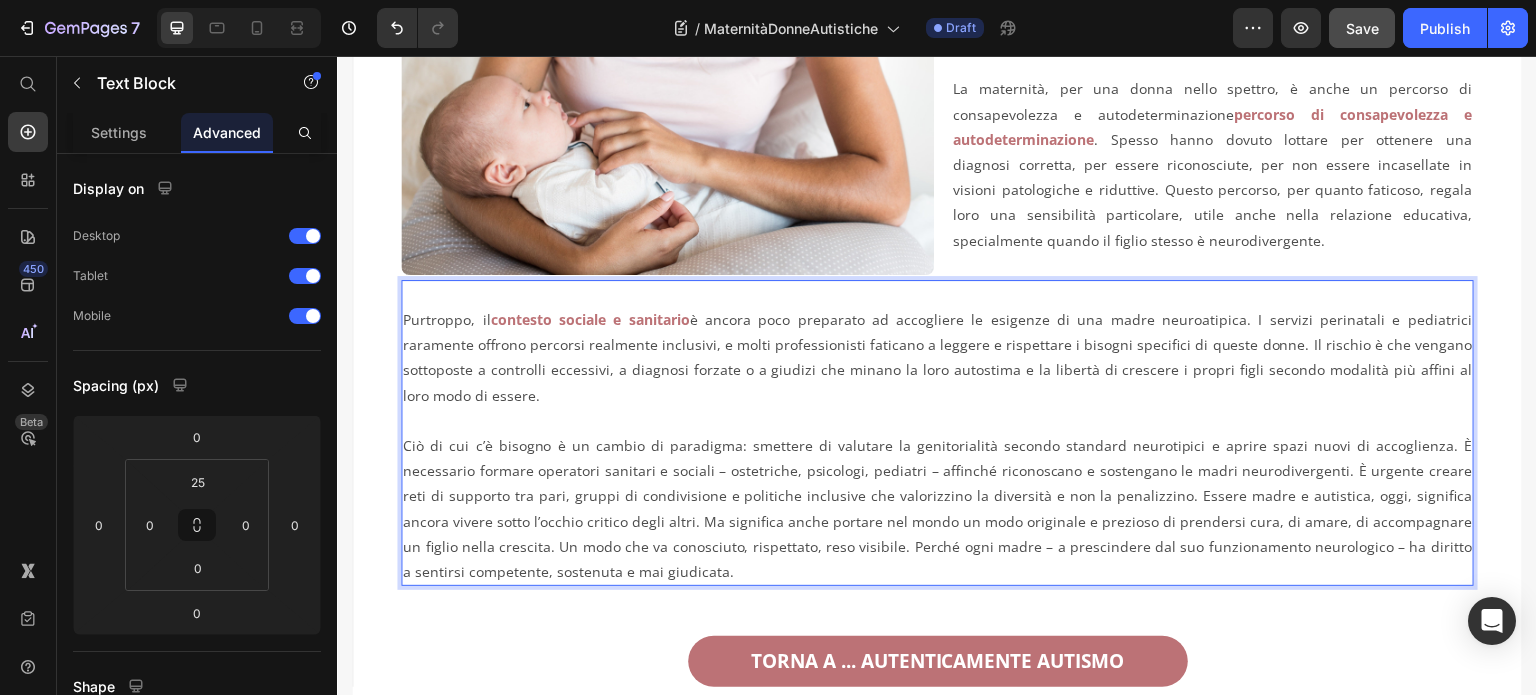 click on "Ciò di cui c’è bisogno è un cambio di paradigma: smettere di valutare la genitorialità secondo standard neurotipici e aprire spazi nuovi di accoglienza. È necessario formare operatori sanitari e sociali – ostetriche, psicologi, pediatri – affinché riconoscano e sostengano le madri neurodivergenti. È urgente creare reti di supporto tra pari, gruppi di condivisione e politiche inclusive che valorizzino la diversità e non la penalizzino. Essere madre e autistica, oggi, significa ancora vivere sotto l’occhio critico degli altri. Ma significa anche portare nel mondo un modo originale e prezioso di prendersi cura, di amare, di accompagnare un figlio nella crescita. Un modo che va conosciuto, rispettato, reso visibile. Perché ogni madre – a prescindere dal suo funzionamento neurologico – ha diritto a sentirsi competente, sostenuta e mai giudicata." at bounding box center [937, 508] 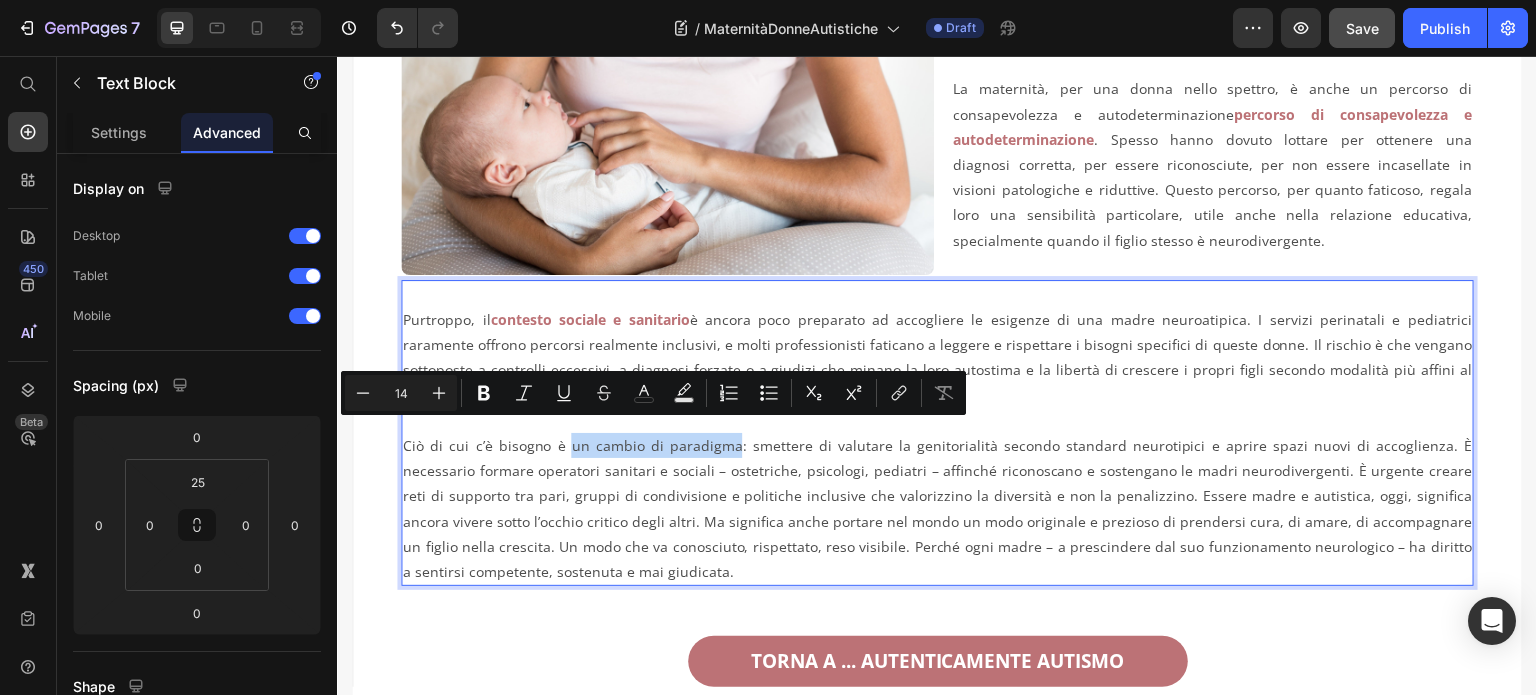 drag, startPoint x: 556, startPoint y: 435, endPoint x: 709, endPoint y: 435, distance: 153 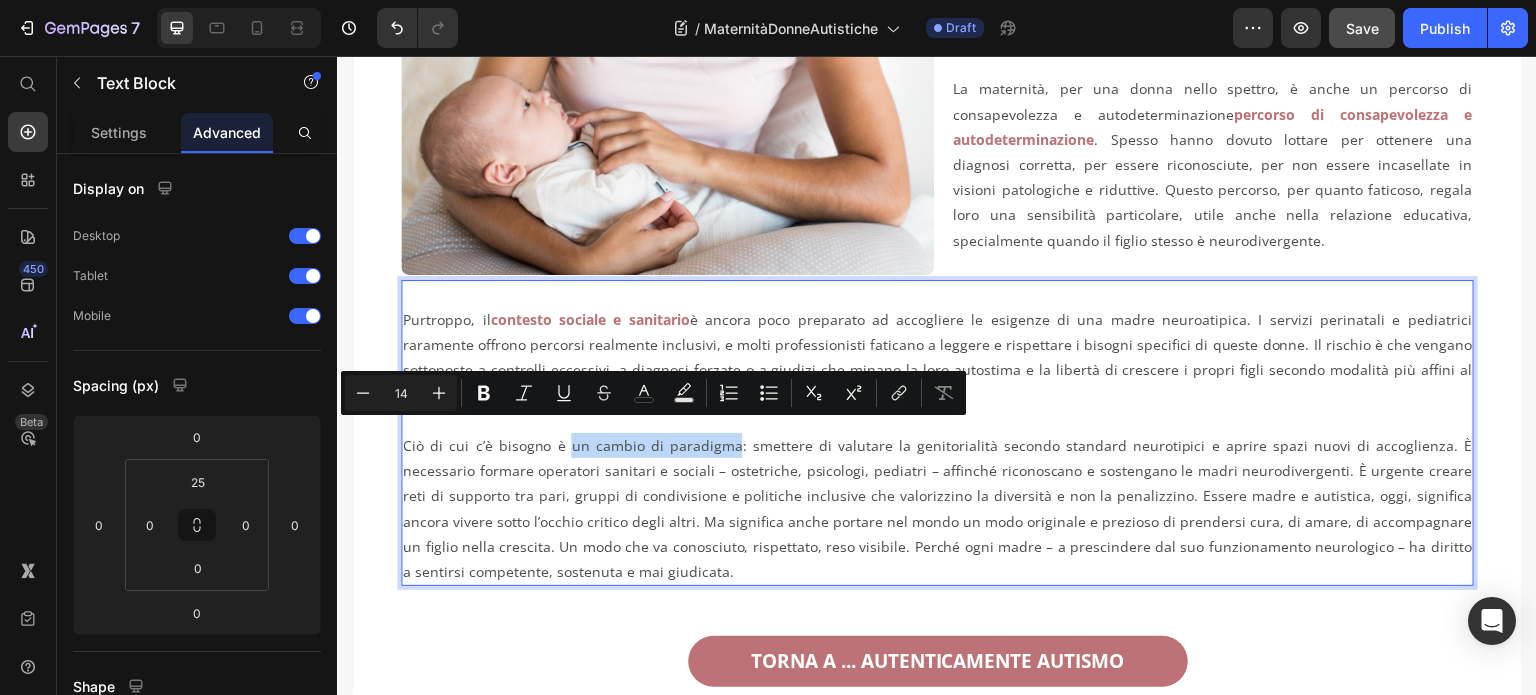 click on "Ciò di cui c’è bisogno è un cambio di paradigma: smettere di valutare la genitorialità secondo standard neurotipici e aprire spazi nuovi di accoglienza. È necessario formare operatori sanitari e sociali – ostetriche, psicologi, pediatri – affinché riconoscano e sostengano le madri neurodivergenti. È urgente creare reti di supporto tra pari, gruppi di condivisione e politiche inclusive che valorizzino la diversità e non la penalizzino. Essere madre e autistica, oggi, significa ancora vivere sotto l’occhio critico degli altri. Ma significa anche portare nel mondo un modo originale e prezioso di prendersi cura, di amare, di accompagnare un figlio nella crescita. Un modo che va conosciuto, rispettato, reso visibile. Perché ogni madre – a prescindere dal suo funzionamento neurologico – ha diritto a sentirsi competente, sostenuta e mai giudicata." at bounding box center (937, 508) 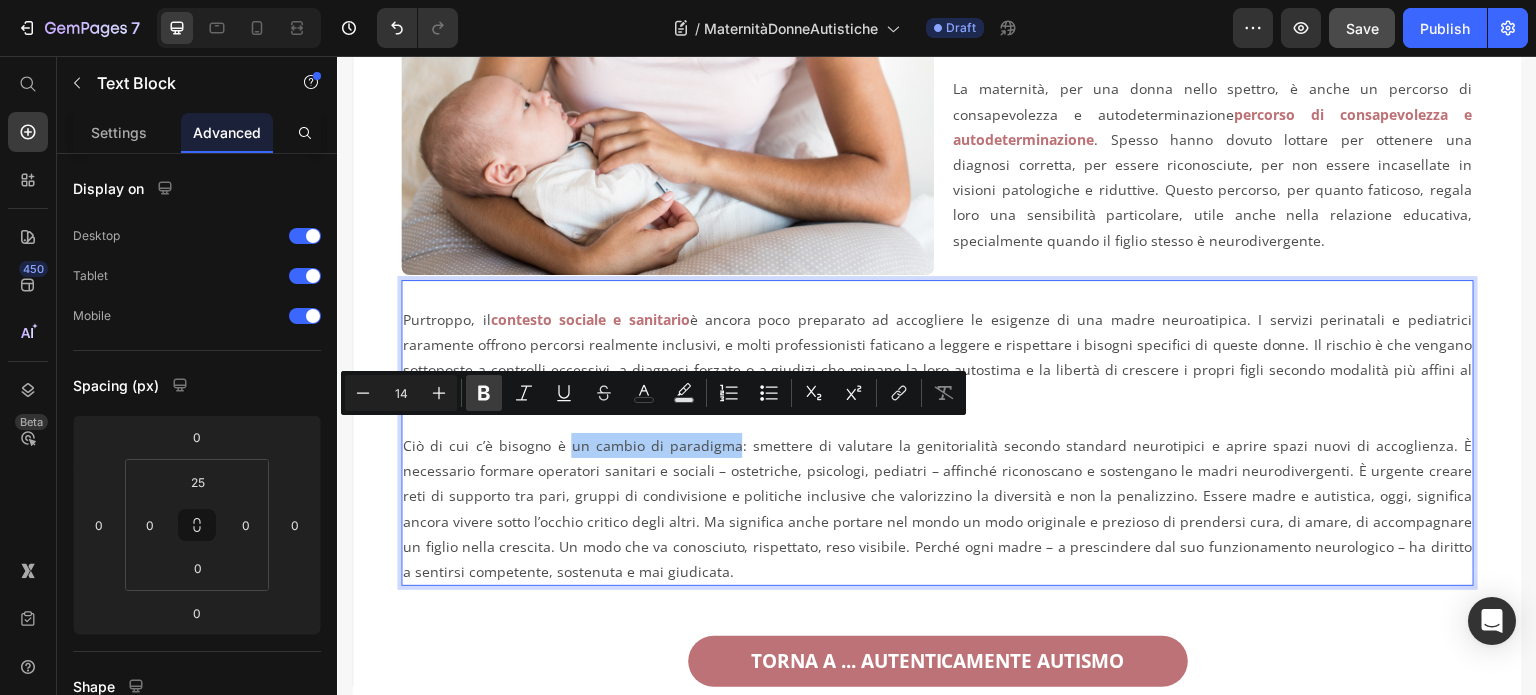 click 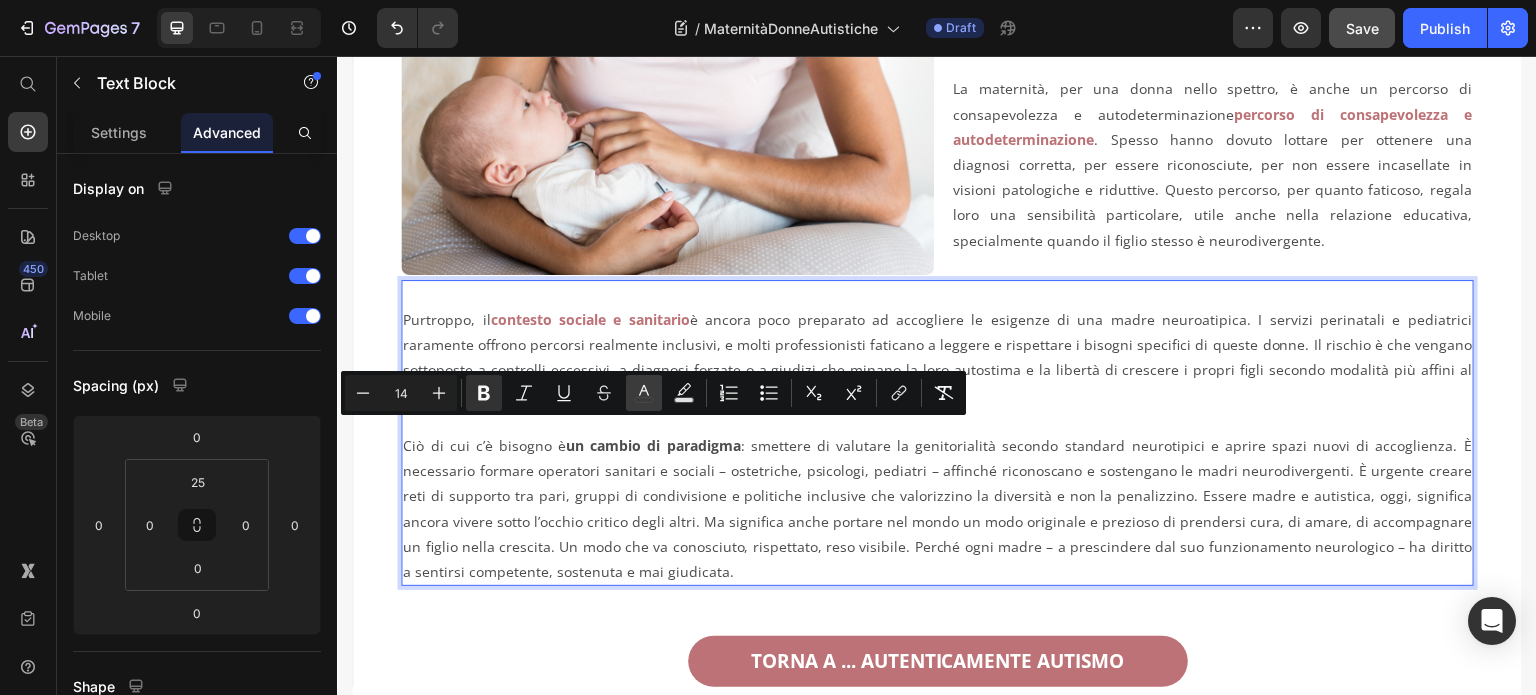 click 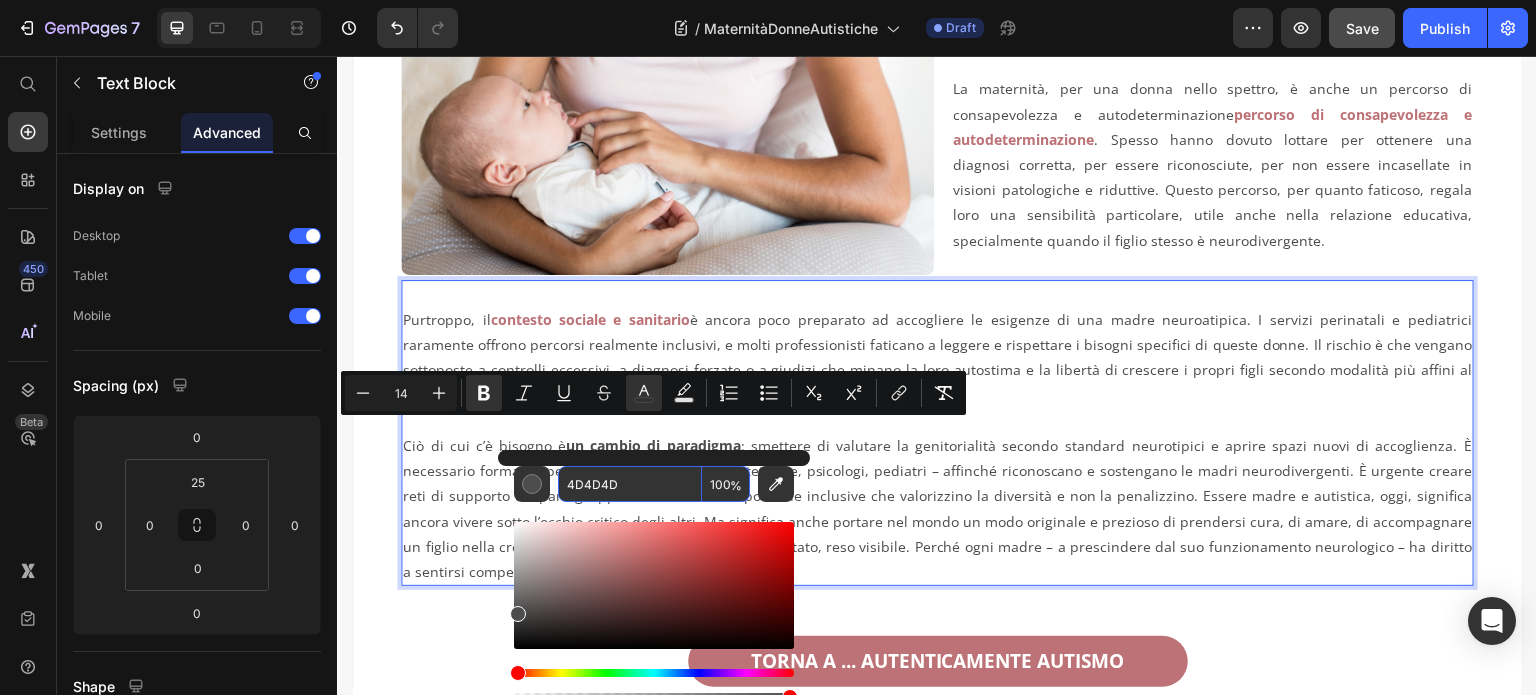 click on "4D4D4D" at bounding box center [630, 484] 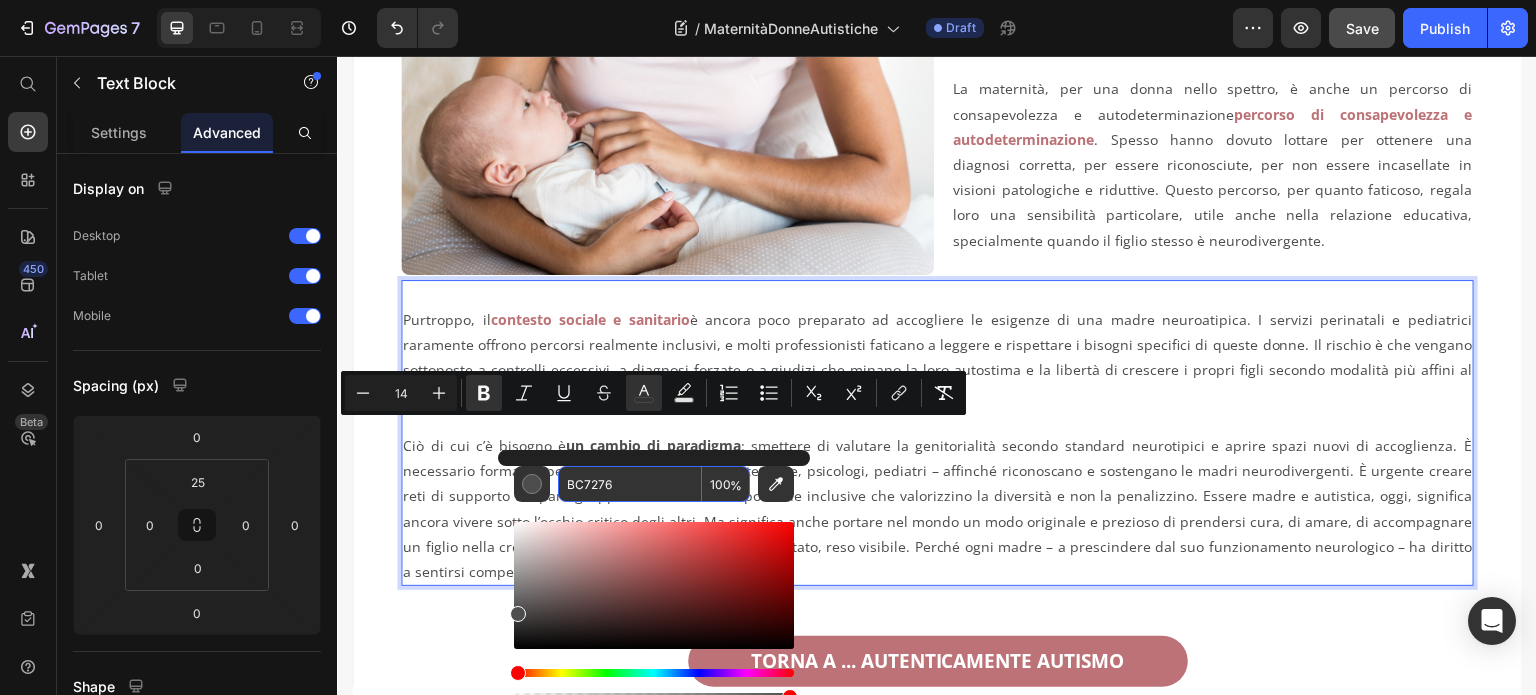type on "BC7276" 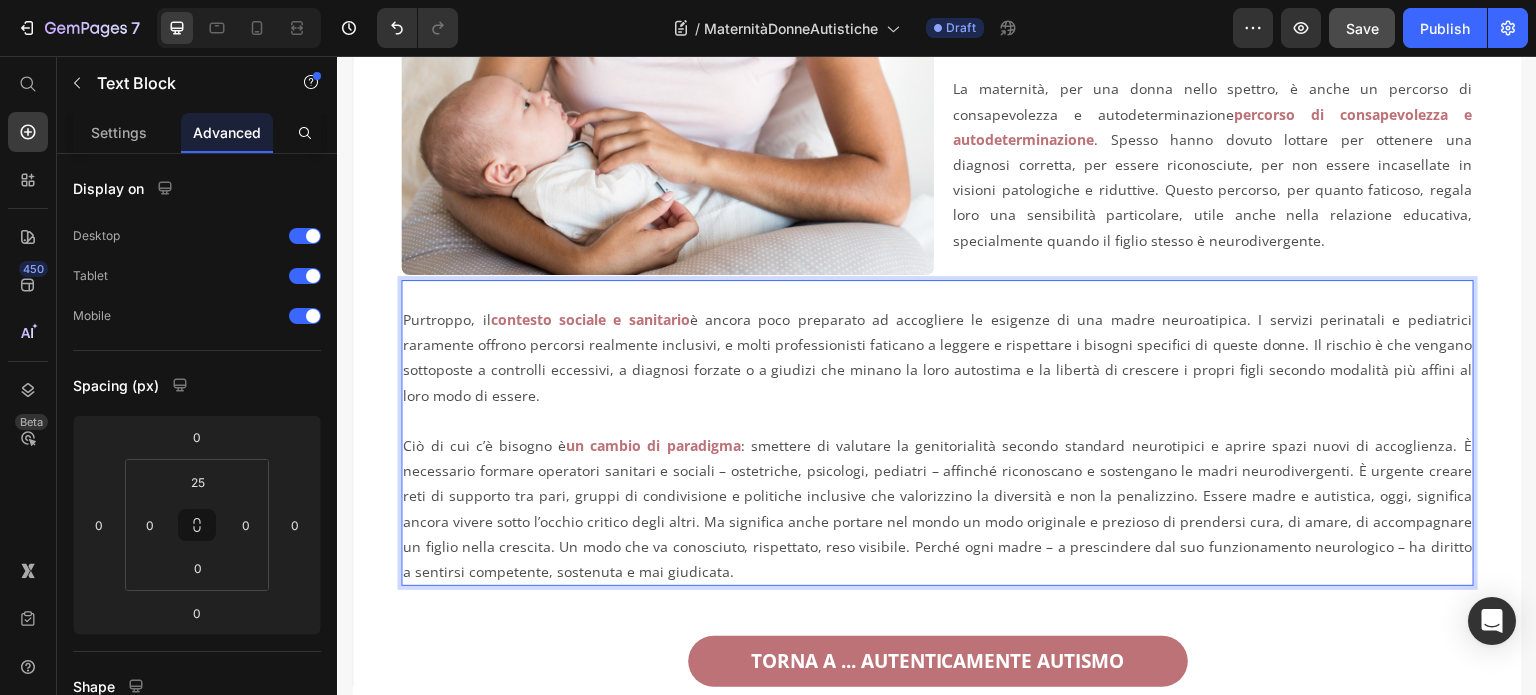 click on "Ciò di cui c’è bisogno è  un cambio di paradigma : smettere di valutare la genitorialità secondo standard neurotipici e aprire spazi nuovi di accoglienza. È necessario formare operatori sanitari e sociali – ostetriche, psicologi, pediatri – affinché riconoscano e sostengano le madri neurodivergenti. È urgente creare reti di supporto tra pari, gruppi di condivisione e politiche inclusive che valorizzino la diversità e non la penalizzino. Essere madre e autistica, oggi, significa ancora vivere sotto l’occhio critico degli altri. Ma significa anche portare nel mondo un modo originale e prezioso di prendersi cura, di amare, di accompagnare un figlio nella crescita. Un modo che va conosciuto, rispettato, reso visibile. Perché ogni madre – a prescindere dal suo funzionamento neurologico – ha diritto a sentirsi competente, sostenuta e mai giudicata." at bounding box center [937, 508] 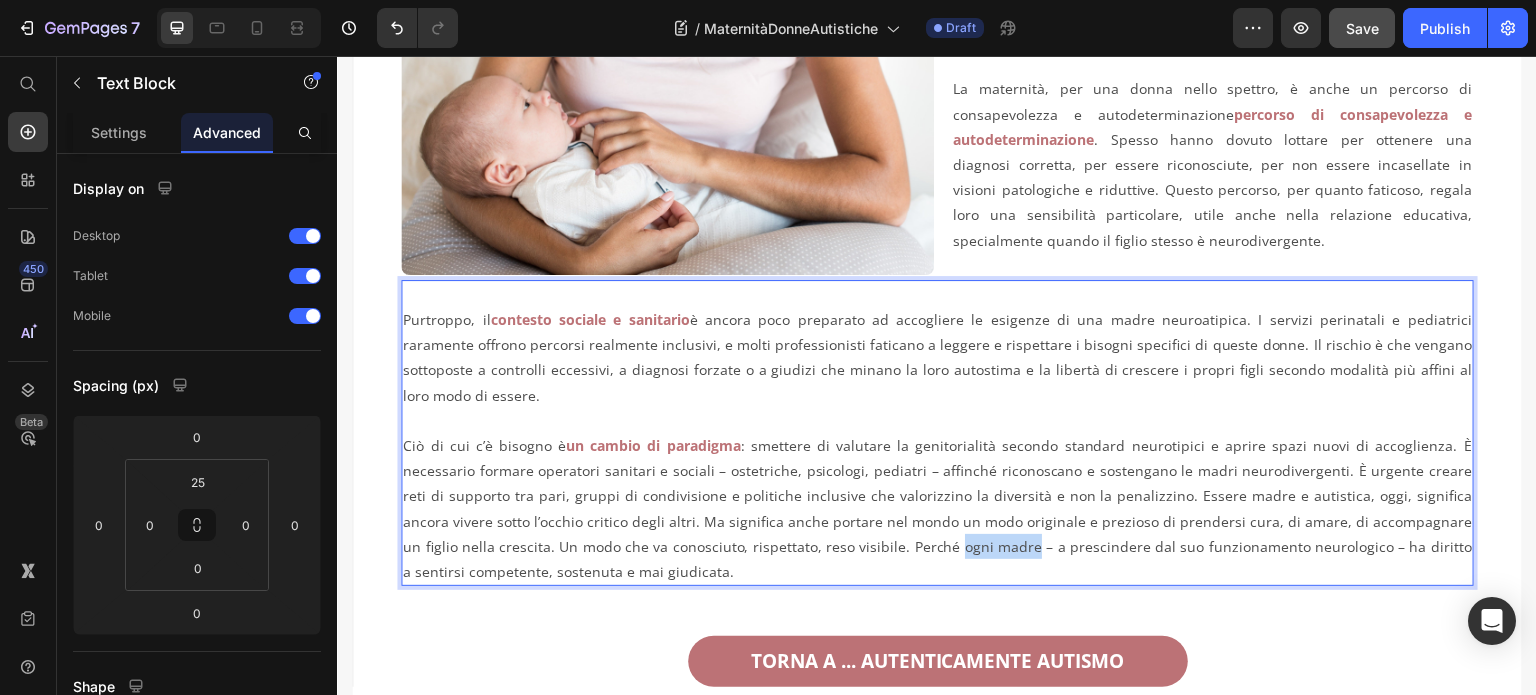 drag, startPoint x: 898, startPoint y: 534, endPoint x: 971, endPoint y: 532, distance: 73.02739 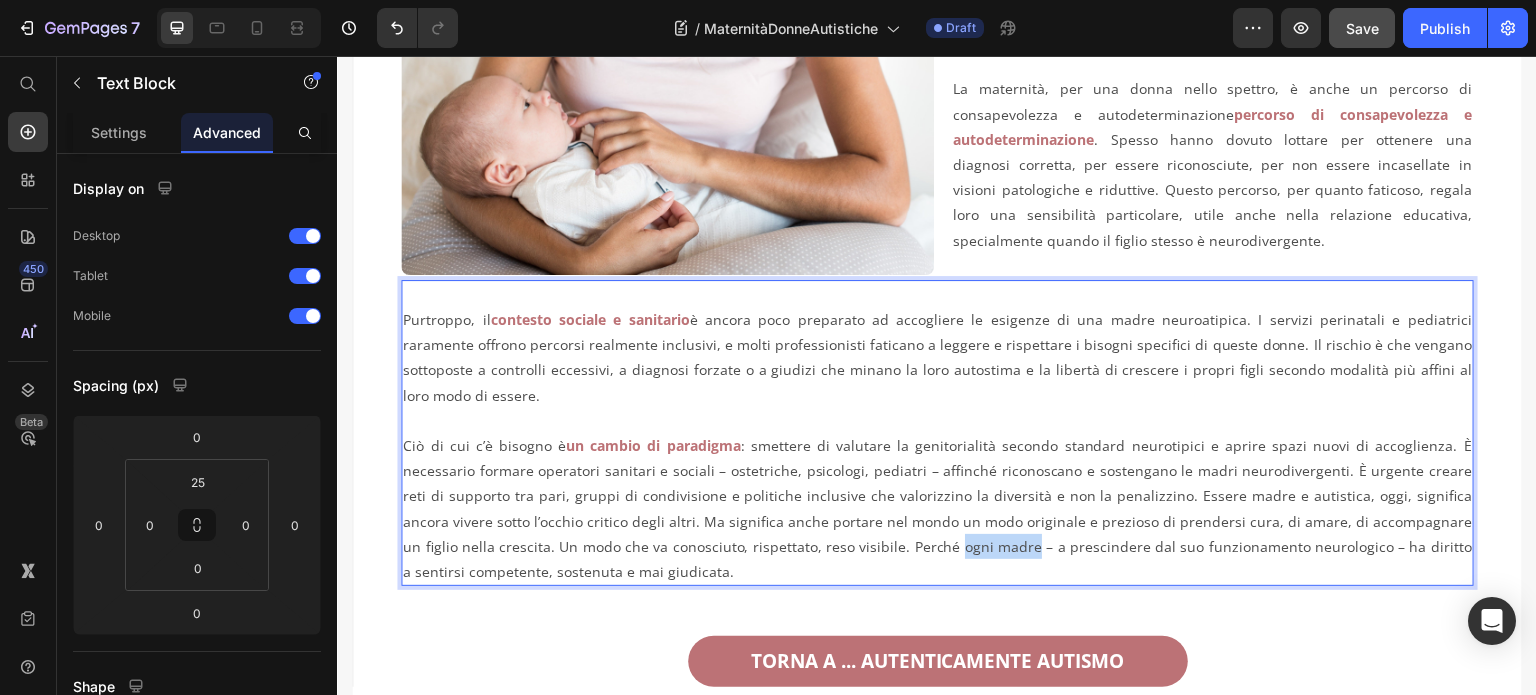 click on "Ciò di cui c’è bisogno è  un cambio di paradigma : smettere di valutare la genitorialità secondo standard neurotipici e aprire spazi nuovi di accoglienza. È necessario formare operatori sanitari e sociali – ostetriche, psicologi, pediatri – affinché riconoscano e sostengano le madri neurodivergenti. È urgente creare reti di supporto tra pari, gruppi di condivisione e politiche inclusive che valorizzino la diversità e non la penalizzino. Essere madre e autistica, oggi, significa ancora vivere sotto l’occhio critico degli altri. Ma significa anche portare nel mondo un modo originale e prezioso di prendersi cura, di amare, di accompagnare un figlio nella crescita. Un modo che va conosciuto, rispettato, reso visibile. Perché ogni madre – a prescindere dal suo funzionamento neurologico – ha diritto a sentirsi competente, sostenuta e mai giudicata." at bounding box center (937, 508) 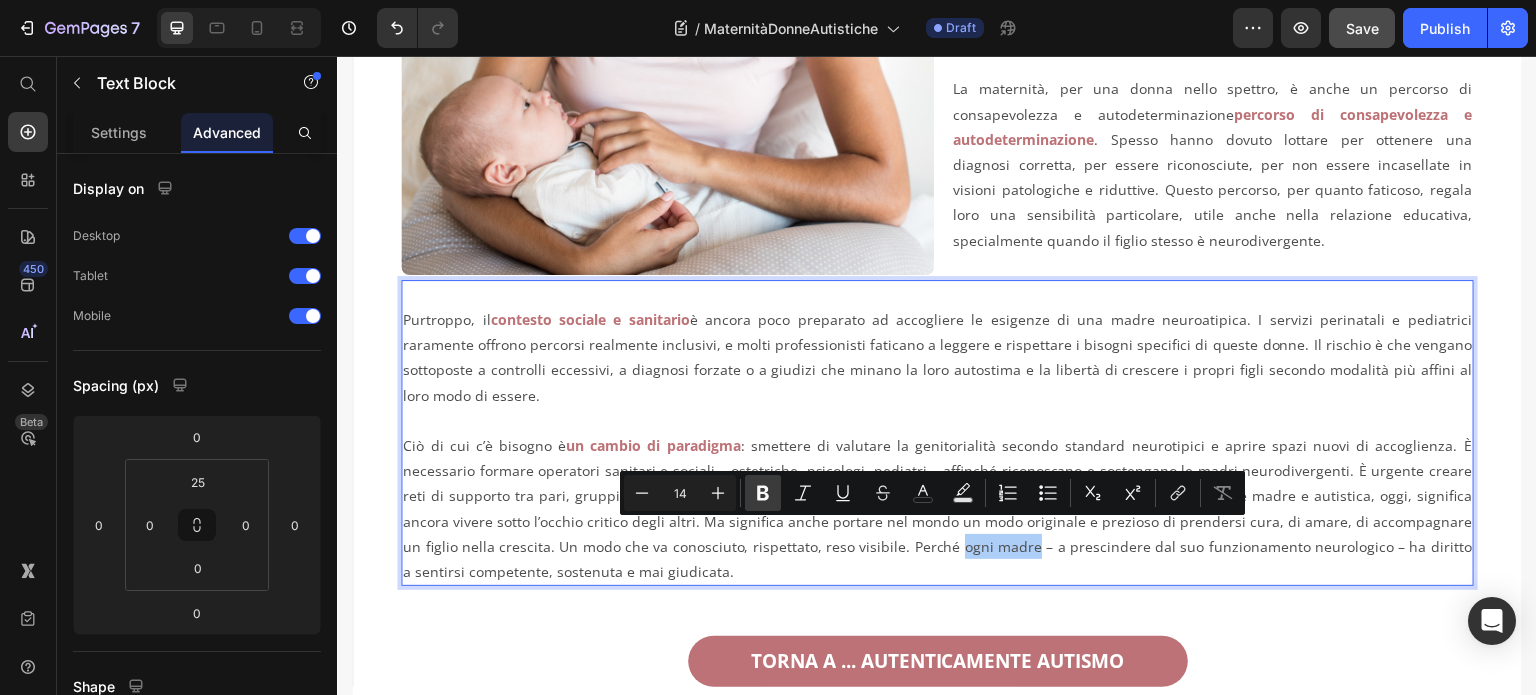click 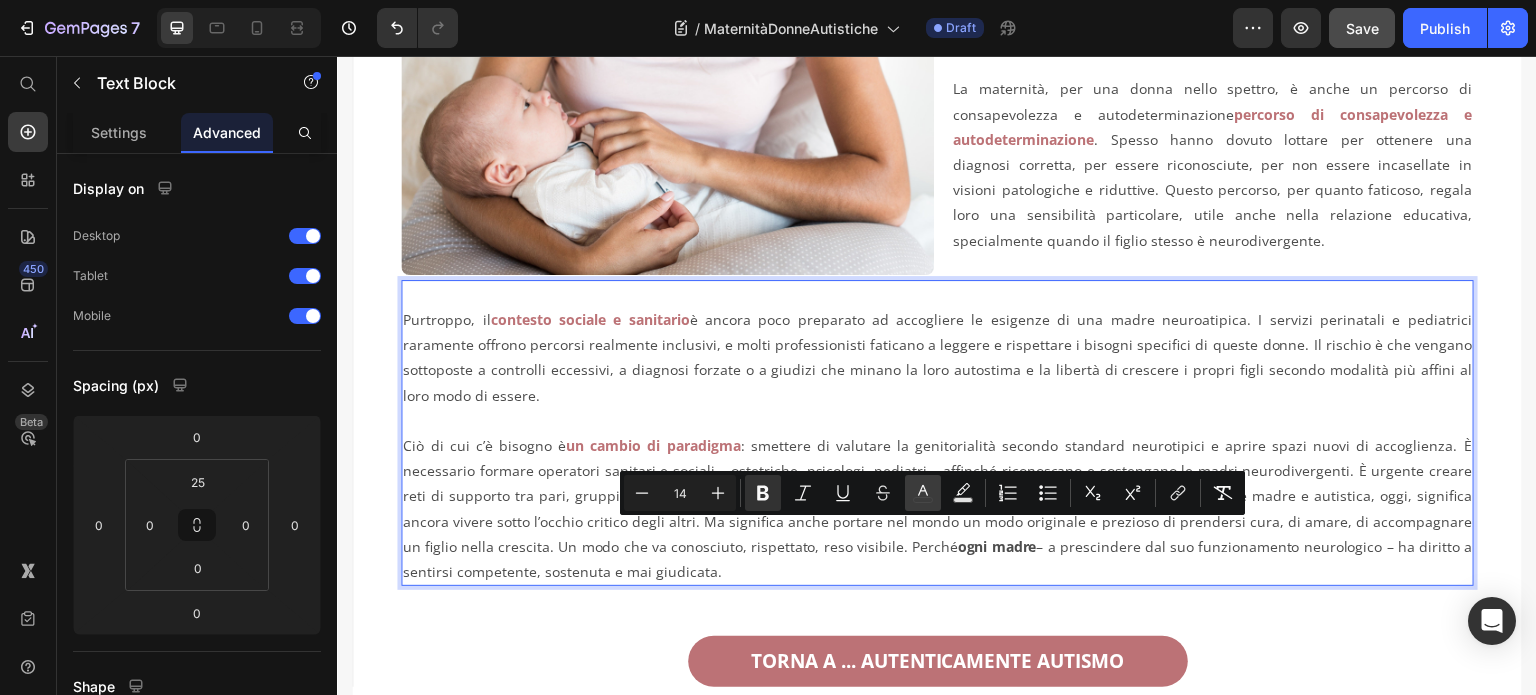 click 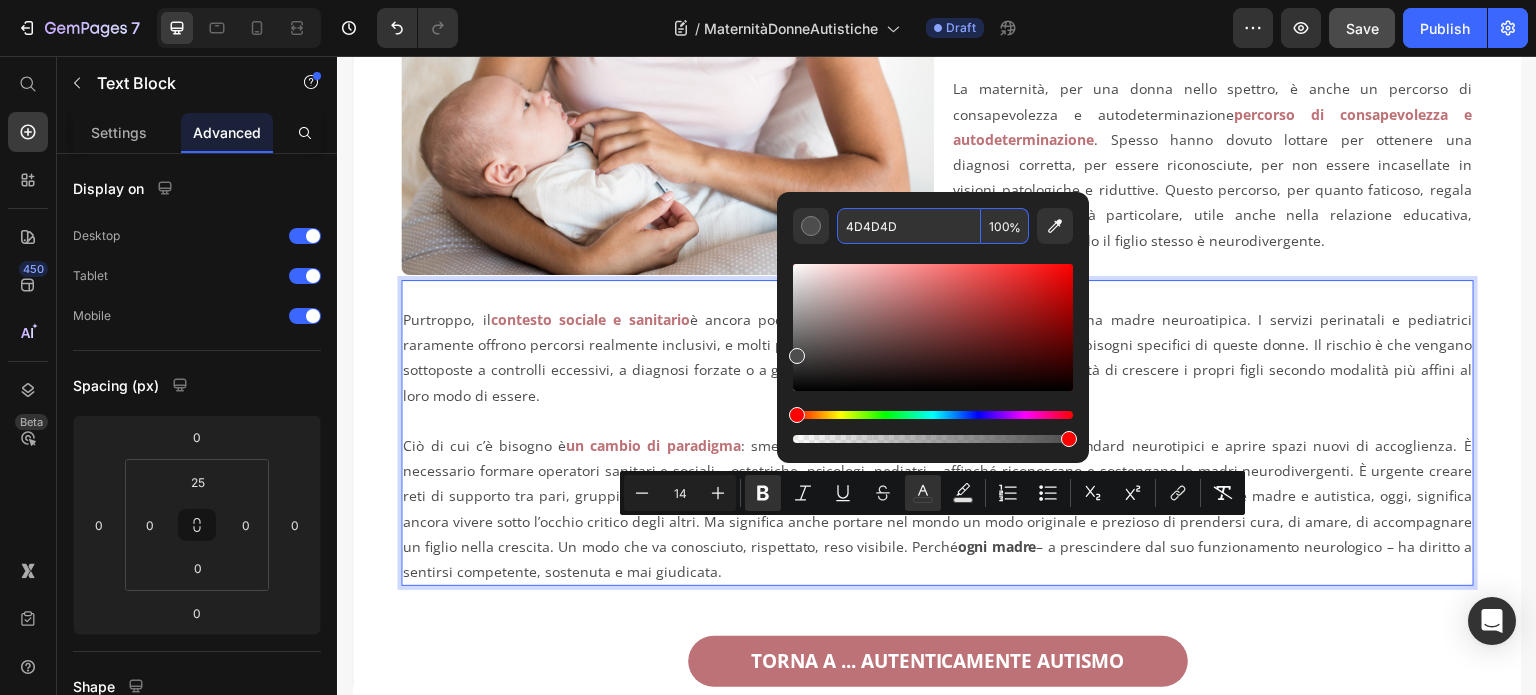 click on "4D4D4D" at bounding box center (909, 226) 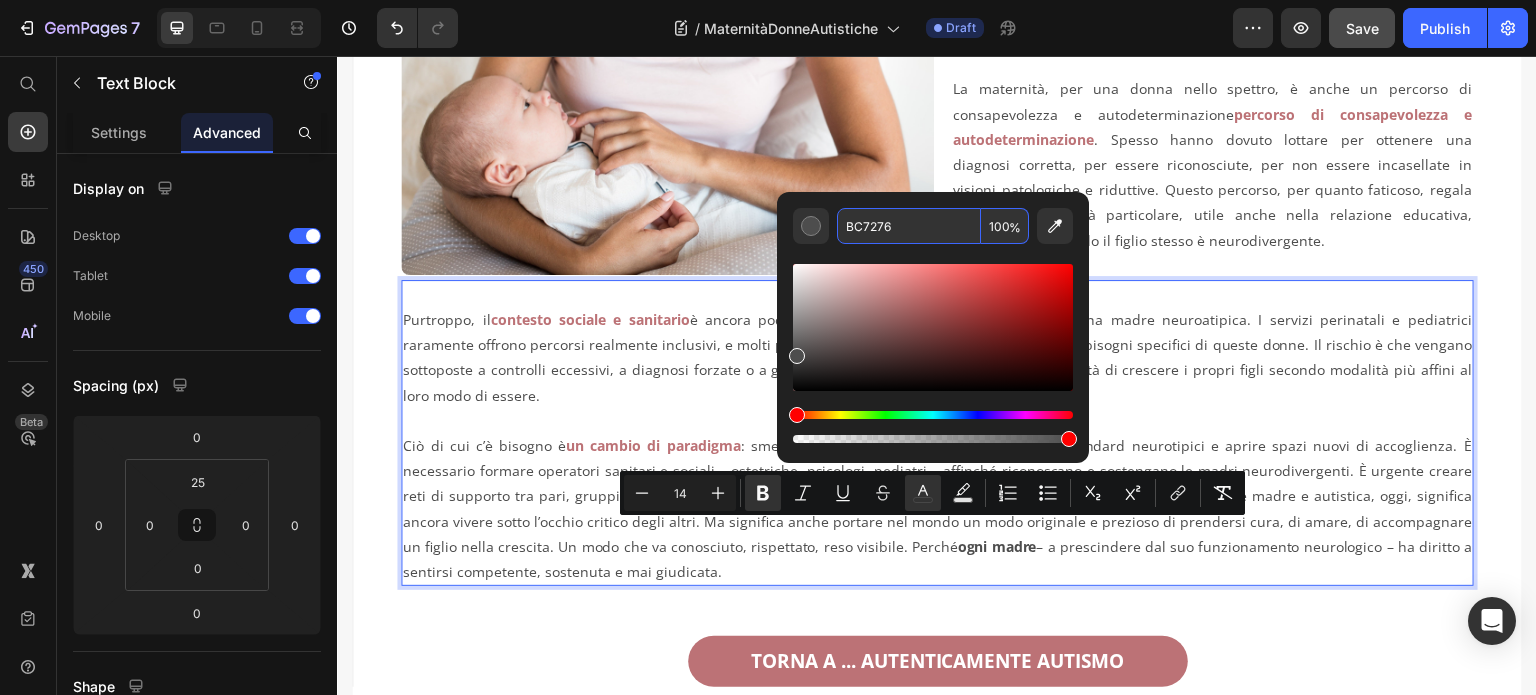 type on "BC7276" 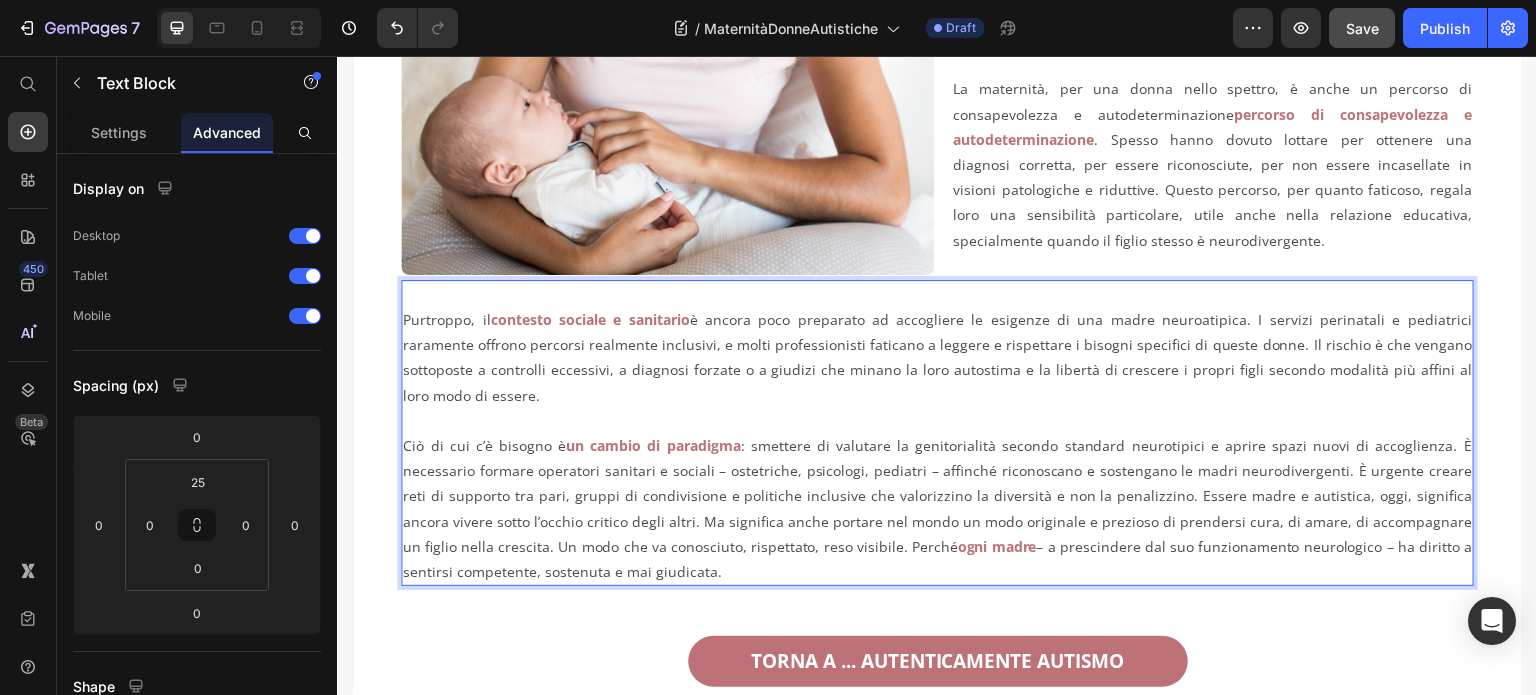 click on "Ciò di cui c’è bisogno è  un cambio di paradigma : smettere di valutare la genitorialità secondo standard neurotipici e aprire spazi nuovi di accoglienza. È necessario formare operatori sanitari e sociali – ostetriche, psicologi, pediatri – affinché riconoscano e sostengano le madri neurodivergenti. È urgente creare reti di supporto tra pari, gruppi di condivisione e politiche inclusive che valorizzino la diversità e non la penalizzino. Essere madre e autistica, oggi, significa ancora vivere sotto l’occhio critico degli altri. Ma significa anche portare nel mondo un modo originale e prezioso di prendersi cura, di amare, di accompagnare un figlio nella crescita. Un modo che va conosciuto, rispettato, reso visibile. Perché  ogni madre  – a prescindere dal suo funzionamento neurologico – ha diritto a sentirsi competente, sostenuta e mai giudicata." at bounding box center (937, 508) 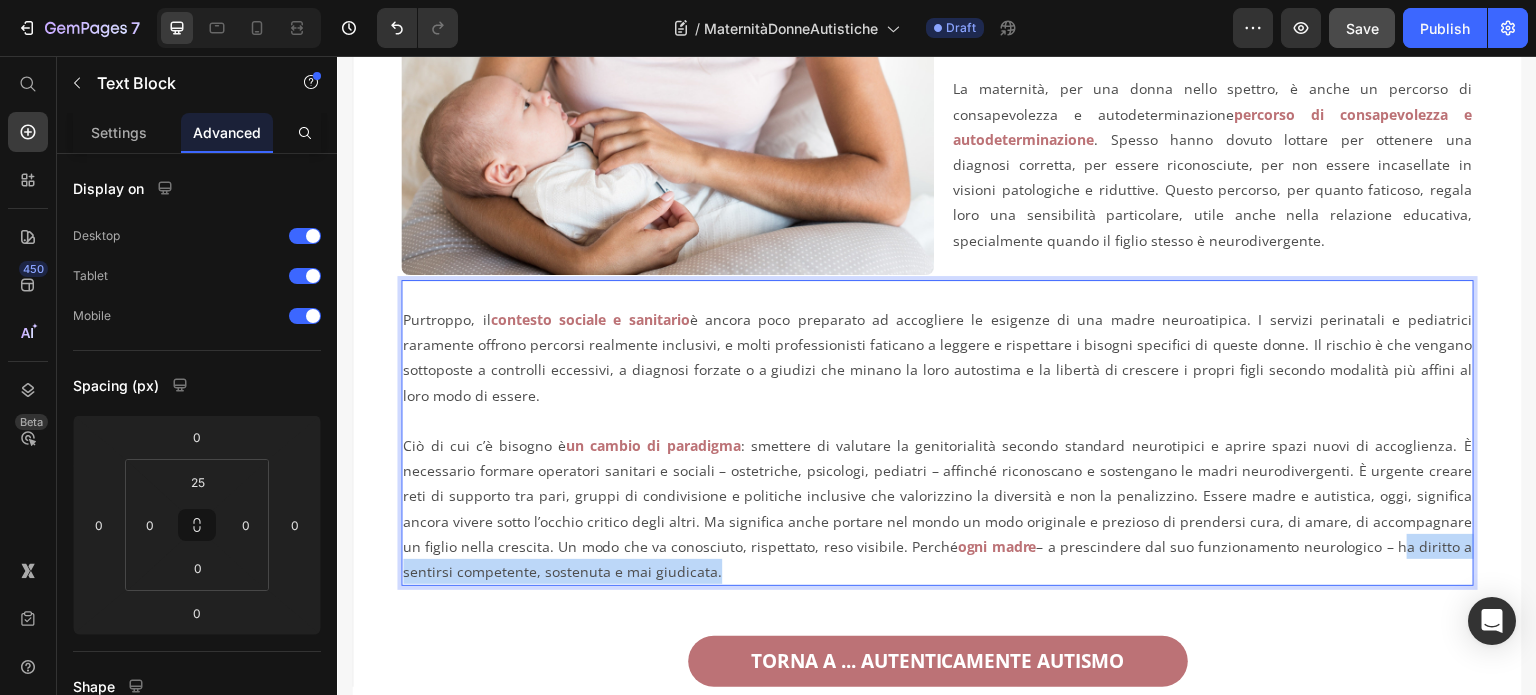 drag, startPoint x: 1332, startPoint y: 538, endPoint x: 656, endPoint y: 569, distance: 676.71045 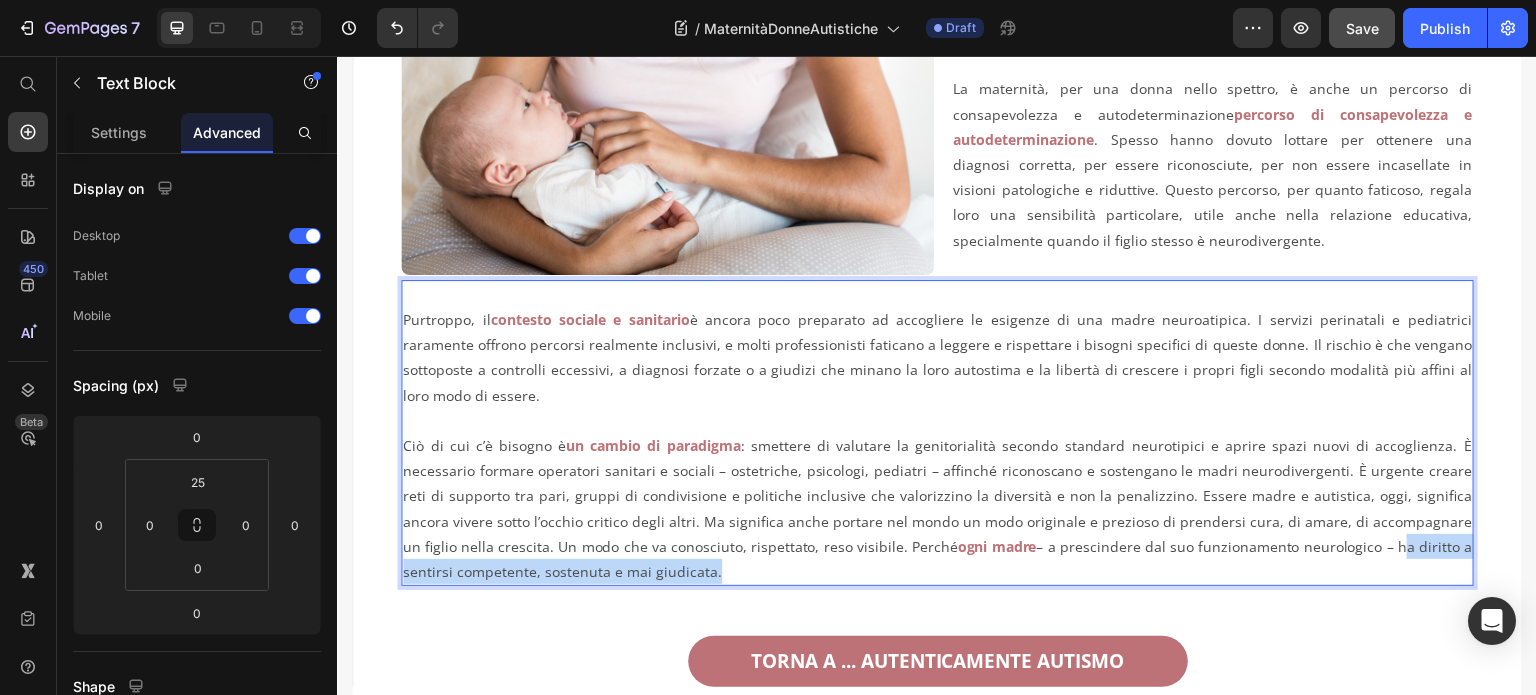 click on "Ciò di cui c’è bisogno è  un cambio di paradigma : smettere di valutare la genitorialità secondo standard neurotipici e aprire spazi nuovi di accoglienza. È necessario formare operatori sanitari e sociali – ostetriche, psicologi, pediatri – affinché riconoscano e sostengano le madri neurodivergenti. È urgente creare reti di supporto tra pari, gruppi di condivisione e politiche inclusive che valorizzino la diversità e non la penalizzino. Essere madre e autistica, oggi, significa ancora vivere sotto l’occhio critico degli altri. Ma significa anche portare nel mondo un modo originale e prezioso di prendersi cura, di amare, di accompagnare un figlio nella crescita. Un modo che va conosciuto, rispettato, reso visibile. Perché  ogni madre  – a prescindere dal suo funzionamento neurologico – ha diritto a sentirsi competente, sostenuta e mai giudicata." at bounding box center [937, 508] 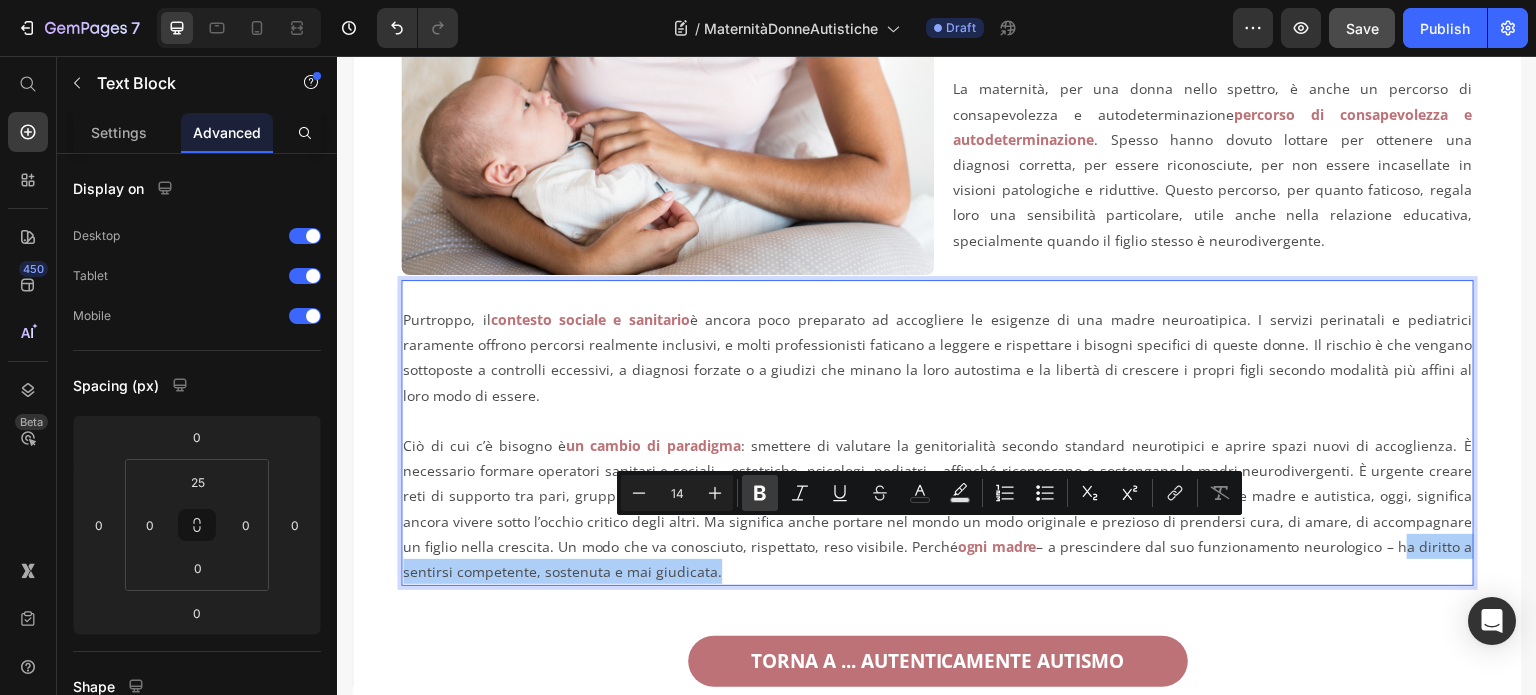 click on "Bold" at bounding box center [760, 493] 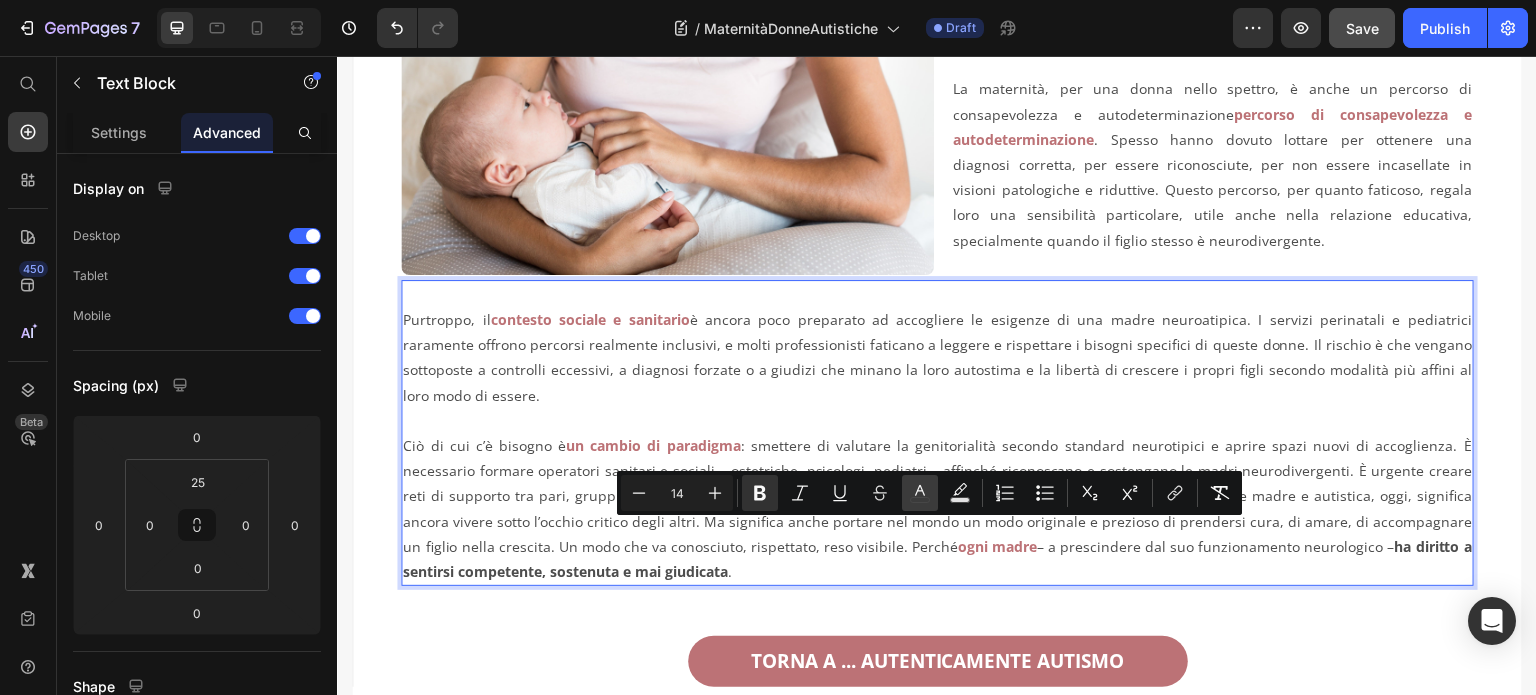 click 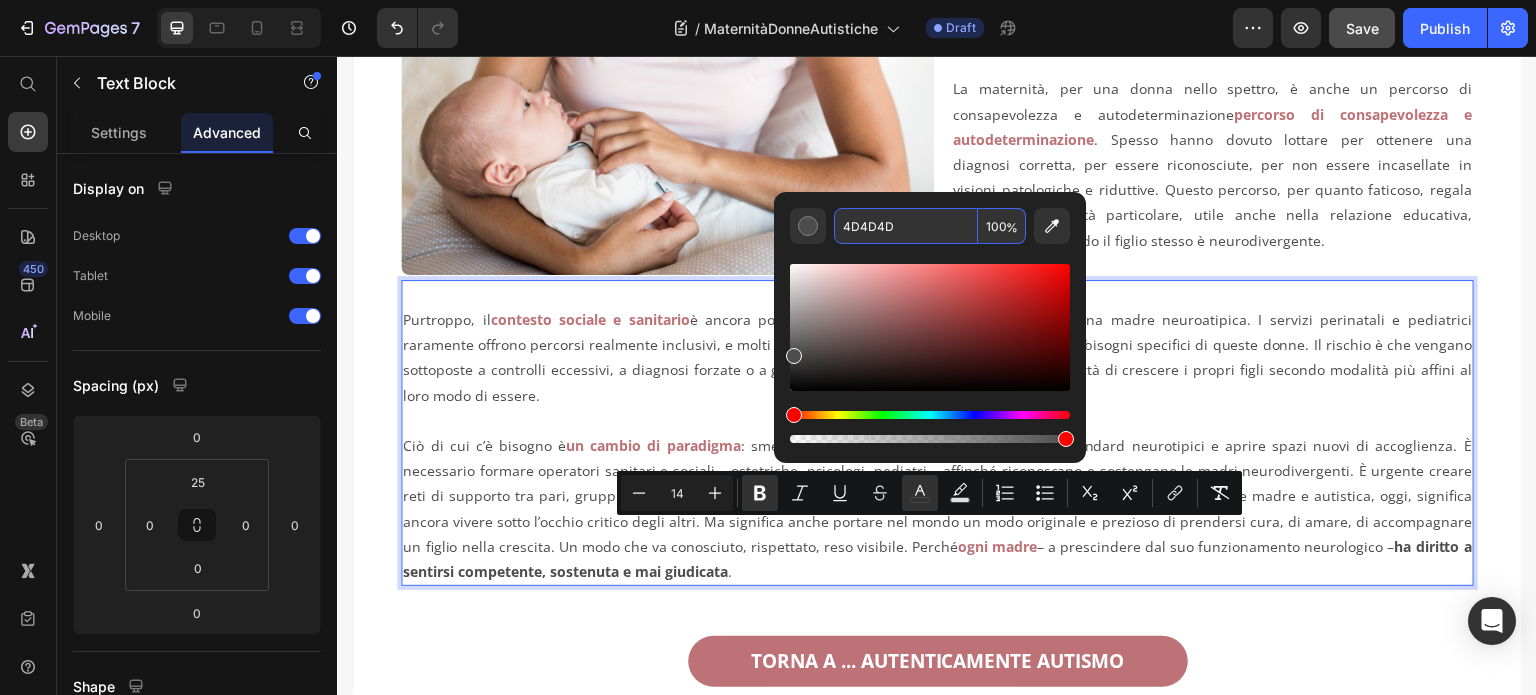 click on "4D4D4D" at bounding box center (906, 226) 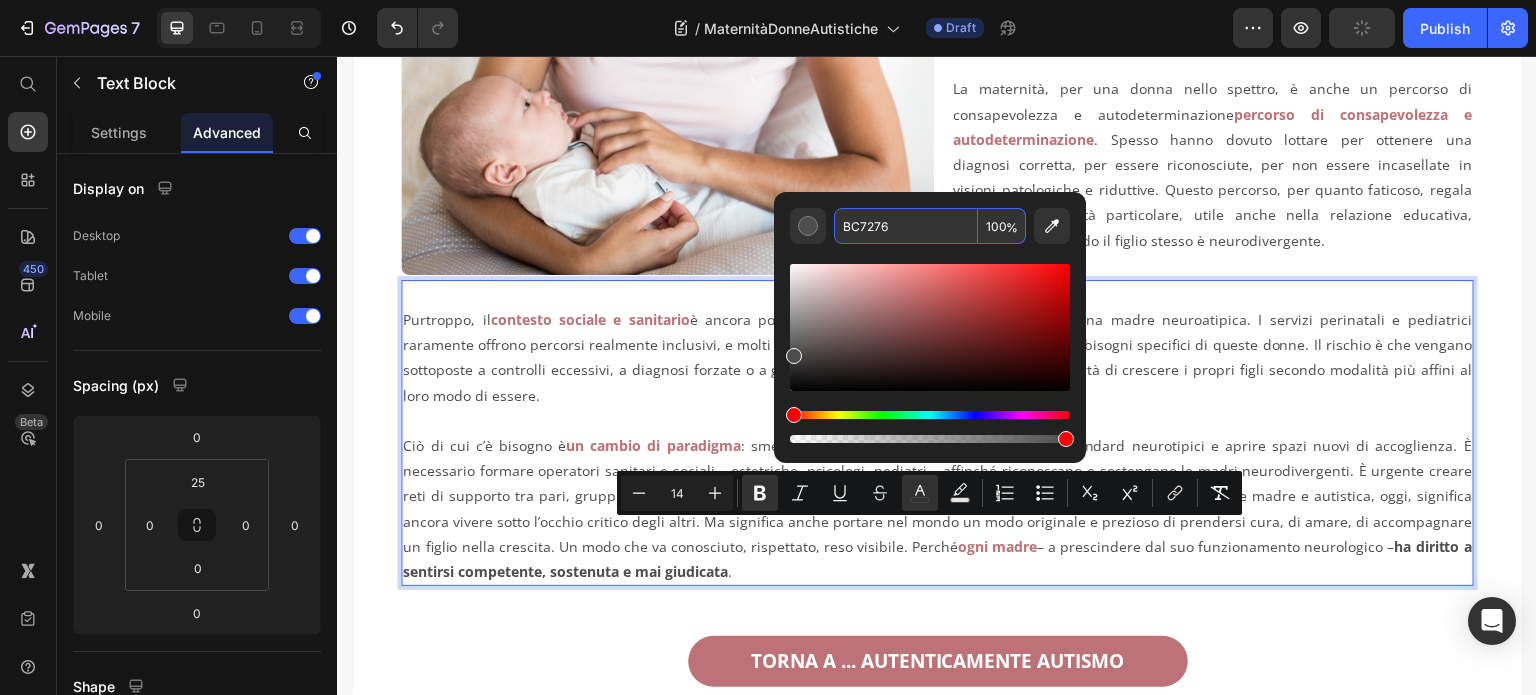 type on "BC7276" 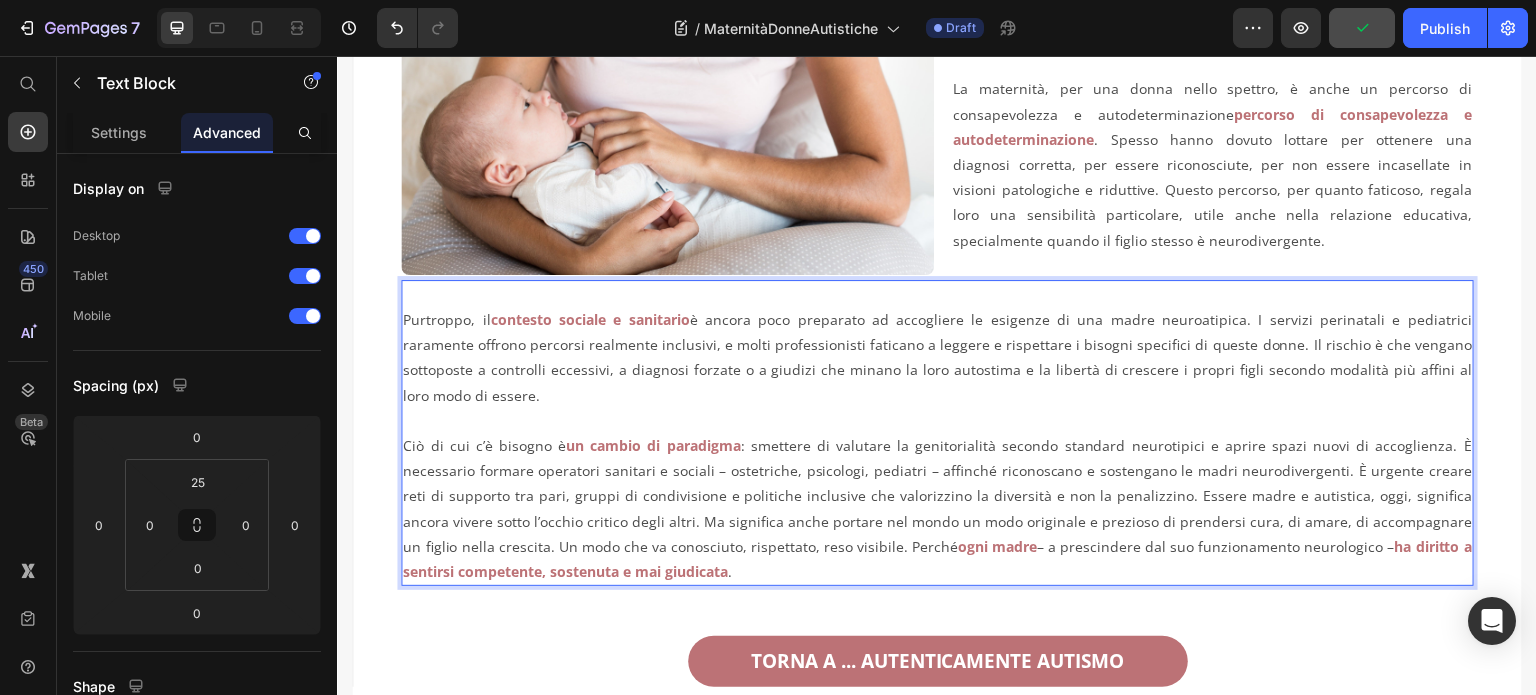 click on "Ciò di cui c’è bisogno è  un cambio di paradigma : smettere di valutare la genitorialità secondo standard neurotipici e aprire spazi nuovi di accoglienza. È necessario formare operatori sanitari e sociali – ostetriche, psicologi, pediatri – affinché riconoscano e sostengano le madri neurodivergenti. È urgente creare reti di supporto tra pari, gruppi di condivisione e politiche inclusive che valorizzino la diversità e non la penalizzino. Essere madre e autistica, oggi, significa ancora vivere sotto l’occhio critico degli altri. Ma significa anche portare nel mondo un modo originale e prezioso di prendersi cura, di amare, di accompagnare un figlio nella crescita. Un modo che va conosciuto, rispettato, reso visibile. Perché  ogni madre  – a prescindere dal suo funzionamento neurologico –  ha diritto a sentirsi competente, sostenuta e mai giudicata ." at bounding box center (937, 508) 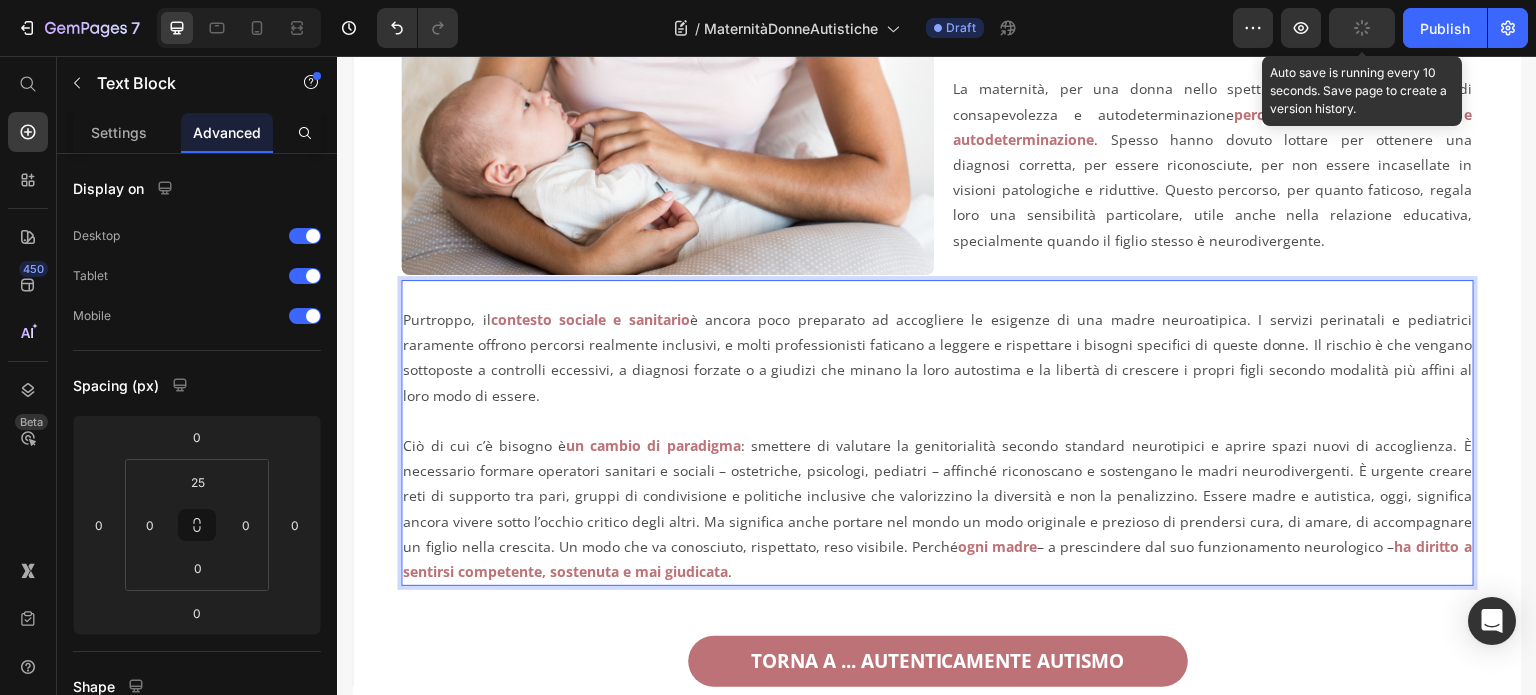 click at bounding box center [1362, 28] 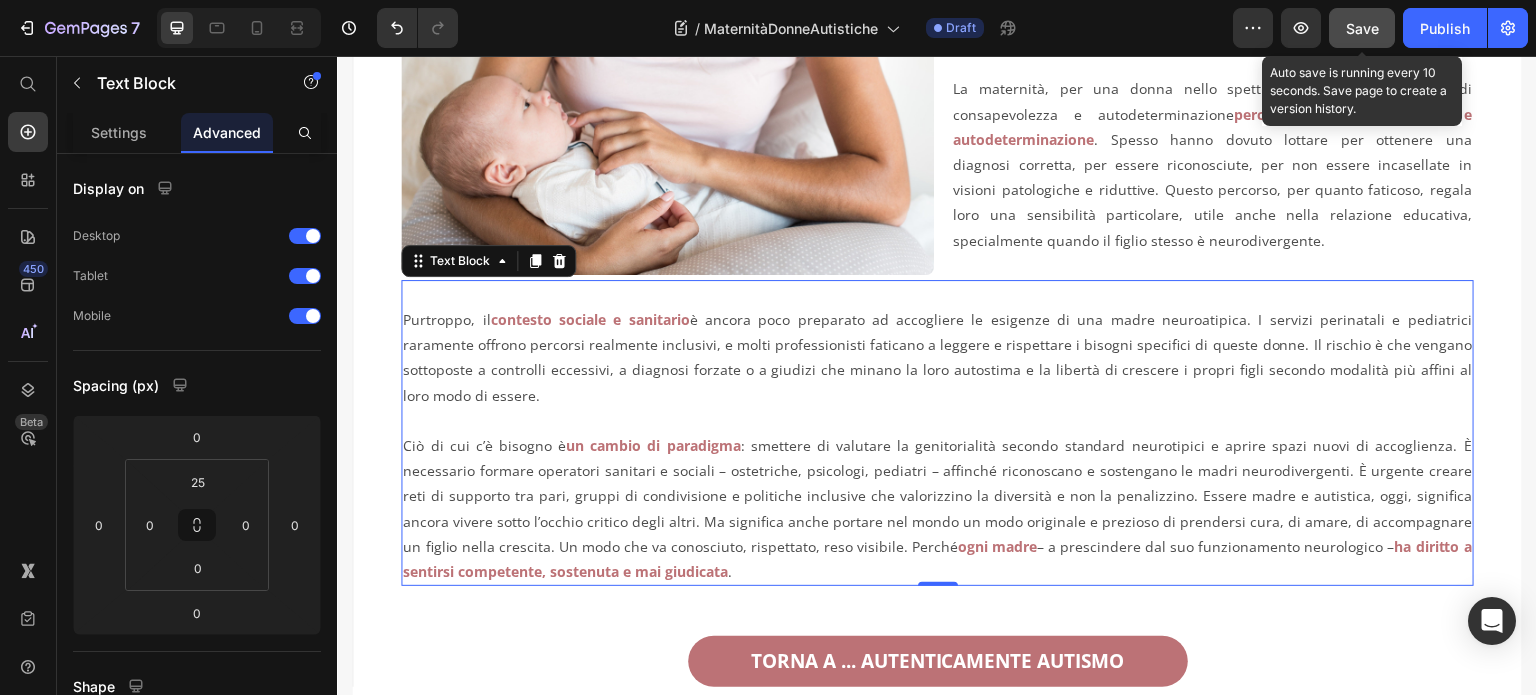 click on "Save" at bounding box center (1362, 28) 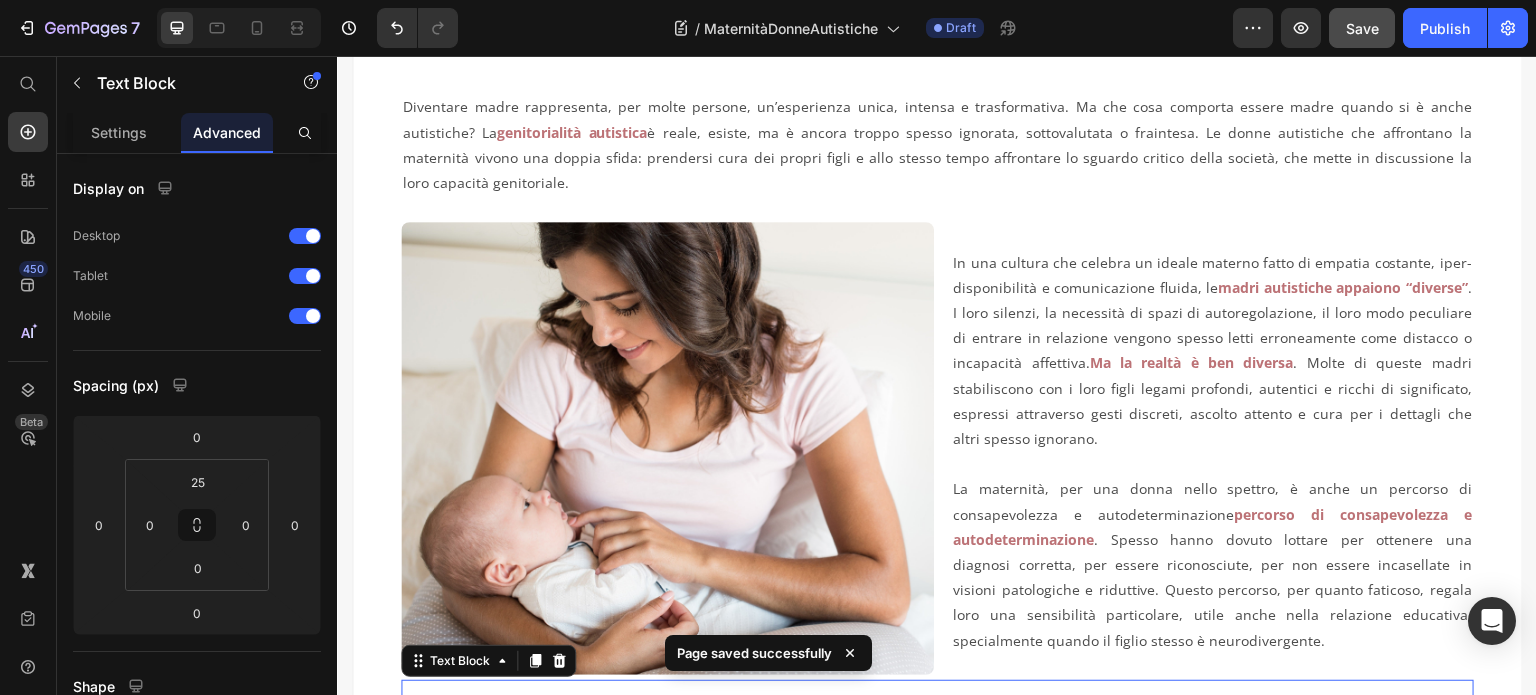 scroll, scrollTop: 200, scrollLeft: 0, axis: vertical 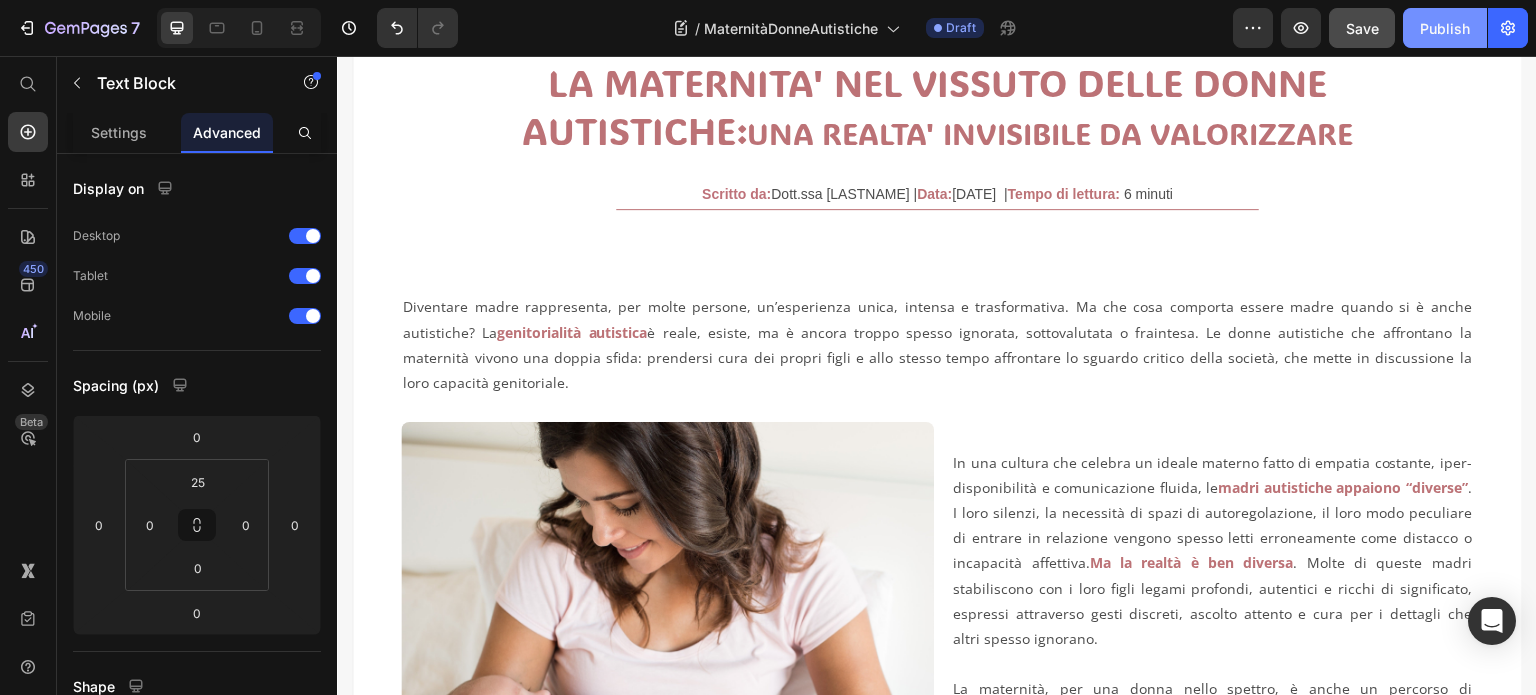 click on "Publish" at bounding box center [1445, 28] 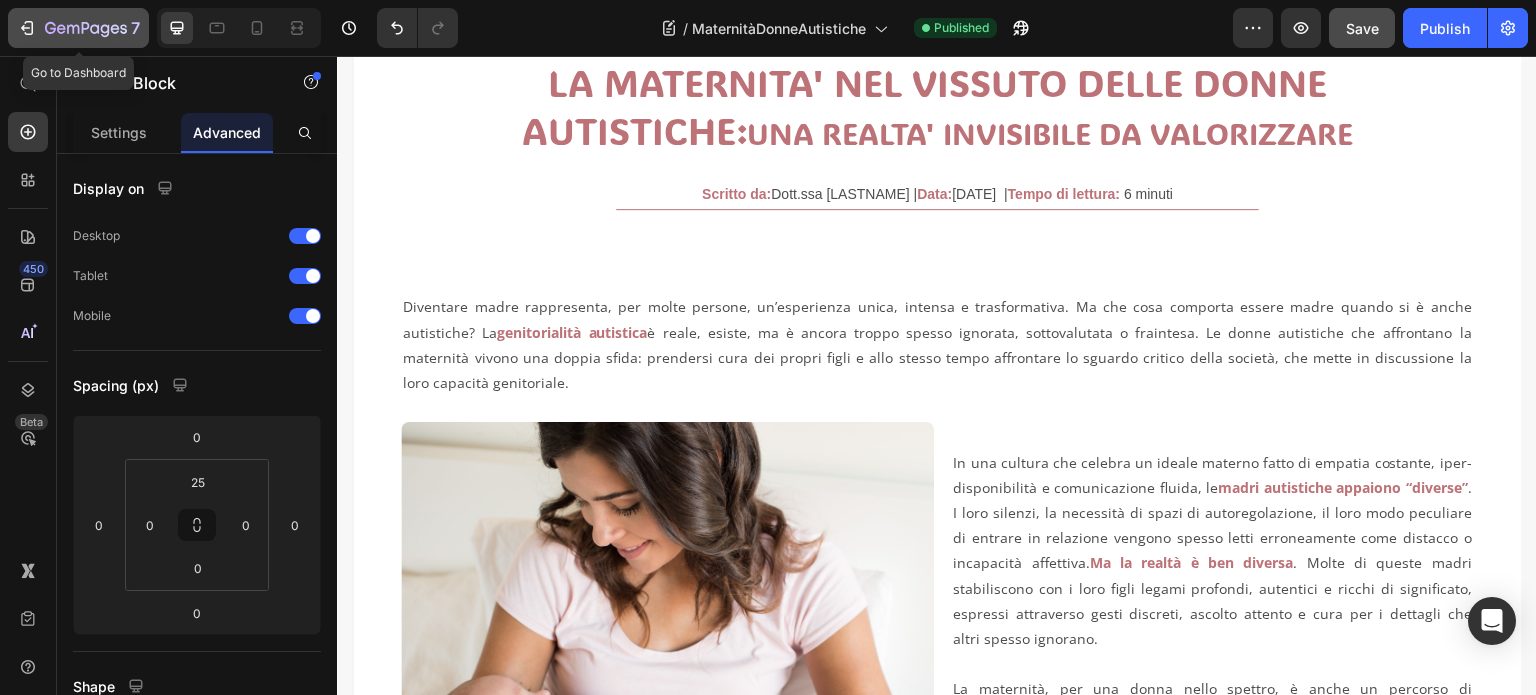 click 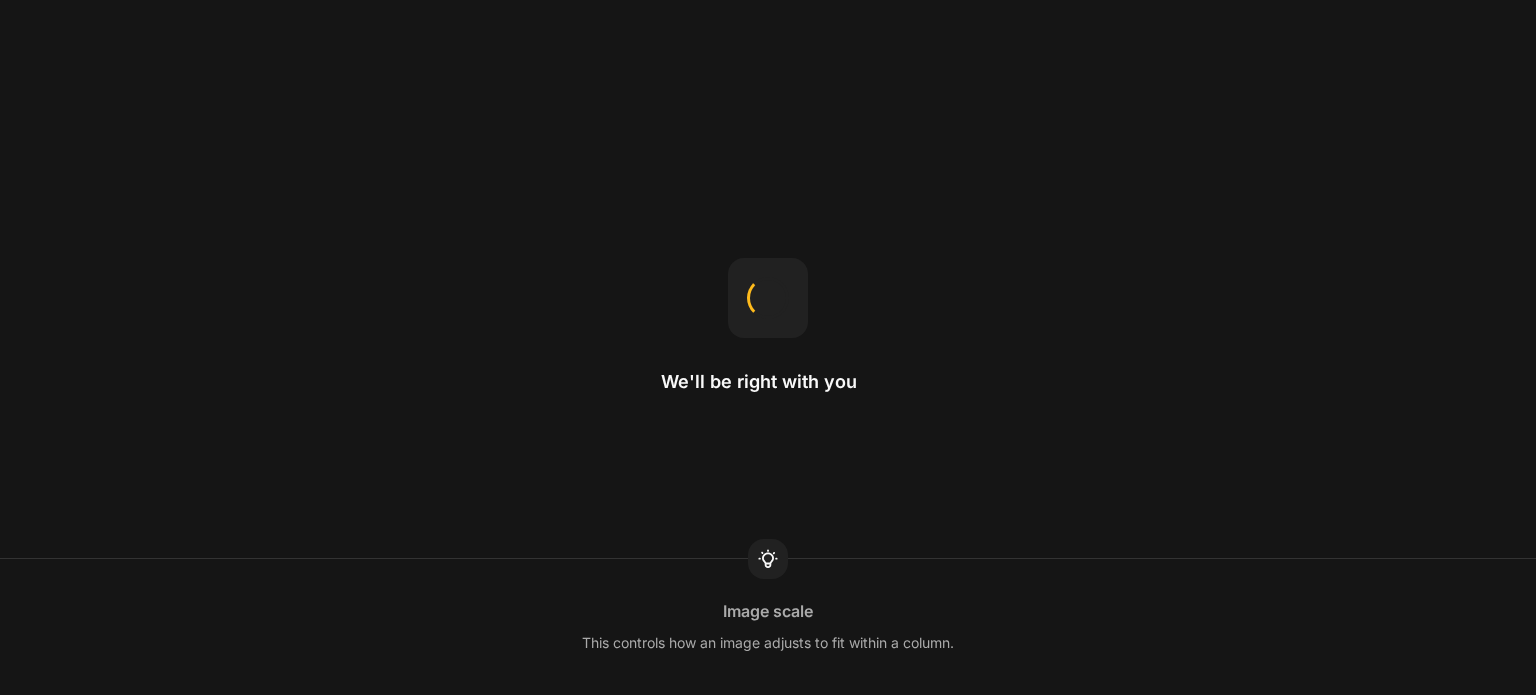 scroll, scrollTop: 0, scrollLeft: 0, axis: both 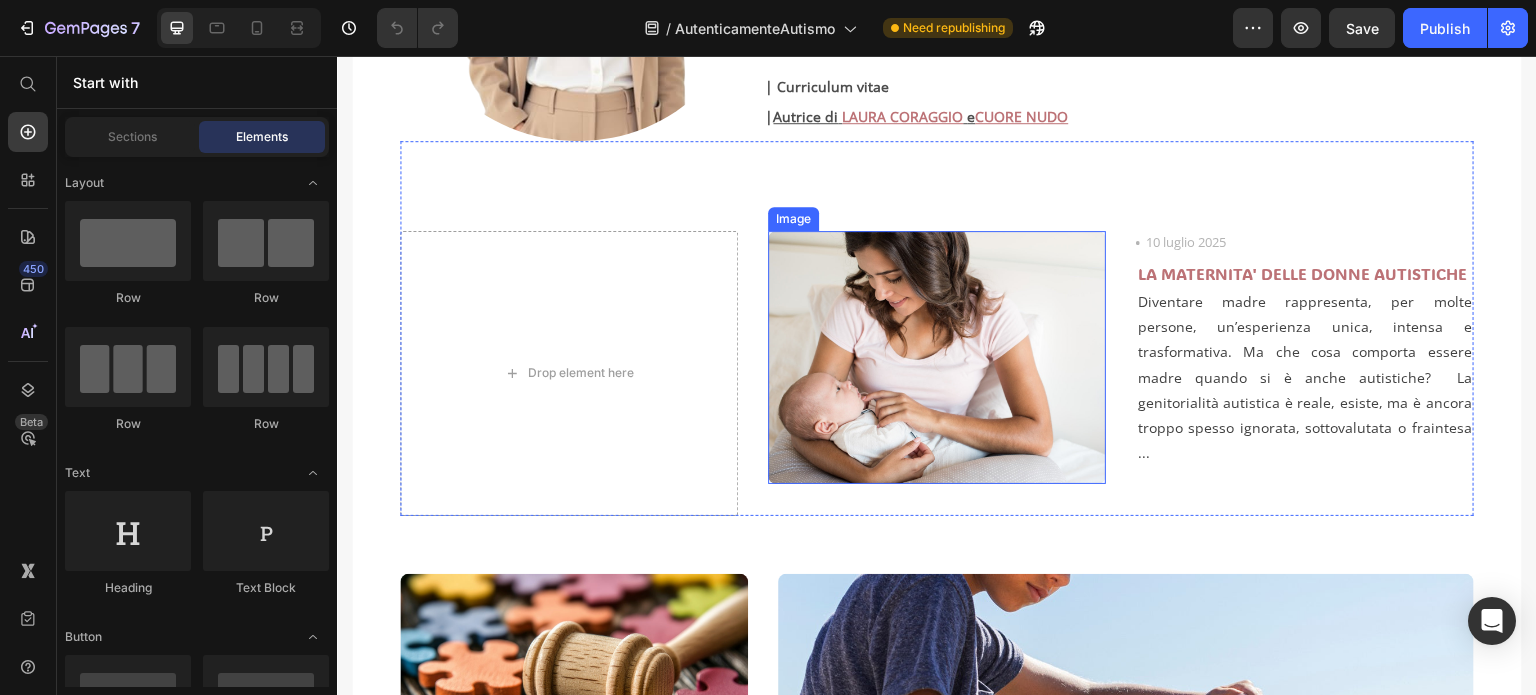 click at bounding box center [937, 358] 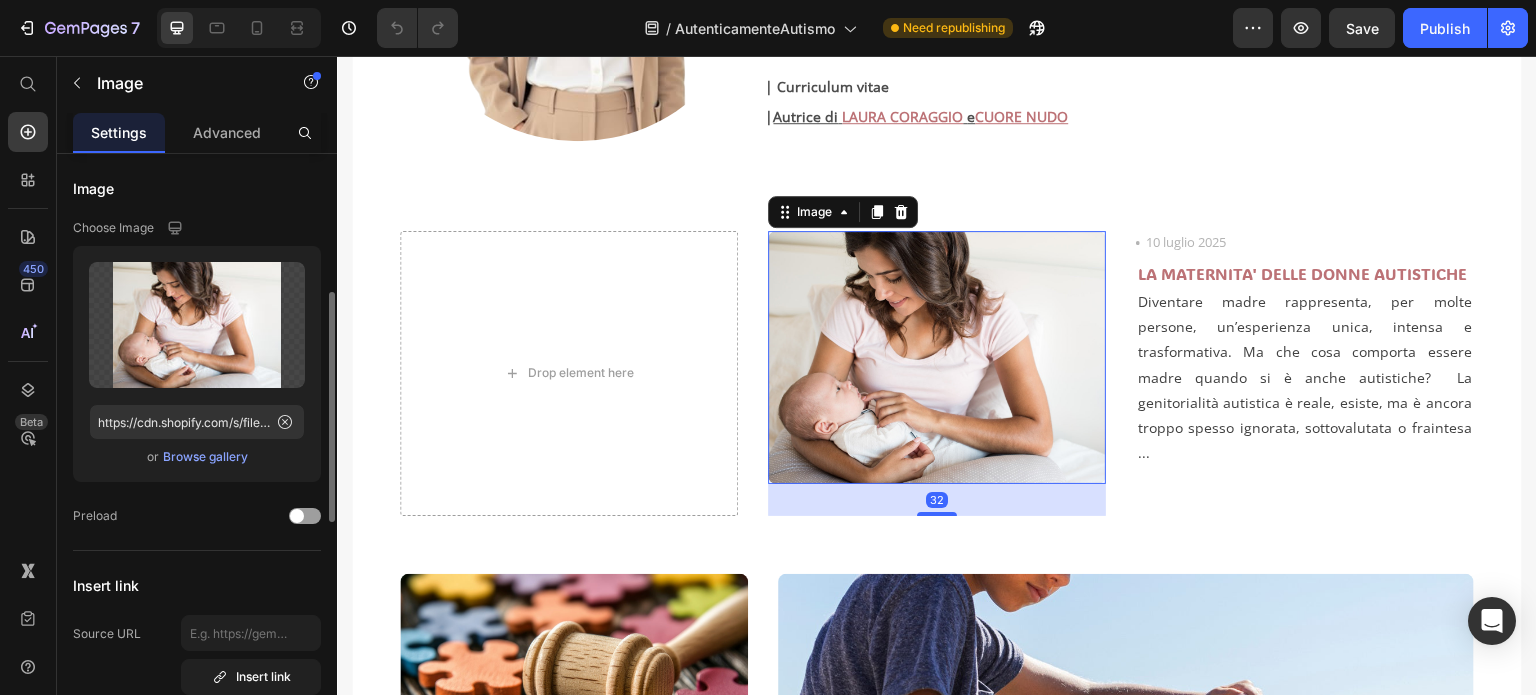 scroll, scrollTop: 100, scrollLeft: 0, axis: vertical 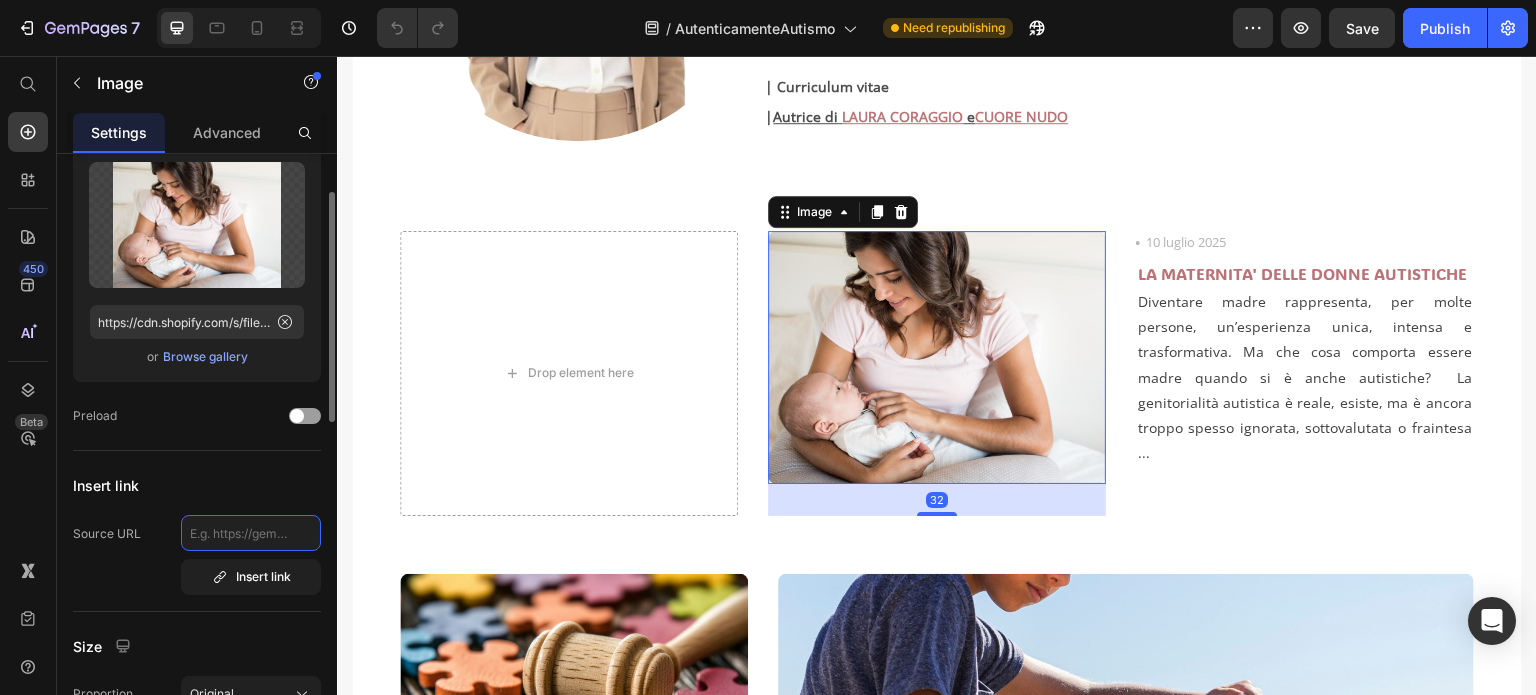 click 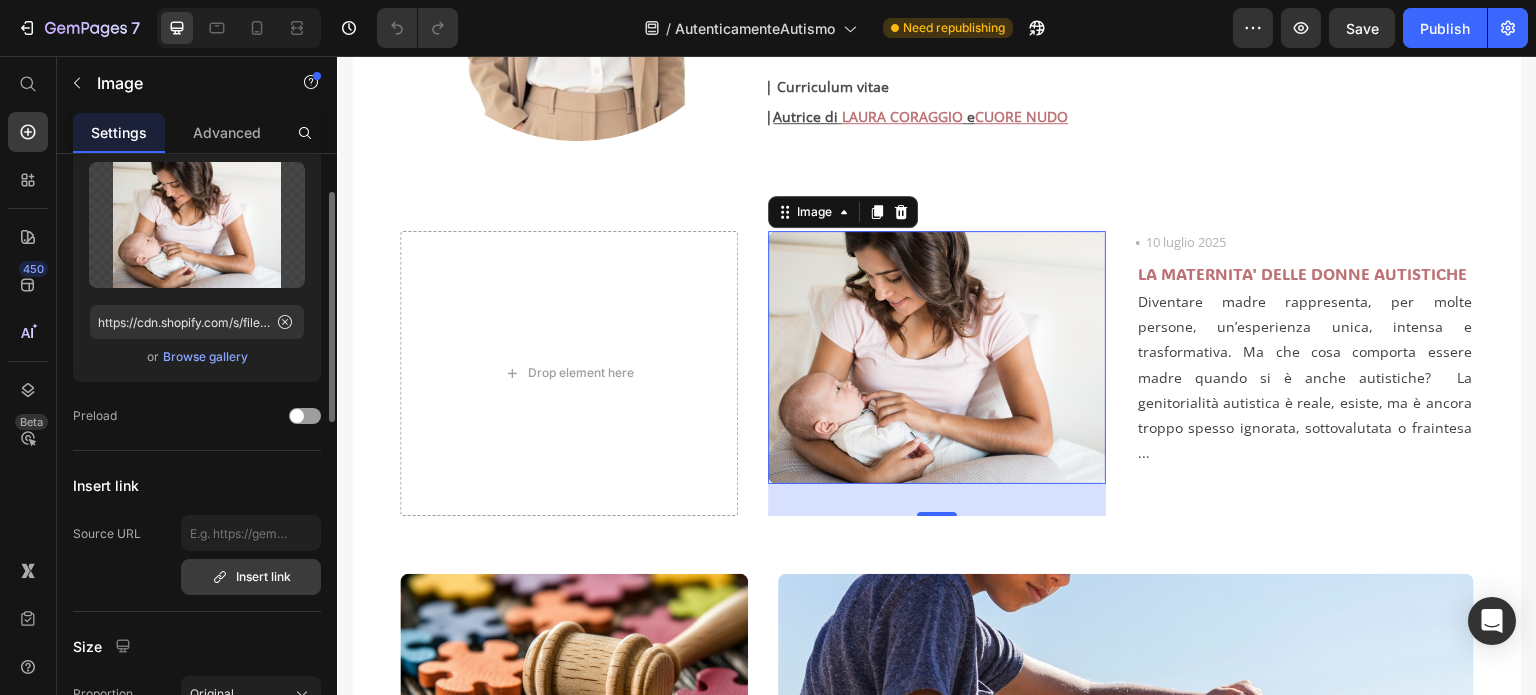 click on "Insert link" at bounding box center [251, 577] 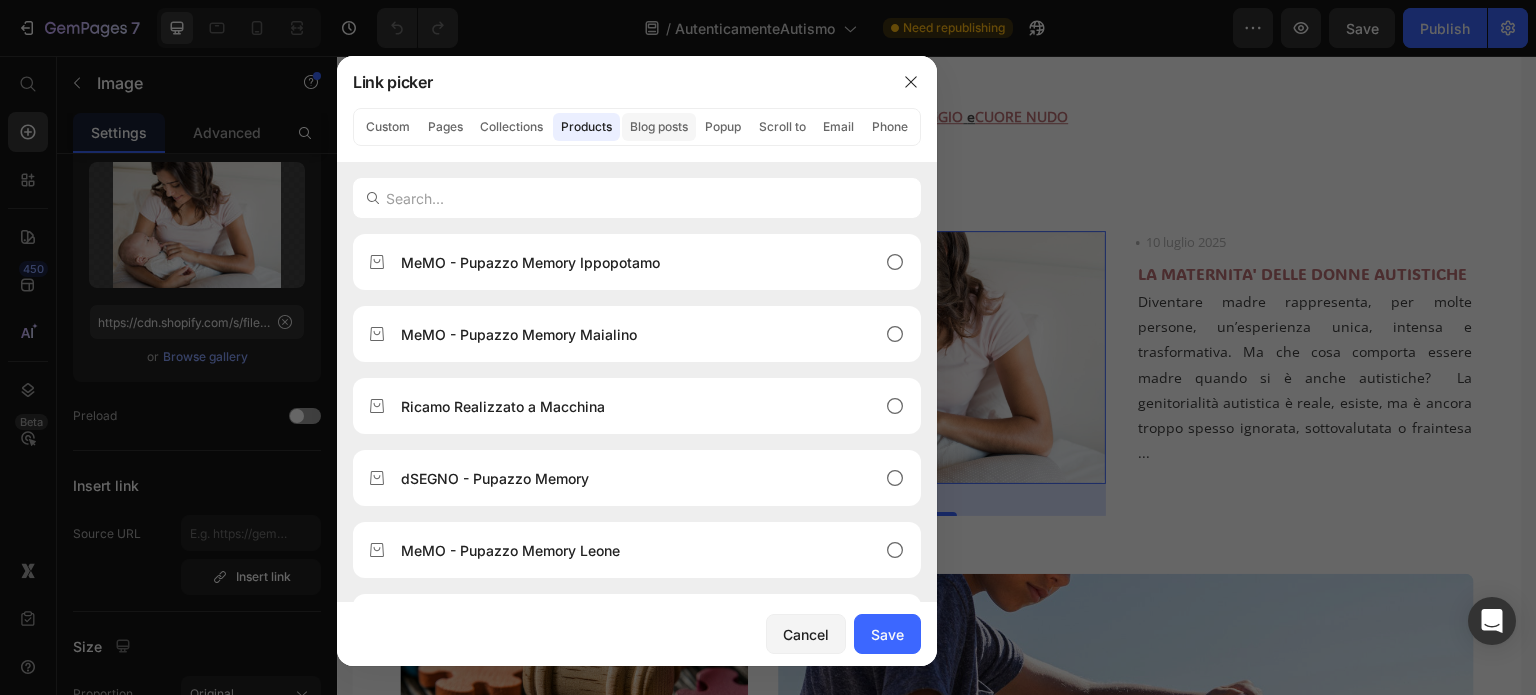 click on "Blog posts" 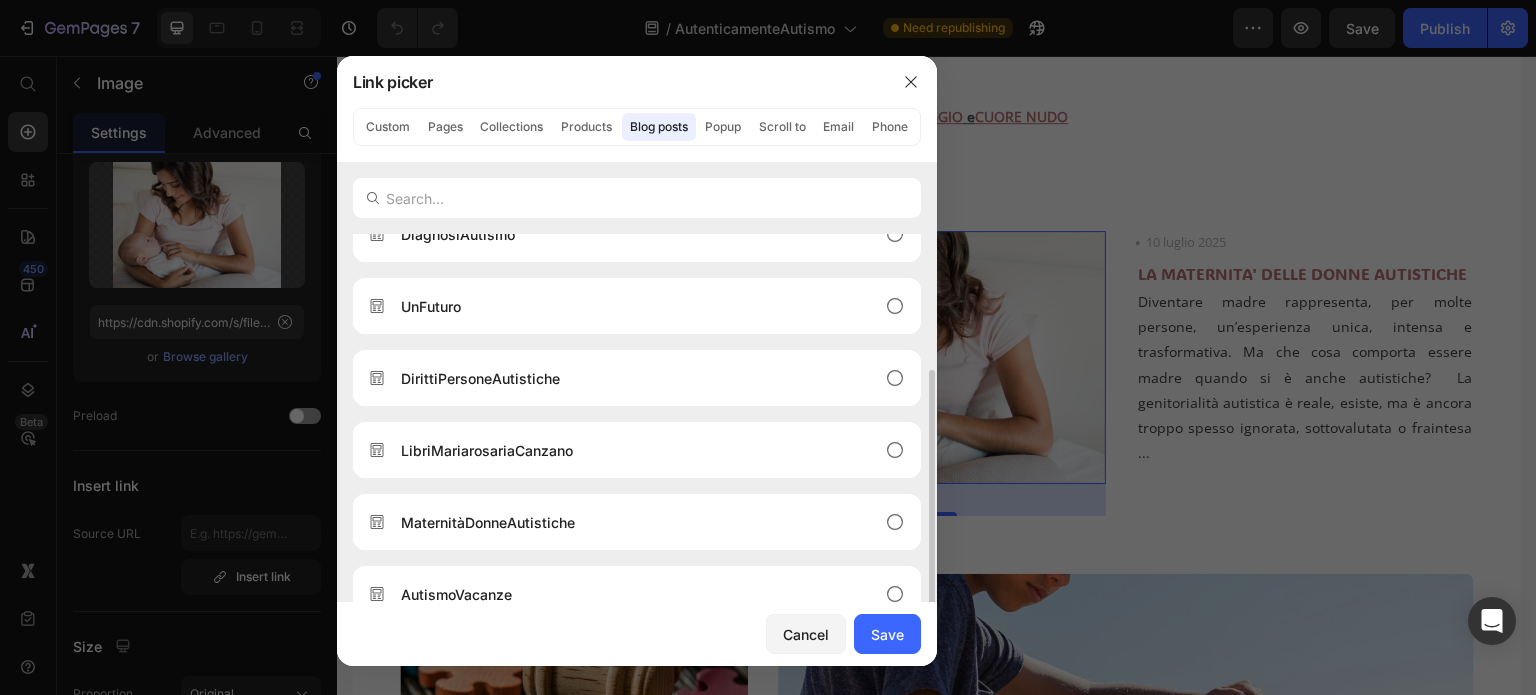 scroll, scrollTop: 136, scrollLeft: 0, axis: vertical 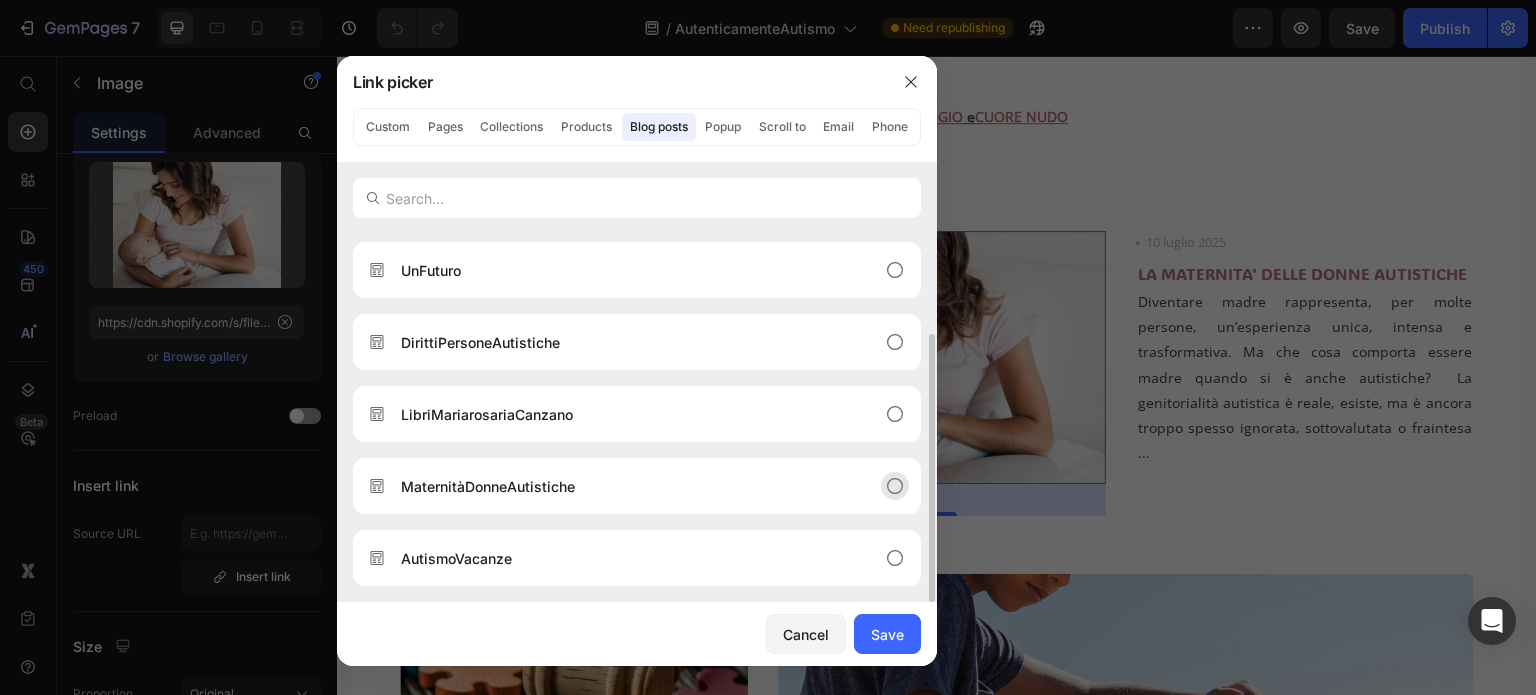 click on "MaternitàDonneAutistiche" at bounding box center (621, 486) 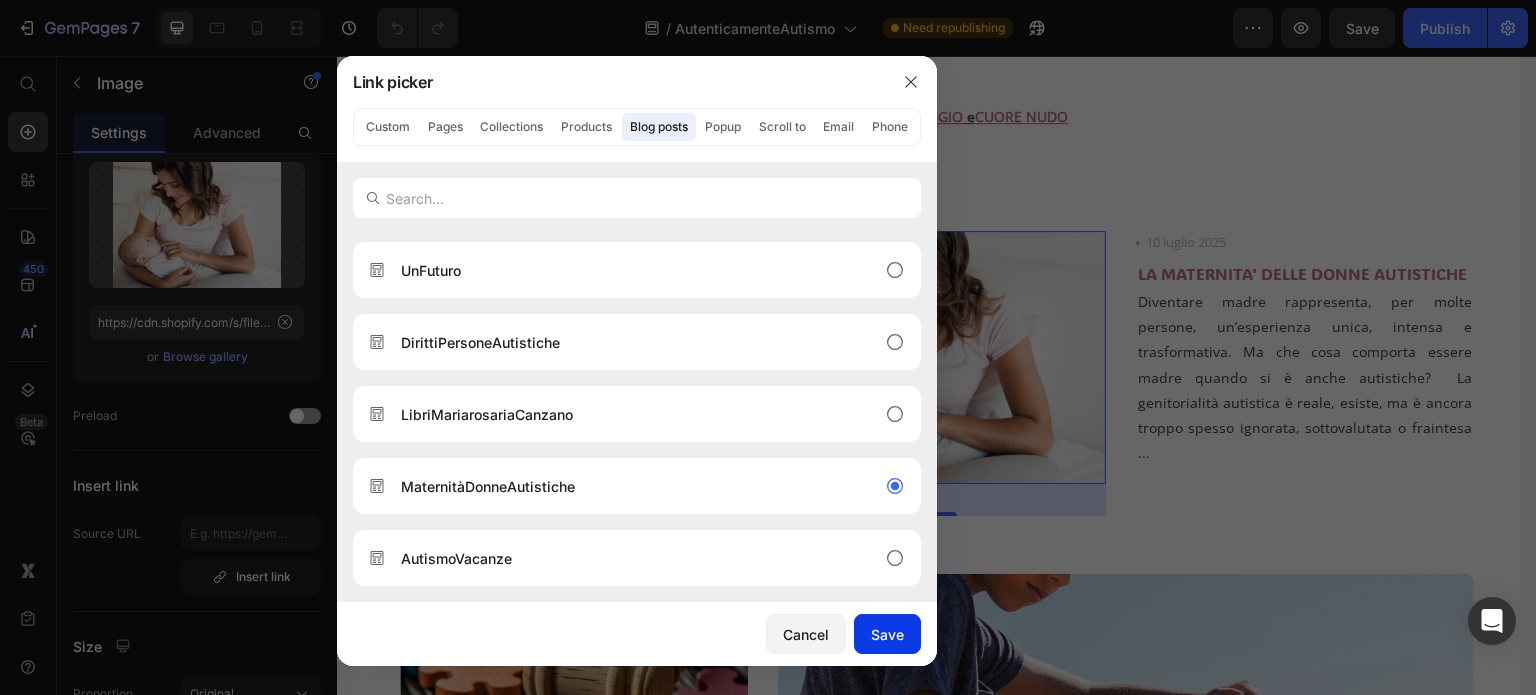 click on "Save" at bounding box center (887, 634) 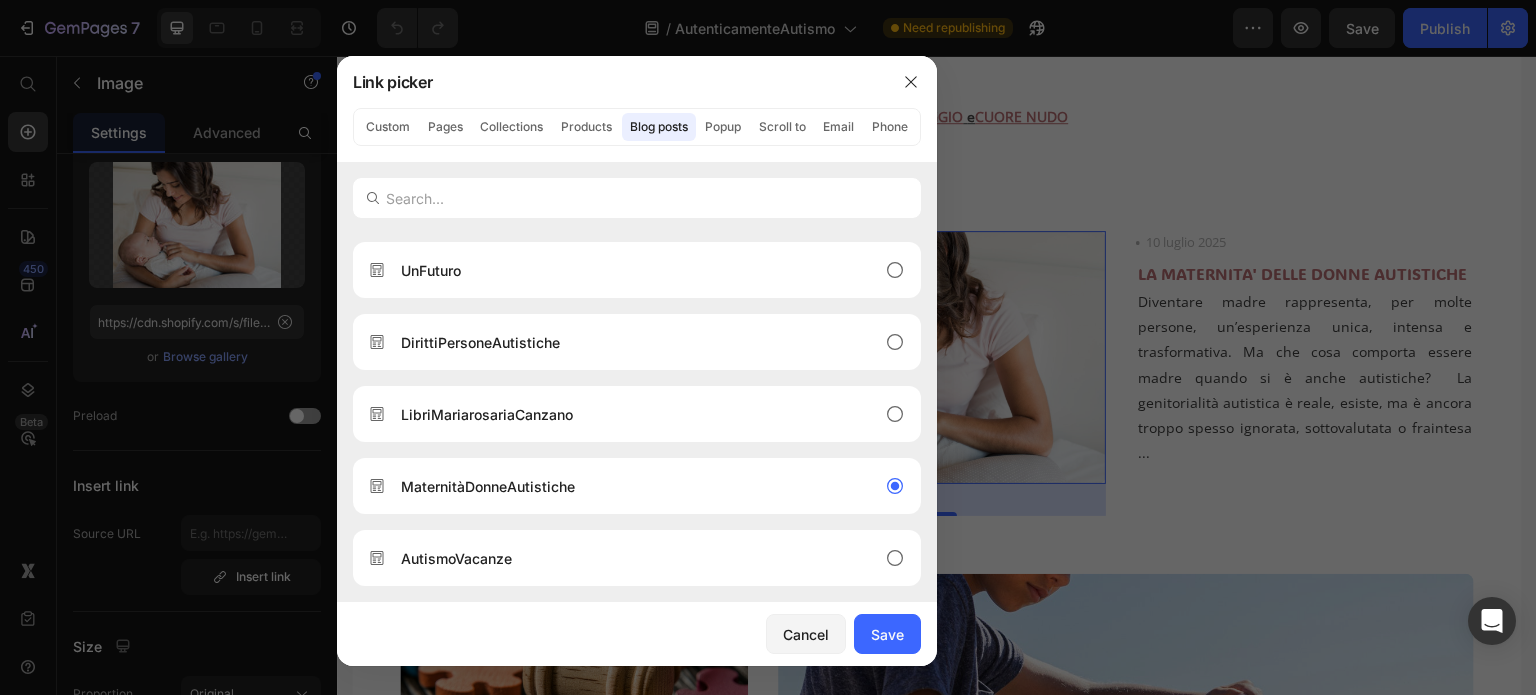 type on "/blogs/in-aut-1/maternitadonneautistiche" 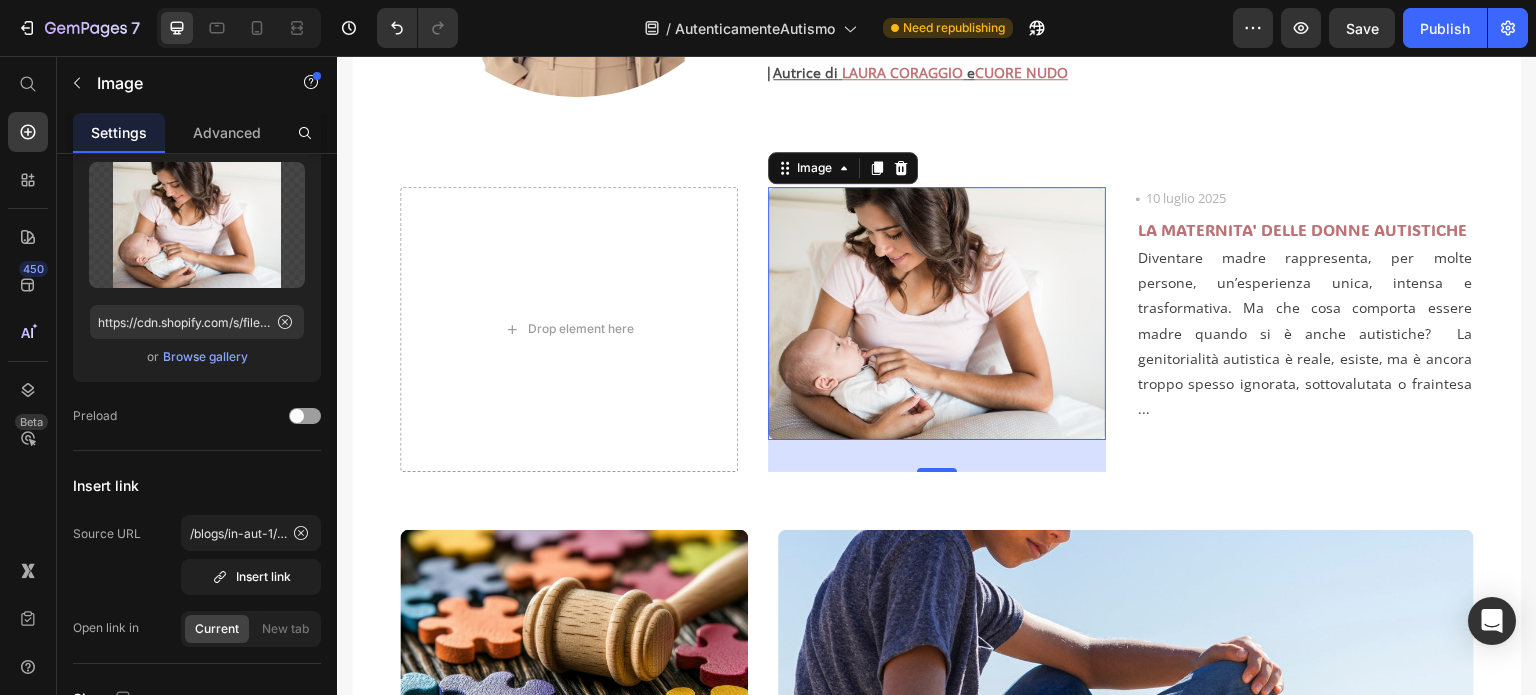 scroll, scrollTop: 600, scrollLeft: 0, axis: vertical 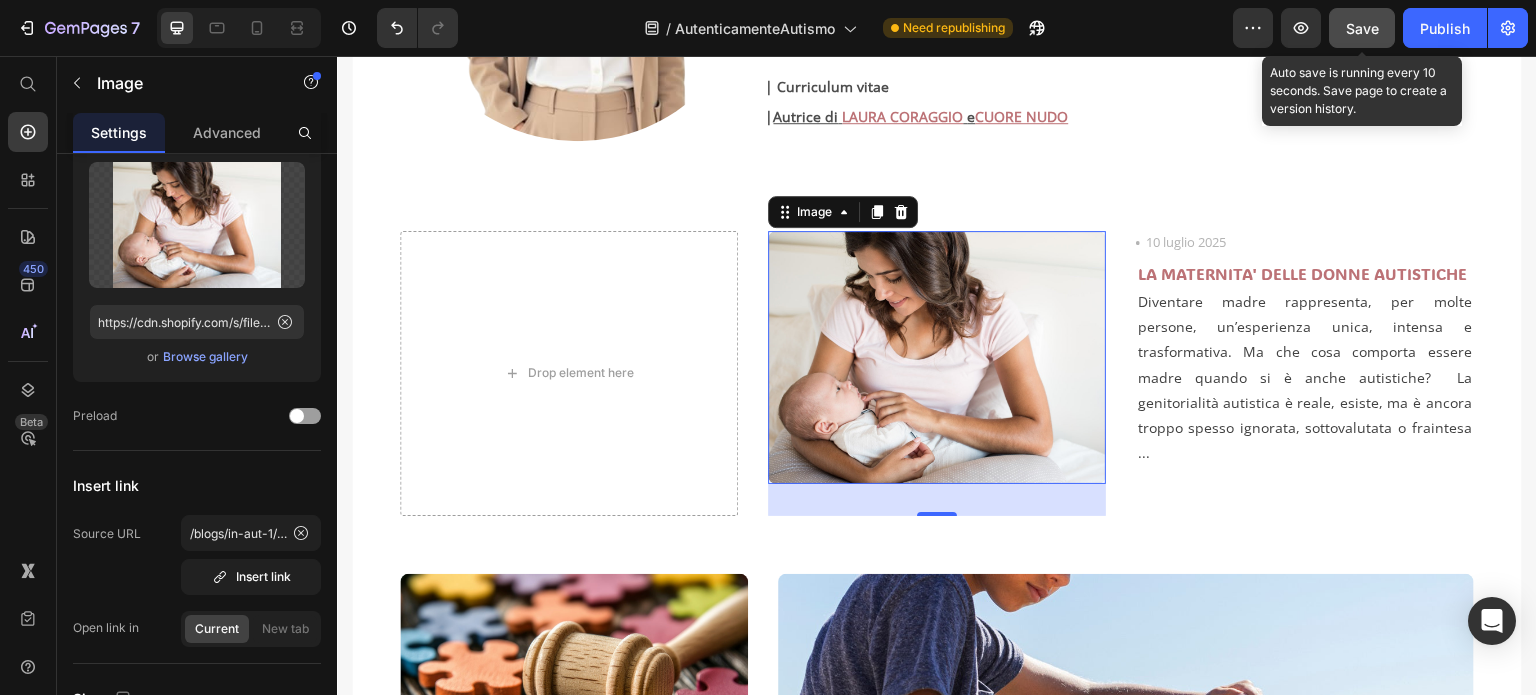 click on "Save" at bounding box center [1362, 28] 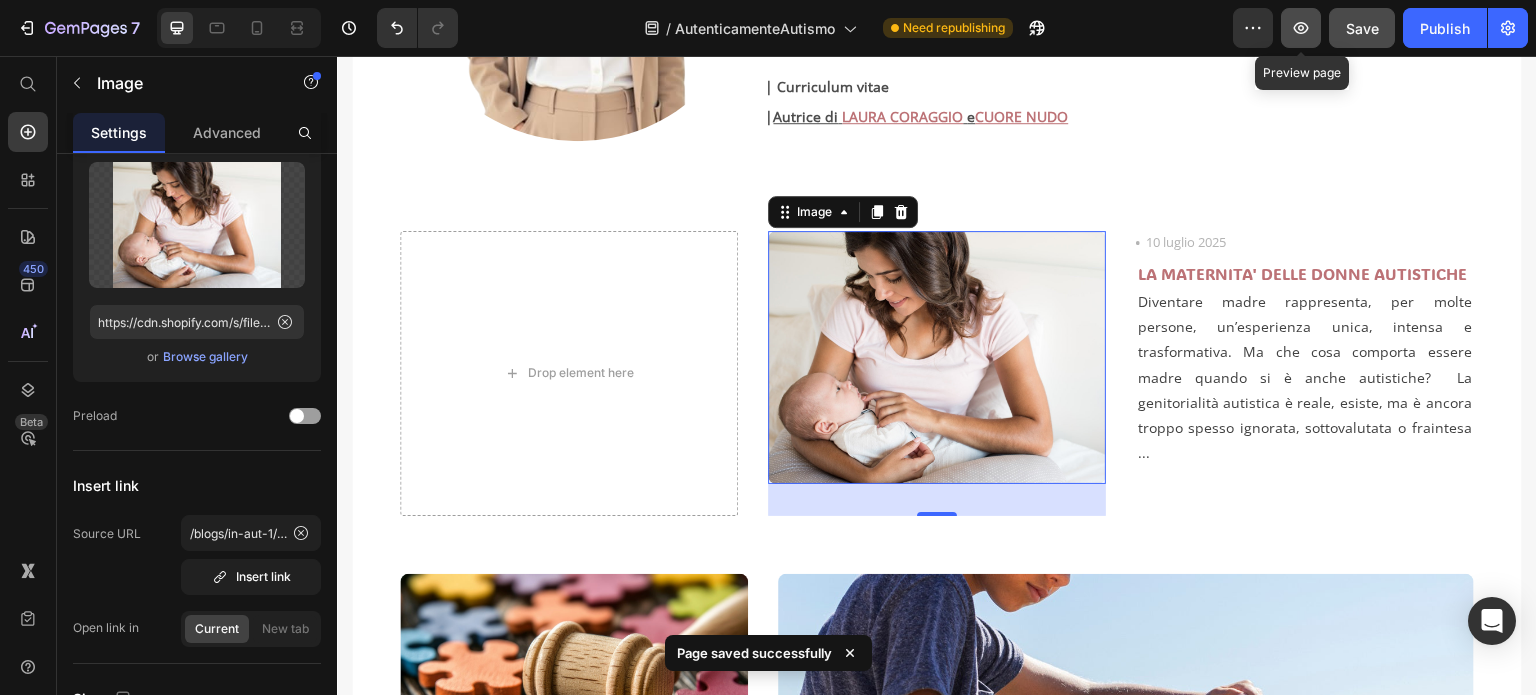 click 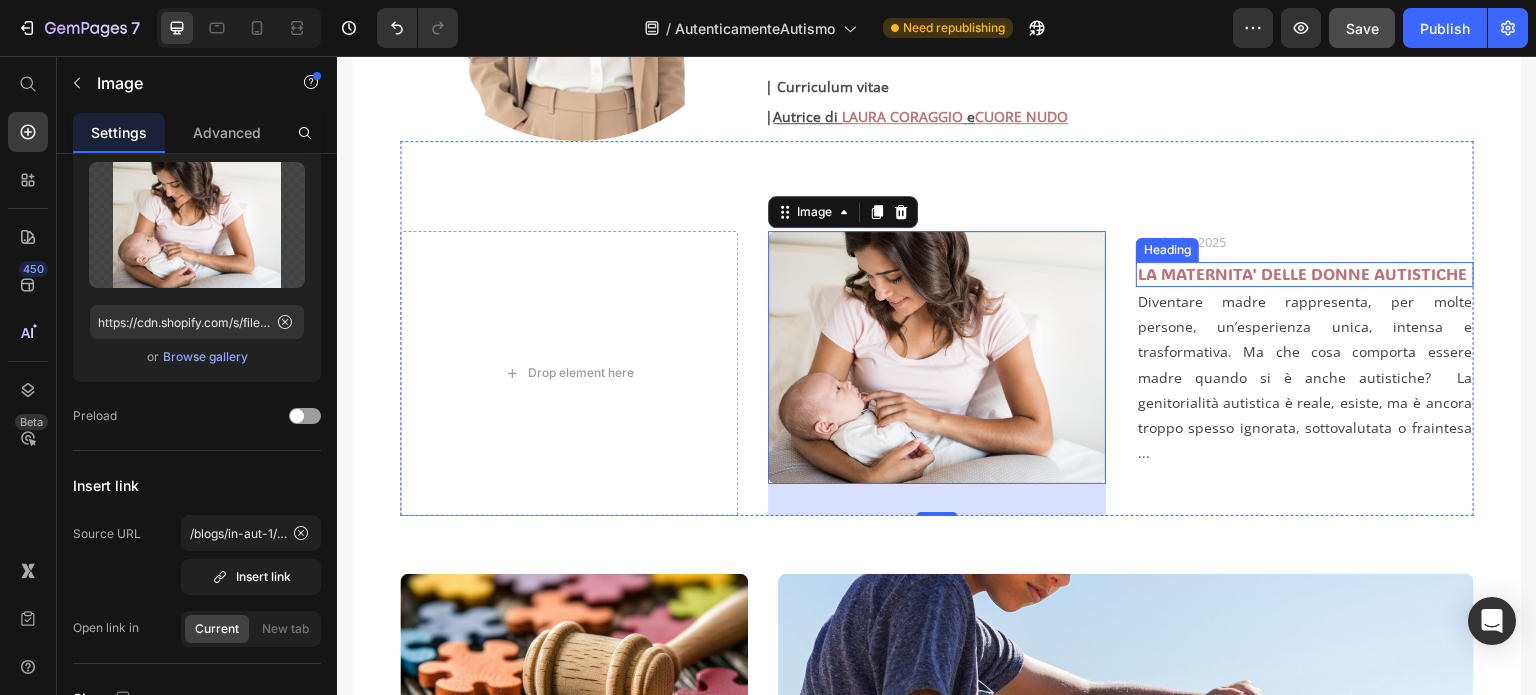 click on "LA MATERNITA' DELLE DONNE AUTISTICHE" at bounding box center [1305, 274] 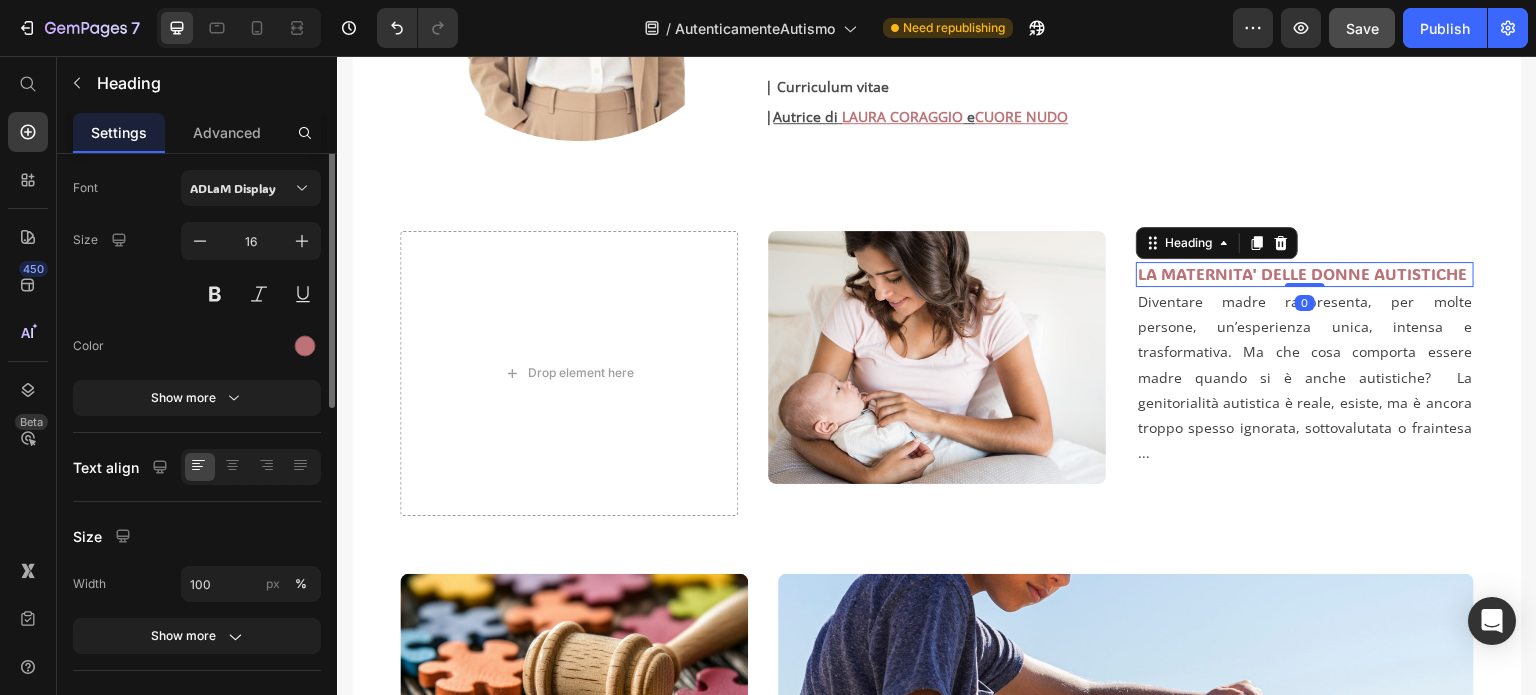 scroll, scrollTop: 0, scrollLeft: 0, axis: both 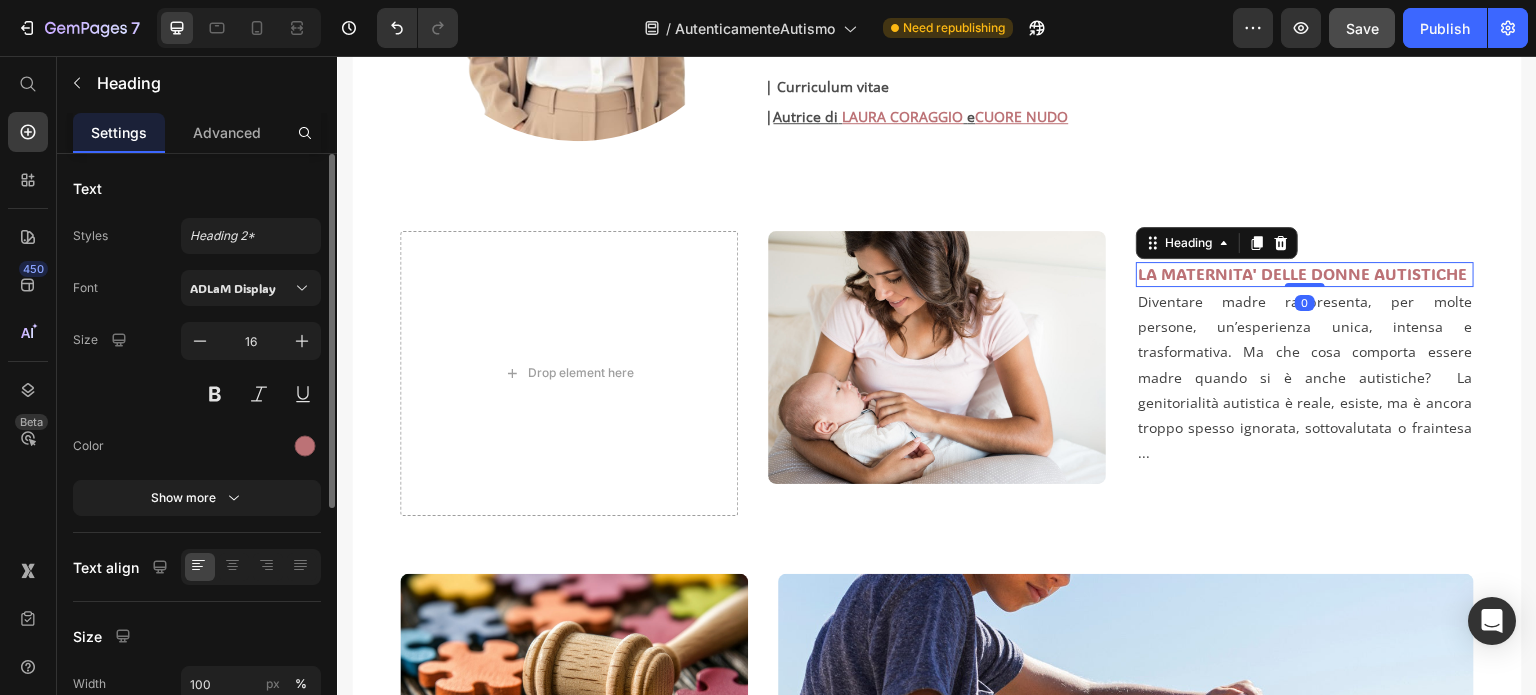 click on "LA MATERNITA' DELLE DONNE AUTISTICHE" at bounding box center (1305, 274) 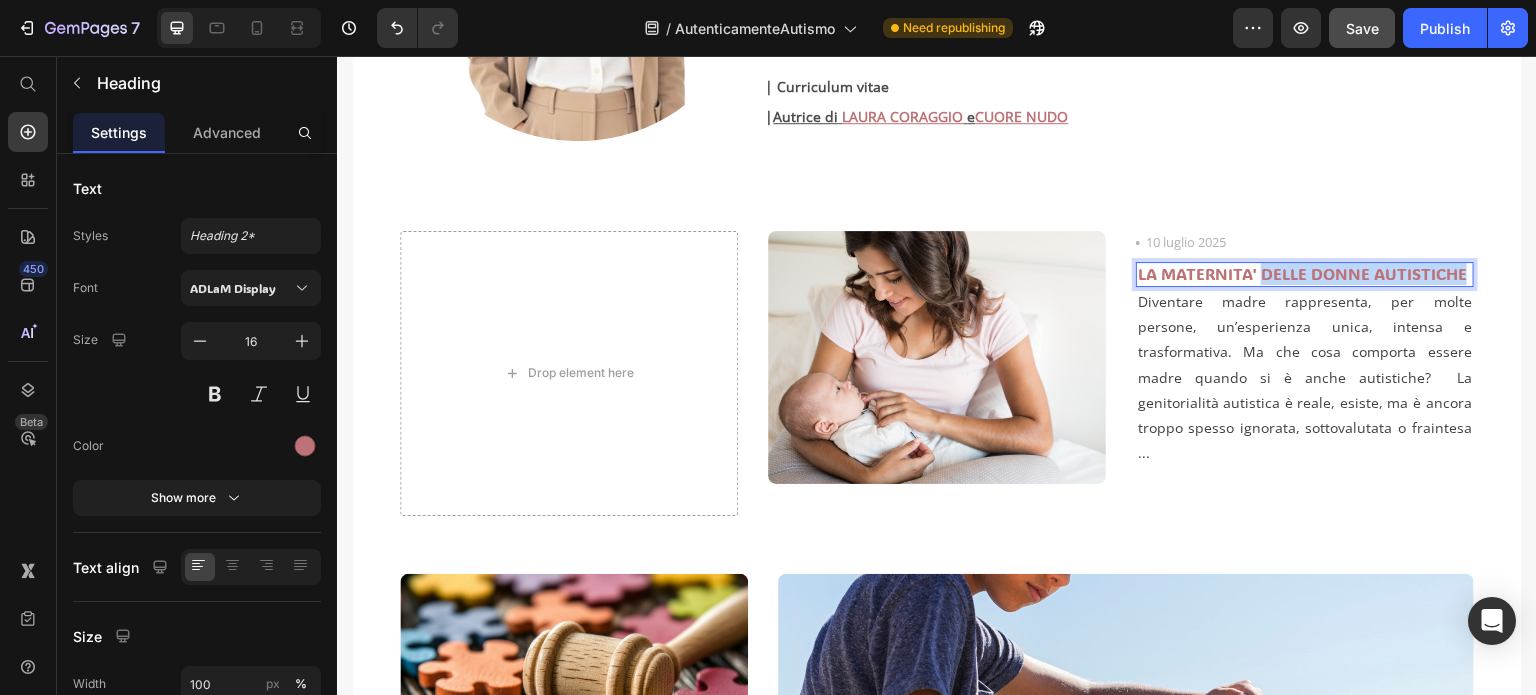 drag, startPoint x: 1255, startPoint y: 268, endPoint x: 1452, endPoint y: 271, distance: 197.02284 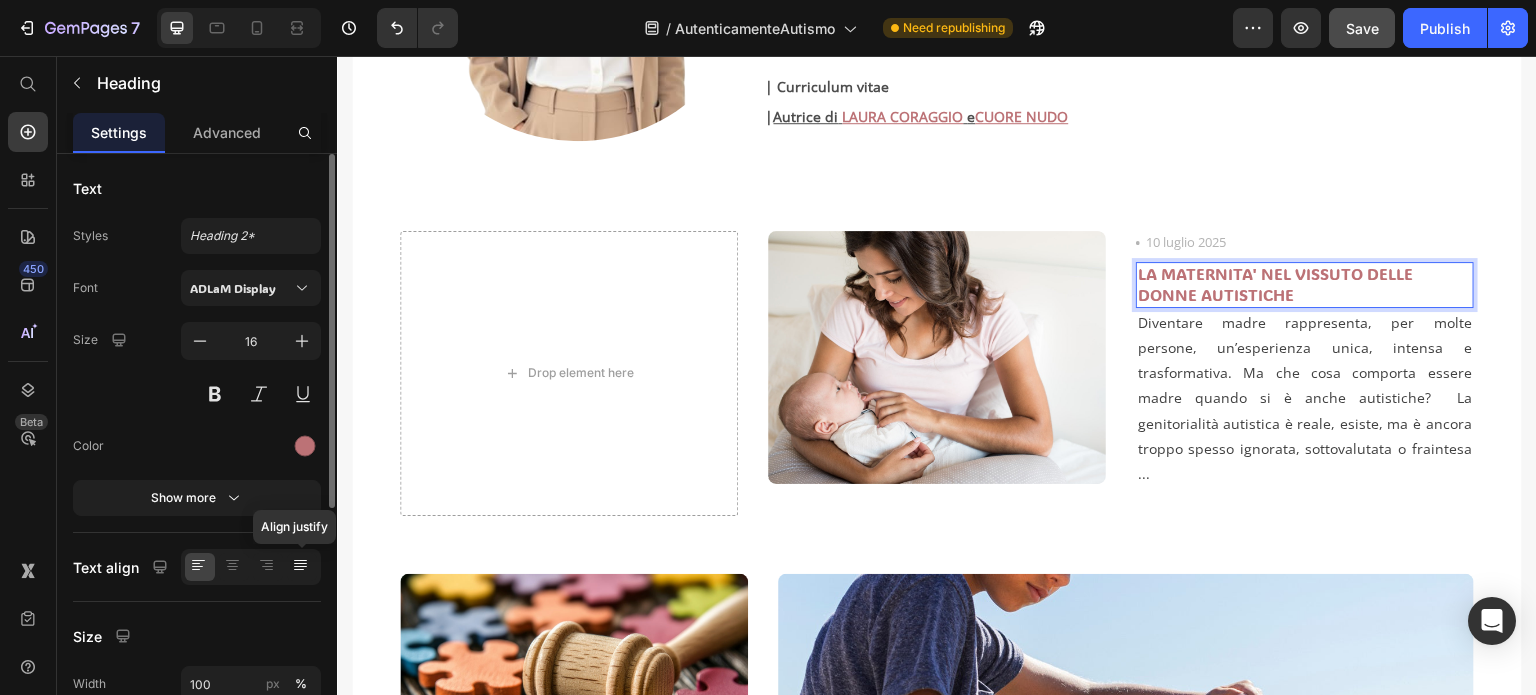 click 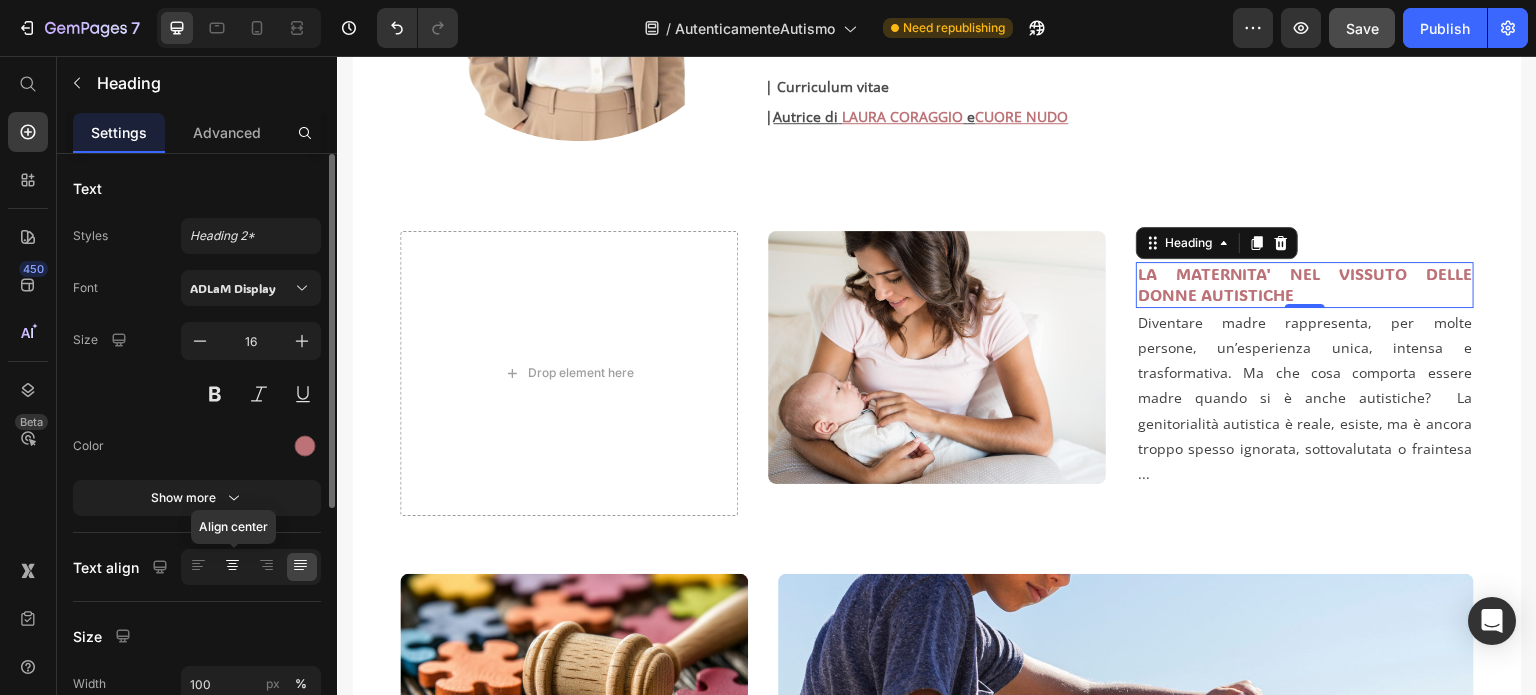 click 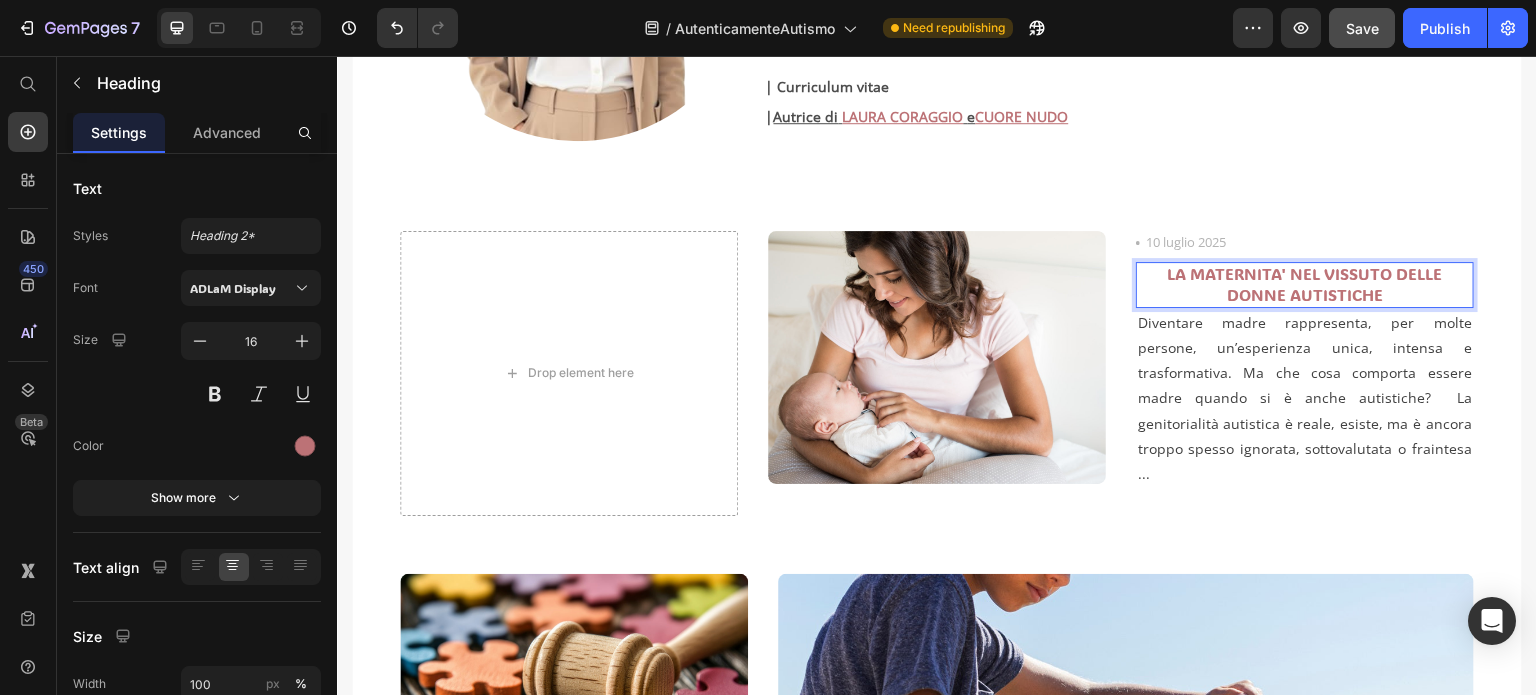 click on "LA MATERNITA' NEL VISSUTO DELLE DONNE AUTISTICHE" at bounding box center [1305, 285] 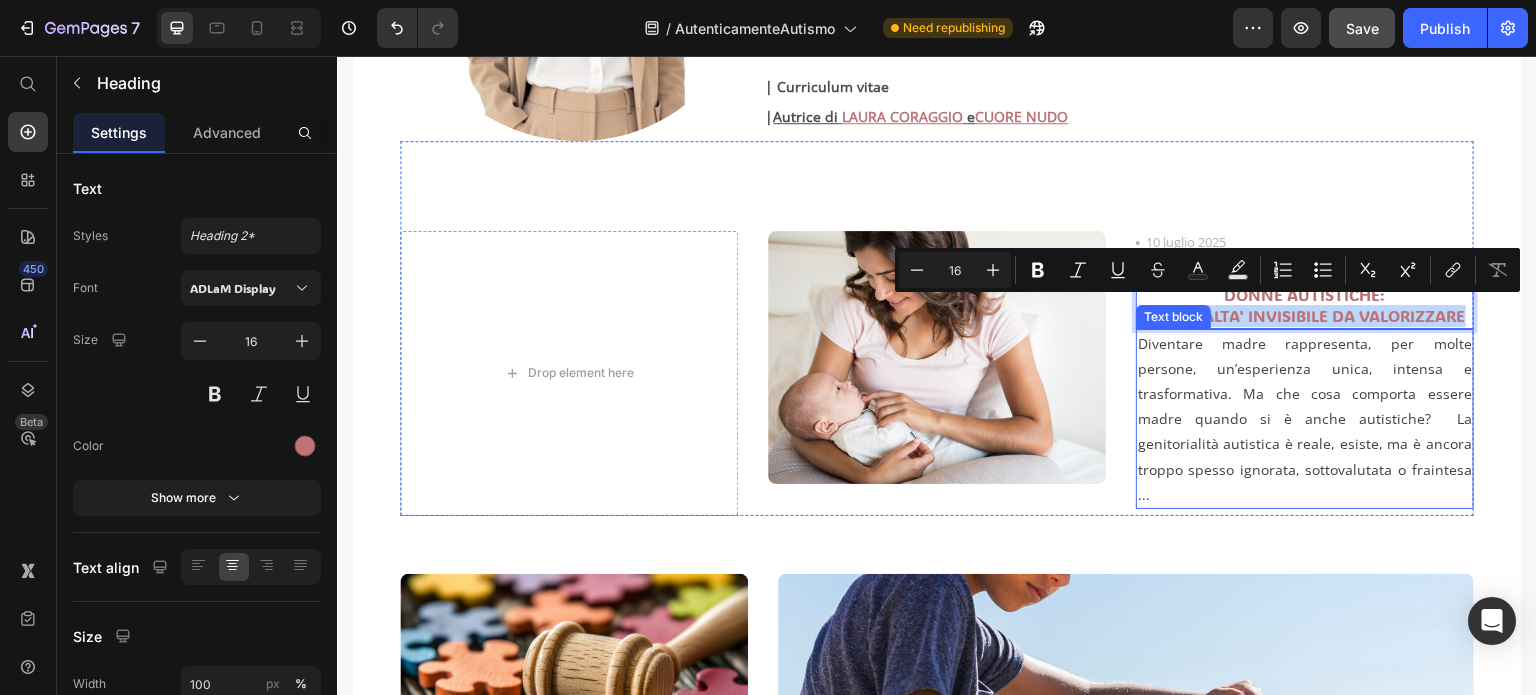drag, startPoint x: 1452, startPoint y: 311, endPoint x: 1144, endPoint y: 324, distance: 308.27423 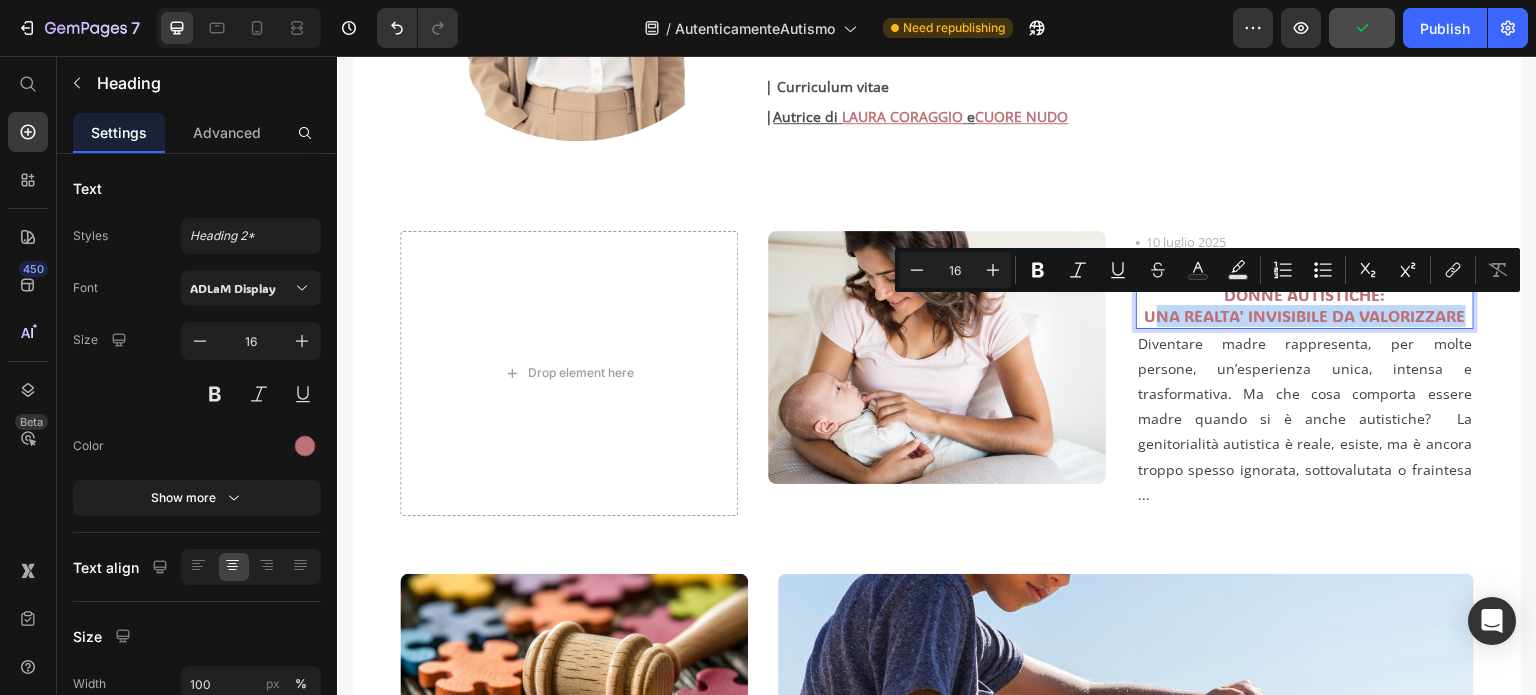 click on "LA MATERNITA' NEL VISSUTO DELLE DONNE AUTISTICHE: UNA REALTA' INVISIBILE DA VALORIZZARE" at bounding box center [1305, 295] 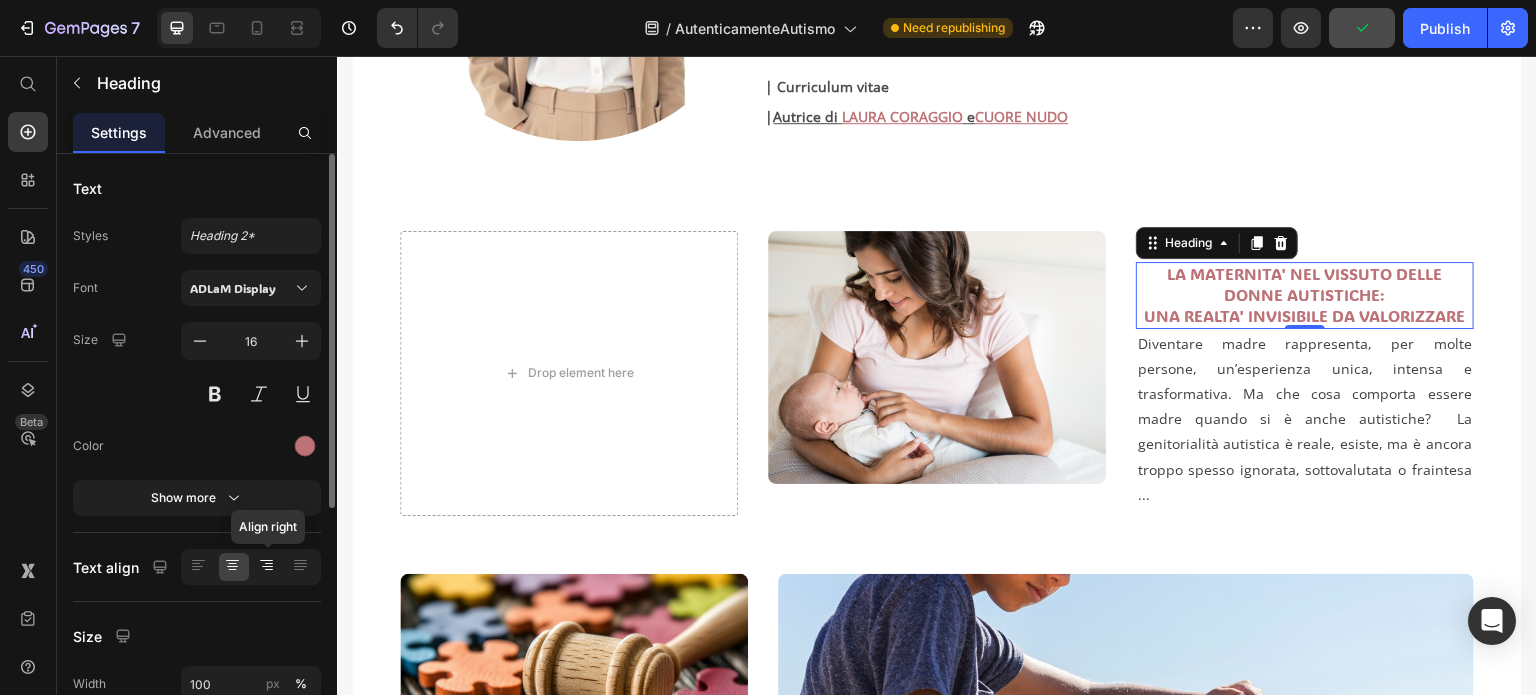 click 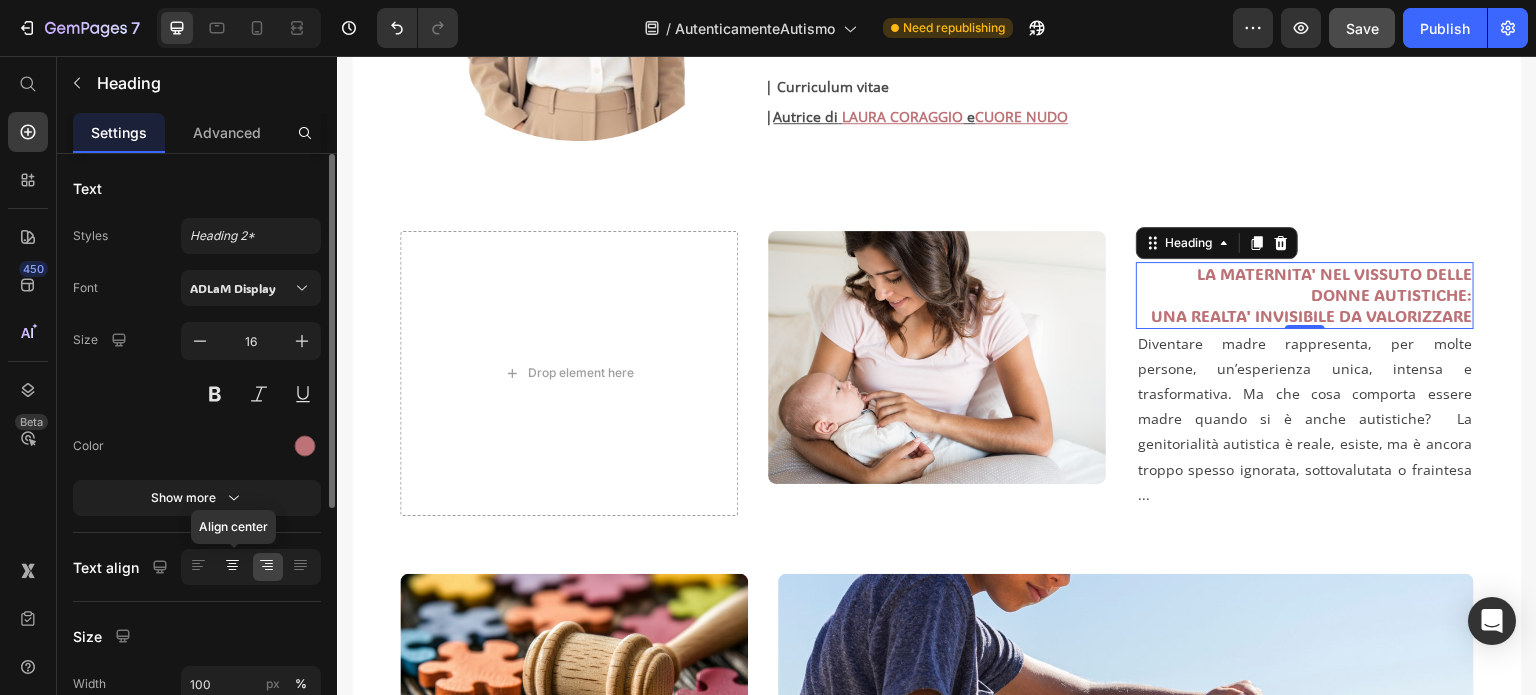 click 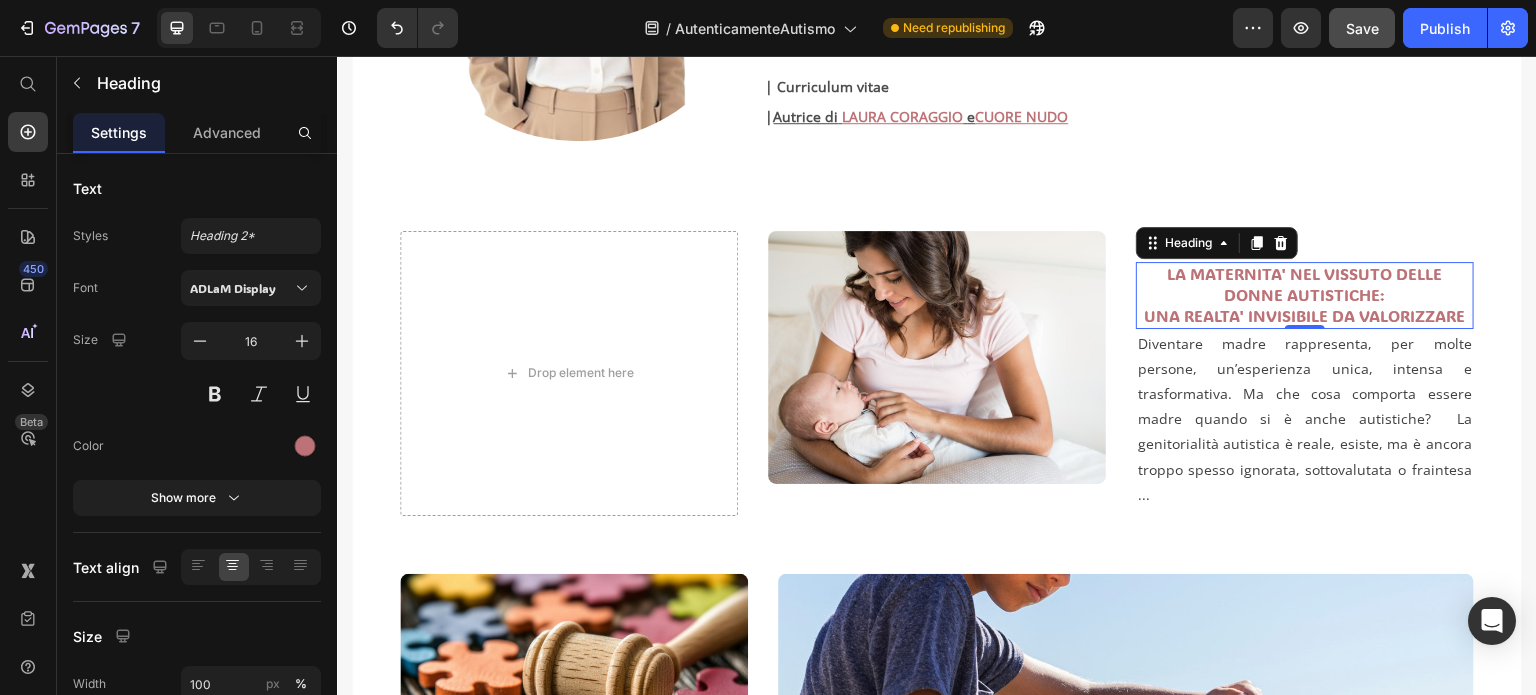 click on "LA MATERNITA' NEL VISSUTO DELLE DONNE AUTISTICHE: UNA REALTA' INVISIBILE DA VALORIZZARE" at bounding box center [1305, 295] 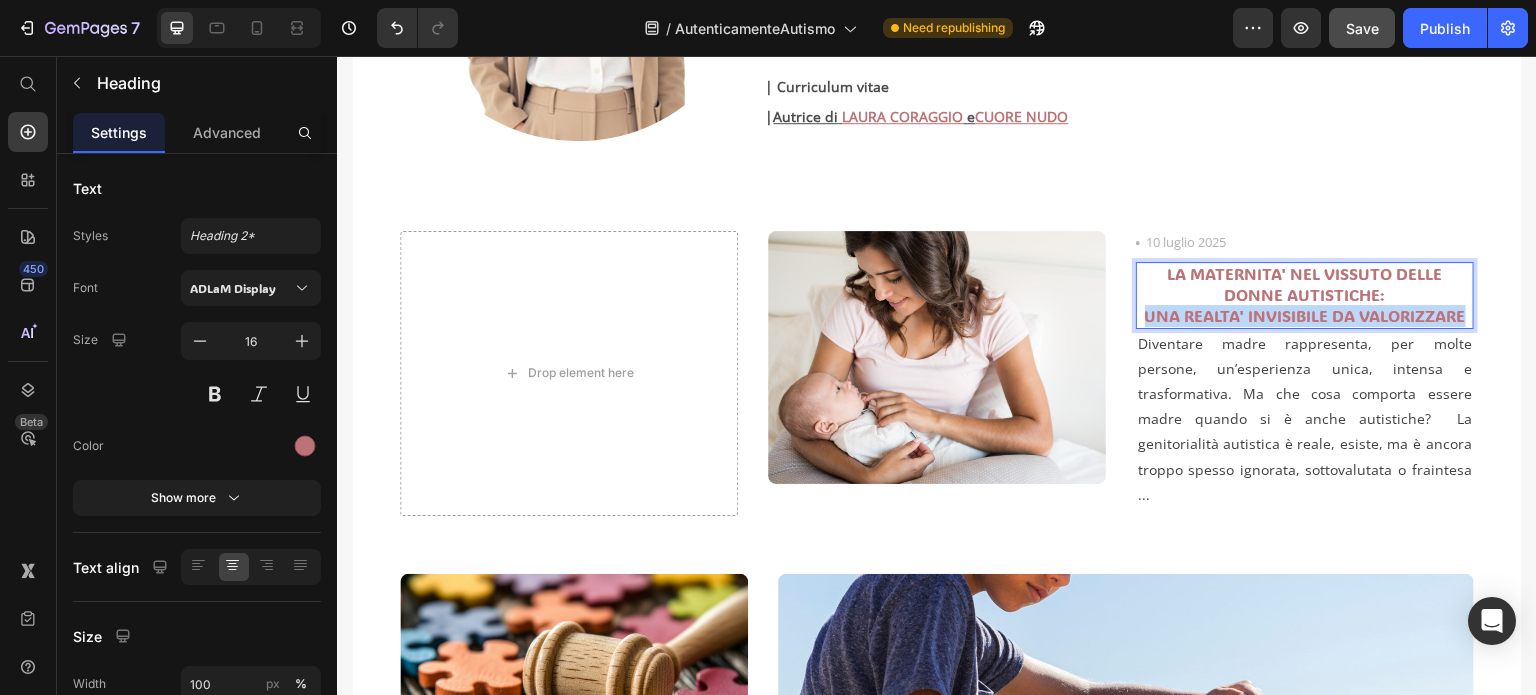 drag, startPoint x: 1133, startPoint y: 308, endPoint x: 1453, endPoint y: 304, distance: 320.025 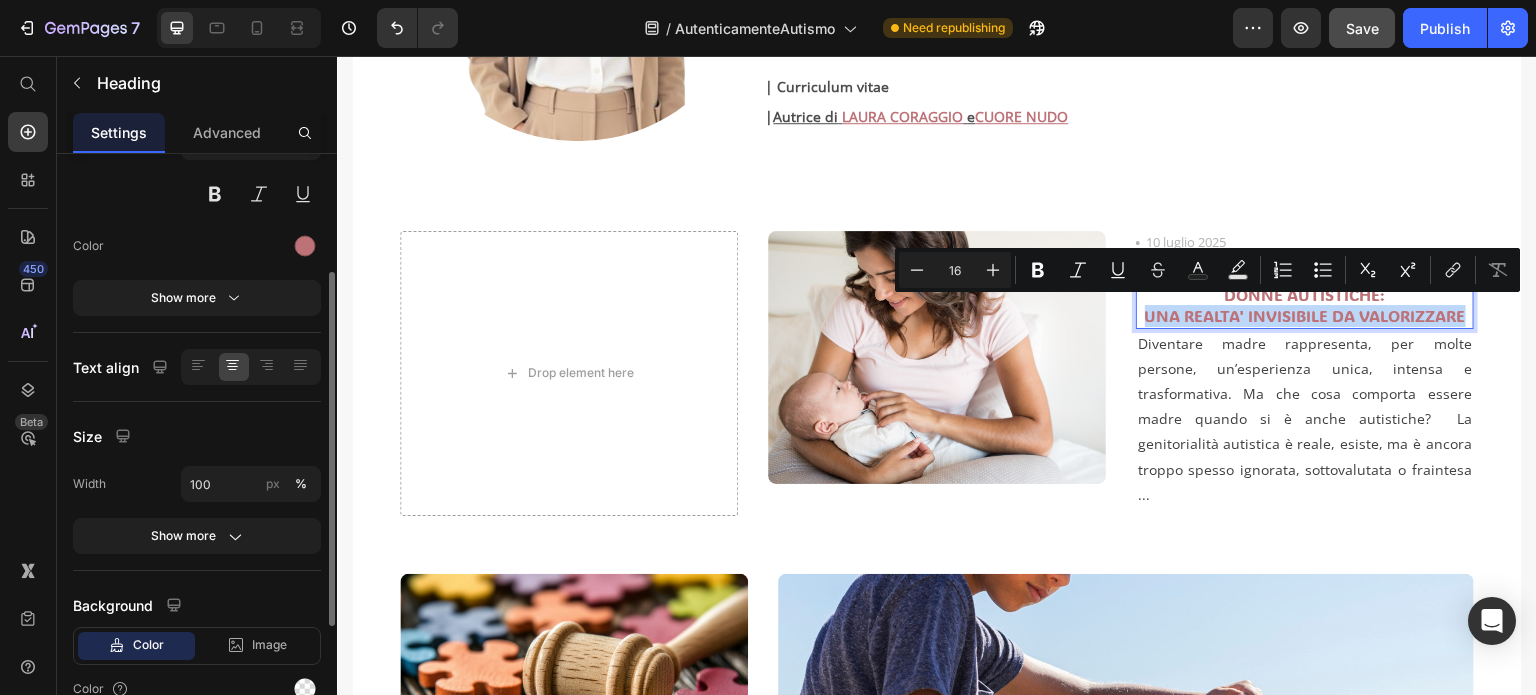 scroll, scrollTop: 300, scrollLeft: 0, axis: vertical 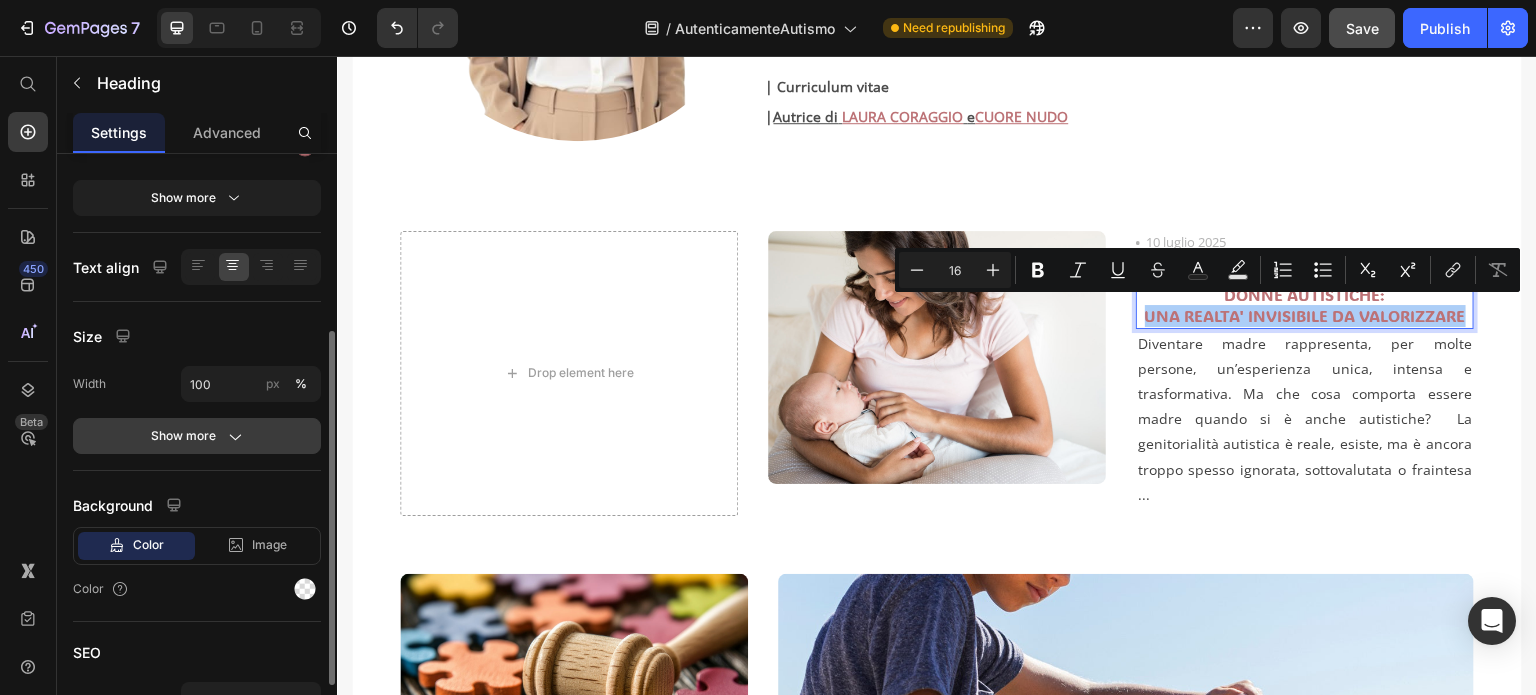 click on "Show more" 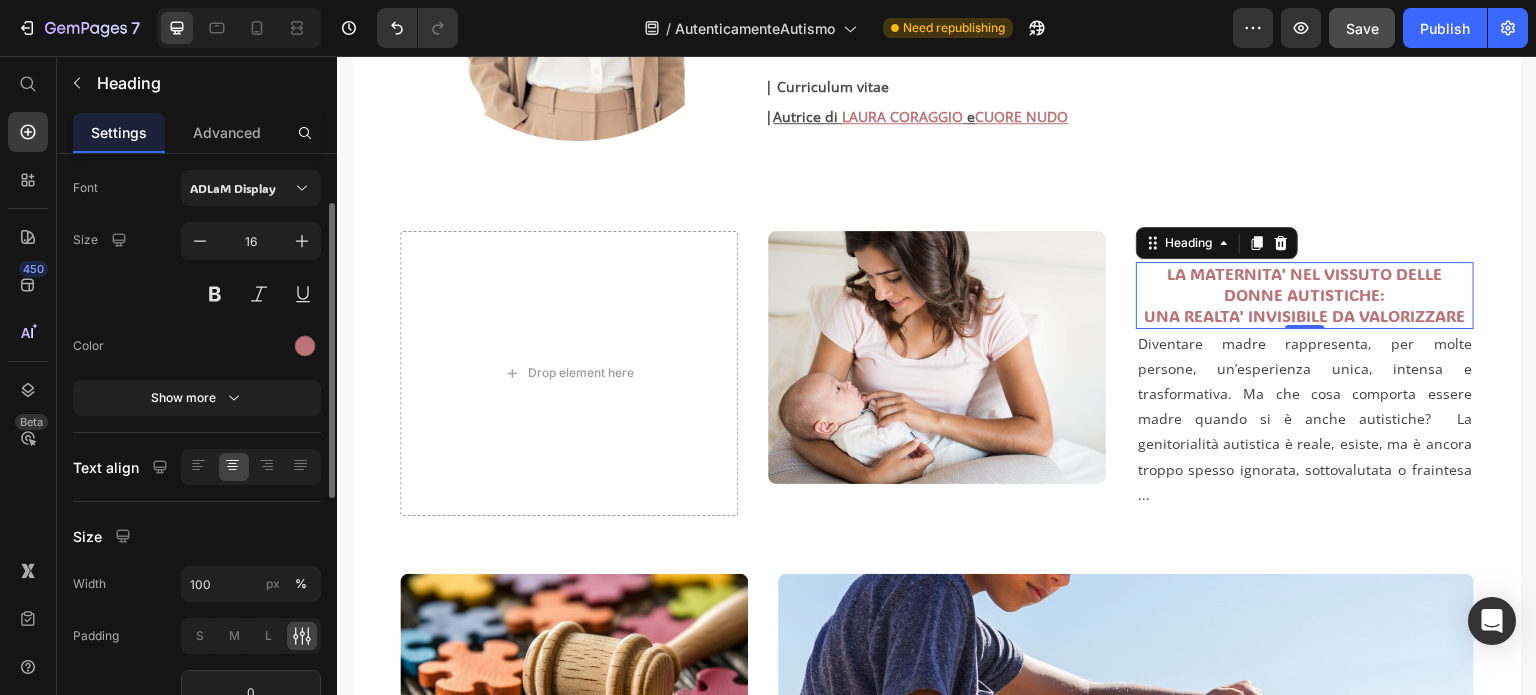 scroll, scrollTop: 0, scrollLeft: 0, axis: both 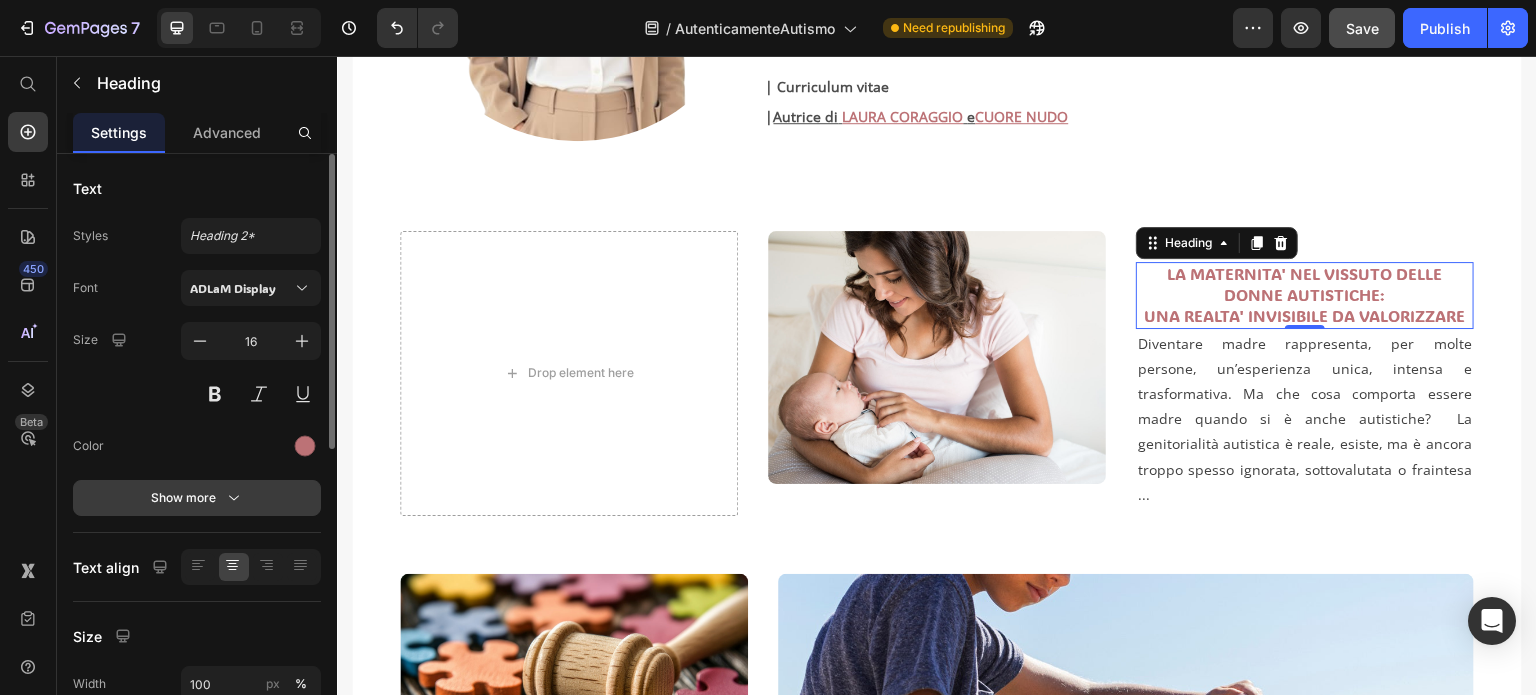click on "Show more" at bounding box center (197, 498) 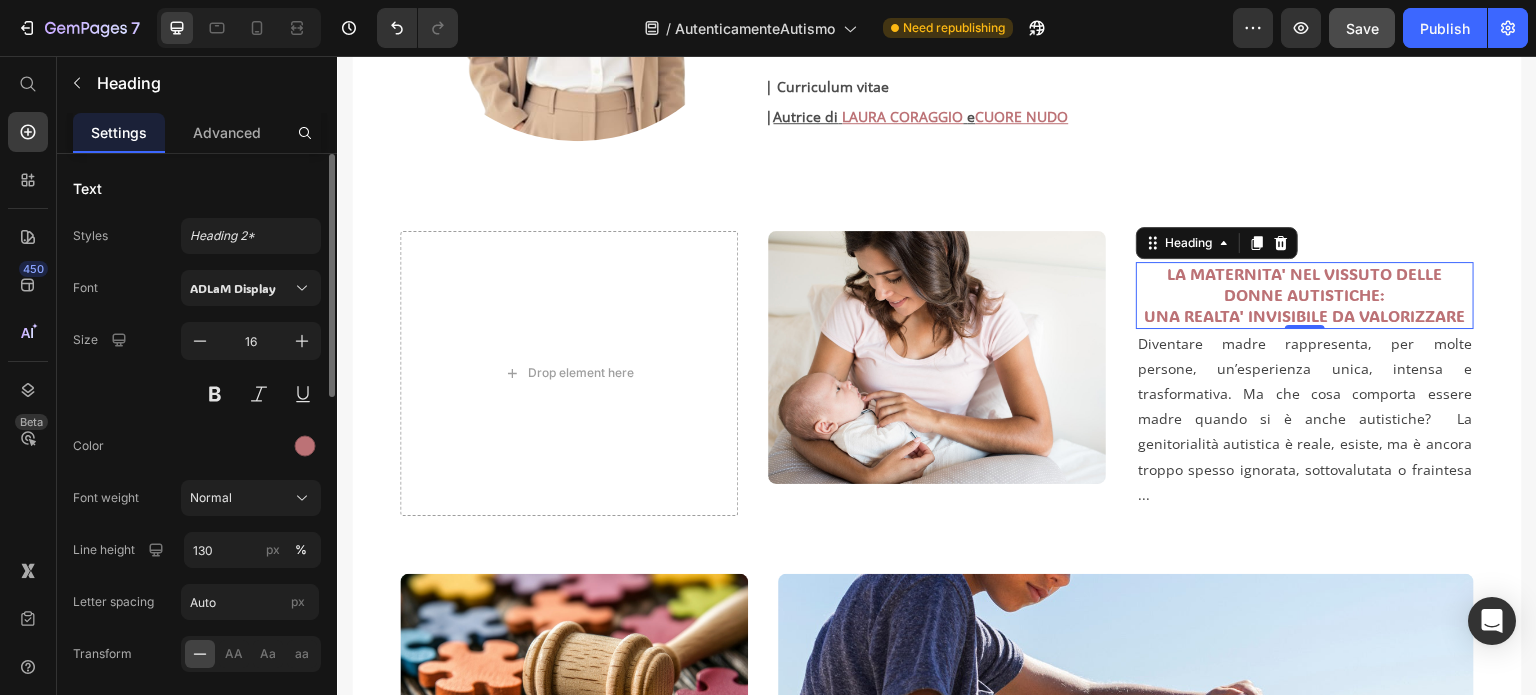 scroll, scrollTop: 100, scrollLeft: 0, axis: vertical 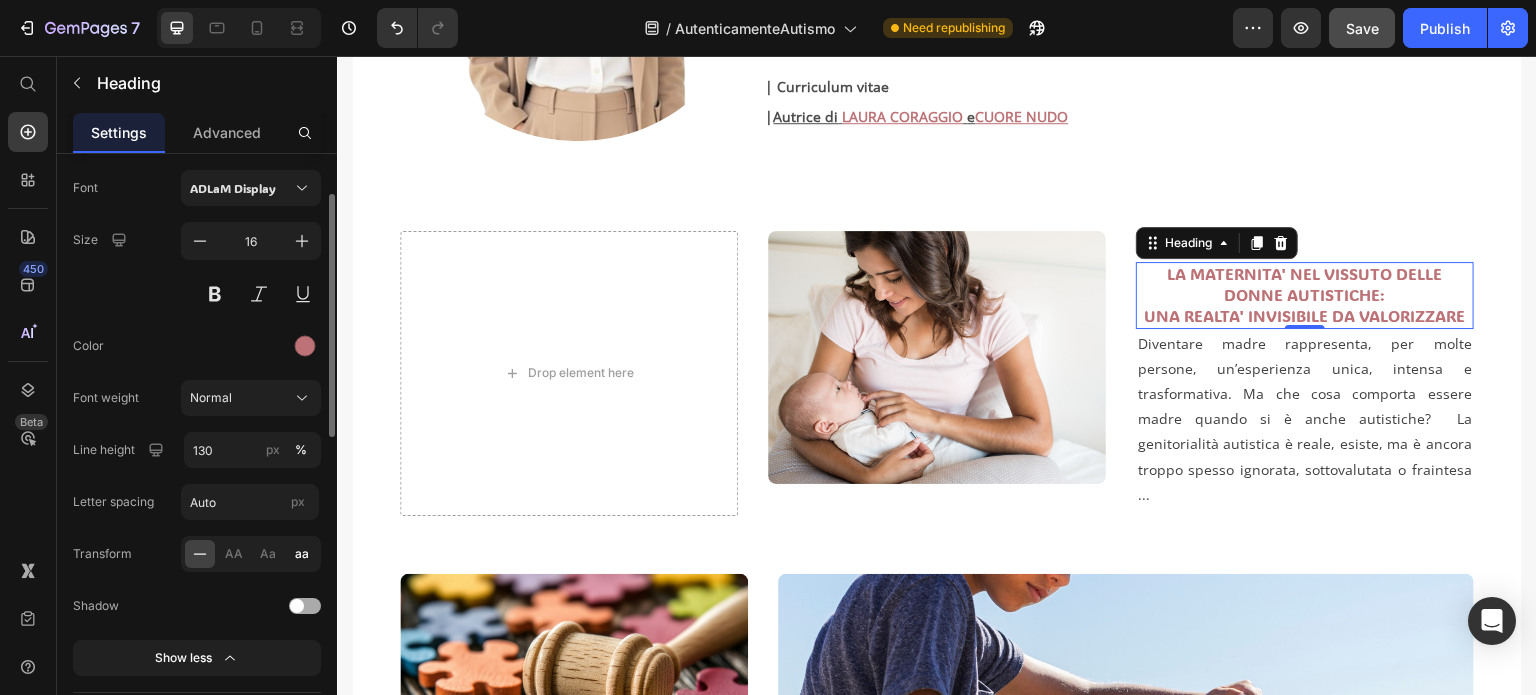 click on "aa" 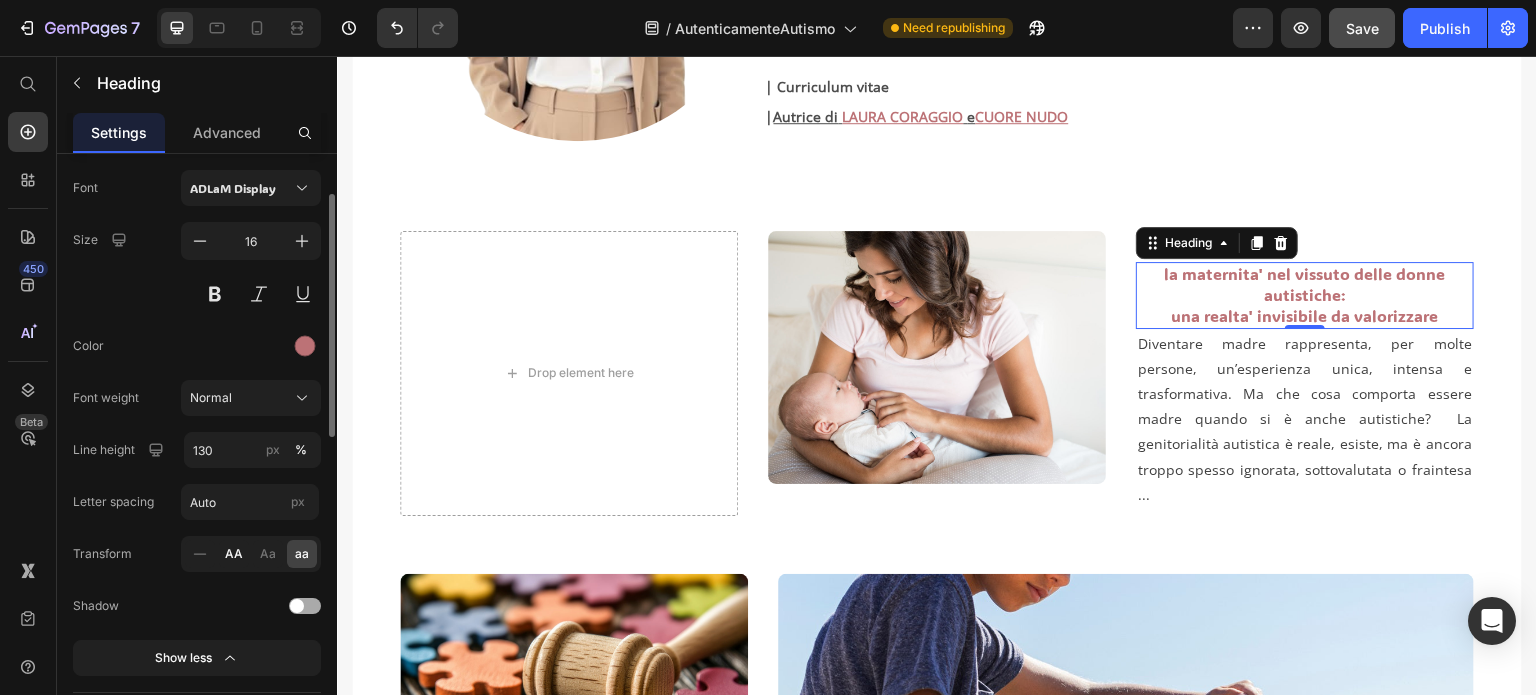 click on "AA" 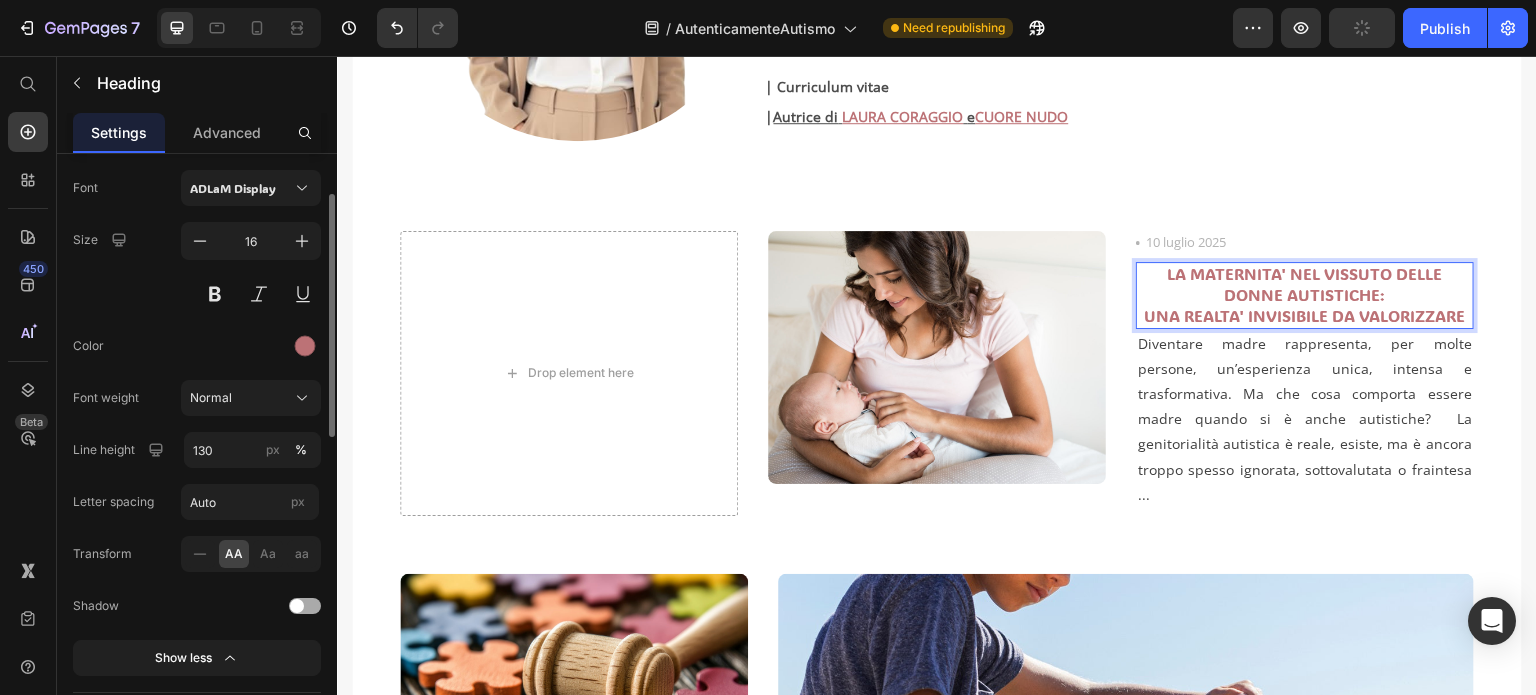 scroll, scrollTop: 200, scrollLeft: 0, axis: vertical 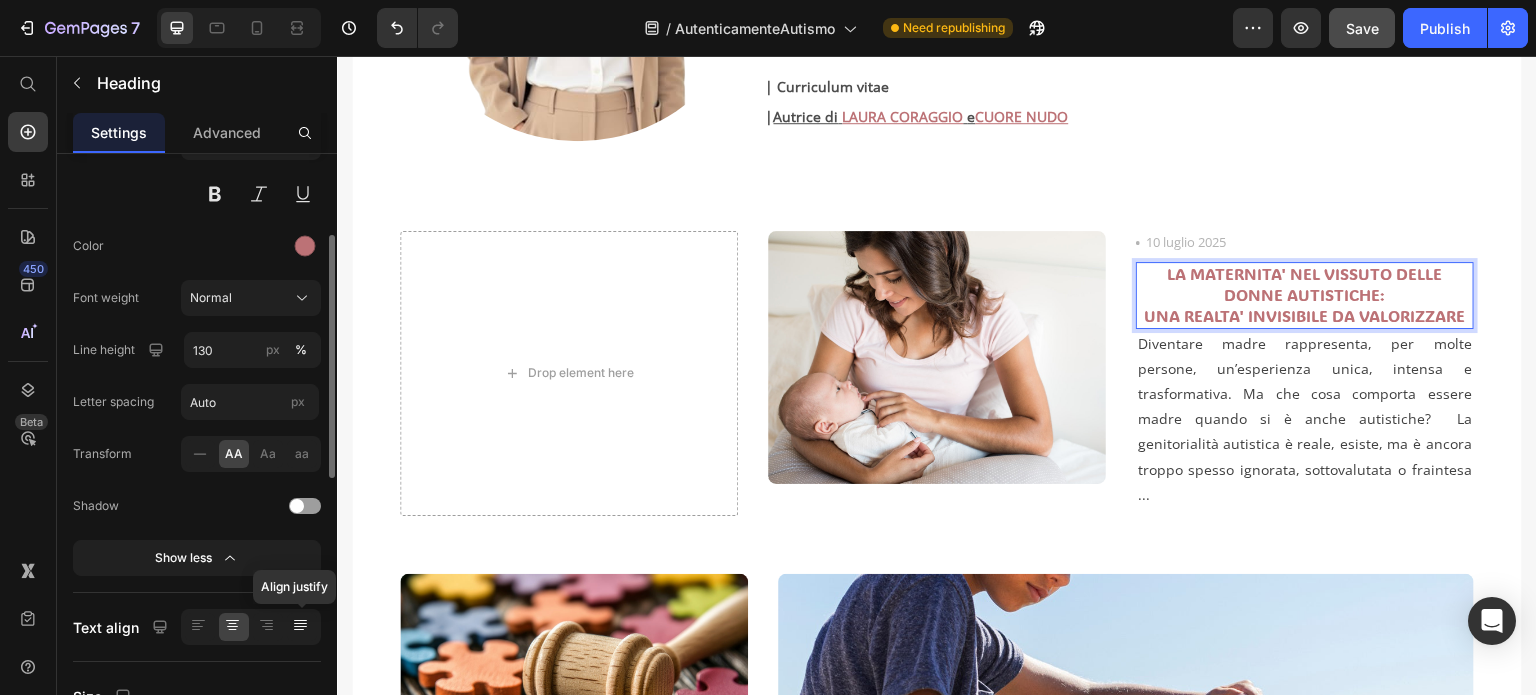 click 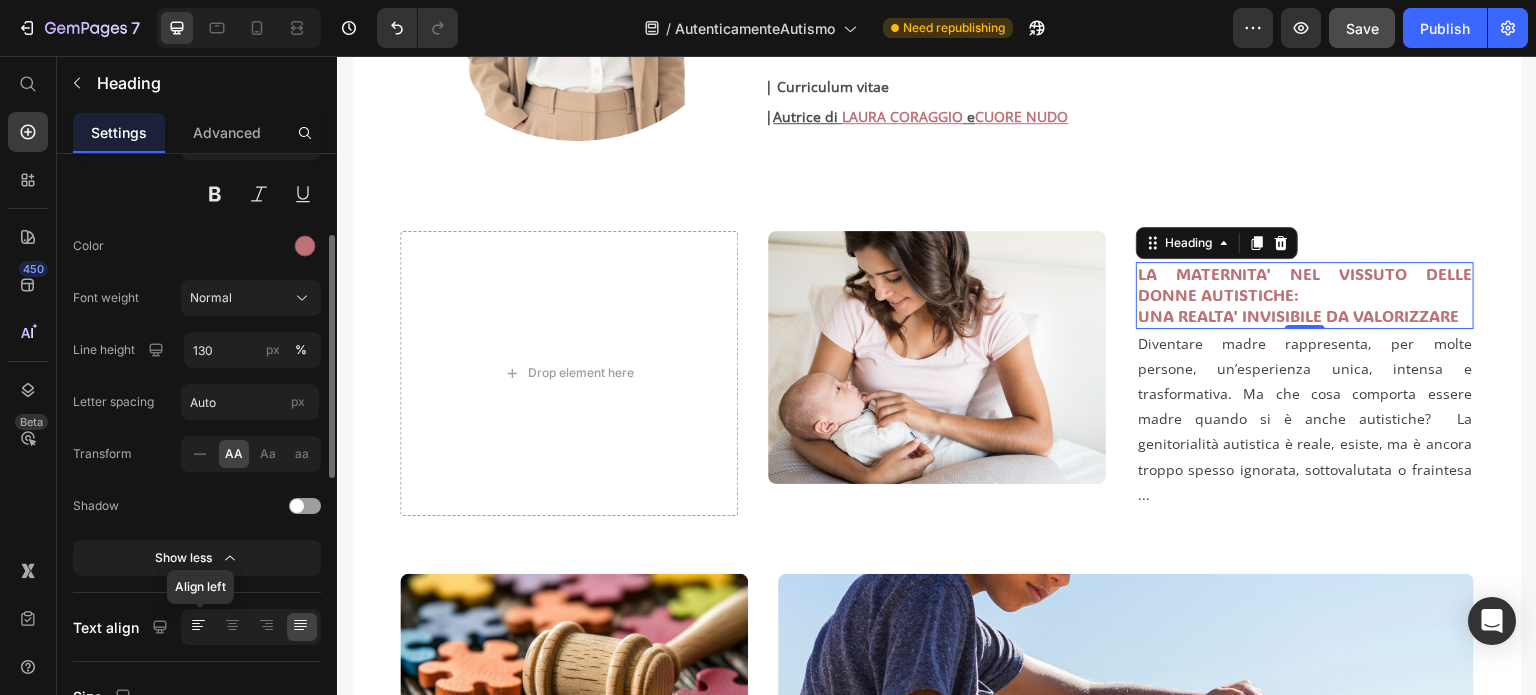 click 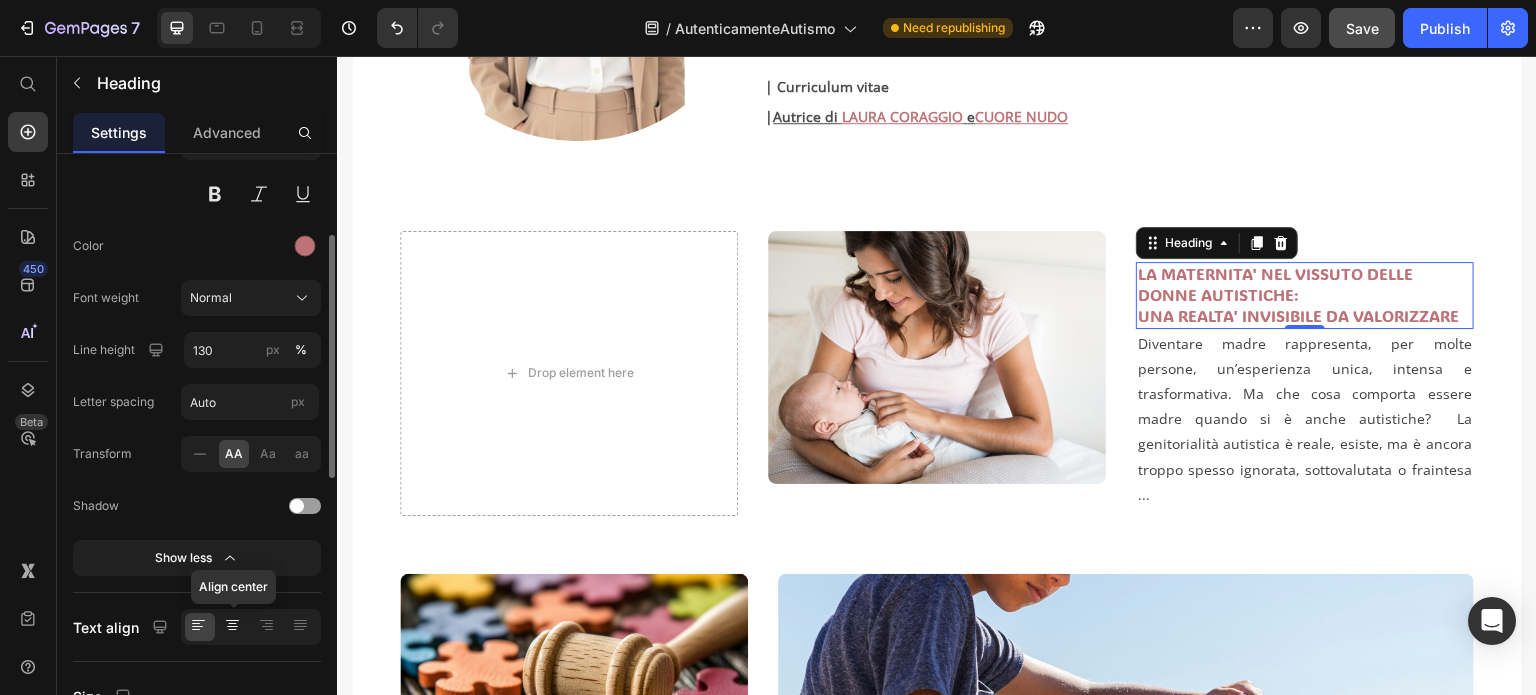 click 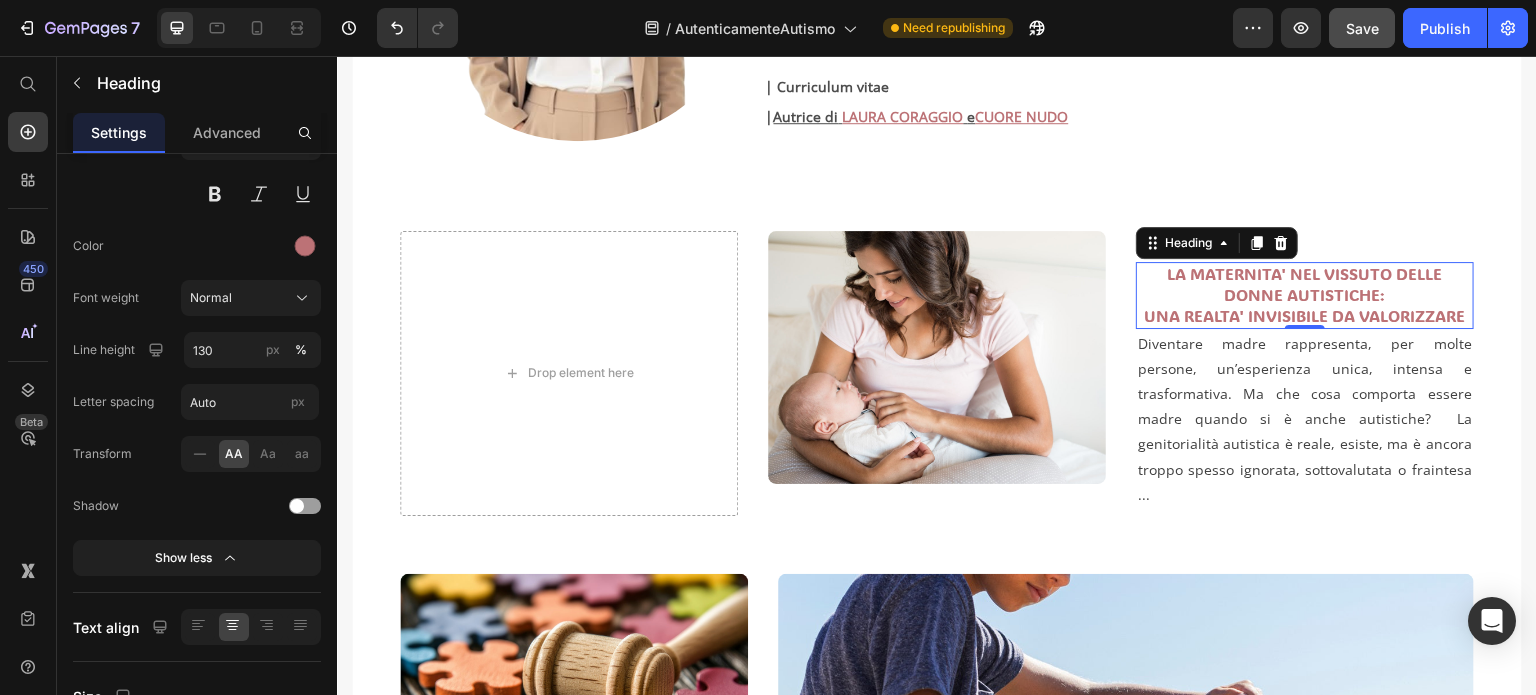 click on "LA MATERNITA' NEL VISSUTO DELLE DONNE AUTISTICHE: UNA REALTA' INVISIBILE DA VALORIZZARE" at bounding box center [1305, 295] 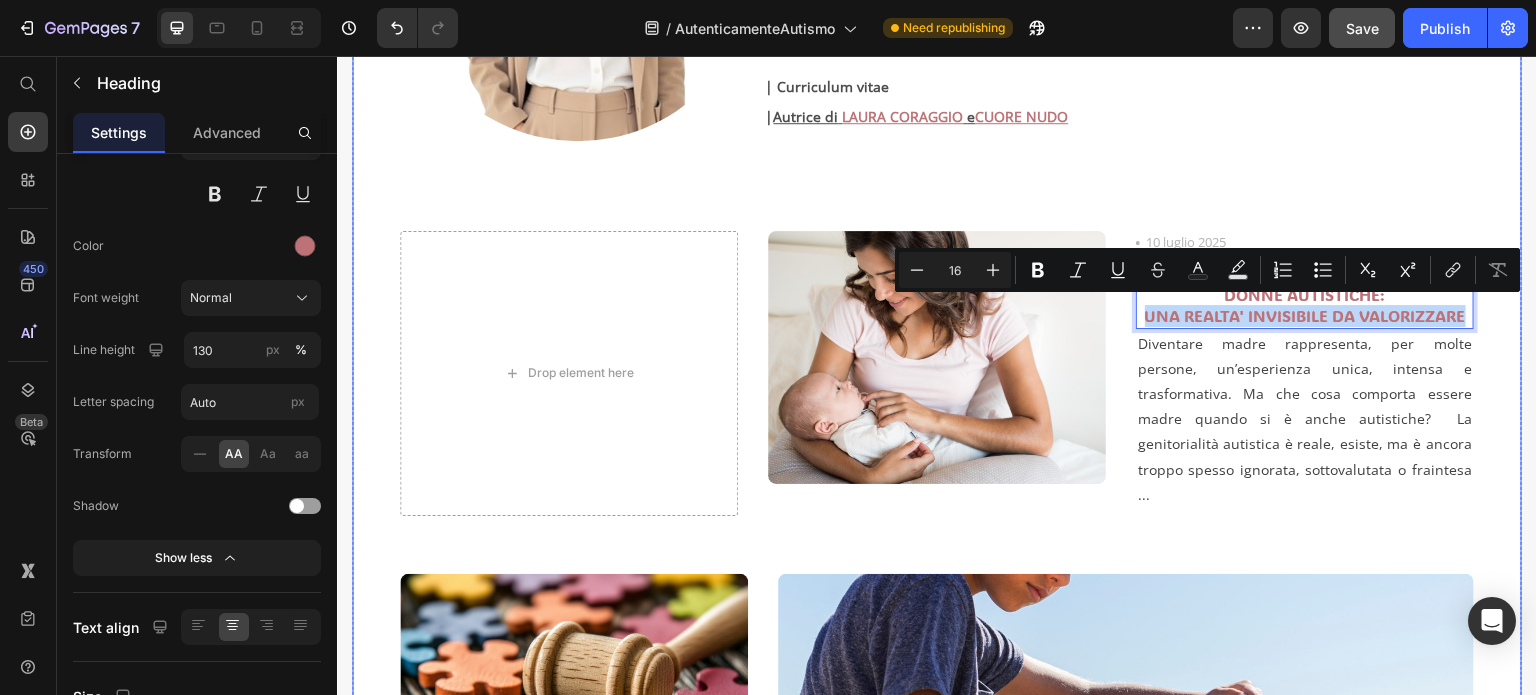 drag, startPoint x: 1133, startPoint y: 316, endPoint x: 1459, endPoint y: 309, distance: 326.07513 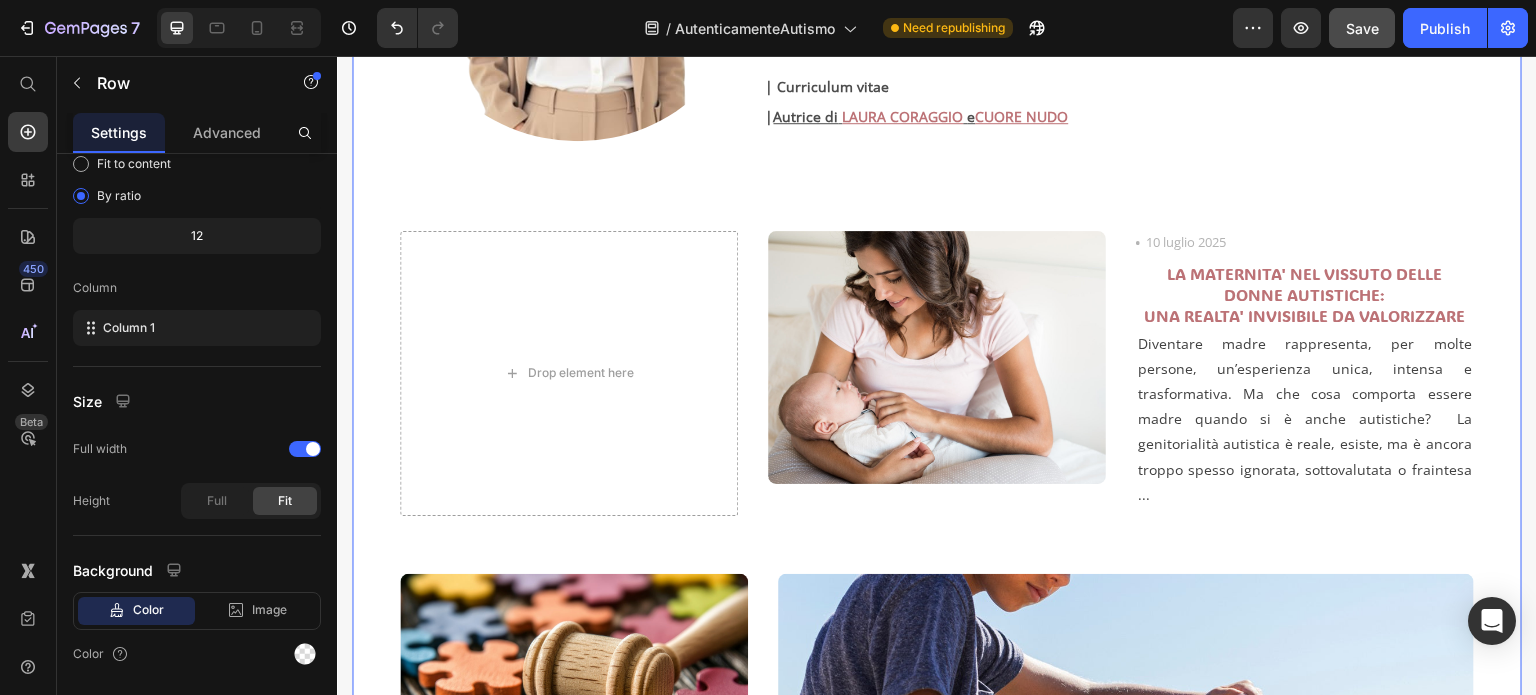 scroll, scrollTop: 0, scrollLeft: 0, axis: both 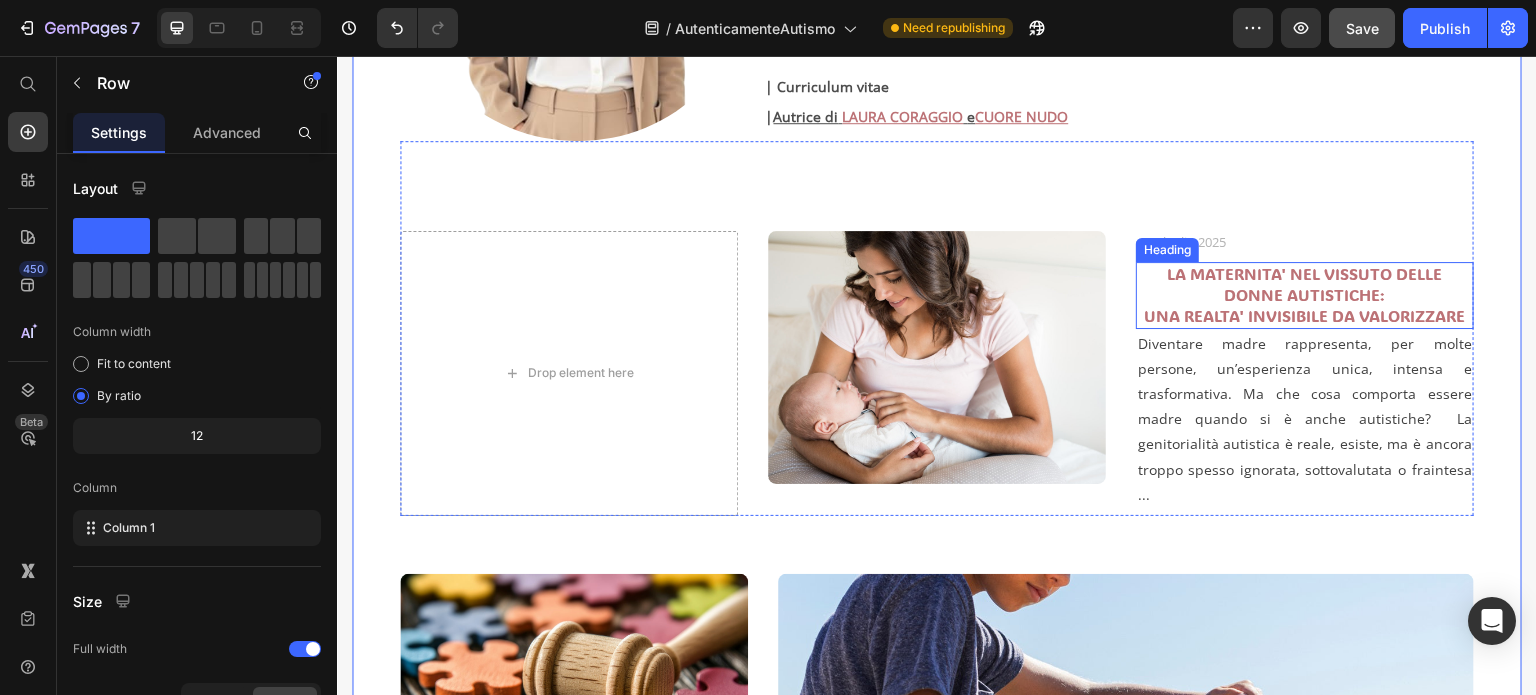 click on "LA MATERNITA' NEL VISSUTO DELLE DONNE AUTISTICHE: UNA REALTA' INVISIBILE DA VALORIZZARE" at bounding box center (1305, 295) 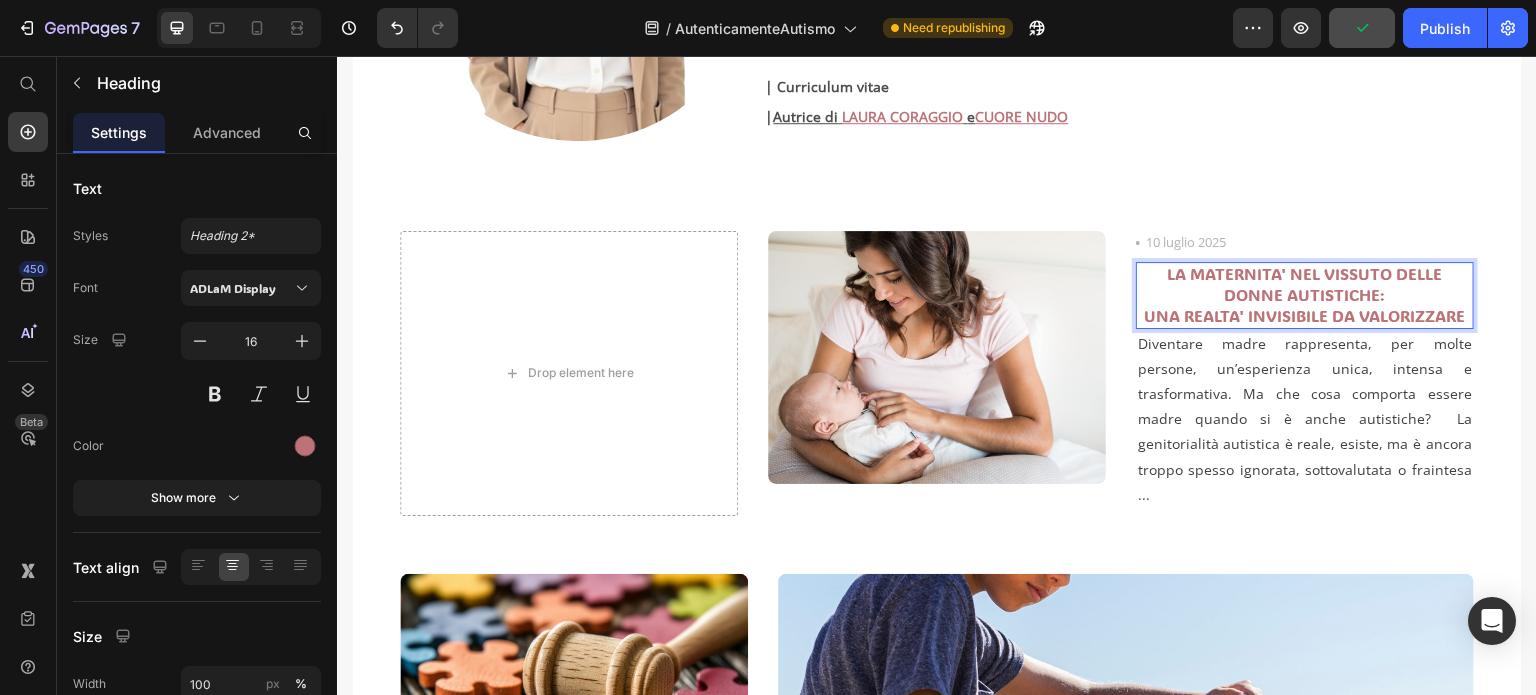click on "LA MATERNITA' NEL VISSUTO DELLE DONNE AUTISTICHE: UNA REALTA' INVISIBILE DA VALORIZZARE" at bounding box center [1305, 295] 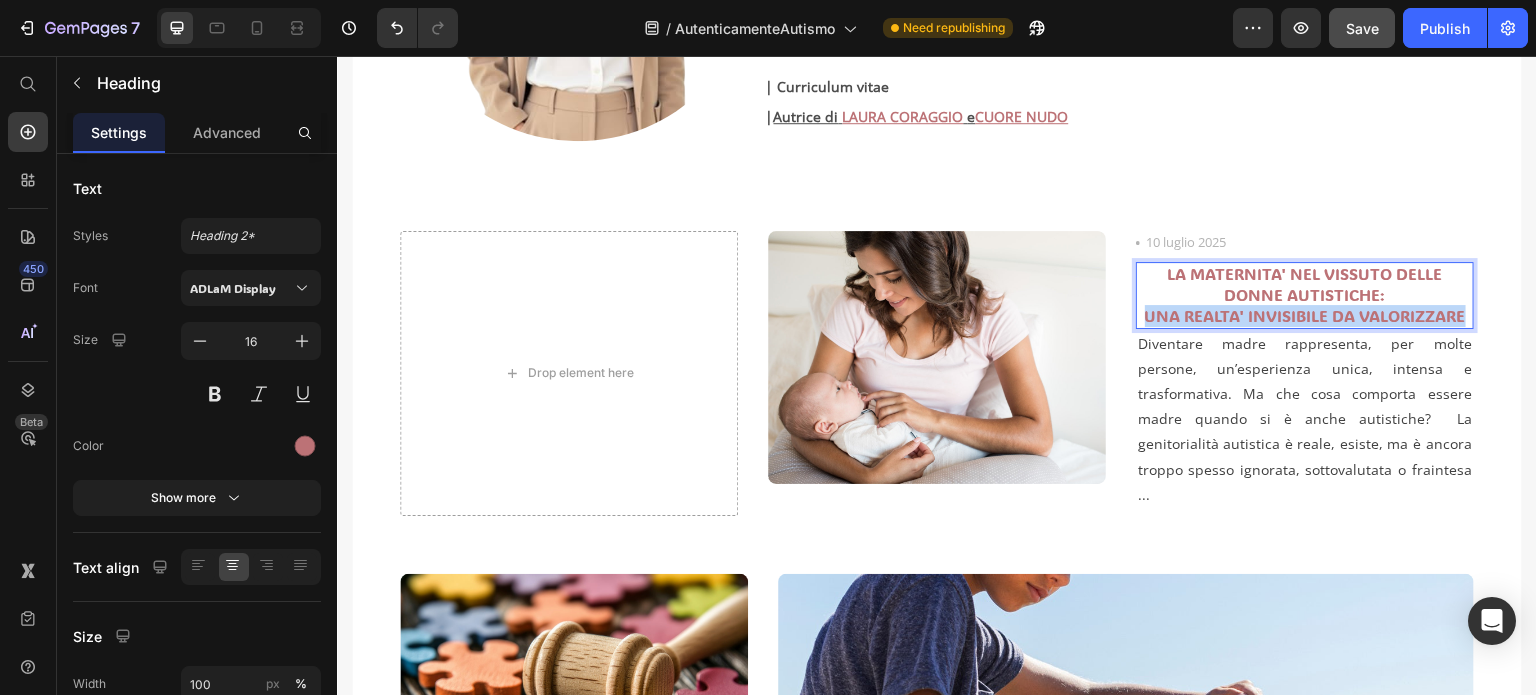 drag, startPoint x: 1138, startPoint y: 312, endPoint x: 1450, endPoint y: 308, distance: 312.02563 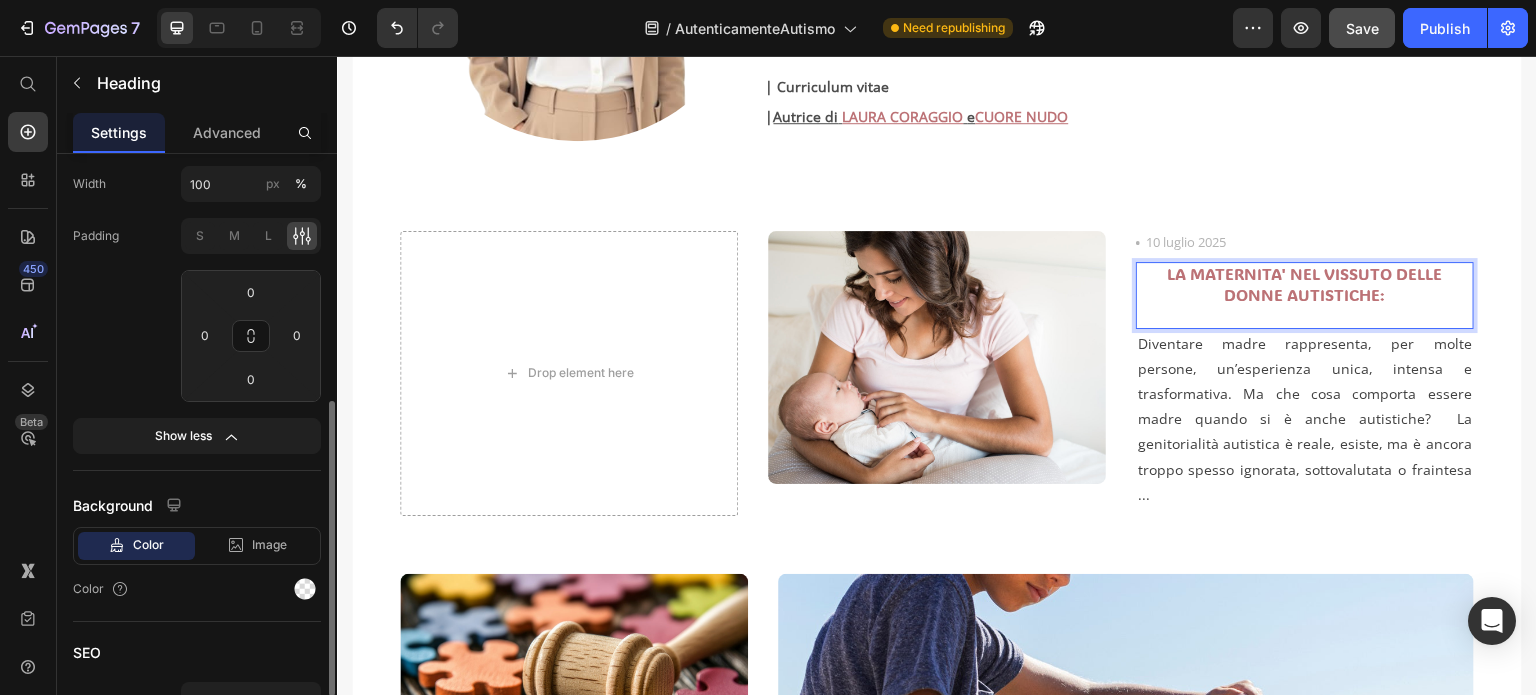 scroll, scrollTop: 100, scrollLeft: 0, axis: vertical 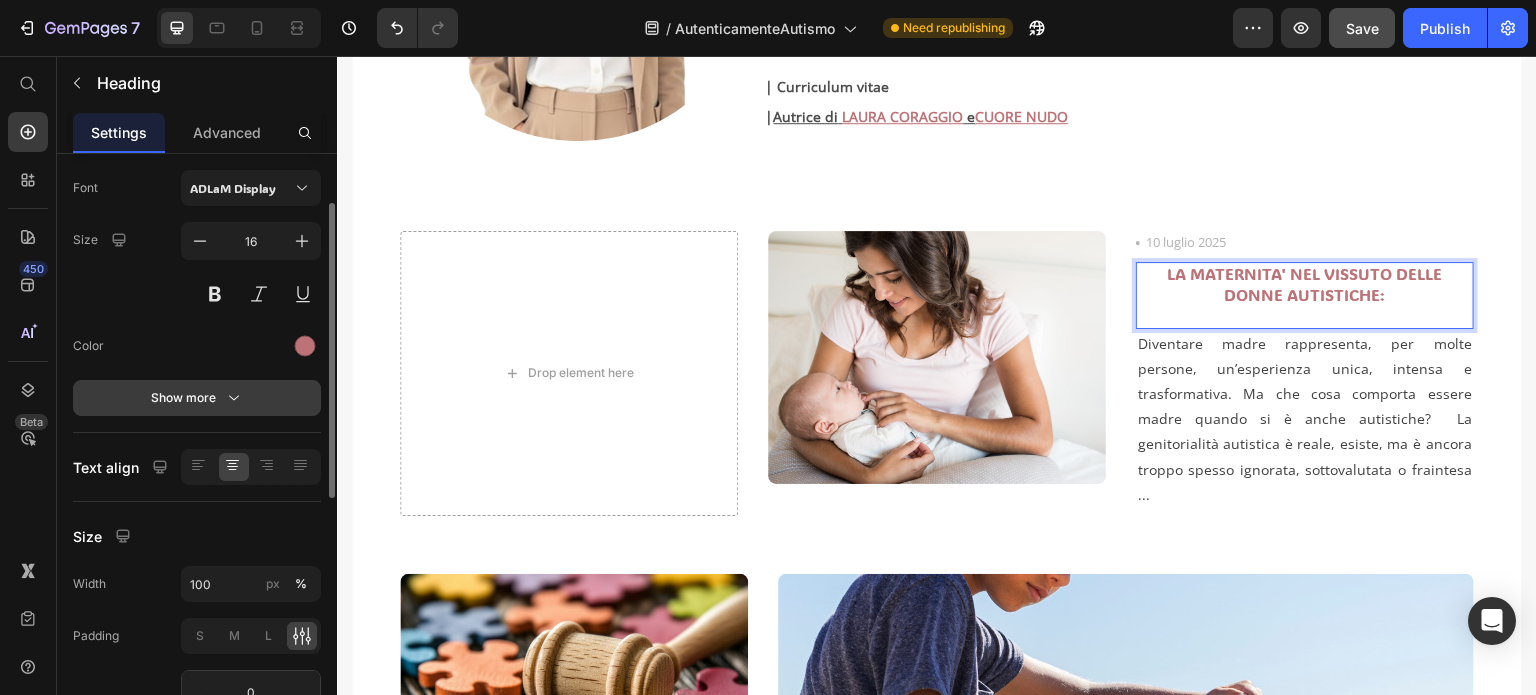 click on "Show more" at bounding box center (197, 398) 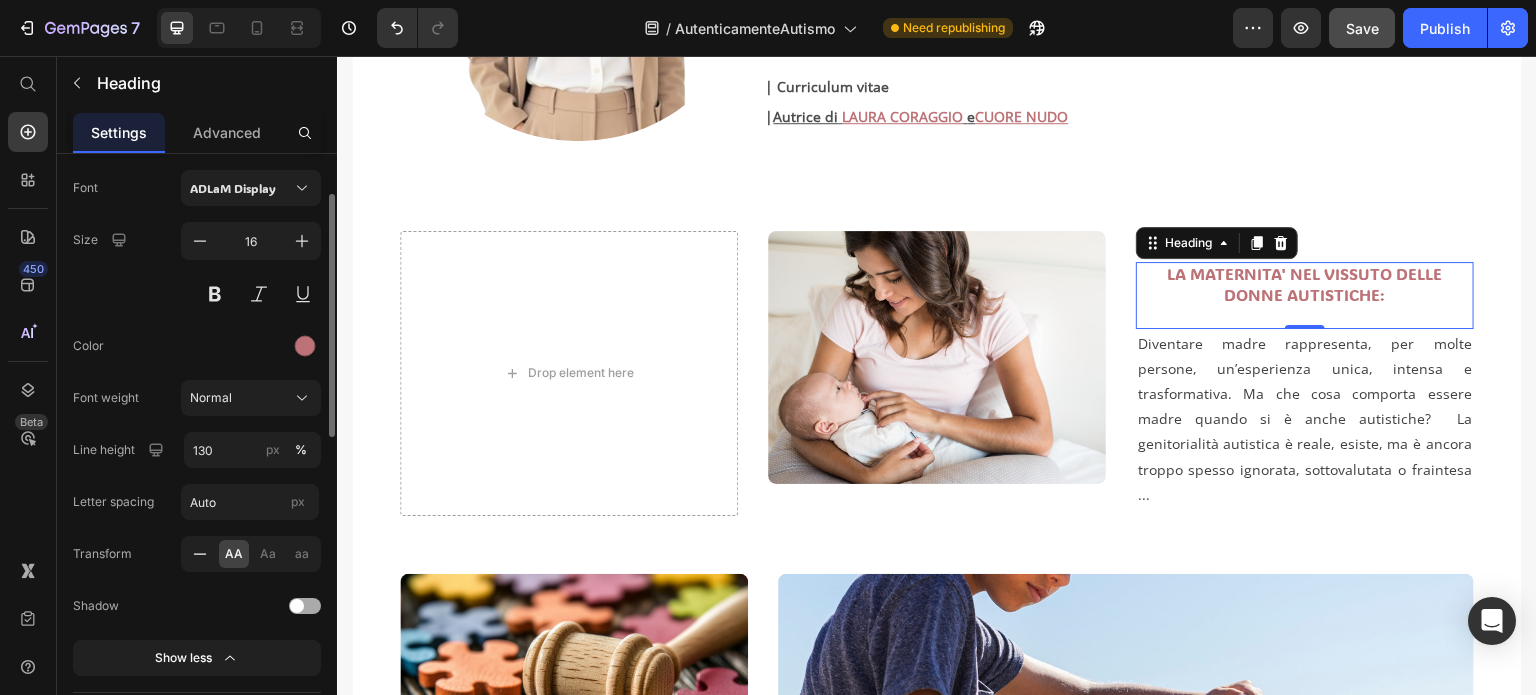 click 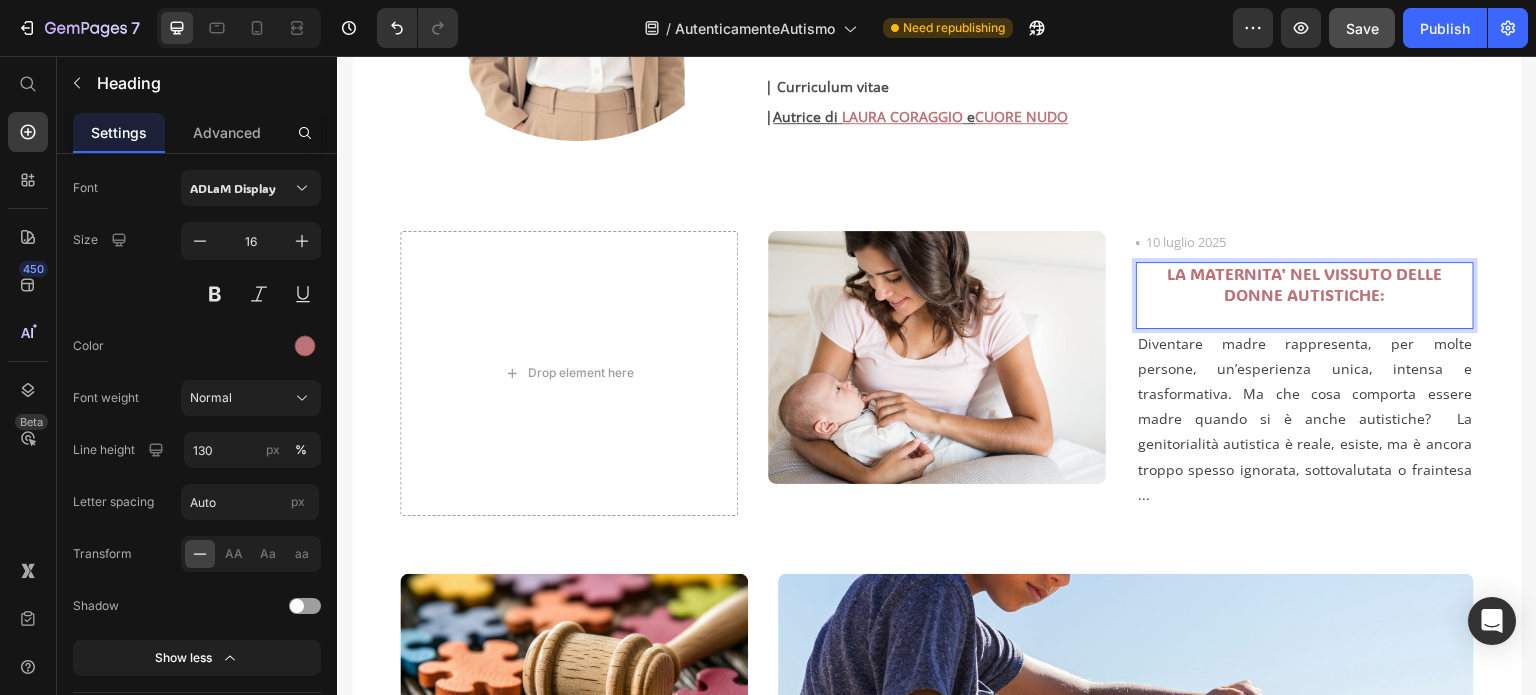 click on "LA MATERNITA' NEL VISSUTO DELLE DONNE AUTISTICHE:" at bounding box center (1305, 295) 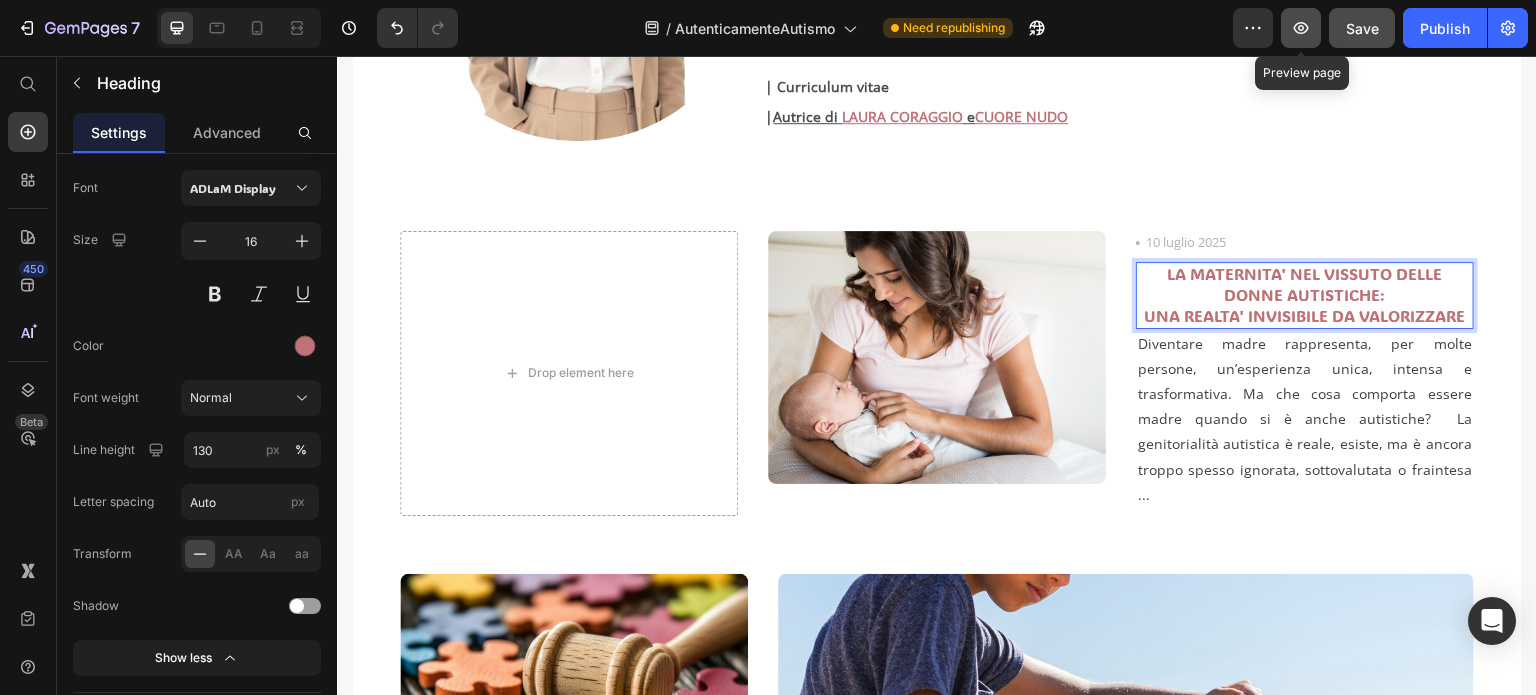 click 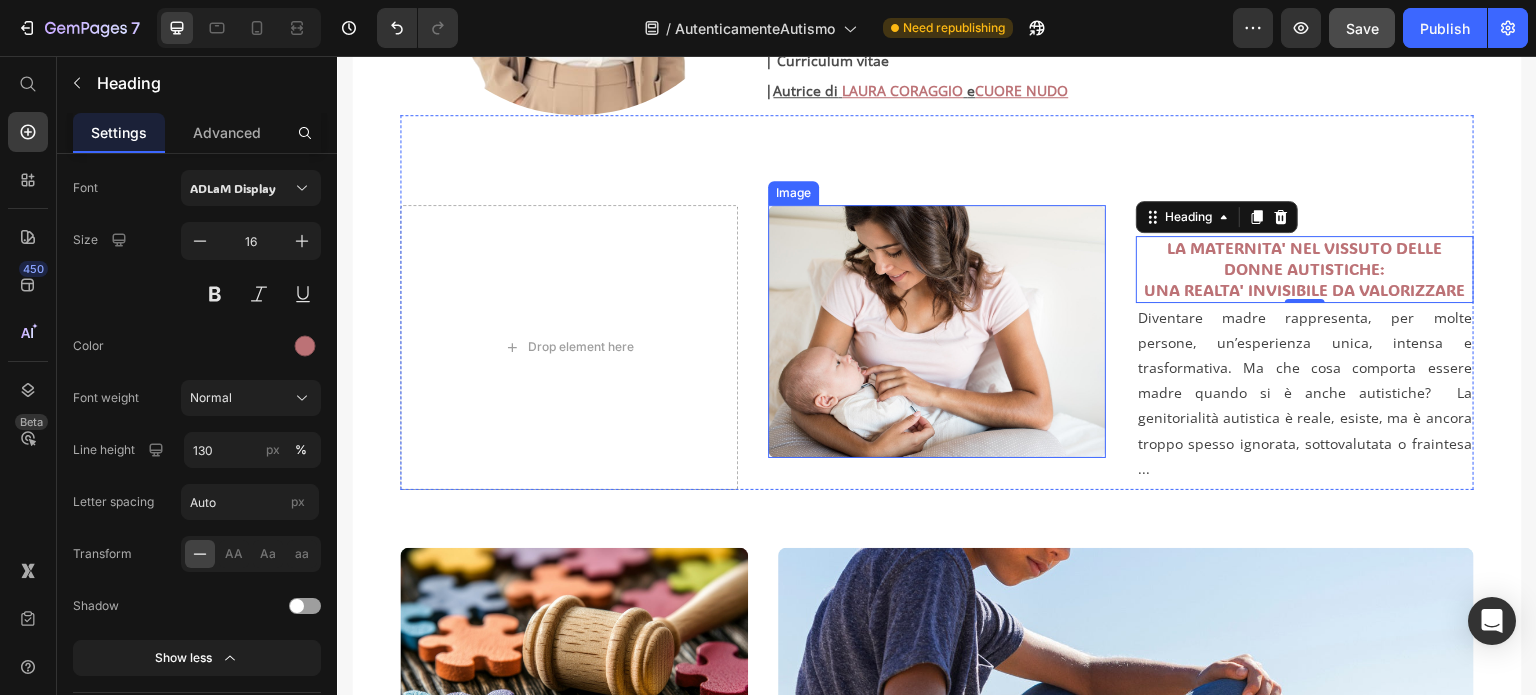 scroll, scrollTop: 600, scrollLeft: 0, axis: vertical 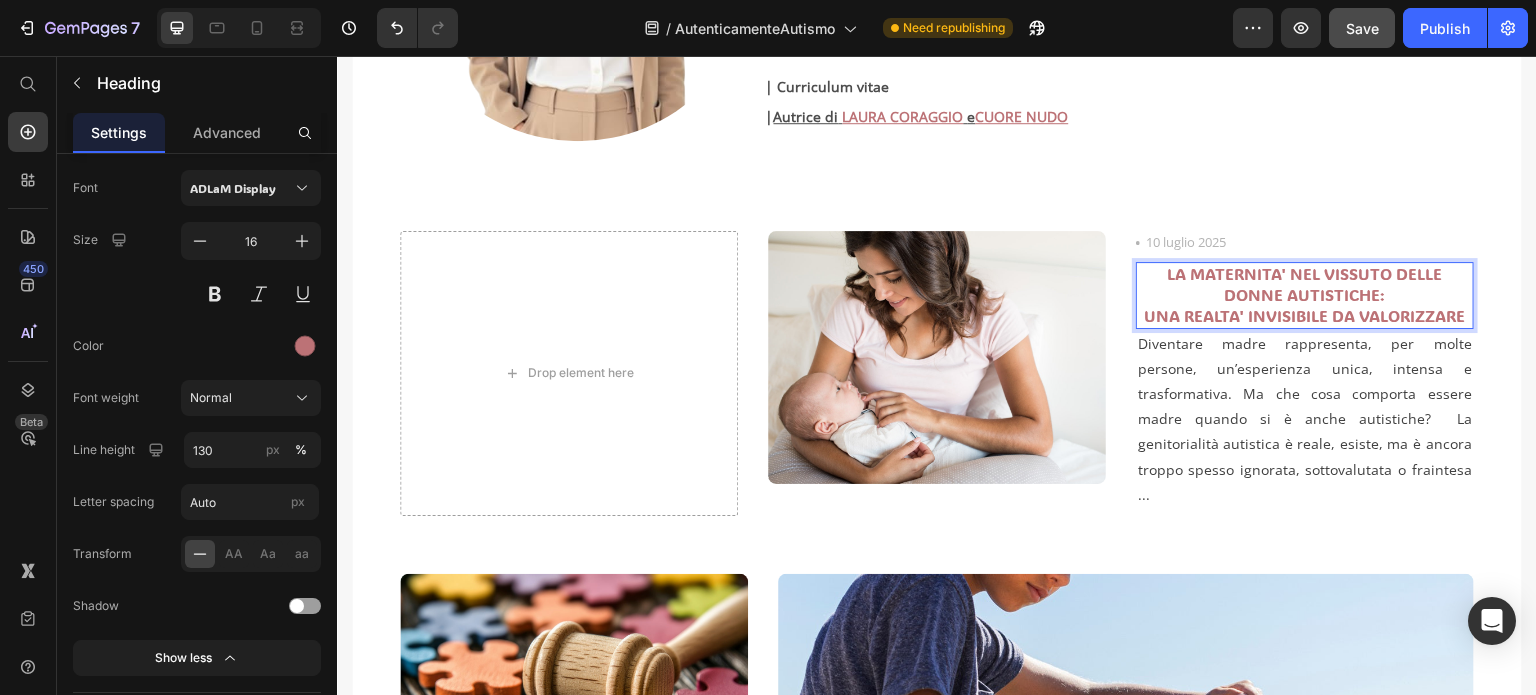 click on "LA MATERNITA' NEL VISSUTO DELLE DONNE AUTISTICHE: UNA REALTA' INVISIBILE DA VALORIZZARE" at bounding box center [1305, 295] 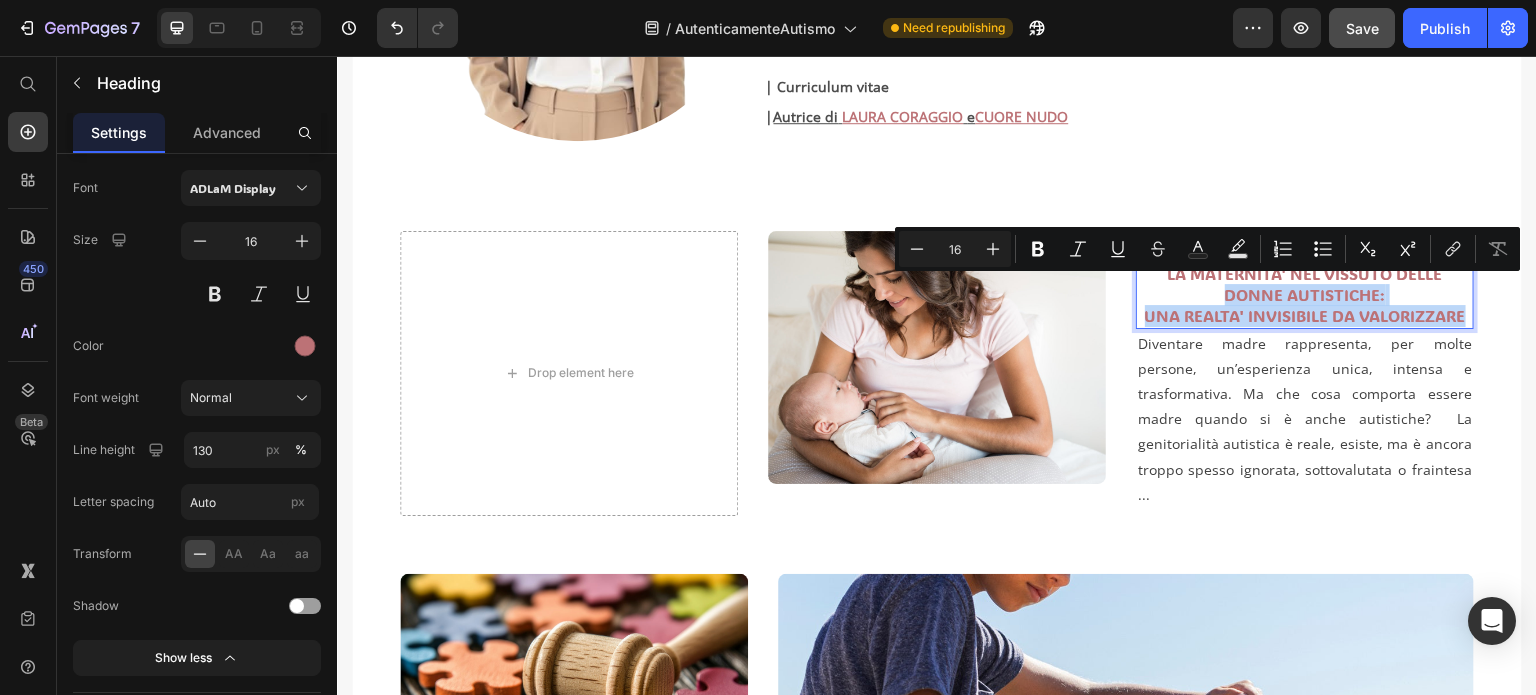 drag, startPoint x: 1214, startPoint y: 287, endPoint x: 1442, endPoint y: 312, distance: 229.36652 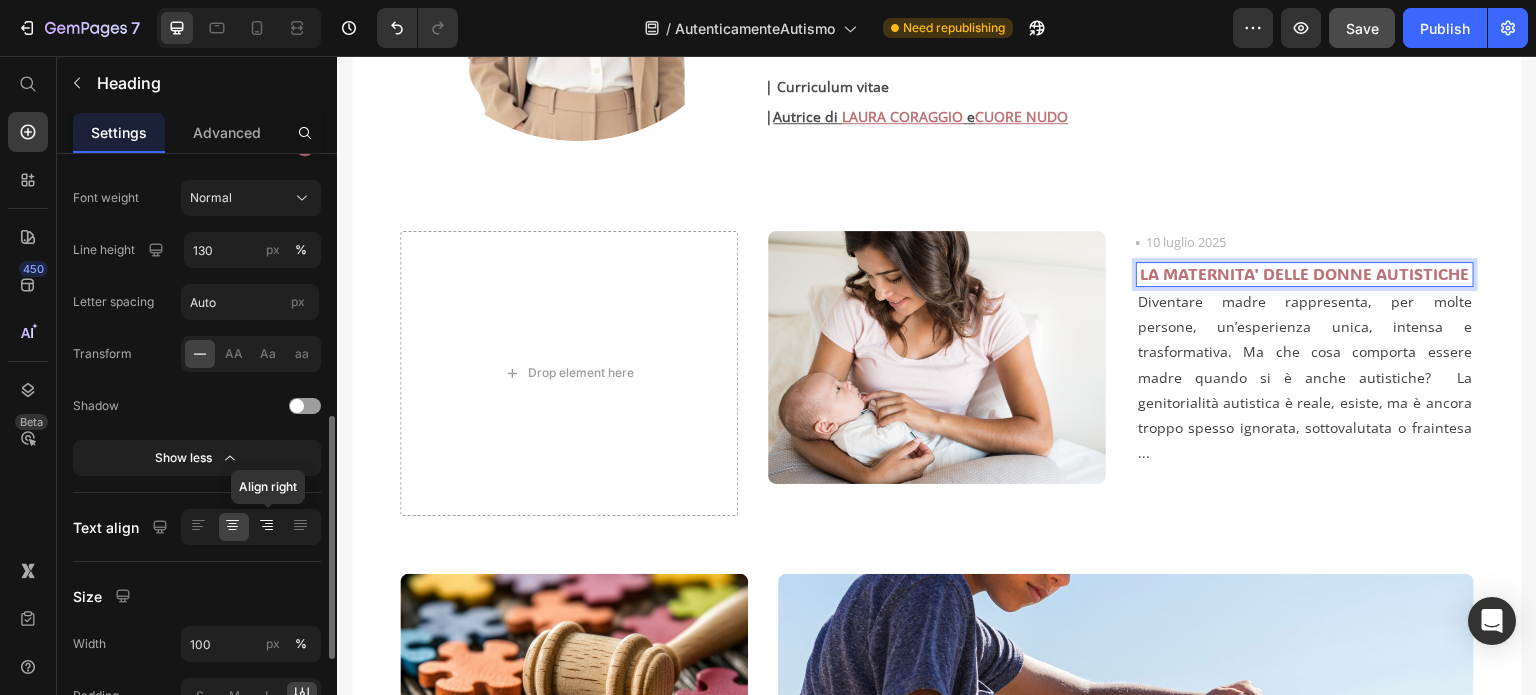 scroll, scrollTop: 400, scrollLeft: 0, axis: vertical 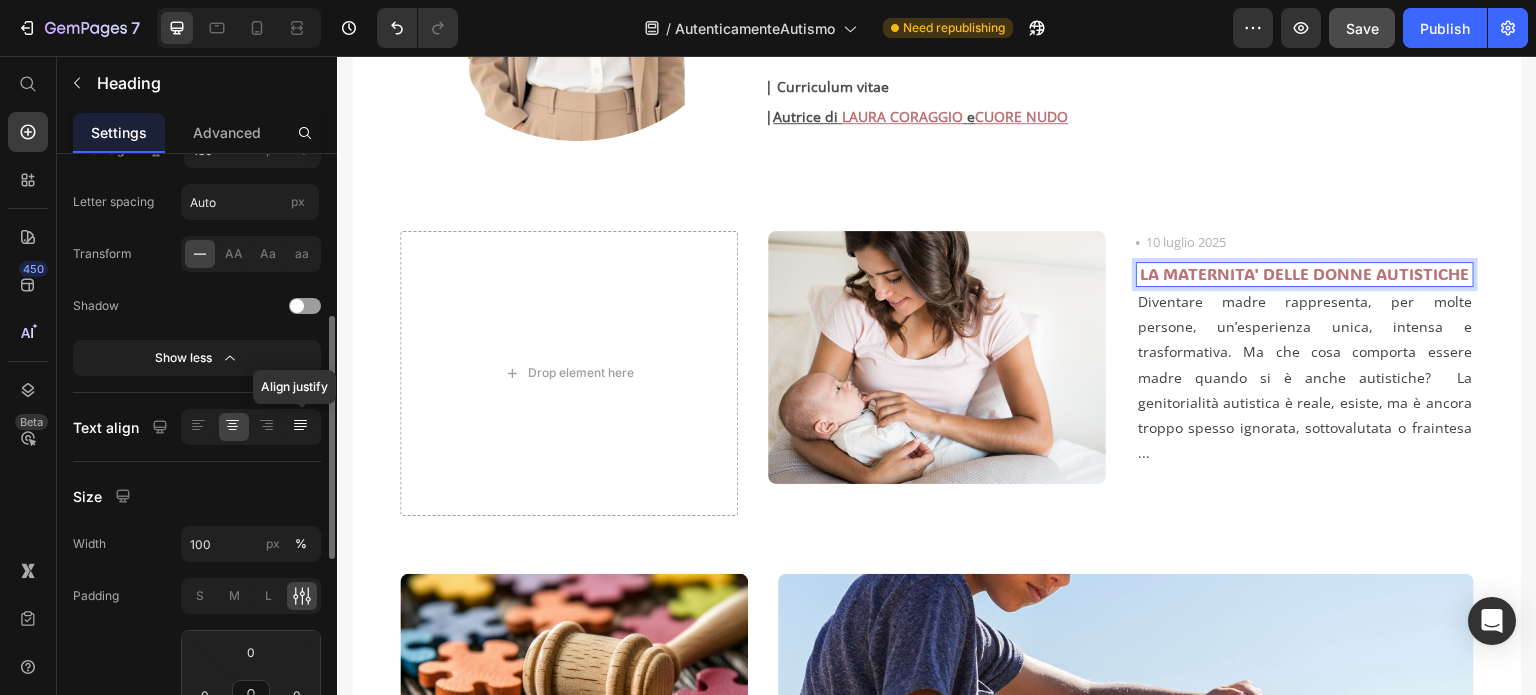 click 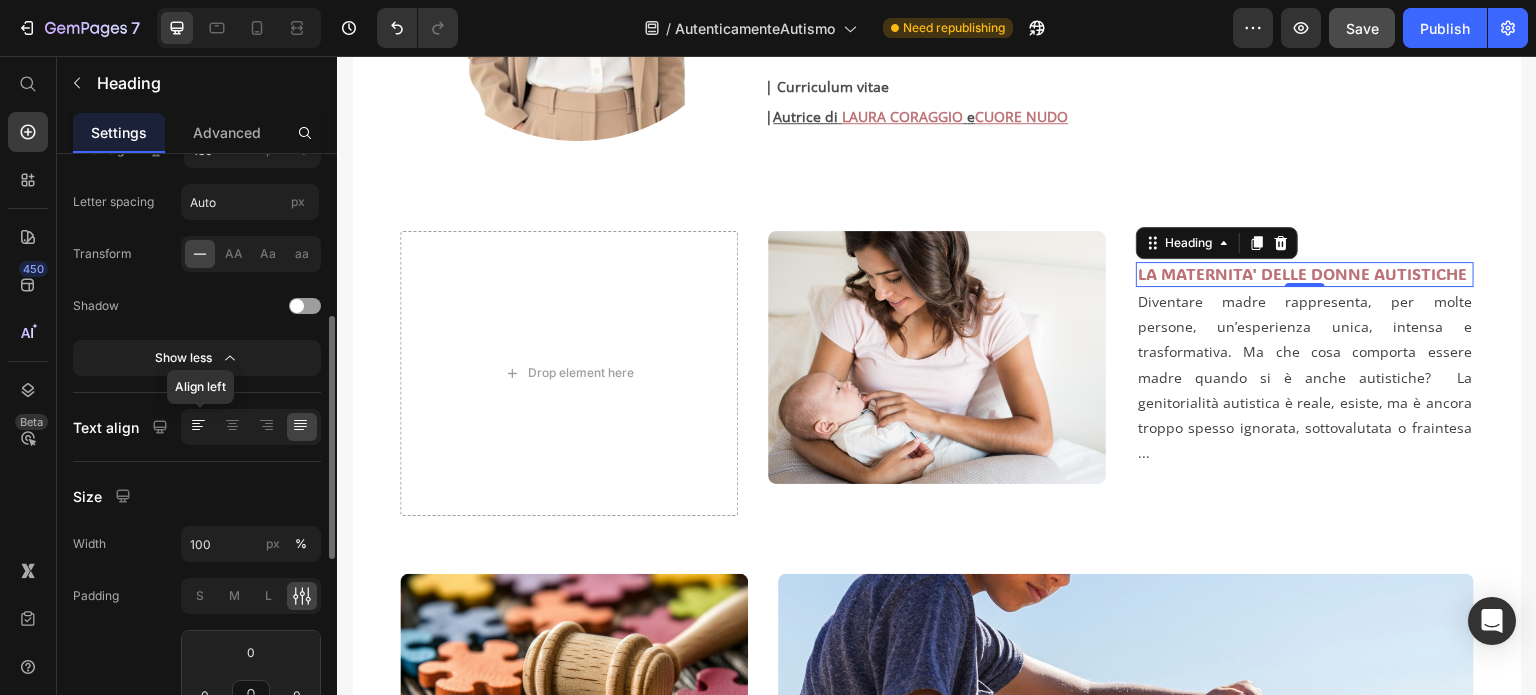 click 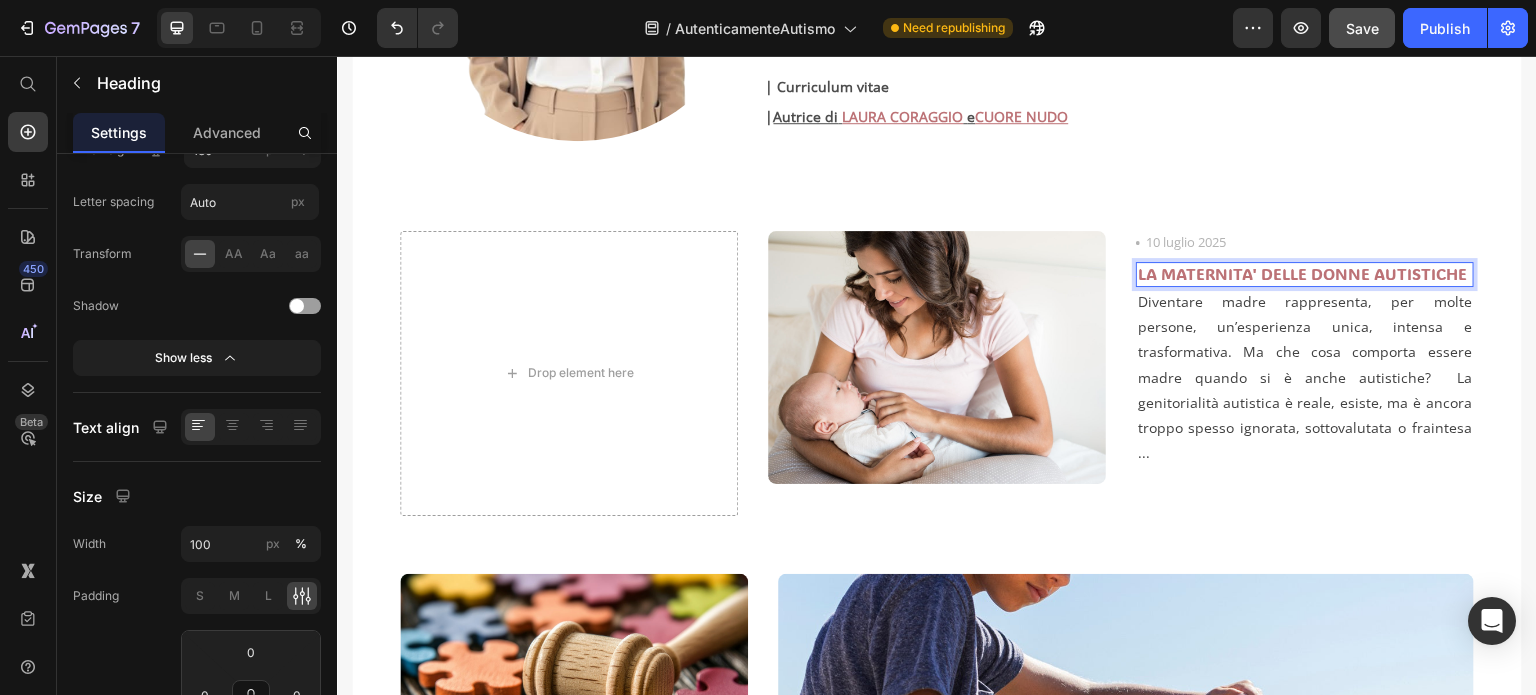 click on "LA MATERNITA' DELLE DONNE AUTISTICHE" at bounding box center [1305, 274] 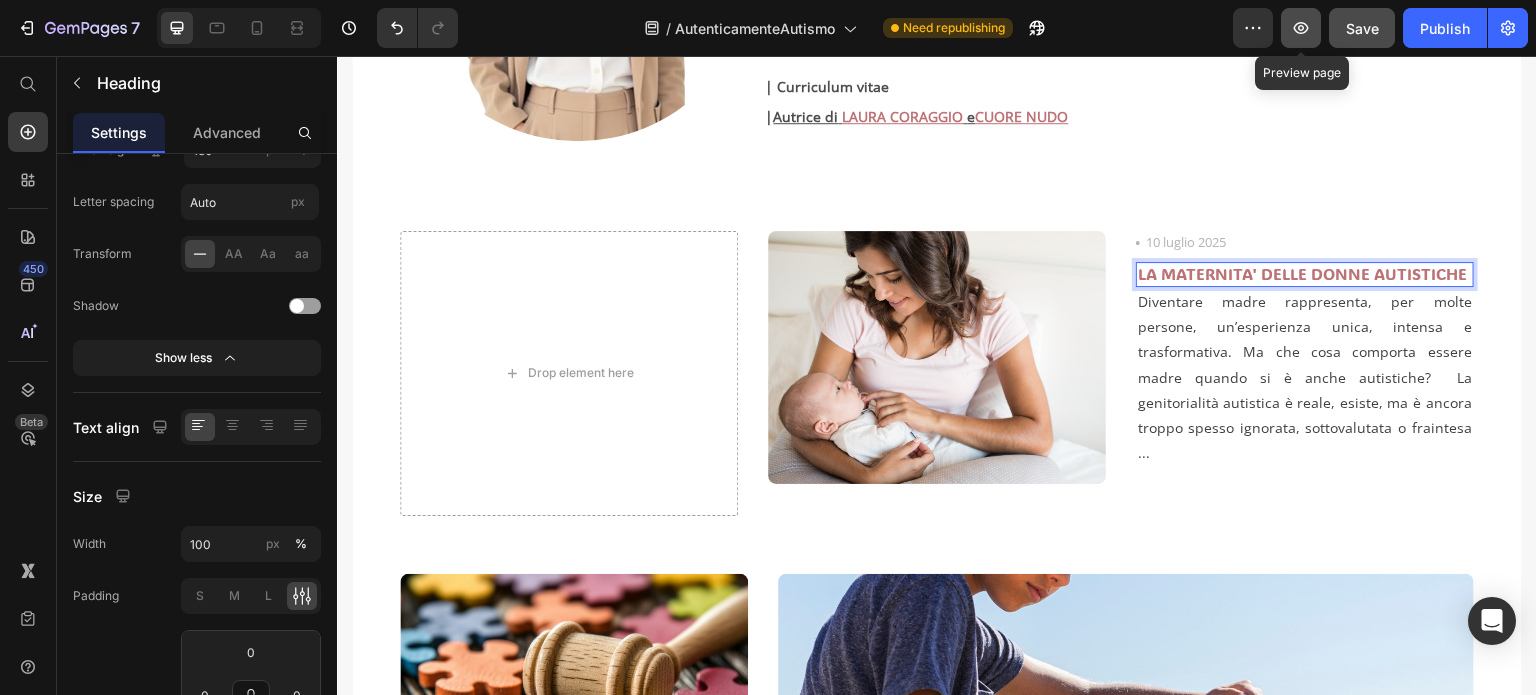 click 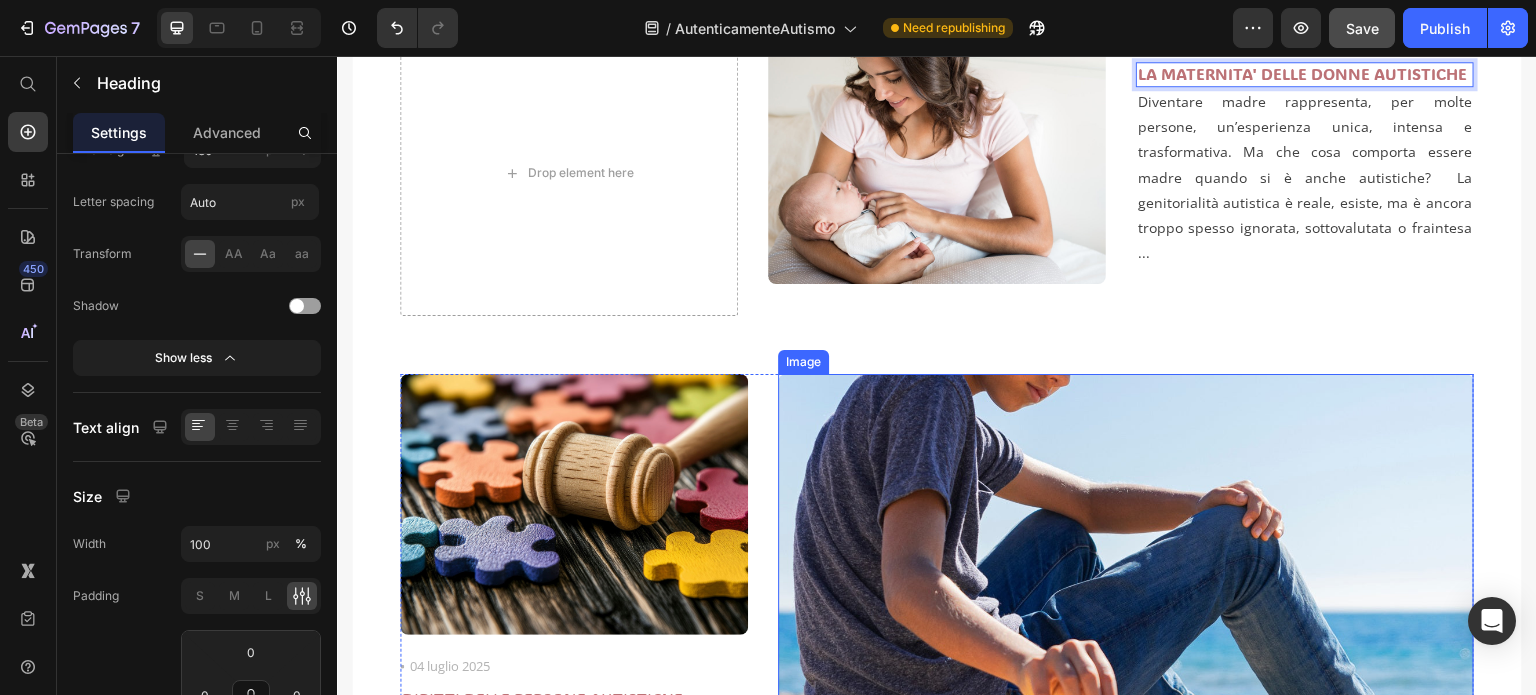 scroll, scrollTop: 1000, scrollLeft: 0, axis: vertical 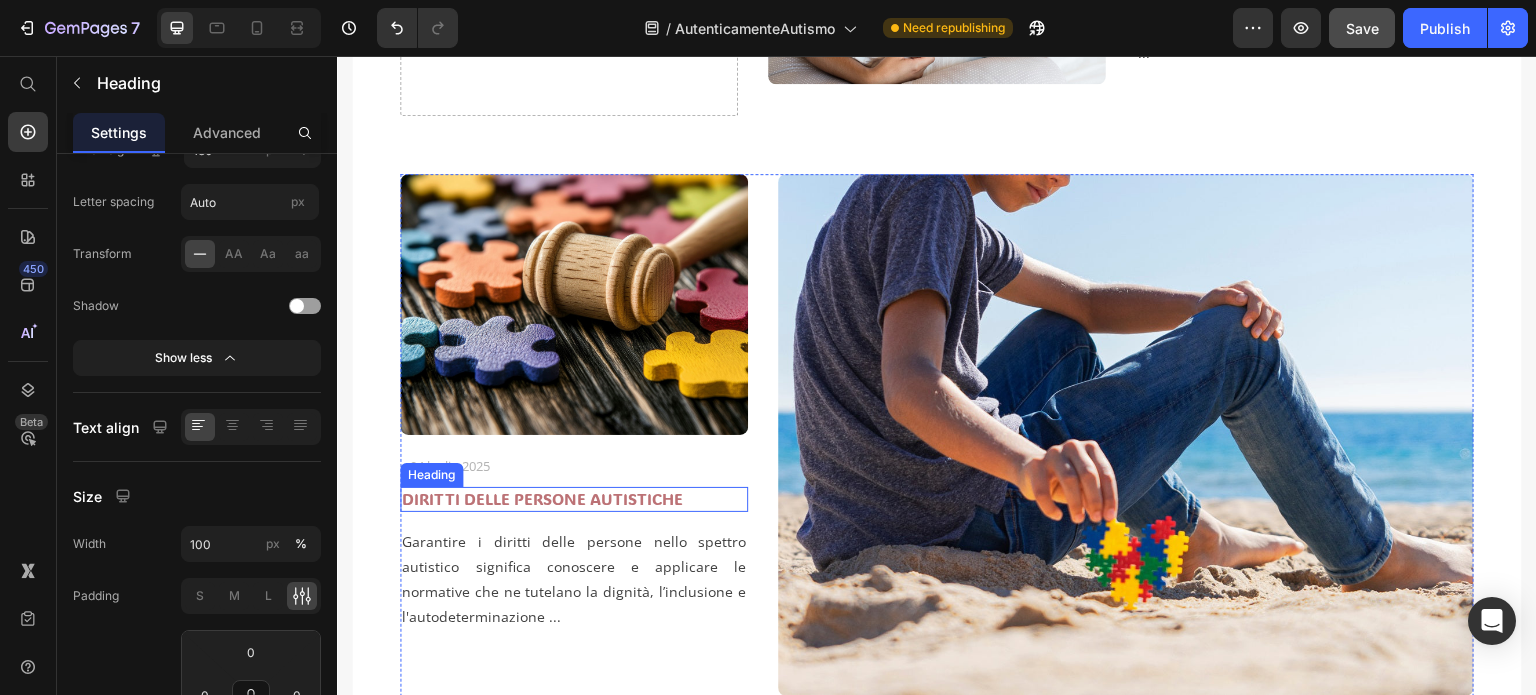 click on "DIRITTI DELLE PERSONE AUTISTICHE" at bounding box center (574, 499) 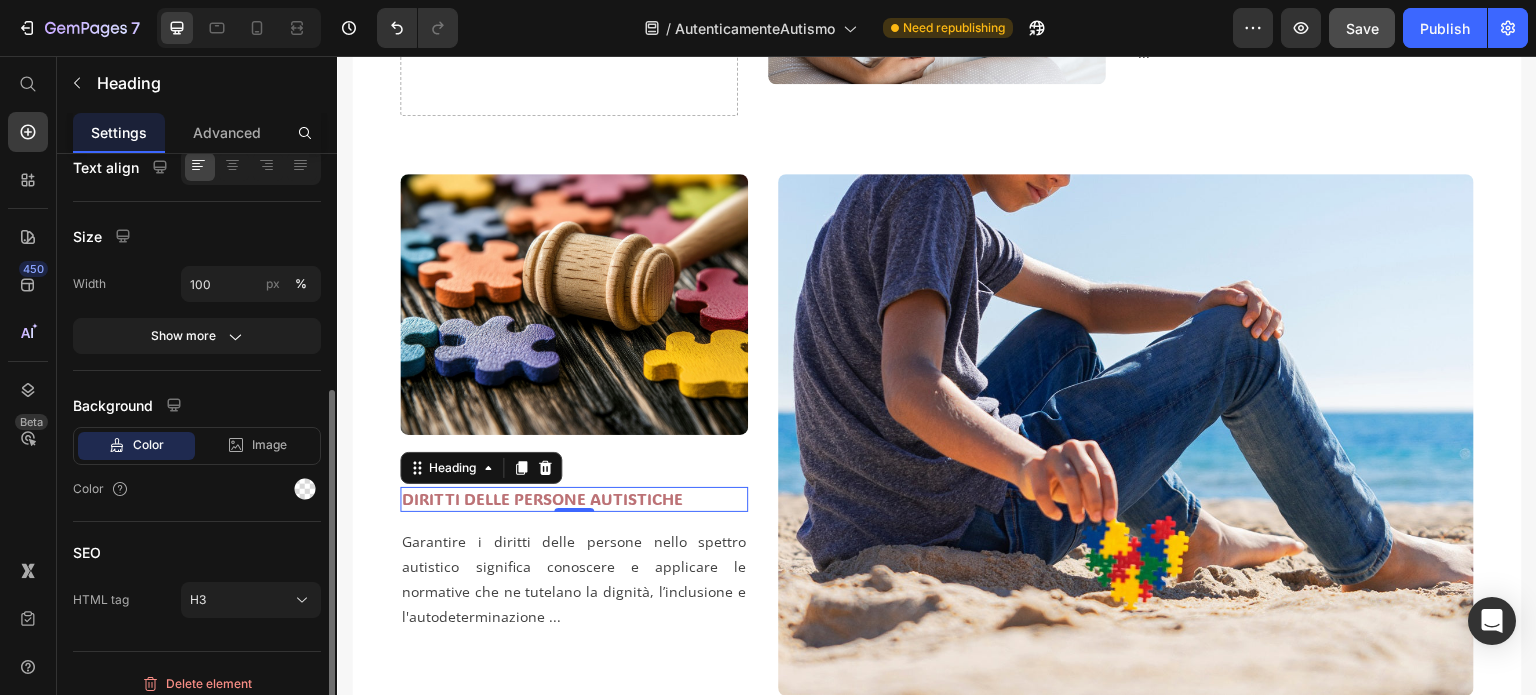 scroll, scrollTop: 100, scrollLeft: 0, axis: vertical 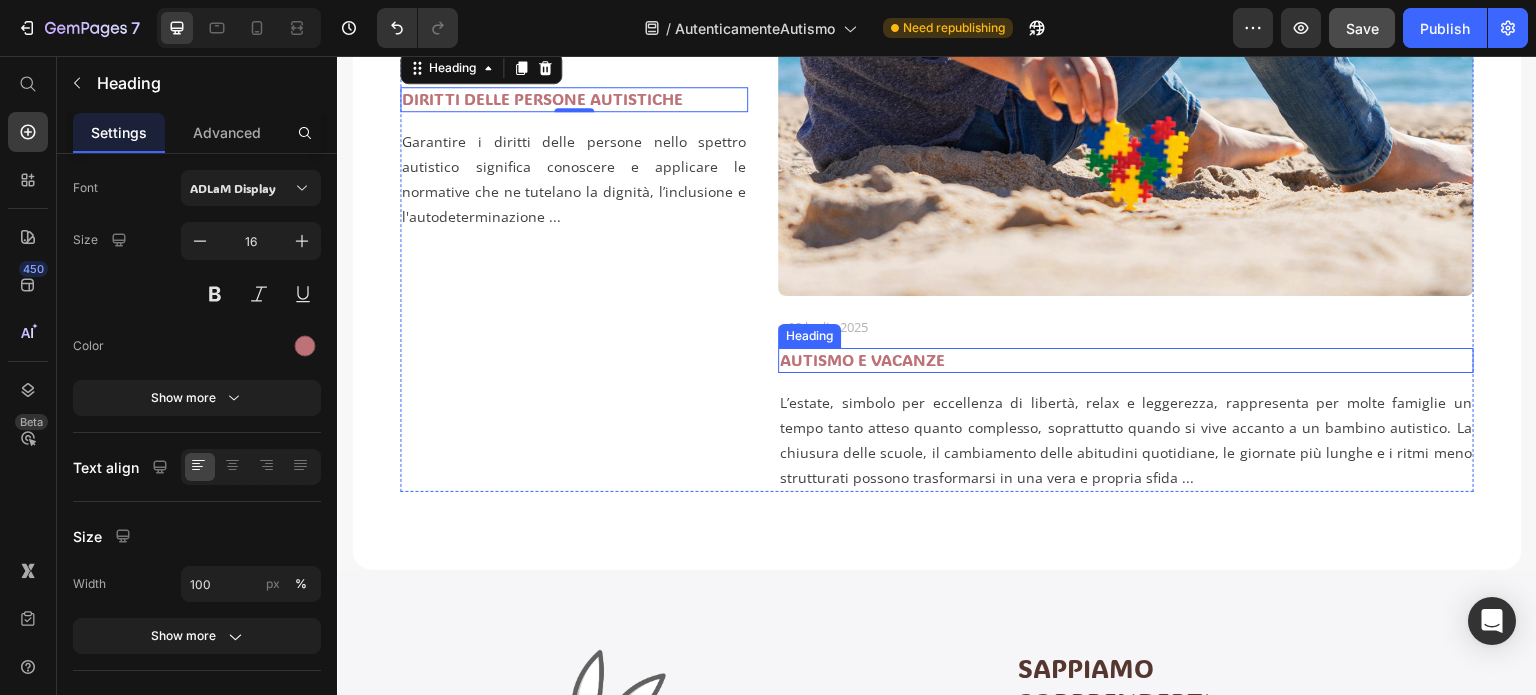 click on "AUTISMO E VACANZE" at bounding box center (1126, 360) 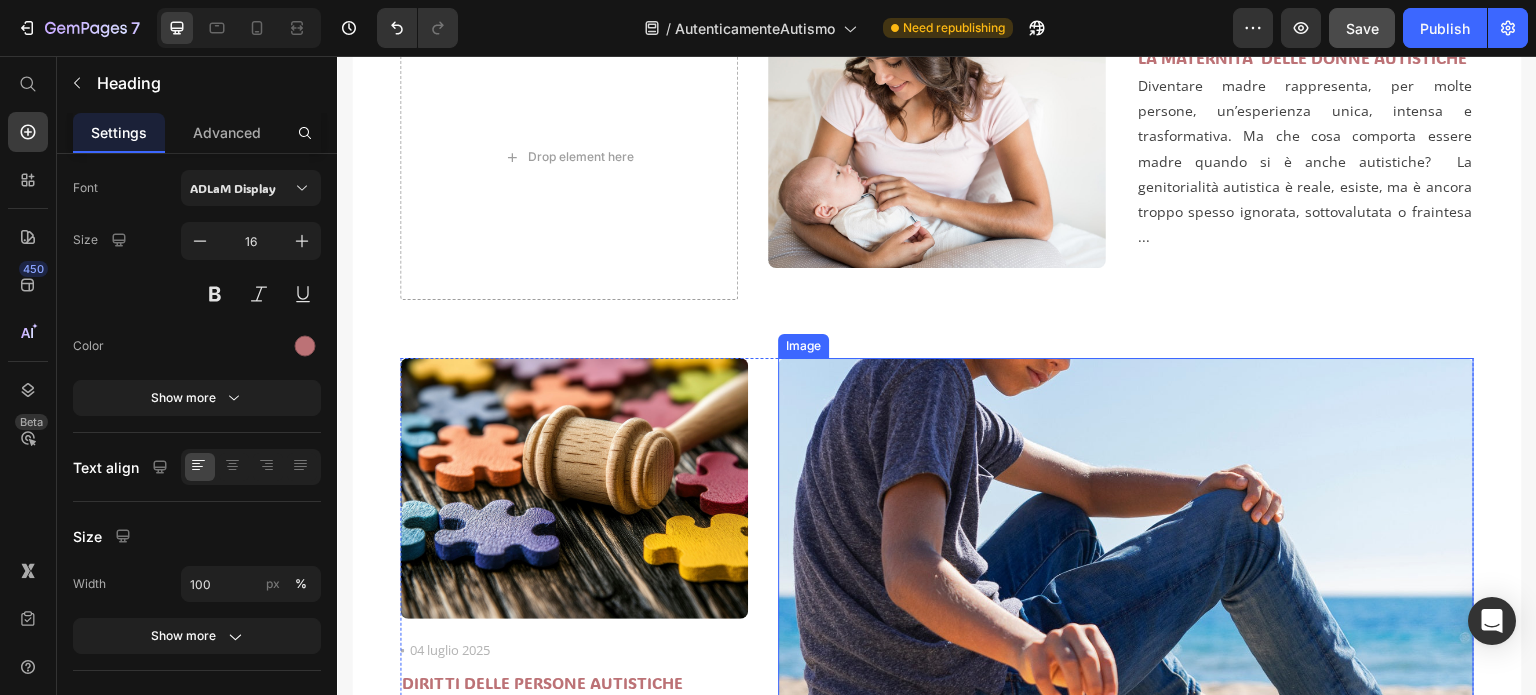 scroll, scrollTop: 600, scrollLeft: 0, axis: vertical 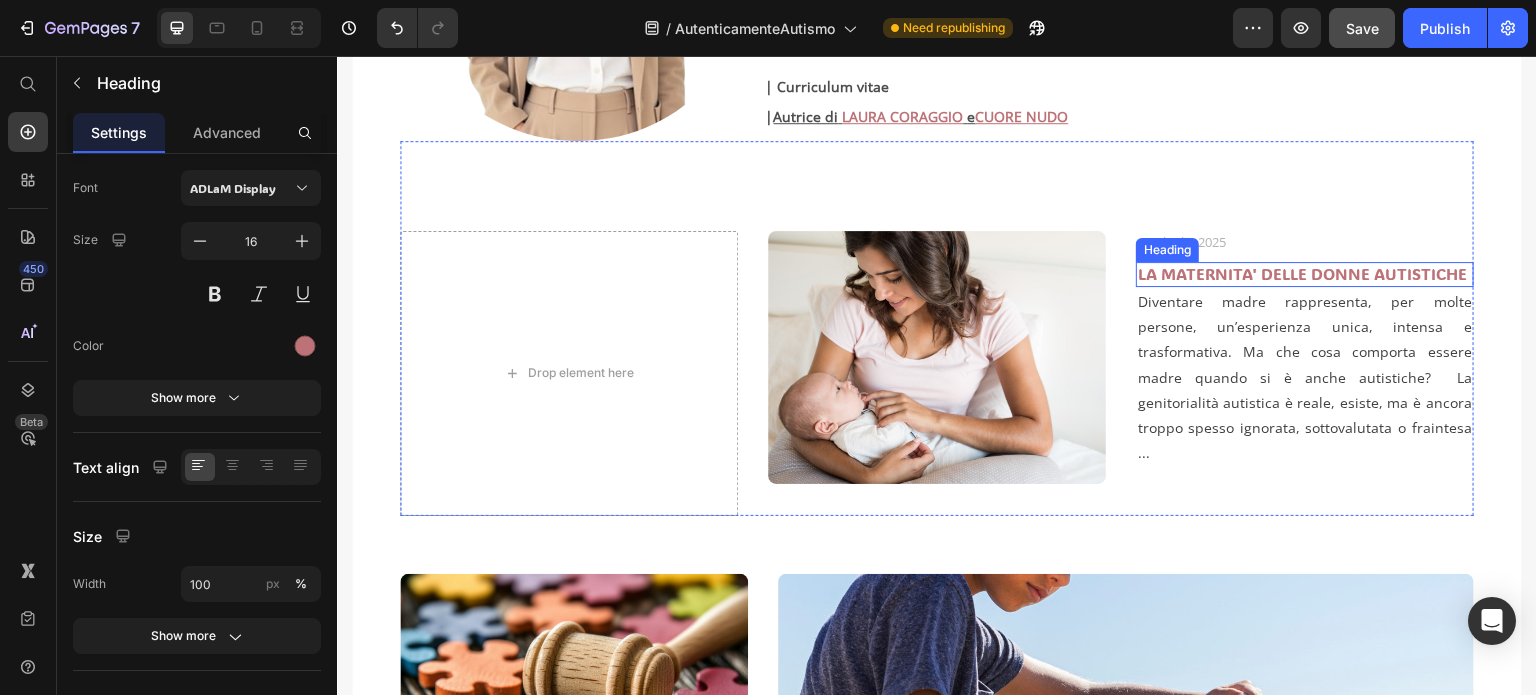 click on "LA MATERNITA' DELLE DONNE AUTISTICHE" at bounding box center [1305, 274] 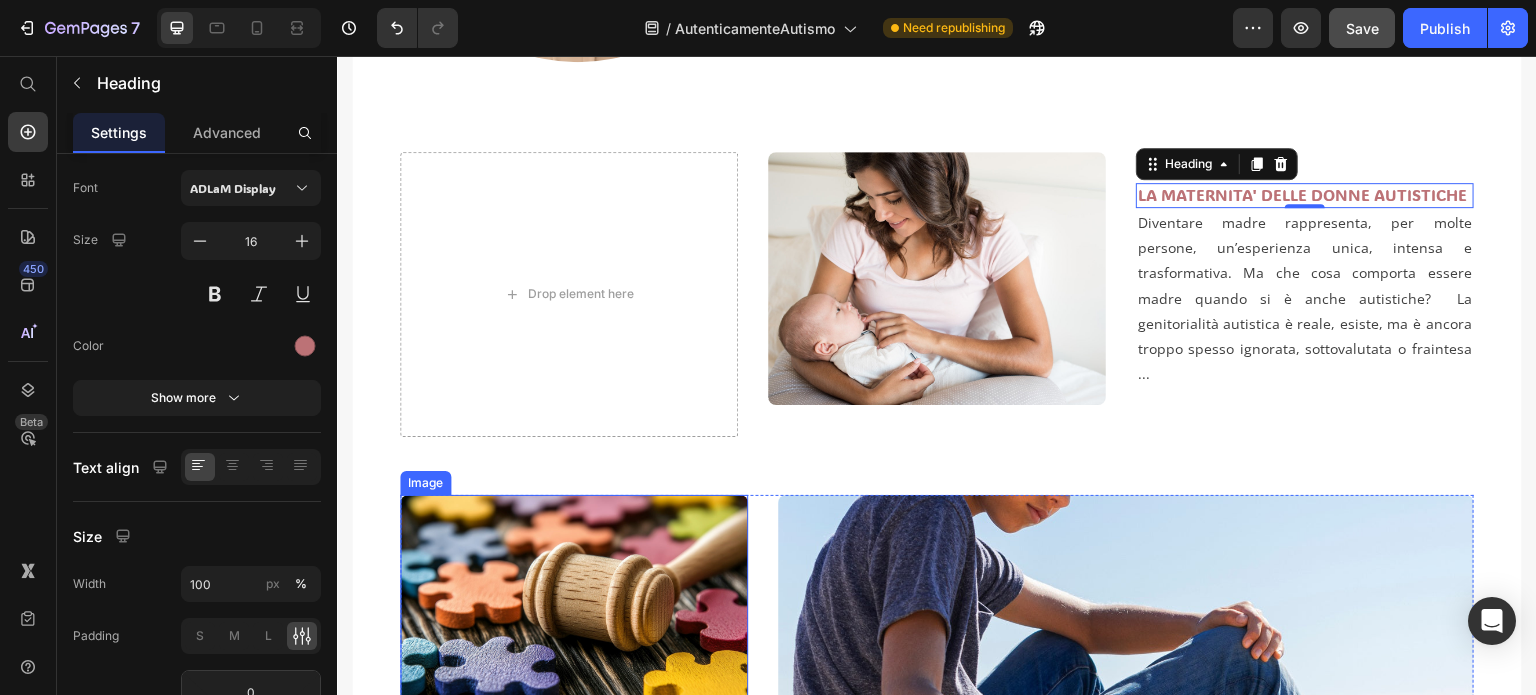 scroll, scrollTop: 800, scrollLeft: 0, axis: vertical 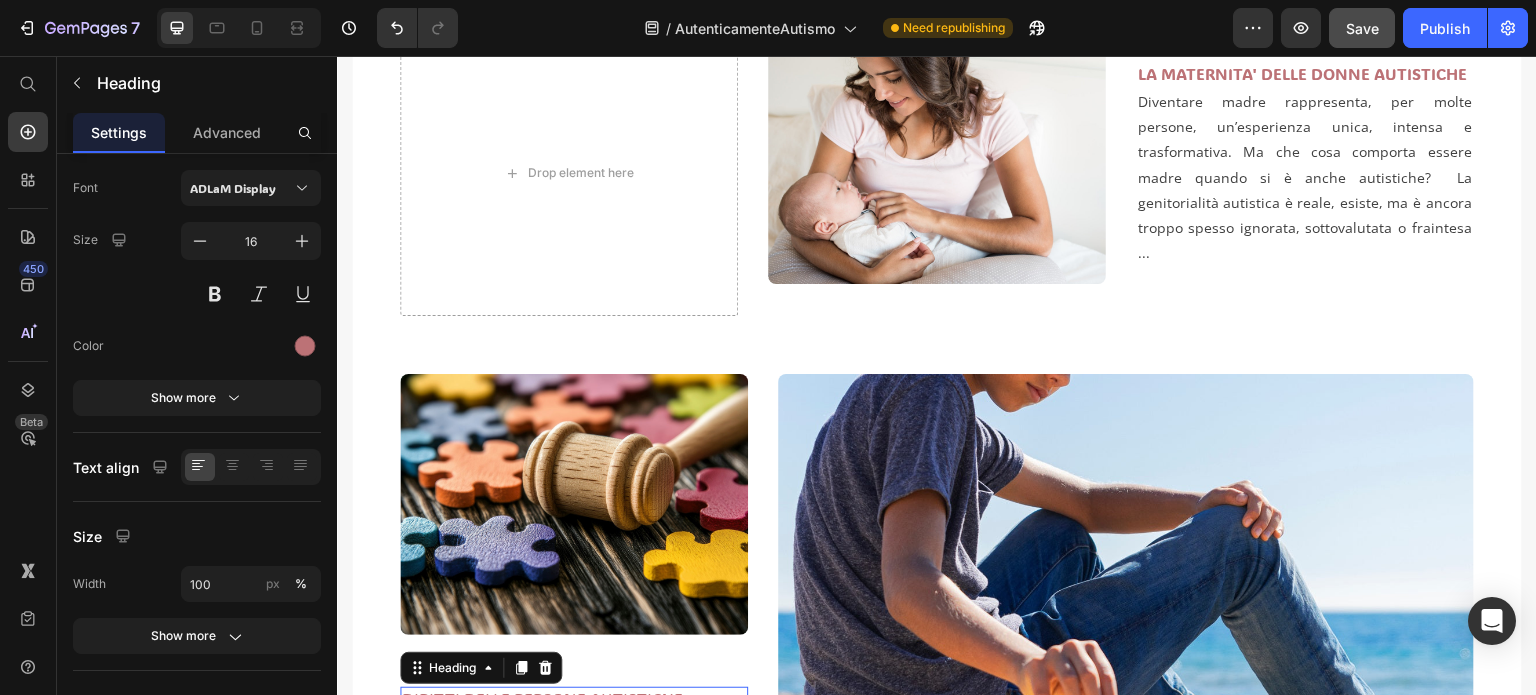 click on "DIRITTI DELLE PERSONE AUTISTICHE" at bounding box center [574, 699] 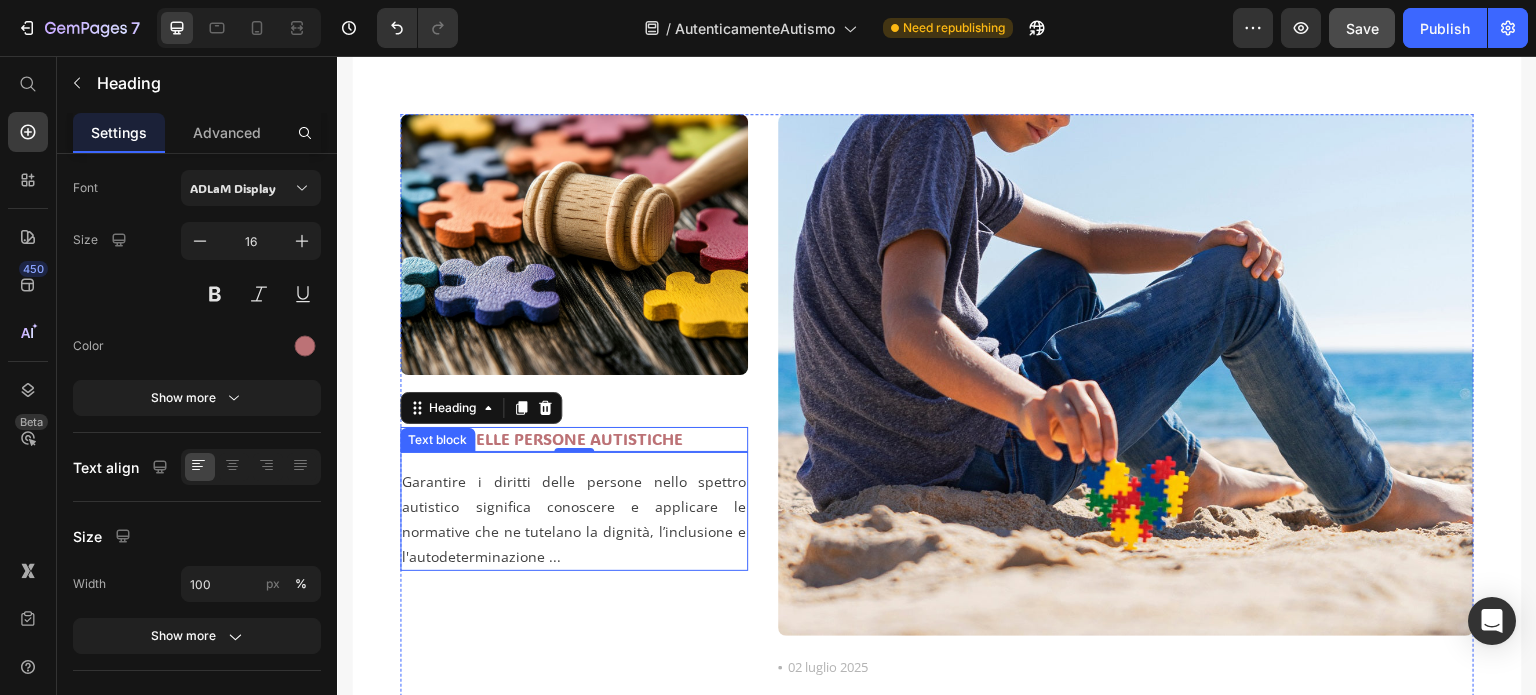 scroll, scrollTop: 1100, scrollLeft: 0, axis: vertical 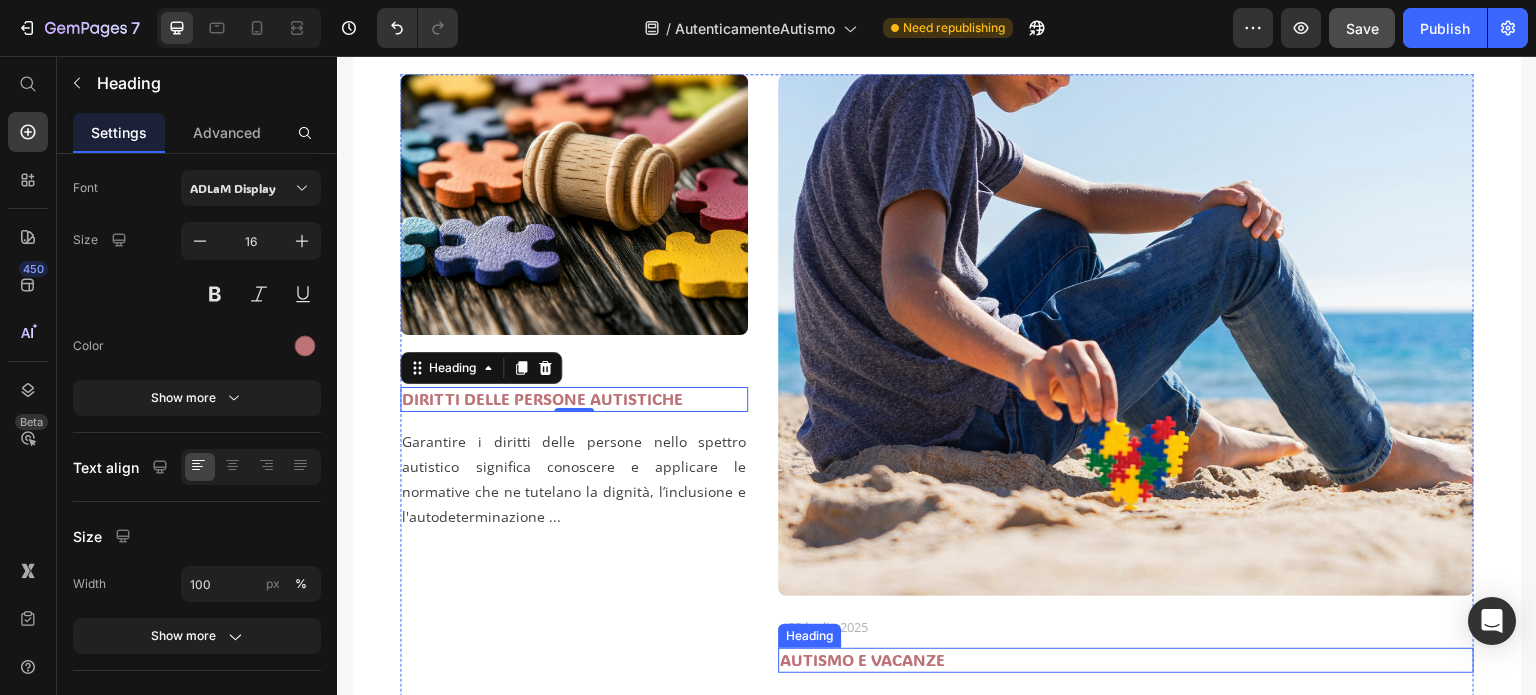 click on "AUTISMO E VACANZE" at bounding box center (1126, 660) 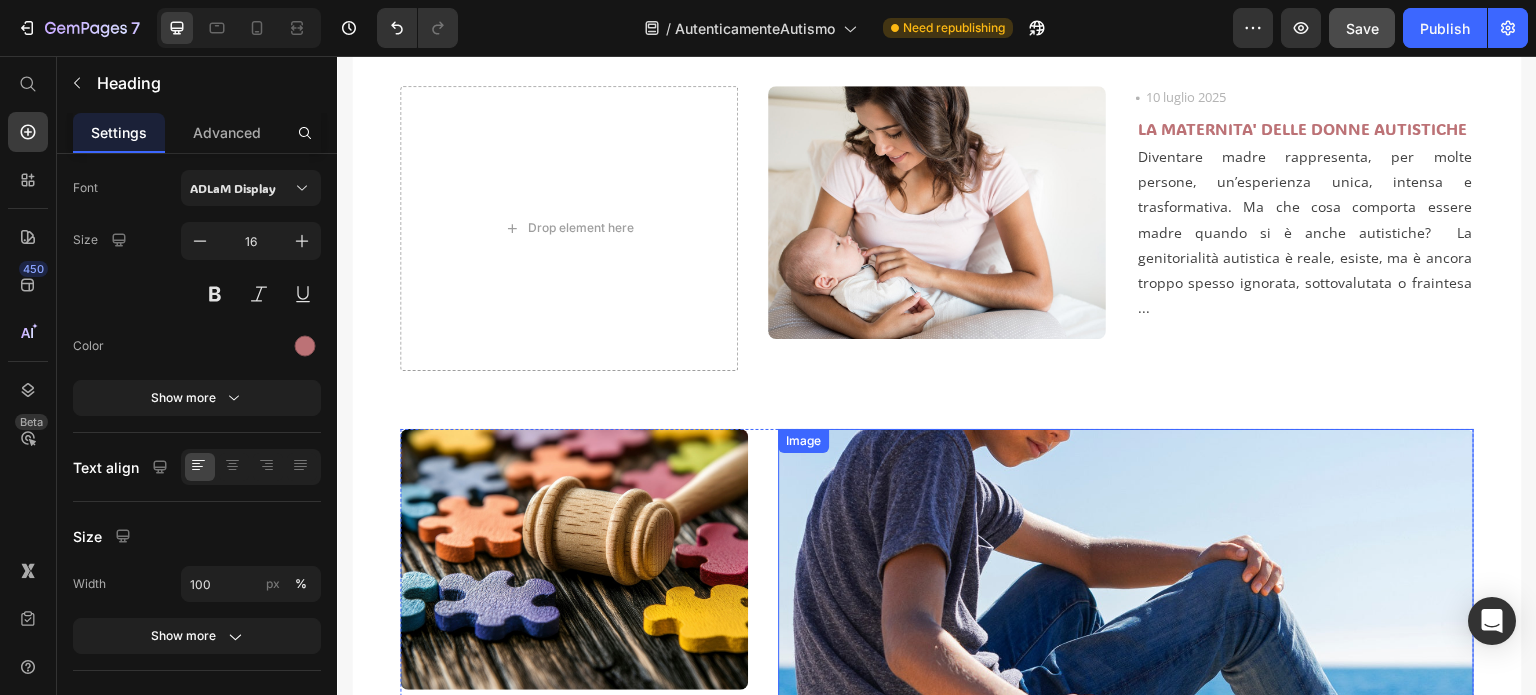 scroll, scrollTop: 700, scrollLeft: 0, axis: vertical 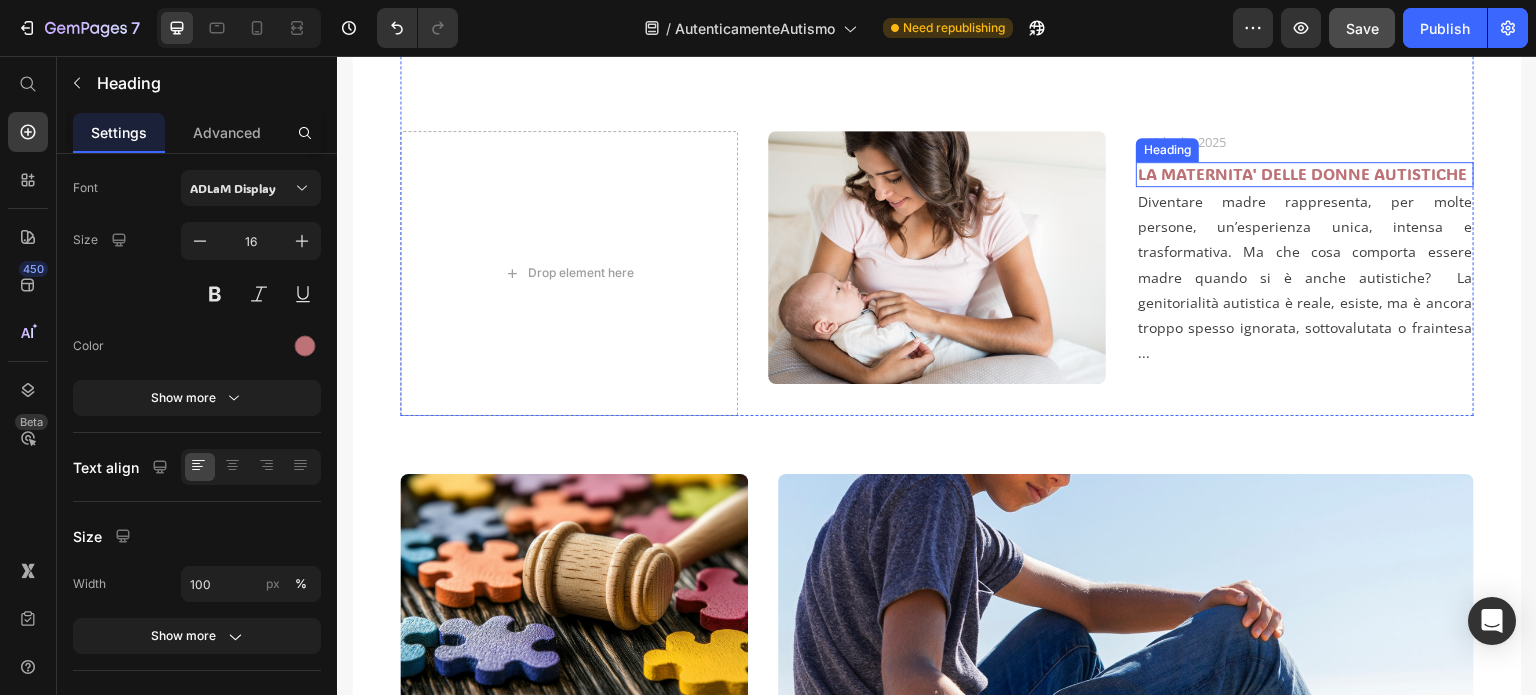 click on "LA MATERNITA' DELLE DONNE AUTISTICHE" at bounding box center (1305, 174) 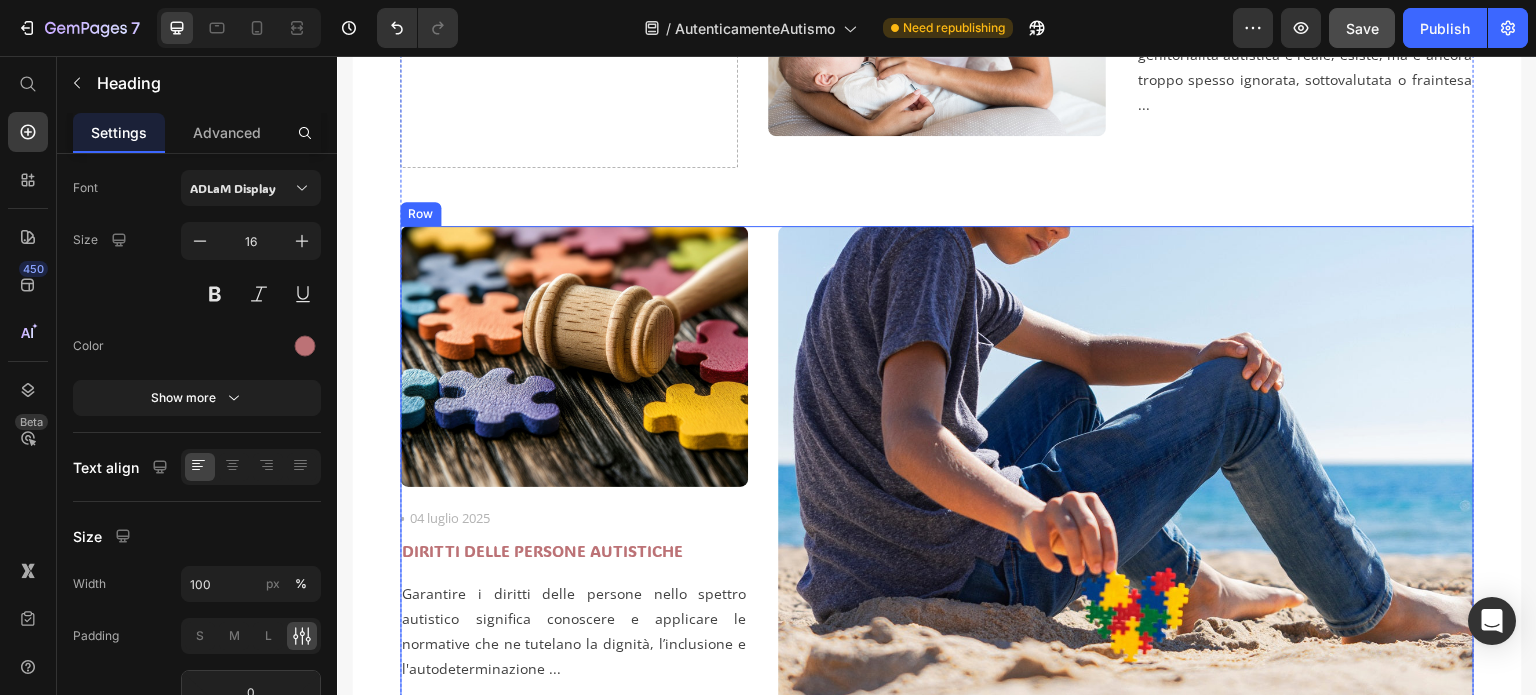scroll, scrollTop: 1000, scrollLeft: 0, axis: vertical 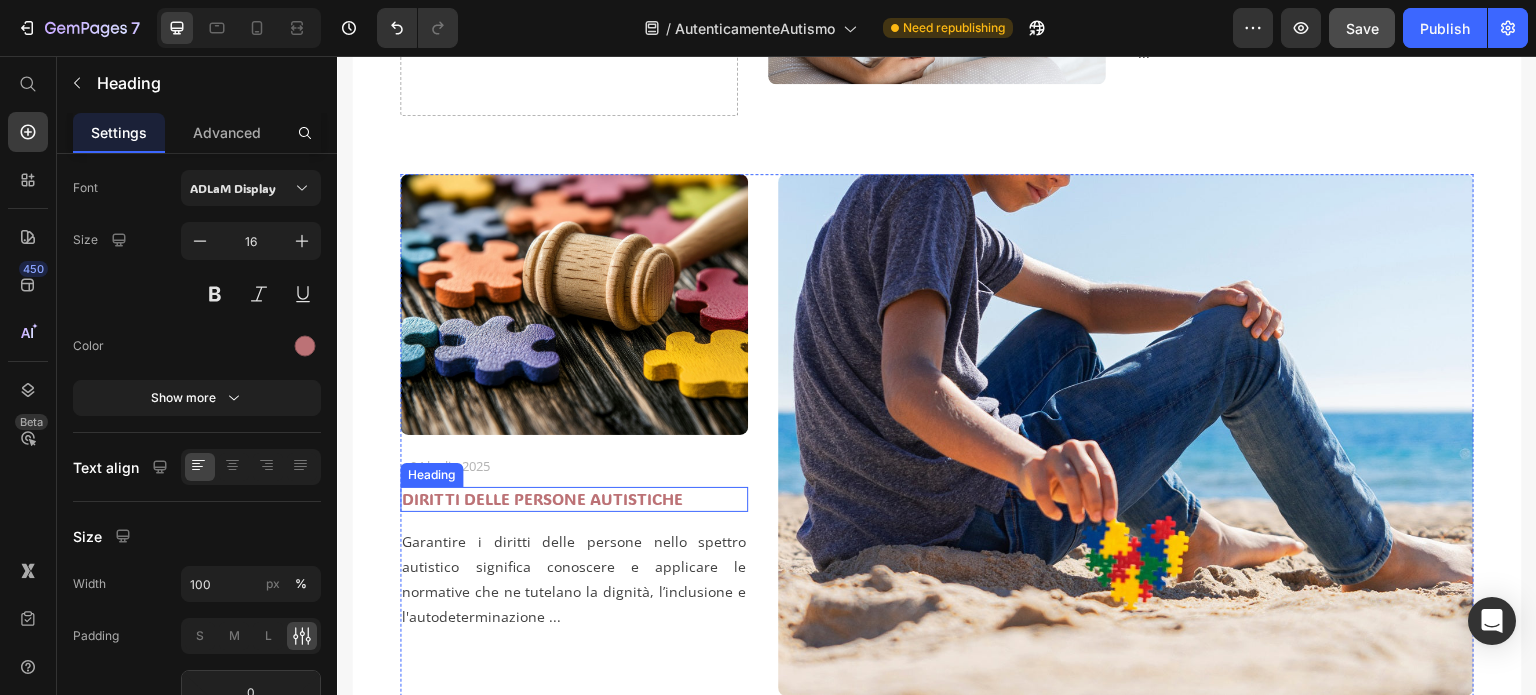 click on "DIRITTI DELLE PERSONE AUTISTICHE" at bounding box center [574, 499] 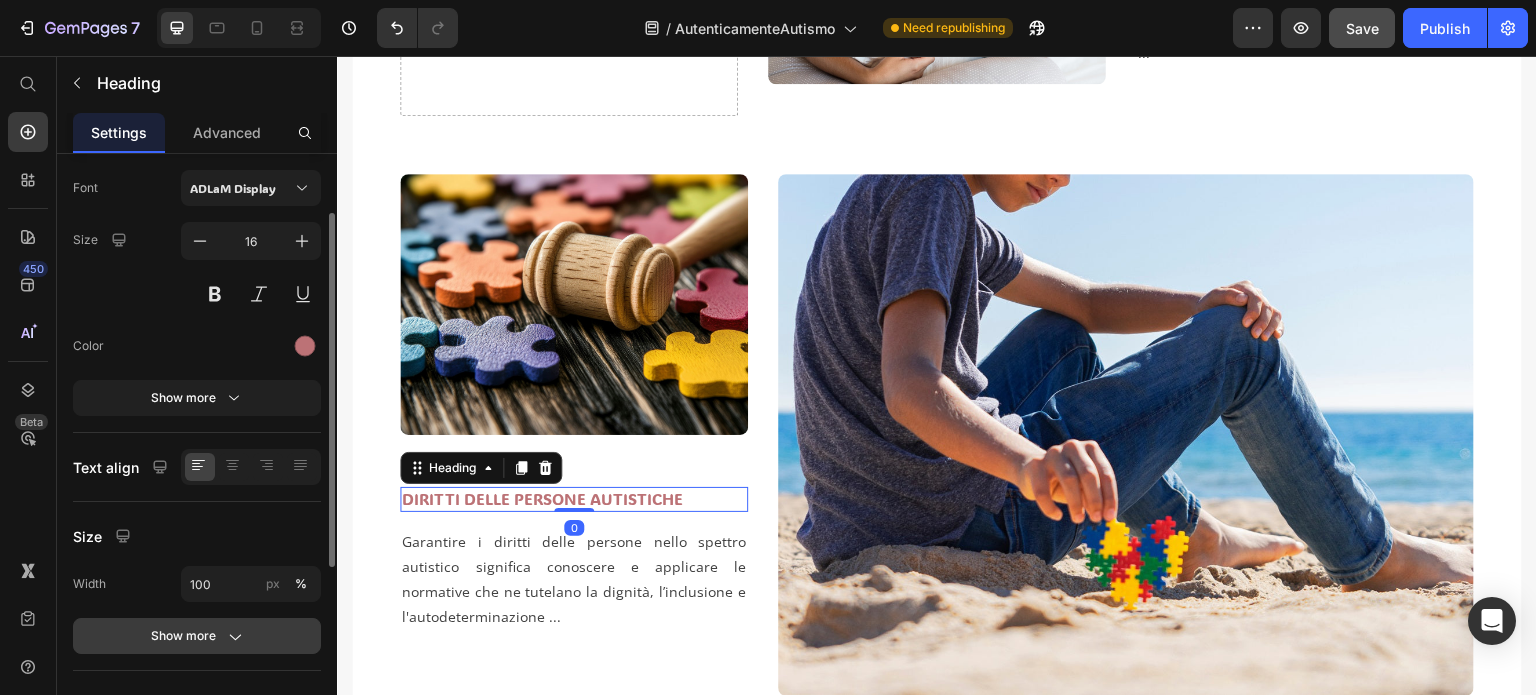 click on "Show more" at bounding box center (197, 636) 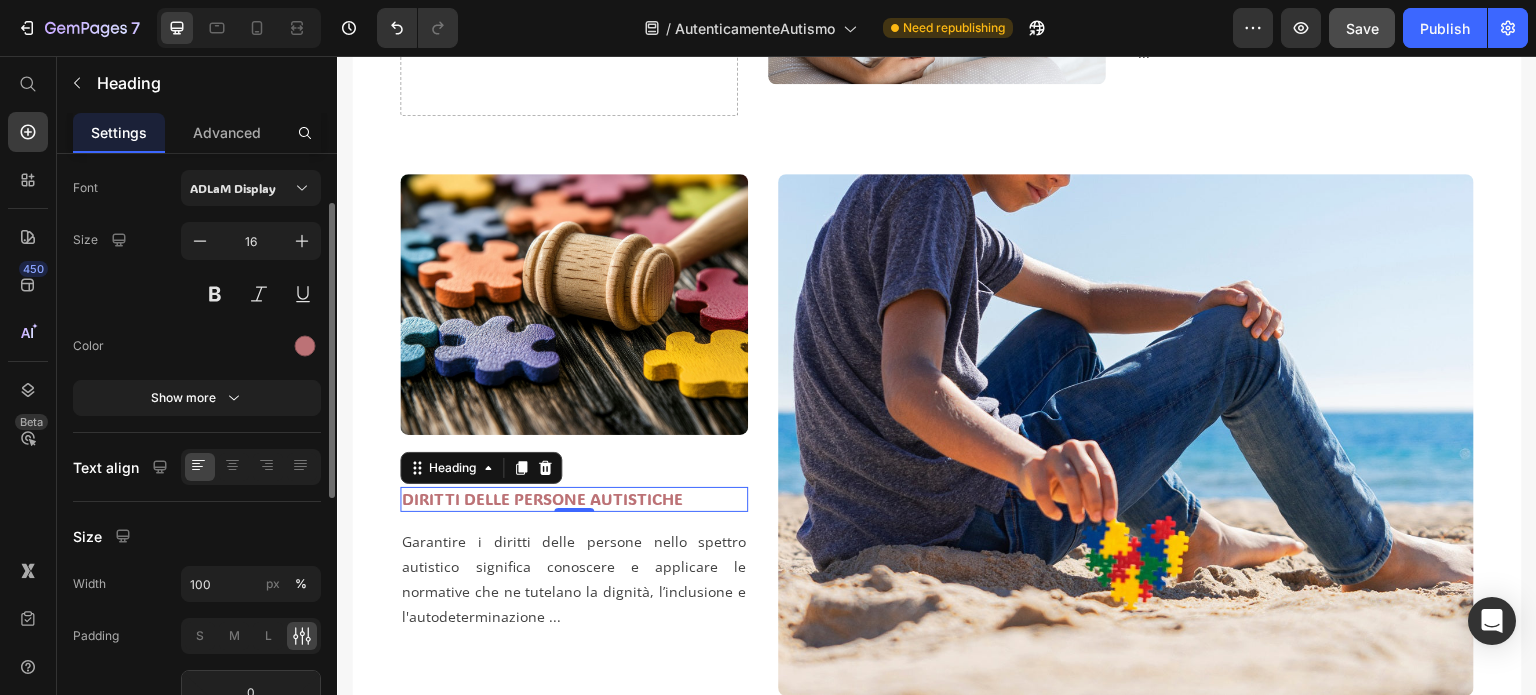 scroll, scrollTop: 0, scrollLeft: 0, axis: both 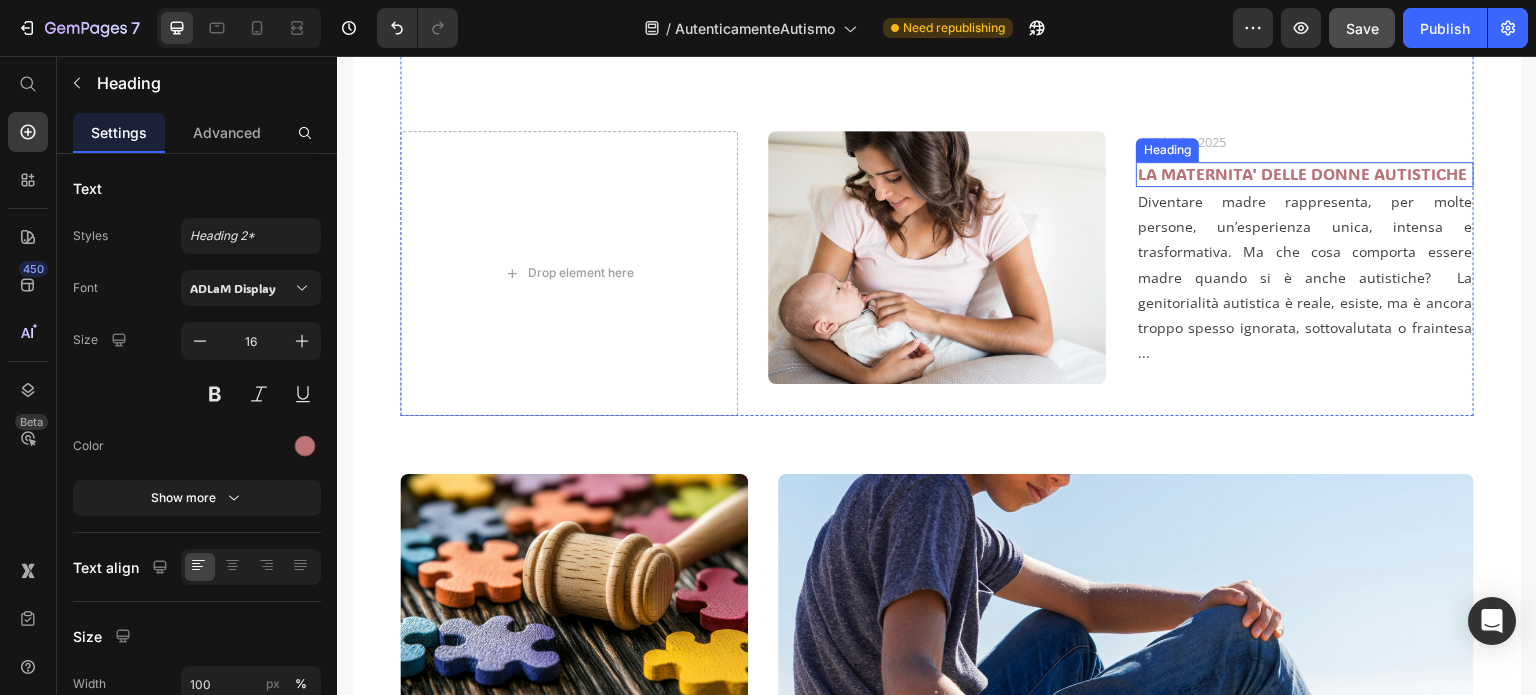 click on "LA MATERNITA' DELLE DONNE AUTISTICHE" at bounding box center [1305, 174] 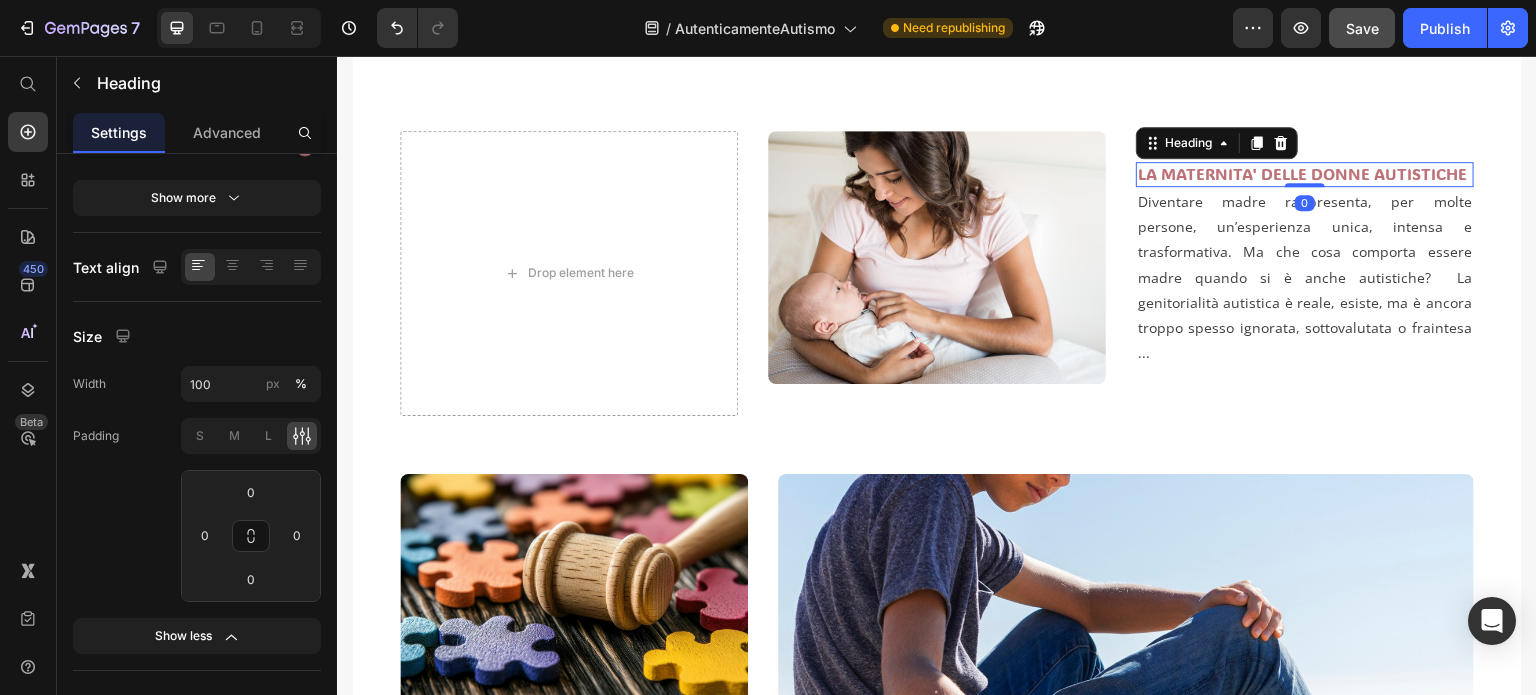 scroll, scrollTop: 0, scrollLeft: 0, axis: both 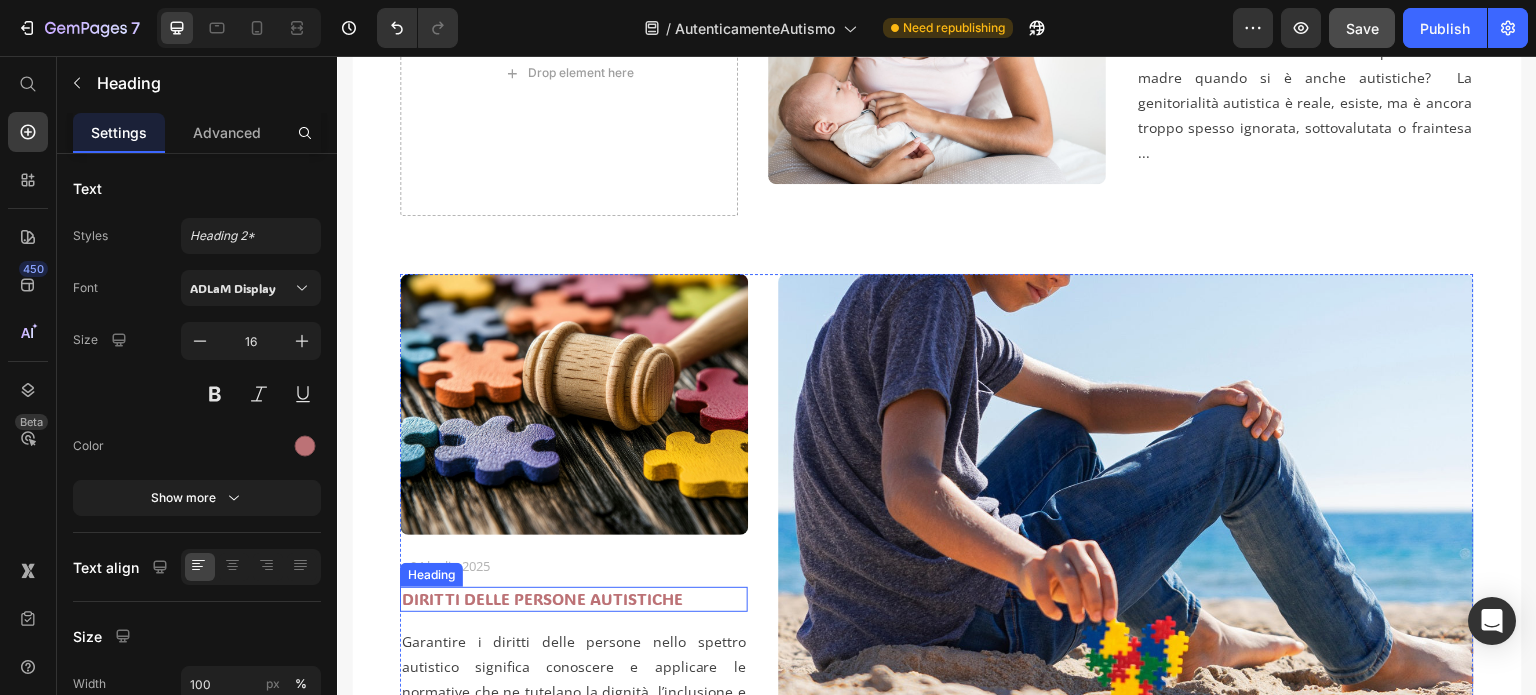click on "DIRITTI DELLE PERSONE AUTISTICHE" at bounding box center [574, 599] 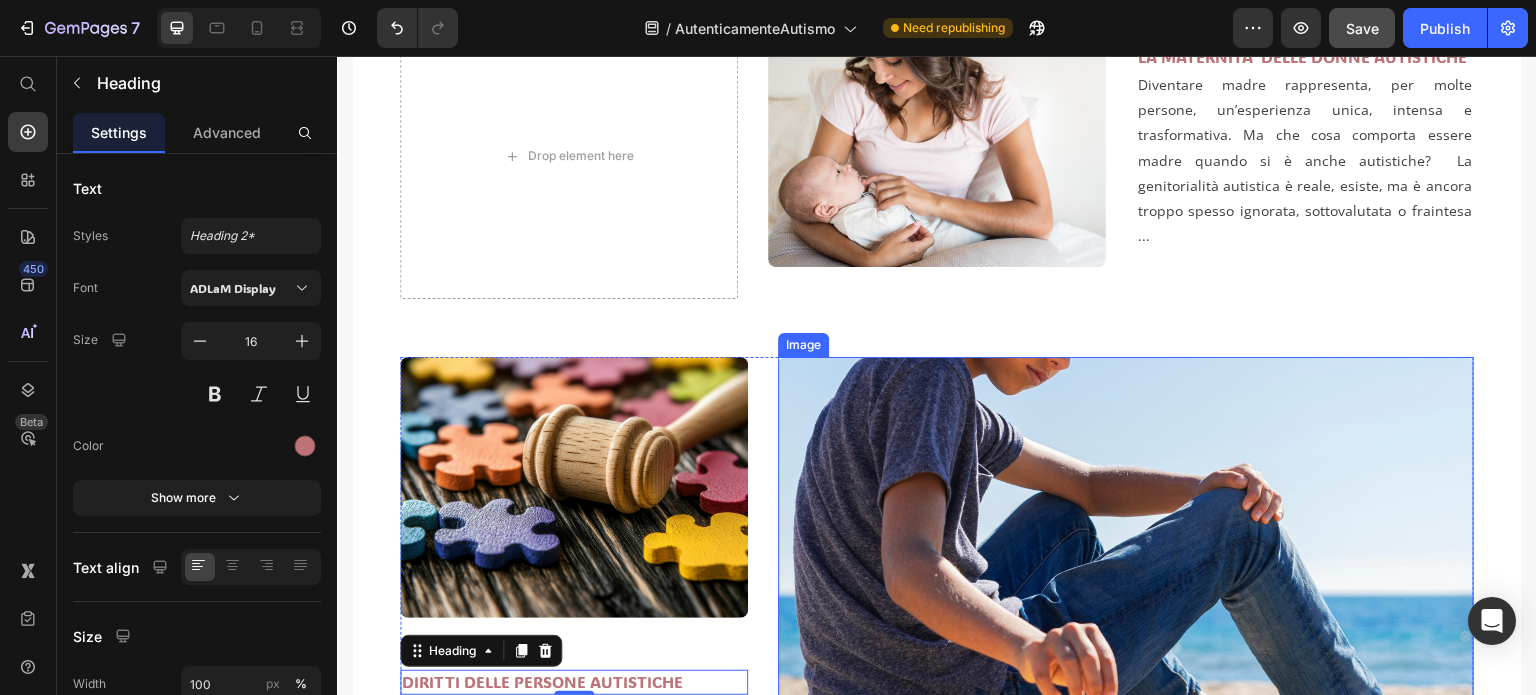 scroll, scrollTop: 700, scrollLeft: 0, axis: vertical 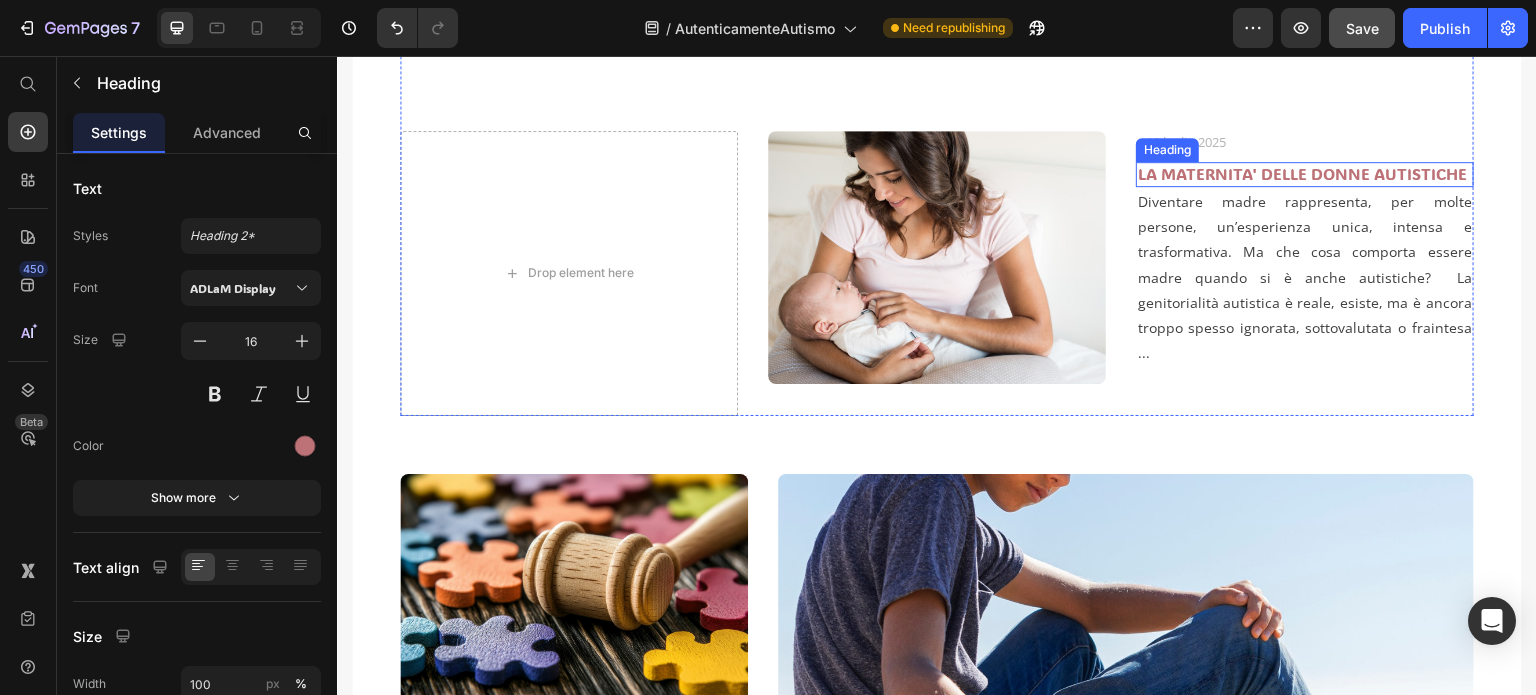 click on "LA MATERNITA' DELLE DONNE AUTISTICHE" at bounding box center (1305, 174) 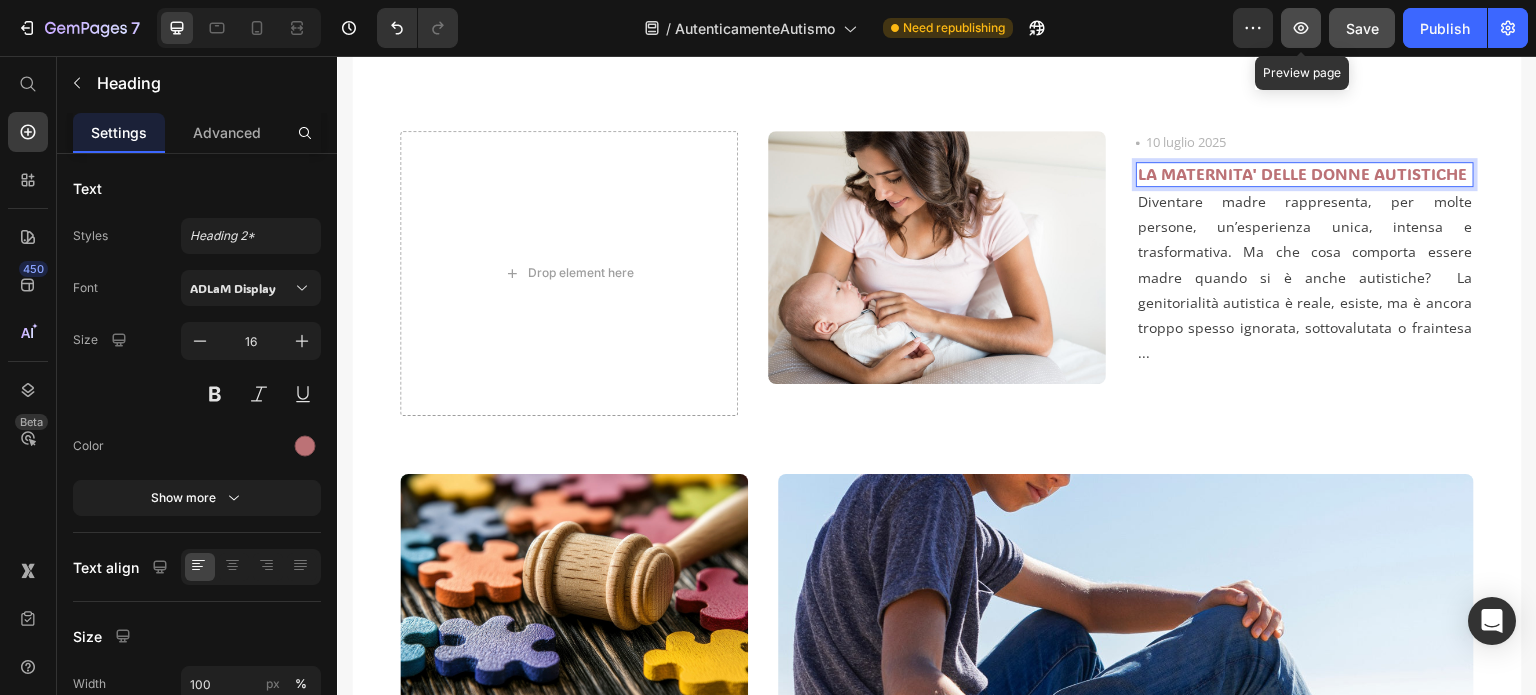 click 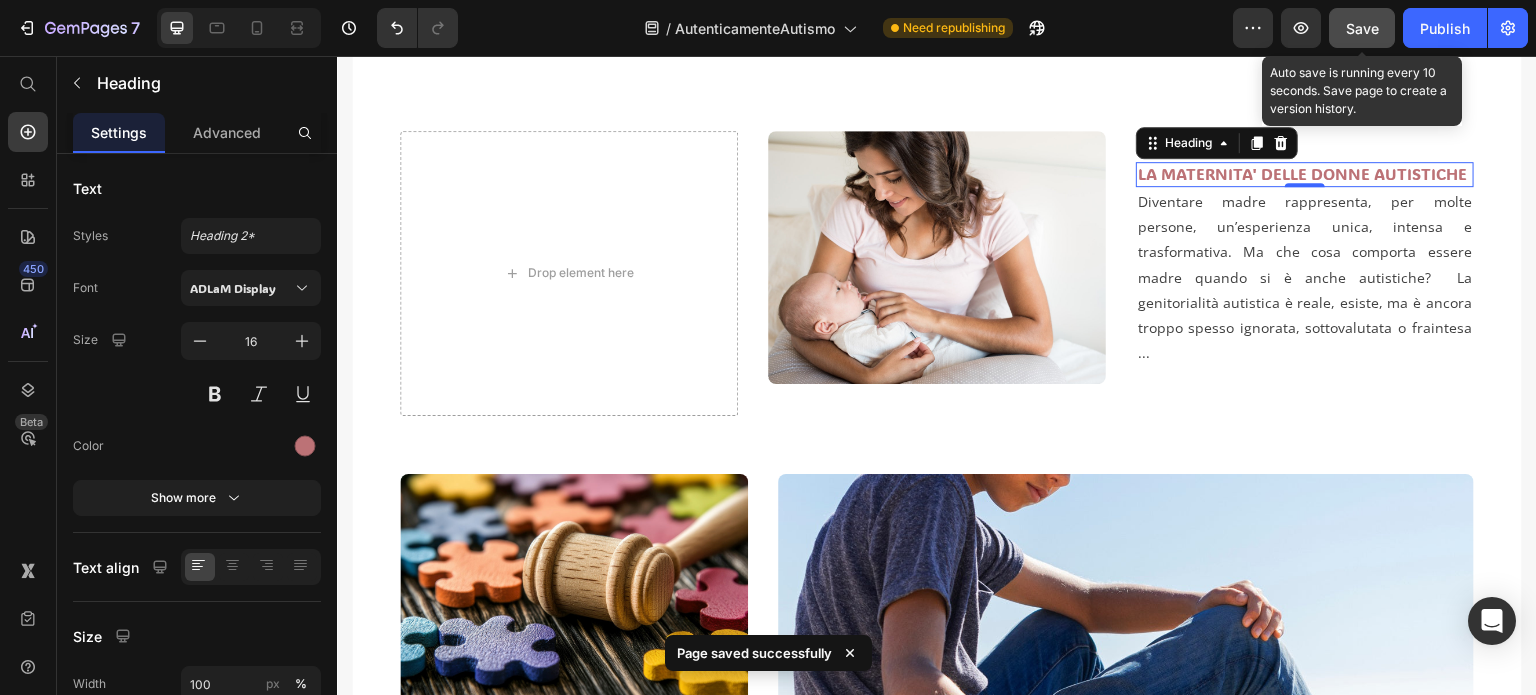 click on "Save" at bounding box center (1362, 28) 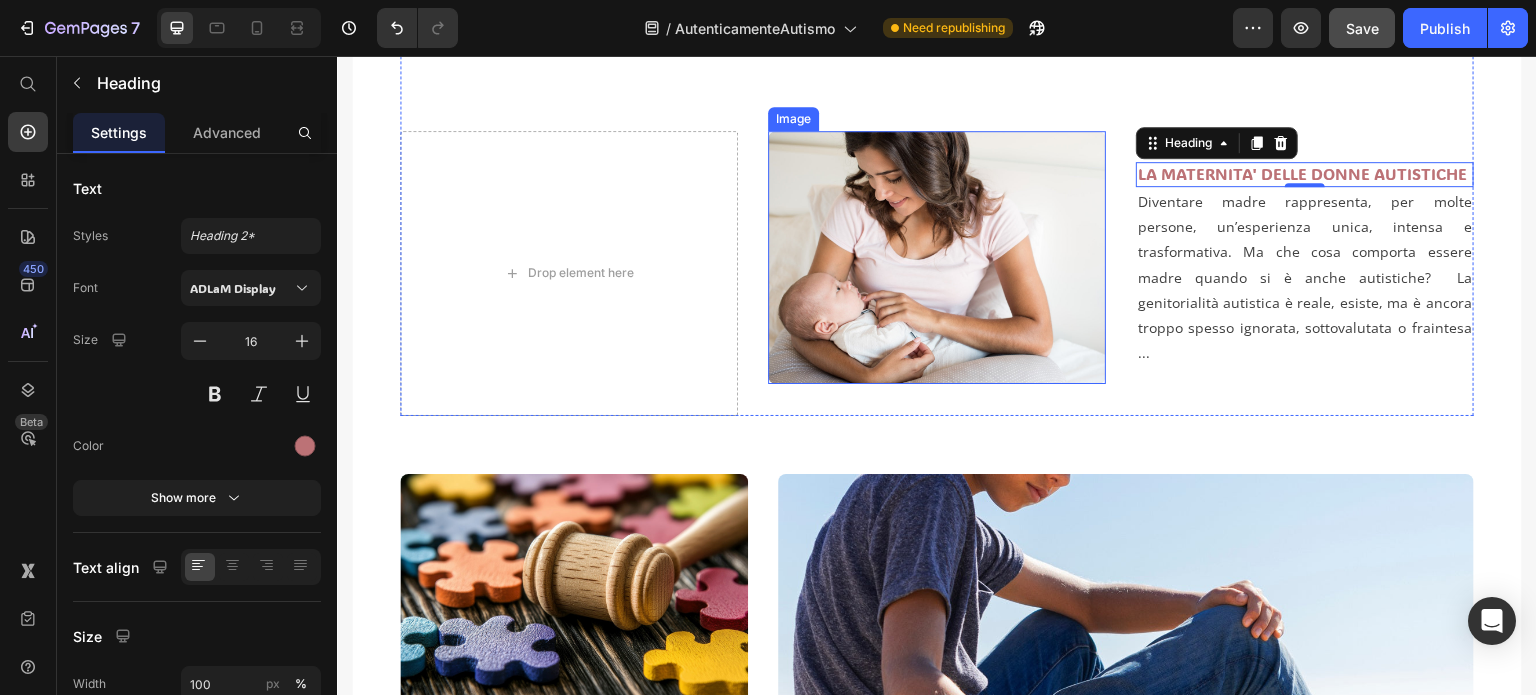scroll, scrollTop: 300, scrollLeft: 0, axis: vertical 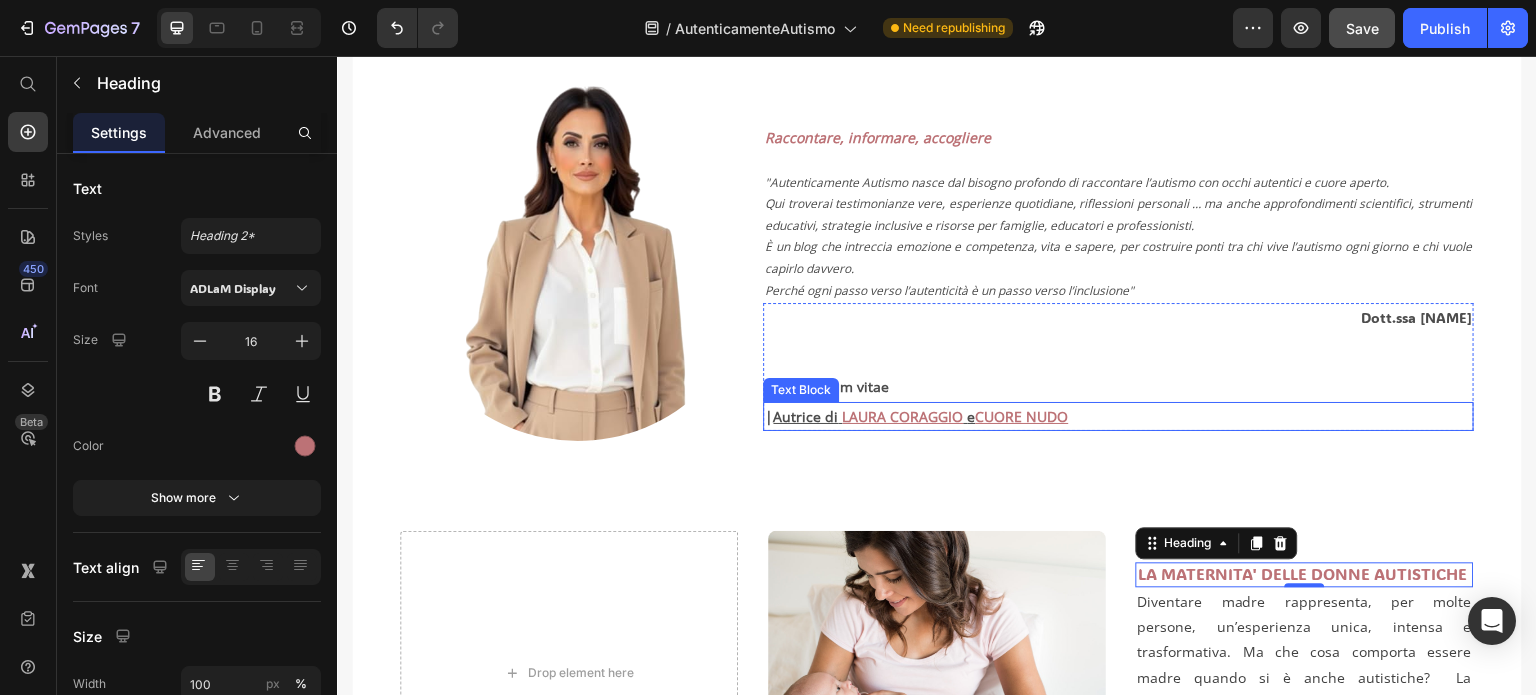 click on "Autrice di" at bounding box center [805, 416] 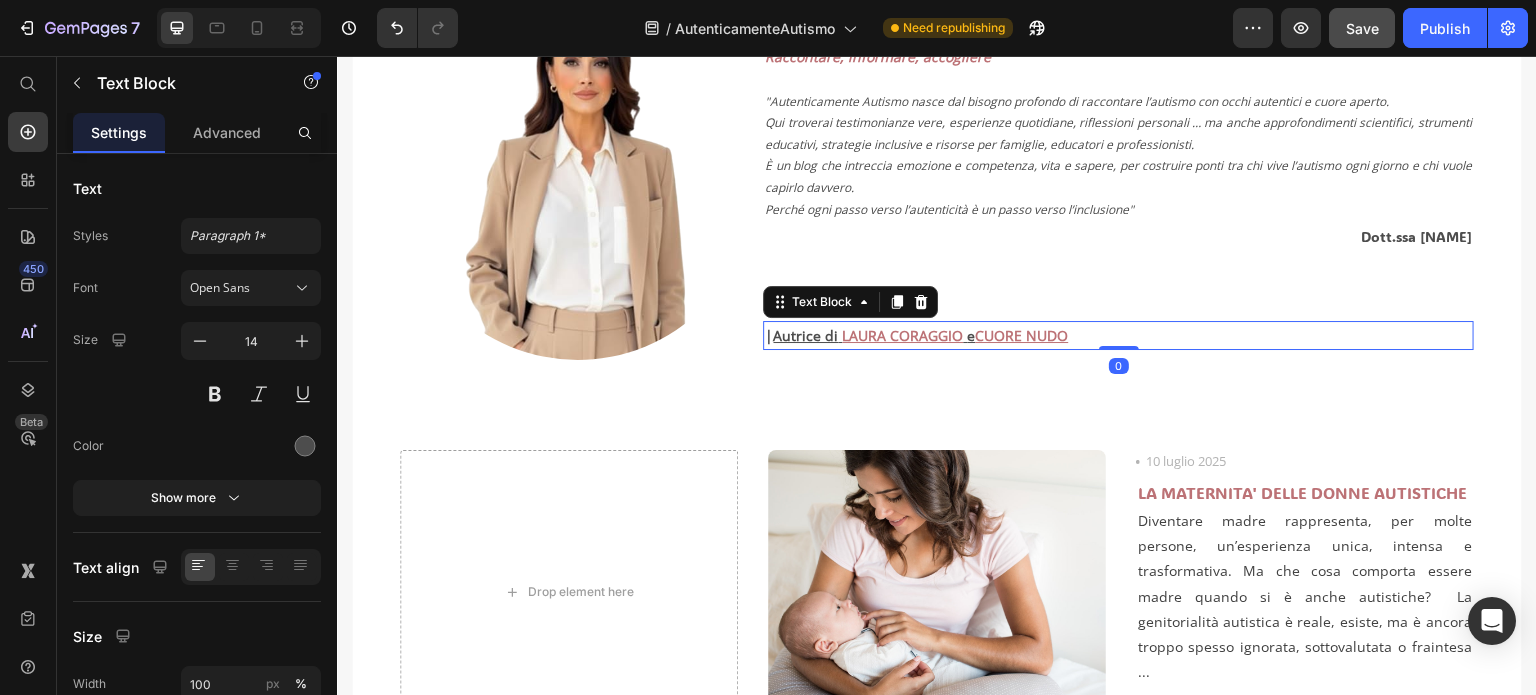scroll, scrollTop: 500, scrollLeft: 0, axis: vertical 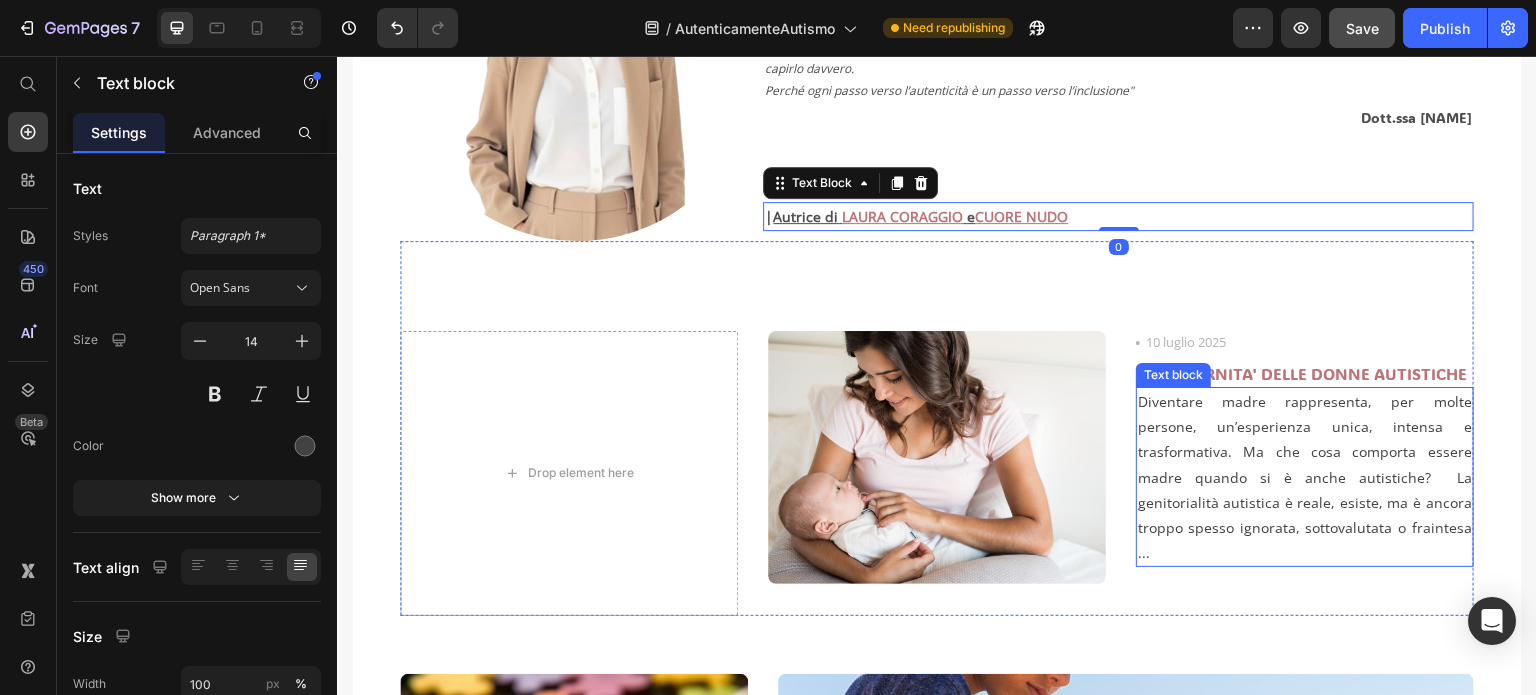 click on "Diventare madre rappresenta, per molte persone, un’esperienza unica, intensa e trasformativa. Ma che cosa comporta essere madre quando si è anche autistiche?  La genitorialità autistica è reale, esiste, ma è ancora troppo spesso ignorata, sottovalutata o fraintesa ..." at bounding box center (1305, 477) 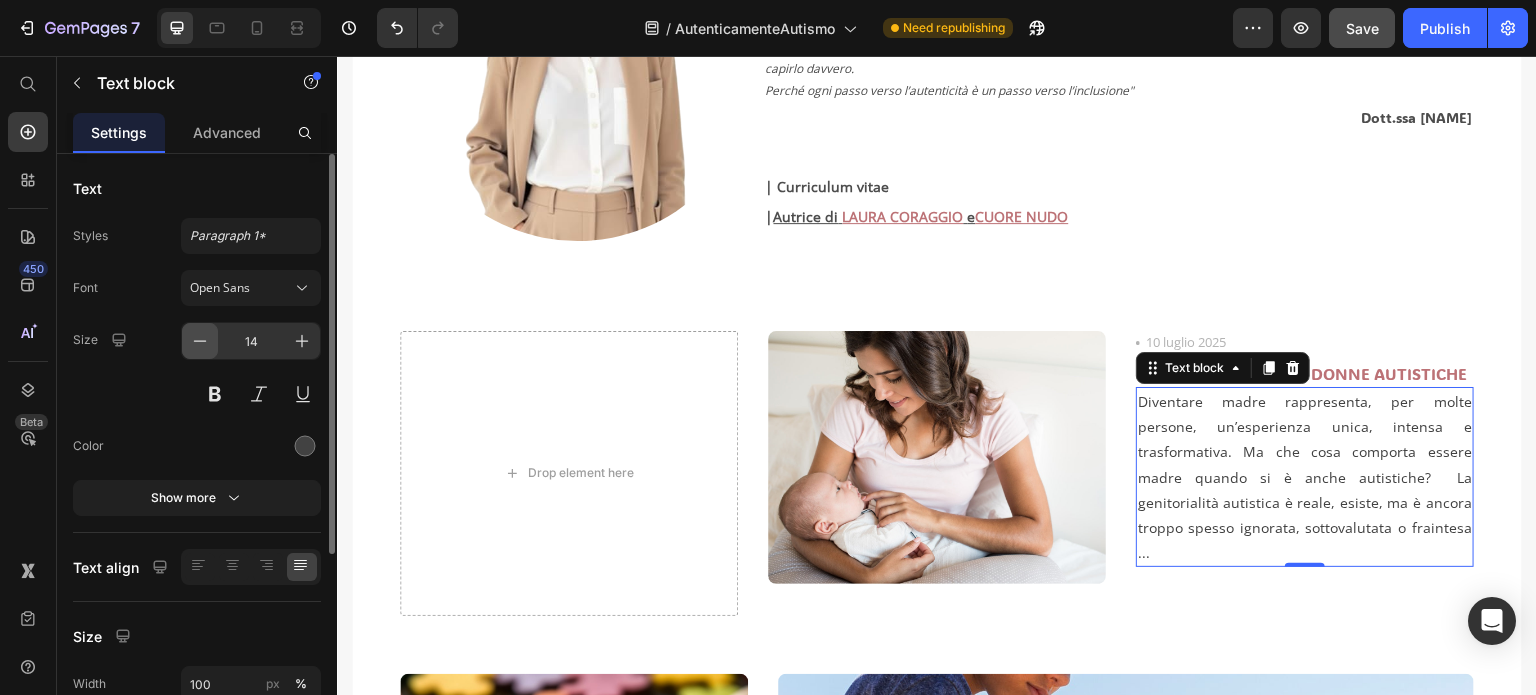 click 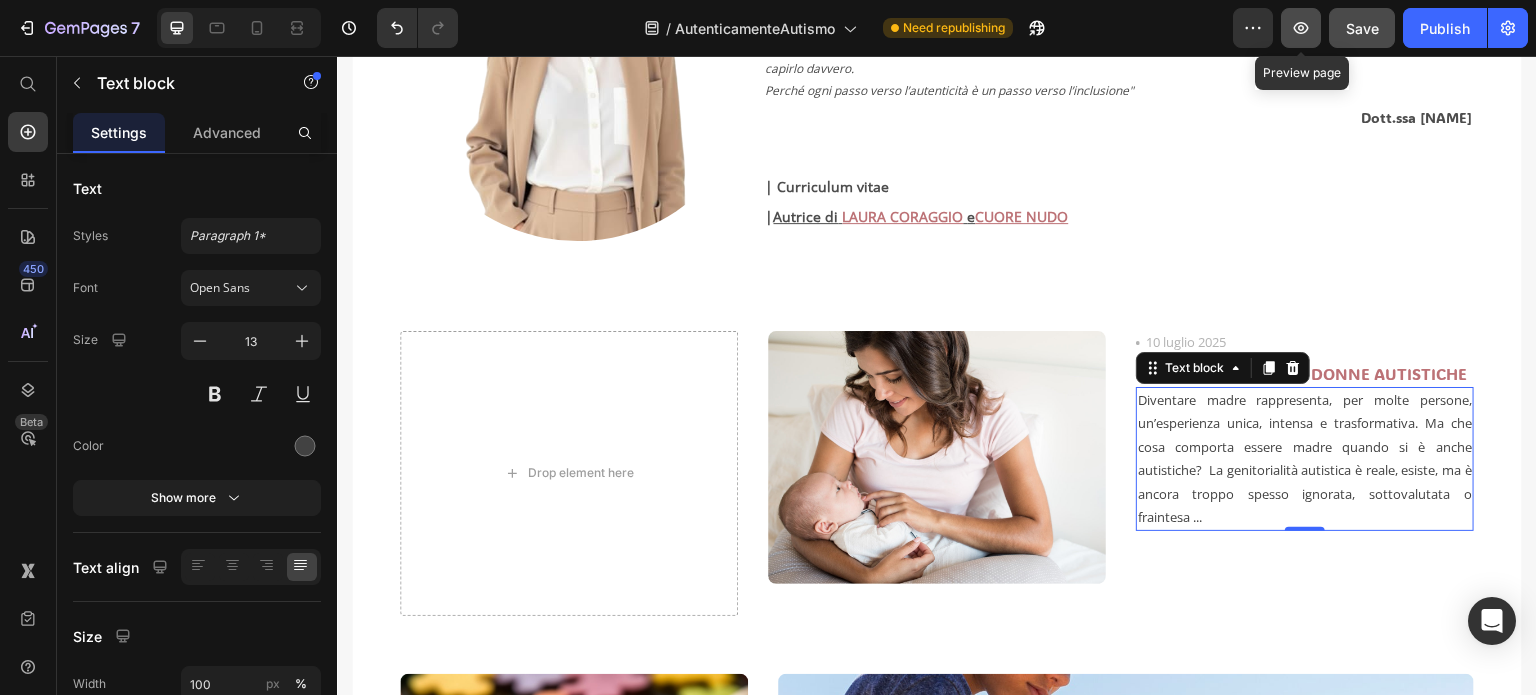 click 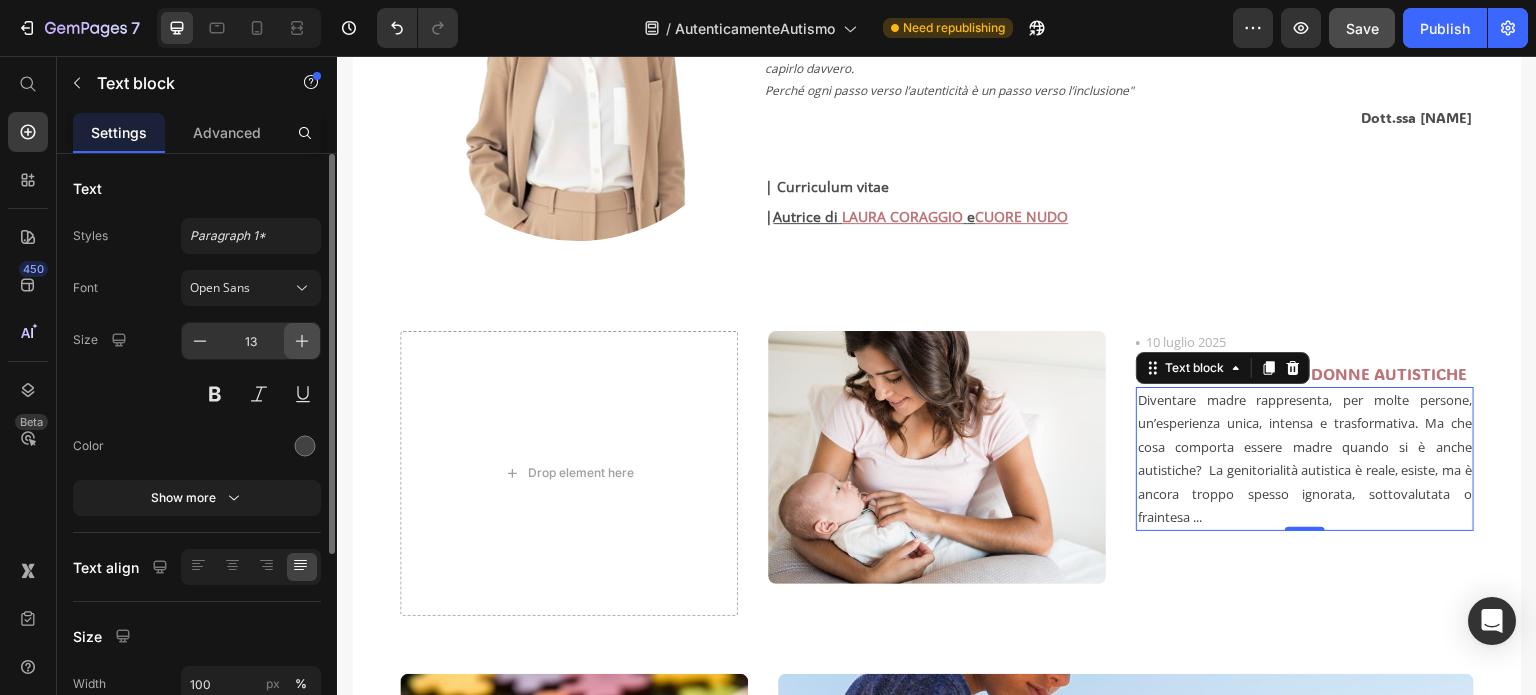 click 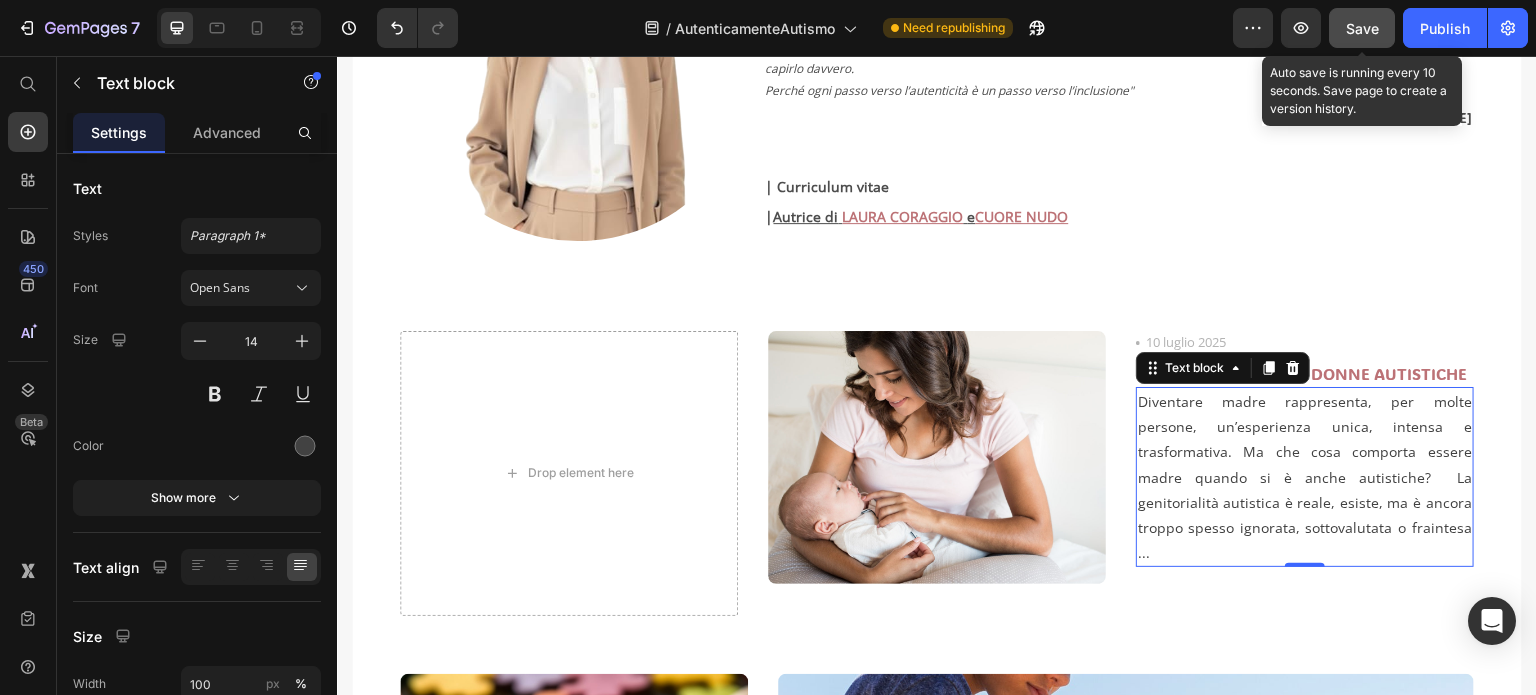 click on "Save" at bounding box center (1362, 28) 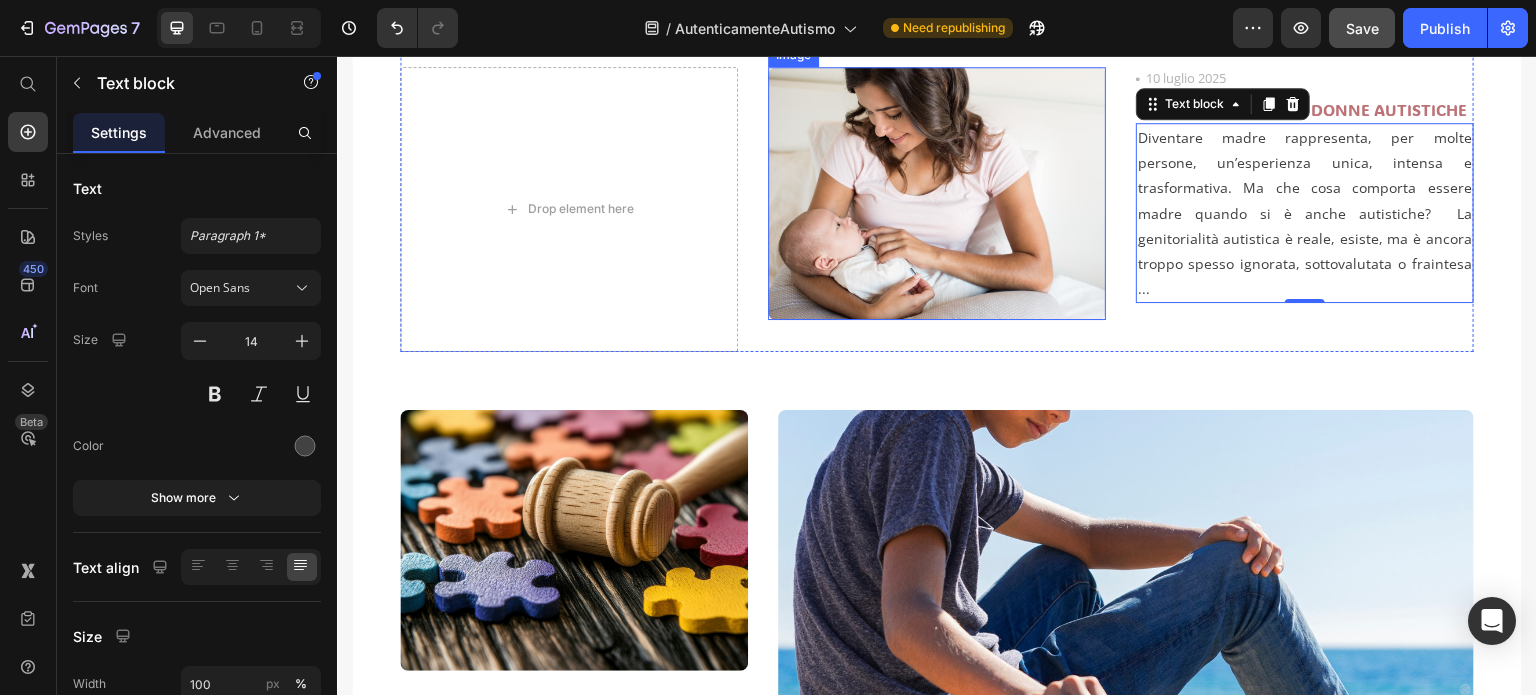 scroll, scrollTop: 800, scrollLeft: 0, axis: vertical 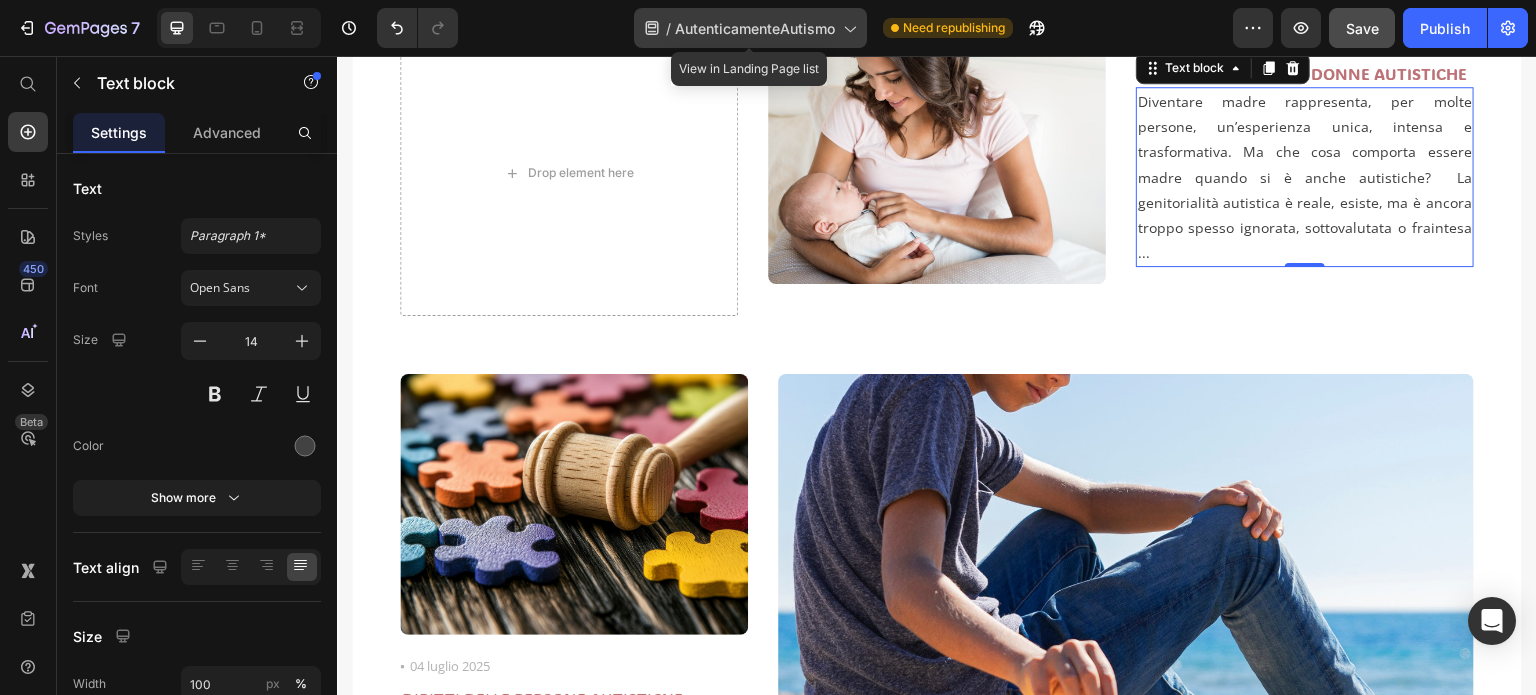 click on "AutenticamenteAutismo" at bounding box center (755, 28) 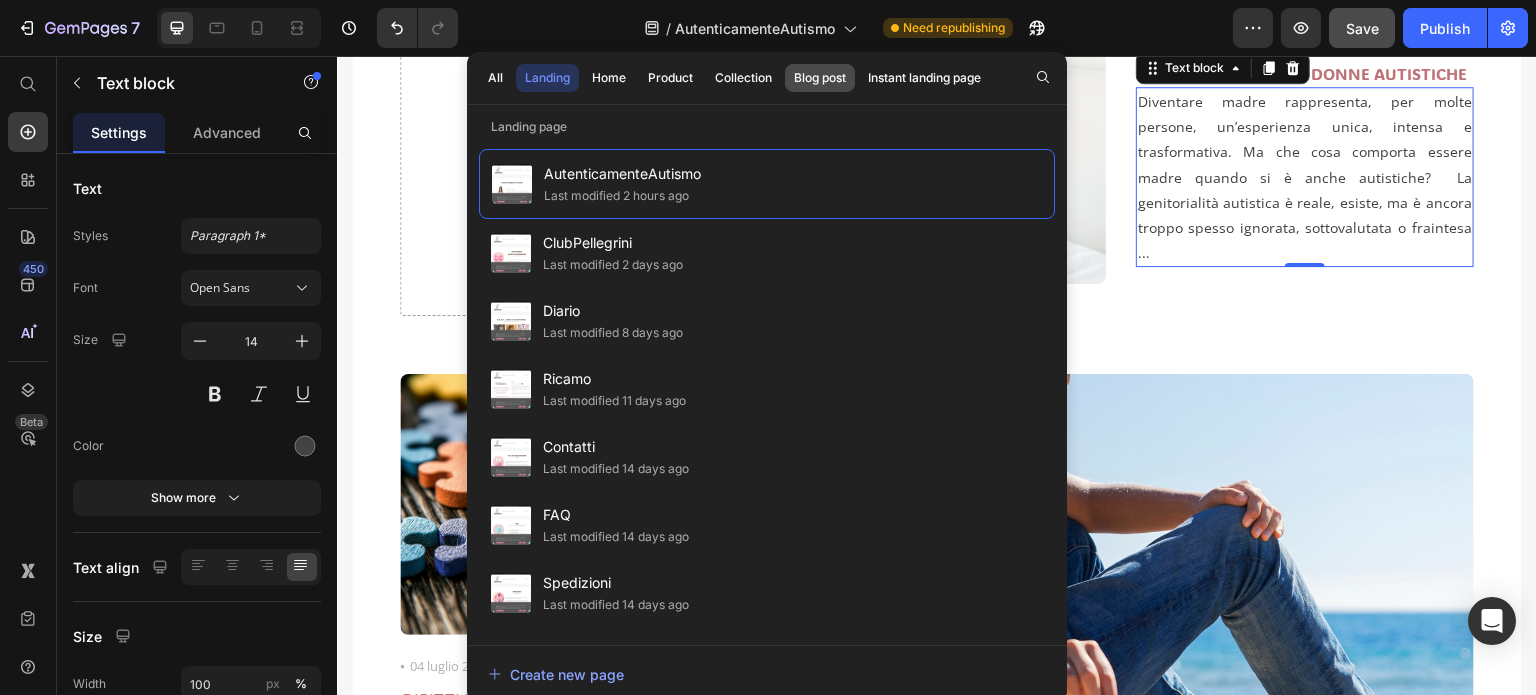 click on "Blog post" at bounding box center (820, 78) 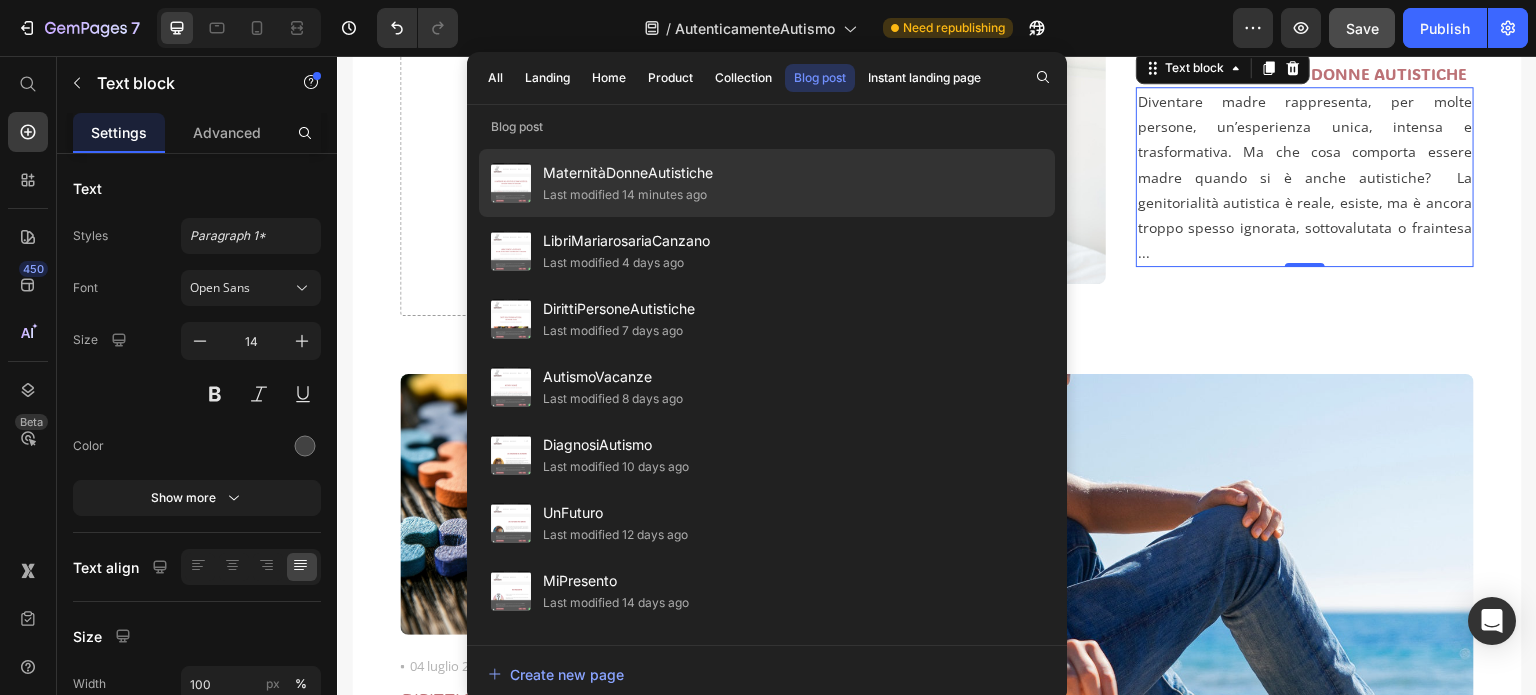 click on "MaternitàDonneAutistiche" at bounding box center (628, 173) 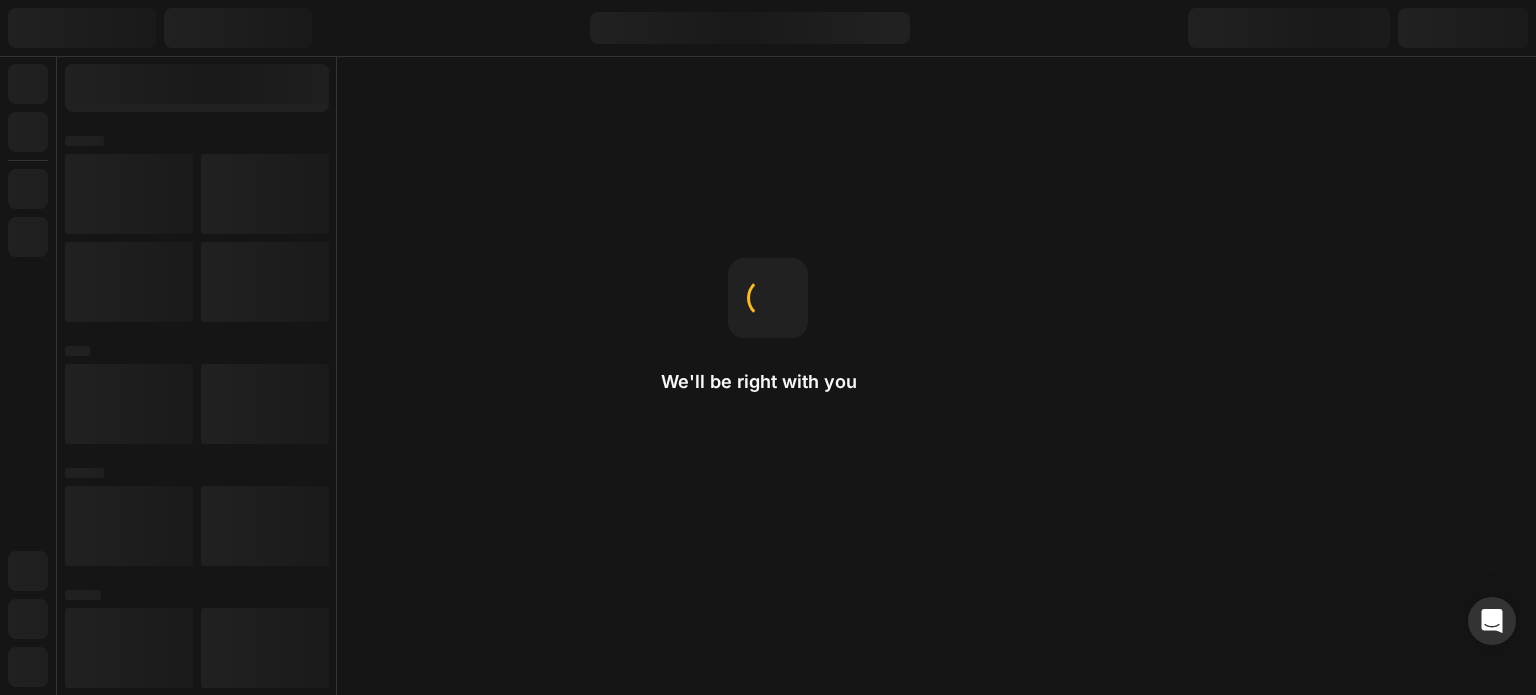 scroll, scrollTop: 0, scrollLeft: 0, axis: both 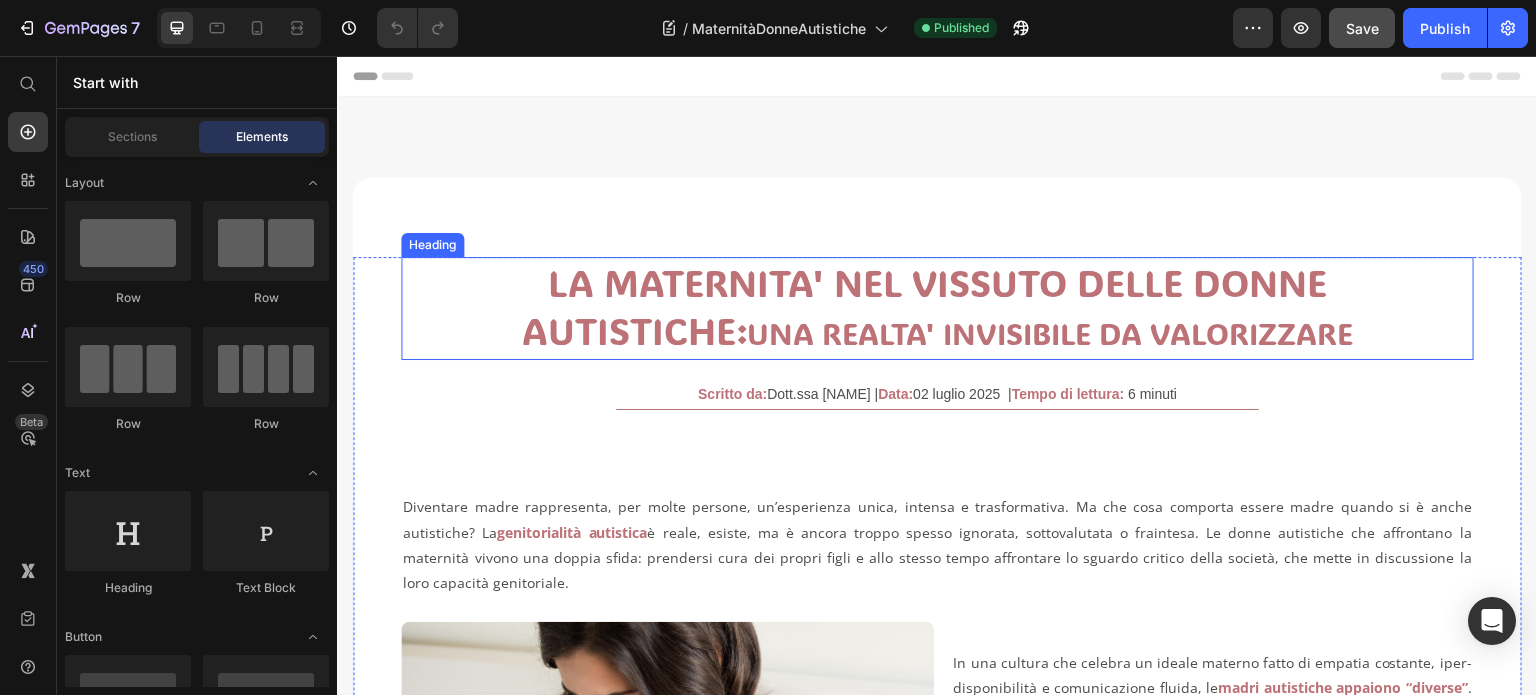 click on "LA MATERNITA' NEL VISSUTO DELLE DONNE AUTISTICHE:  UNA REALTA' INVISIBILE DA VALORIZZARE" at bounding box center [937, 308] 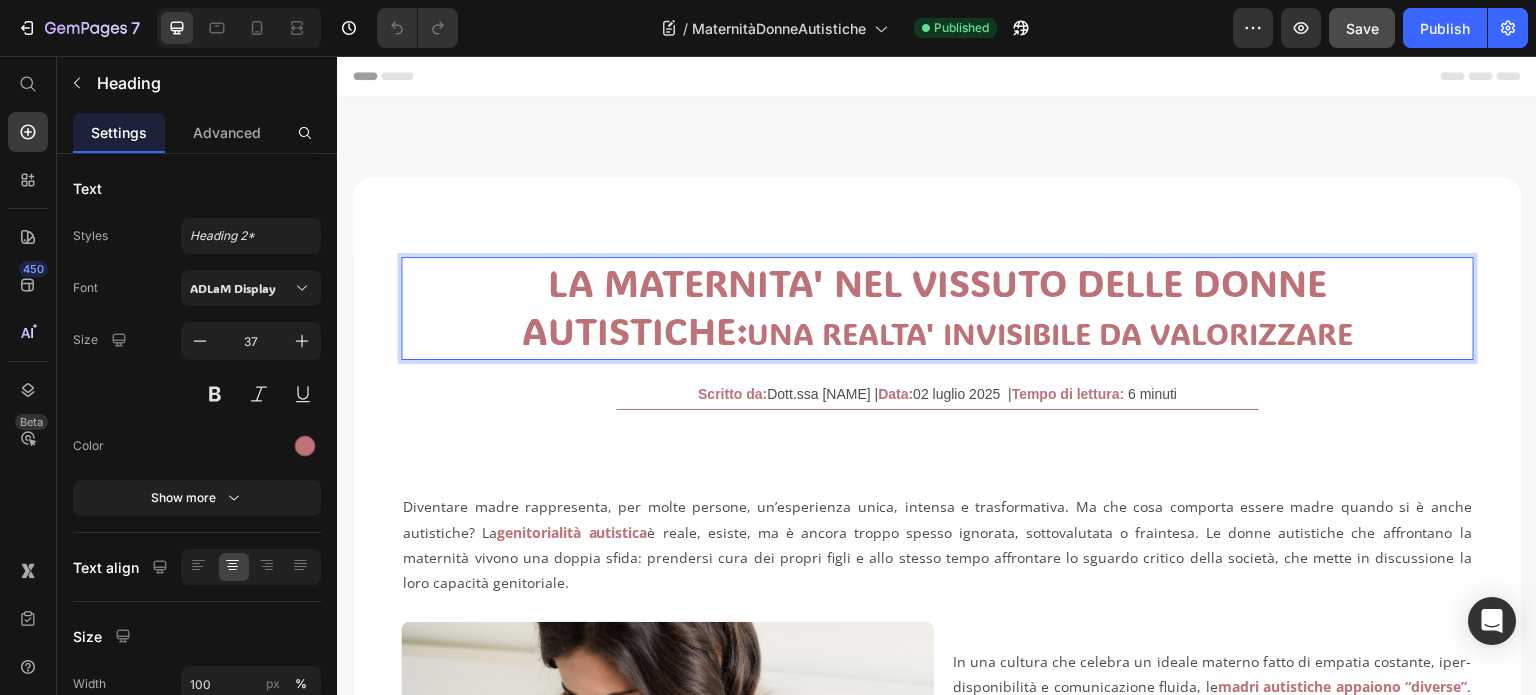 click on "UNA REALTA' INVISIBILE DA VALORIZZARE" at bounding box center [1050, 333] 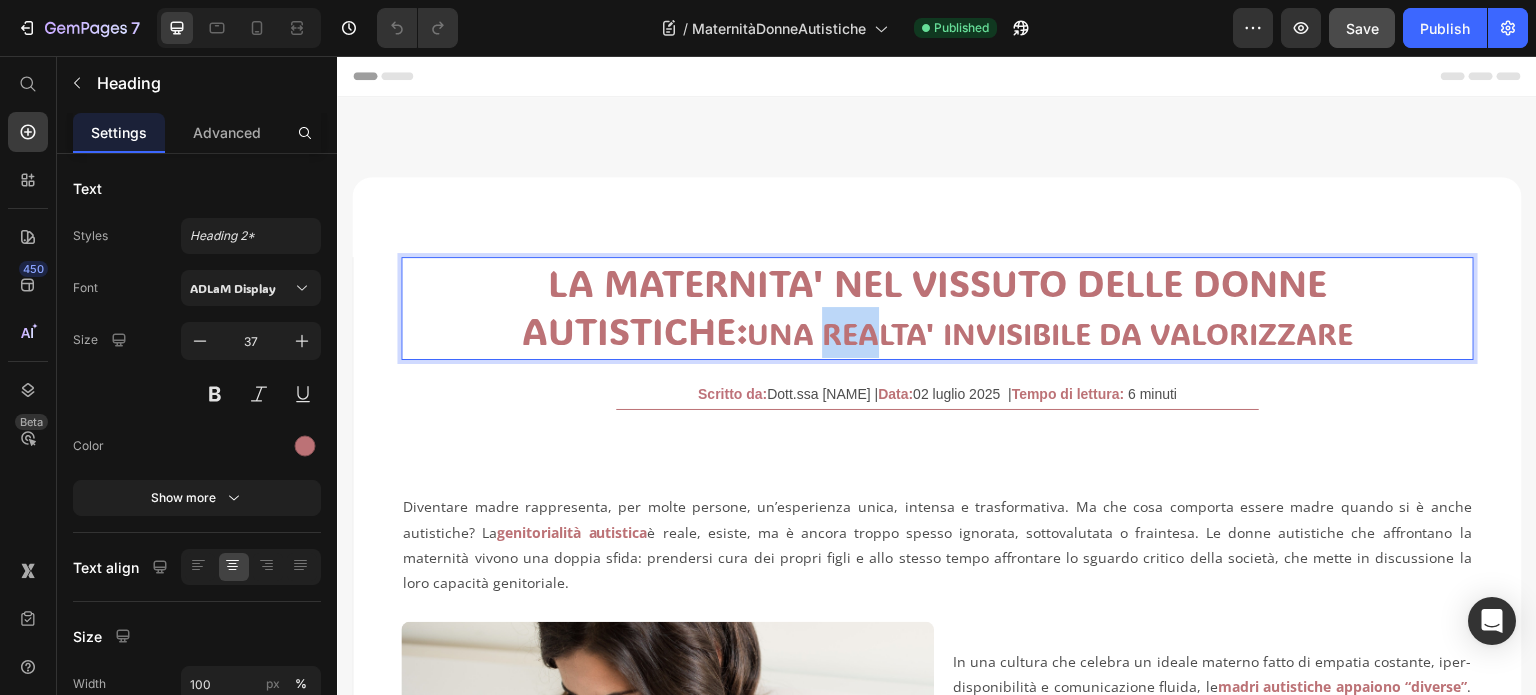 drag, startPoint x: 708, startPoint y: 336, endPoint x: 751, endPoint y: 332, distance: 43.185646 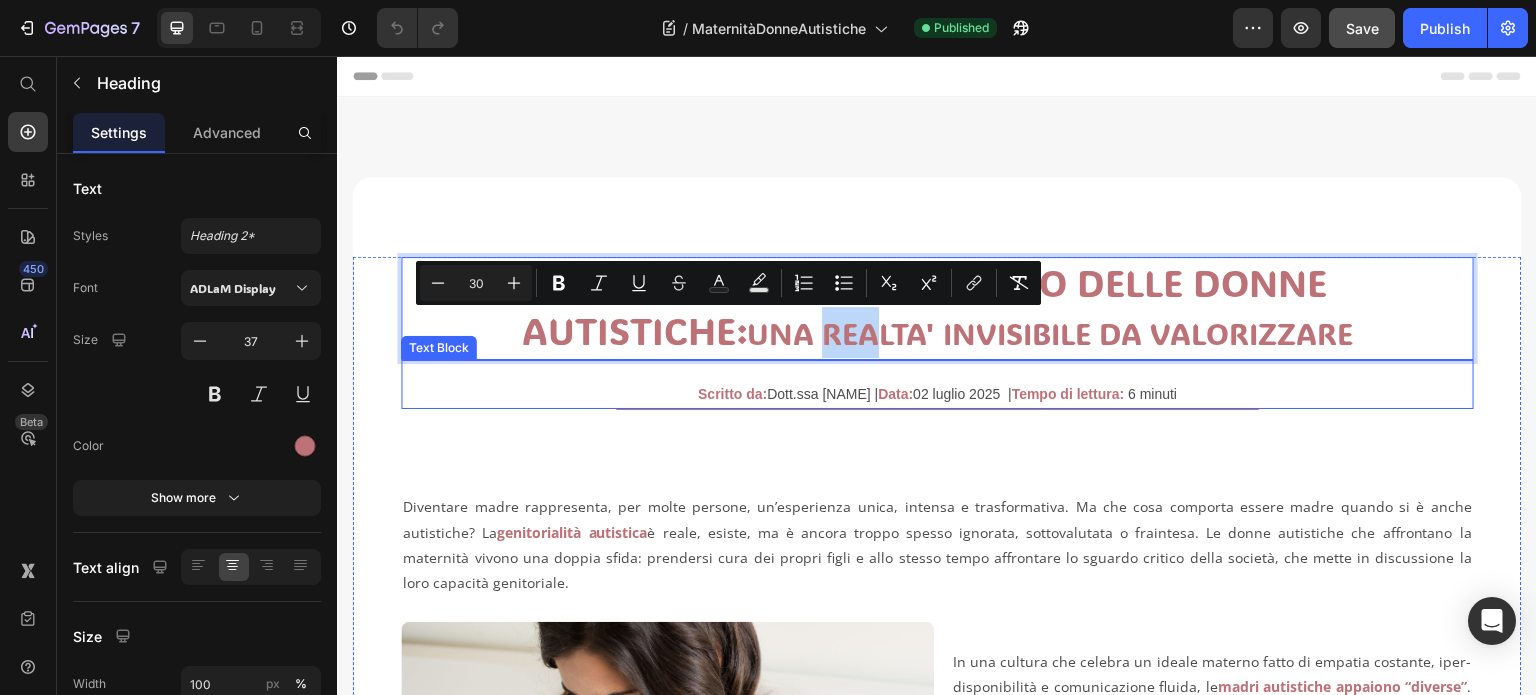 click on "Scritto da:  Dott.ssa Mariarosaria Canzano  |   Data:  02 luglio 2025  |  Tempo di lettura:   6 minuti" at bounding box center [937, 394] 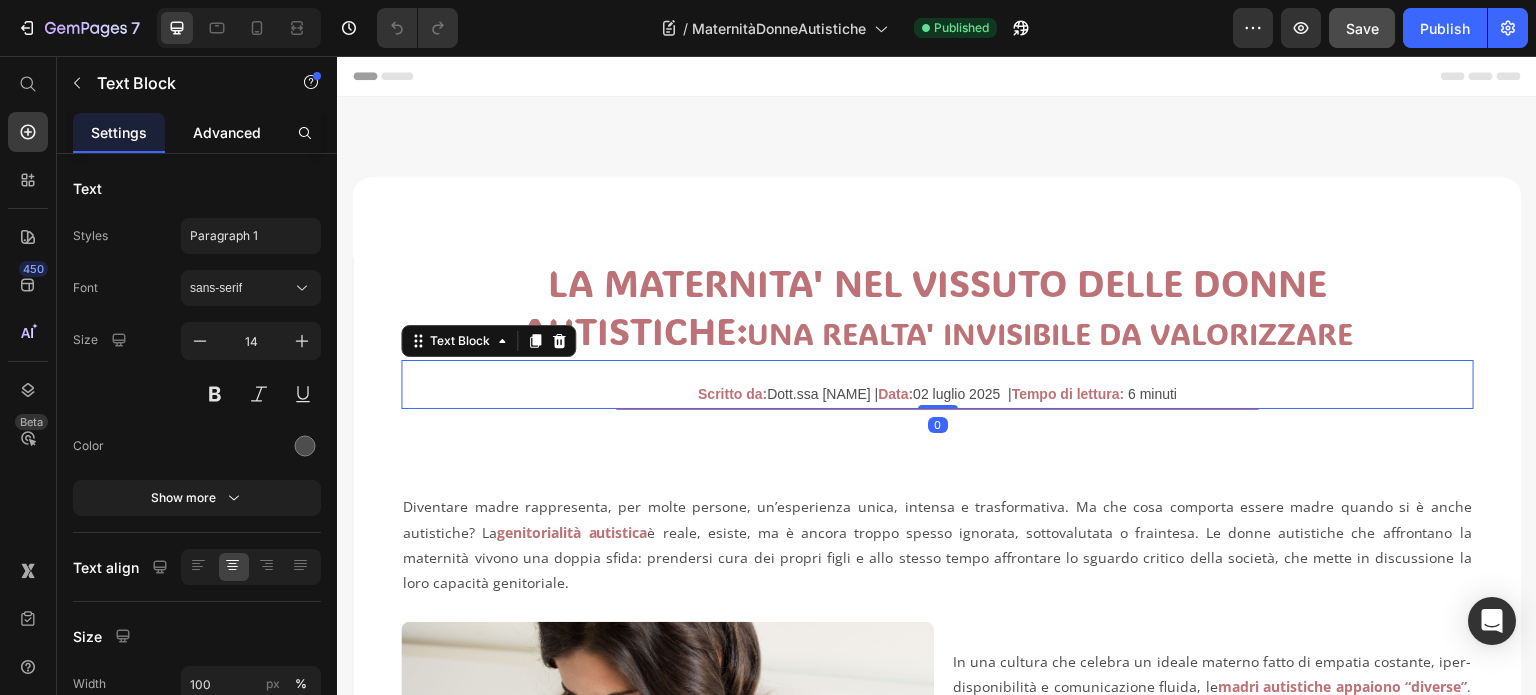 click on "Advanced" at bounding box center [227, 132] 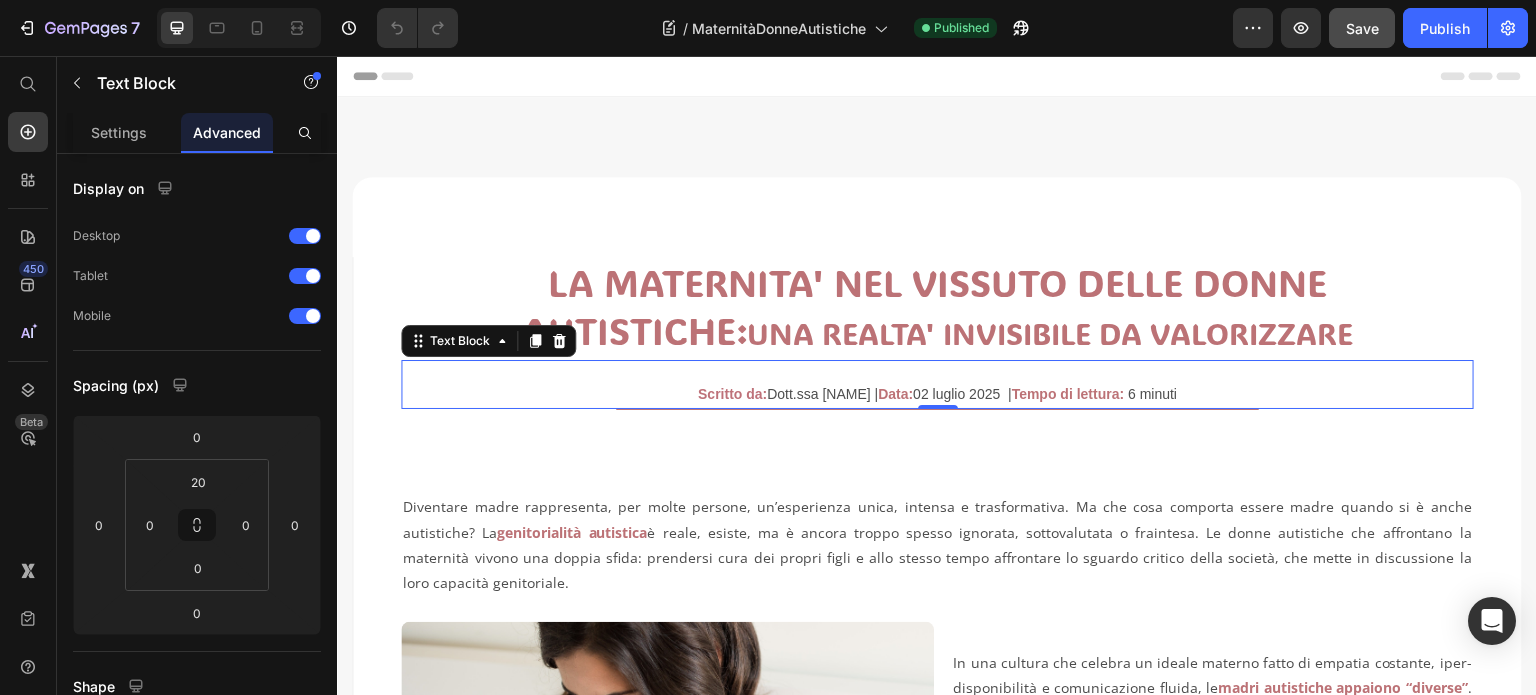 click on "Scritto da:  Dott.ssa Mariarosaria Canzano  |   Data:  02 luglio 2025  |  Tempo di lettura:   6 minuti" at bounding box center [937, 394] 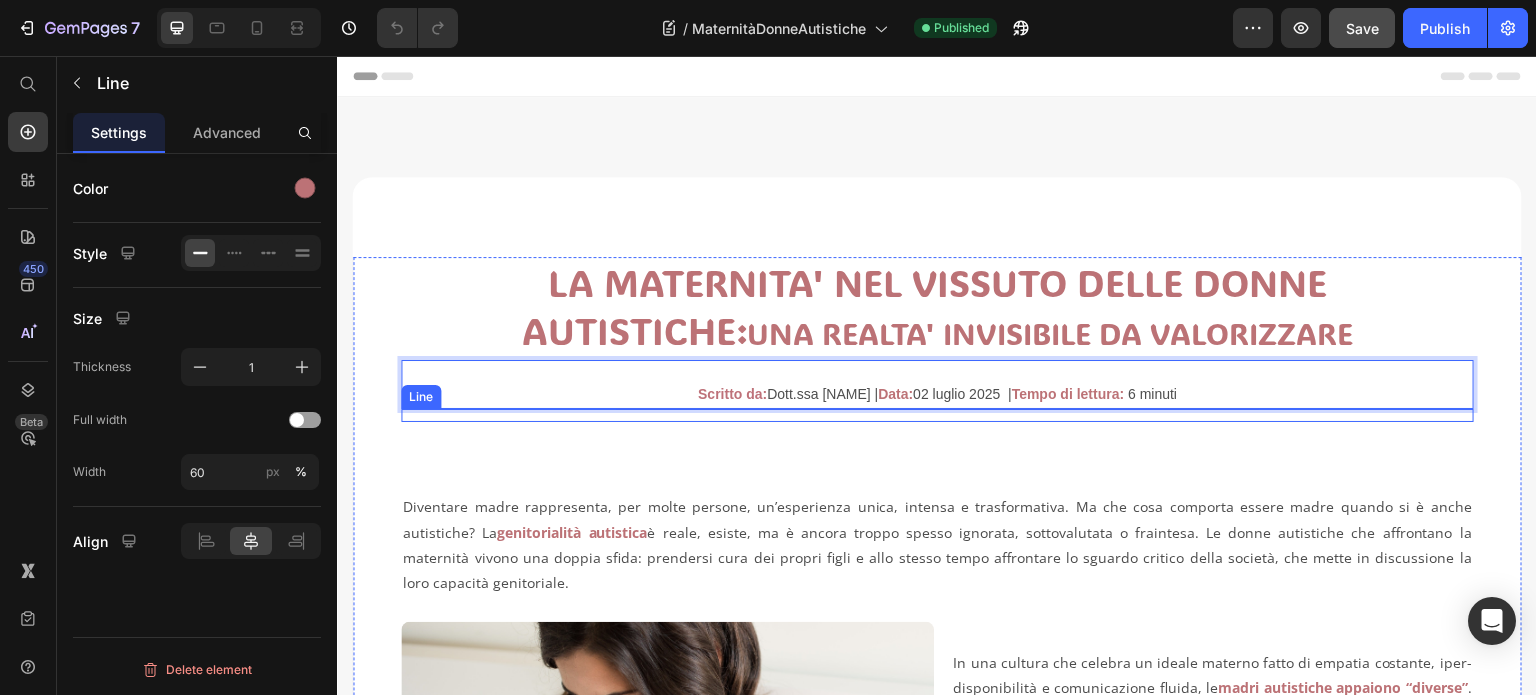 click at bounding box center [938, 409] 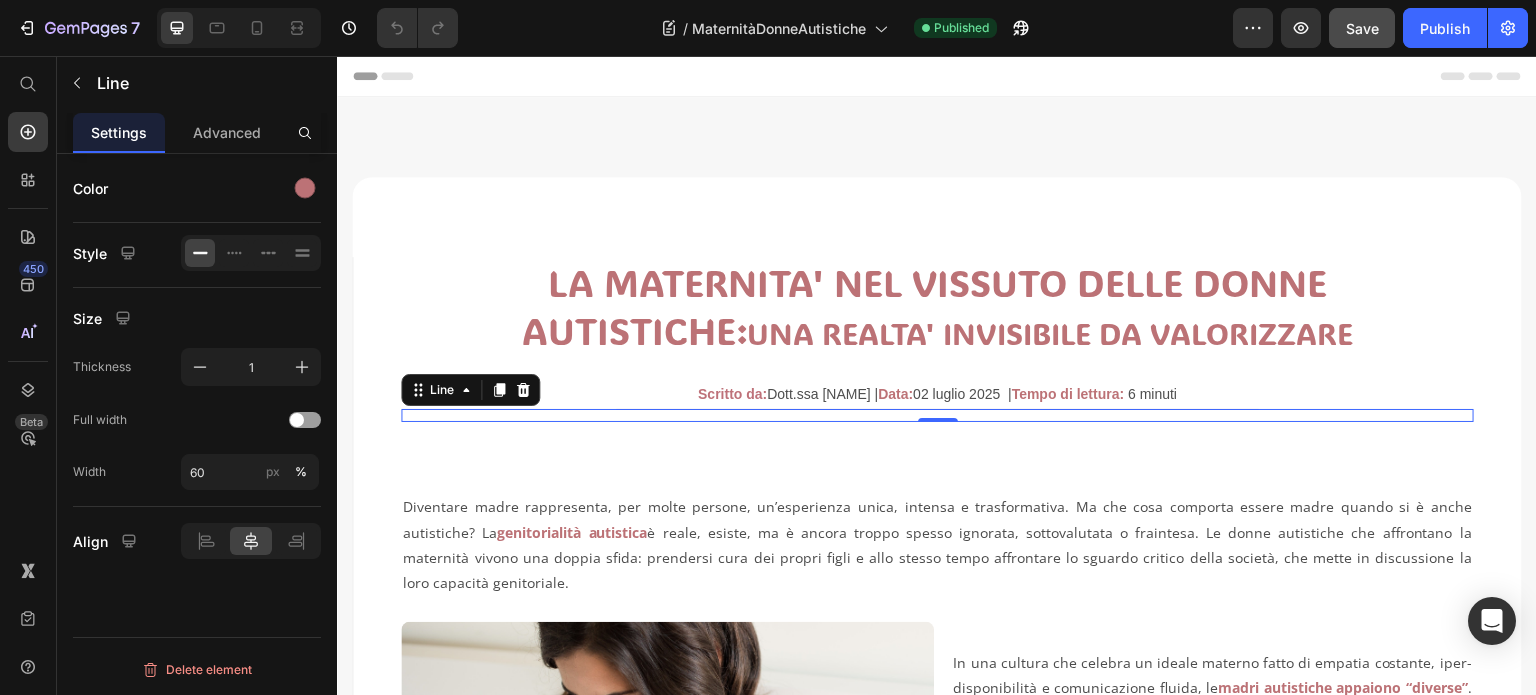 click on "Title Line   0" at bounding box center (937, 415) 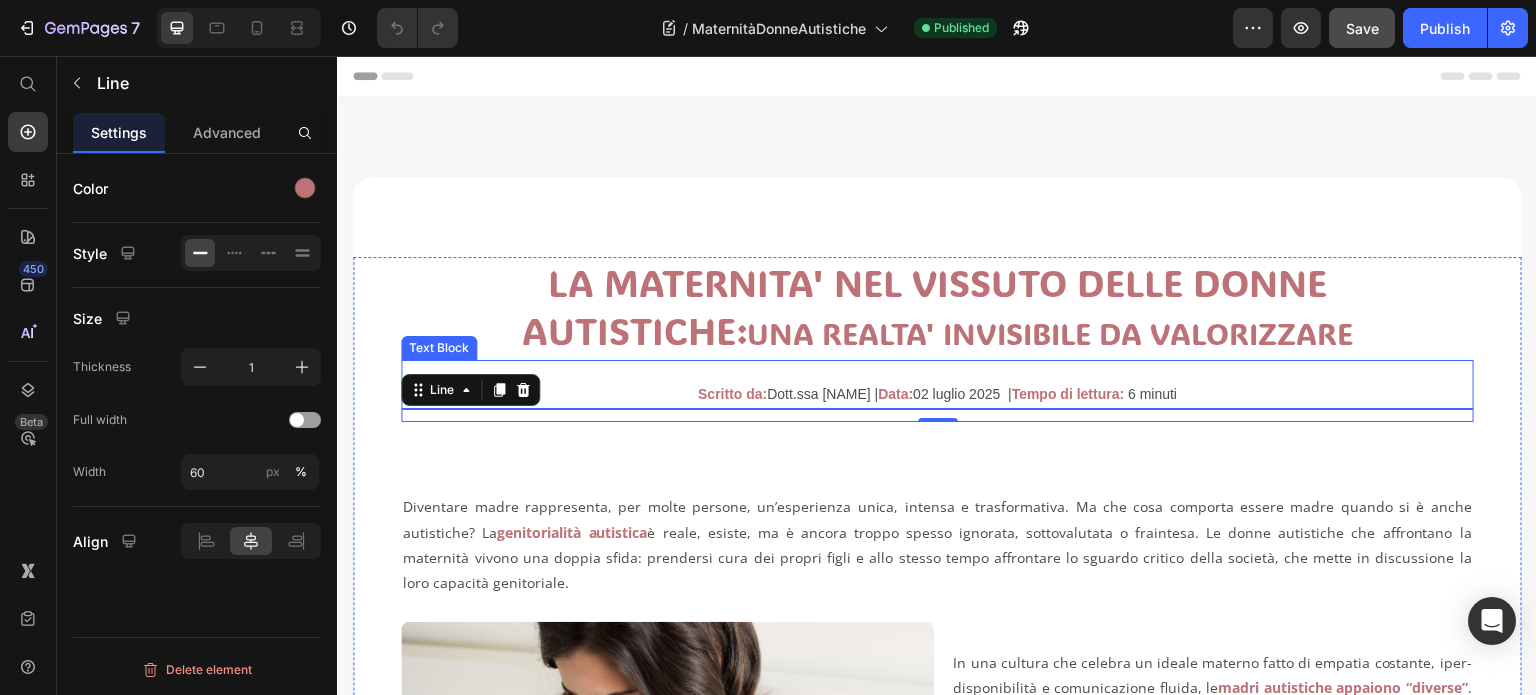 click on "Dott.ssa [LASTNAME] [LASTNAME]  |" at bounding box center [822, 394] 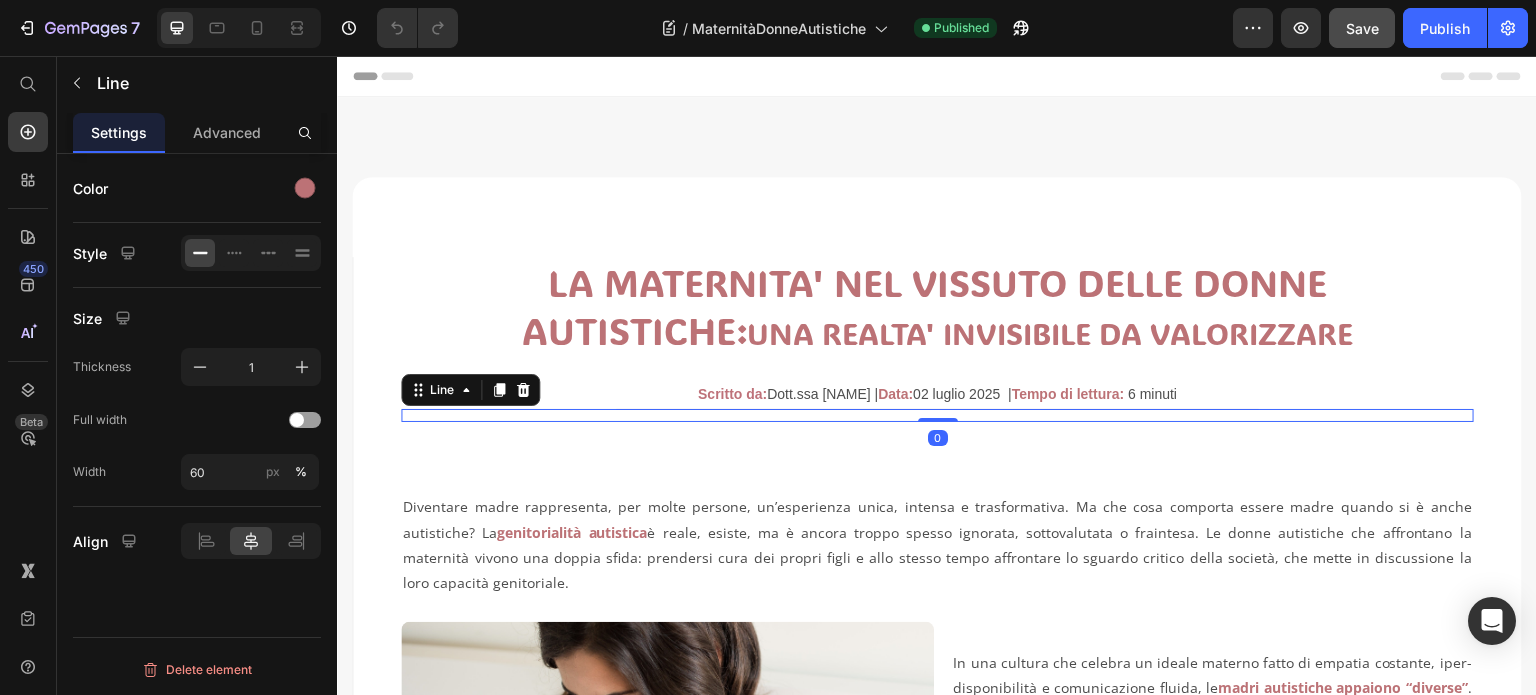 click on "Title Line   0" at bounding box center [937, 415] 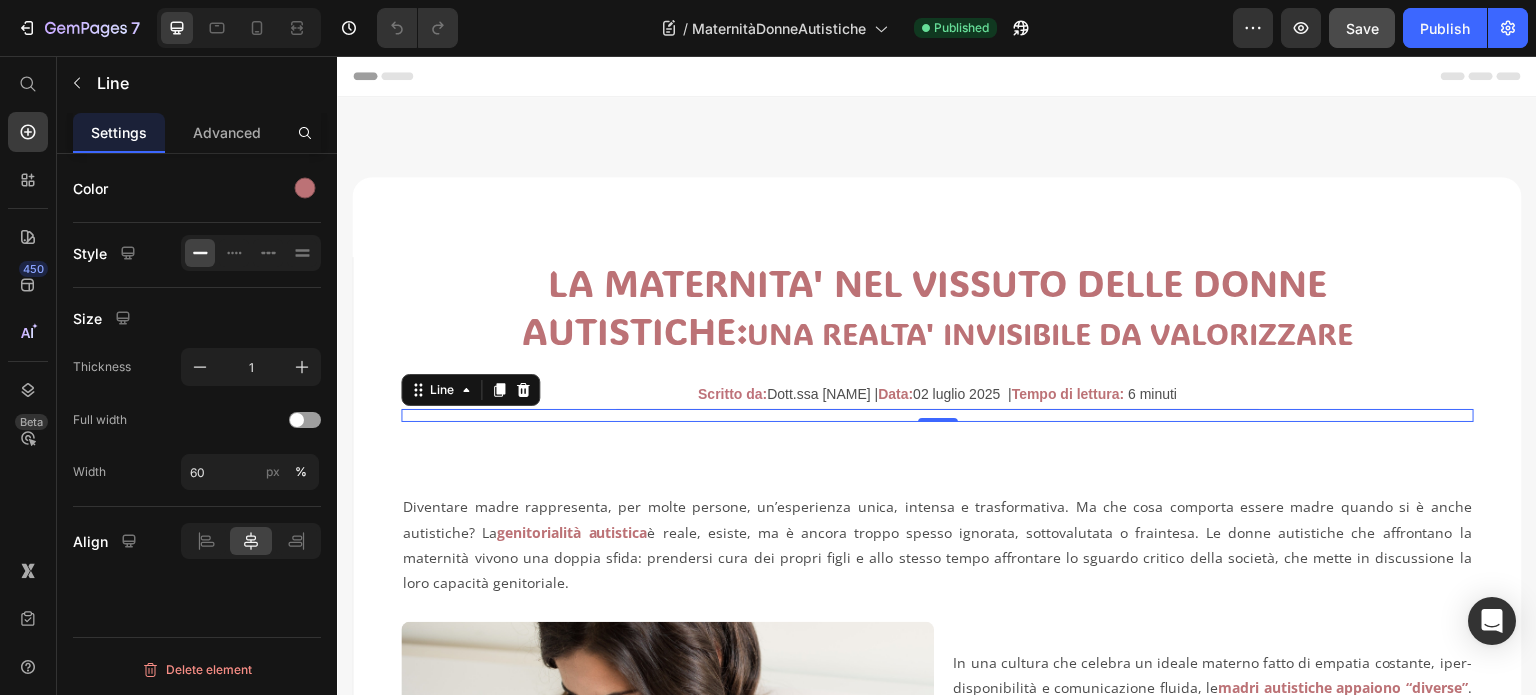 click on "Title Line   0" at bounding box center (937, 415) 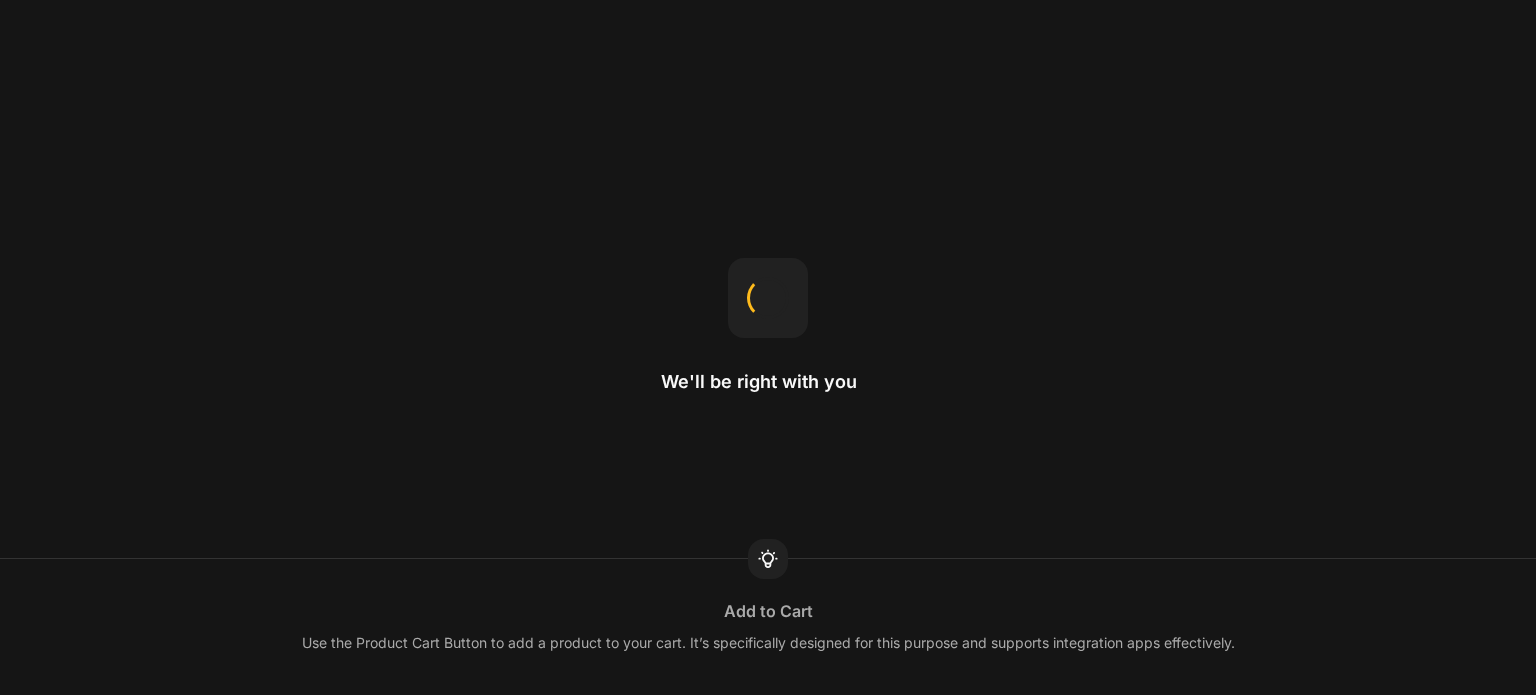 scroll, scrollTop: 0, scrollLeft: 0, axis: both 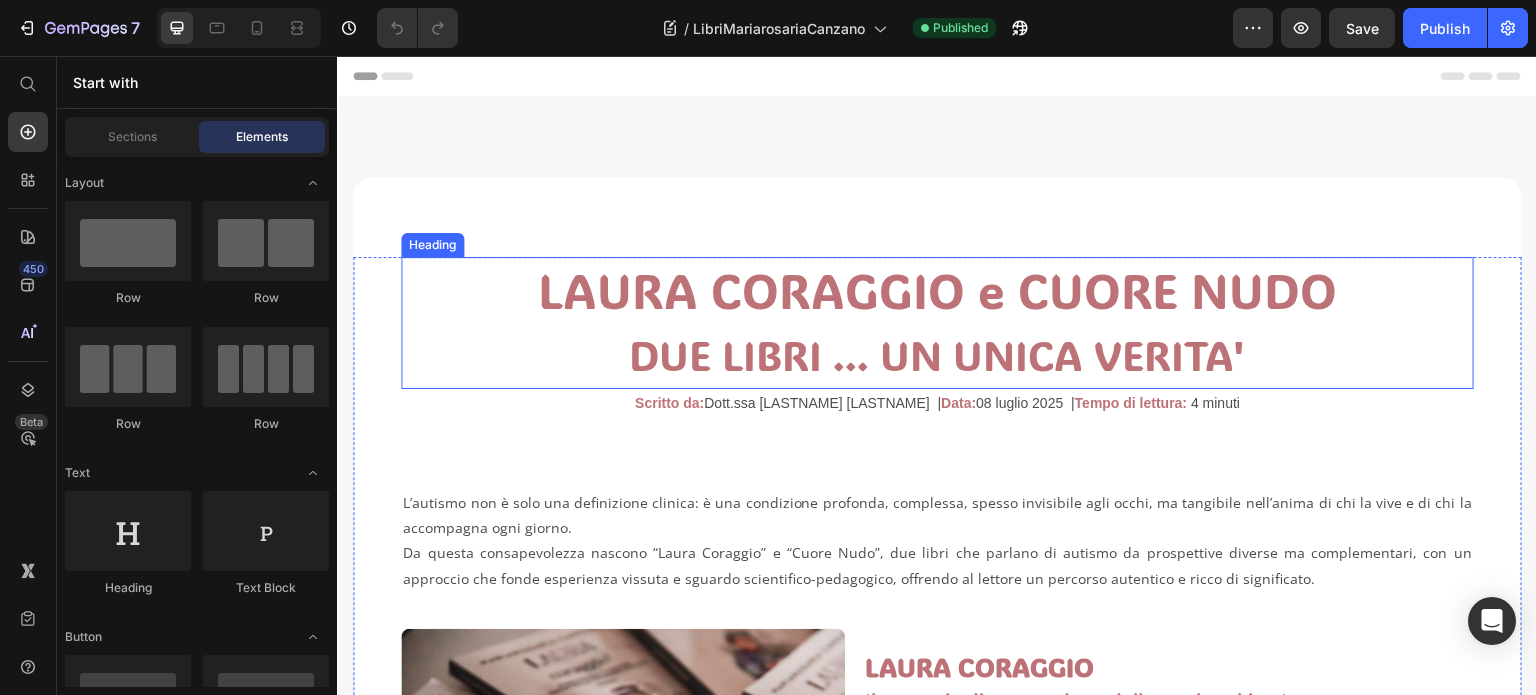 click on "LAURA CORAGGIO e CUORE NUDO DUE LIBRI ... UN UNICA VERITA'" at bounding box center [937, 323] 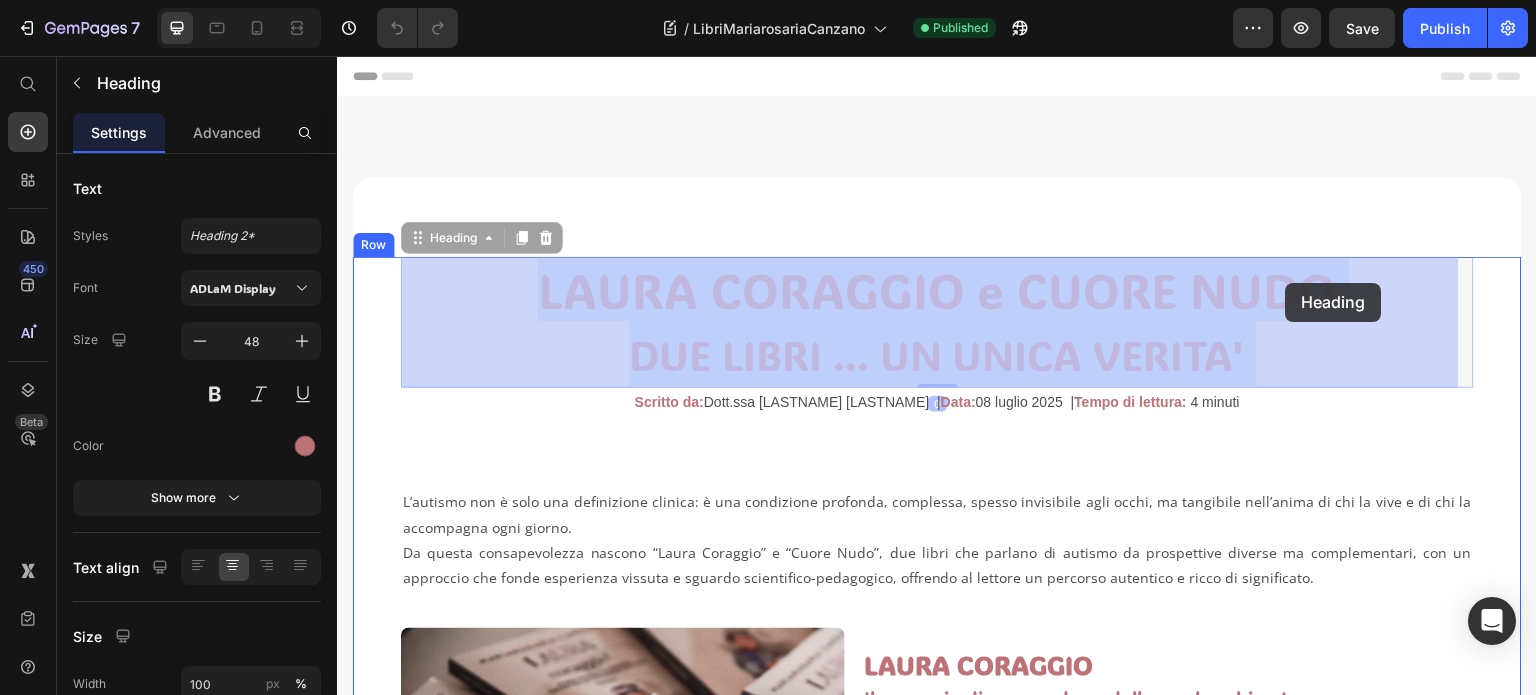 drag, startPoint x: 532, startPoint y: 290, endPoint x: 1286, endPoint y: 283, distance: 754.0325 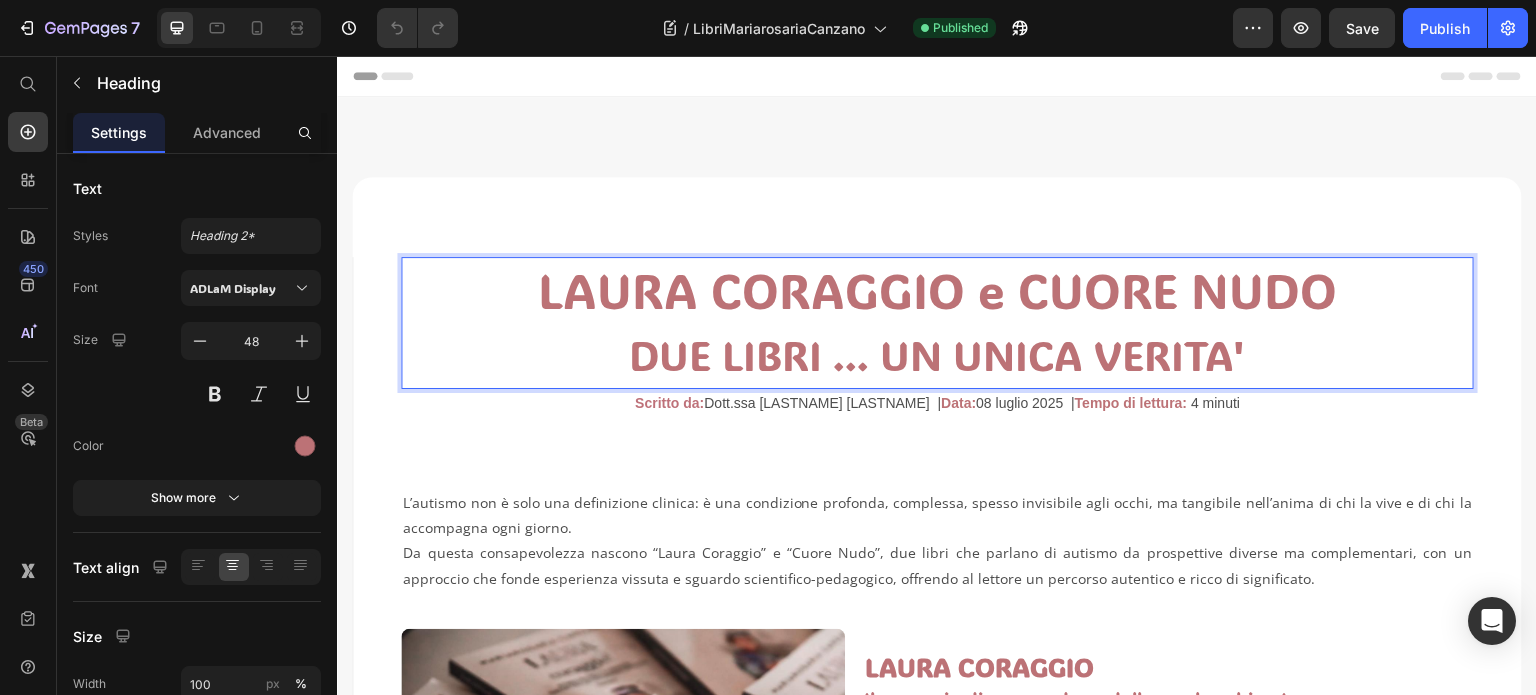 click on "LAURA CORAGGIO e CUORE NUDO DUE LIBRI ... UN UNICA VERITA'" at bounding box center [937, 323] 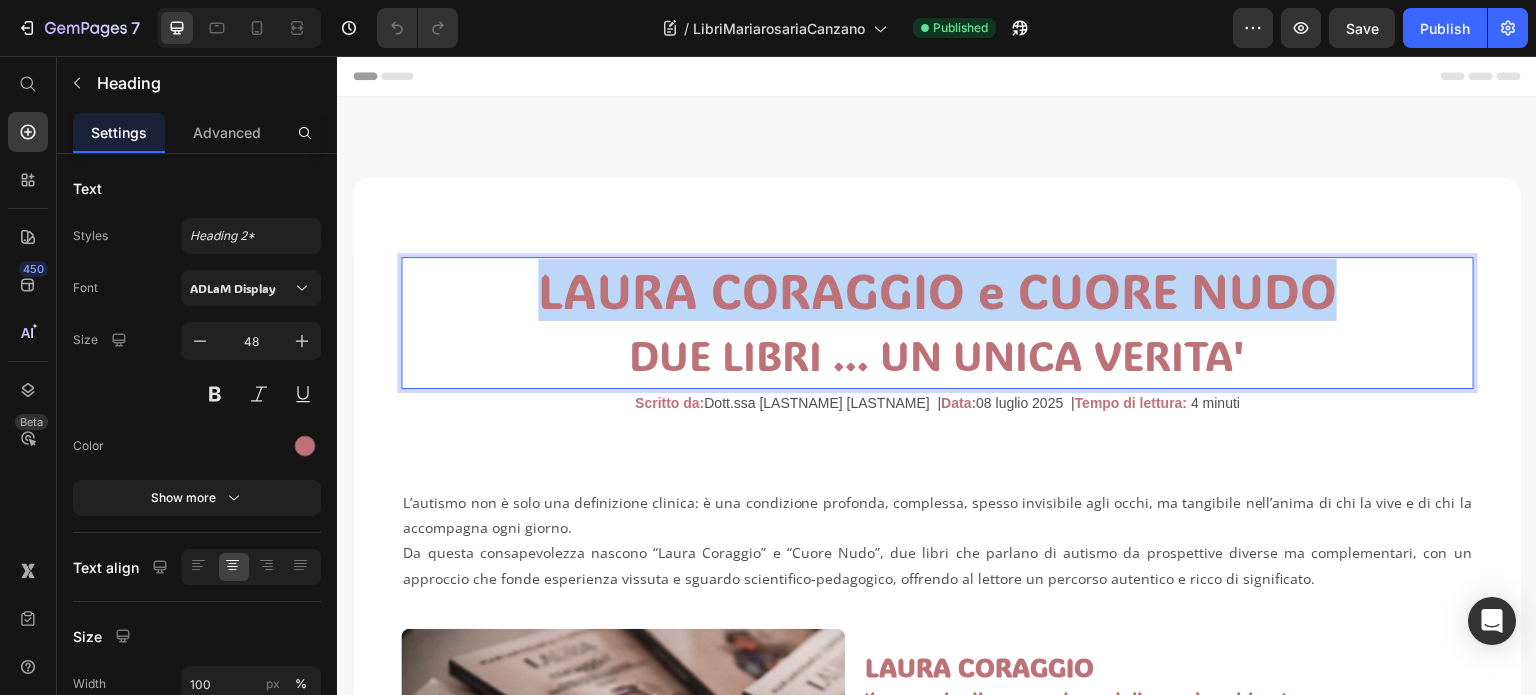 drag, startPoint x: 1325, startPoint y: 287, endPoint x: 490, endPoint y: 288, distance: 835.0006 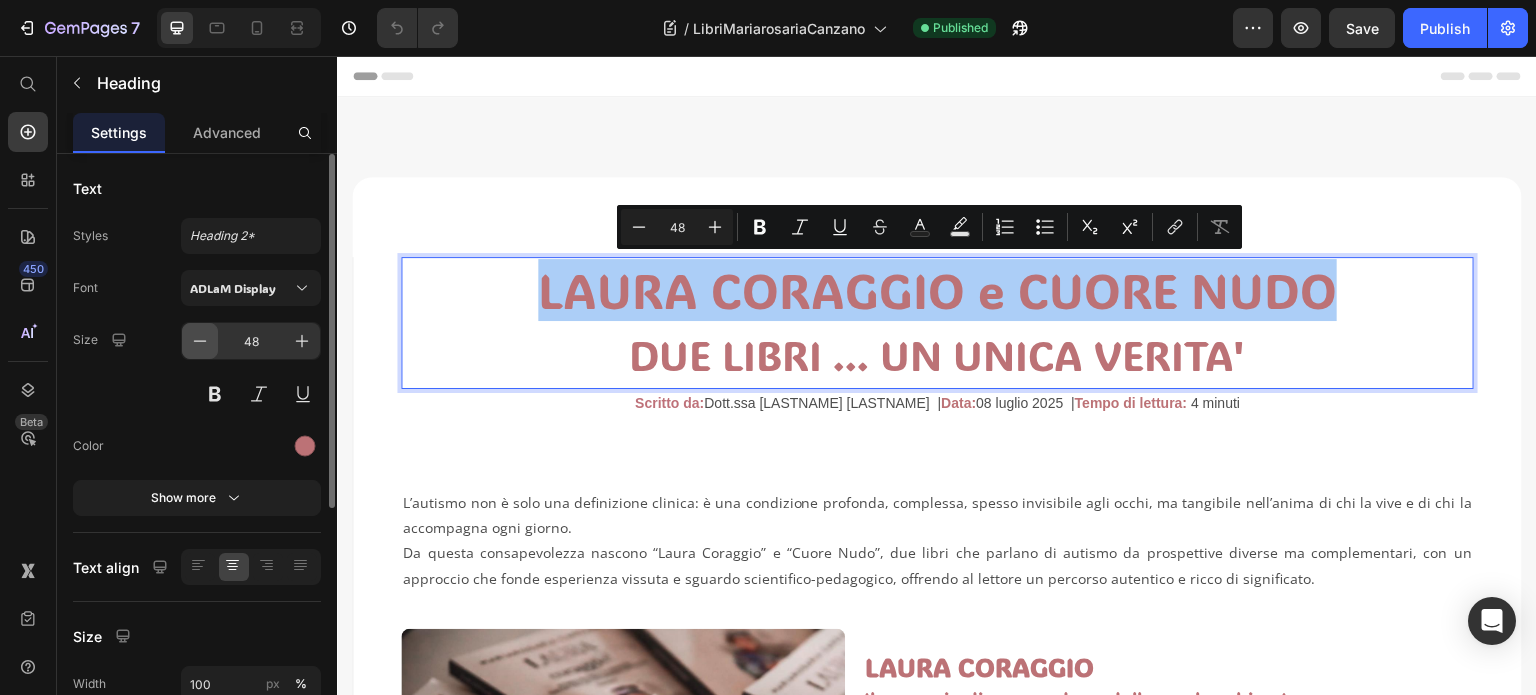 click 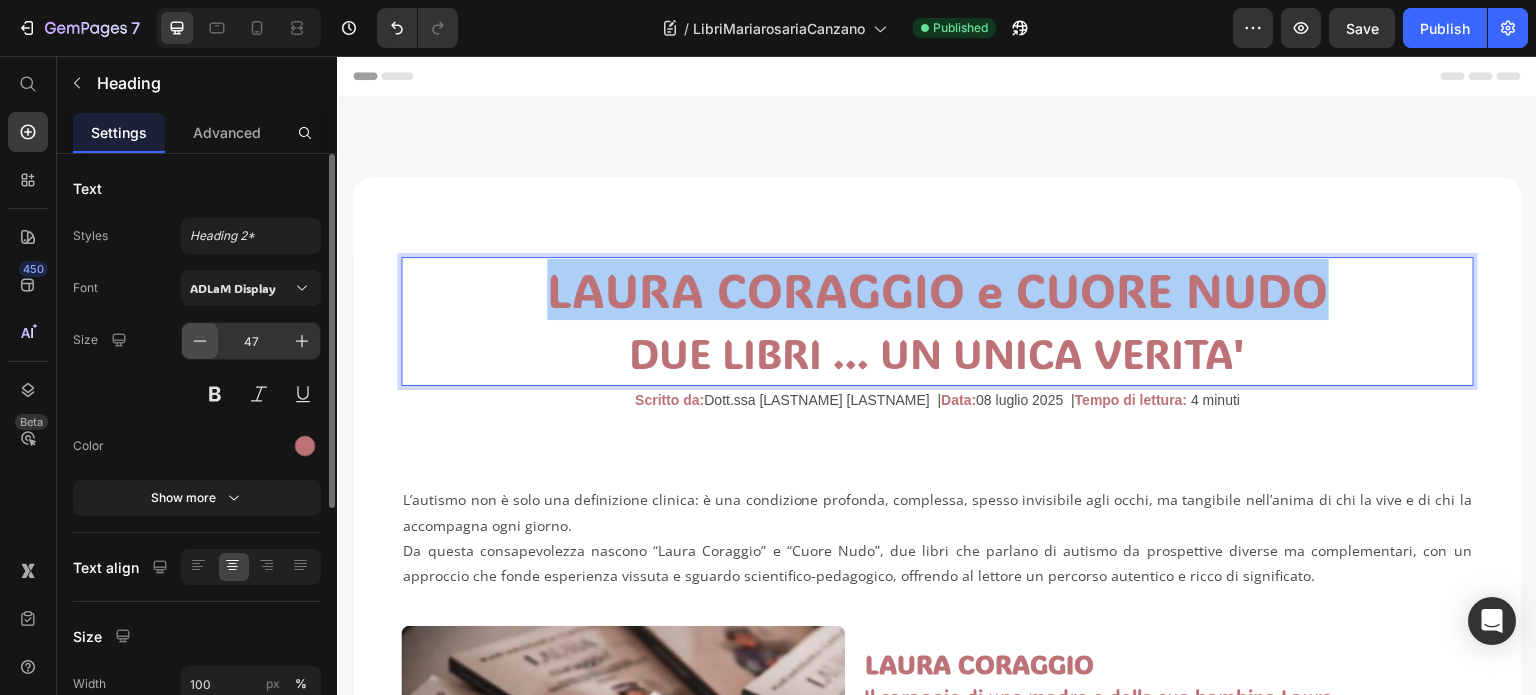 click 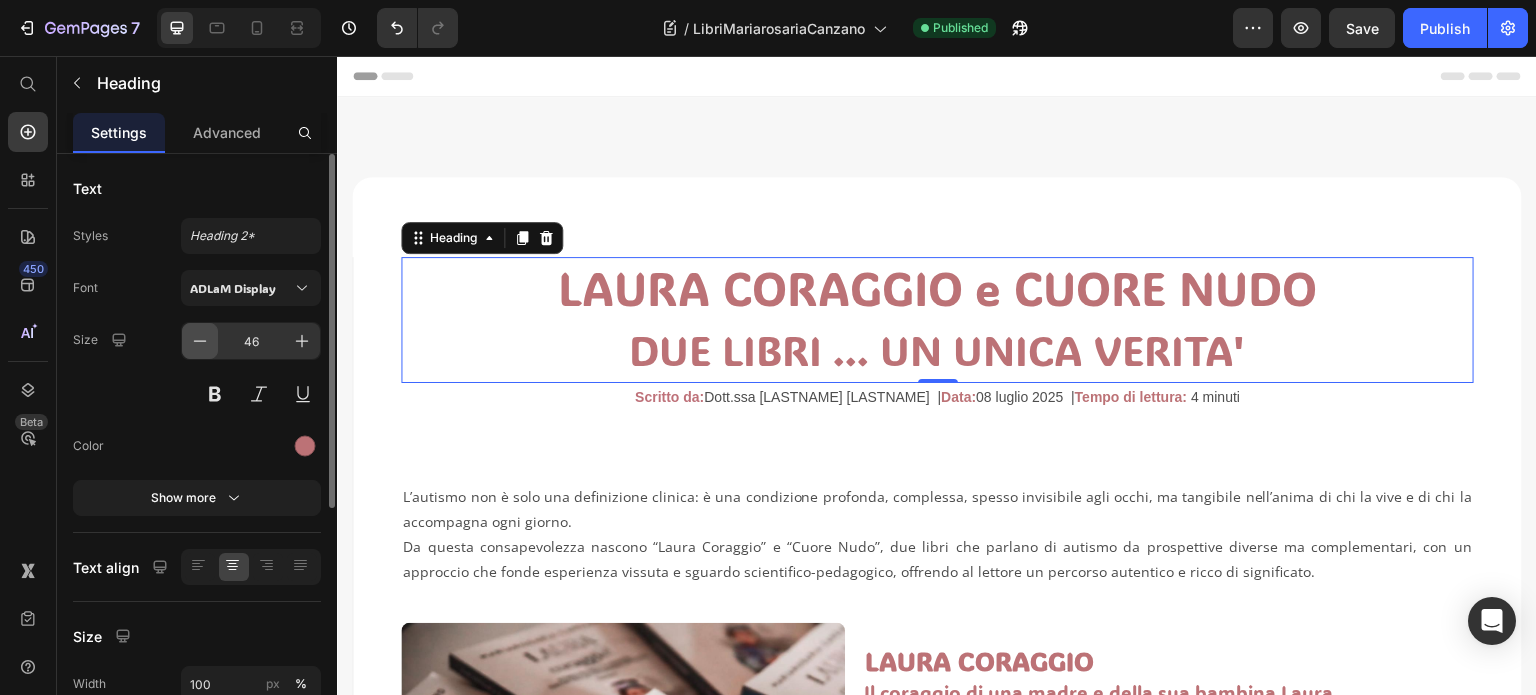 click 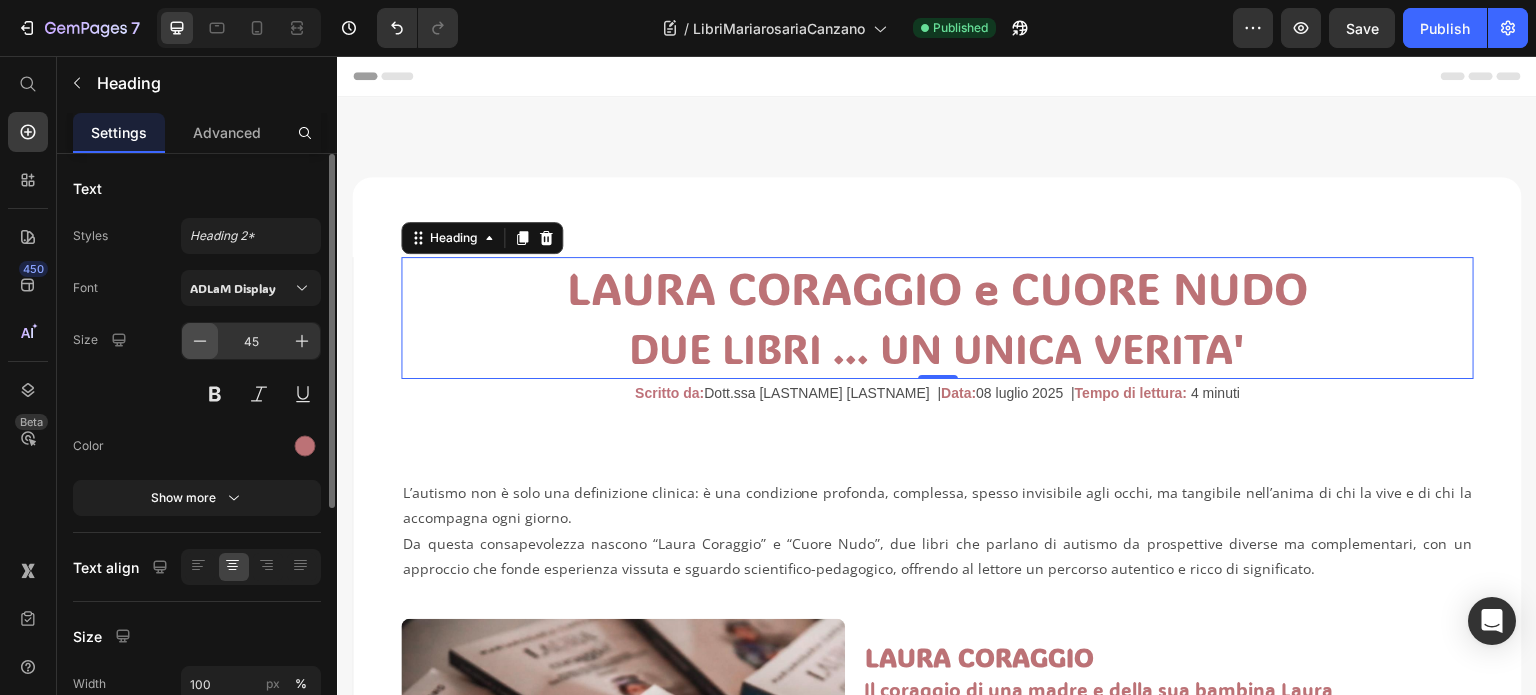 click 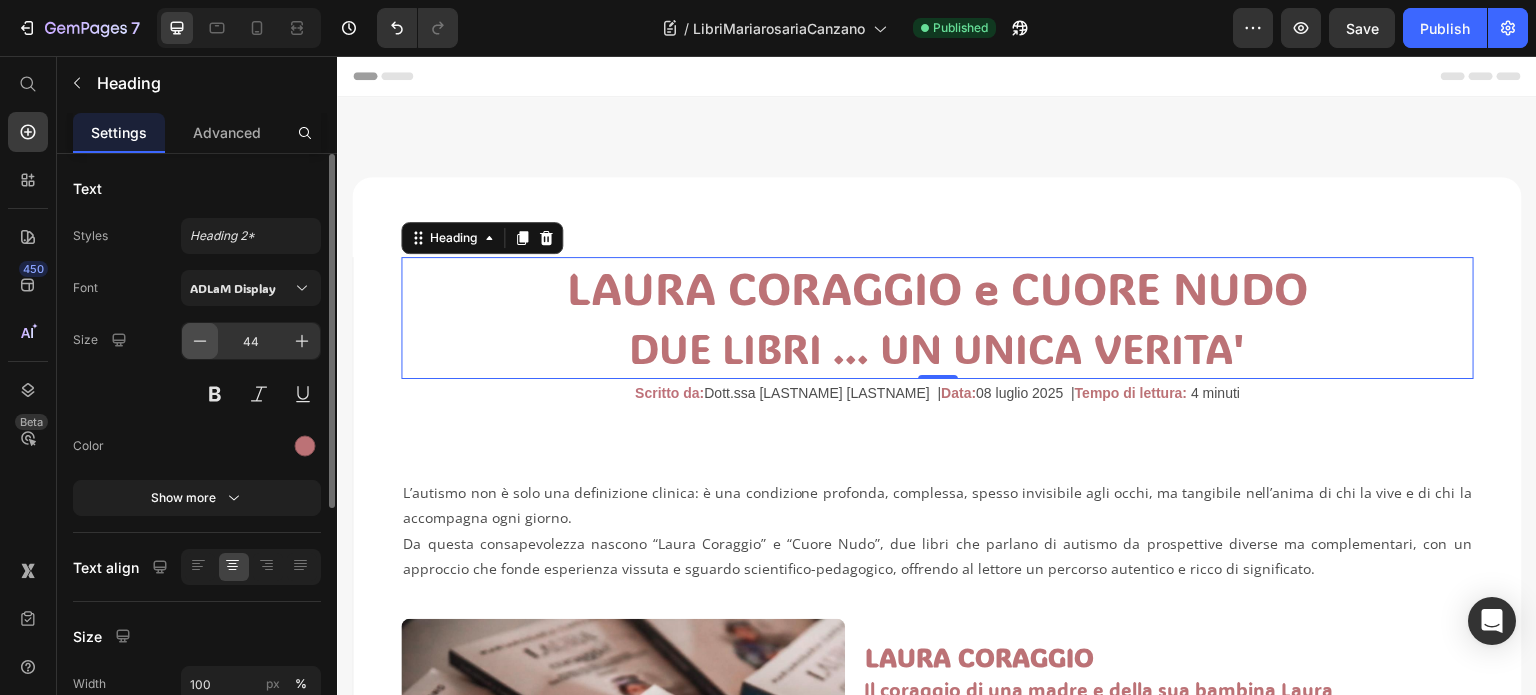 click 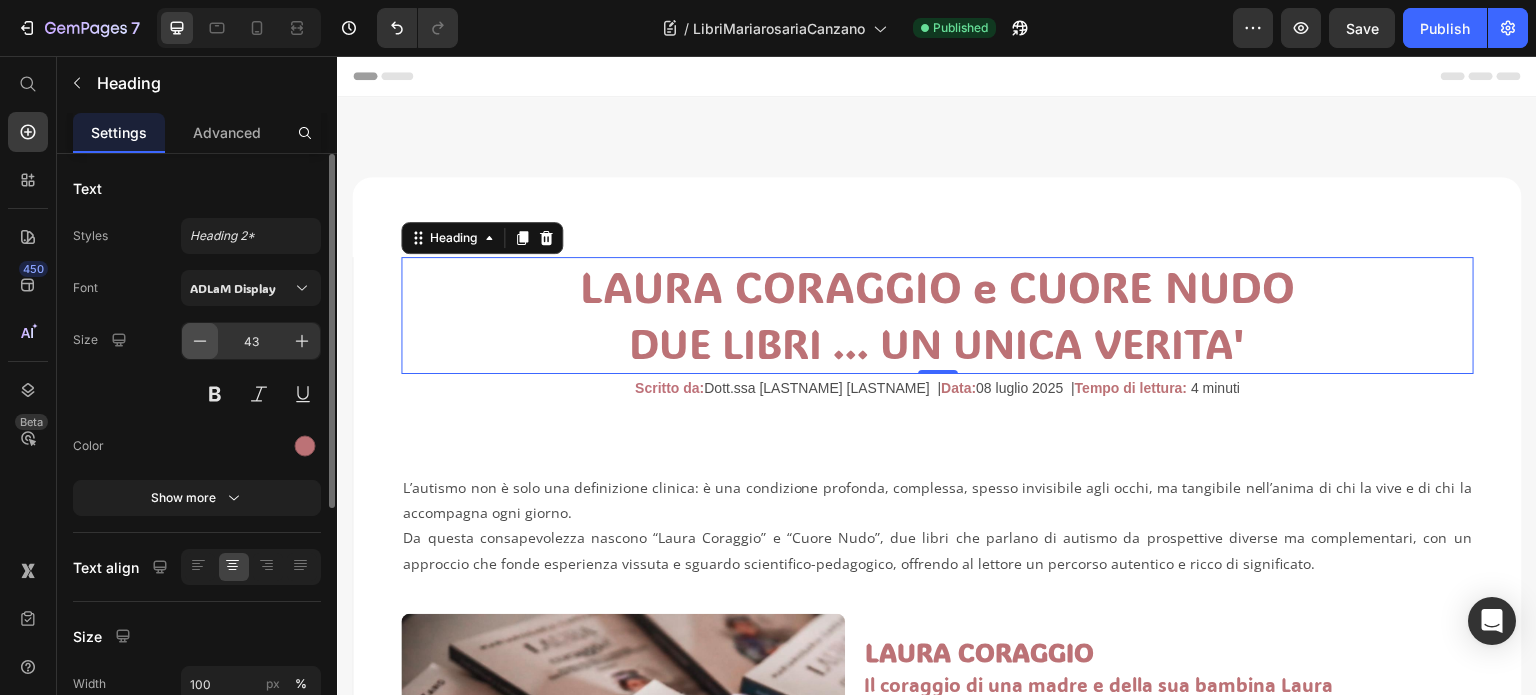 click 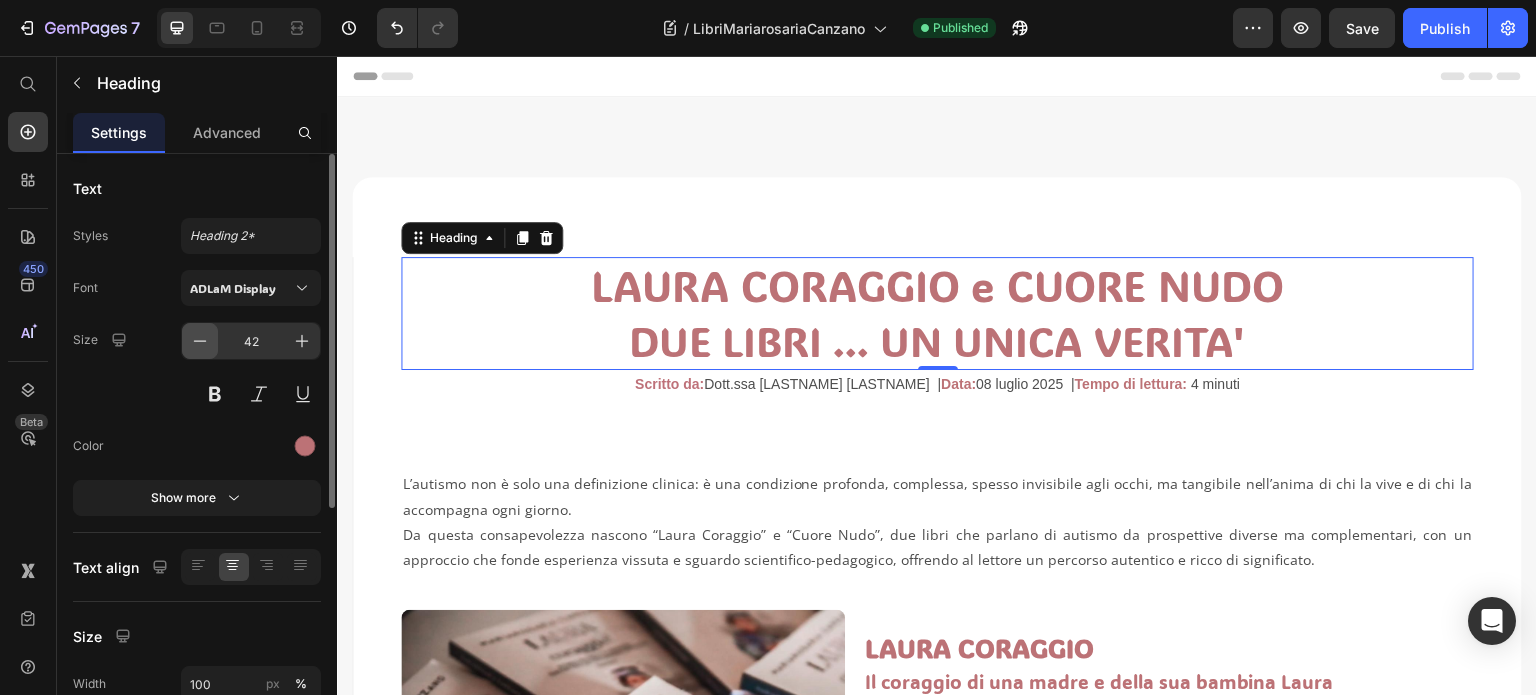 click 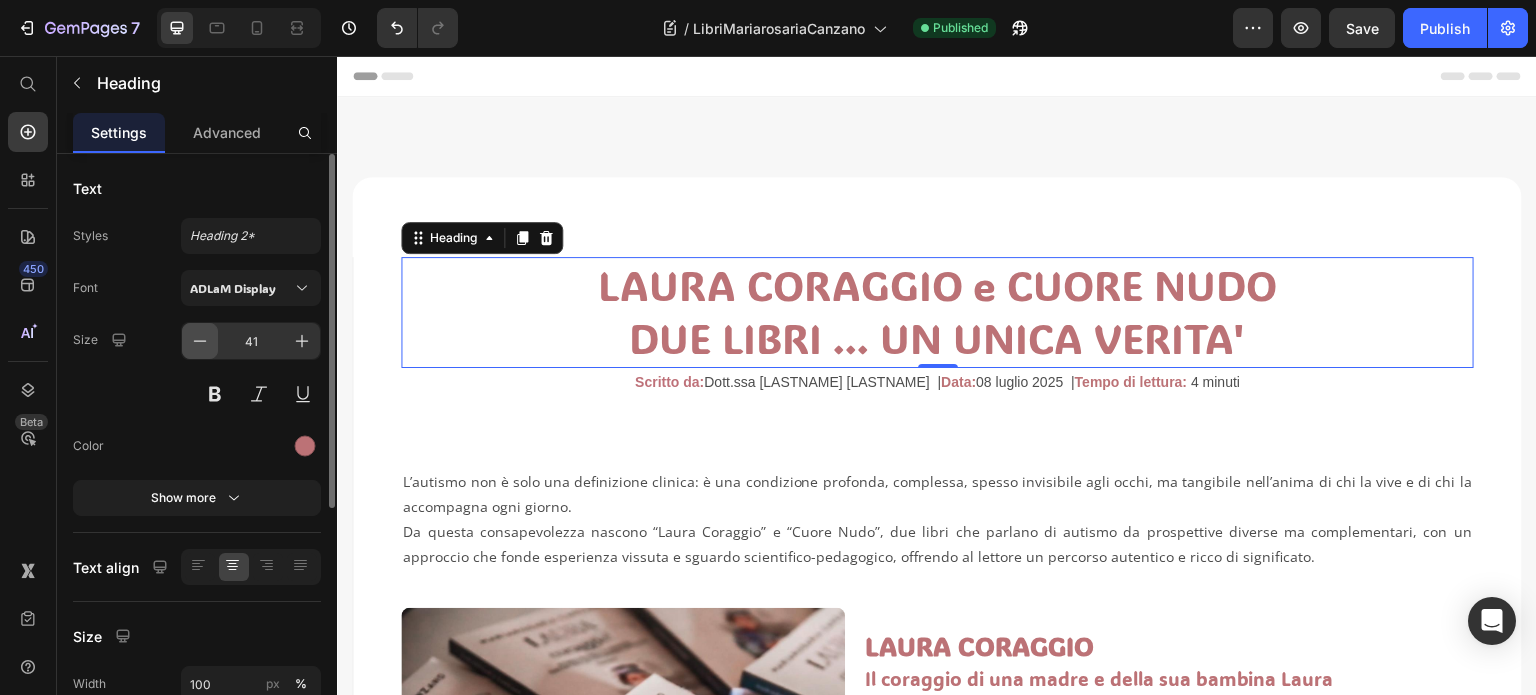 click 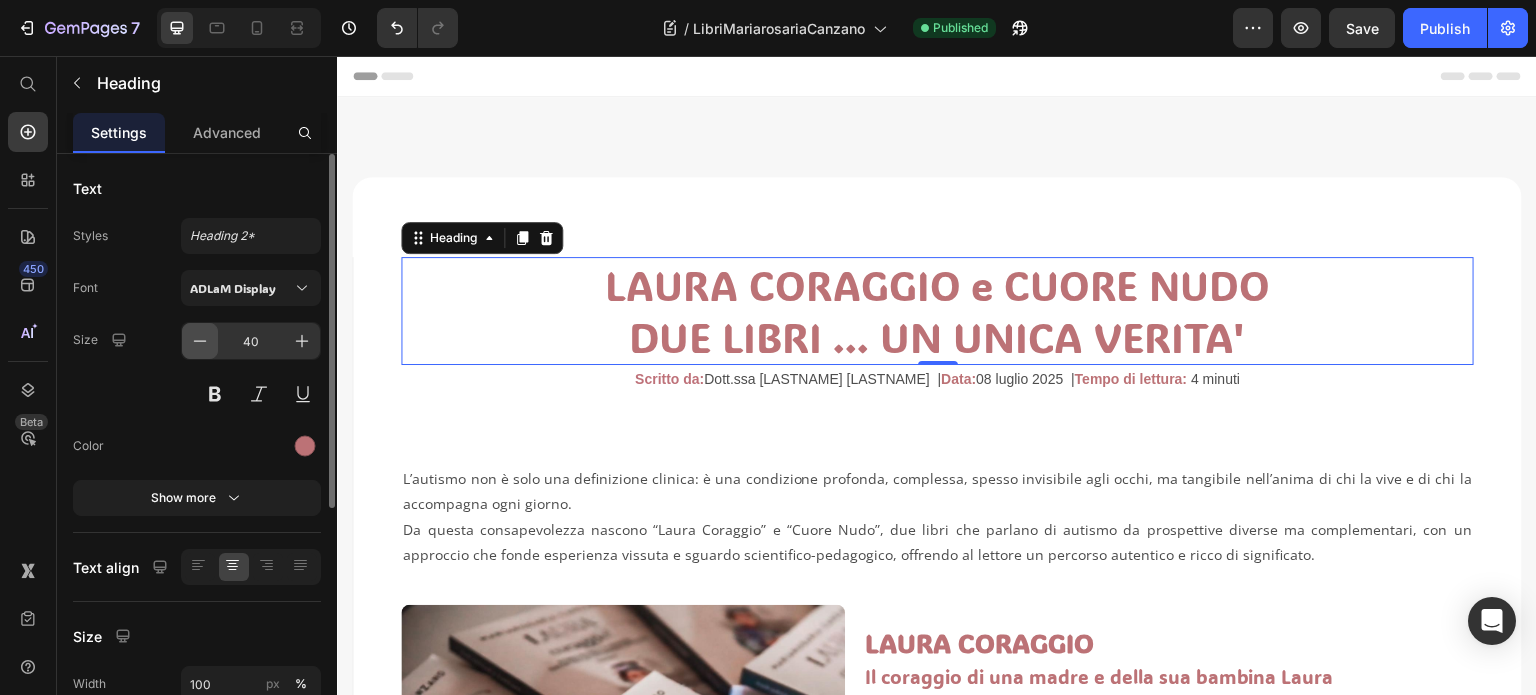 click 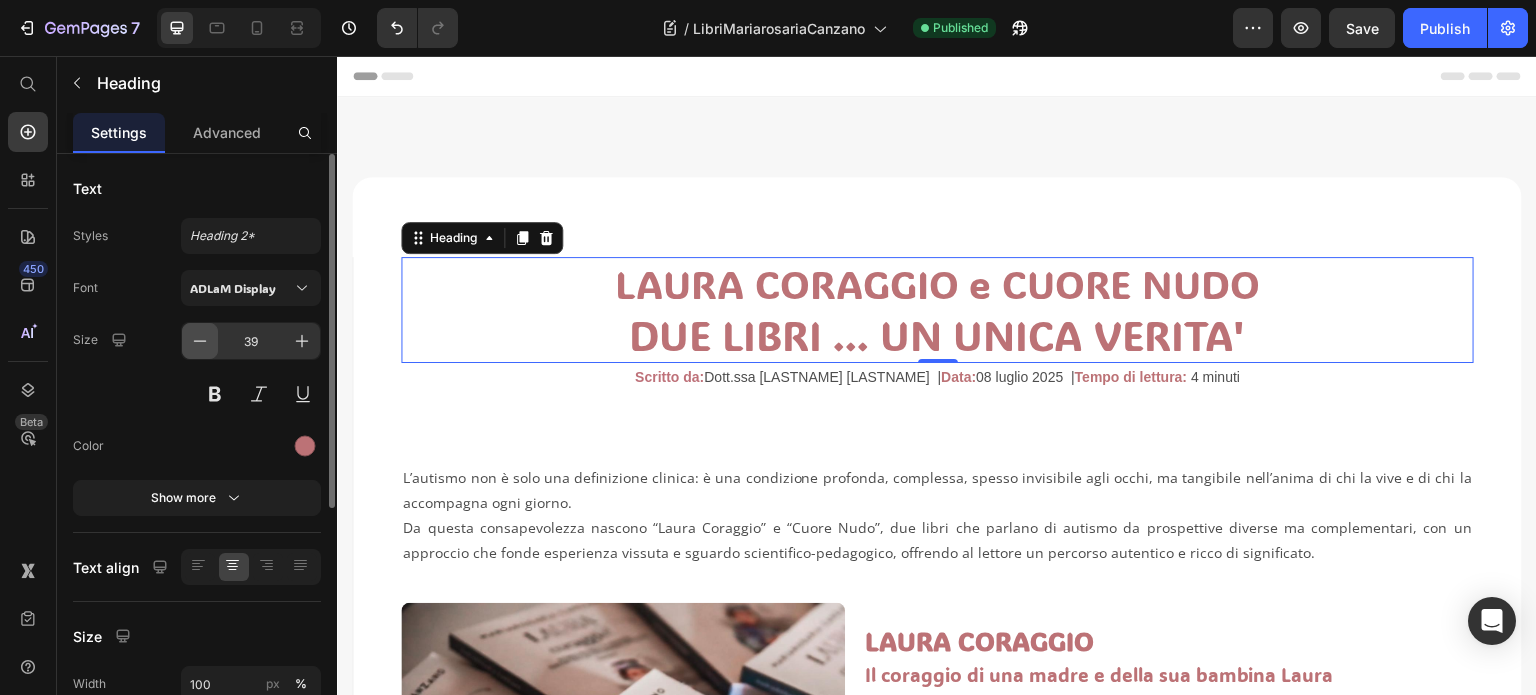 click 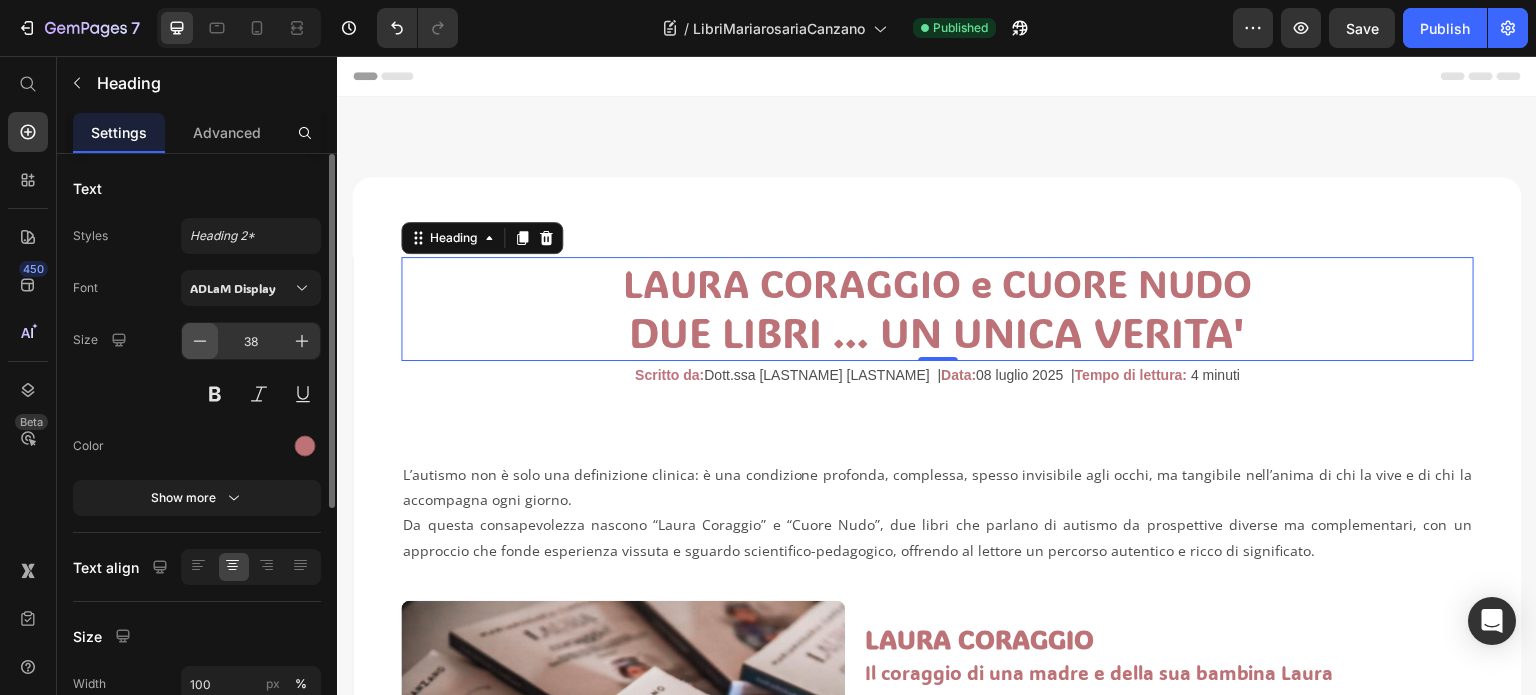 click 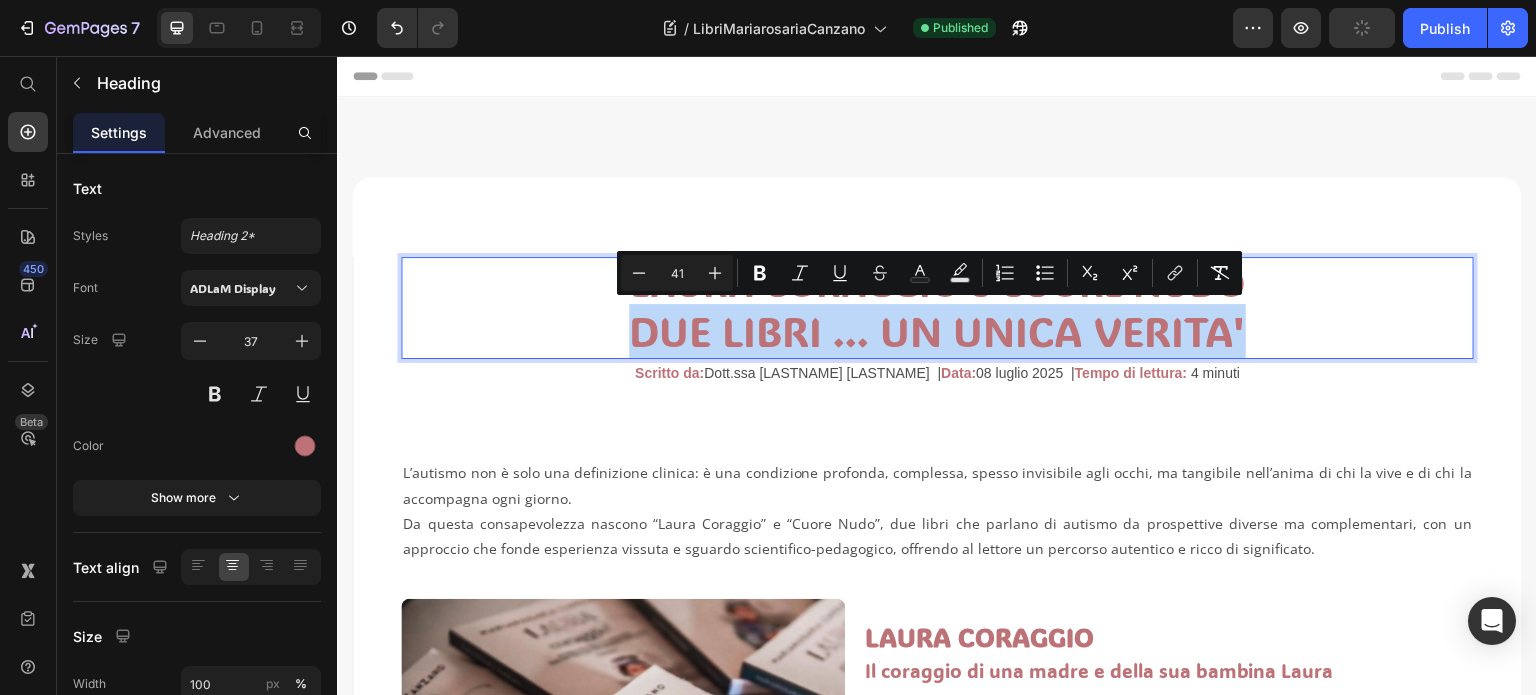 drag, startPoint x: 631, startPoint y: 332, endPoint x: 1252, endPoint y: 324, distance: 621.0515 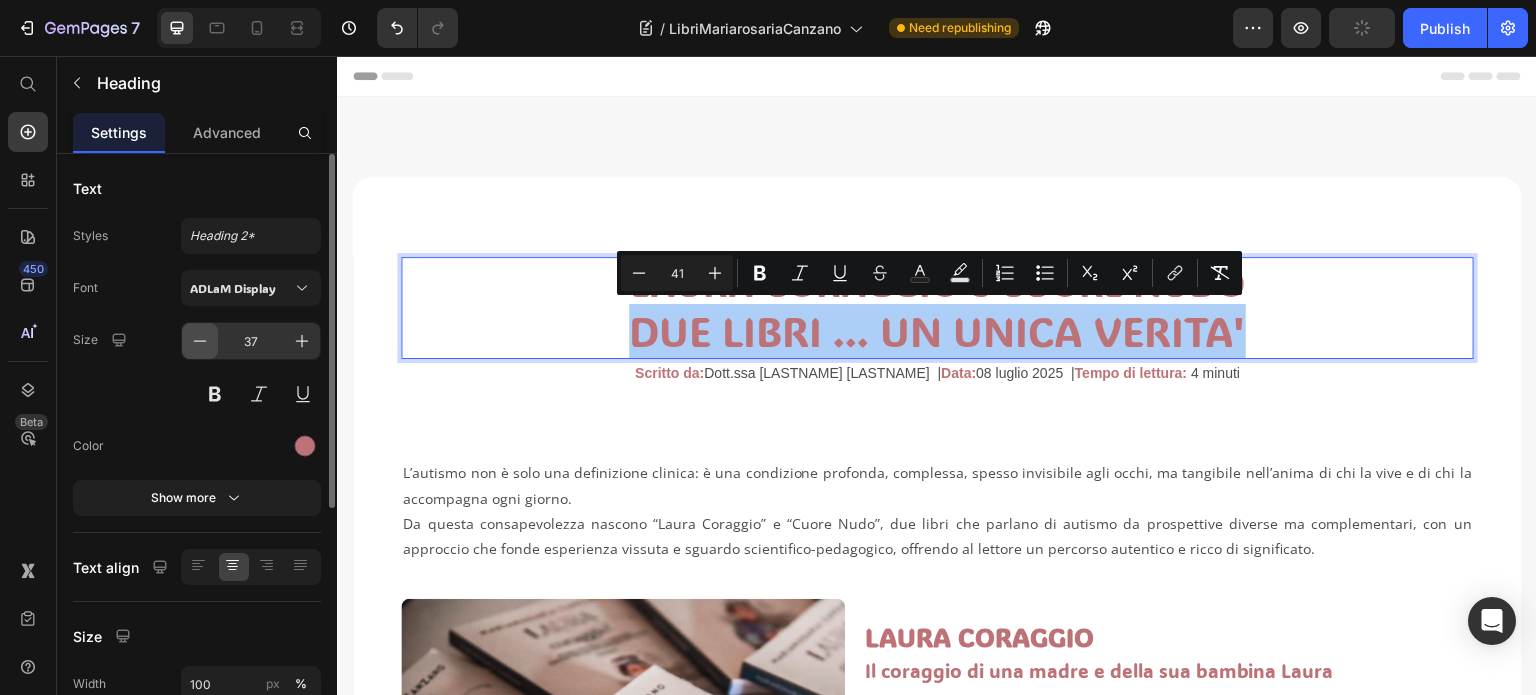 click 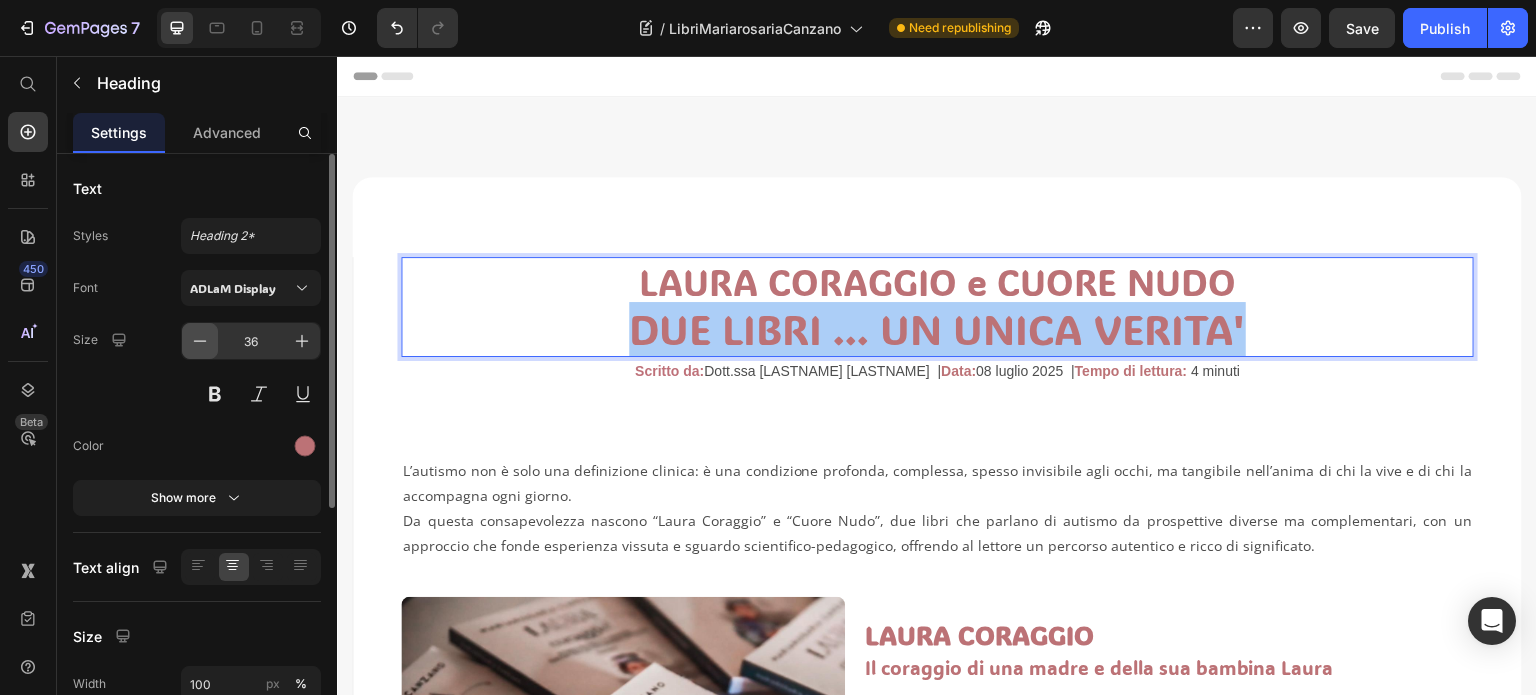 click 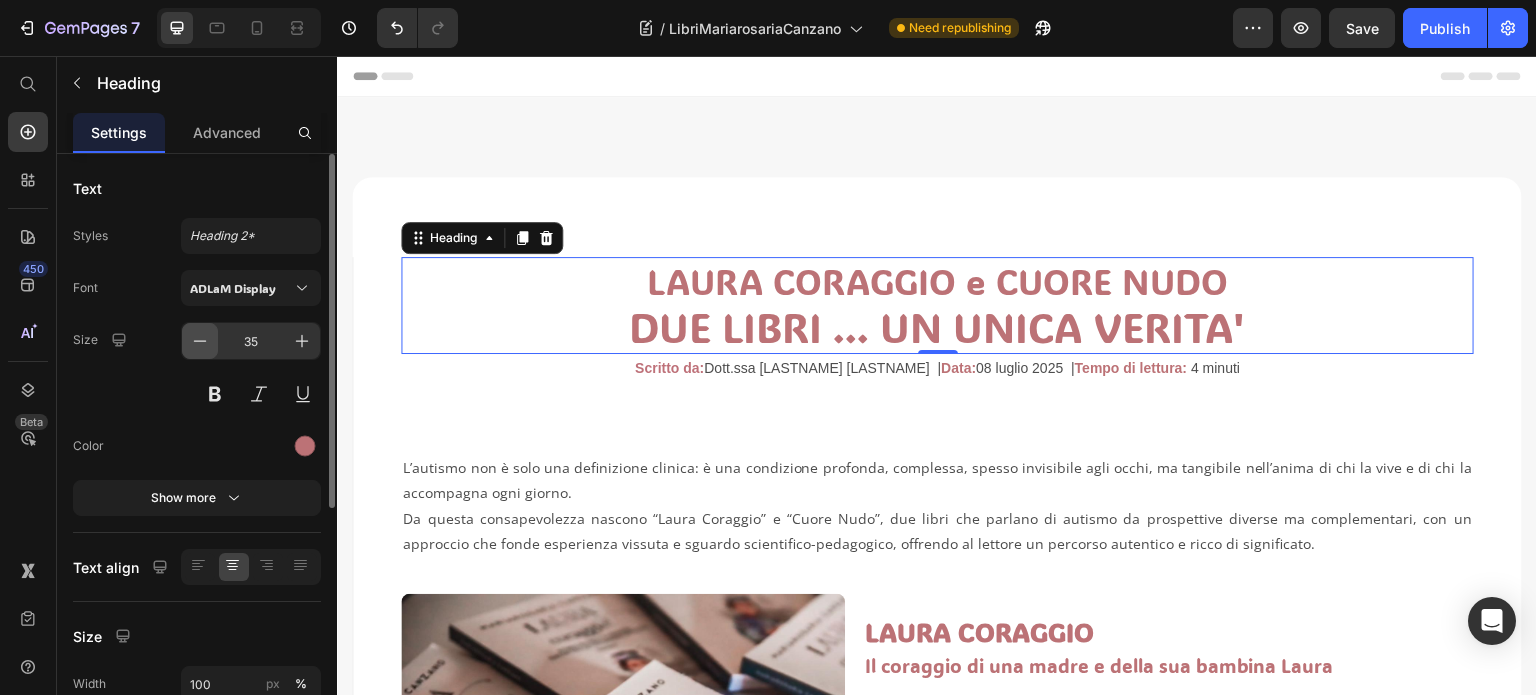 click 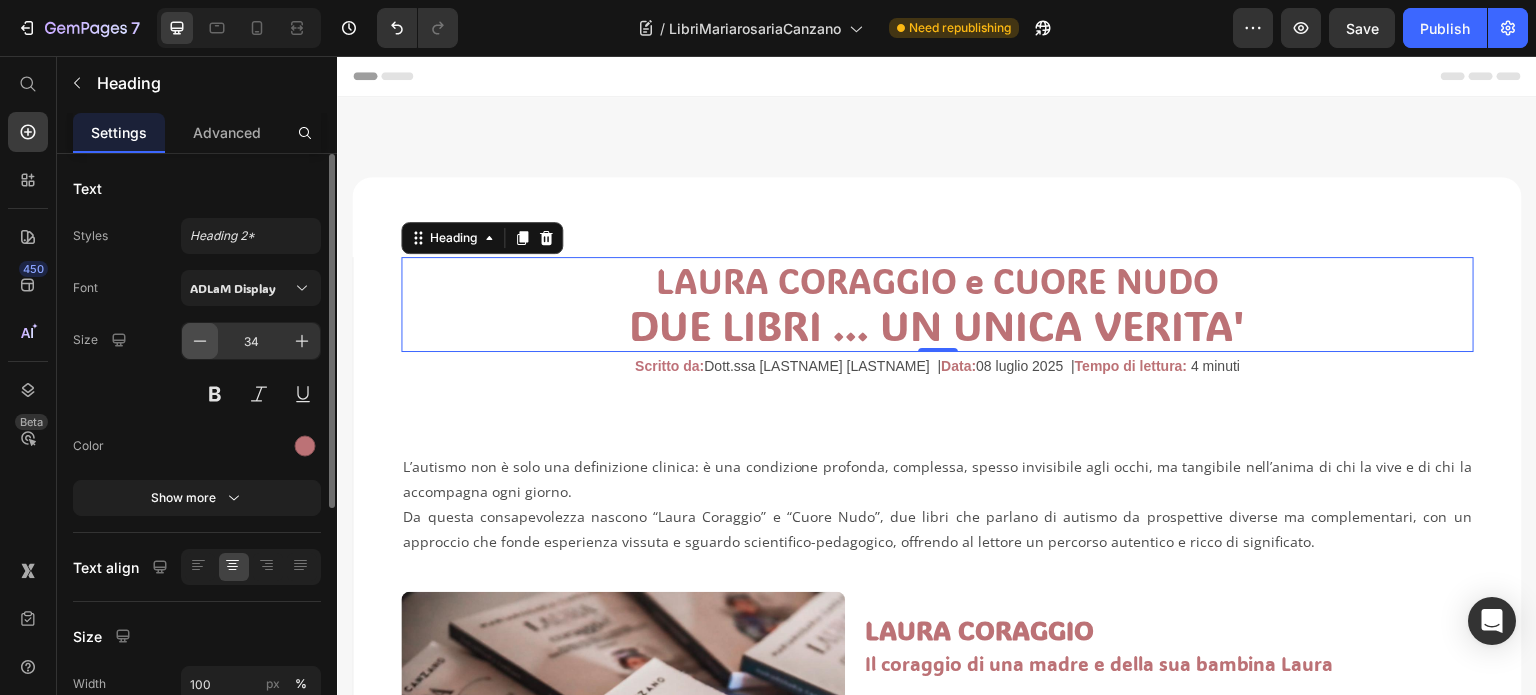 click 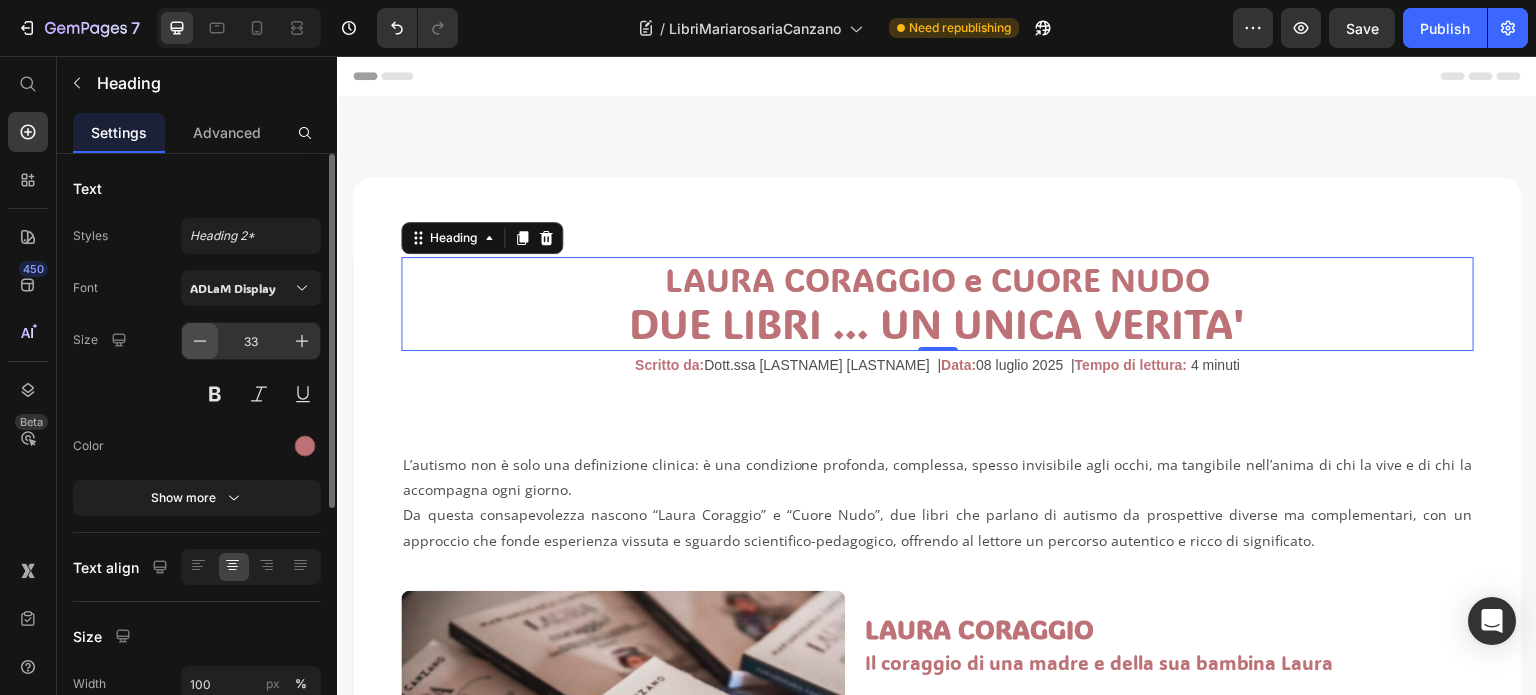 click 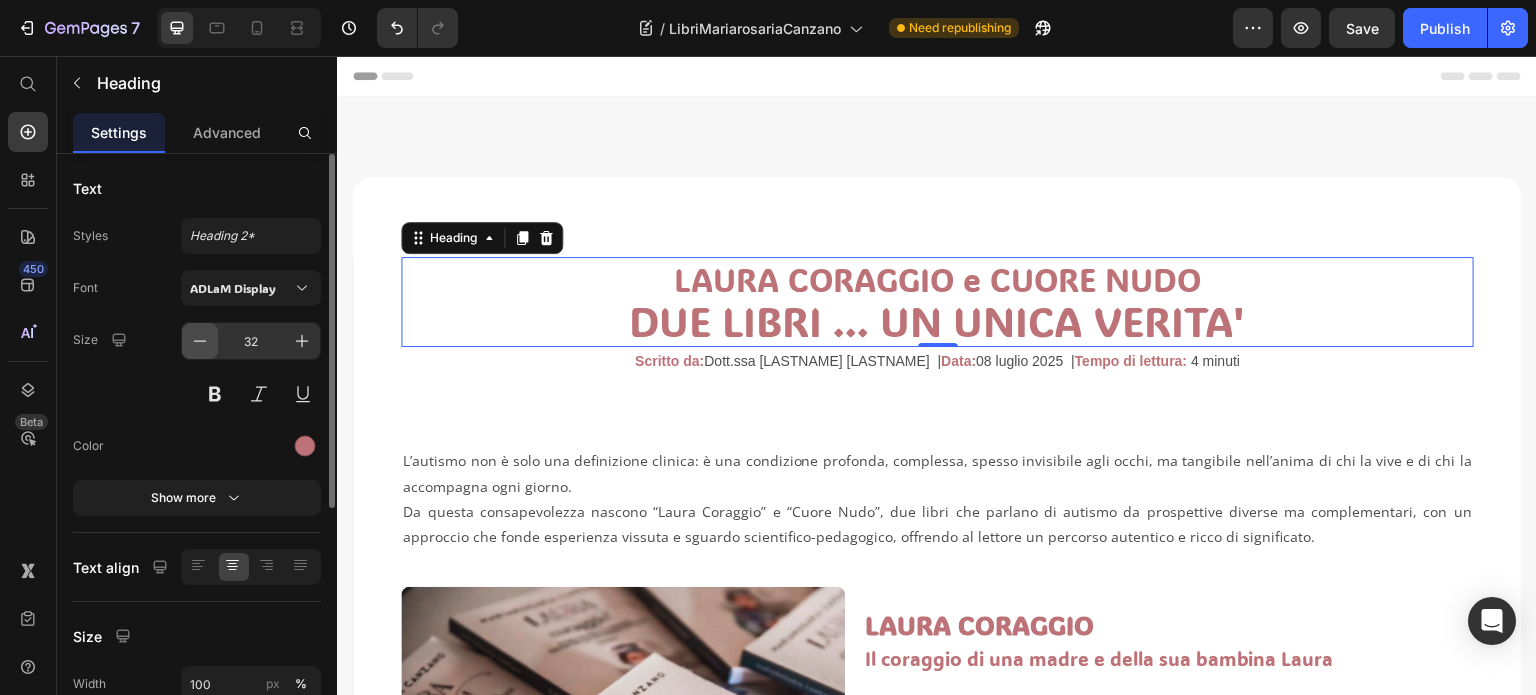 click 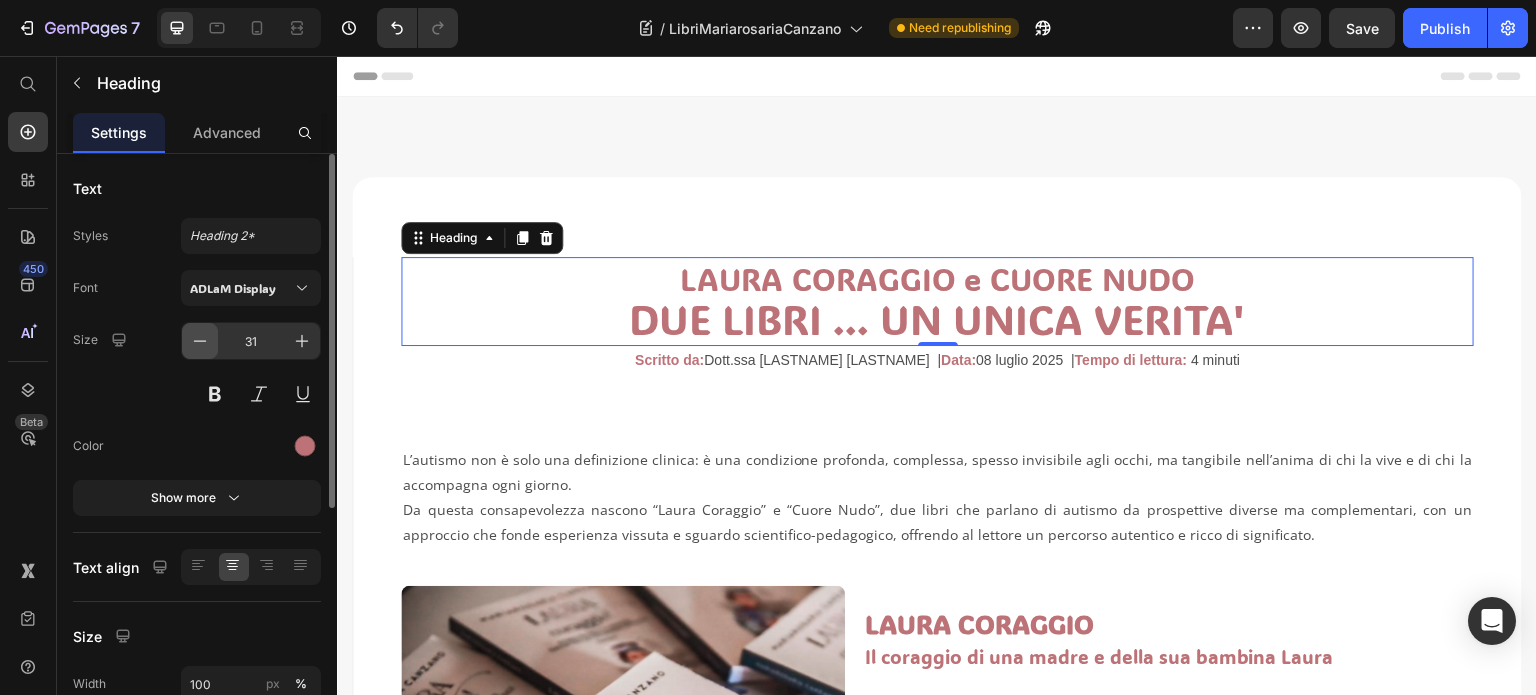 click 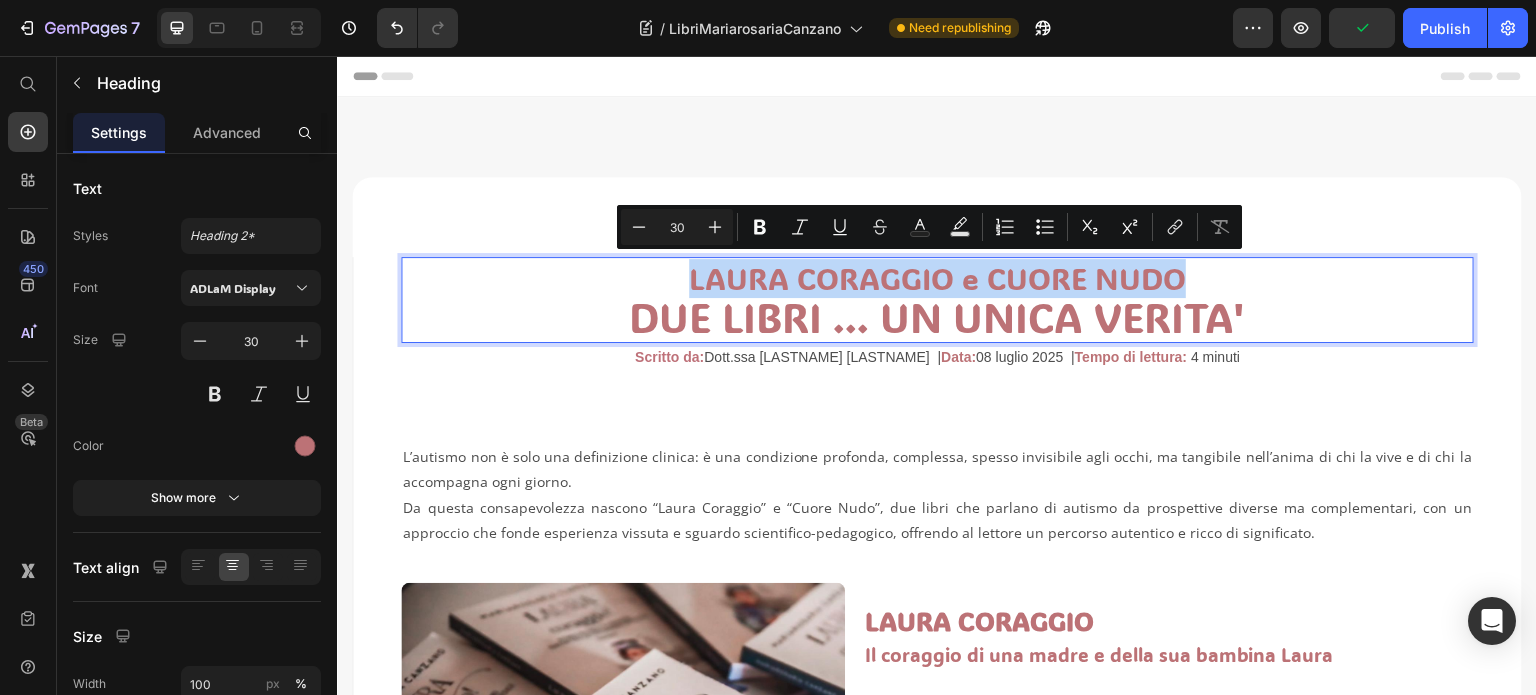 drag, startPoint x: 872, startPoint y: 277, endPoint x: 1257, endPoint y: 276, distance: 385.0013 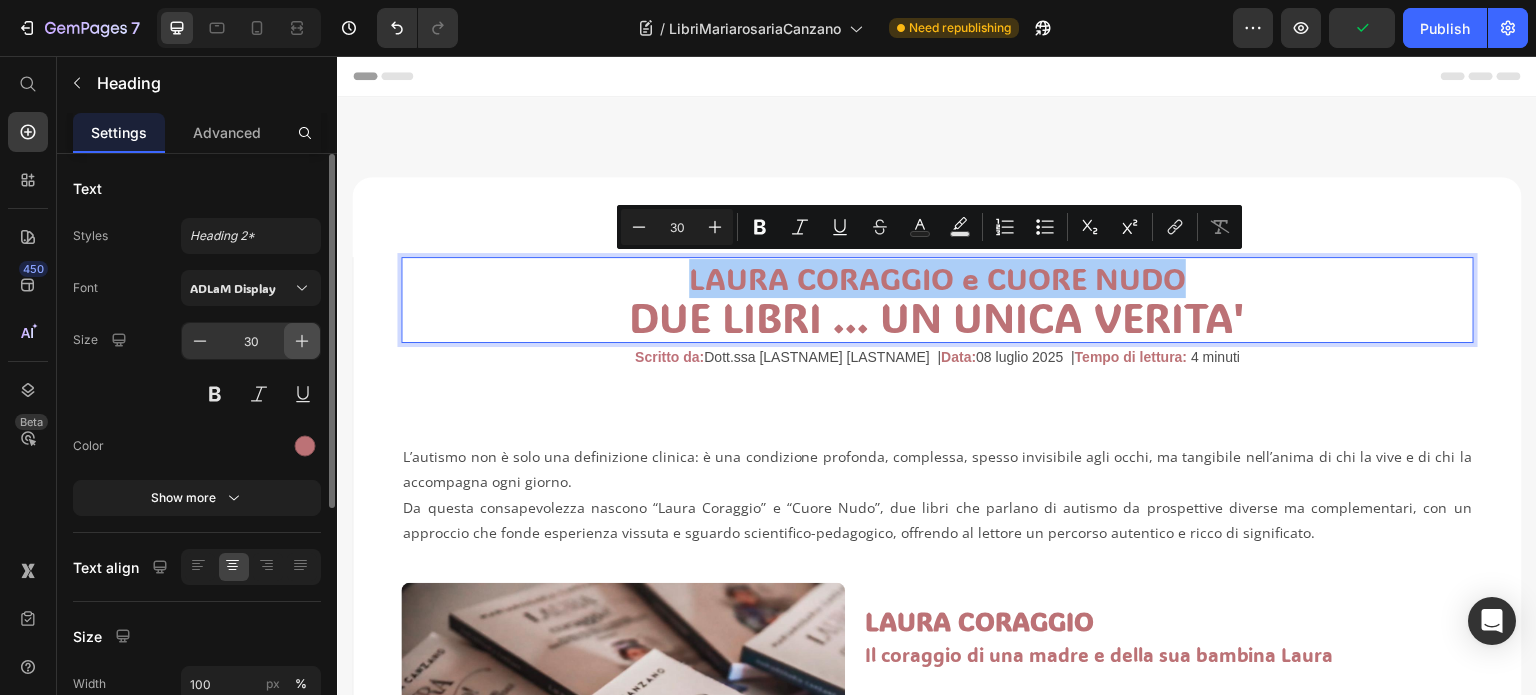 click 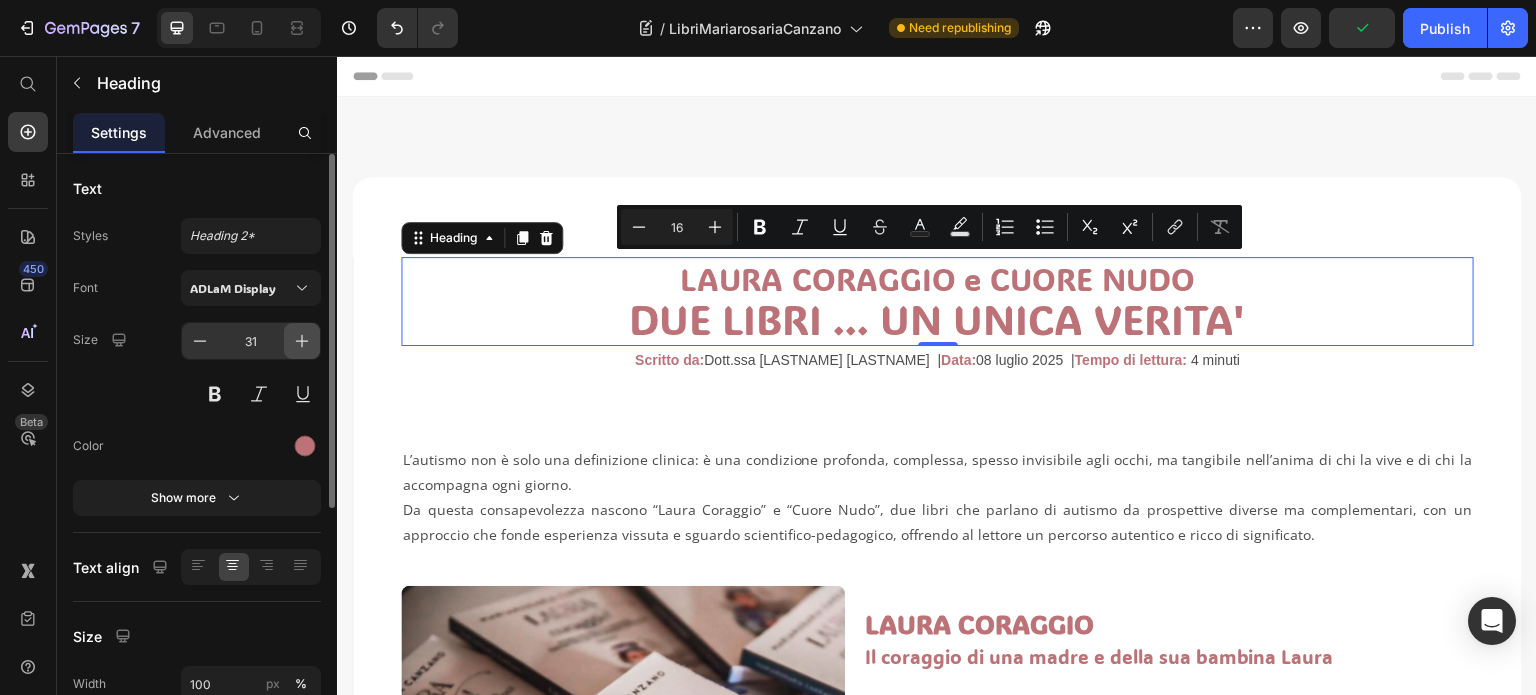 click 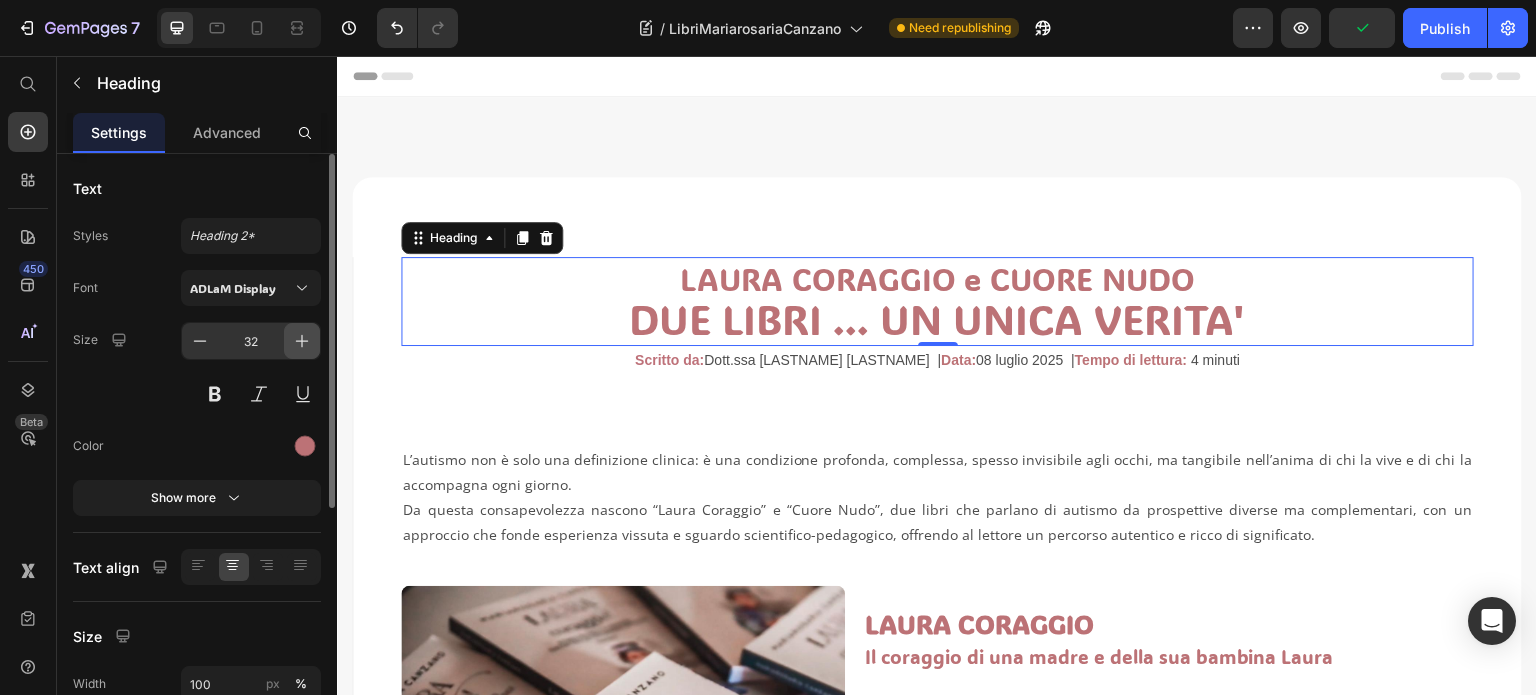 click 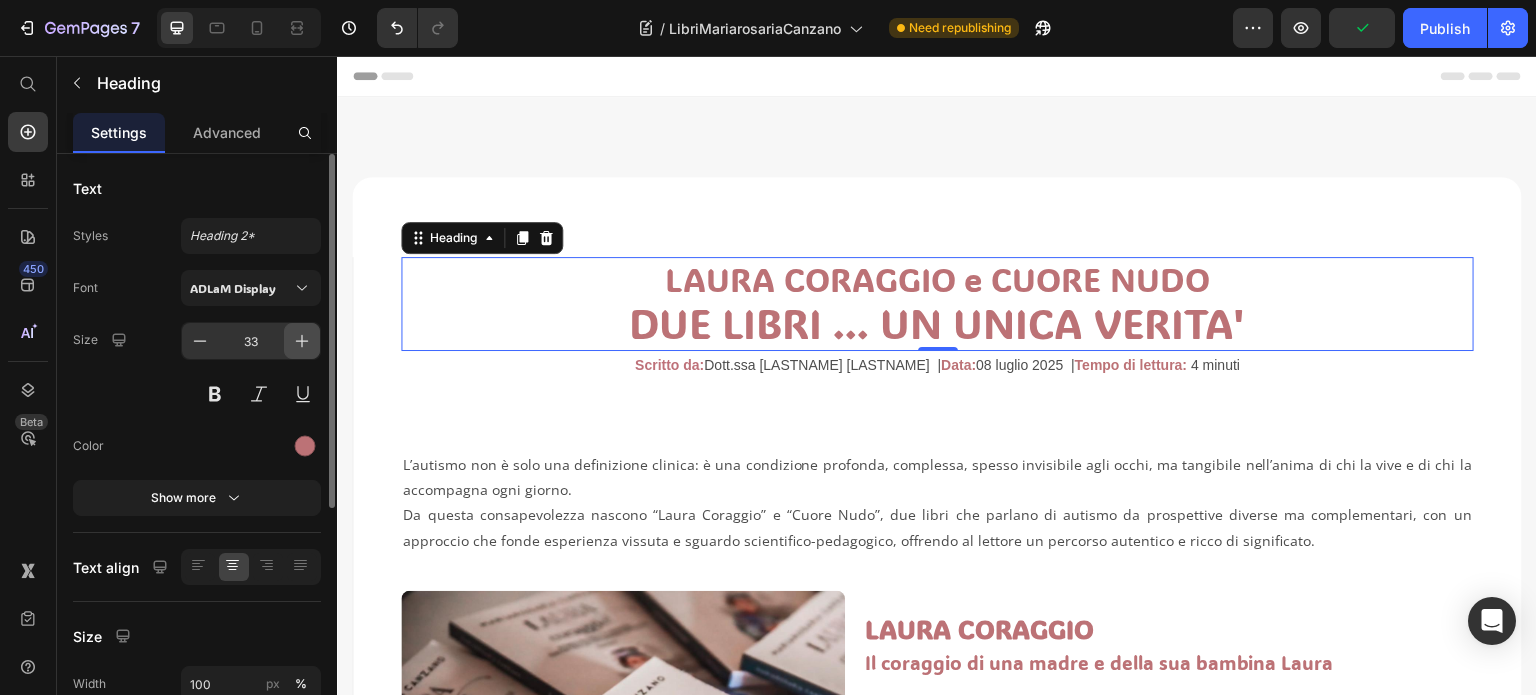click 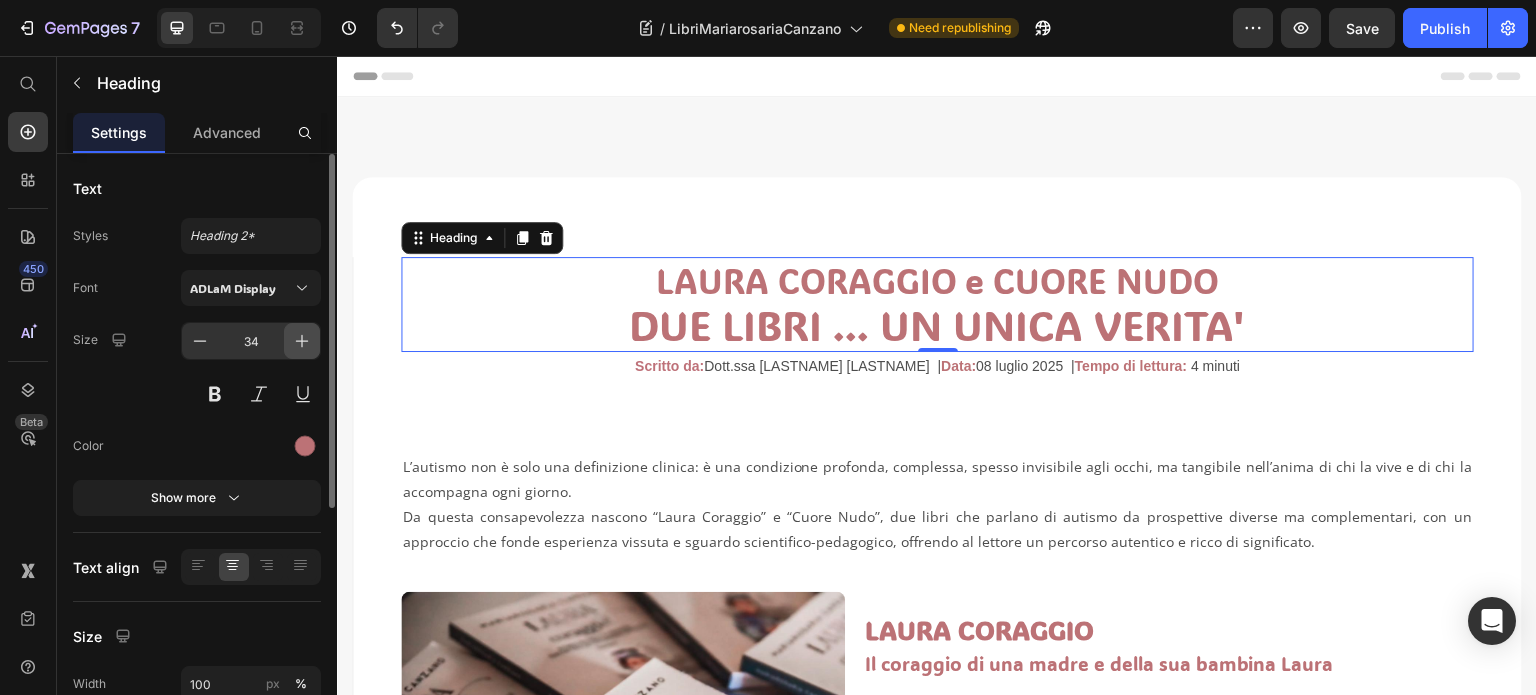 click 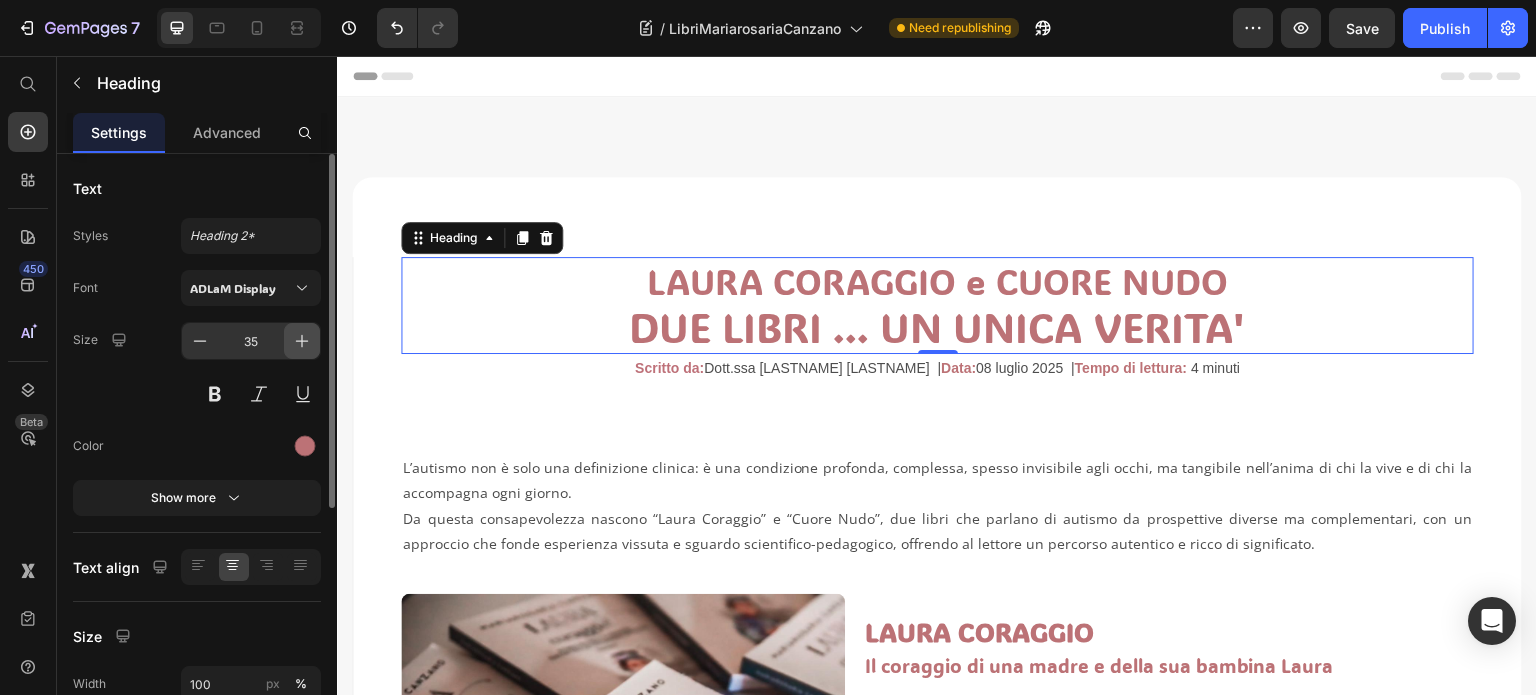 click 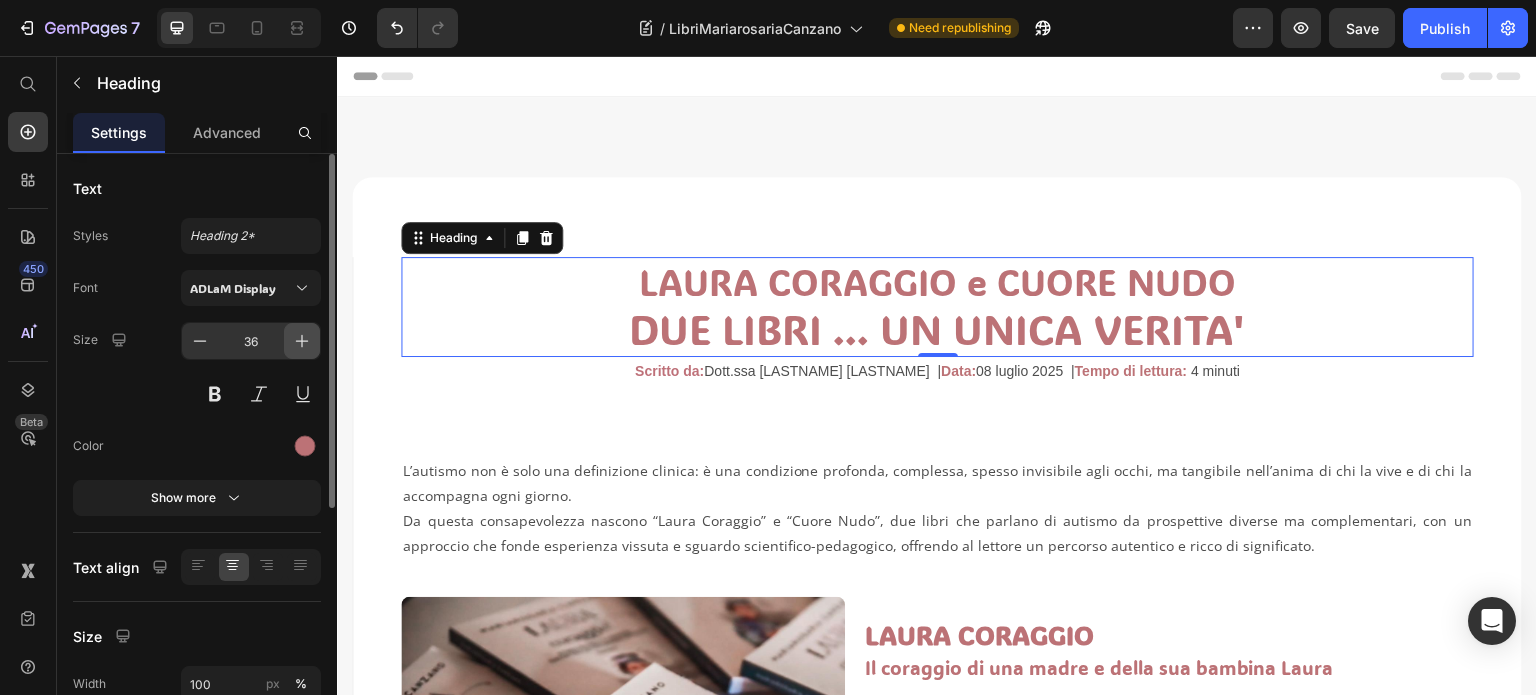 click 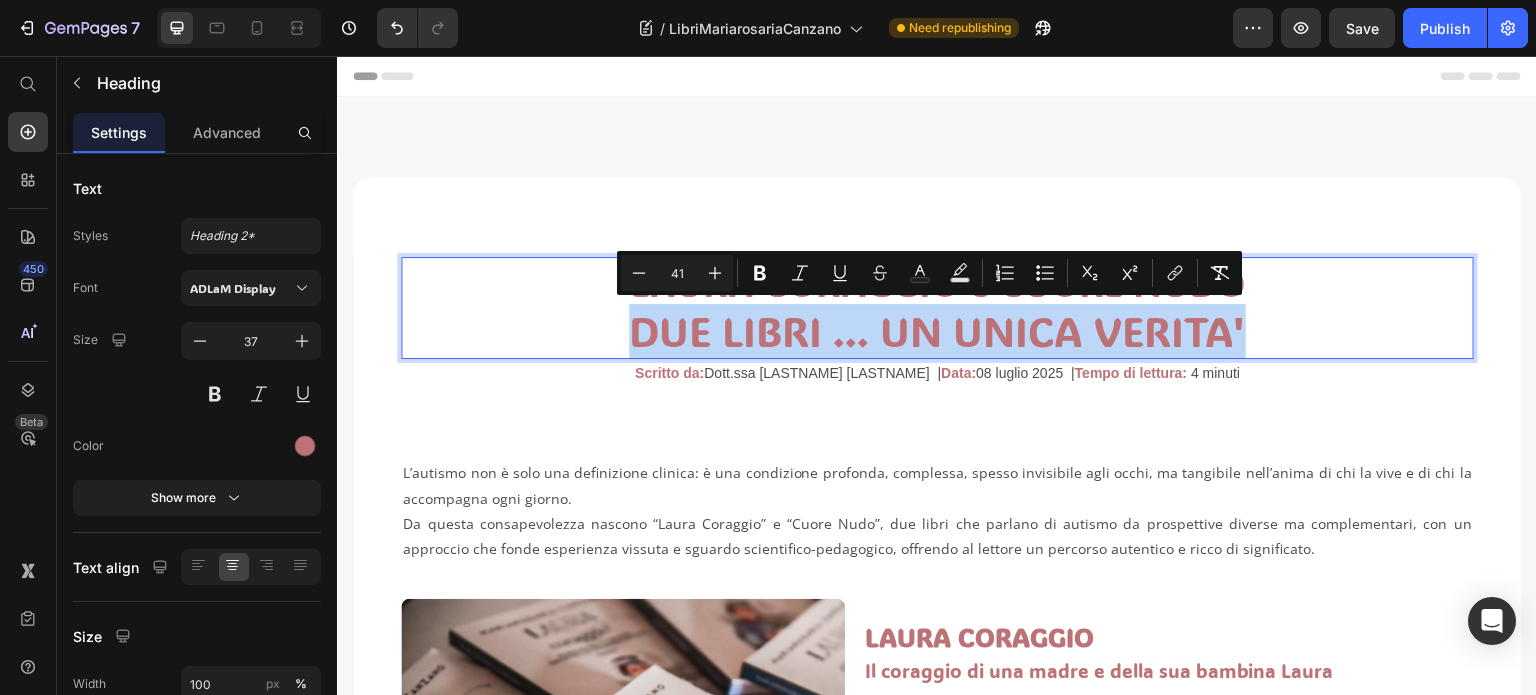 click on "DUE LIBRI ... UN UNICA VERITA'" at bounding box center [937, 331] 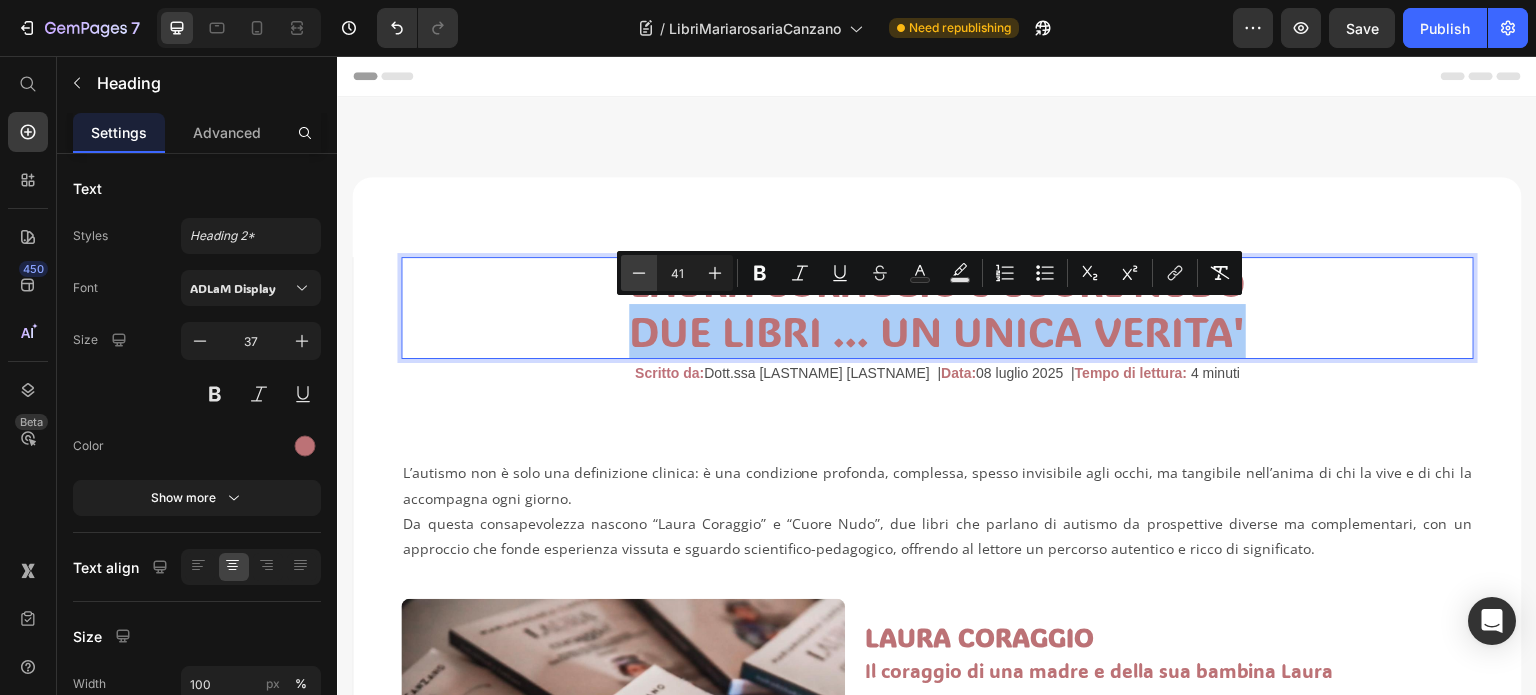 click 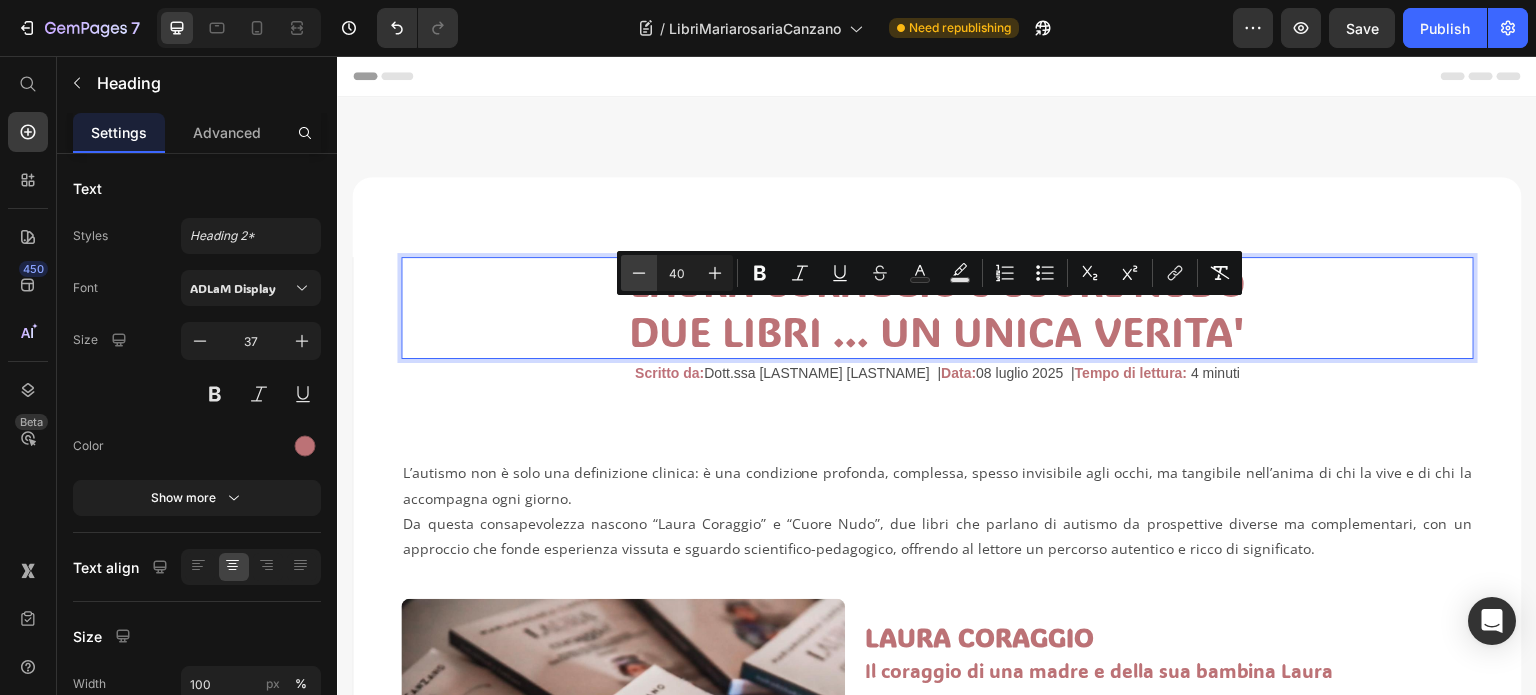 click 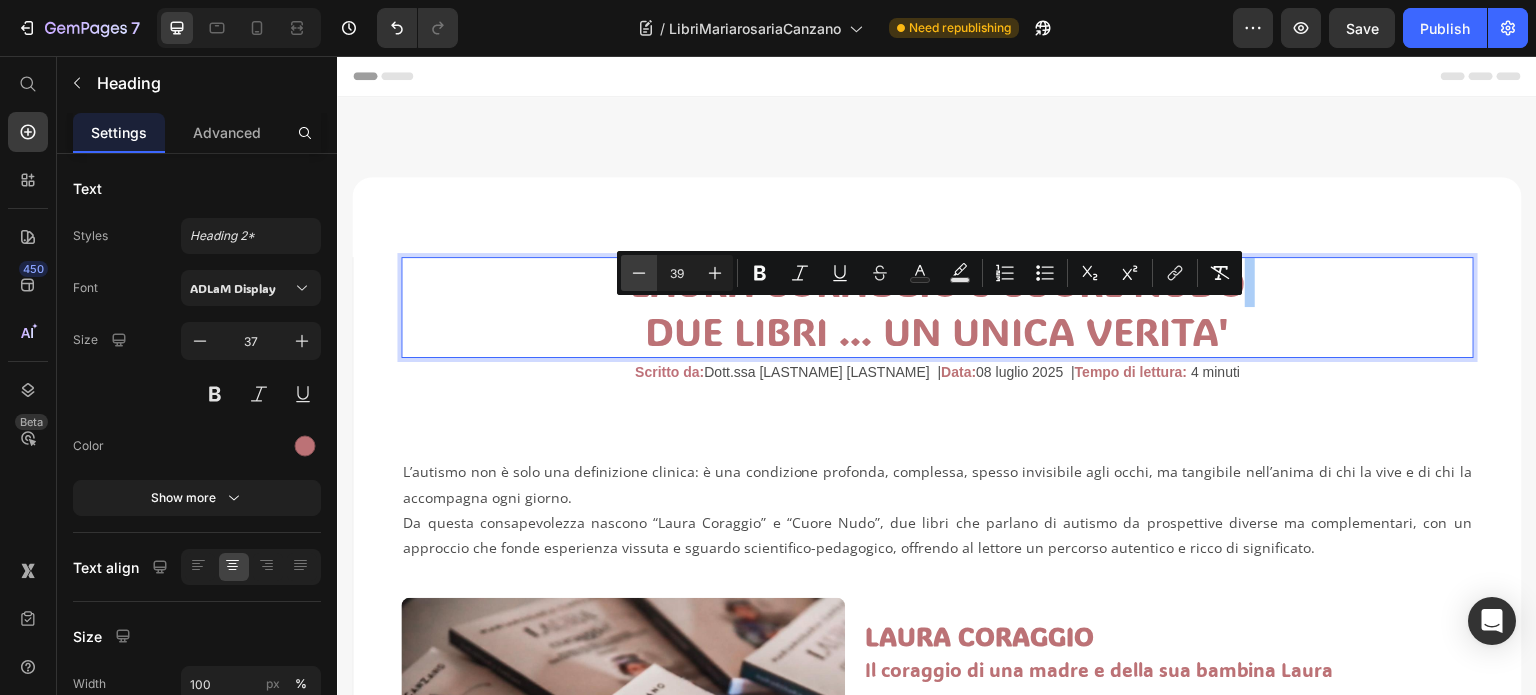 click 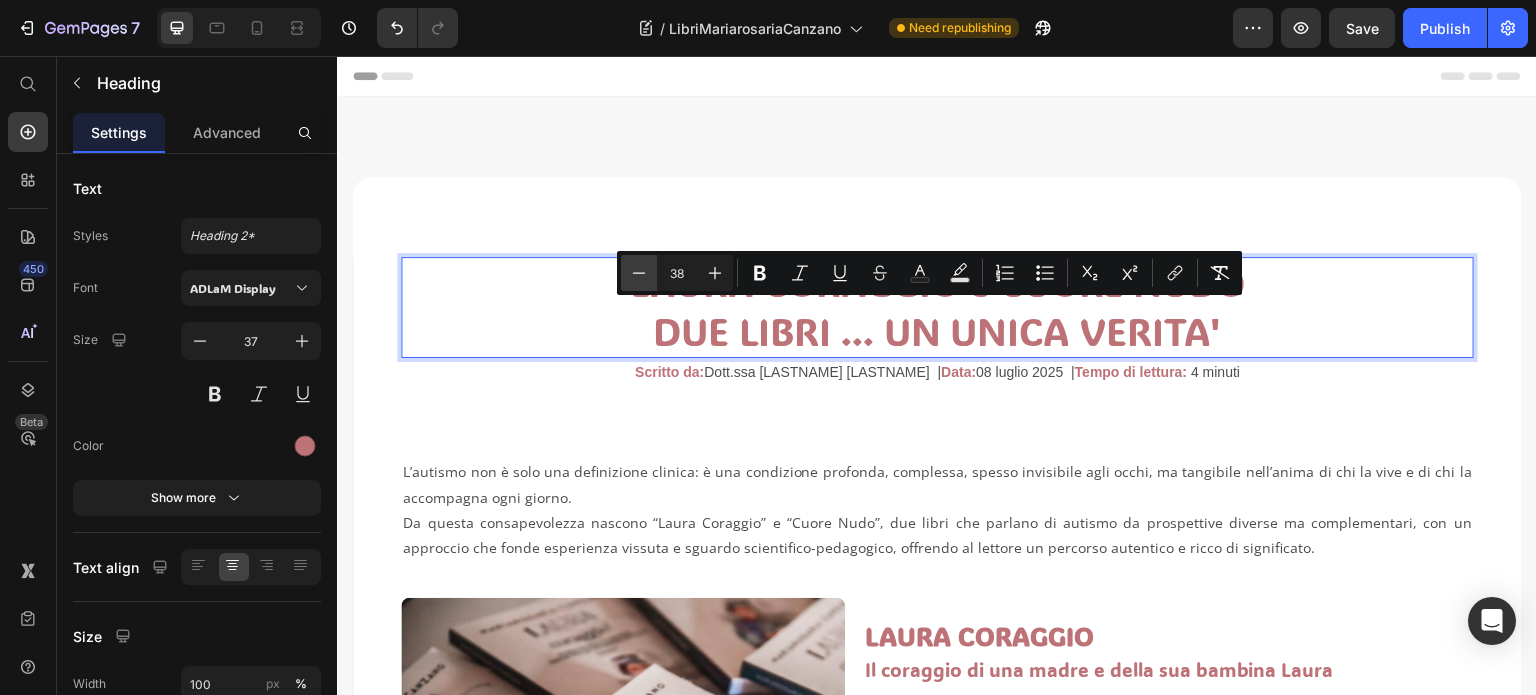 click 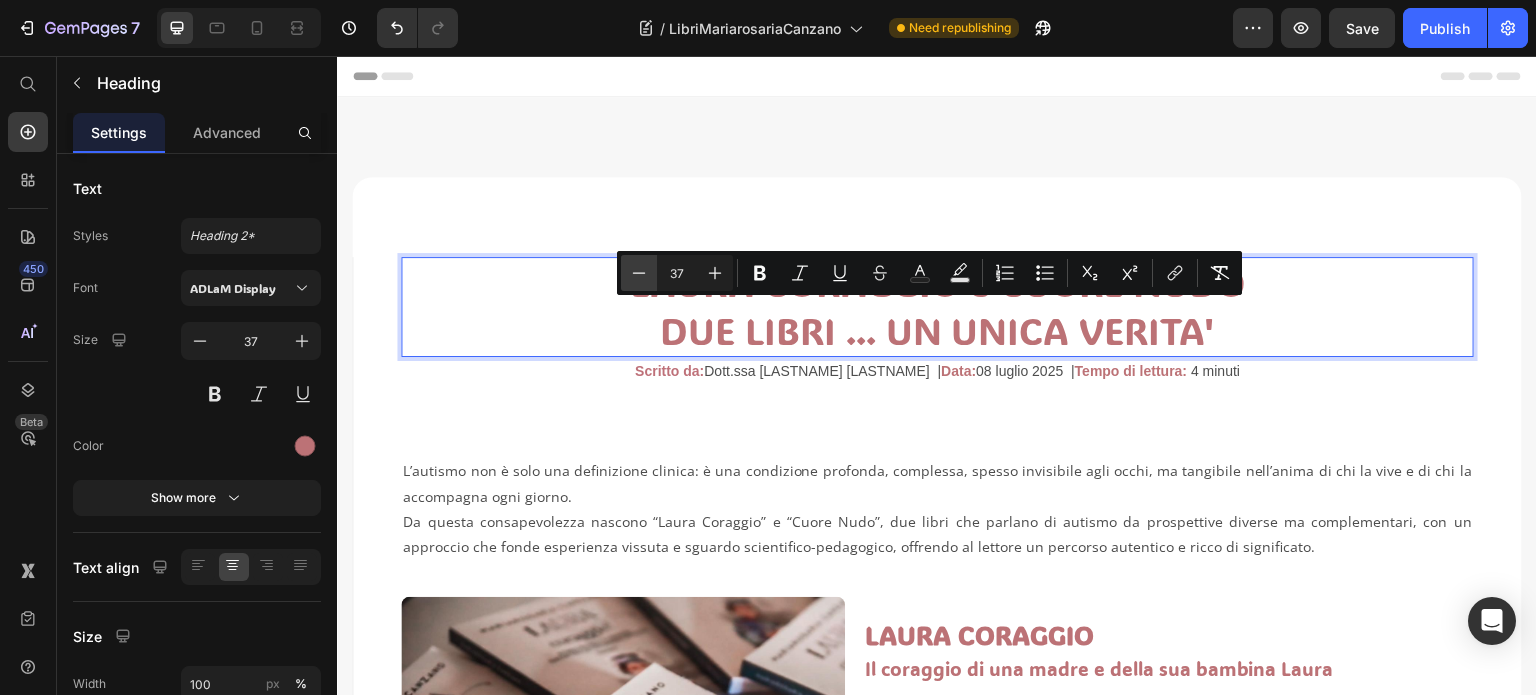 click 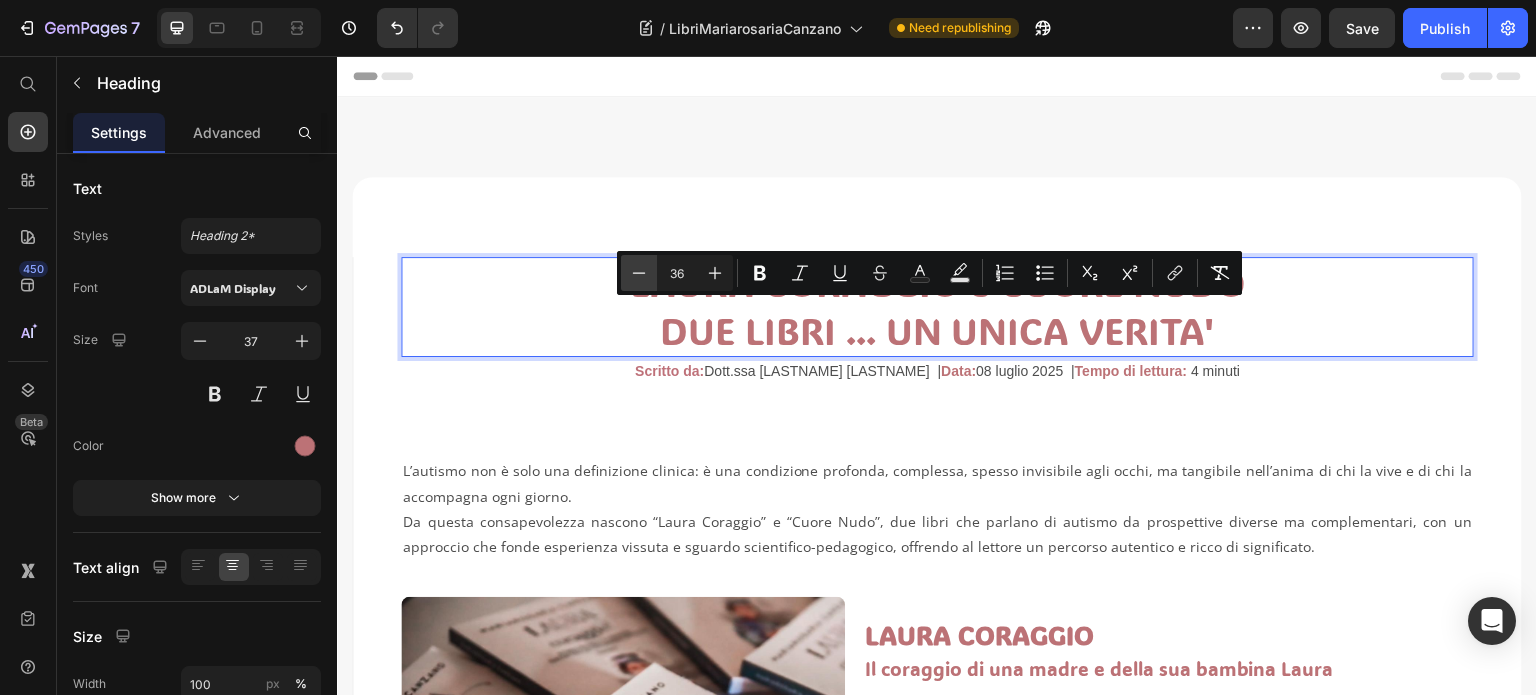 click 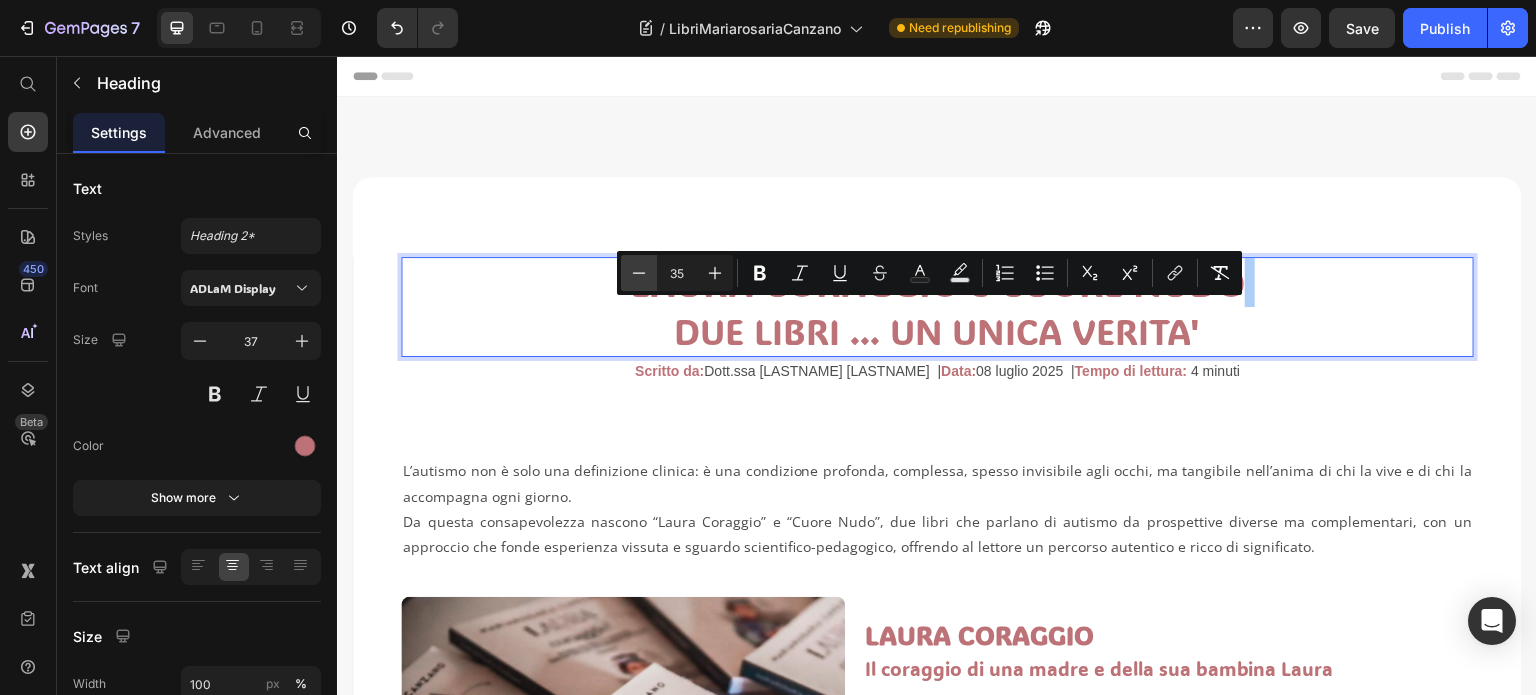 click 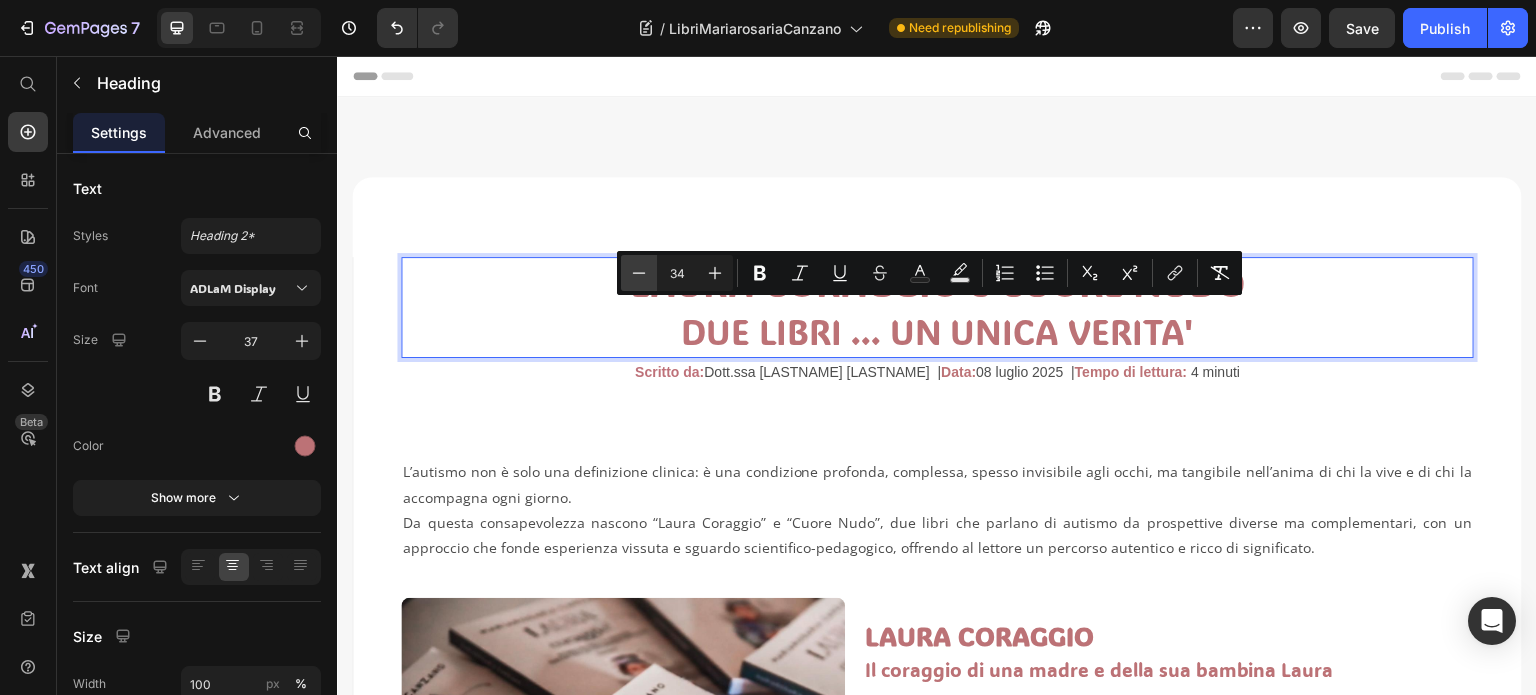 click 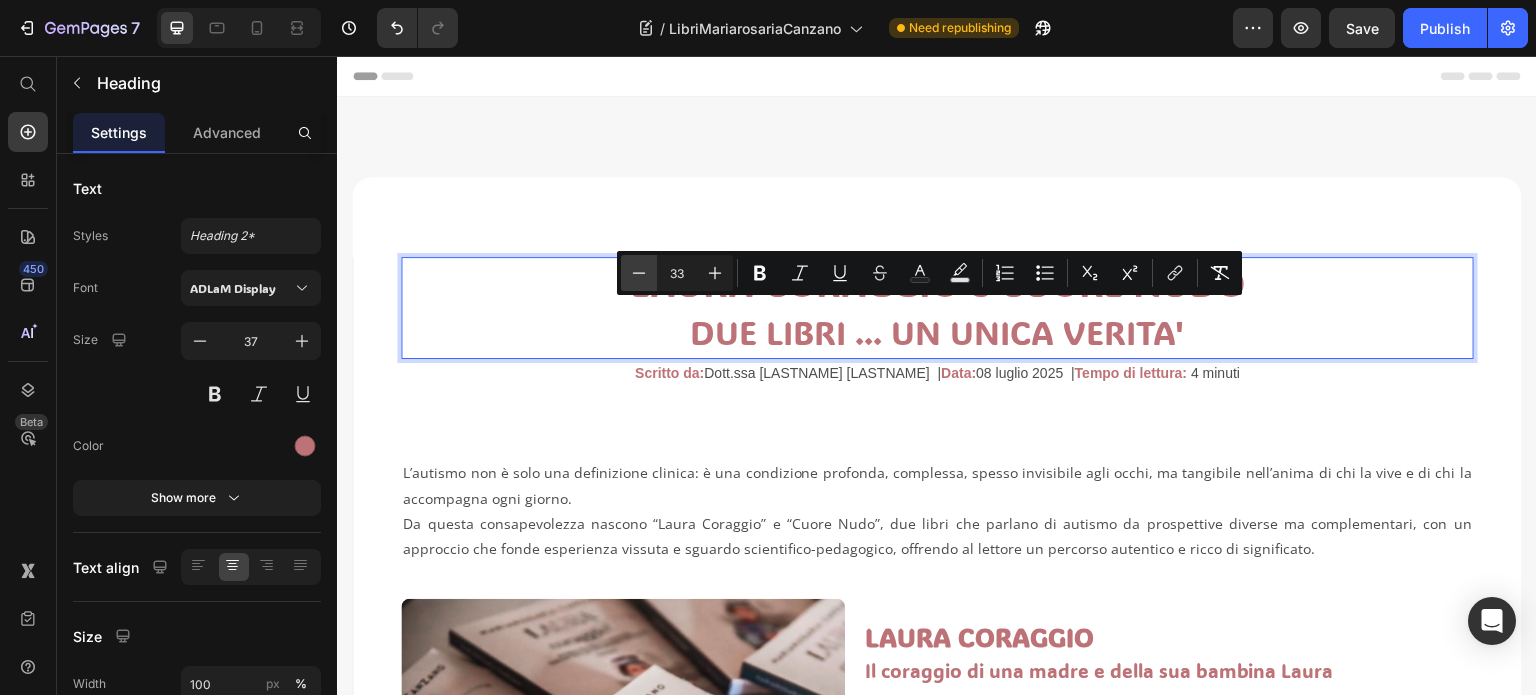 click 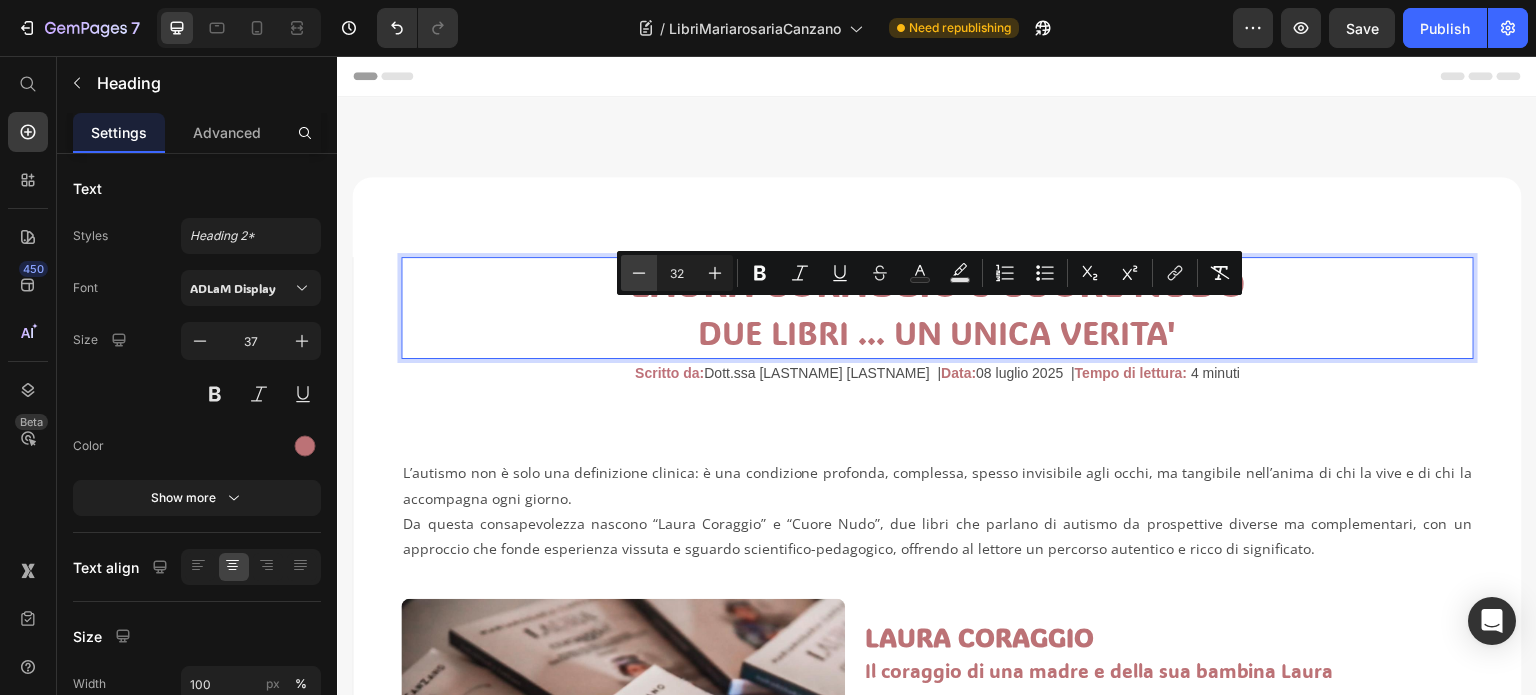 click 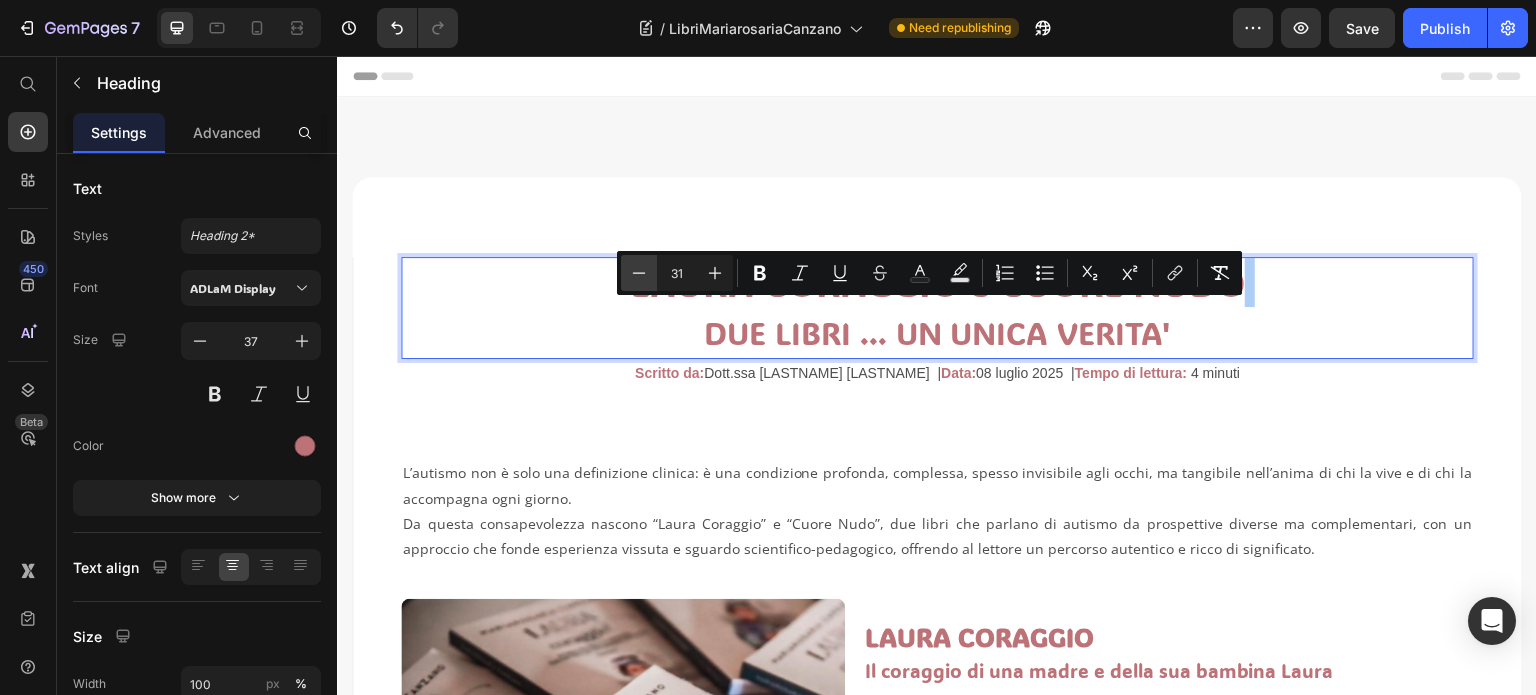 click 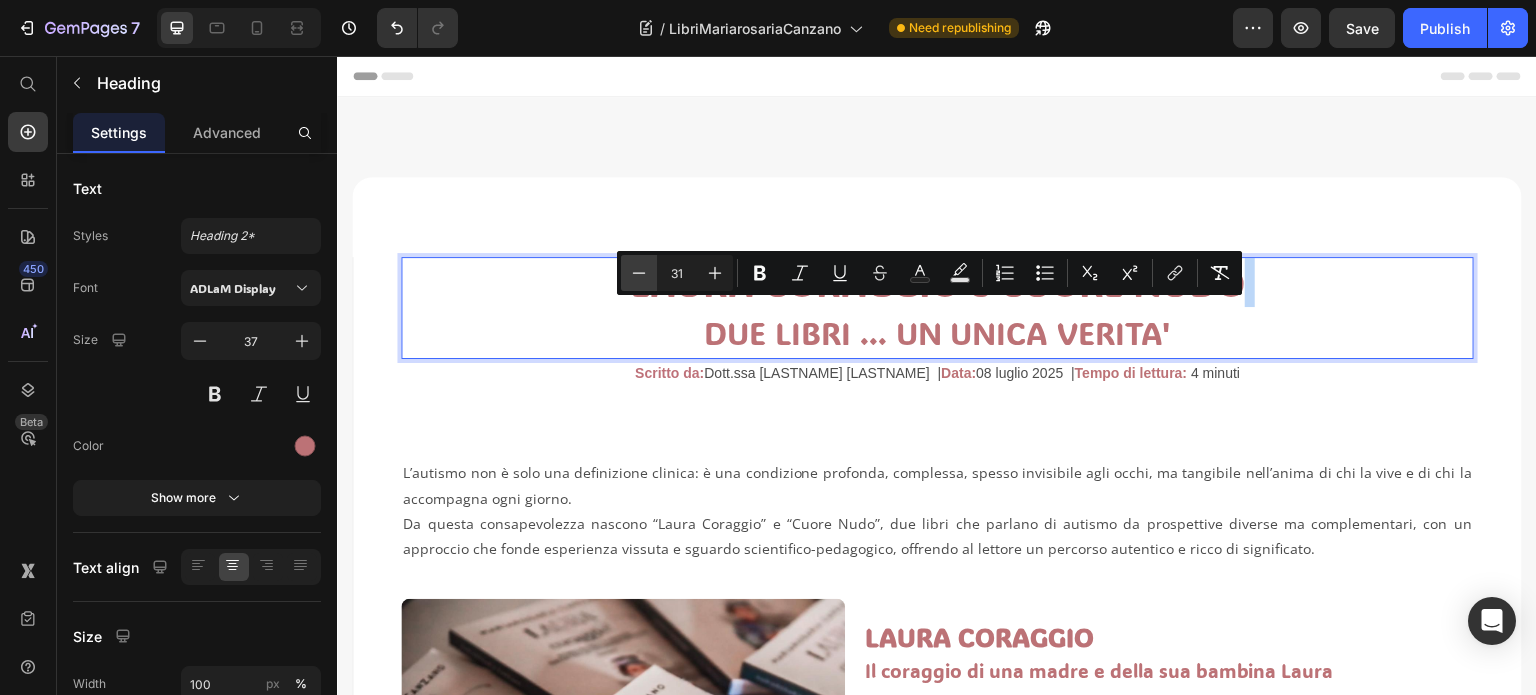 type on "30" 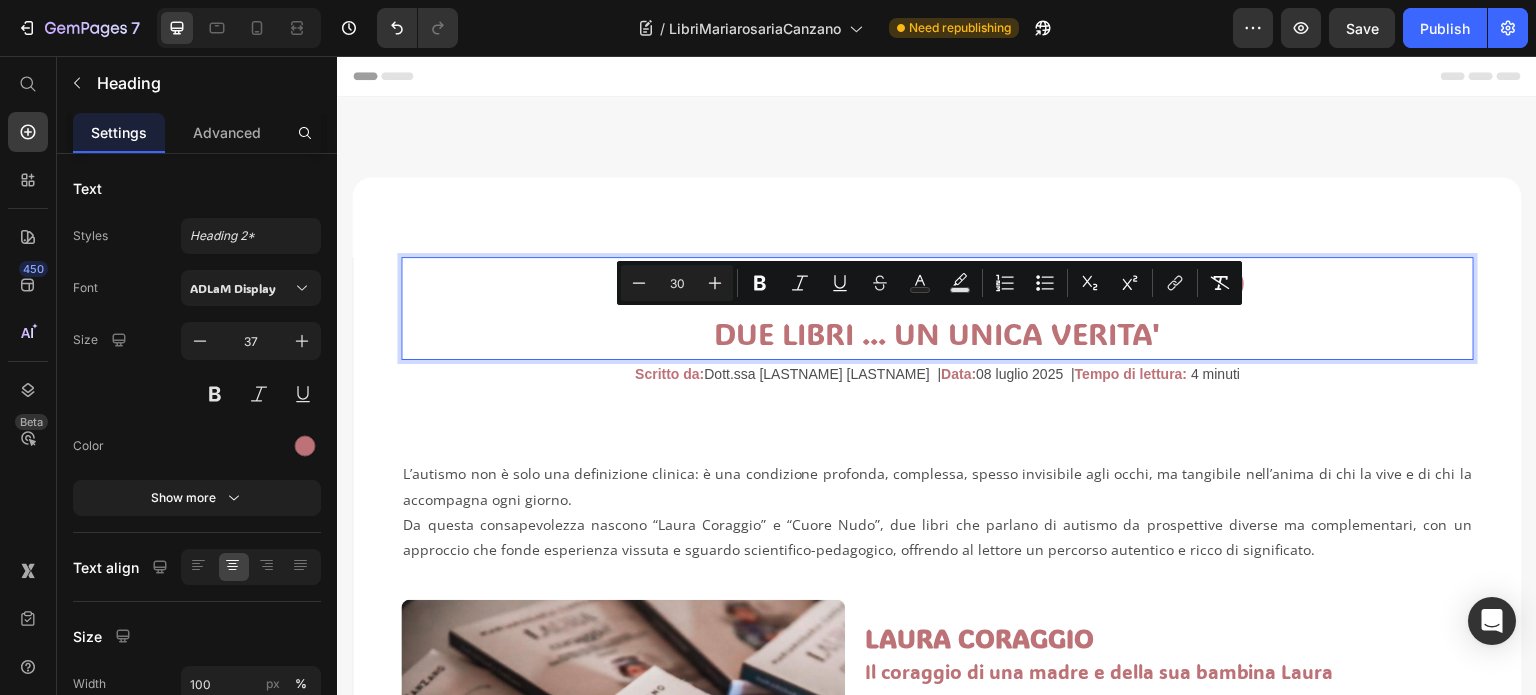 click on "LAURA CORAGGIO e CUORE NUDO DUE LIBRI ... UN UNICA VERITA'" at bounding box center [937, 308] 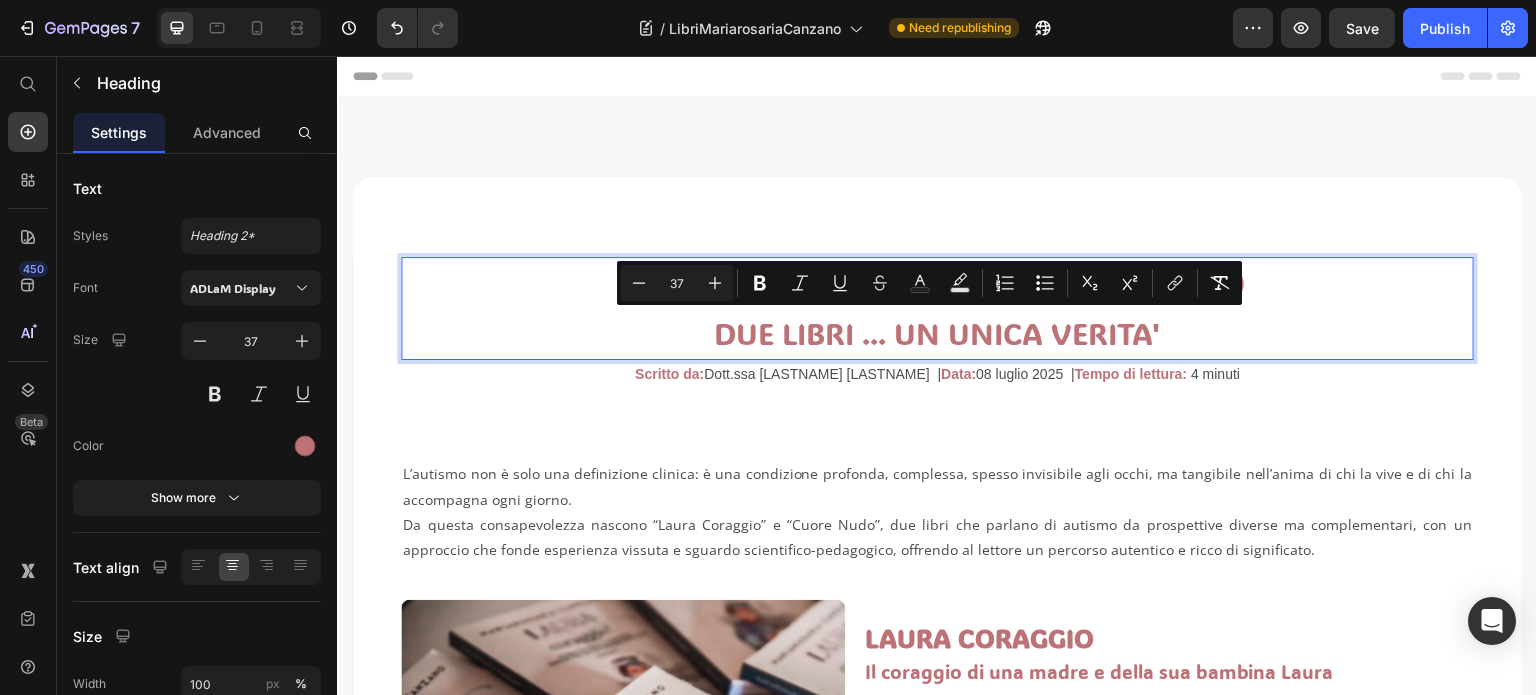 click on "LAURA CORAGGIO e CUORE NUDO DUE LIBRI ... UN UNICA VERITA'" at bounding box center (937, 308) 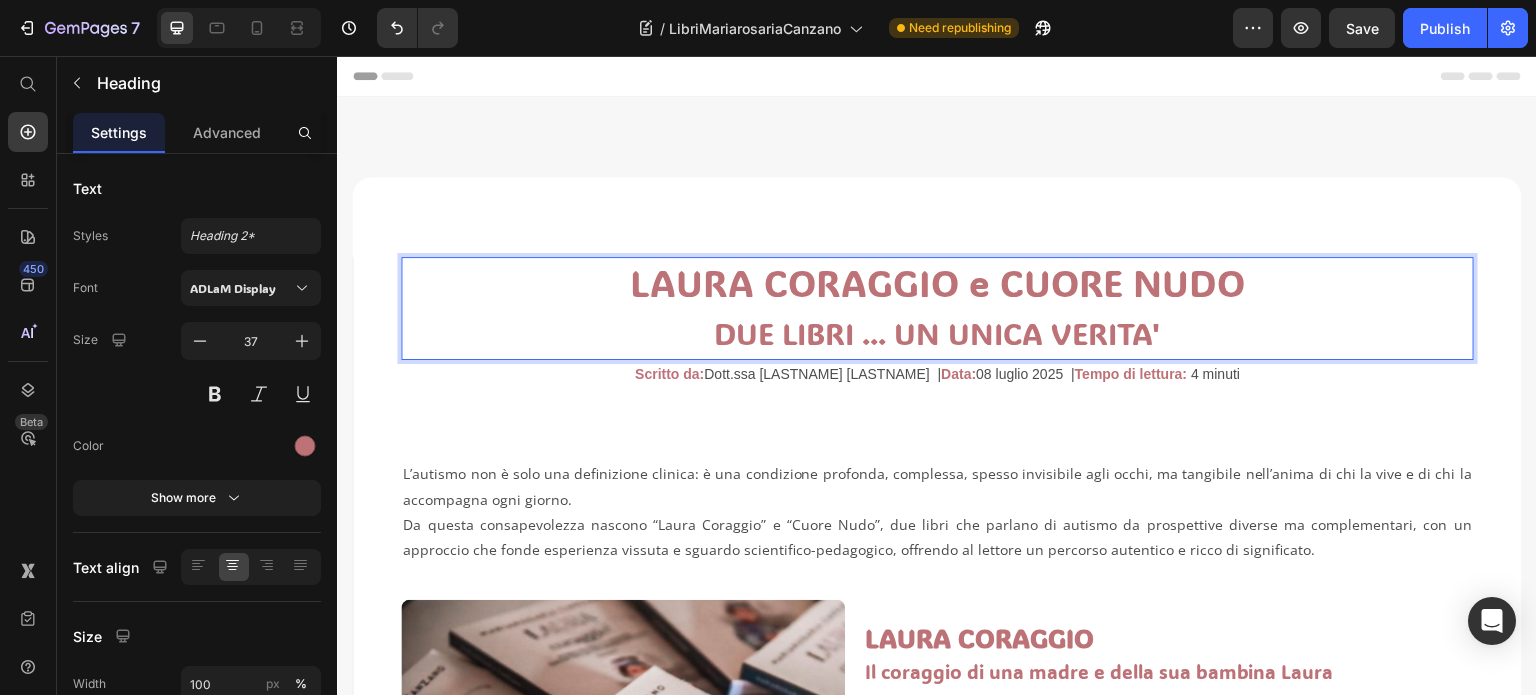 click on "DUE LIBRI ... UN UNICA VERITA'" at bounding box center (937, 333) 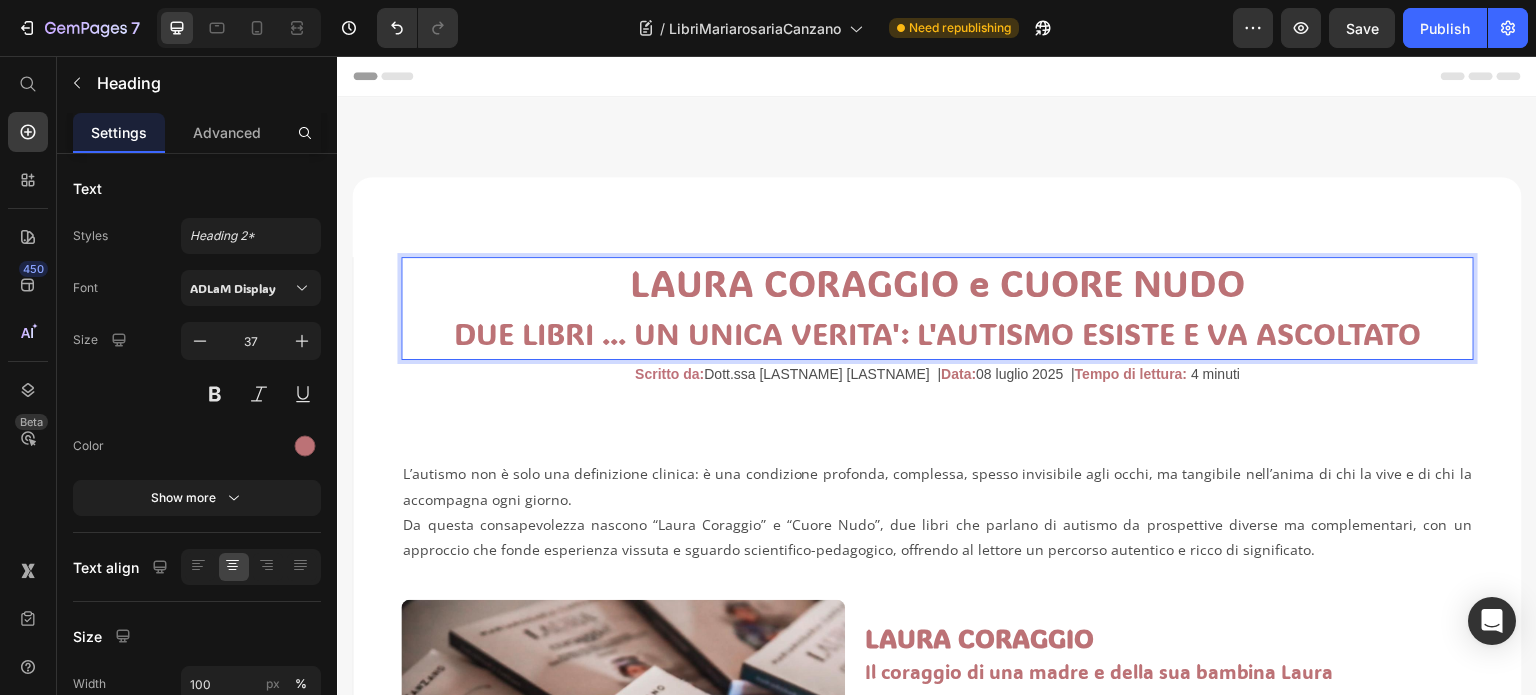 click on "DUE LIBRI ... UN UNICA VERITA': L'AUTISMO ESISTE E VA ASCOLTATO" at bounding box center (937, 333) 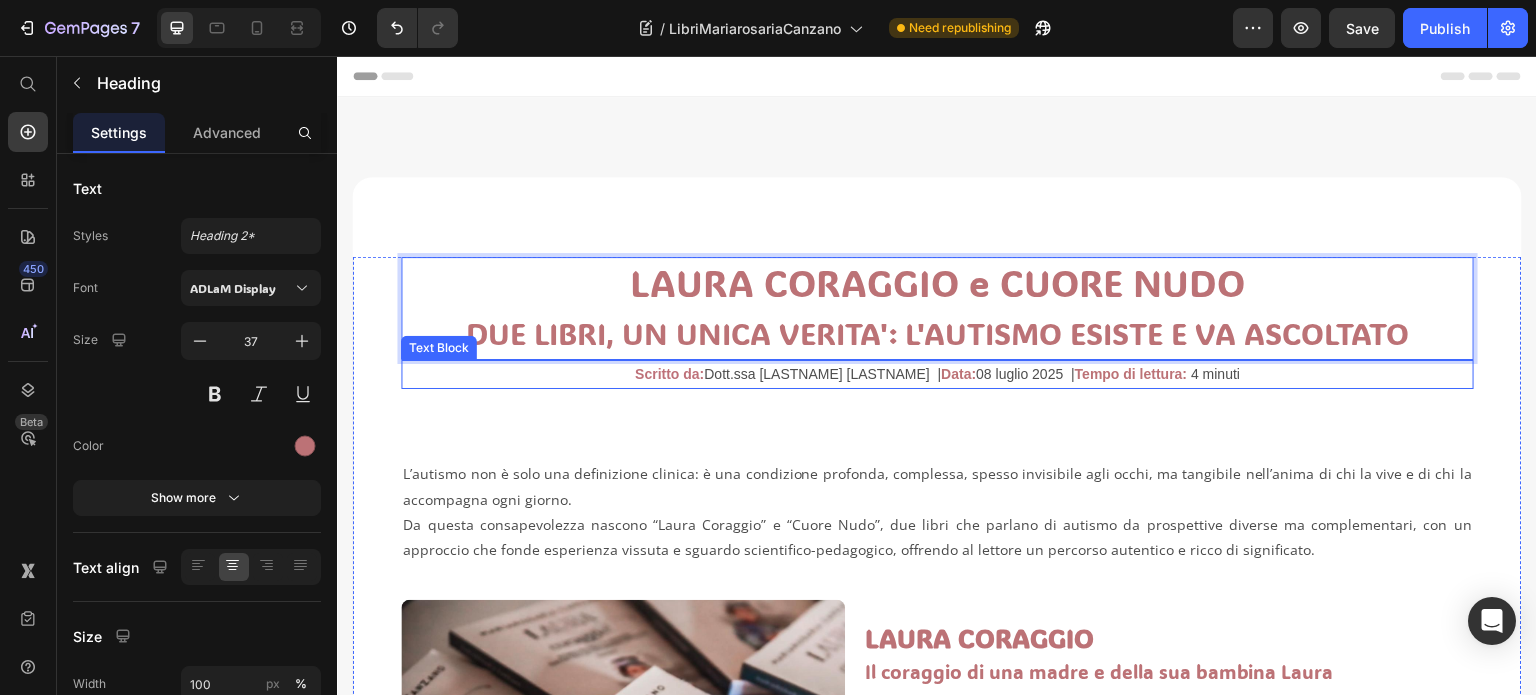 click on "Dott.ssa [LASTNAME] [LASTNAME]  |" at bounding box center (822, 374) 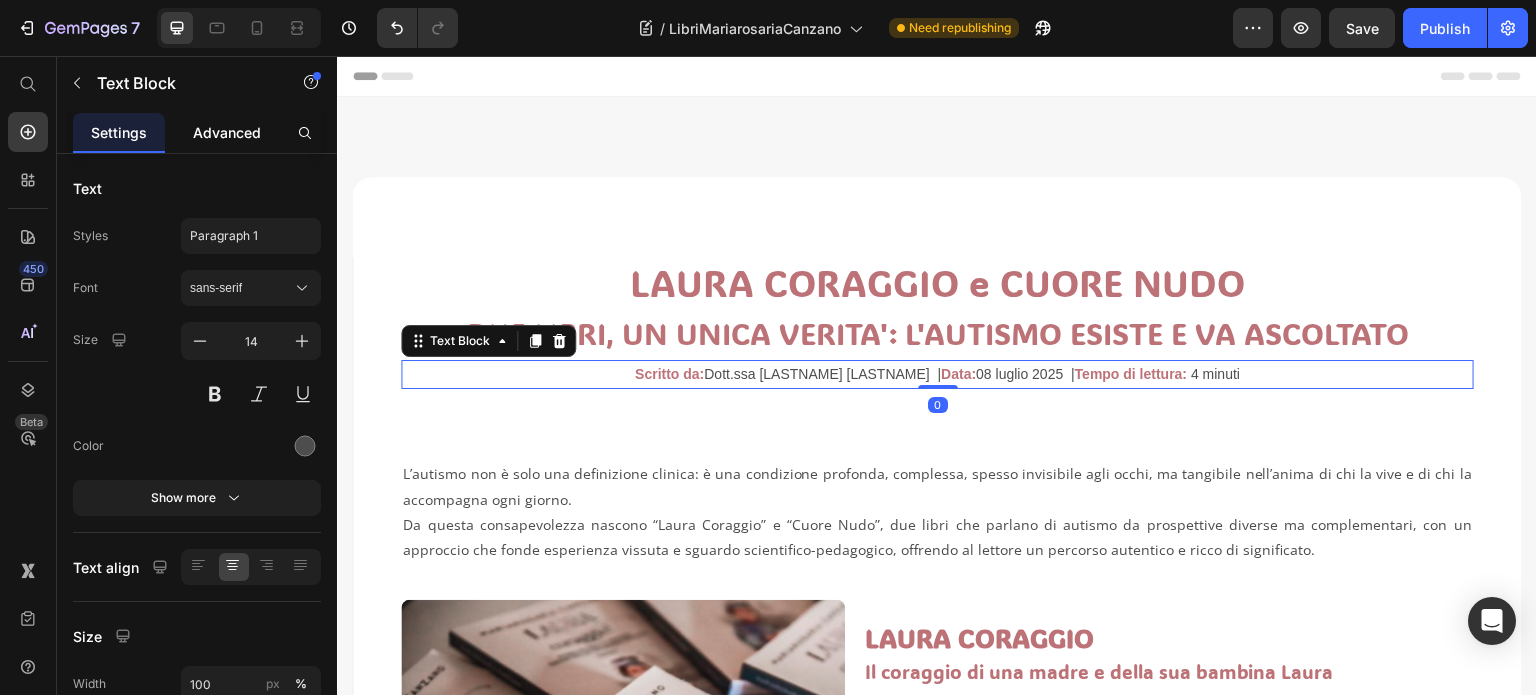 click on "Advanced" at bounding box center (227, 132) 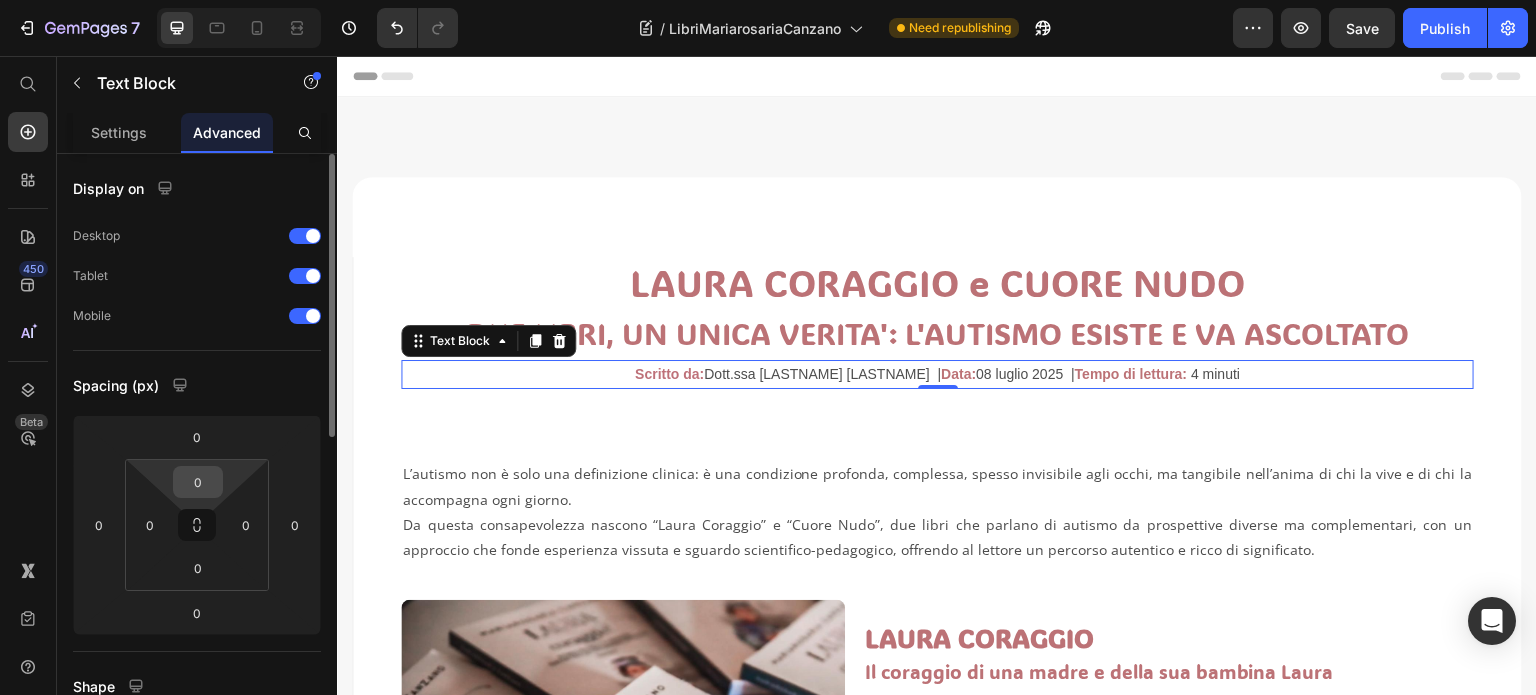 click on "0" at bounding box center [198, 482] 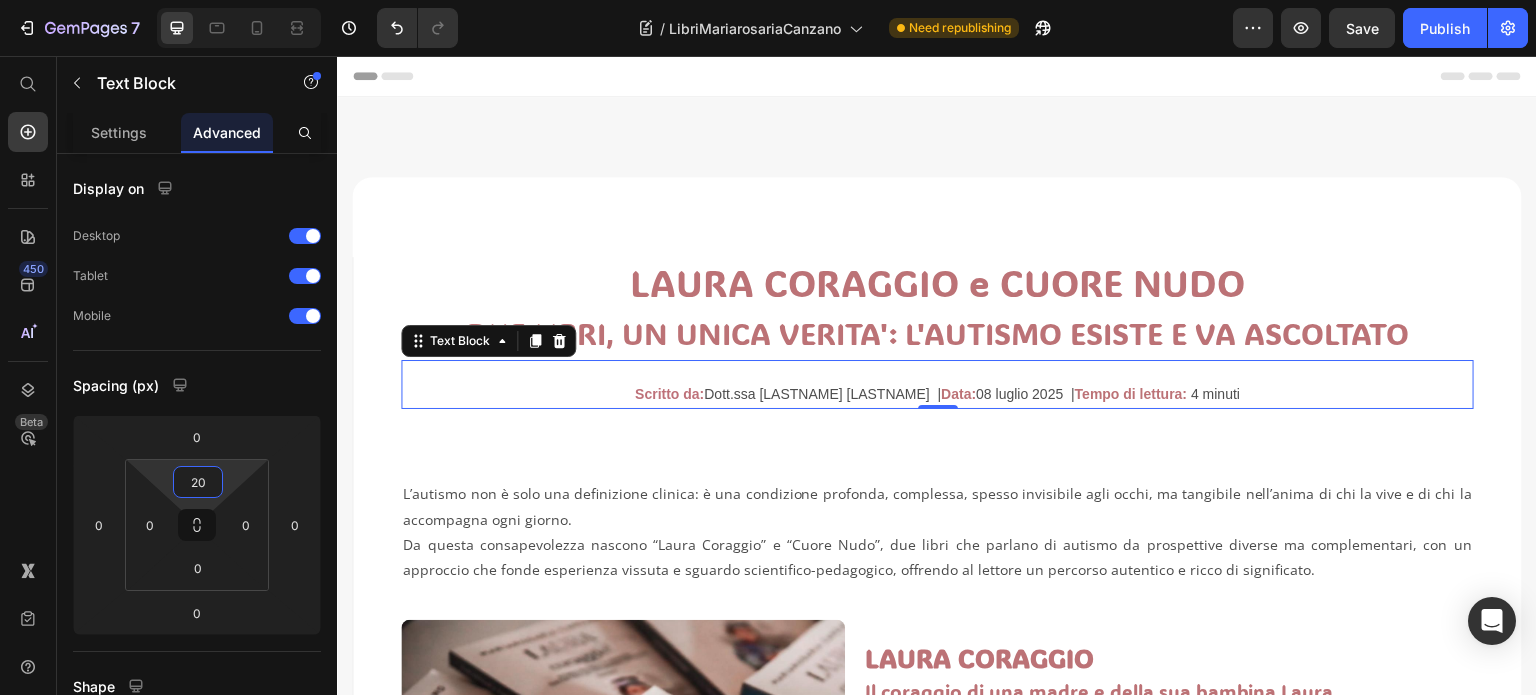 type on "20" 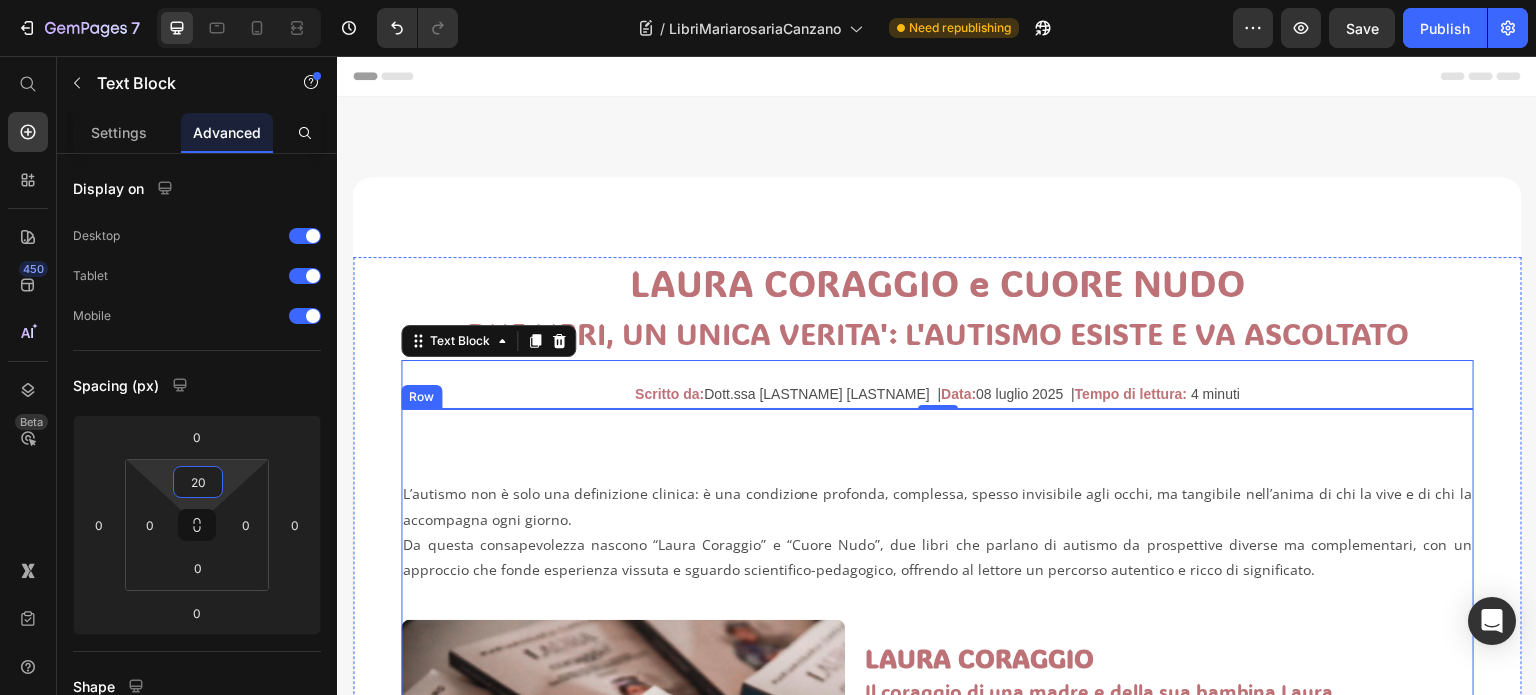 click on "L’autismo non è solo una definizione clinica: è una condizione profonda, complessa, spesso invisibile agli occhi, ma tangibile nell’anima di chi la vive e di chi la accompagna ogni giorno. Da questa consapevolezza nascono “Laura Coraggio” e “Cuore Nudo”, due libri che parlano di autismo da prospettive diverse ma complementari, con un approccio che fonde esperienza vissuta e sguardo scientifico-pedagogico, offrendo al lettore un percorso autentico e ricco di significato. Text Block Image LAURA CORAGGIO Heading Il coraggio di una madre e della sua bambina Laura Heading  “Laura Coraggio” è un  racconto intimo e potente , che attraversa le sfide quotidiane dell’autismo con lucidità, amore e determinazione. È la storia vera di una madre e di sua figlia Laura, una bambina autistica, con uno sguardo diverso sul mondo, che lotta ogni giorno contro una realtà che spesso non la comprende. Il testo  non si limita alla narrazione personale Text Block     [PHONE] Text Block Row CUORE NUDO" at bounding box center [937, 1103] 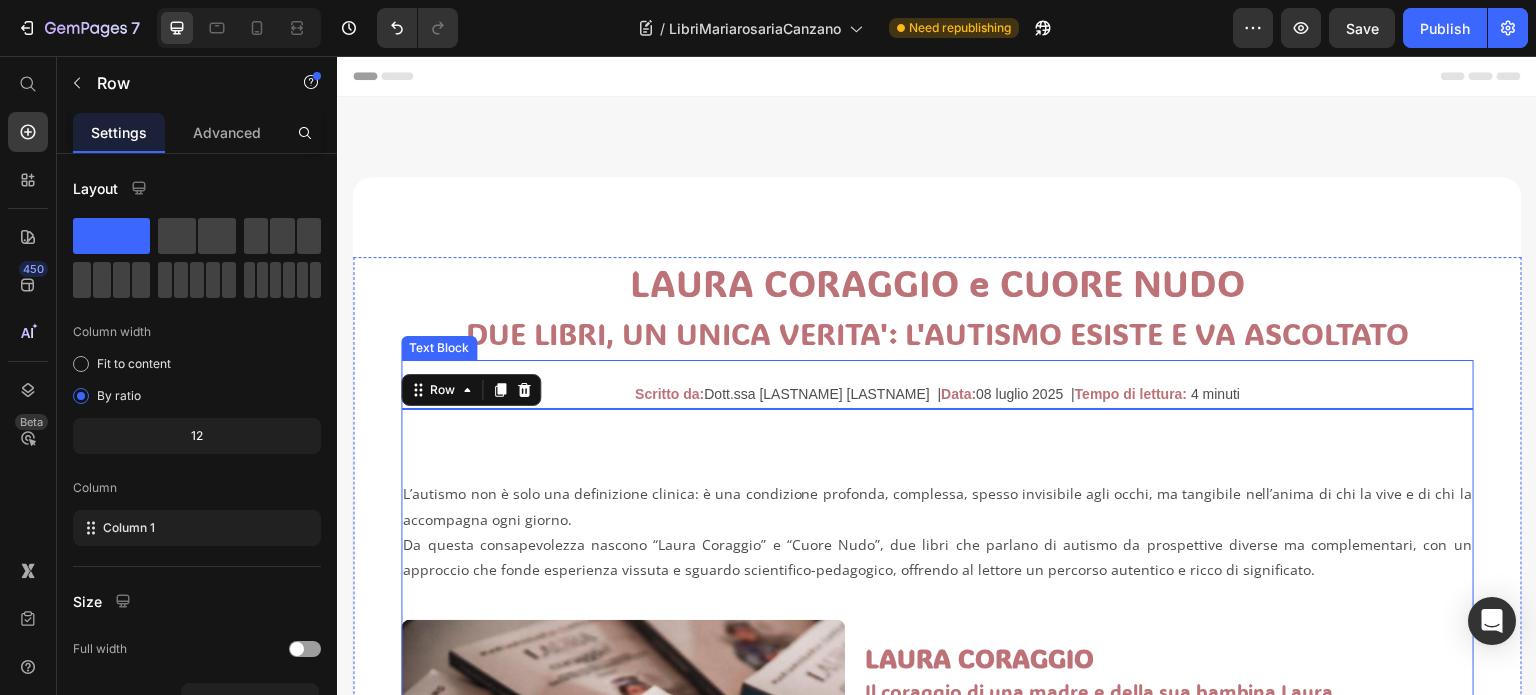 click on "Dott.ssa [LASTNAME] [LASTNAME]  |" at bounding box center (822, 394) 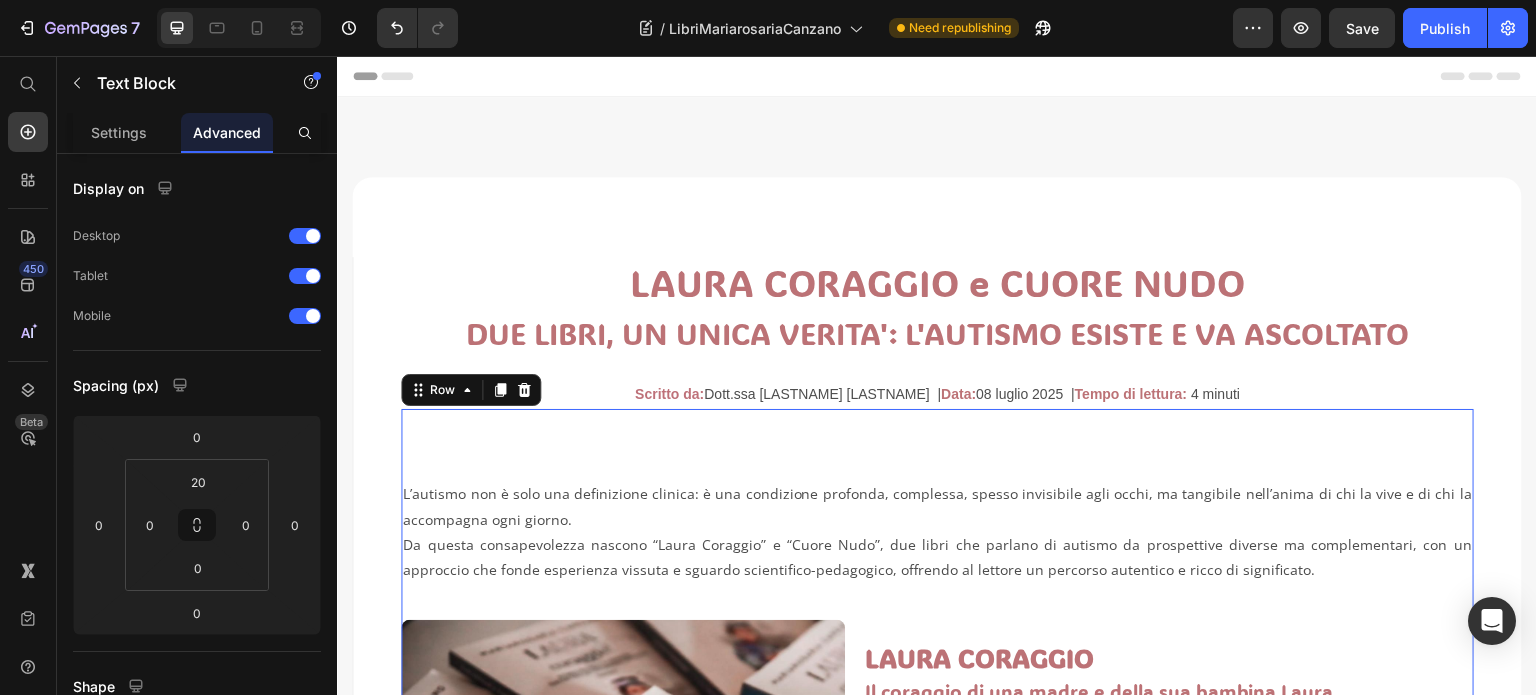 click on "L’autismo non è solo una definizione clinica: è una condizione profonda, complessa, spesso invisibile agli occhi, ma tangibile nell’anima di chi la vive e di chi la accompagna ogni giorno. Da questa consapevolezza nascono “Laura Coraggio” e “Cuore Nudo”, due libri che parlano di autismo da prospettive diverse ma complementari, con un approccio che fonde esperienza vissuta e sguardo scientifico-pedagogico, offrendo al lettore un percorso autentico e ricco di significato. Text Block Image LAURA CORAGGIO Heading Il coraggio di una madre e della sua bambina Laura Heading  “Laura Coraggio” è un  racconto intimo e potente , che attraversa le sfide quotidiane dell’autismo con lucidità, amore e determinazione. È la storia vera di una madre e di sua figlia Laura, una bambina autistica, con uno sguardo diverso sul mondo, che lotta ogni giorno contro una realtà che spesso non la comprende. Il testo  non si limita alla narrazione personale Text Block     [PHONE] Text Block Row CUORE NUDO" at bounding box center [937, 1103] 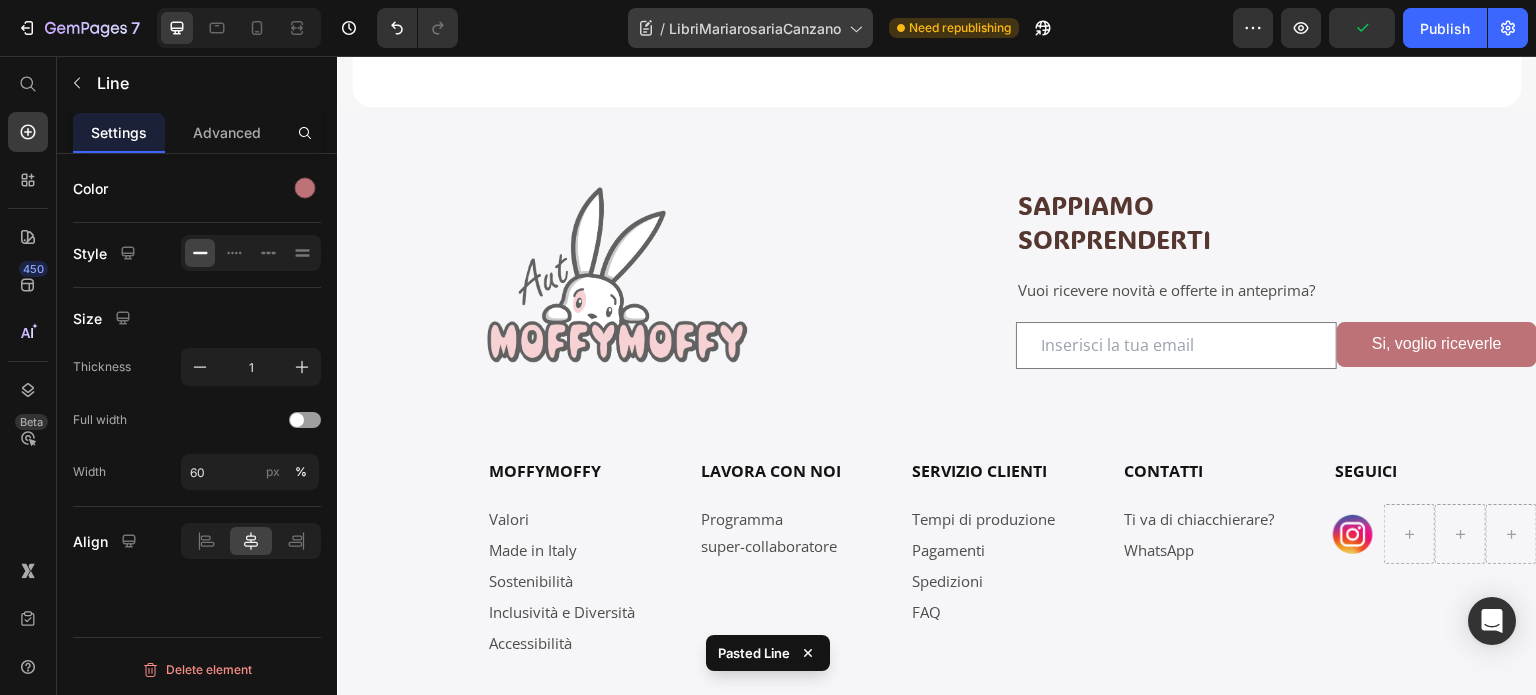 scroll, scrollTop: 1786, scrollLeft: 0, axis: vertical 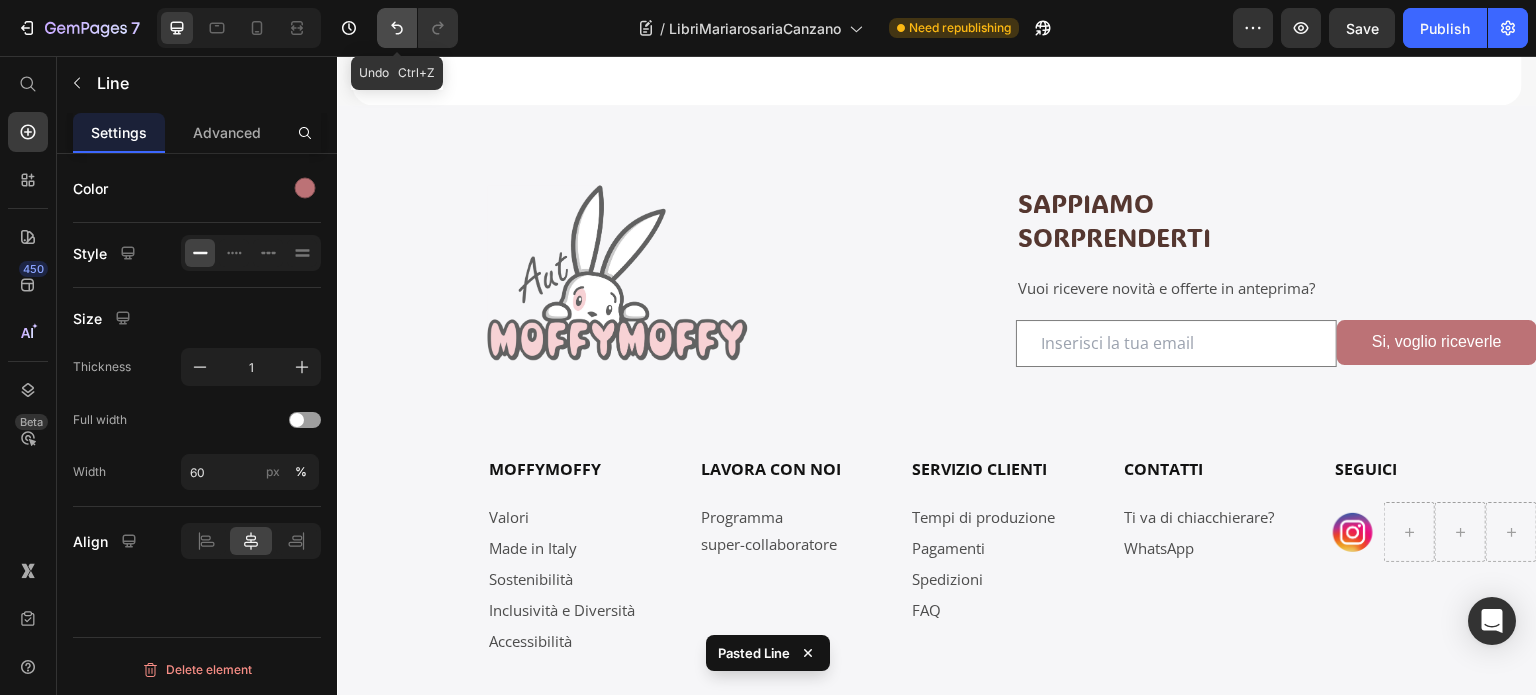 click 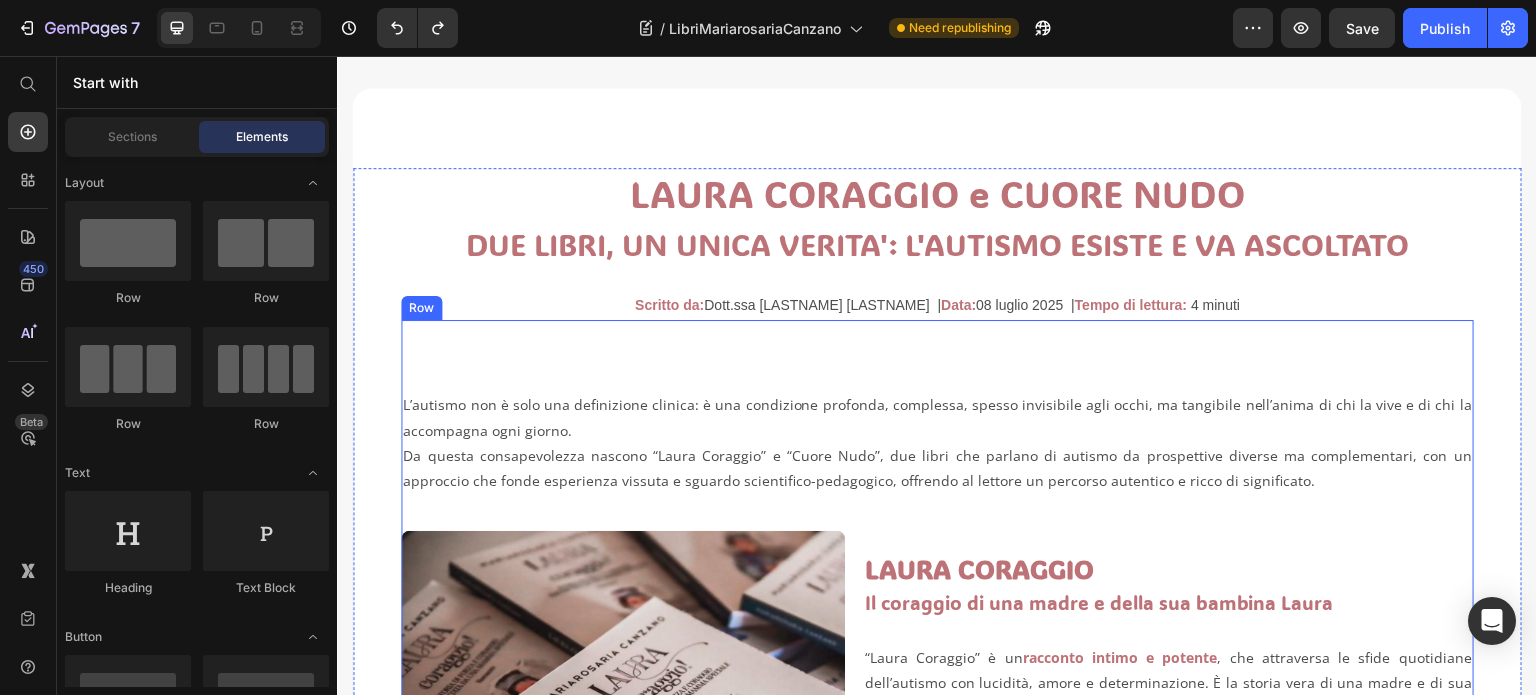 scroll, scrollTop: 0, scrollLeft: 0, axis: both 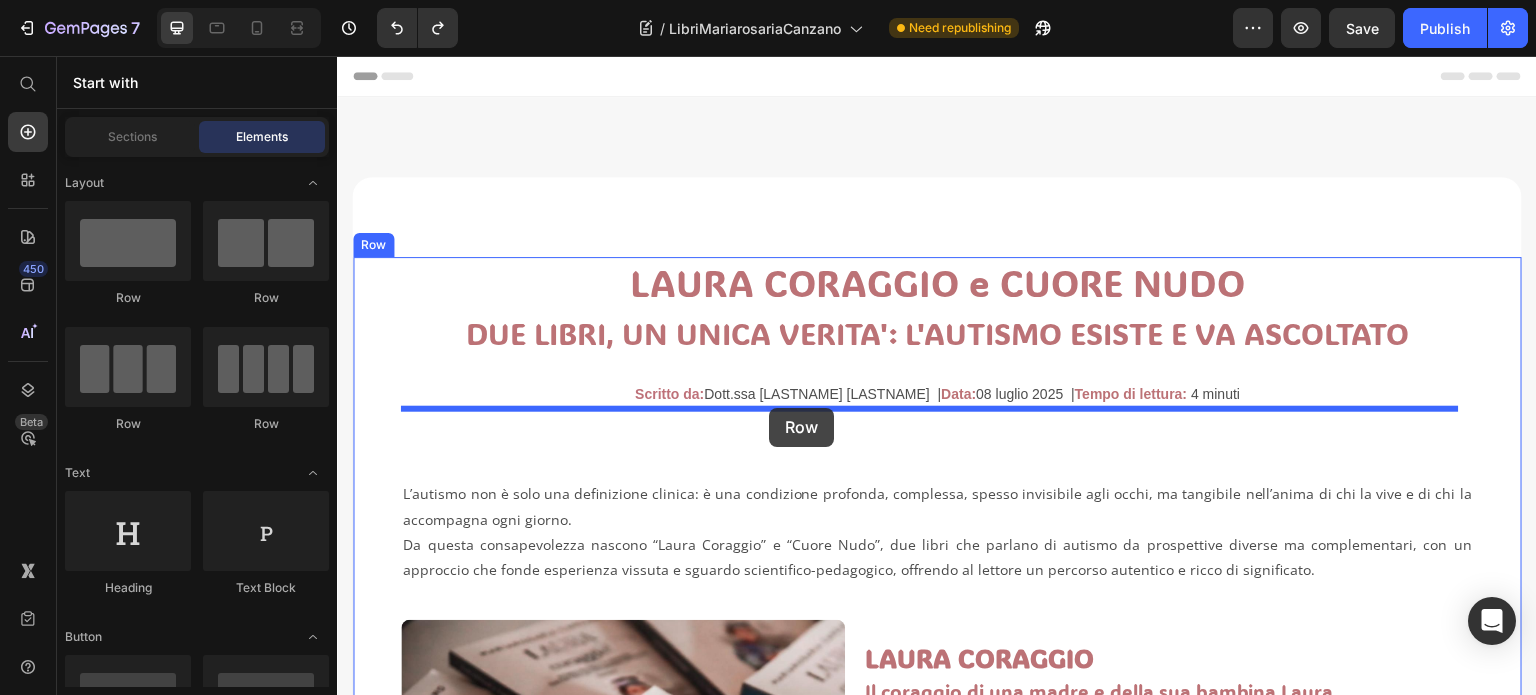 drag, startPoint x: 496, startPoint y: 317, endPoint x: 769, endPoint y: 408, distance: 287.76727 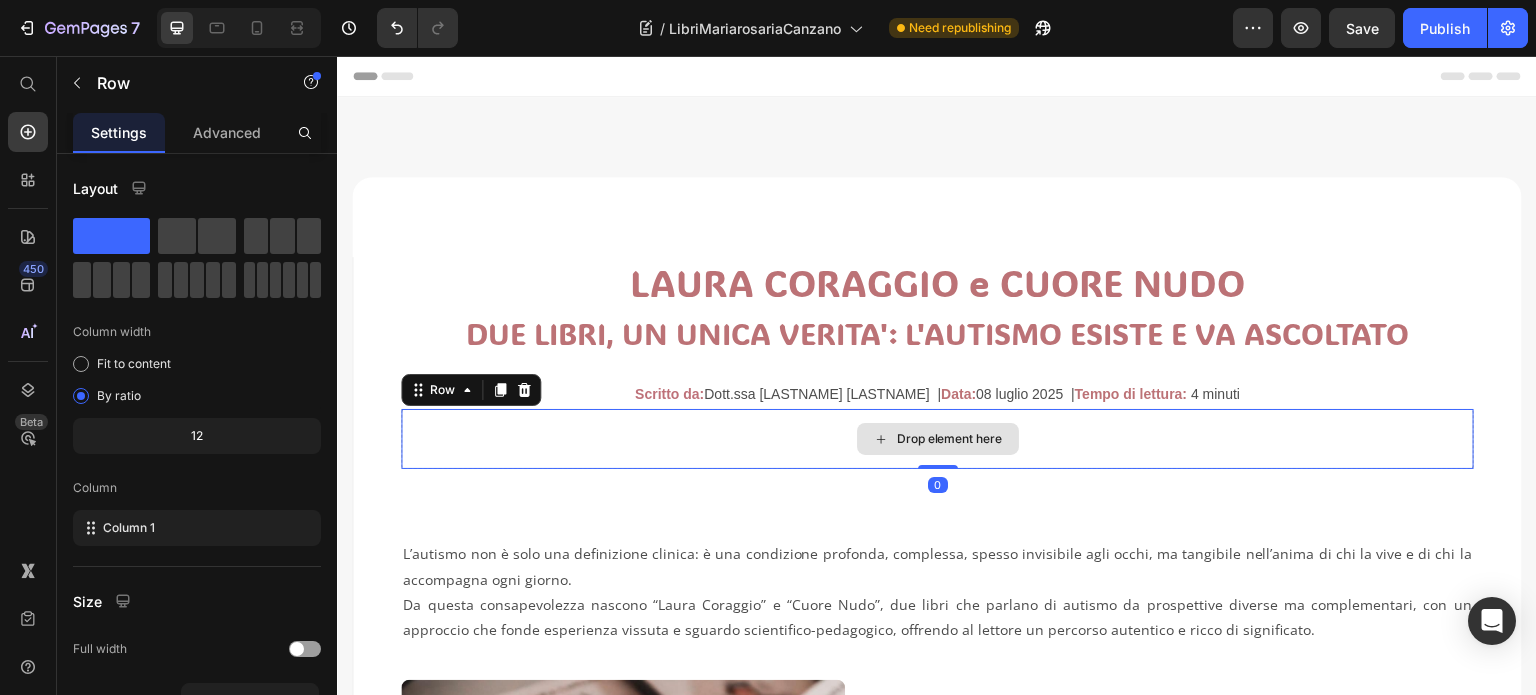 click on "Drop element here" at bounding box center [937, 439] 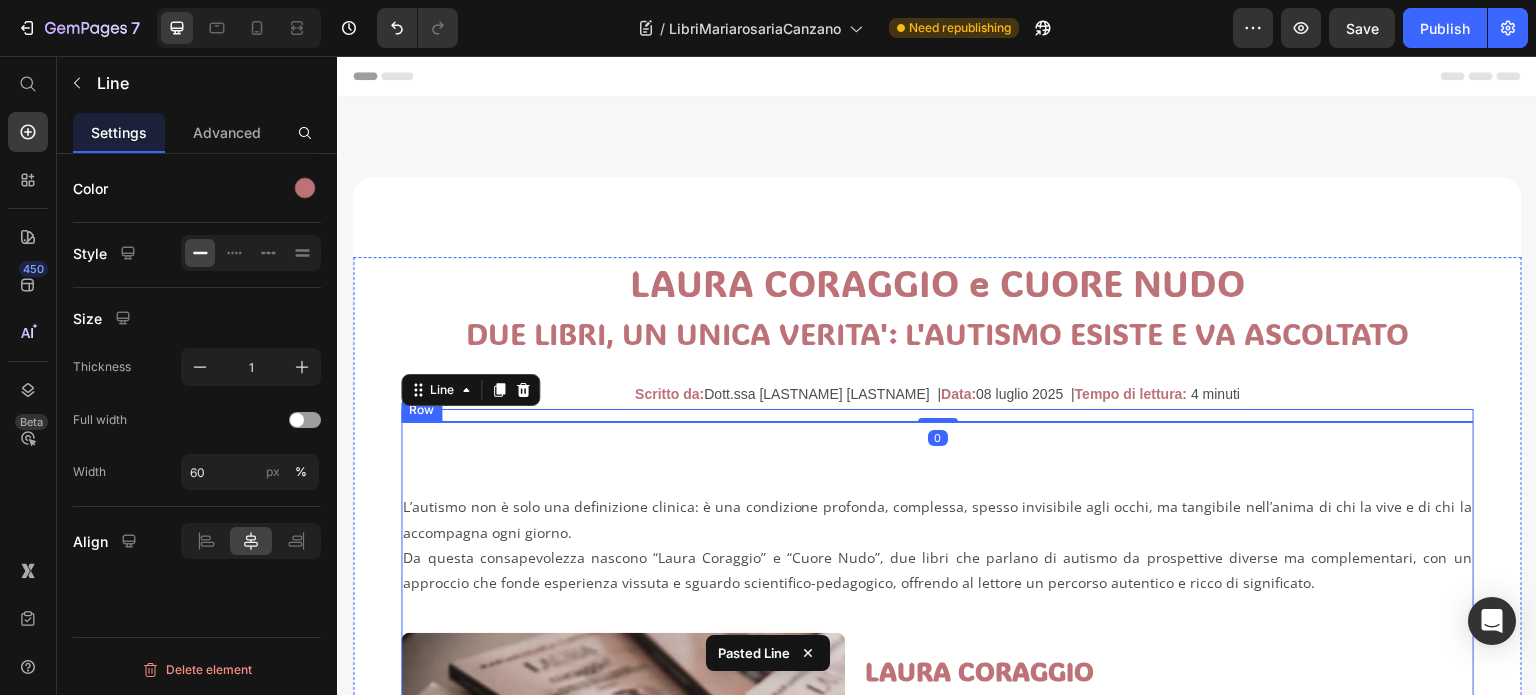 click on "L’autismo non è solo una definizione clinica: è una condizione profonda, complessa, spesso invisibile agli occhi, ma tangibile nell’anima di chi la vive e di chi la accompagna ogni giorno. Da questa consapevolezza nascono “Laura Coraggio” e “Cuore Nudo”, due libri che parlano di autismo da prospettive diverse ma complementari, con un approccio che fonde esperienza vissuta e sguardo scientifico-pedagogico, offrendo al lettore un percorso autentico e ricco di significato. Text Block Image LAURA CORAGGIO Heading Il coraggio di una madre e della sua bambina Laura Heading  “Laura Coraggio” è un  racconto intimo e potente , che attraversa le sfide quotidiane dell’autismo con lucidità, amore e determinazione. È la storia vera di una madre e di sua figlia Laura, una bambina autistica, con uno sguardo diverso sul mondo, che lotta ogni giorno contro una realtà che spesso non la comprende. Il testo  non si limita alla narrazione personale Text Block     [PHONE] Text Block Row CUORE NUDO" at bounding box center [937, 1116] 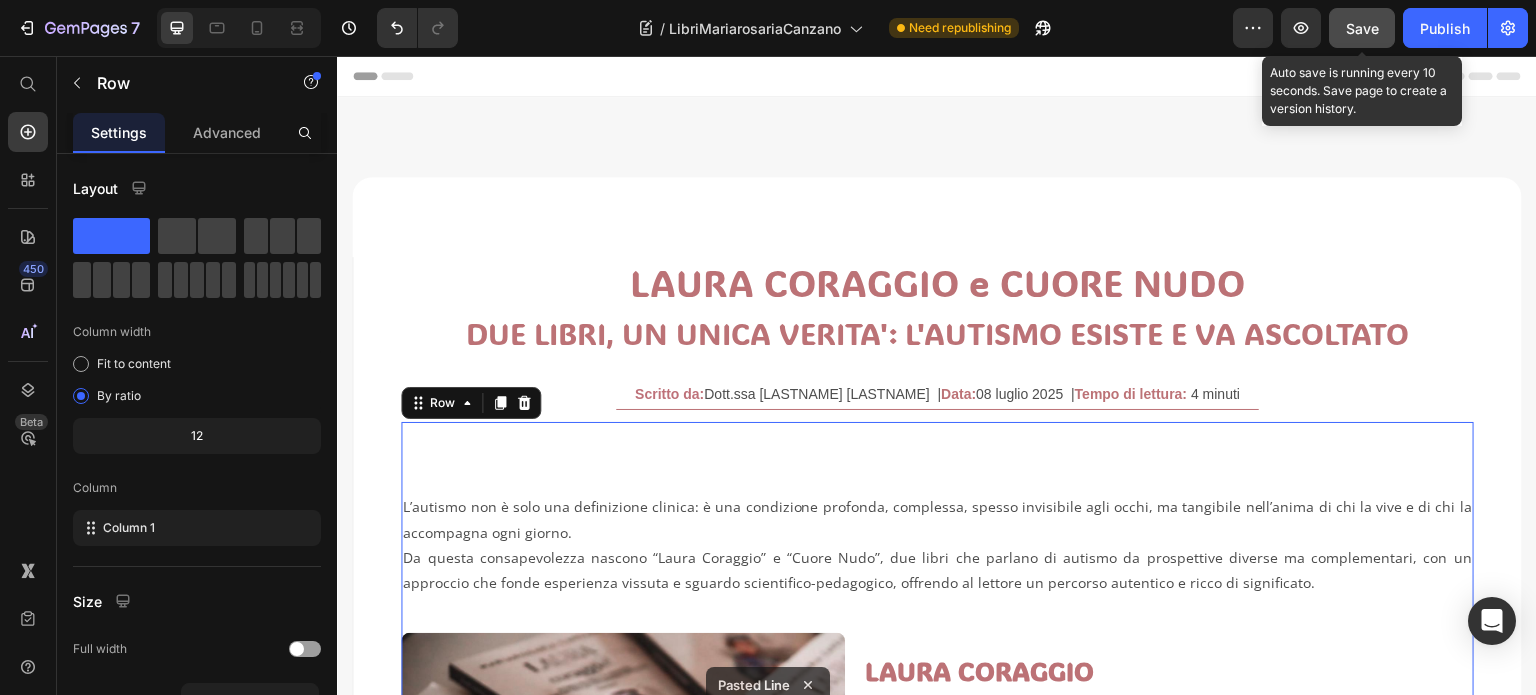 click on "Save" at bounding box center [1362, 28] 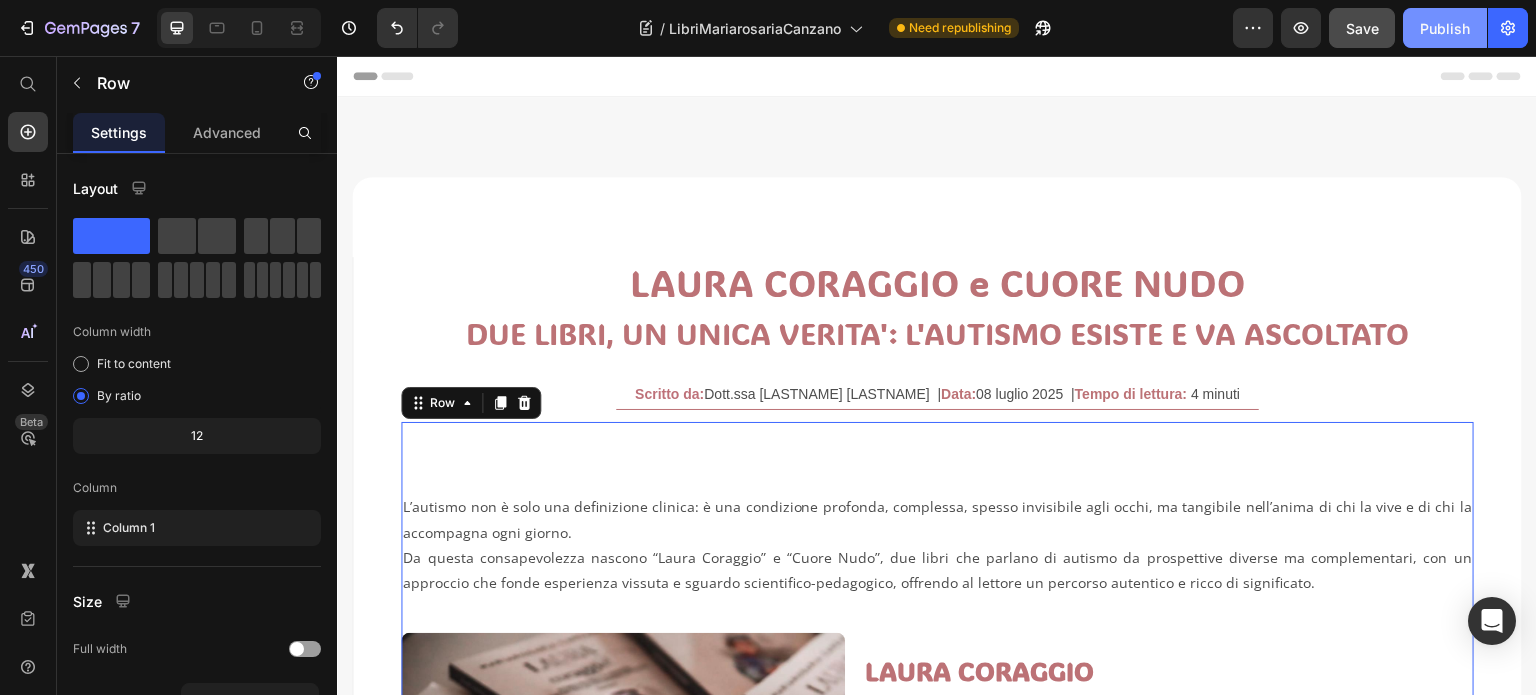 click on "Publish" at bounding box center (1445, 28) 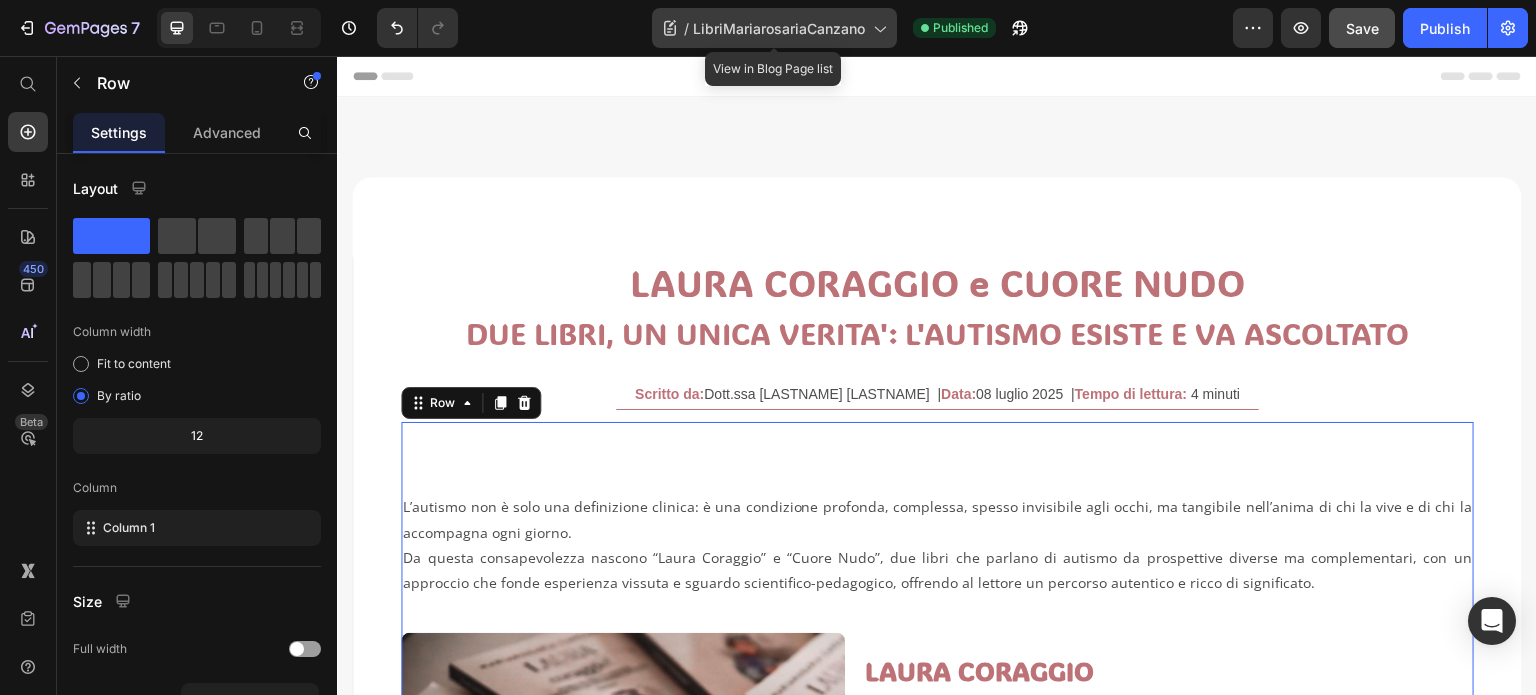 click on "LibriMariarosariaCanzano" at bounding box center (779, 28) 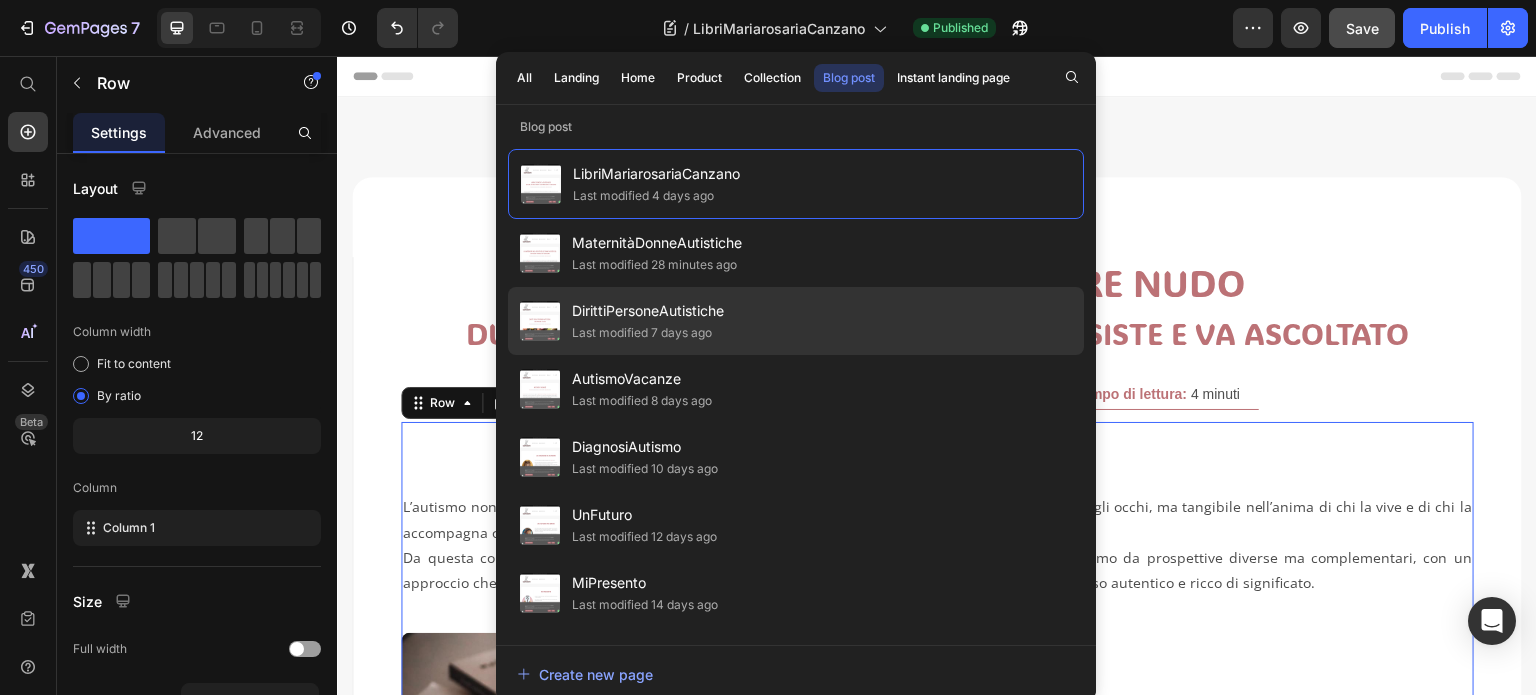 click on "DirittiPersoneAutistiche" at bounding box center (648, 311) 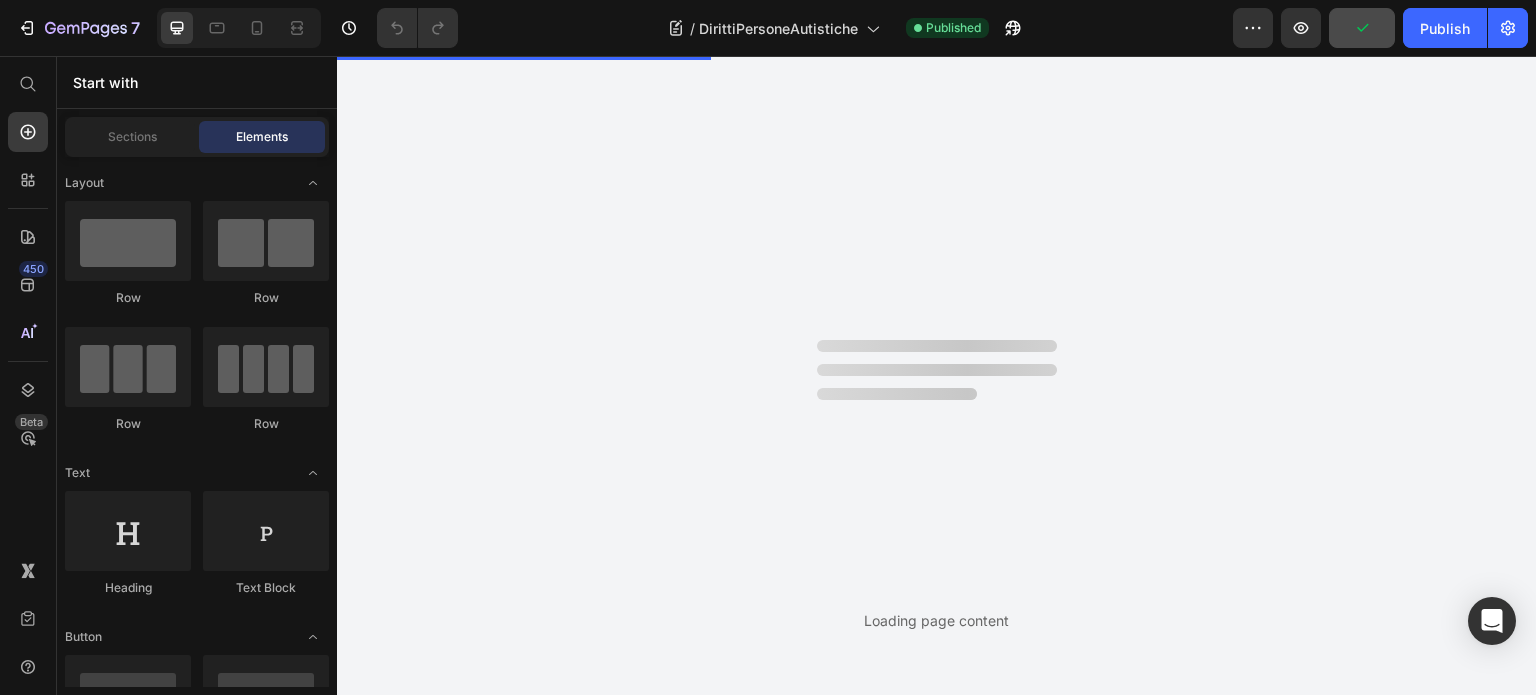 scroll, scrollTop: 0, scrollLeft: 0, axis: both 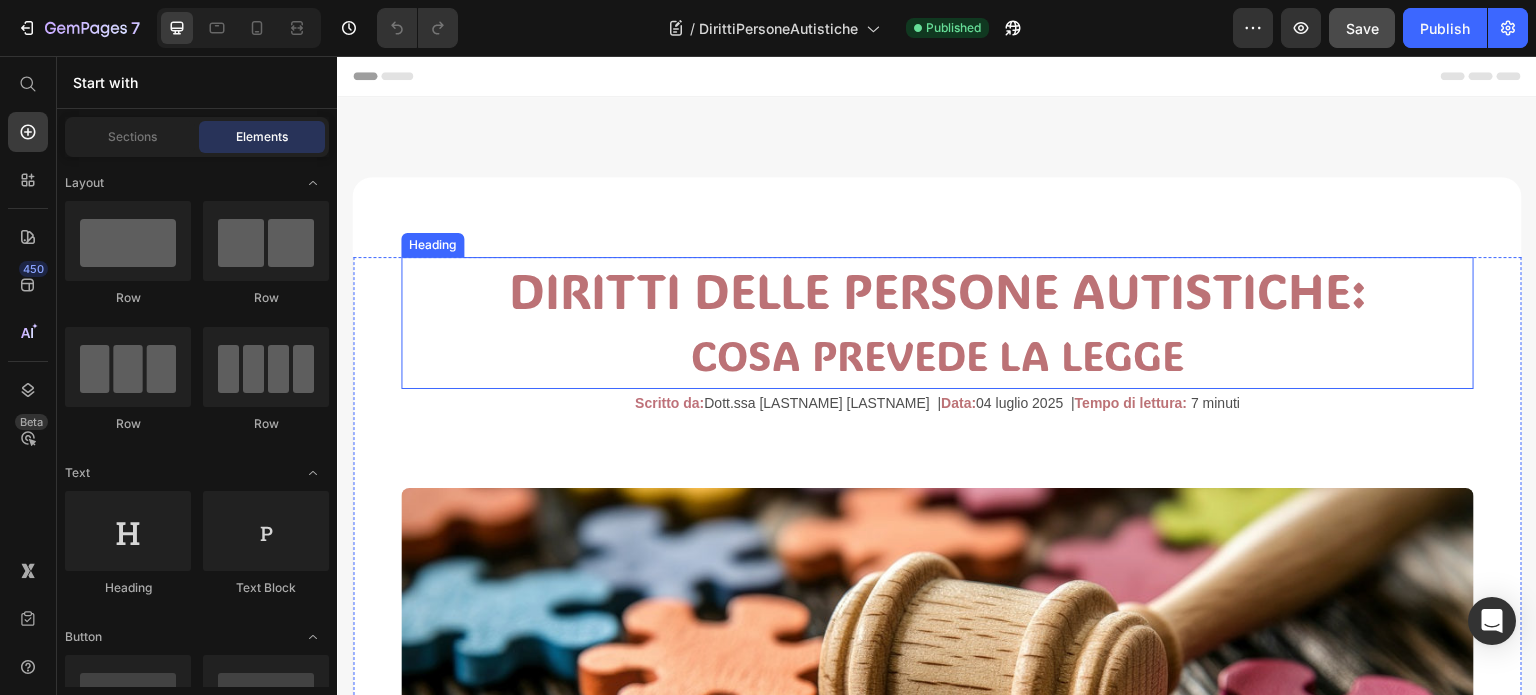 click on "DIRITTI DELLE PERSONE AUTISTICHE: COSA PREVEDE LA LEGGE" at bounding box center [937, 323] 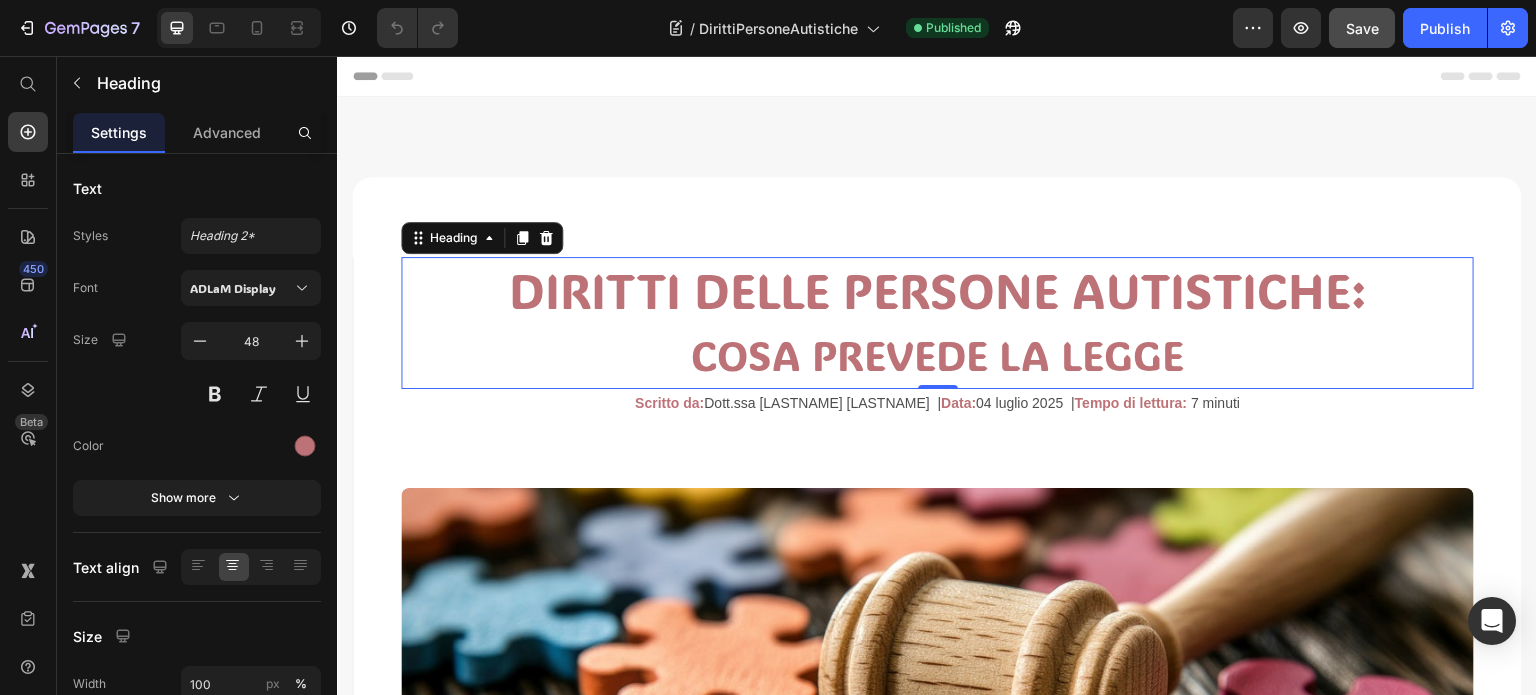 click on "DIRITTI DELLE PERSONE AUTISTICHE: COSA PREVEDE LA LEGGE" at bounding box center (937, 323) 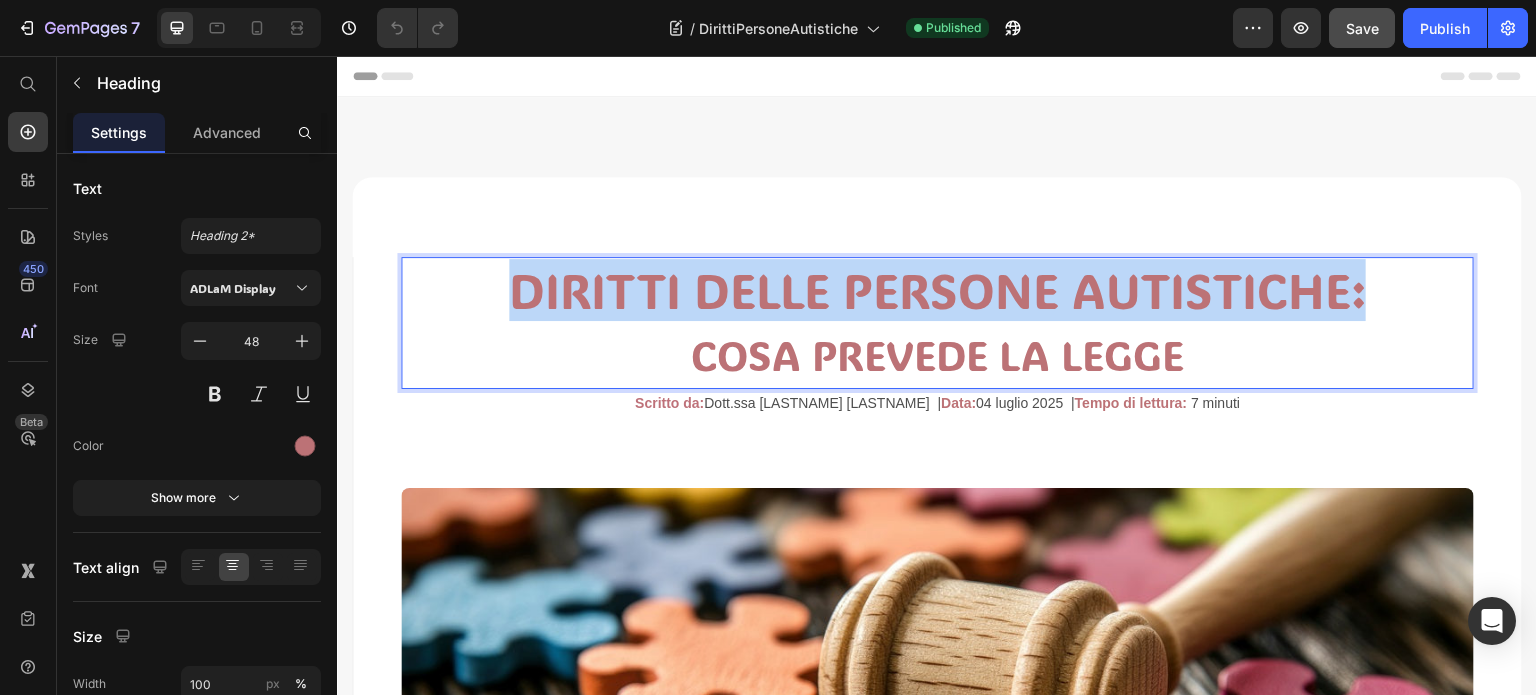 drag, startPoint x: 501, startPoint y: 287, endPoint x: 1369, endPoint y: 294, distance: 868.0282 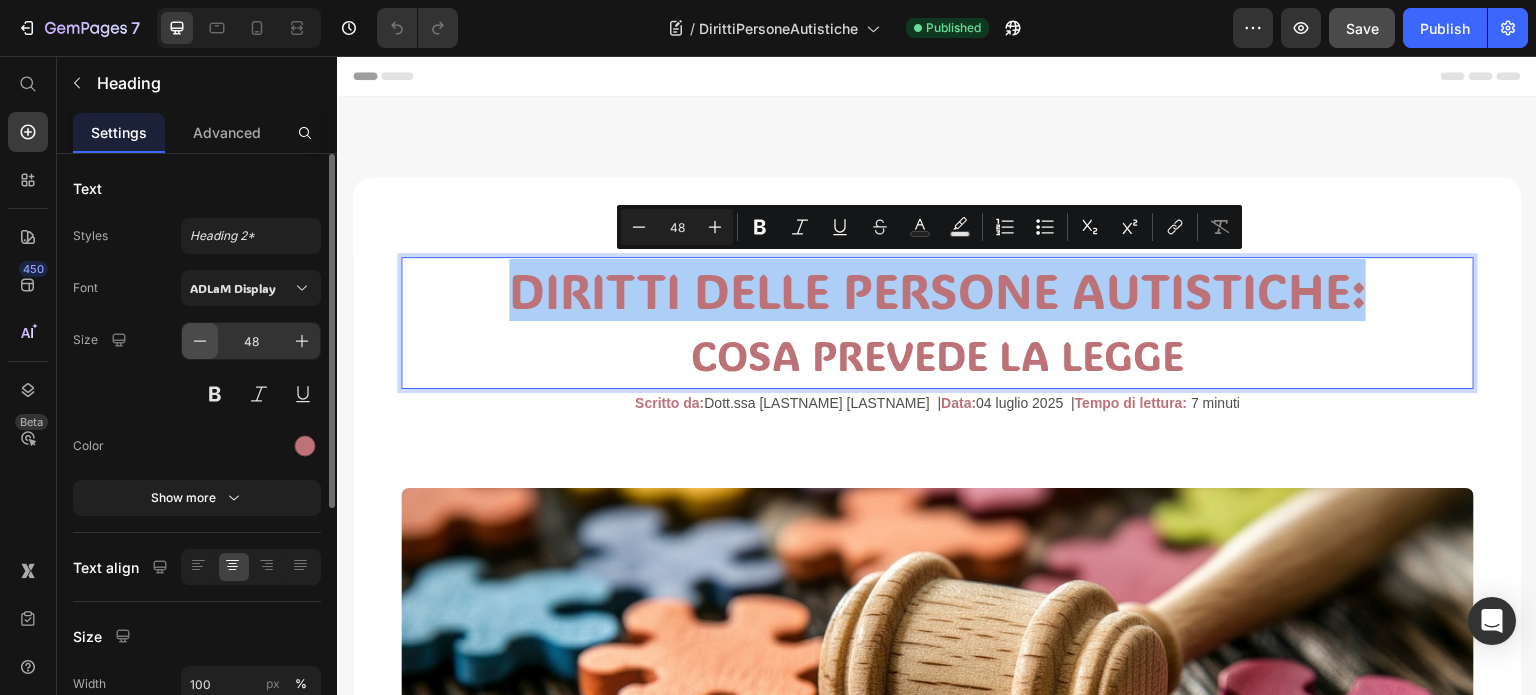 click 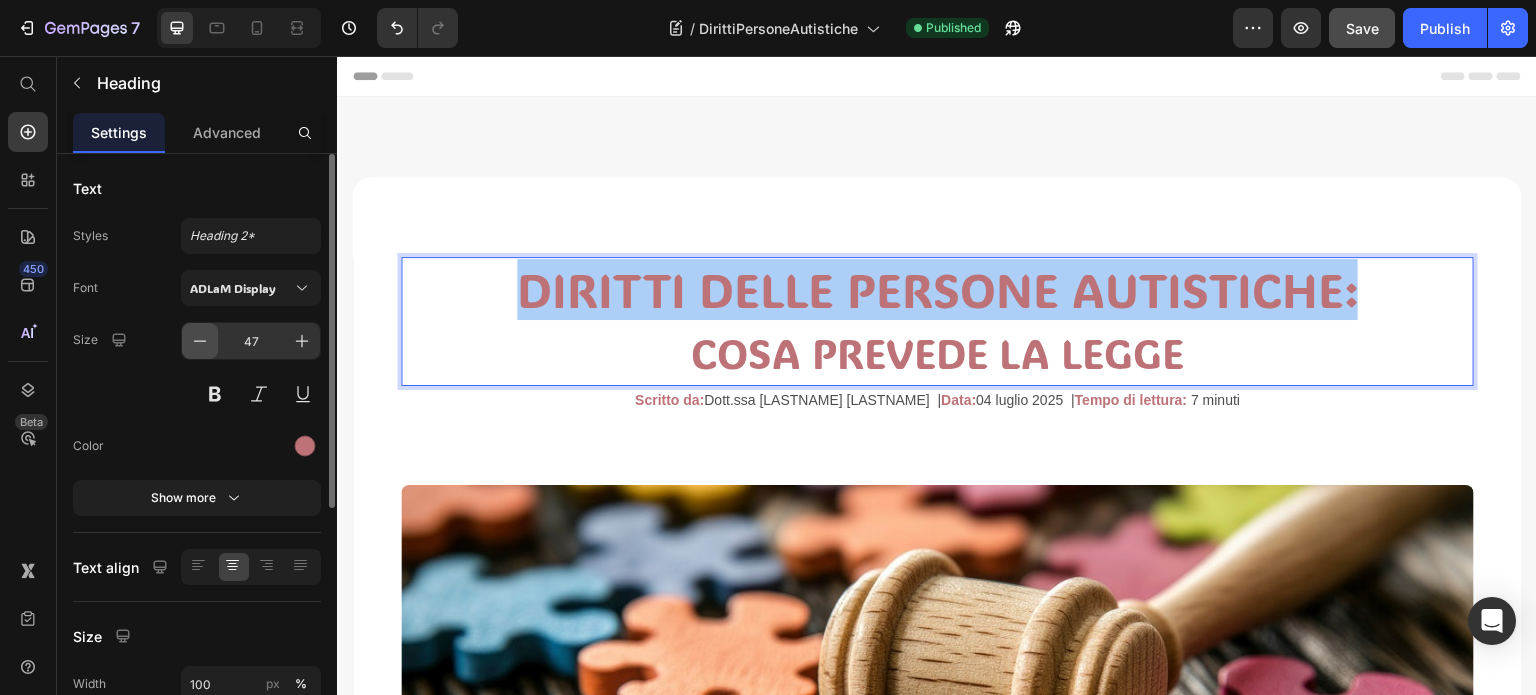 click 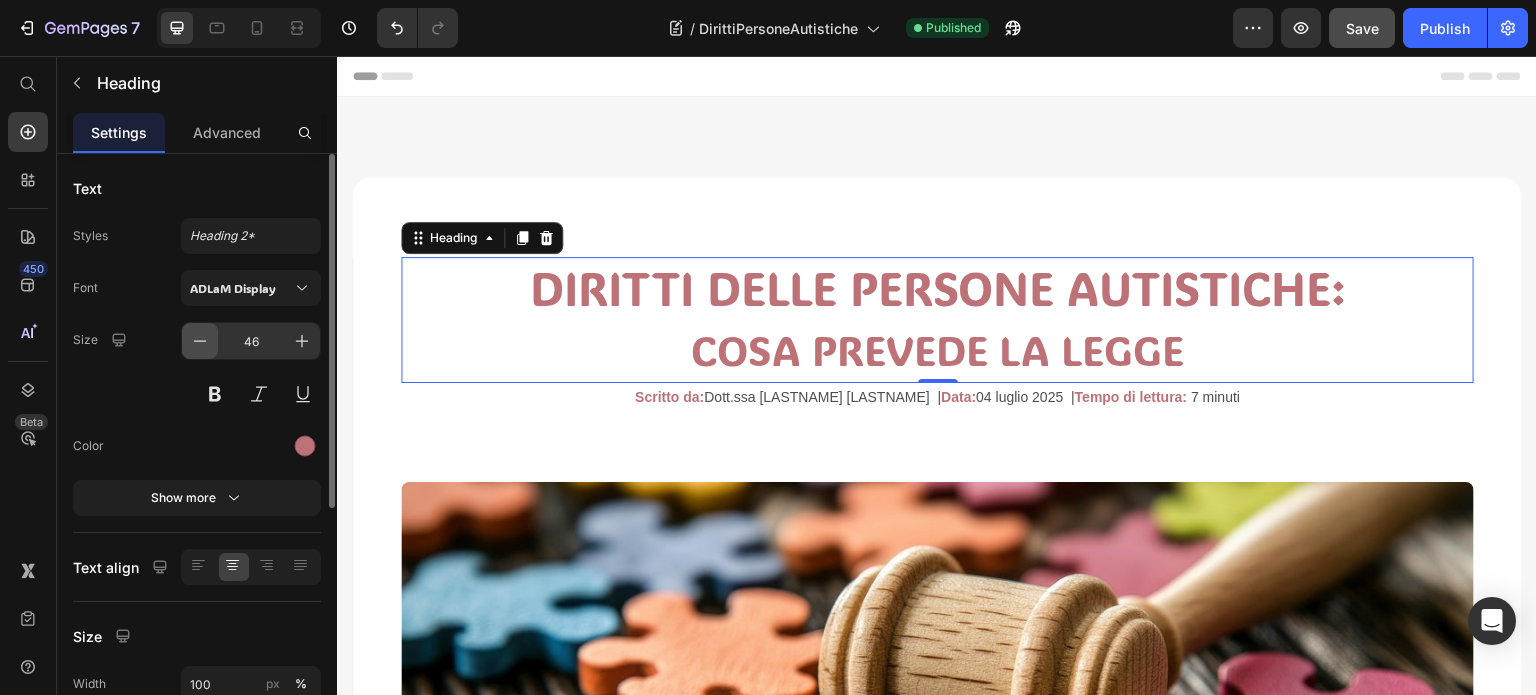click 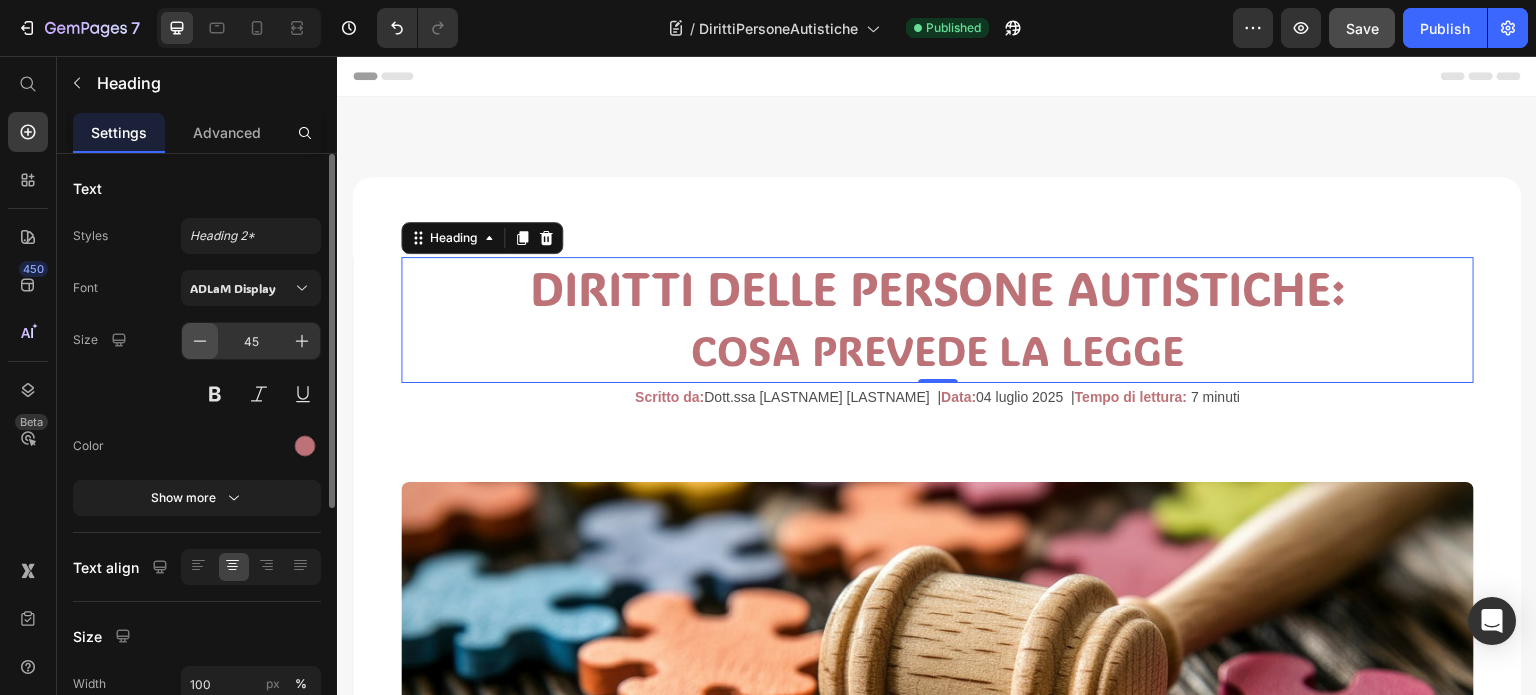 click 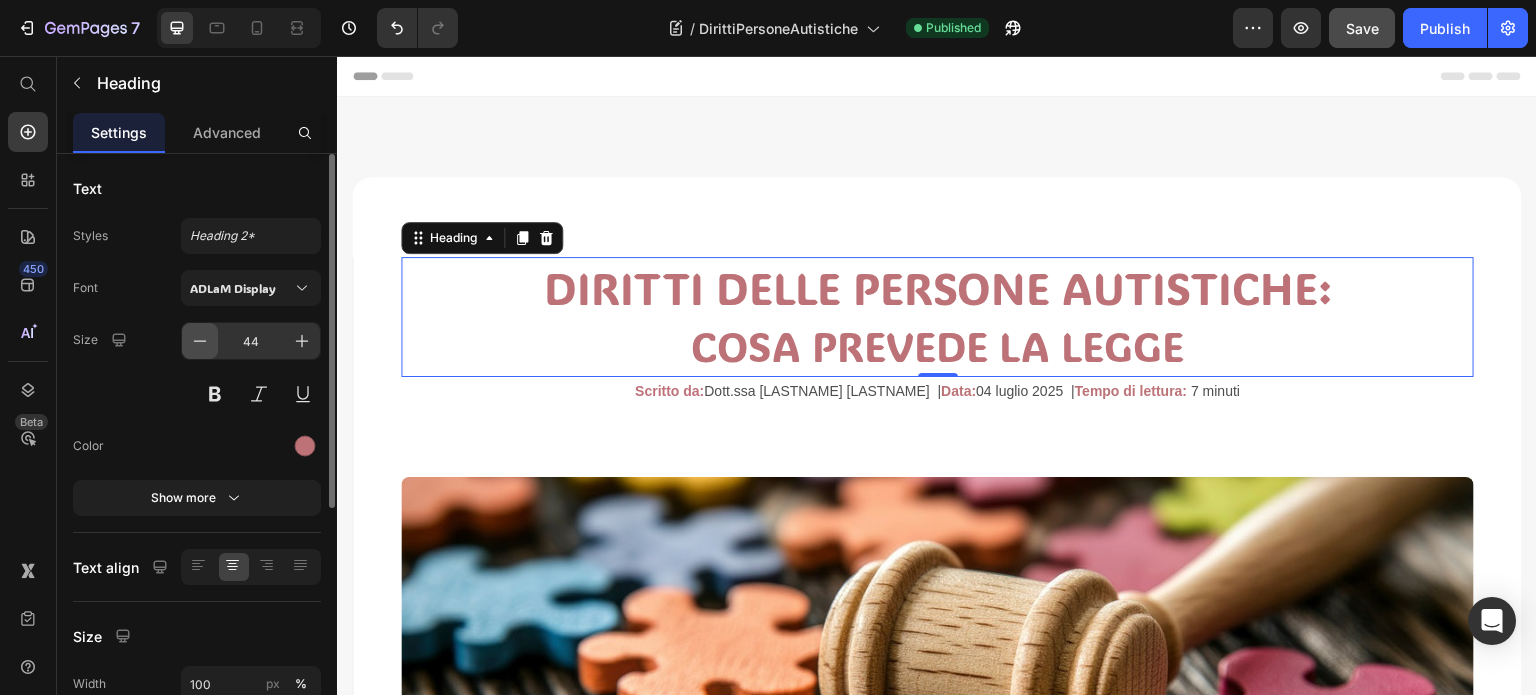 click 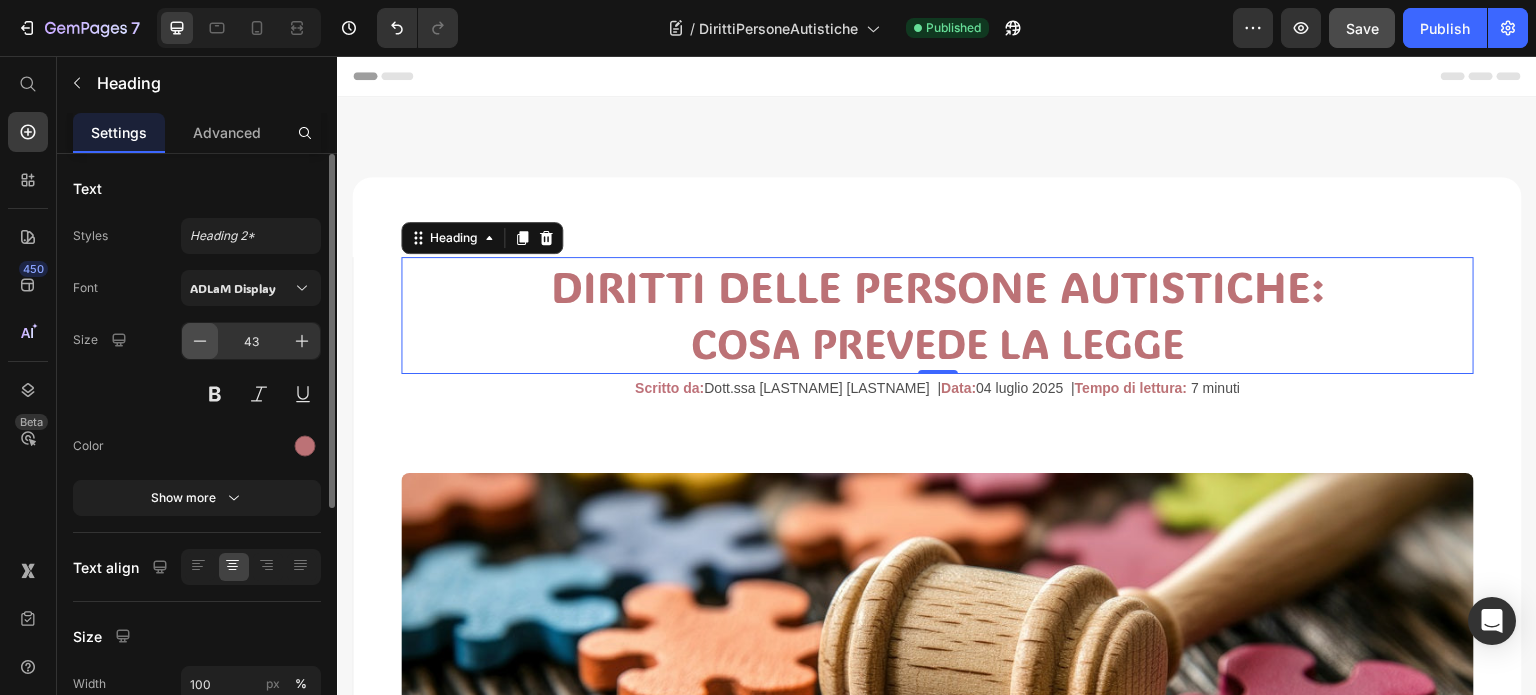 click 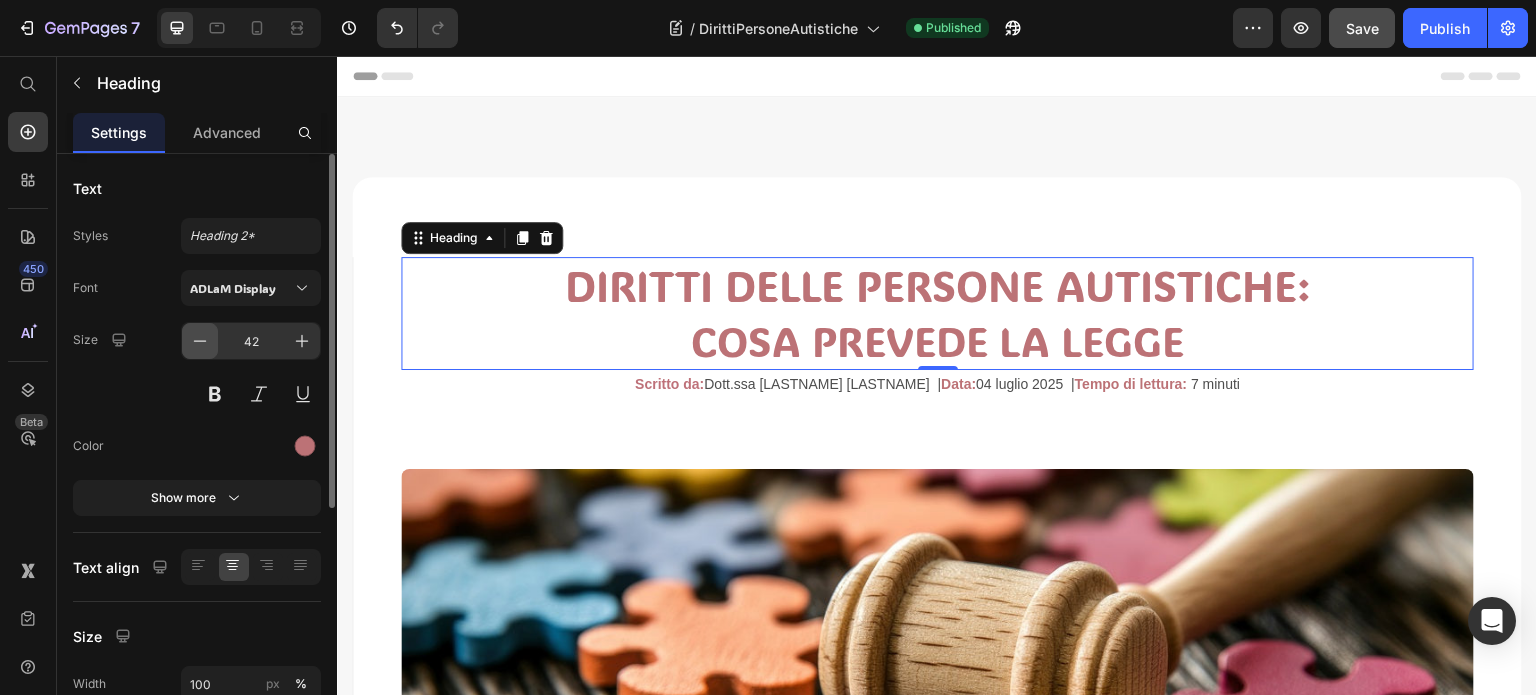 click 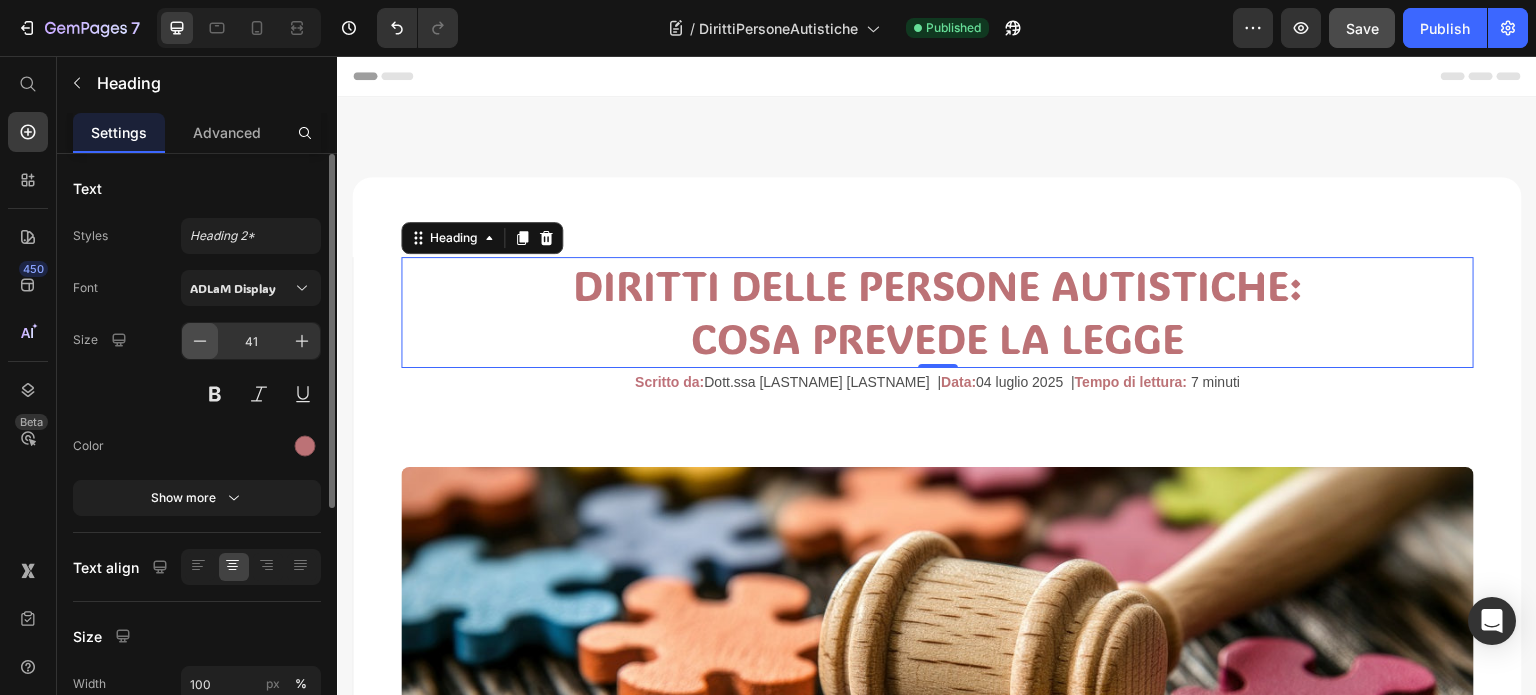 click 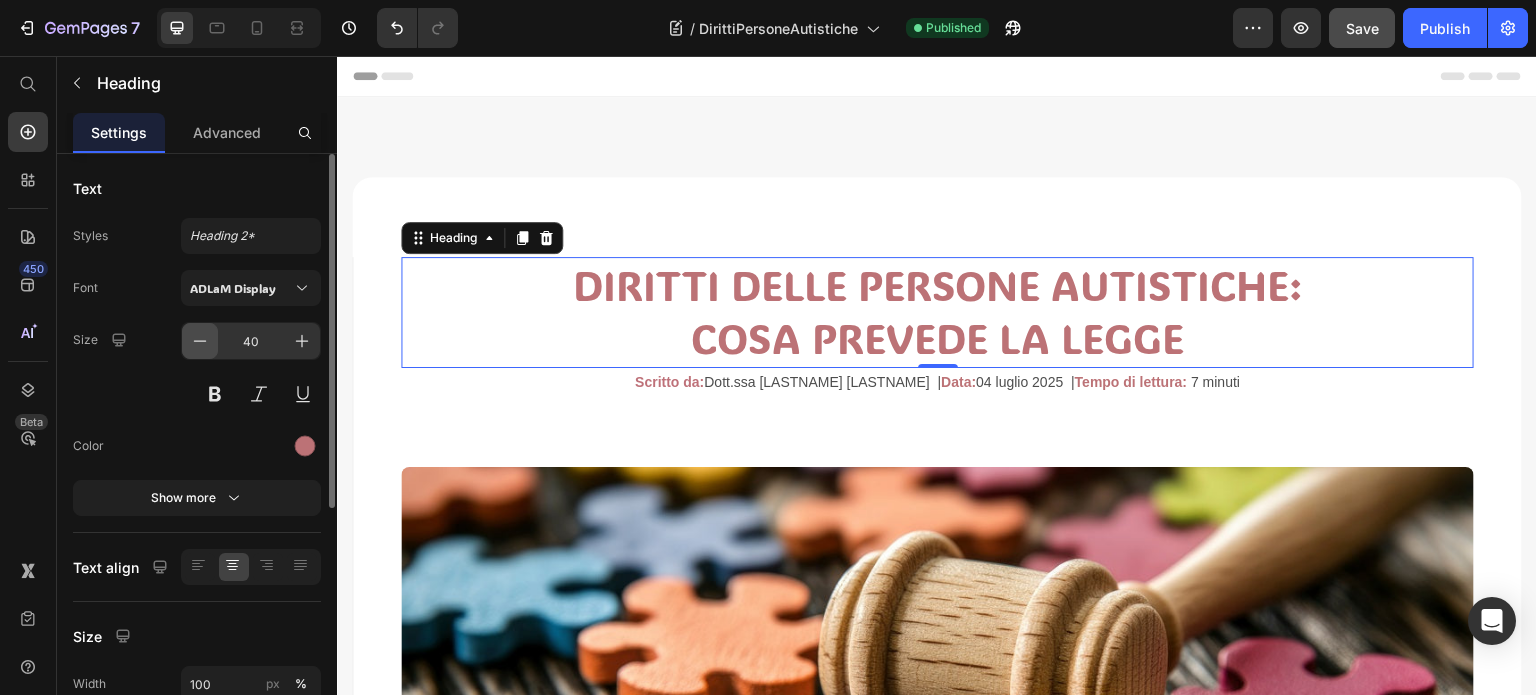 click 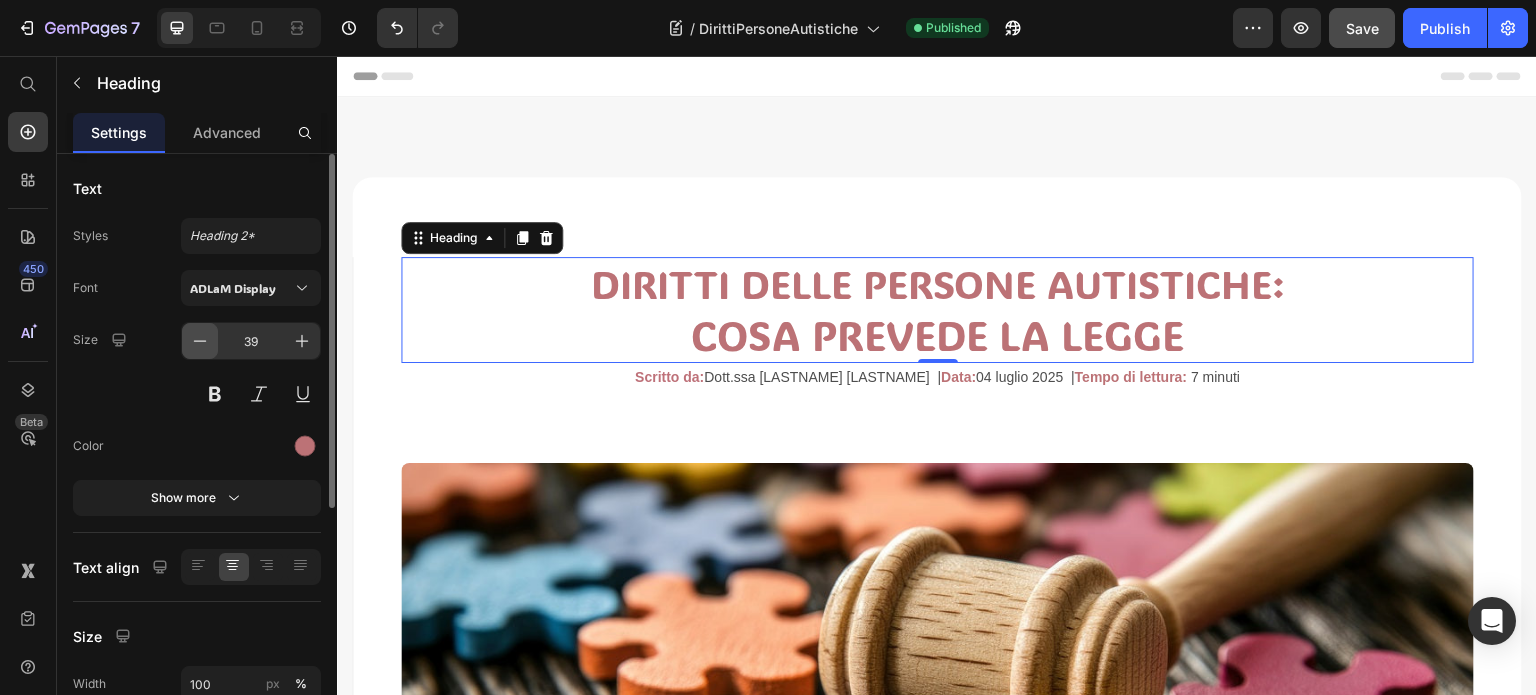 click 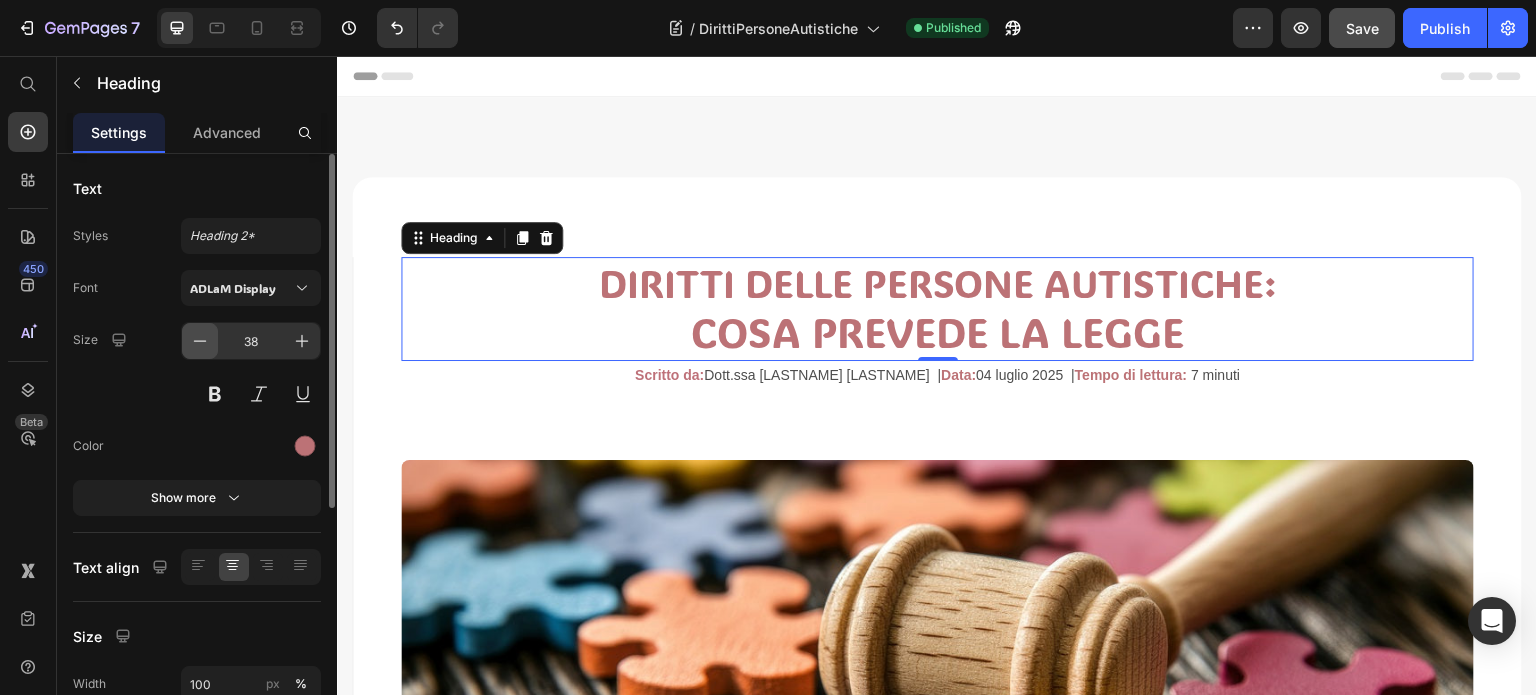 click 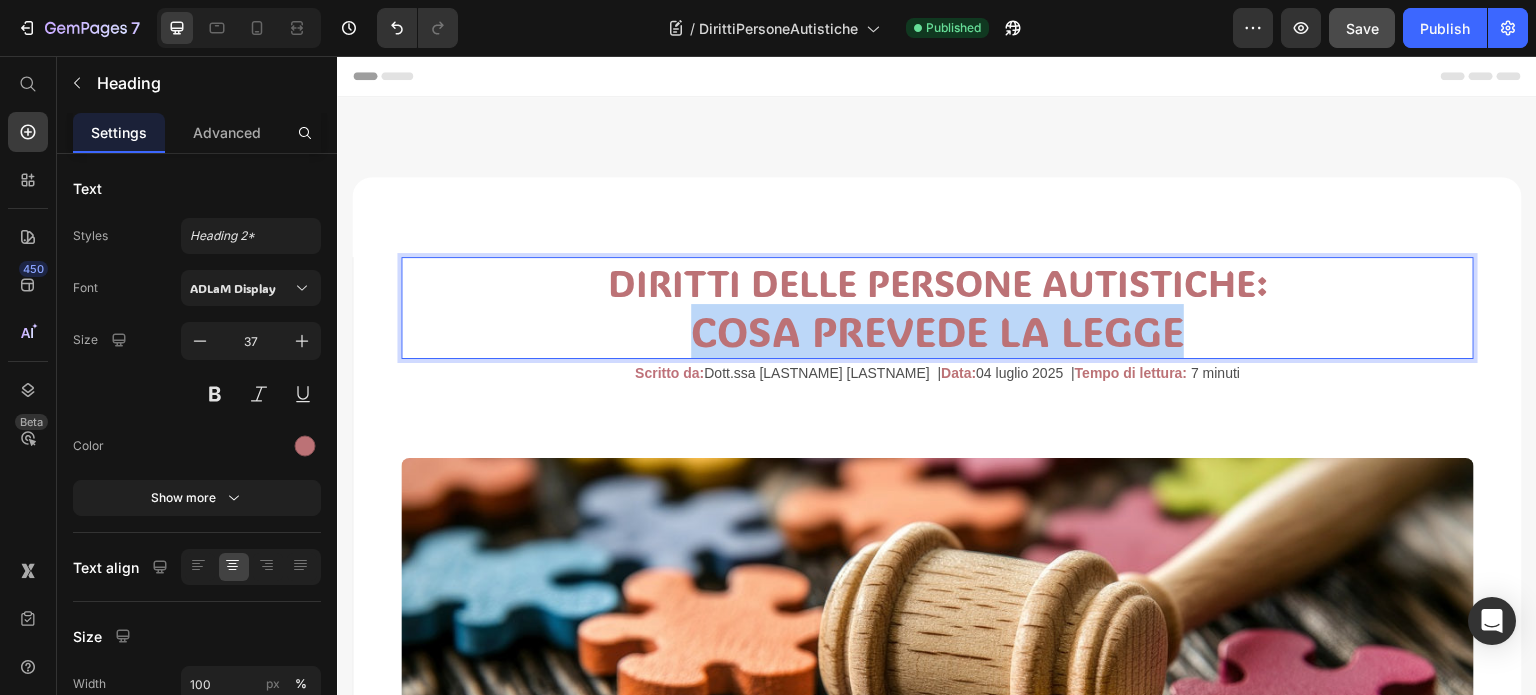 drag, startPoint x: 680, startPoint y: 329, endPoint x: 1182, endPoint y: 331, distance: 502.004 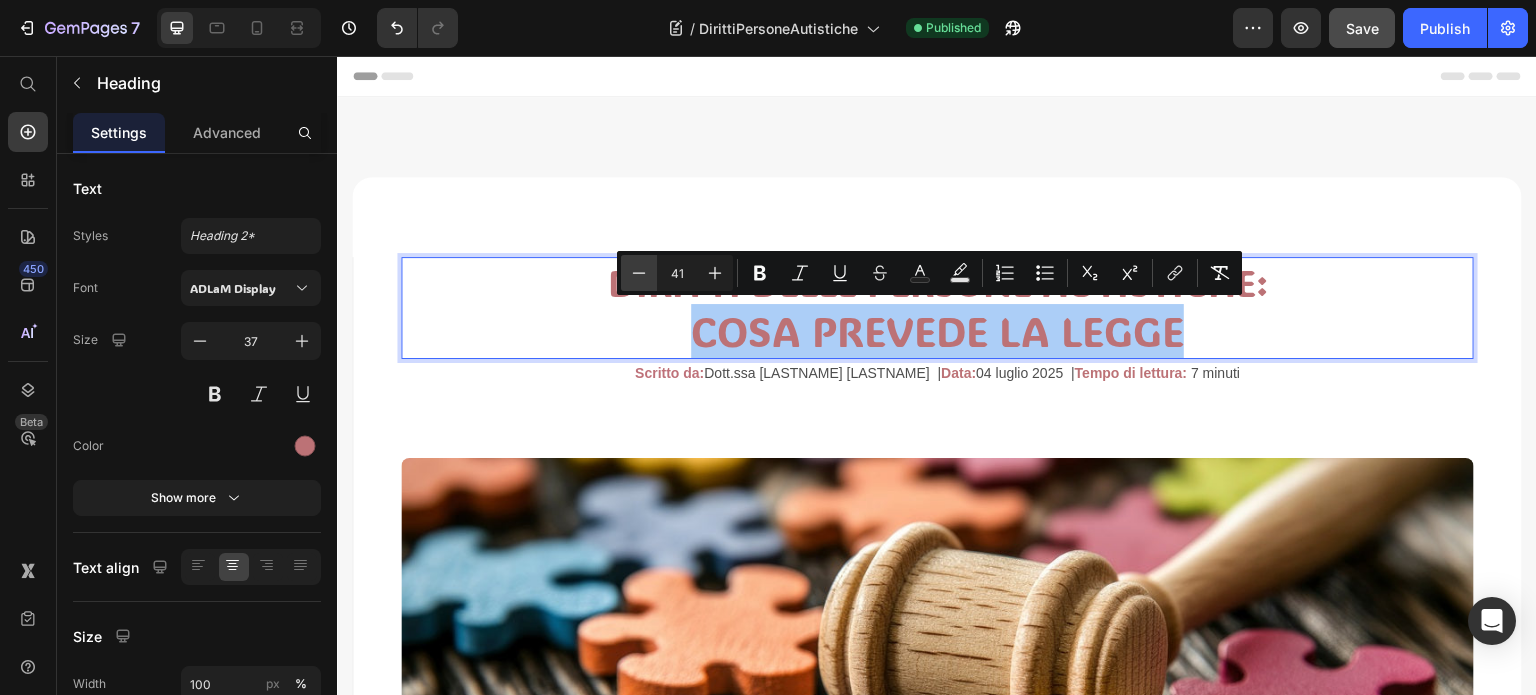 click 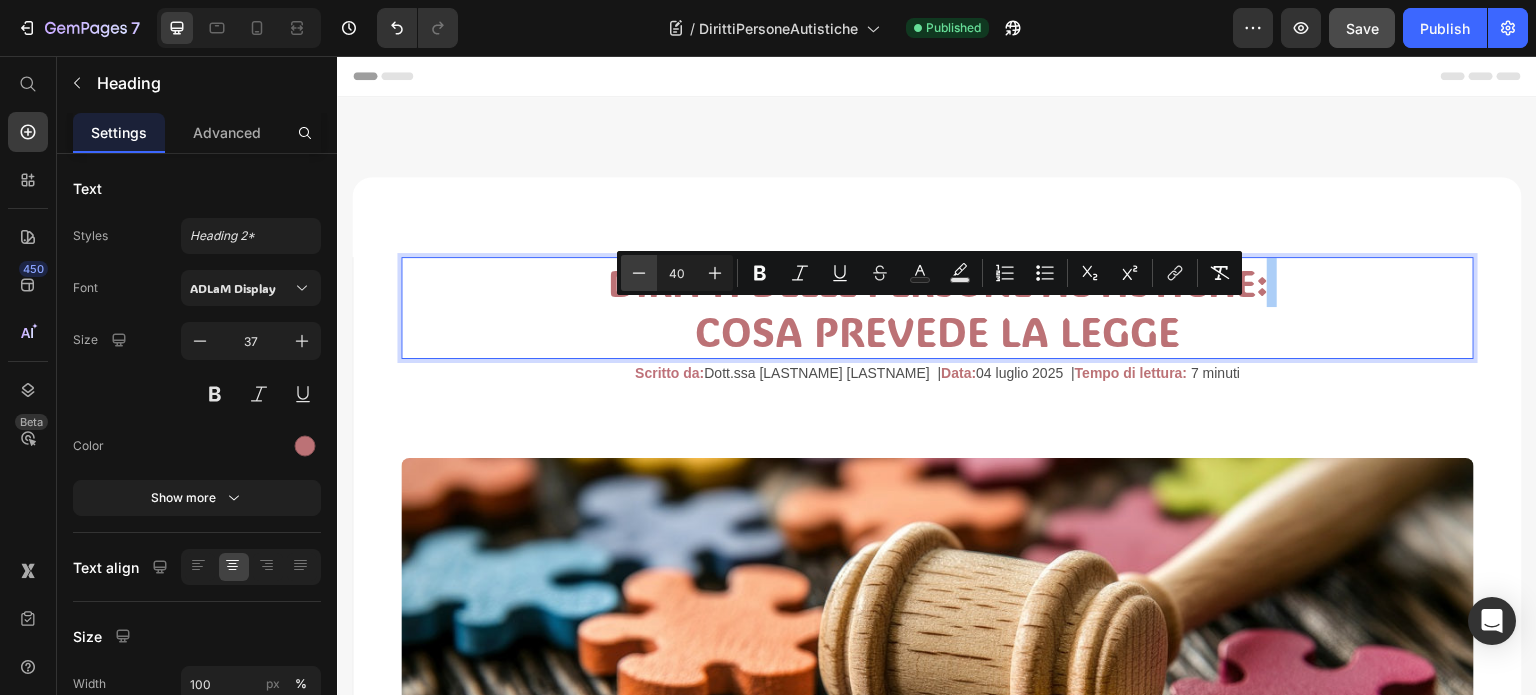 click 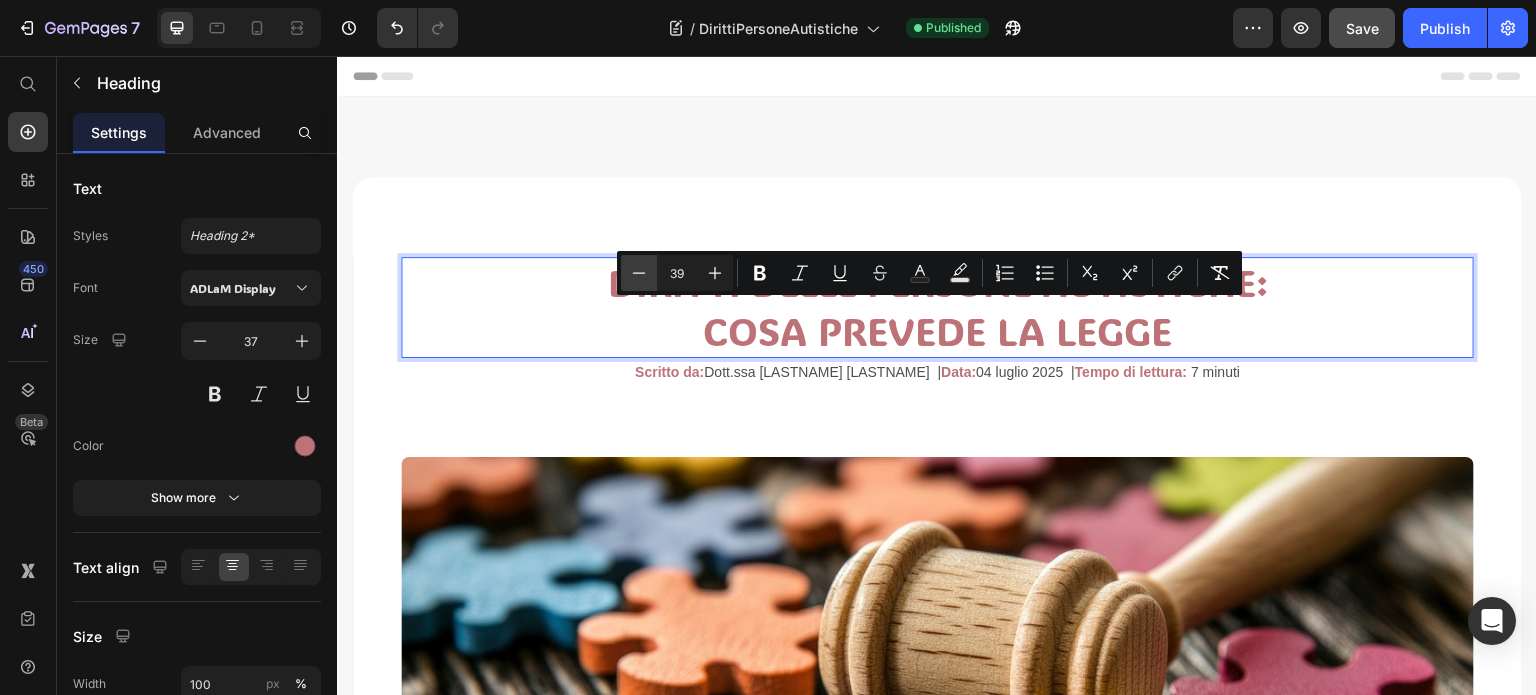 click 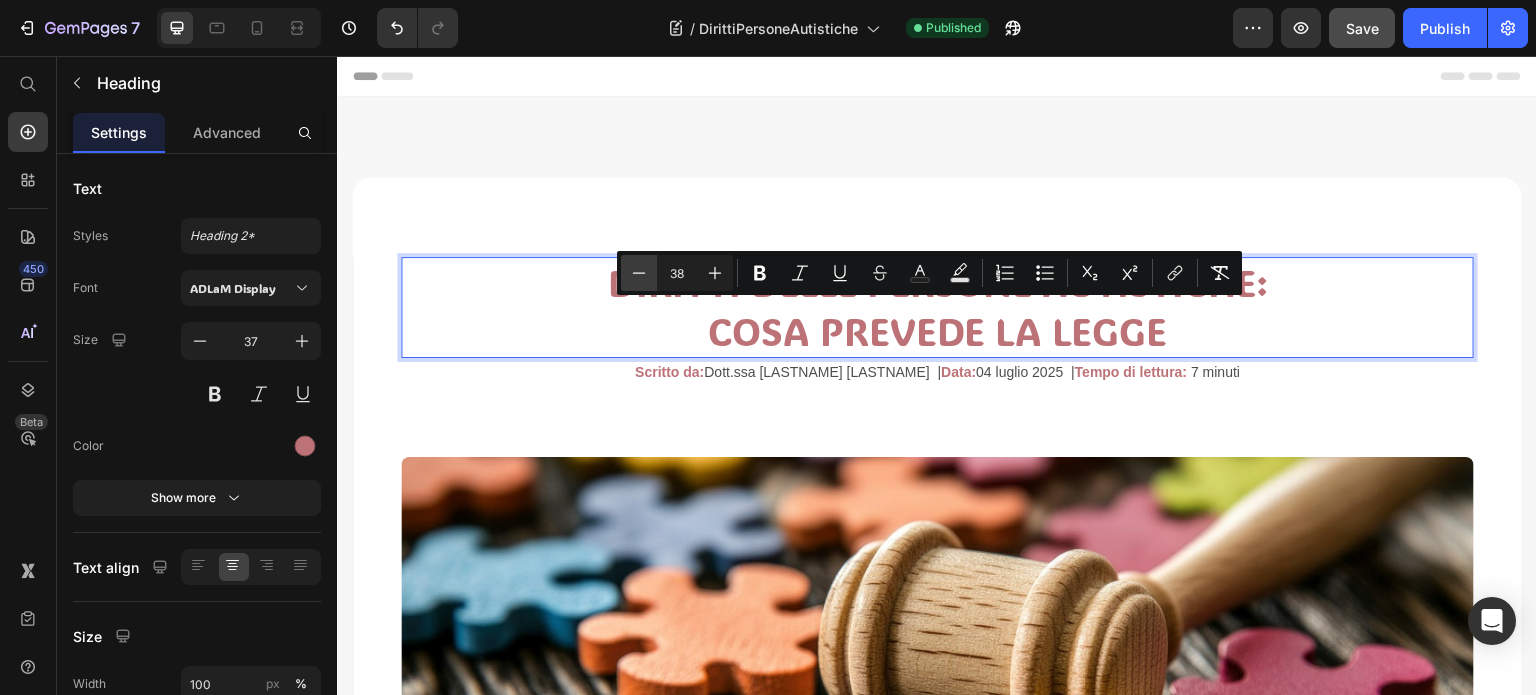 click 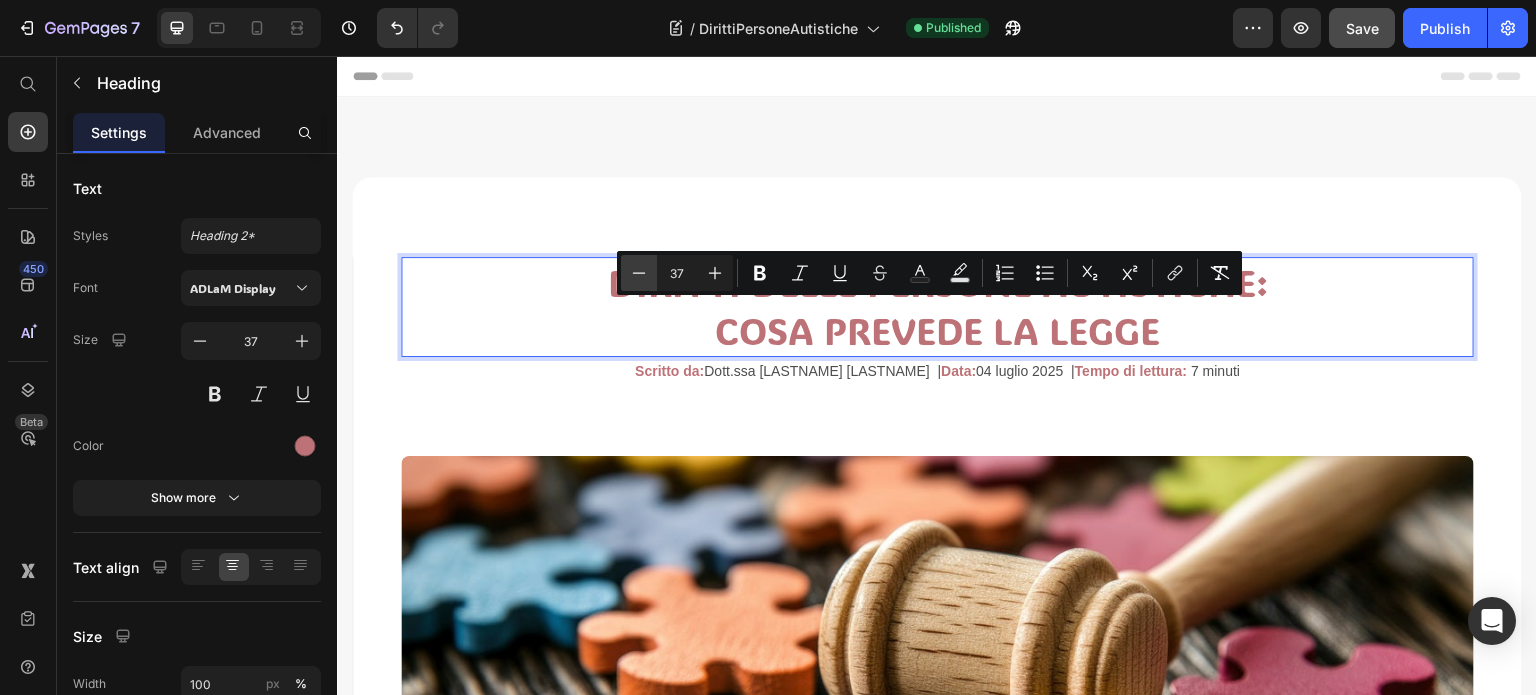 click 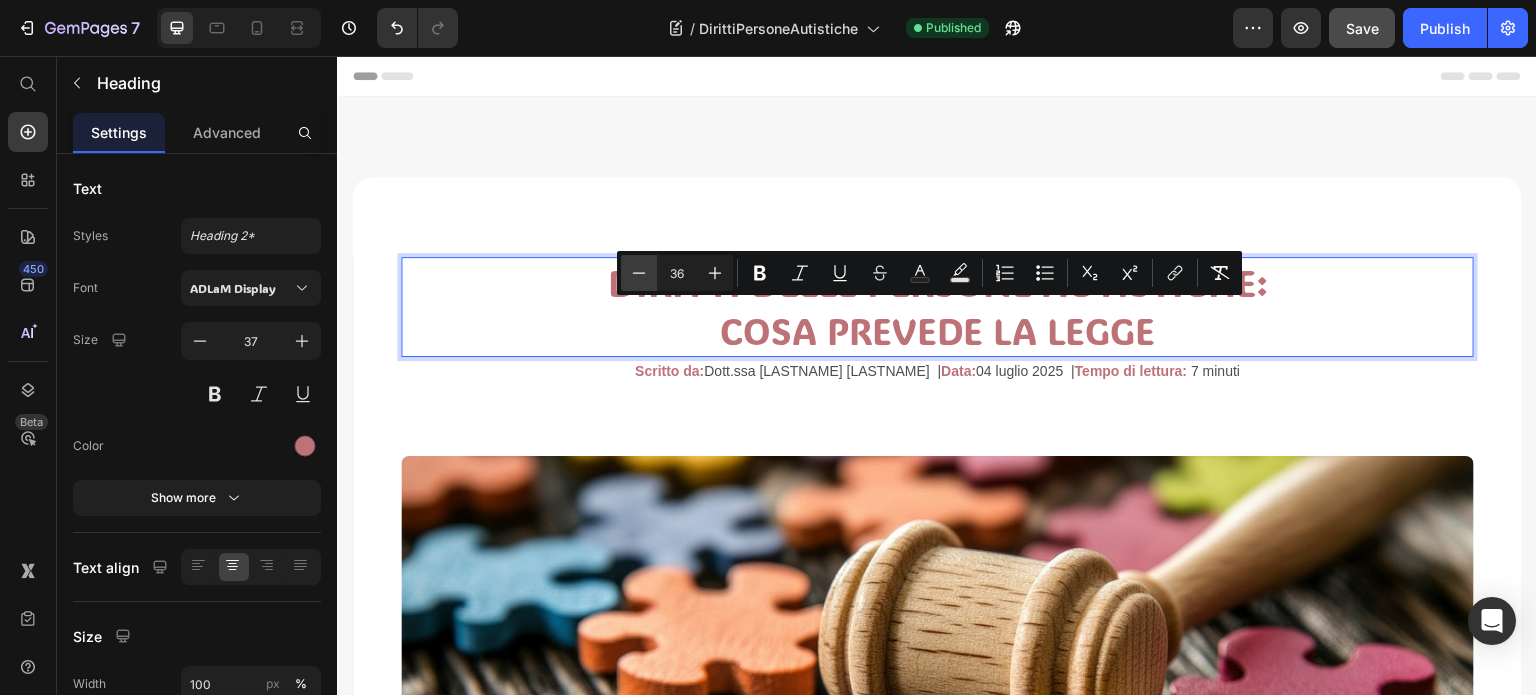 click 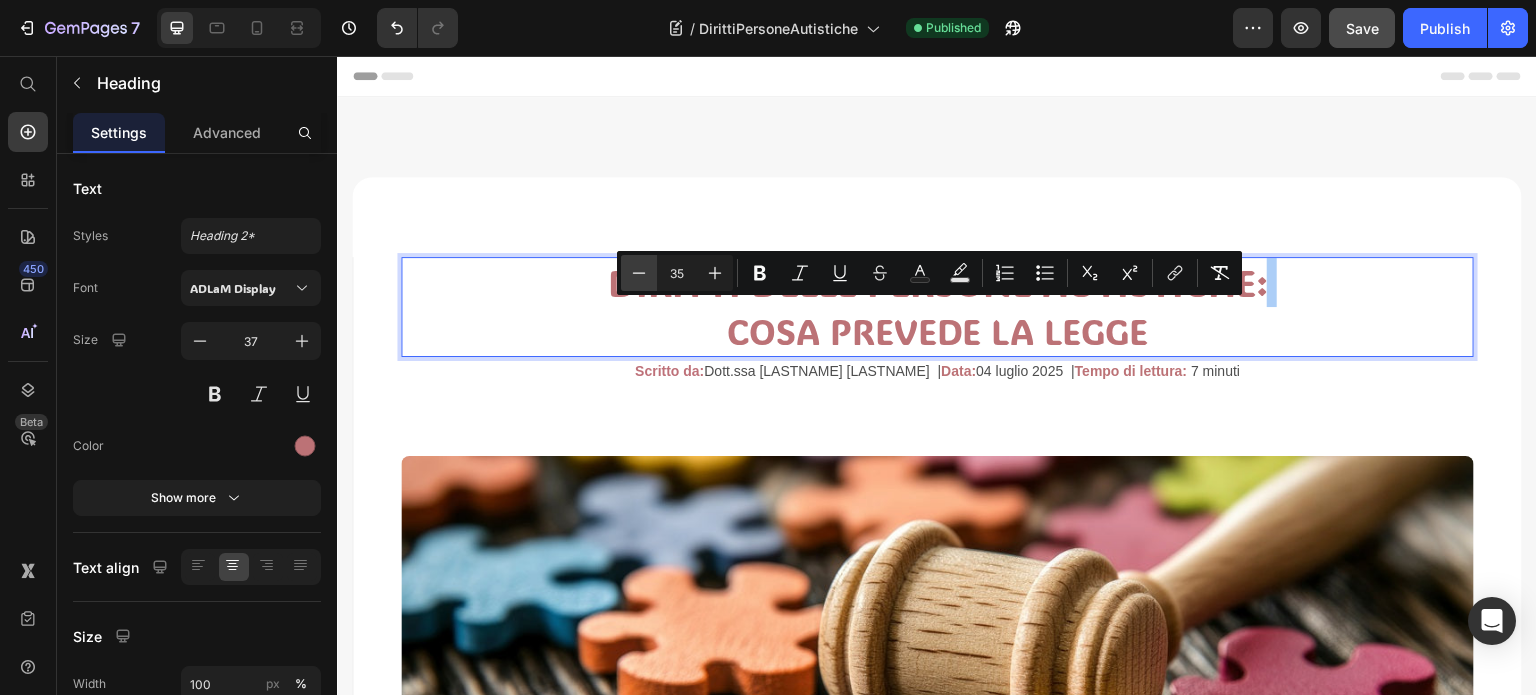 click 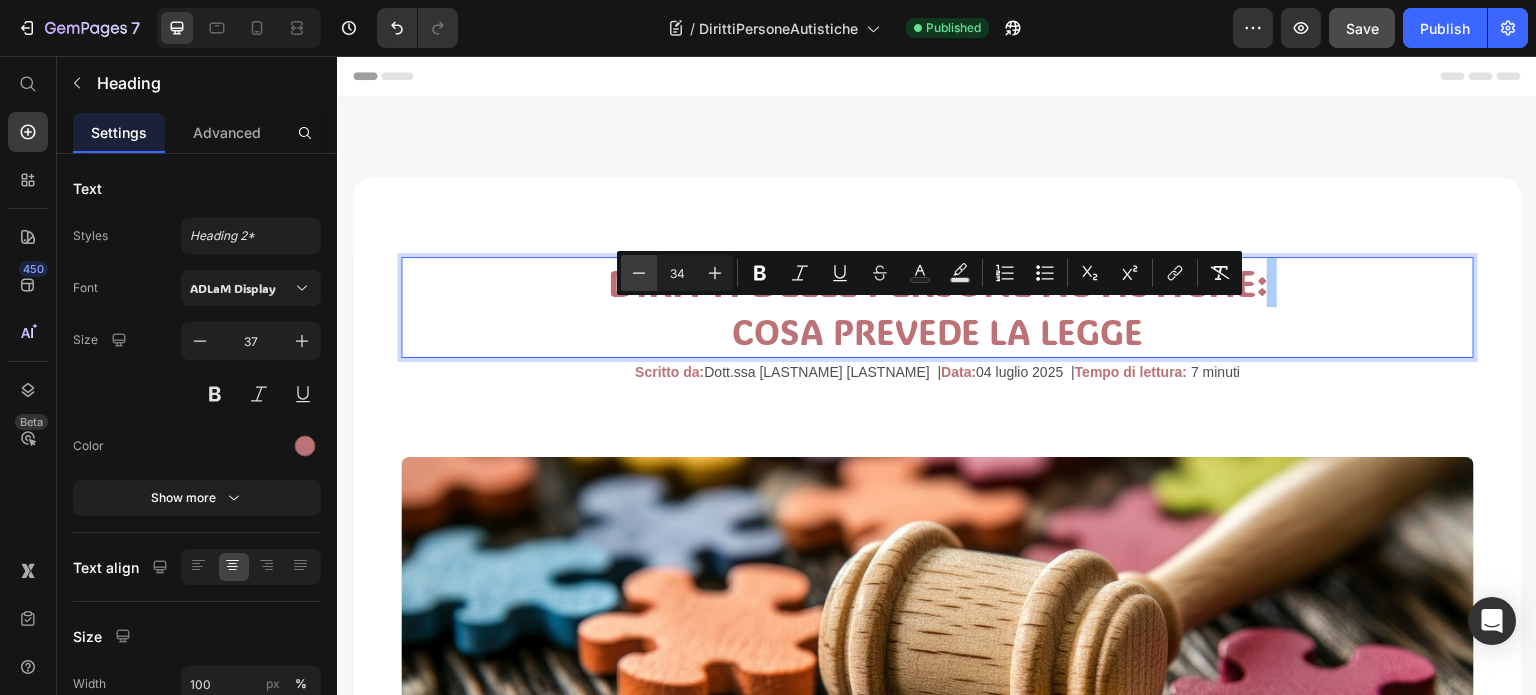 click 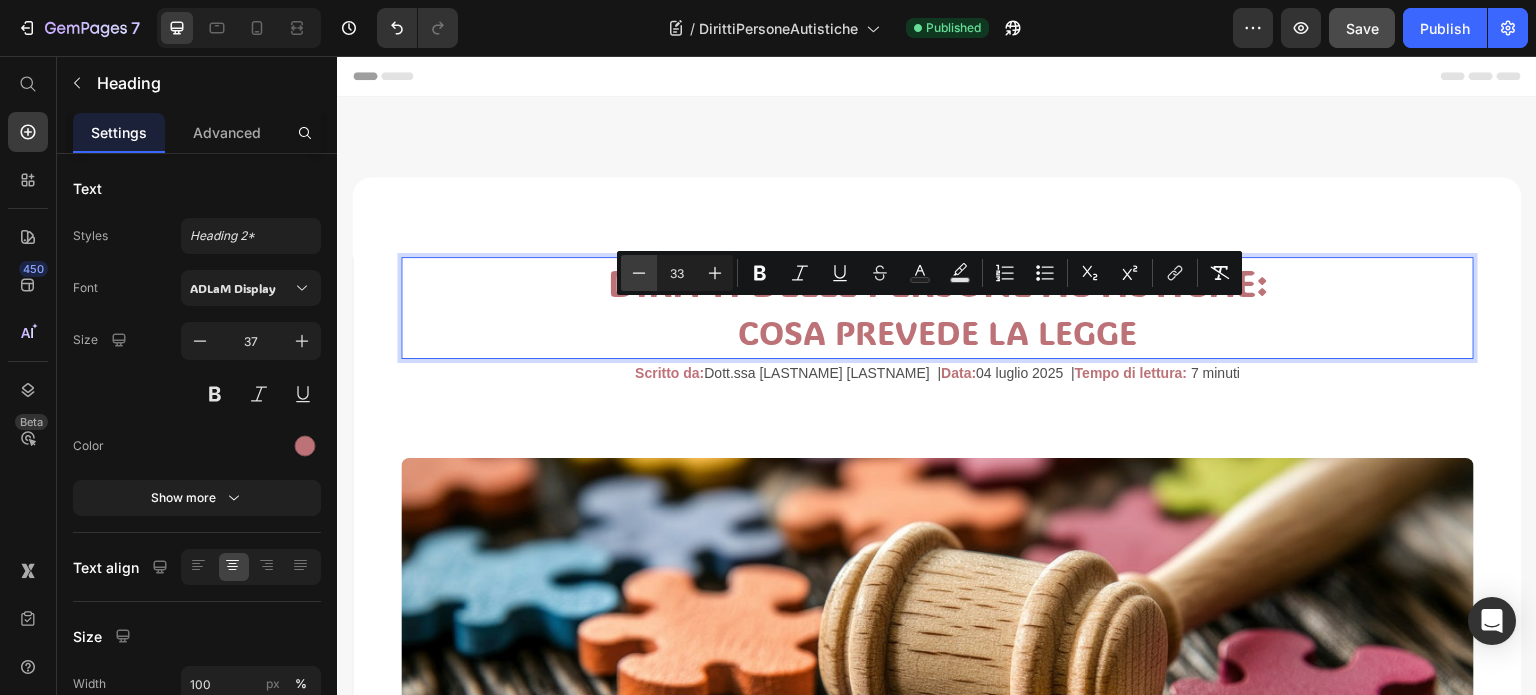 click 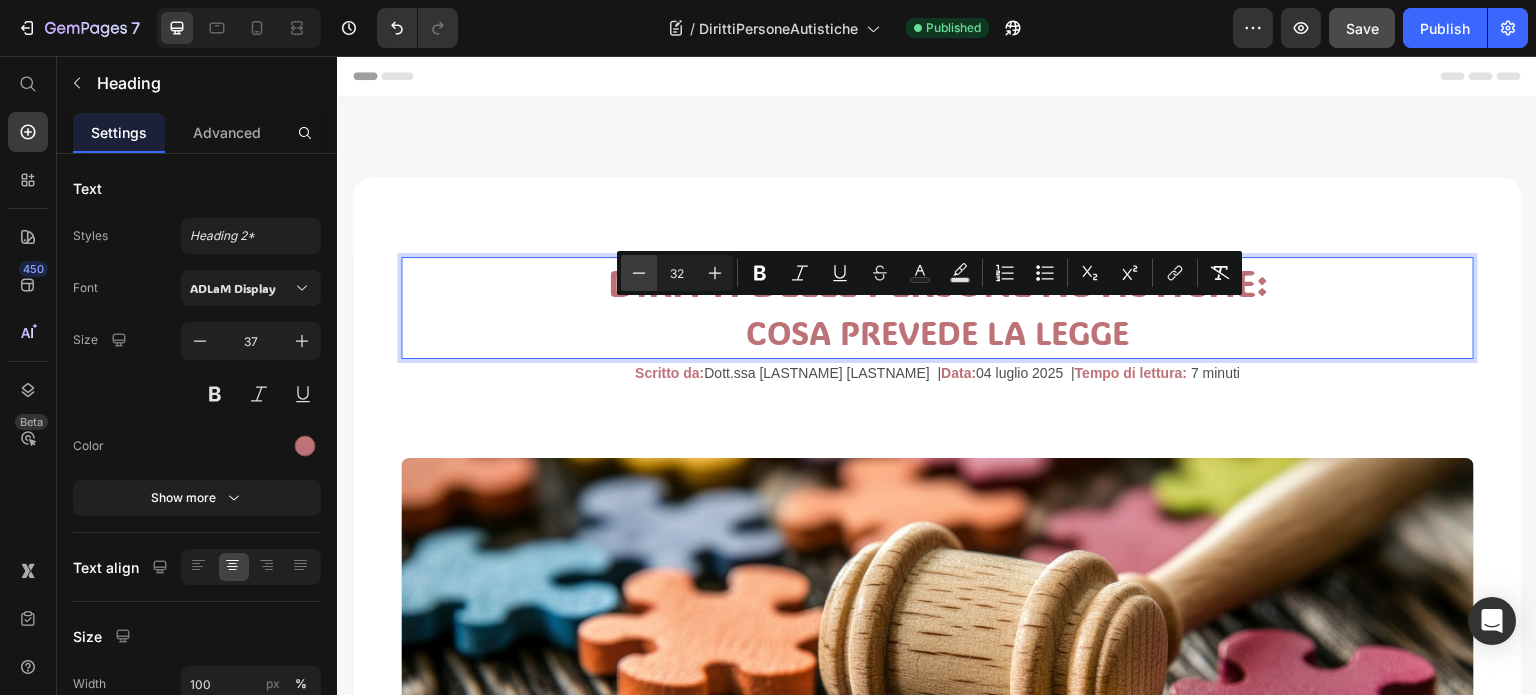 click 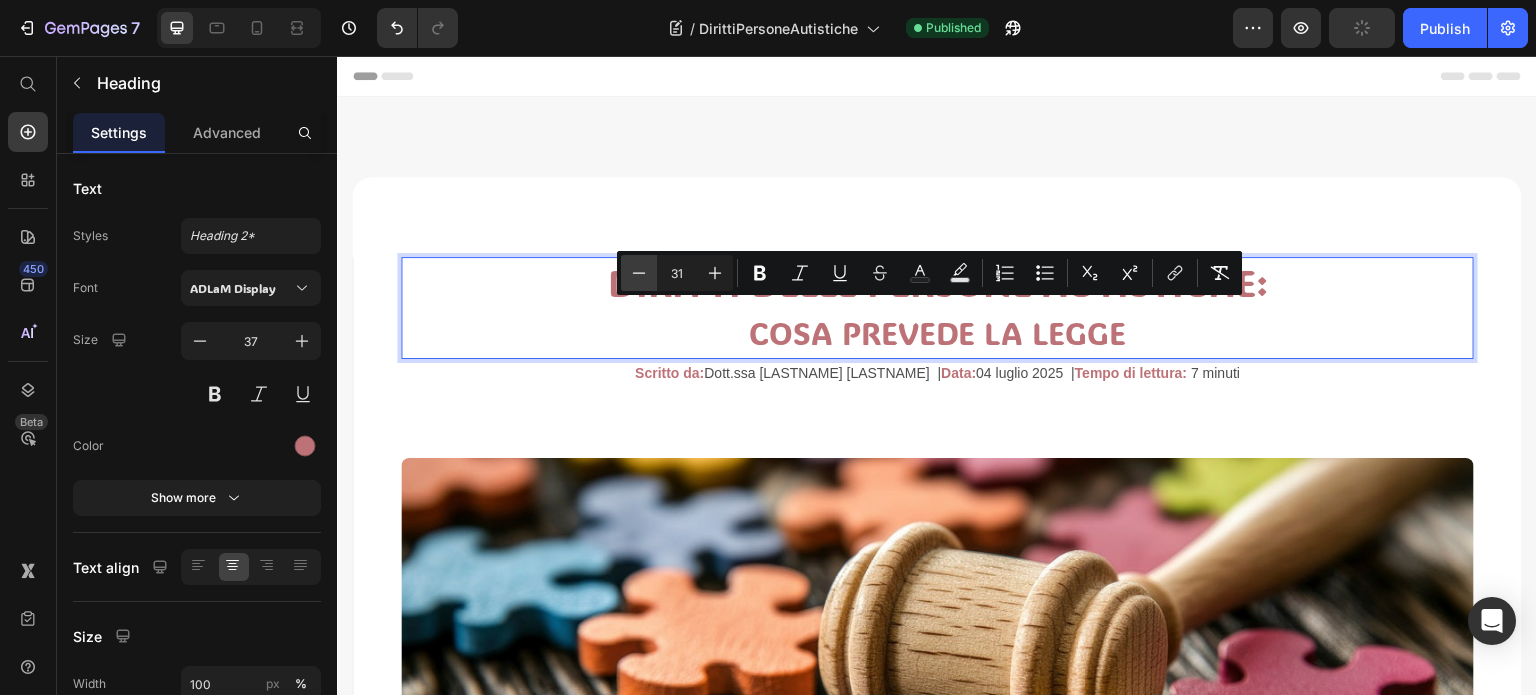 click 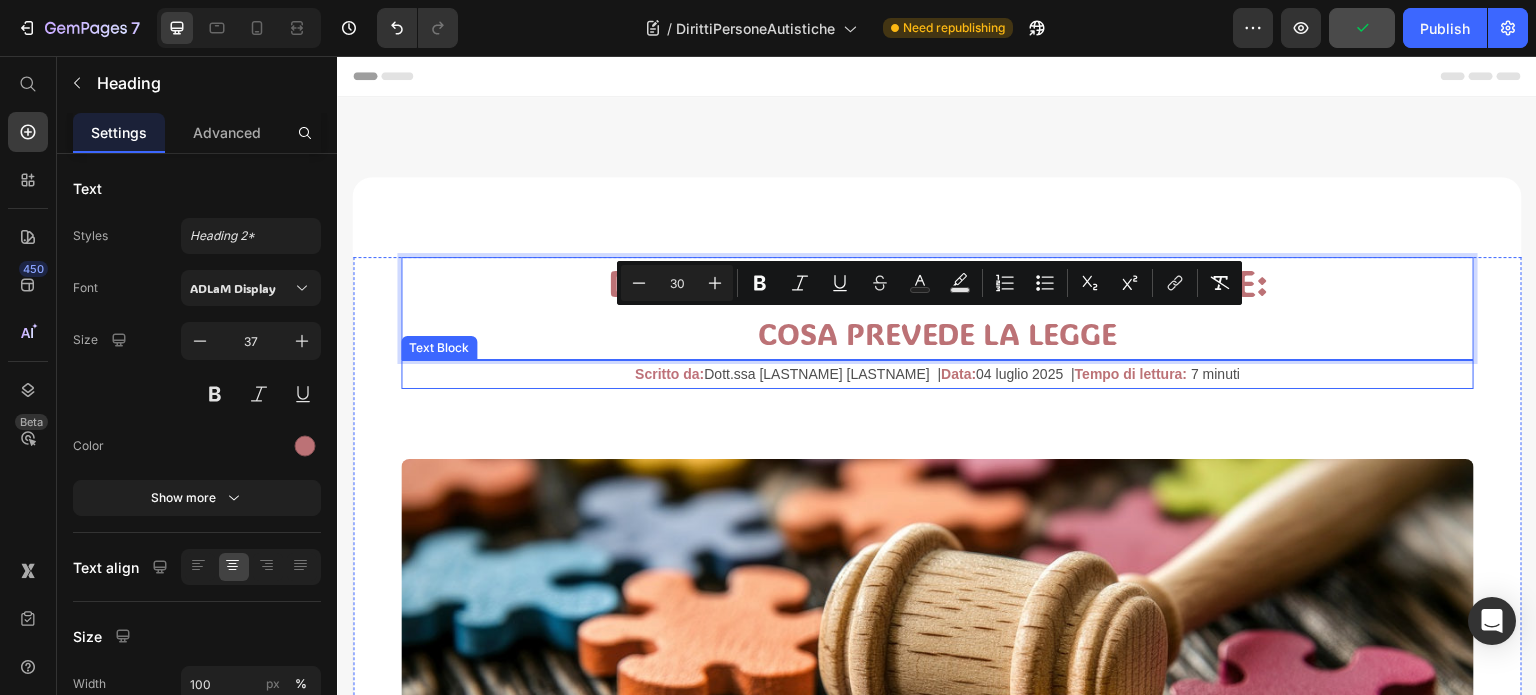 click on "Dott.ssa [LASTNAME] [LASTNAME]  |" at bounding box center (822, 374) 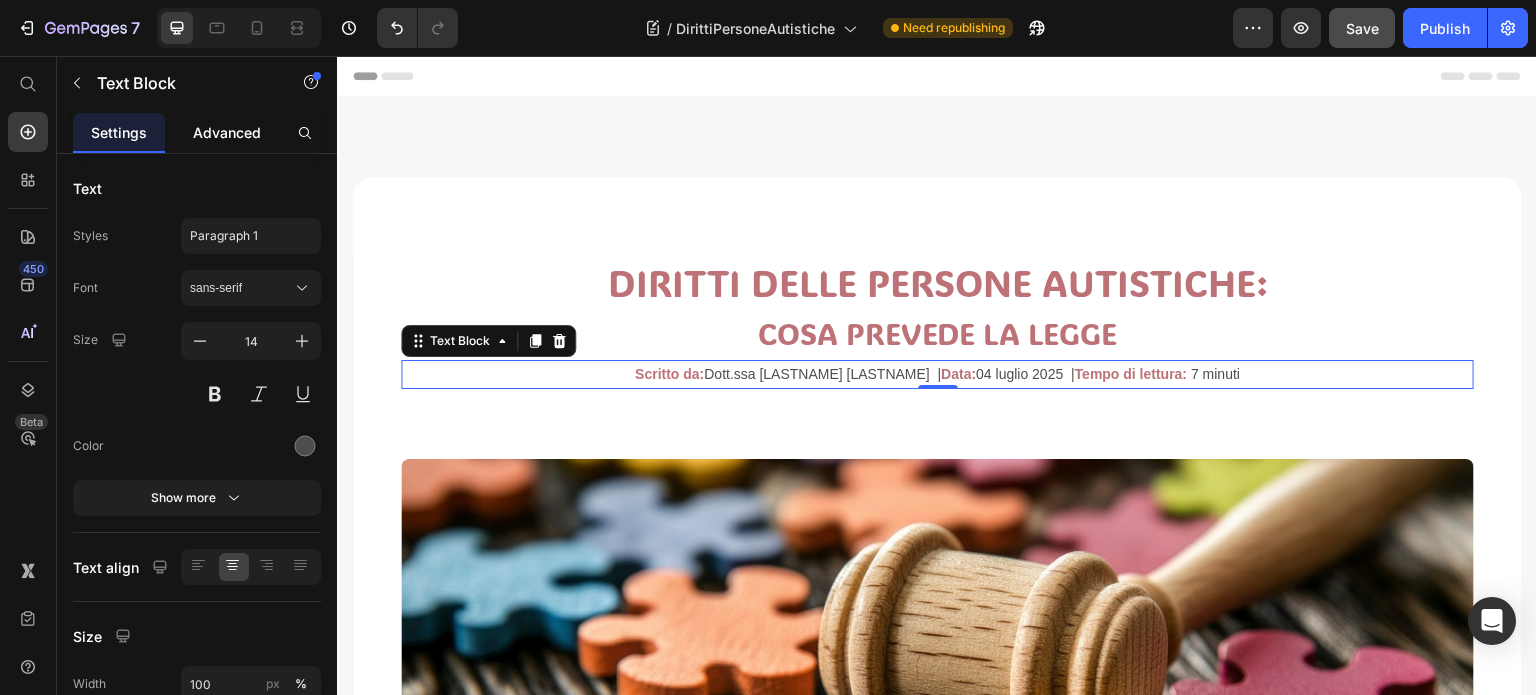 click on "Advanced" at bounding box center [227, 132] 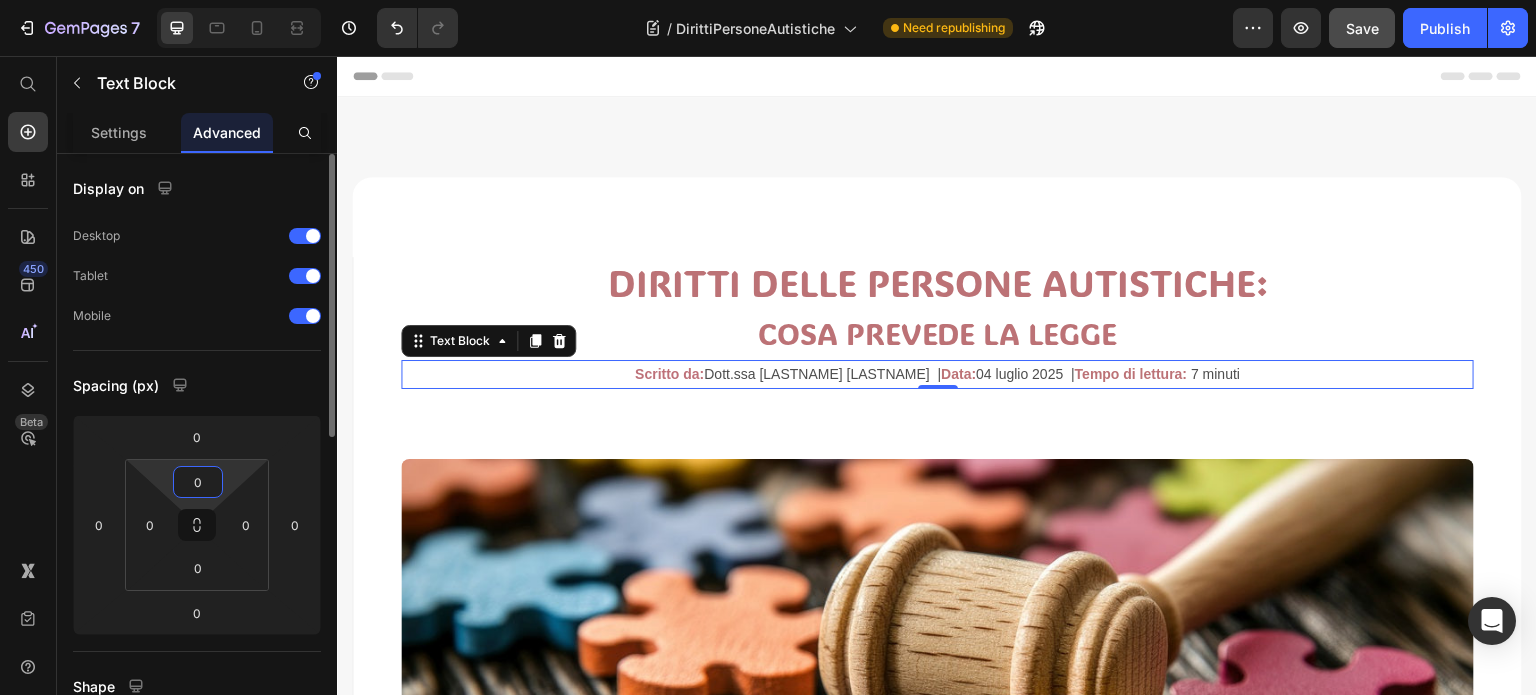 click on "0" at bounding box center [198, 482] 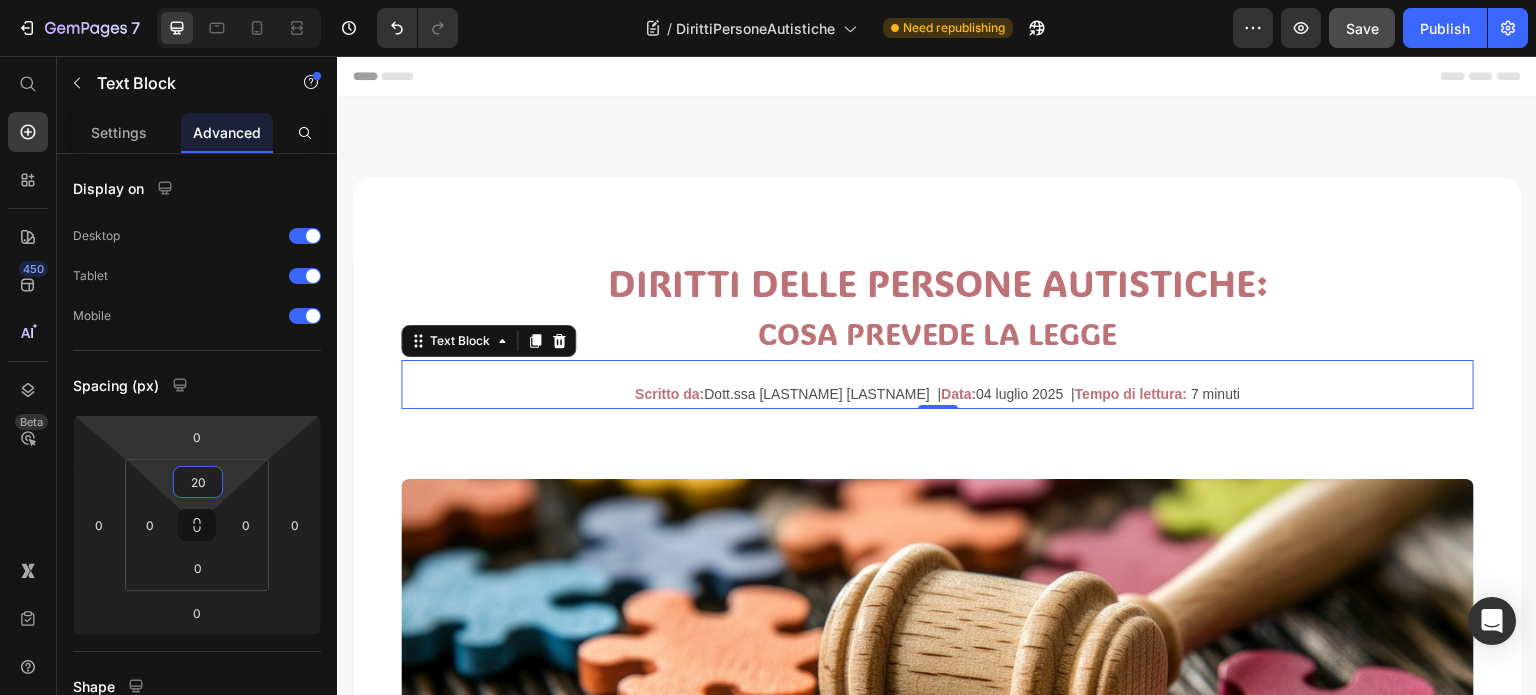 type on "20" 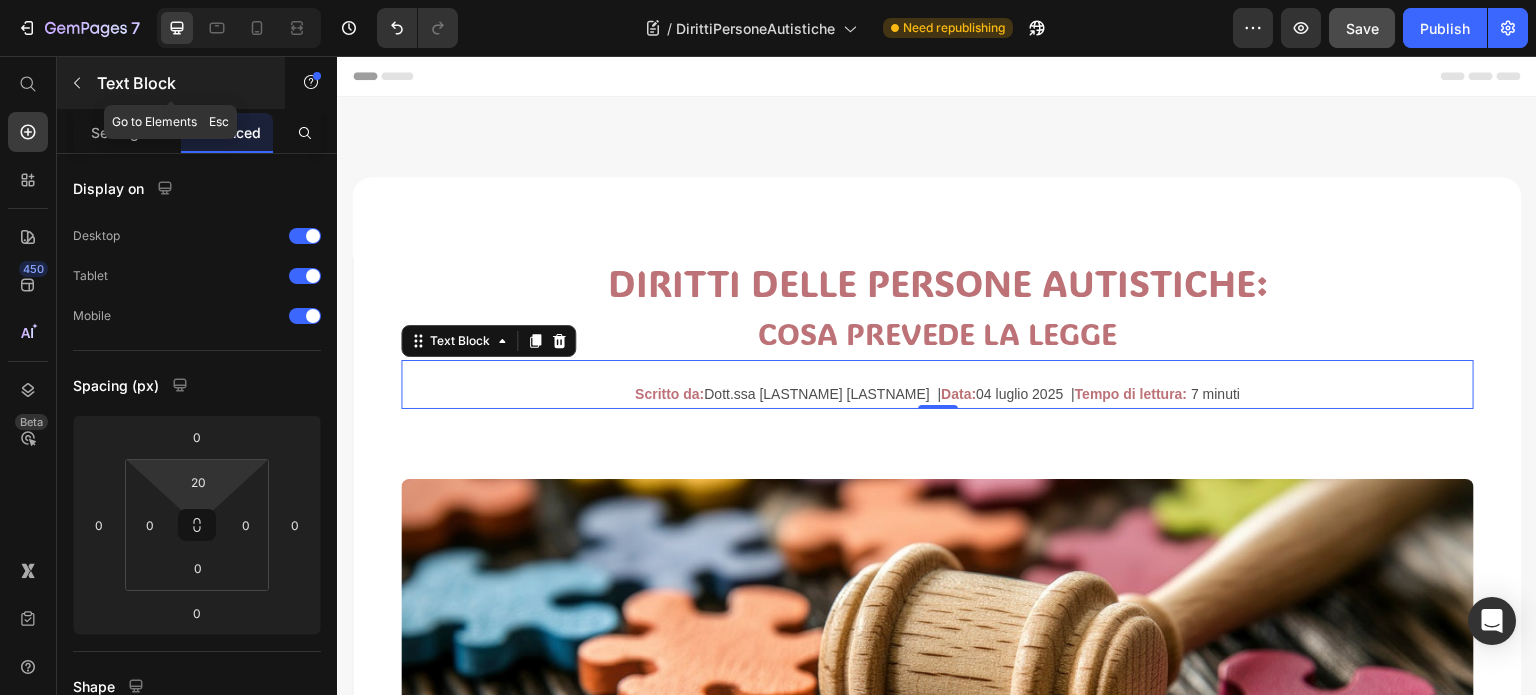 click 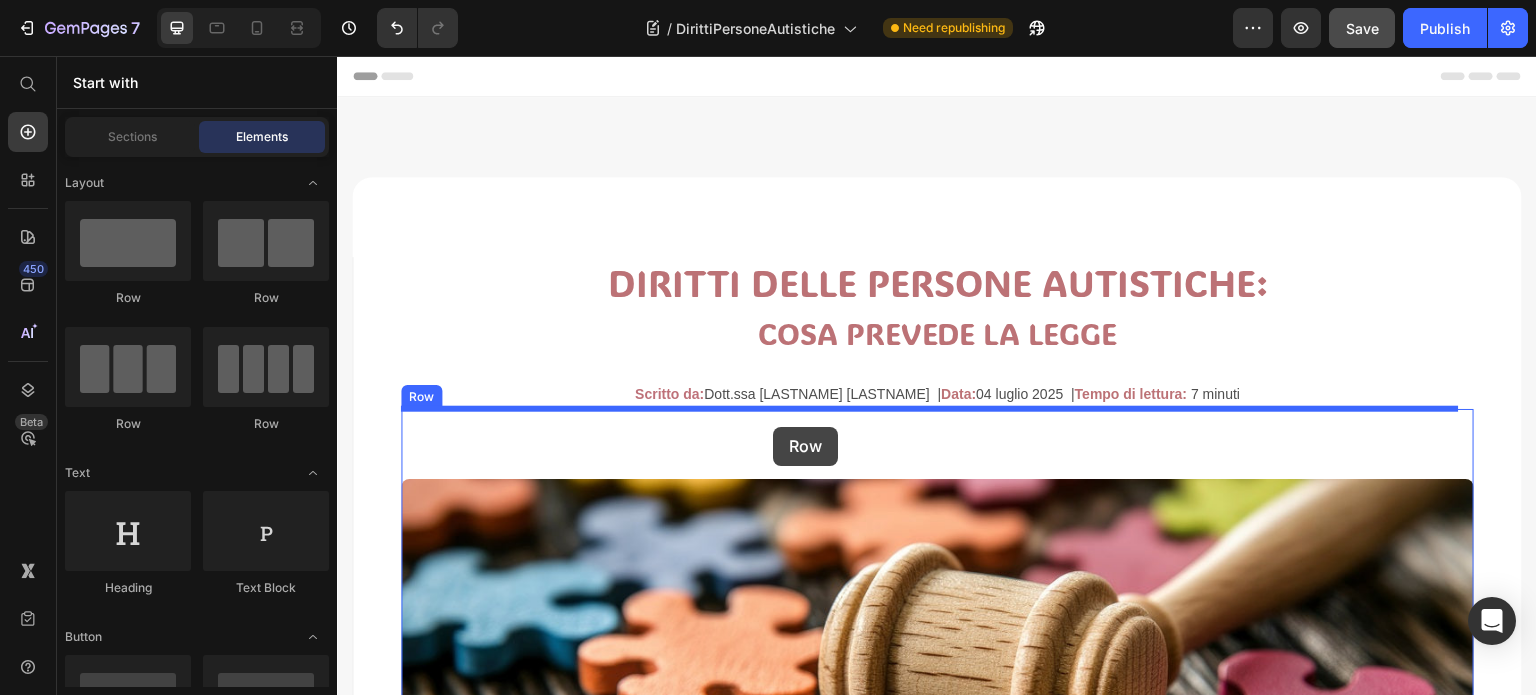 drag, startPoint x: 513, startPoint y: 320, endPoint x: 773, endPoint y: 427, distance: 281.15656 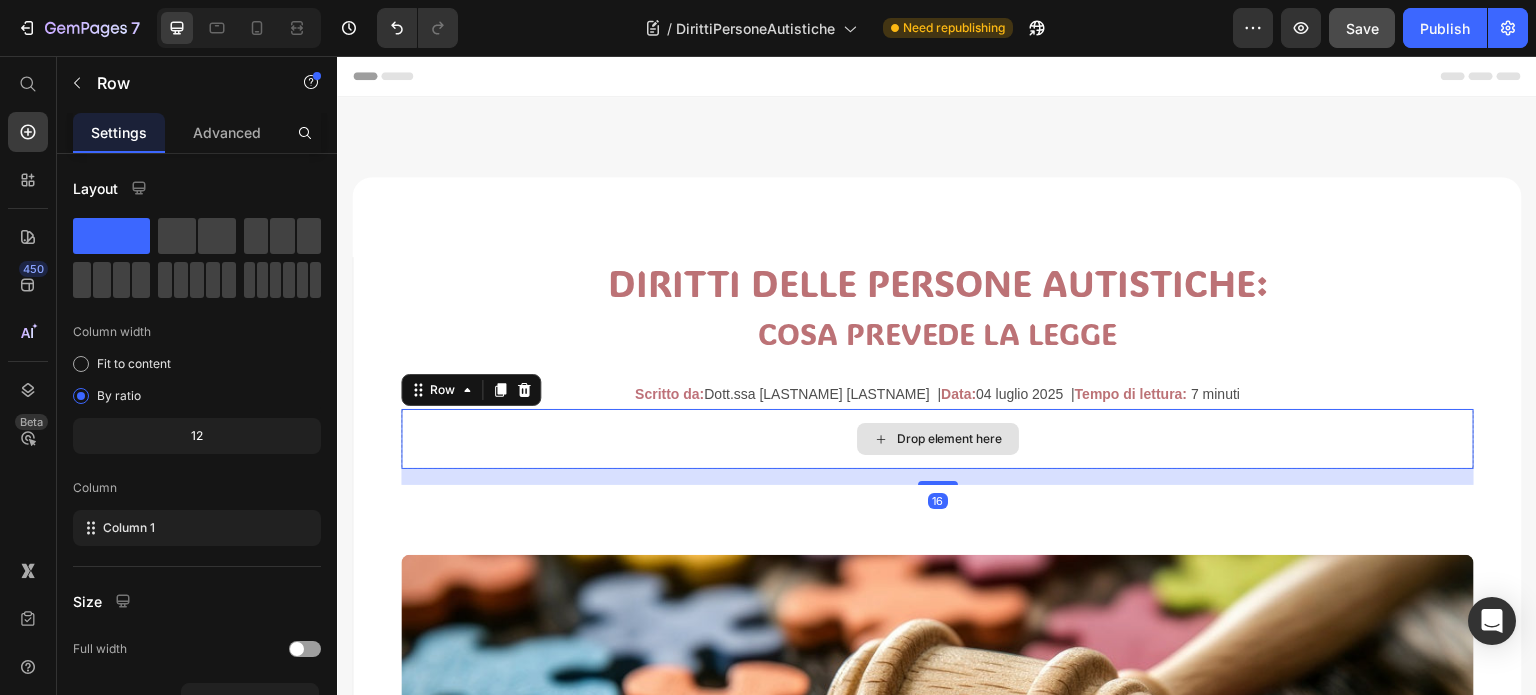click on "Drop element here" at bounding box center [937, 439] 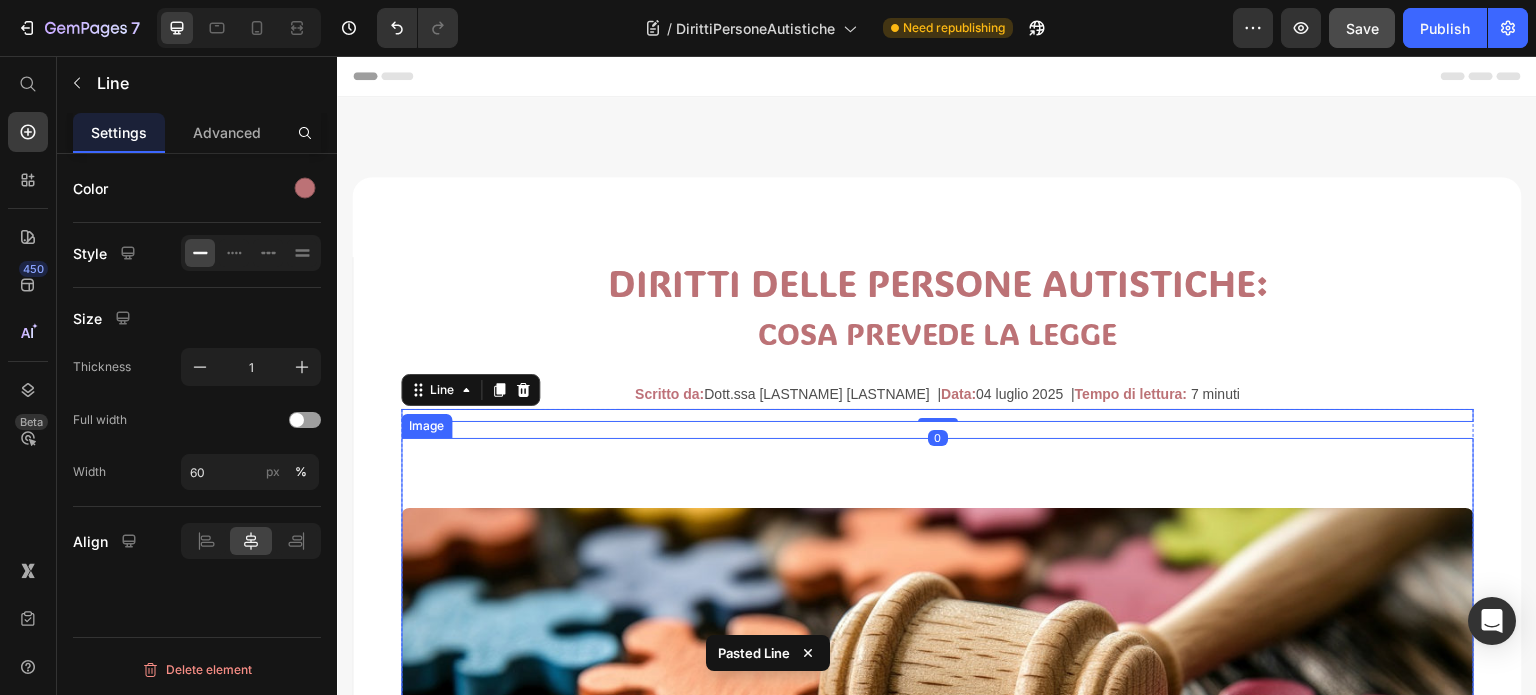 click at bounding box center (937, 652) 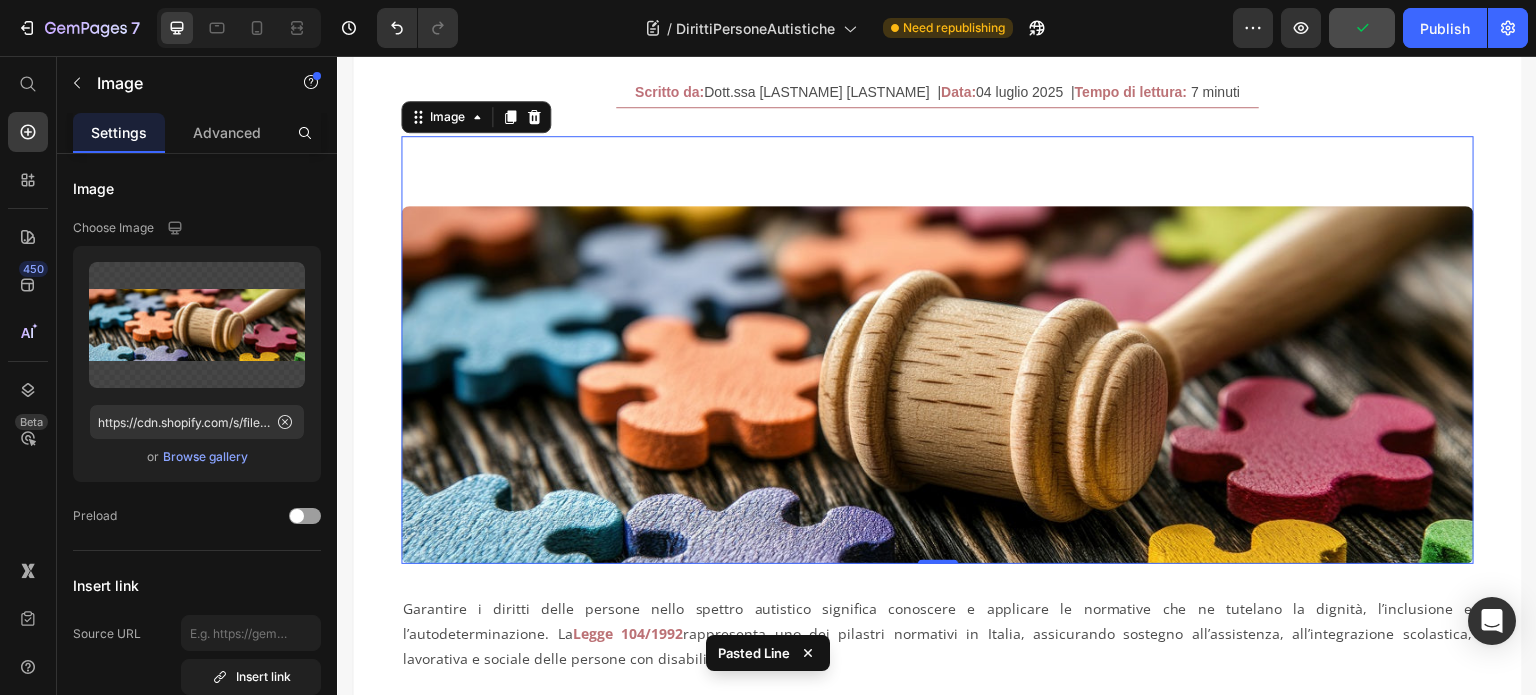scroll, scrollTop: 400, scrollLeft: 0, axis: vertical 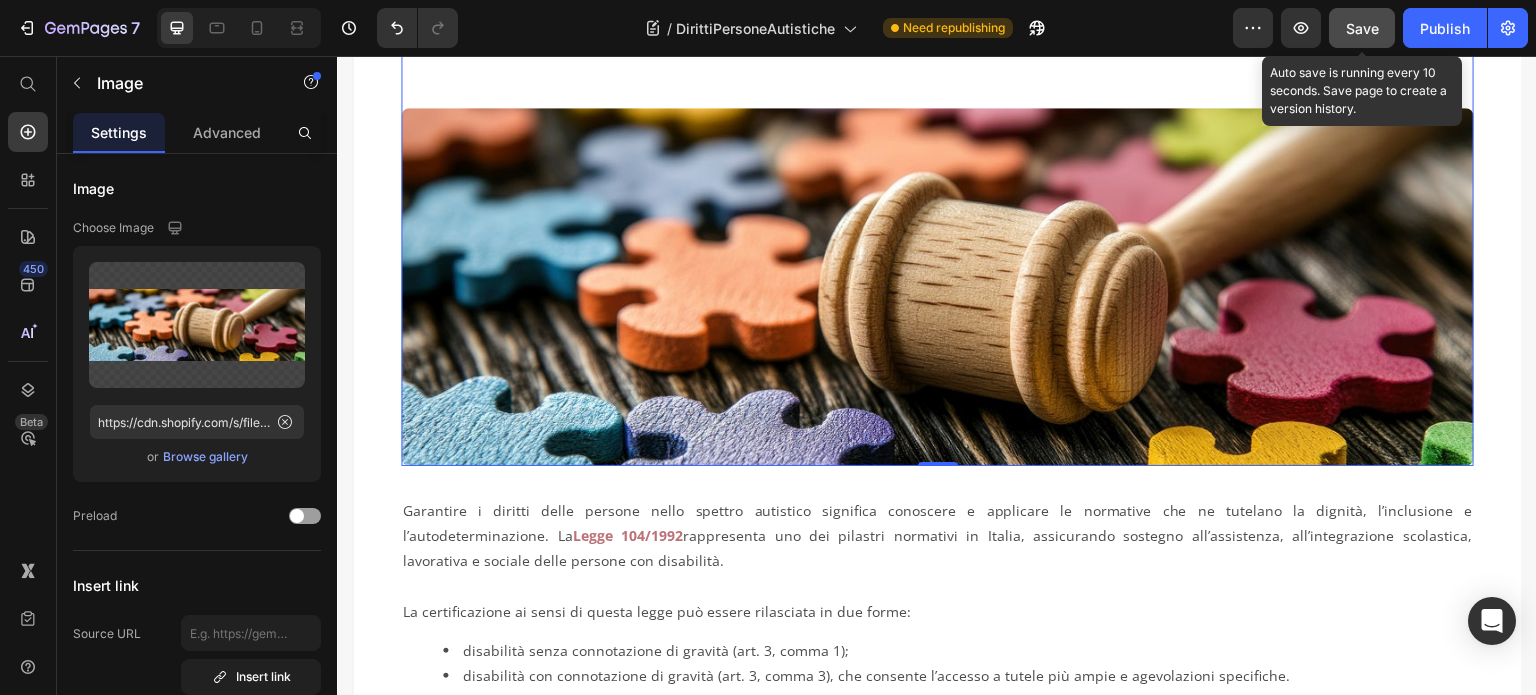 click on "Save" at bounding box center [1362, 28] 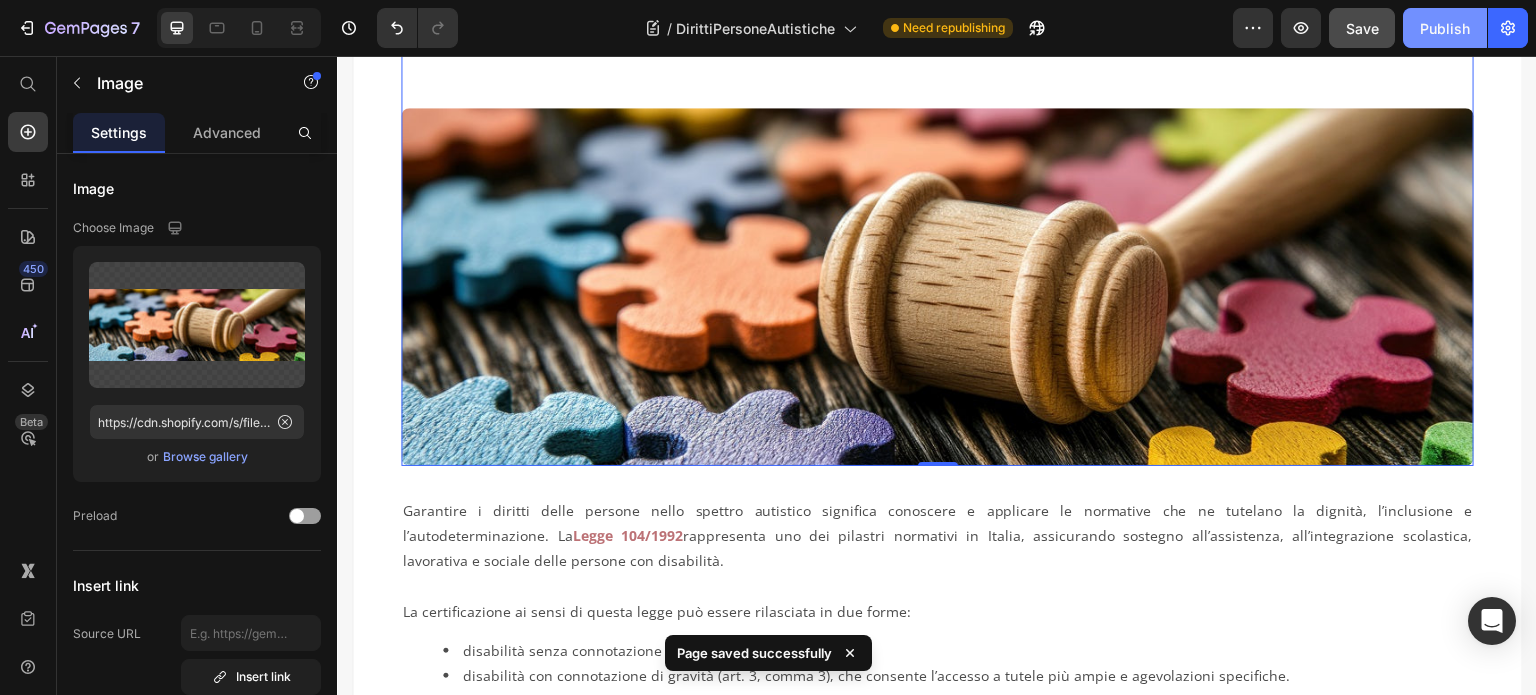 click on "Publish" at bounding box center (1445, 28) 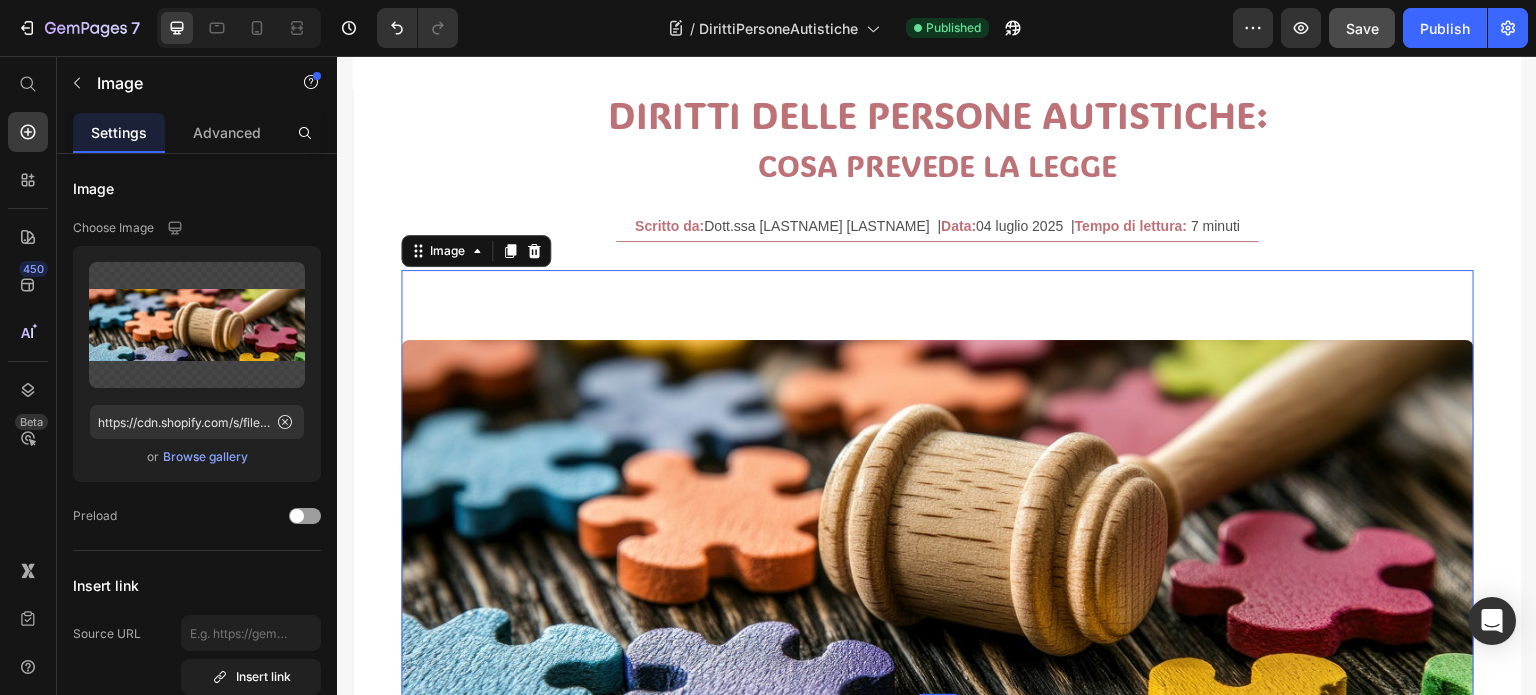 scroll, scrollTop: 0, scrollLeft: 0, axis: both 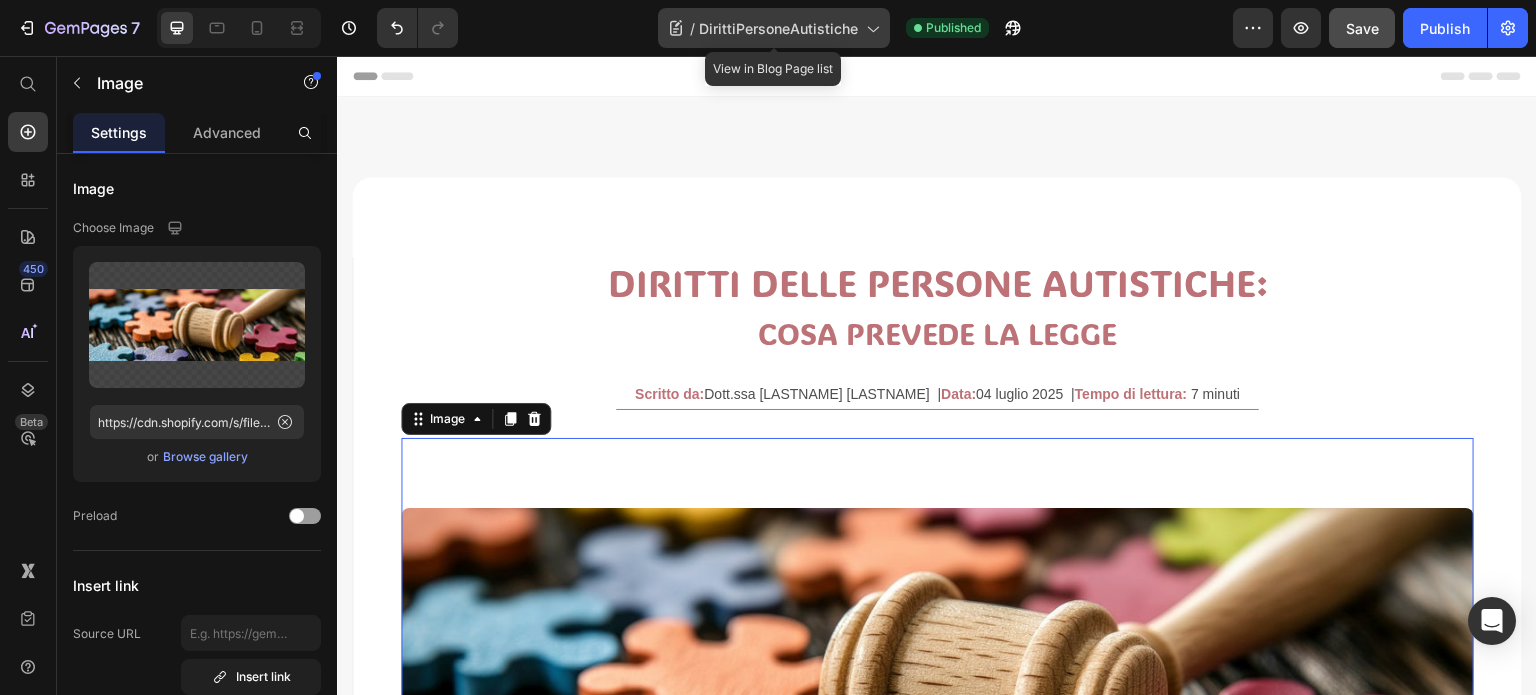 click on "DirittiPersoneAutistiche" at bounding box center (778, 28) 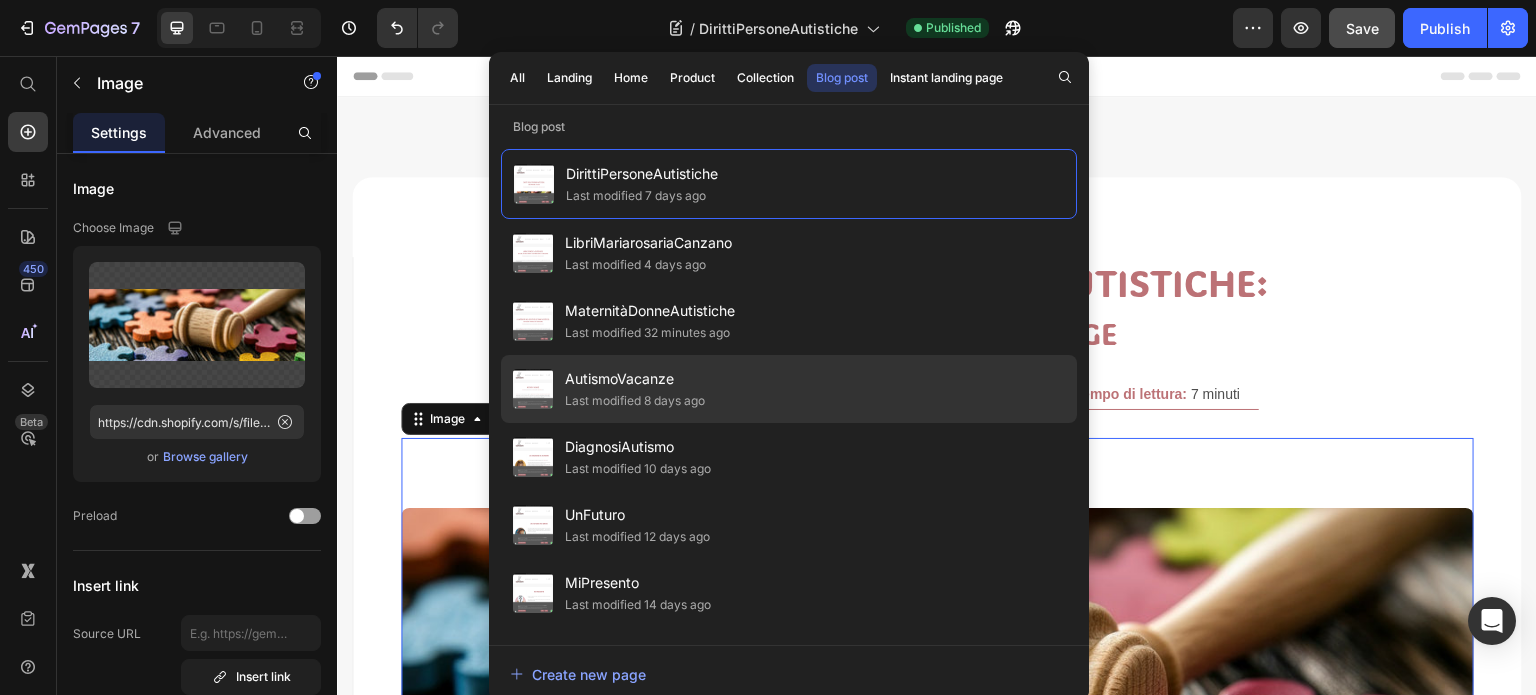 click on "AutismoVacanze Last modified 8 days ago" 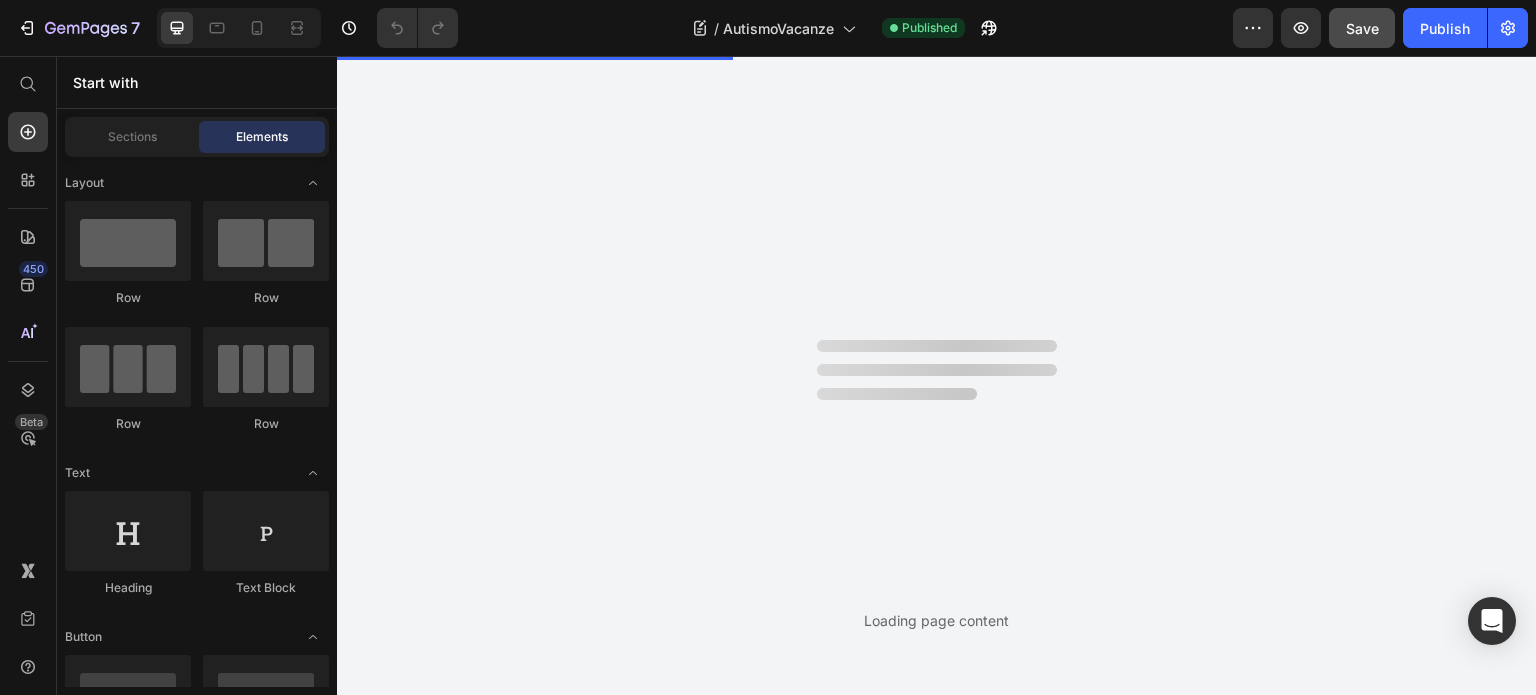 scroll, scrollTop: 0, scrollLeft: 0, axis: both 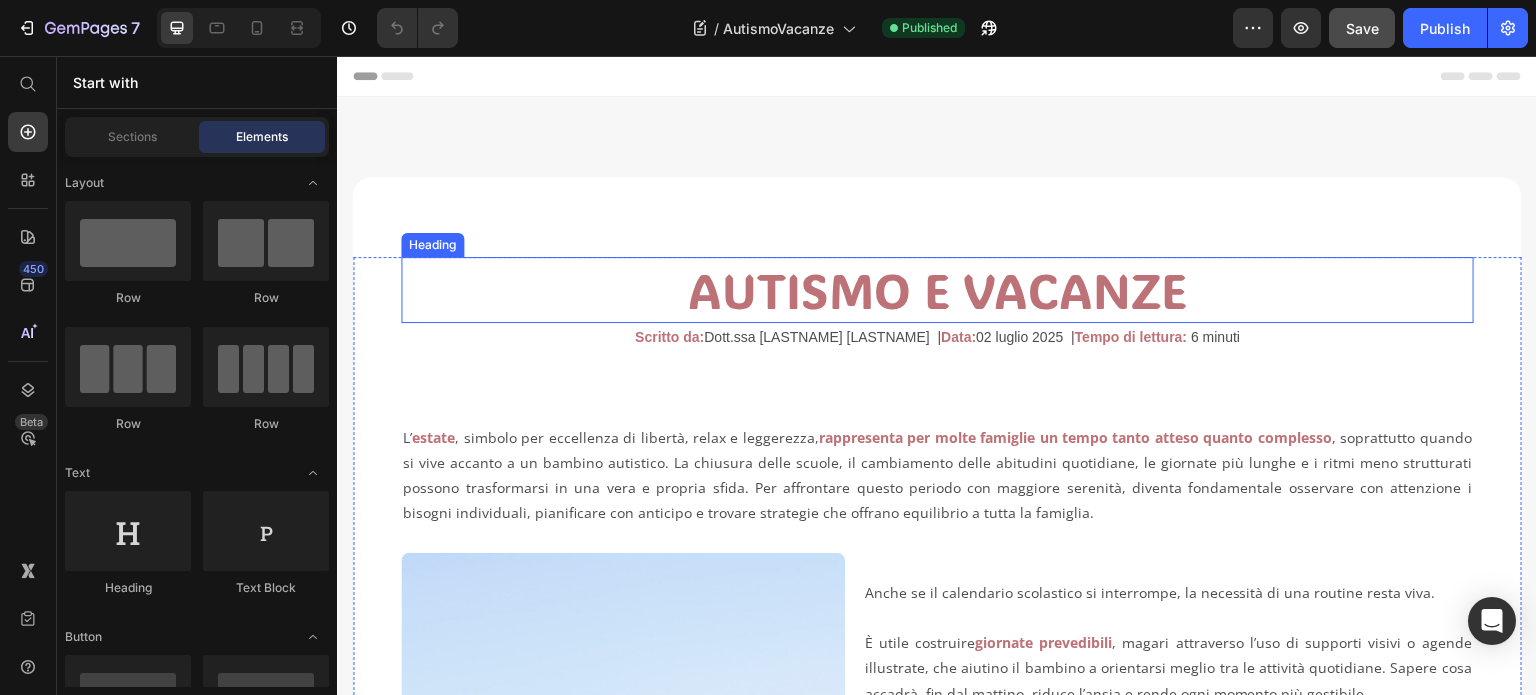 click on "AUTISMO E VACANZE" at bounding box center (937, 290) 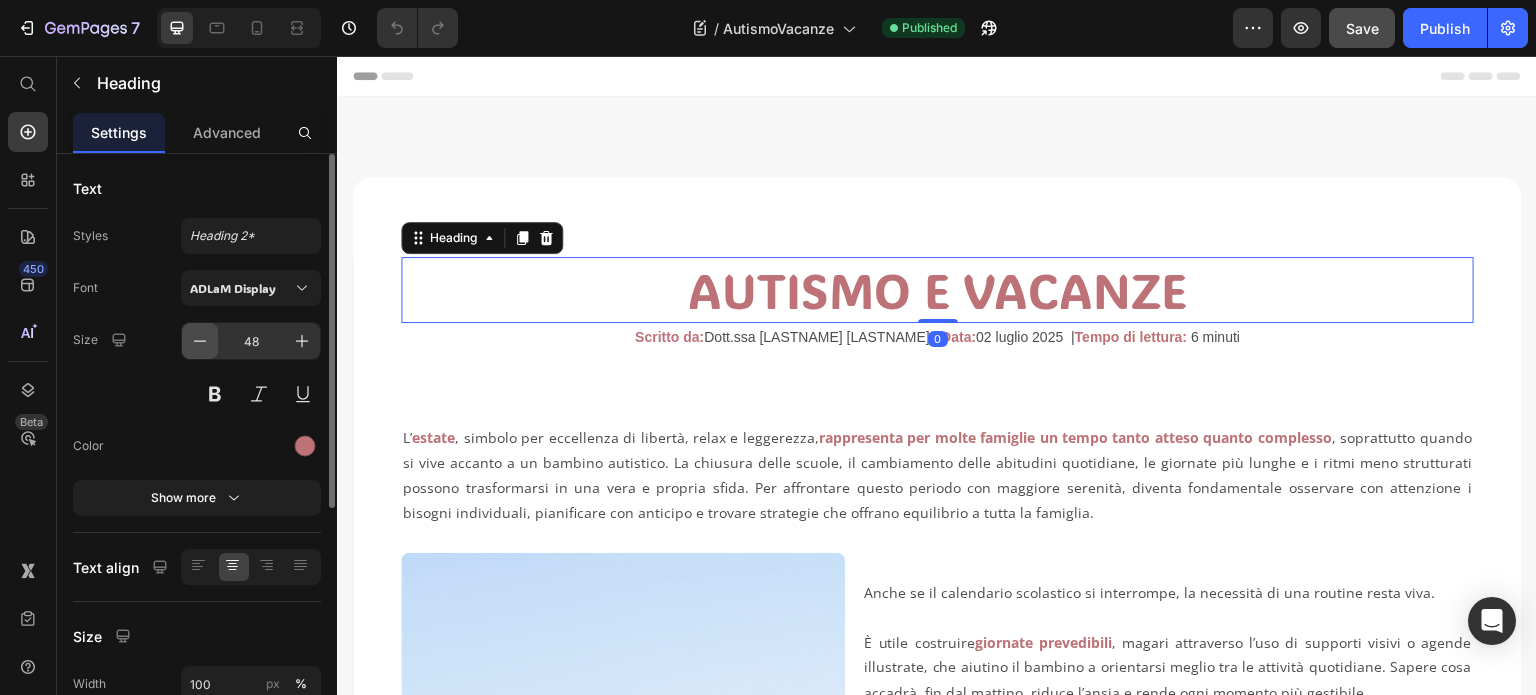 click 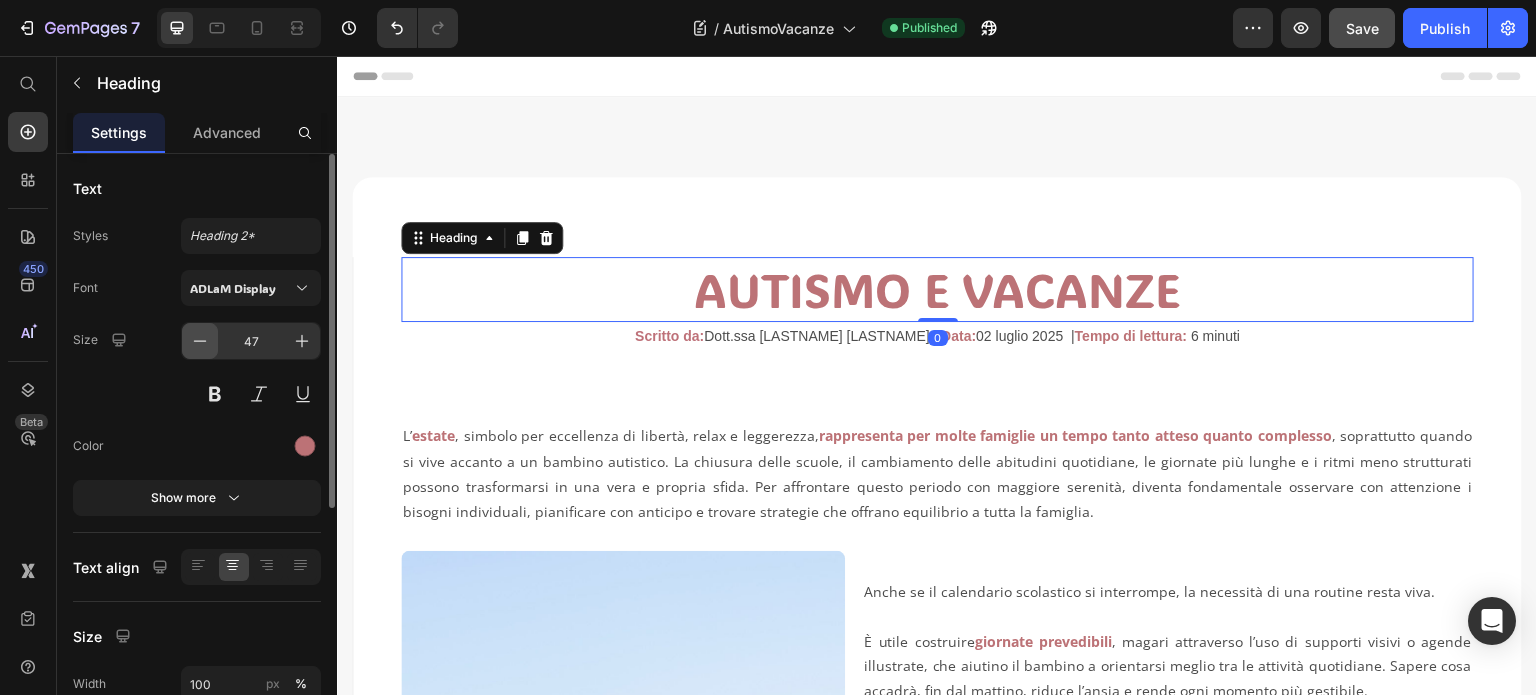 click 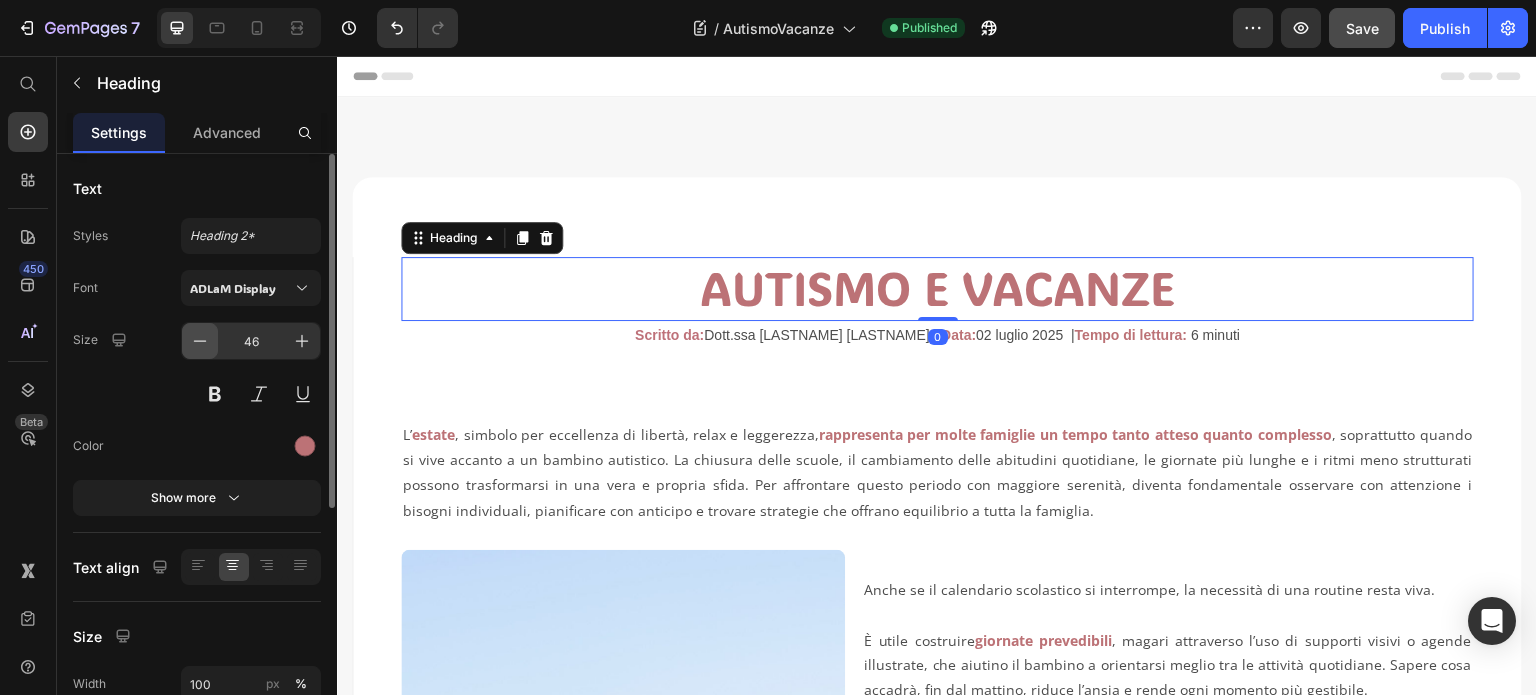 click 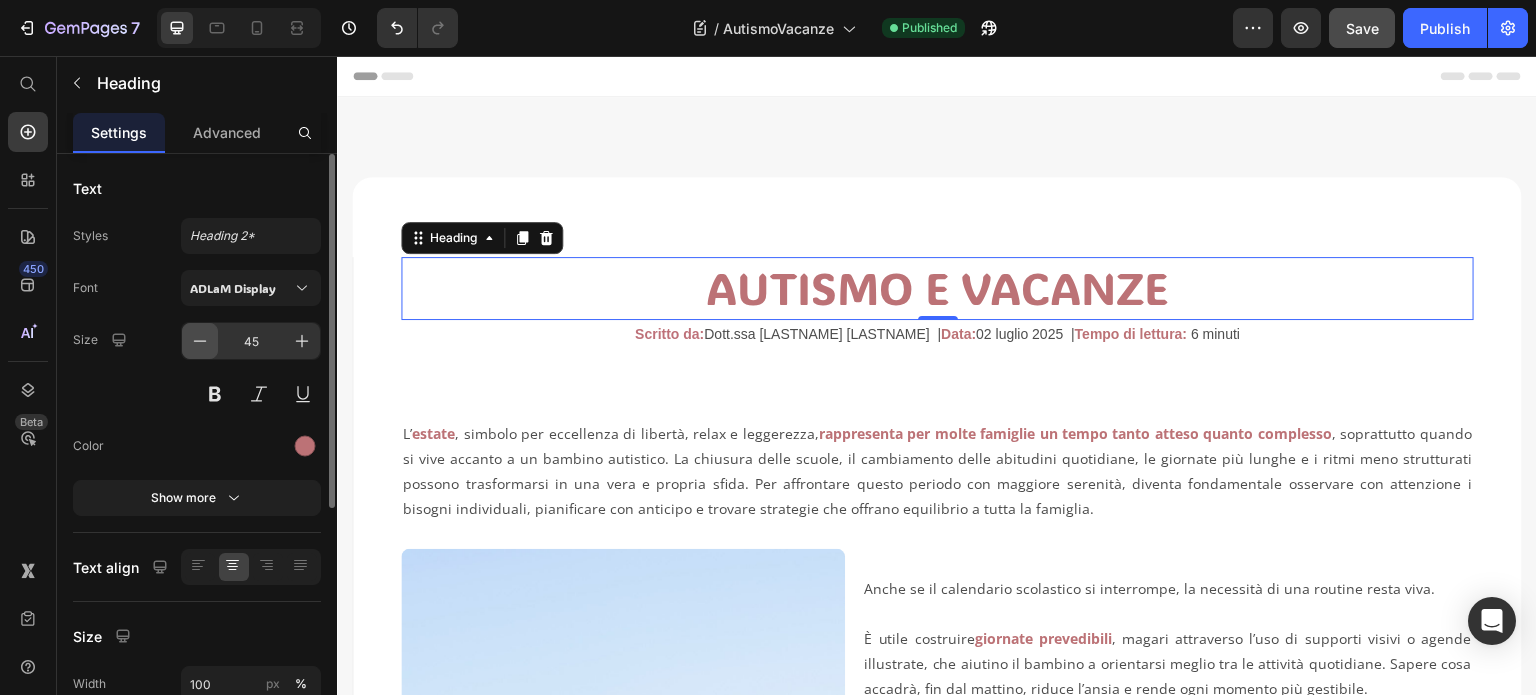 click 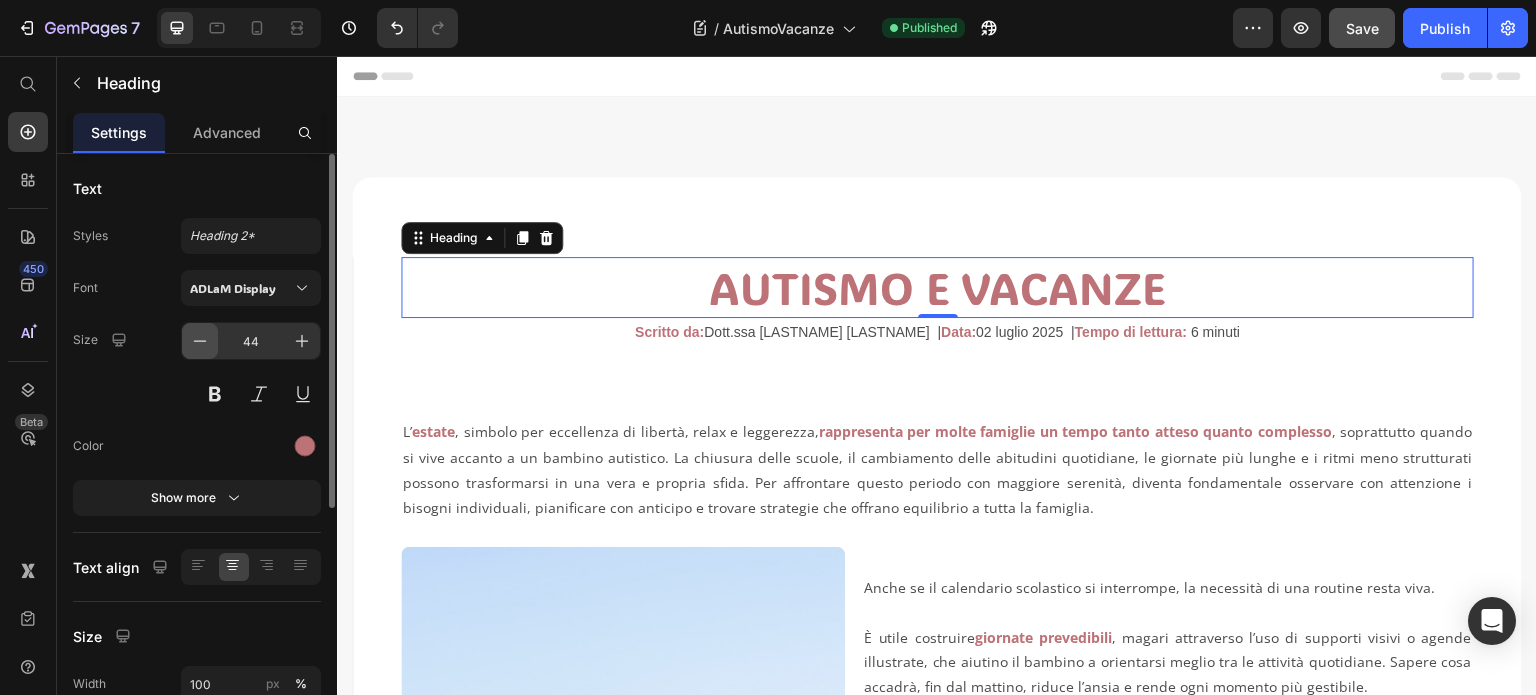 click 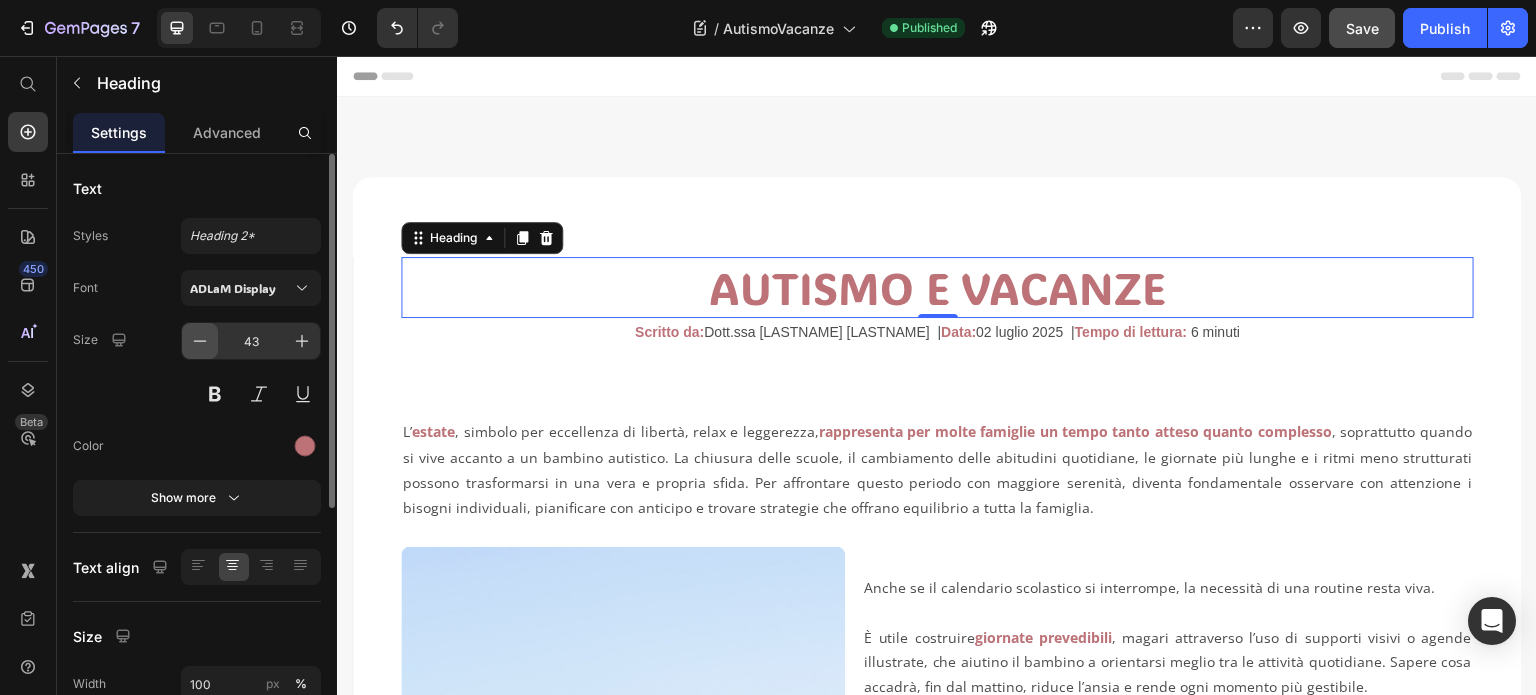 click 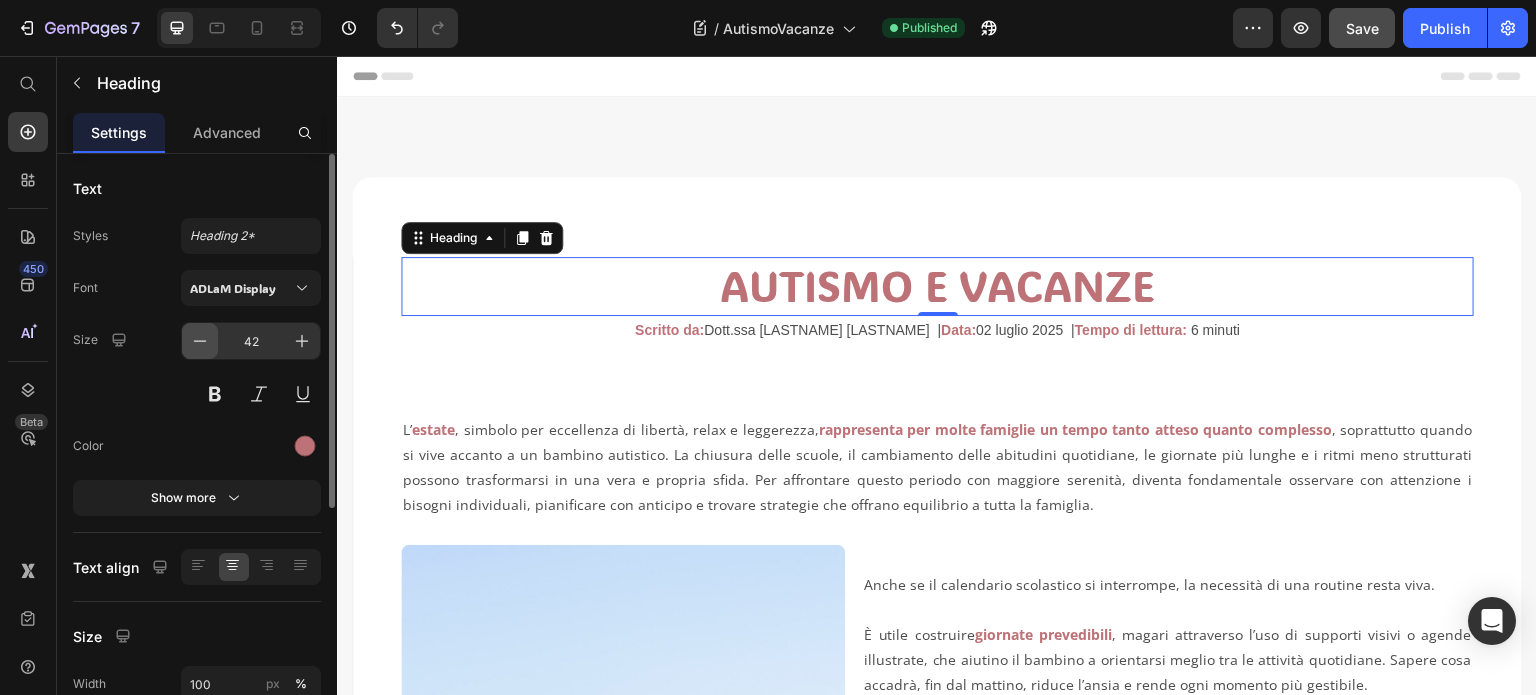 click 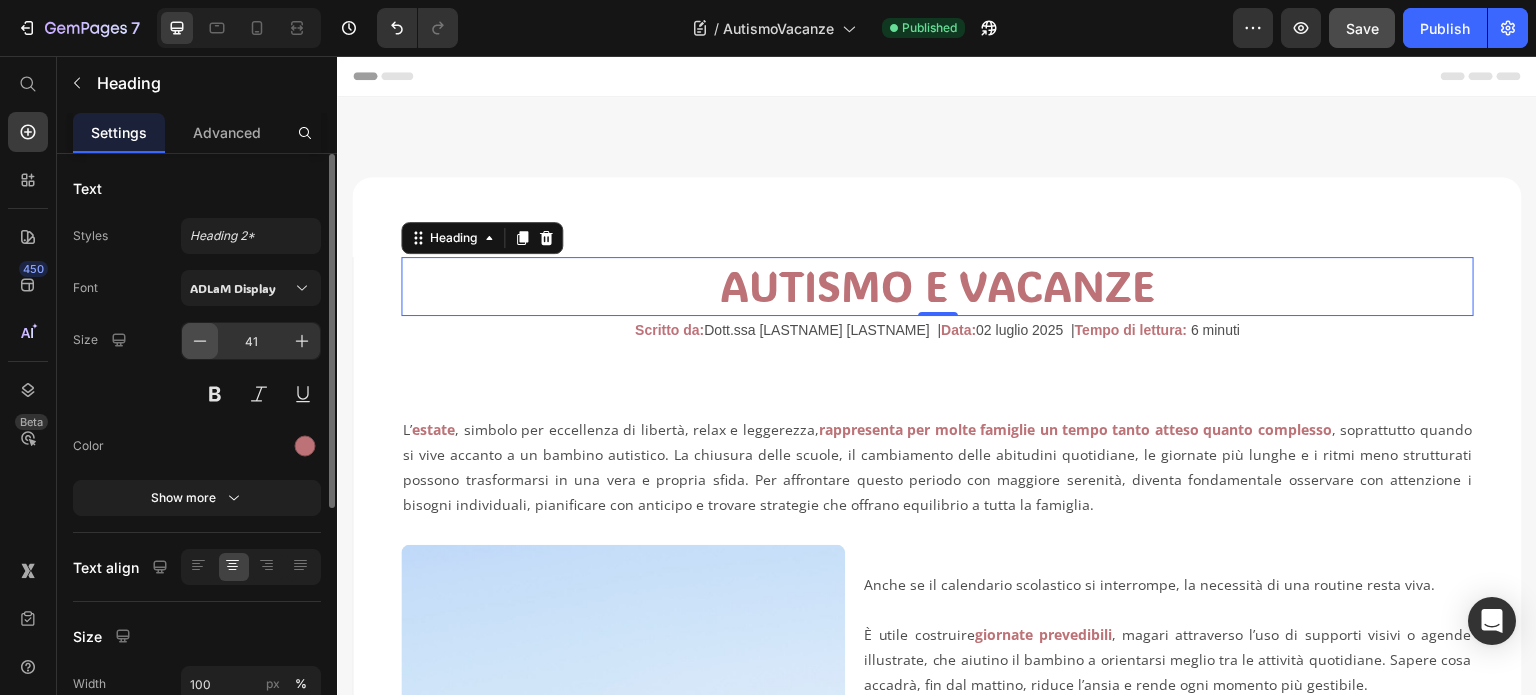 click 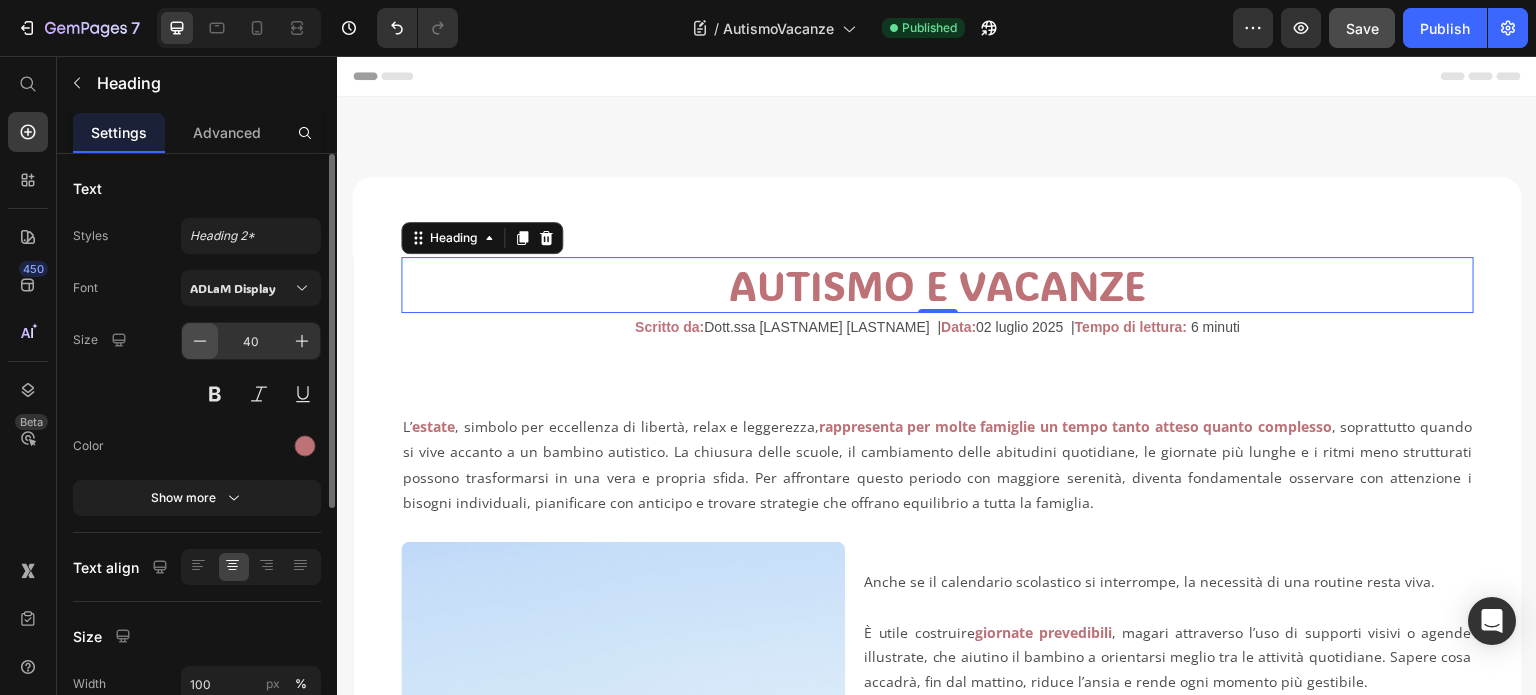 click 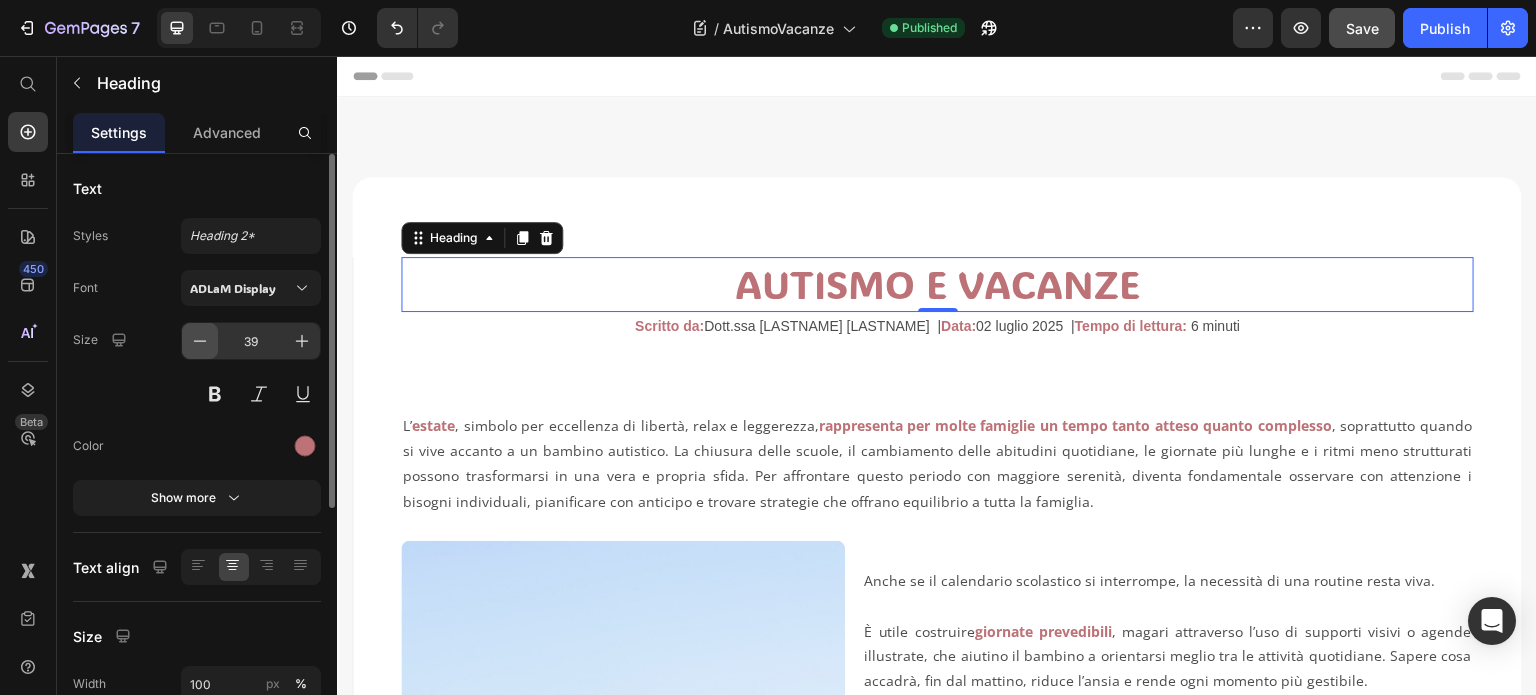 click 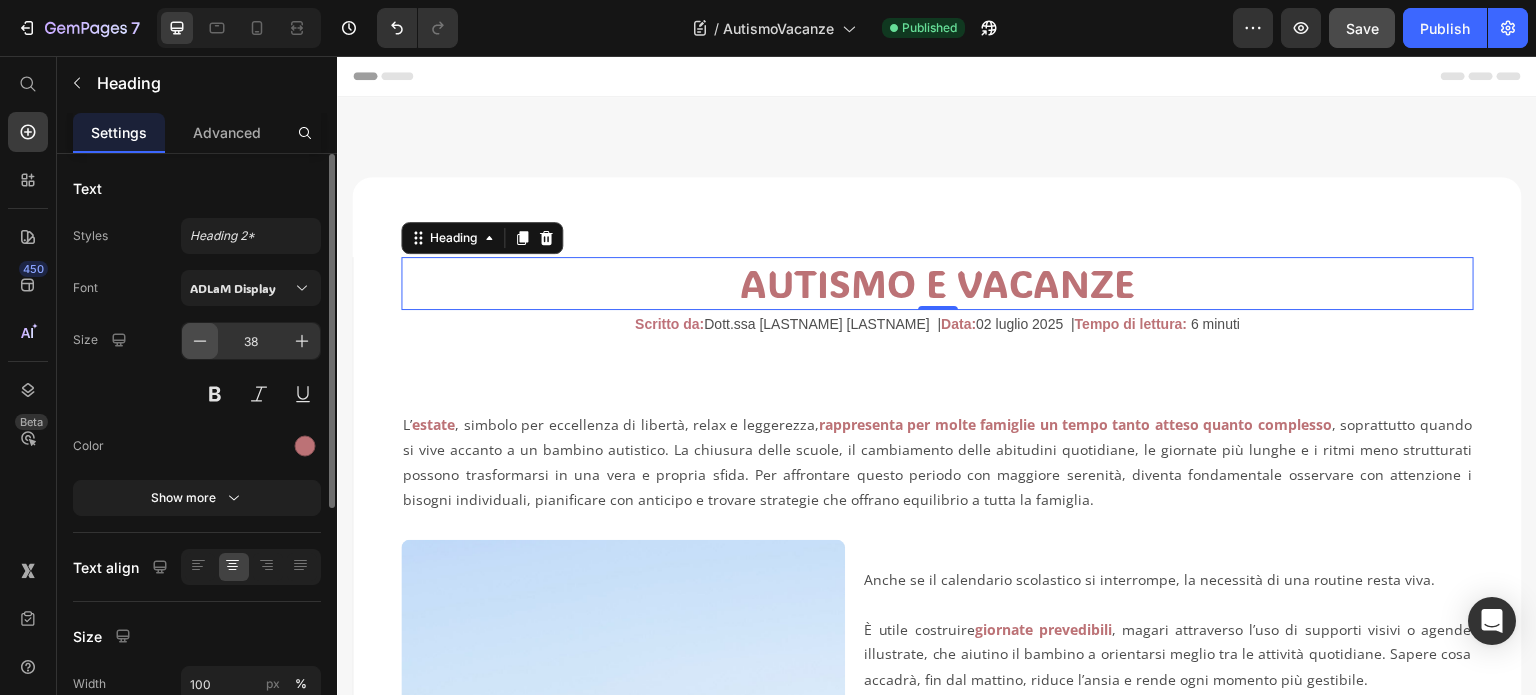 click 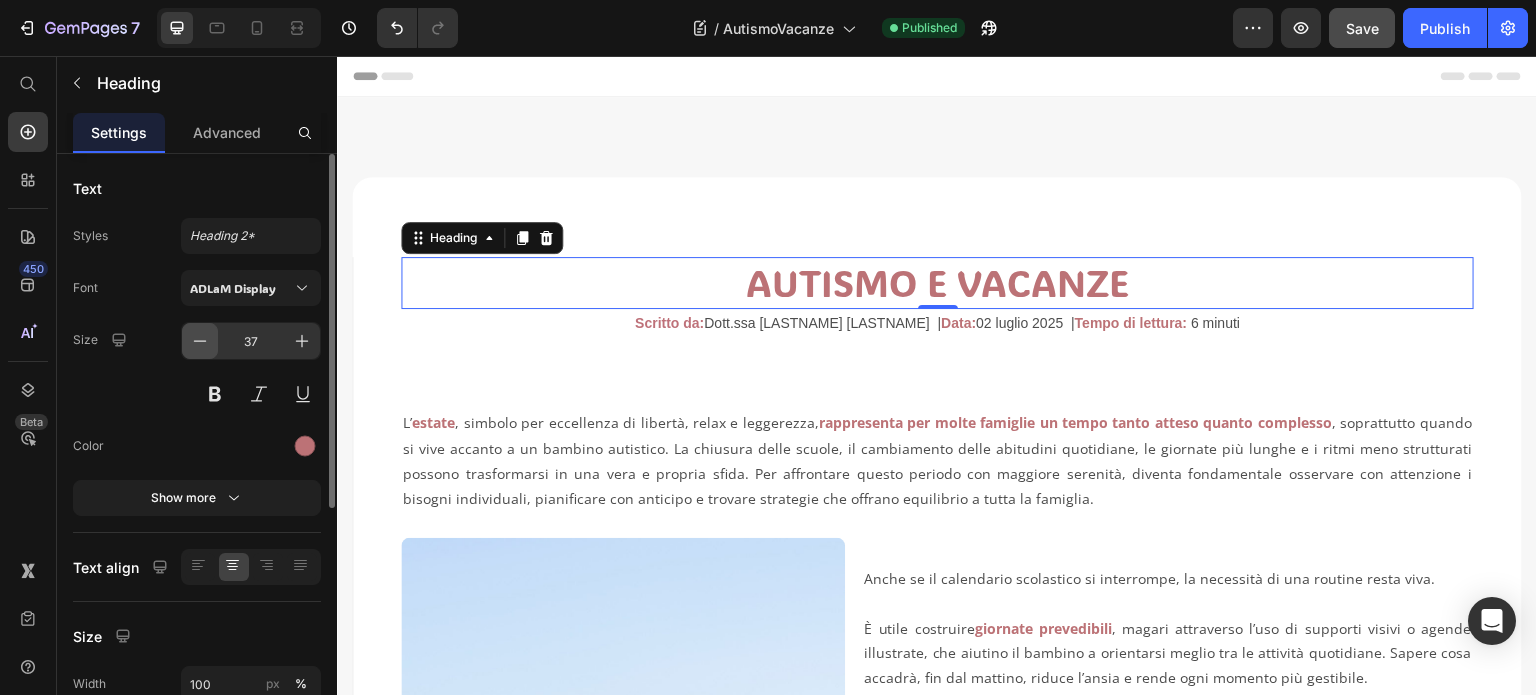 click 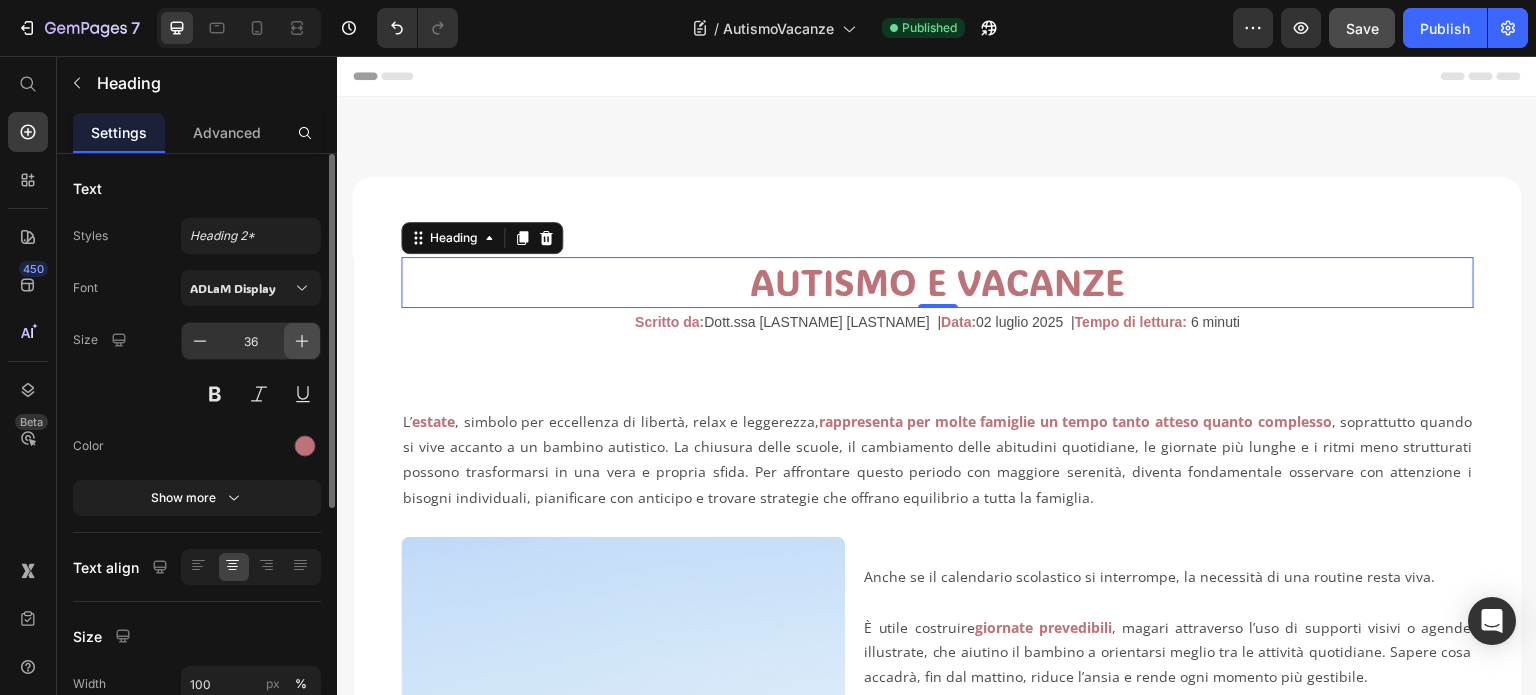click 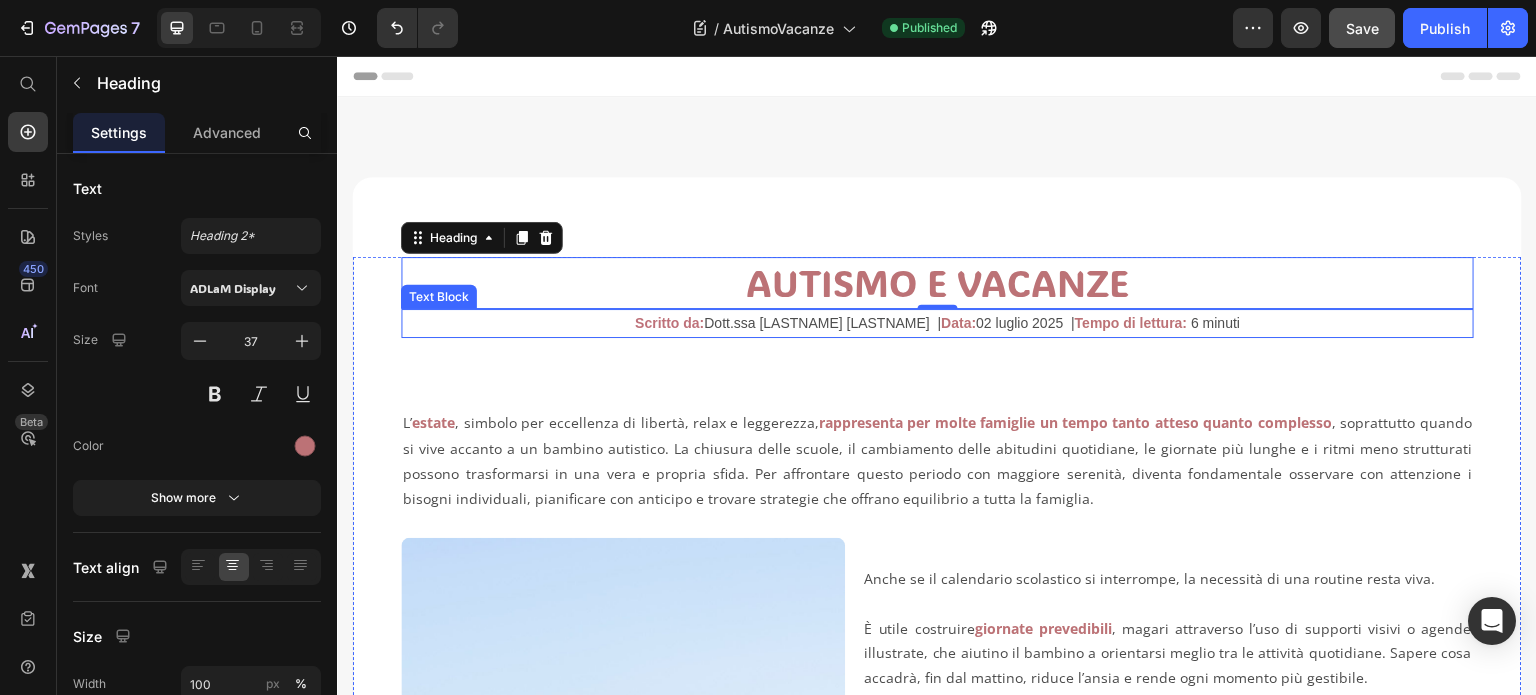 click on "Dott.ssa [LASTNAME] [LASTNAME]  |" at bounding box center [822, 323] 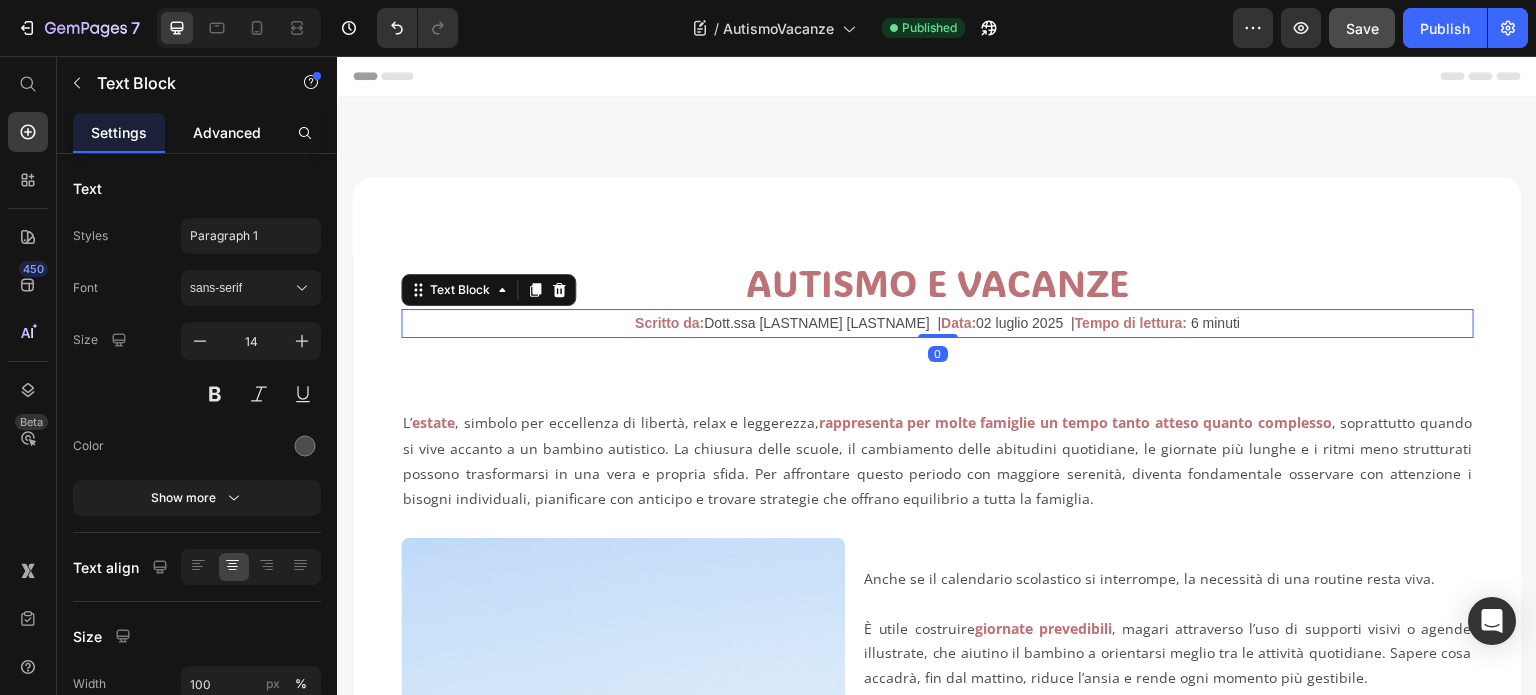 click on "Advanced" at bounding box center (227, 132) 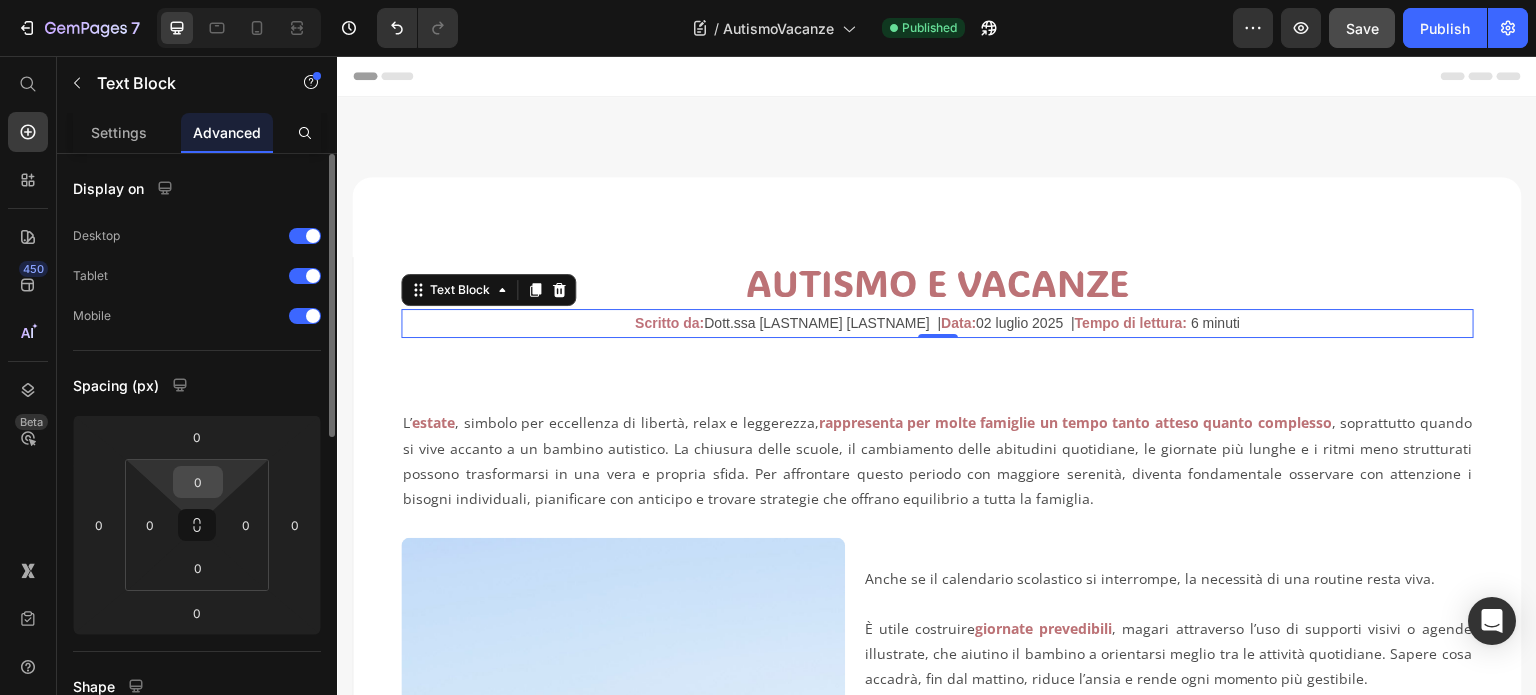 click on "0" at bounding box center (198, 482) 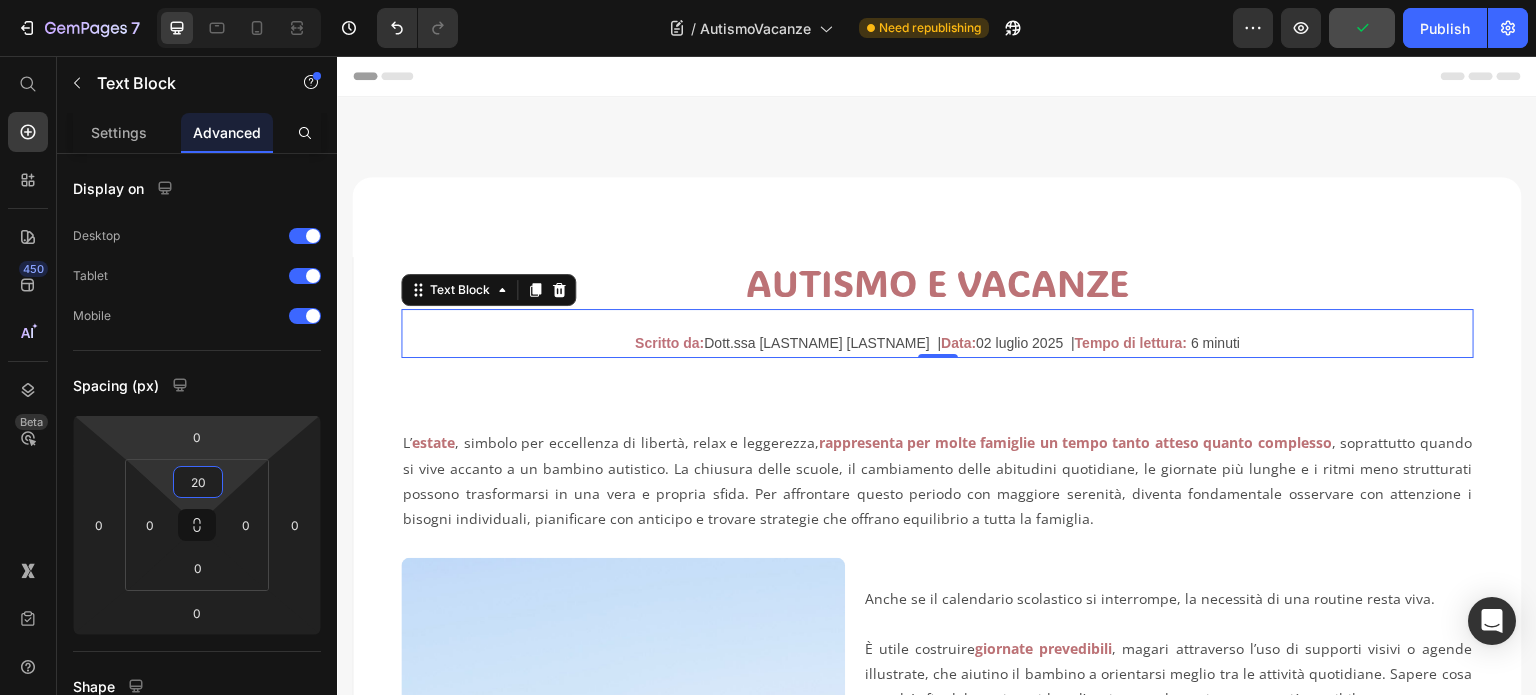 type on "20" 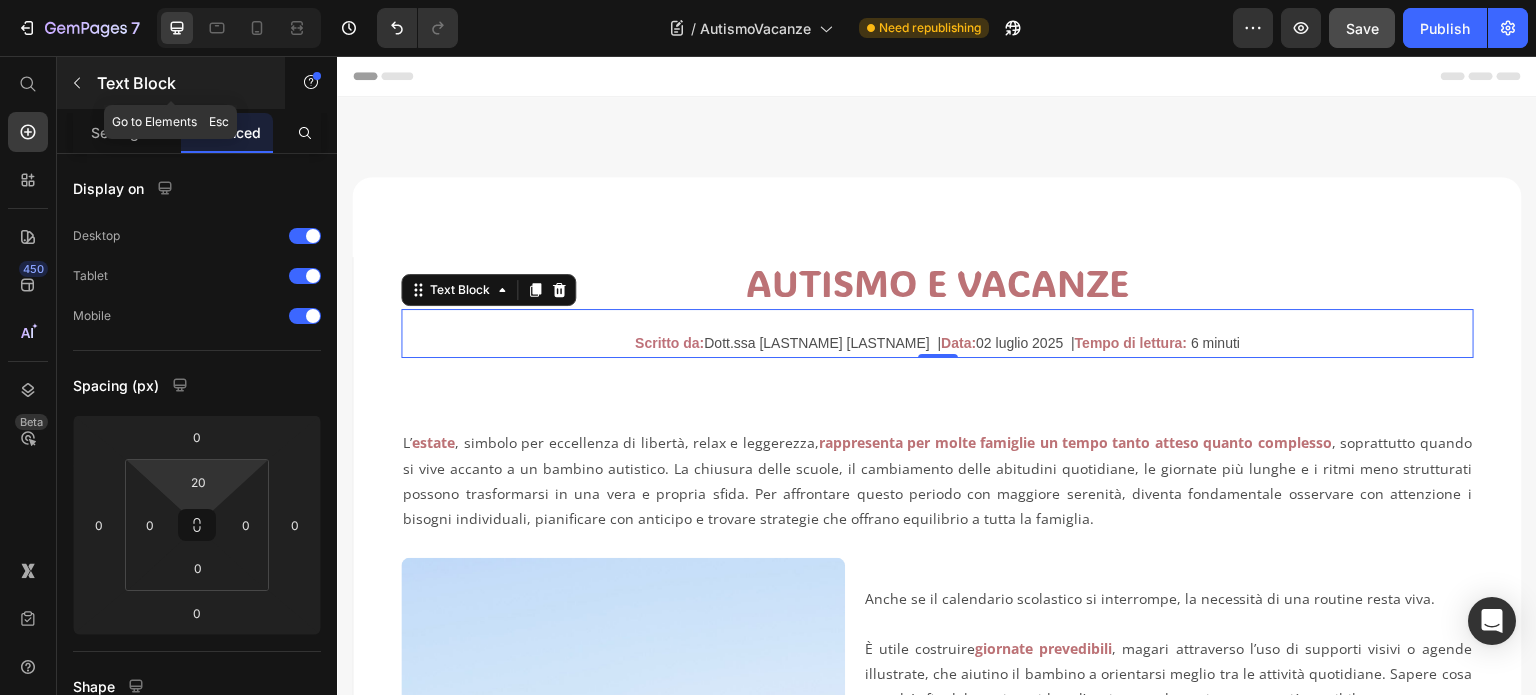 click 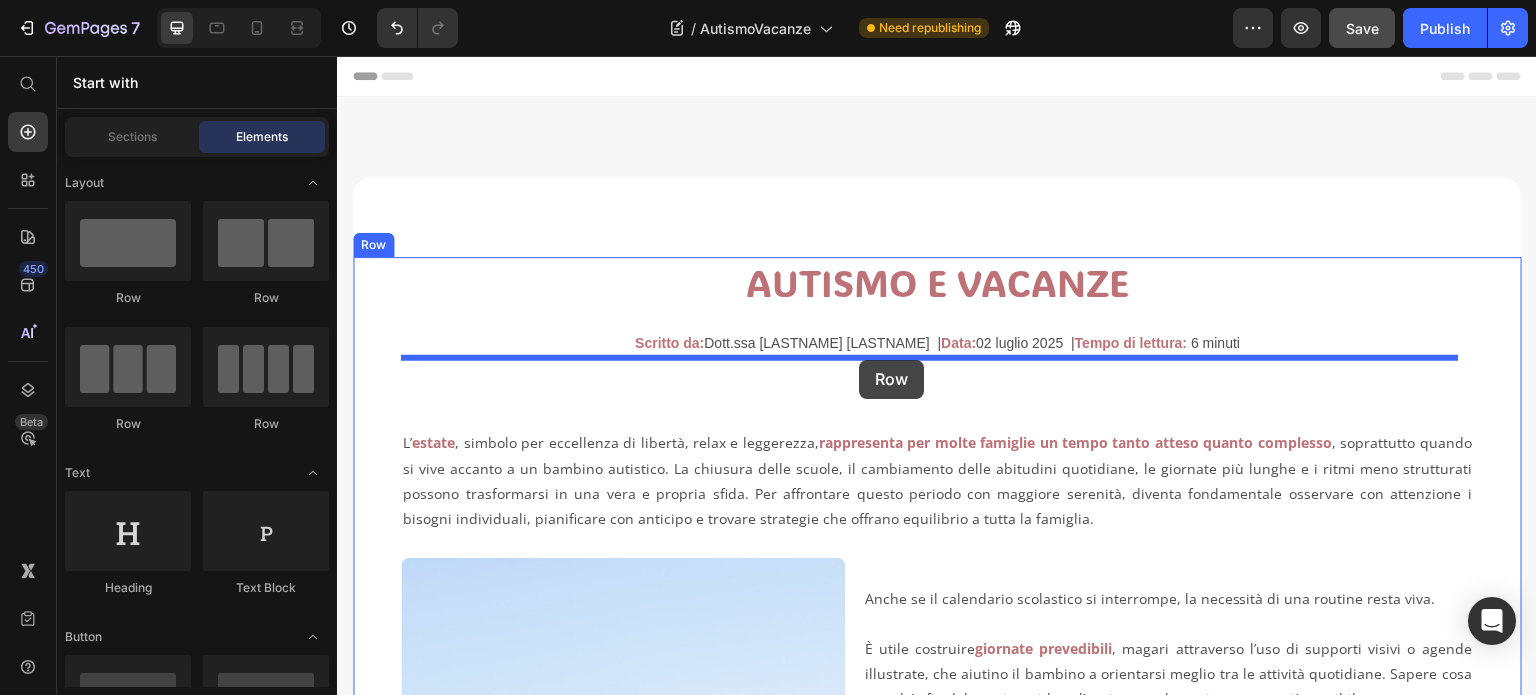 drag, startPoint x: 471, startPoint y: 308, endPoint x: 859, endPoint y: 360, distance: 391.46902 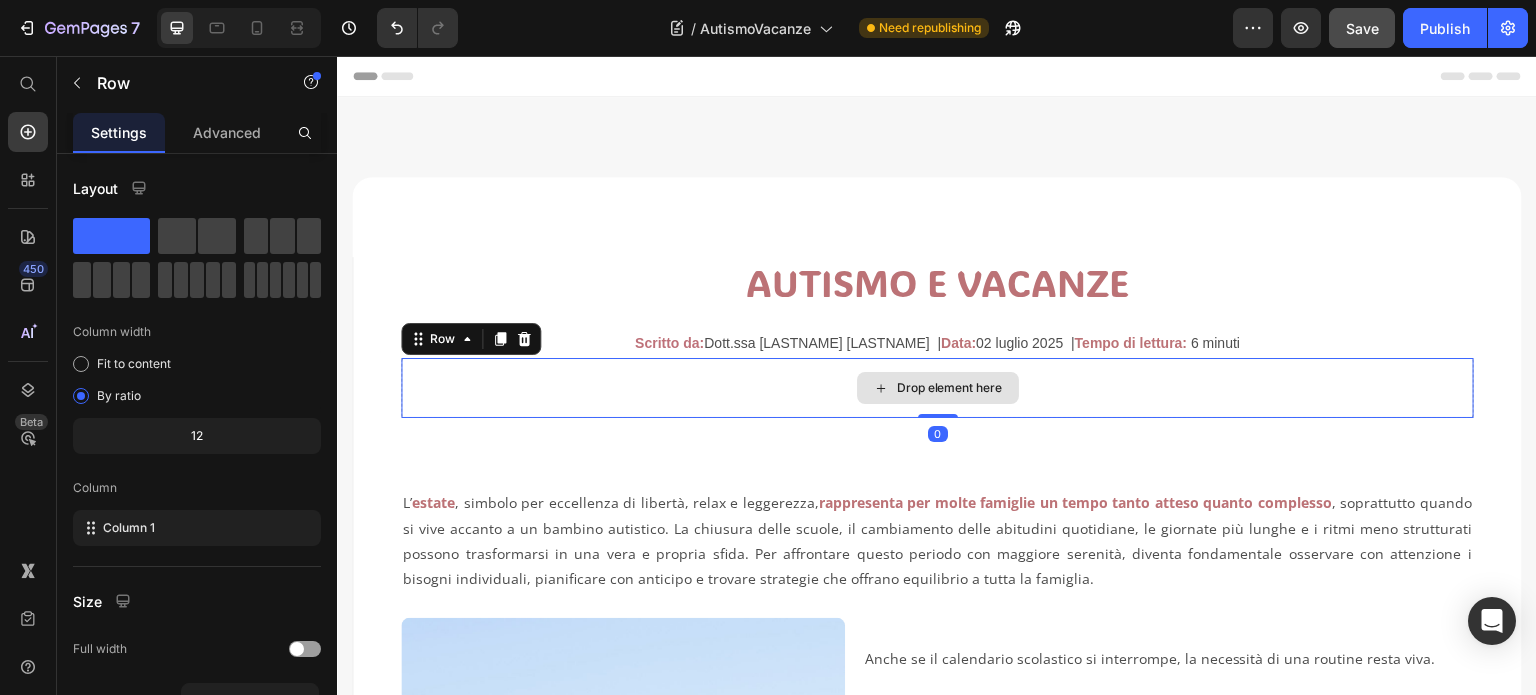 click on "Drop element here" at bounding box center [937, 388] 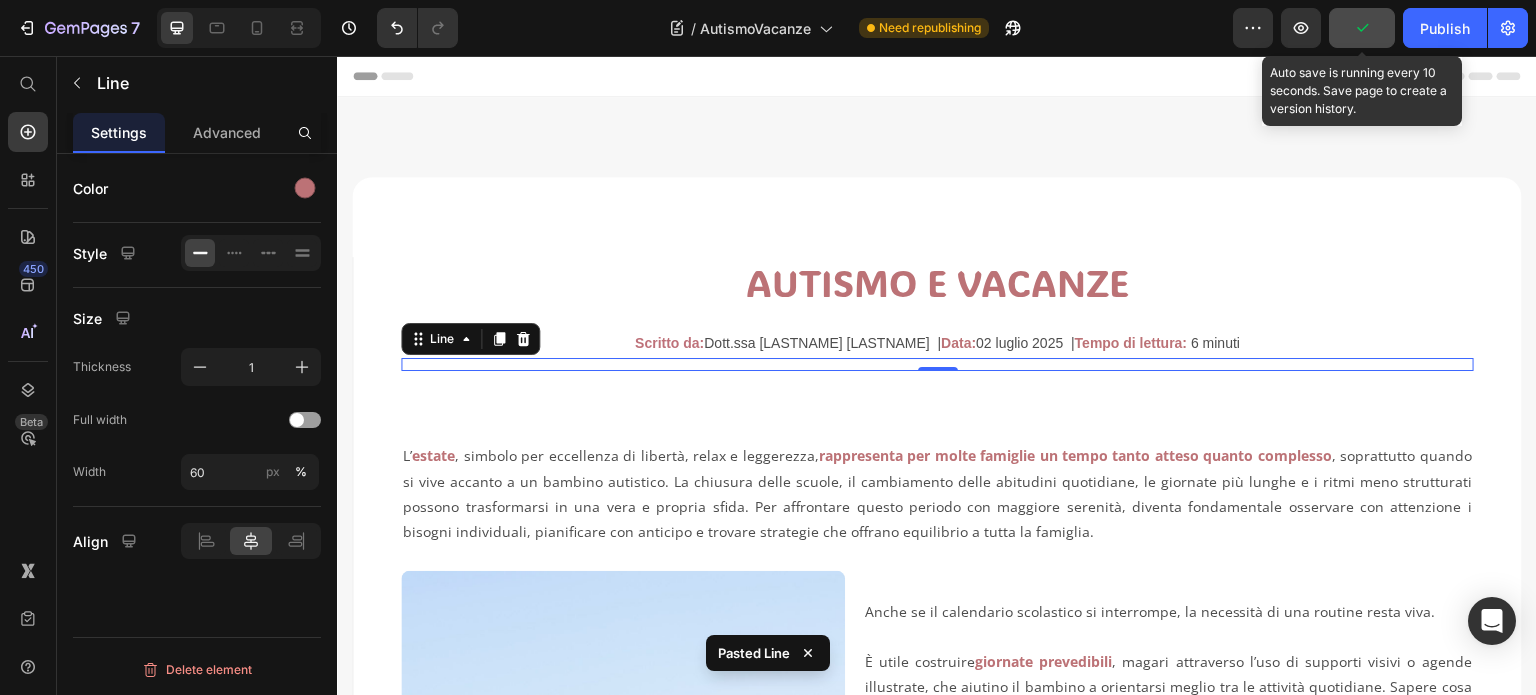 click 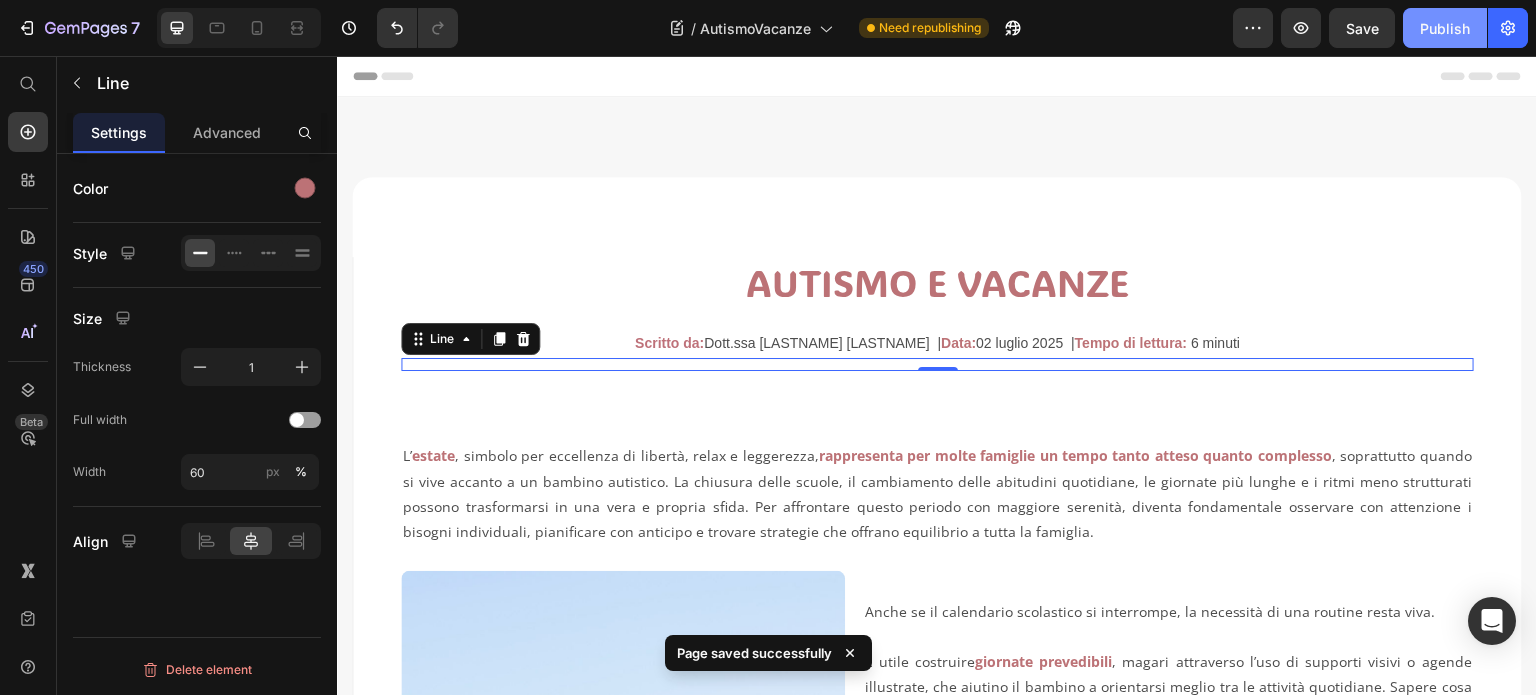 click on "Publish" at bounding box center [1445, 28] 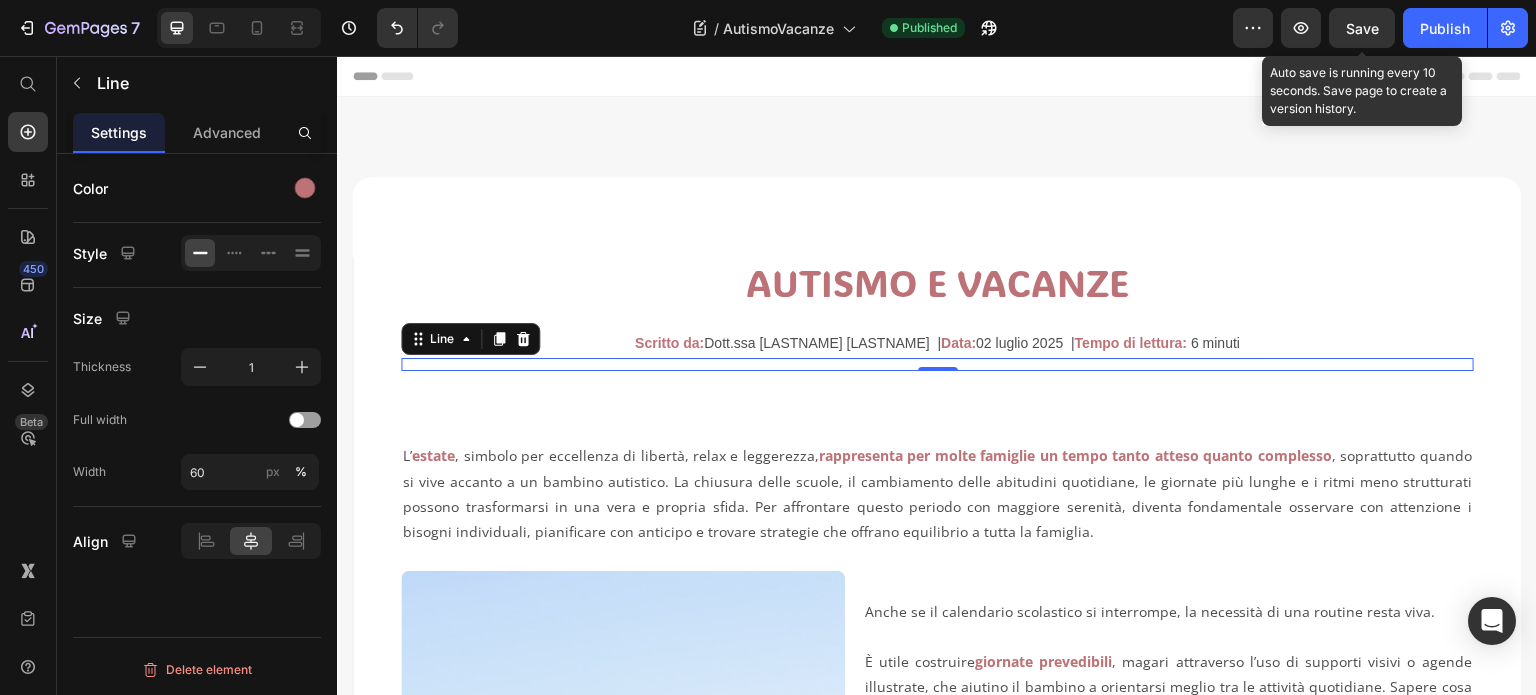 click on "Save" at bounding box center (1362, 28) 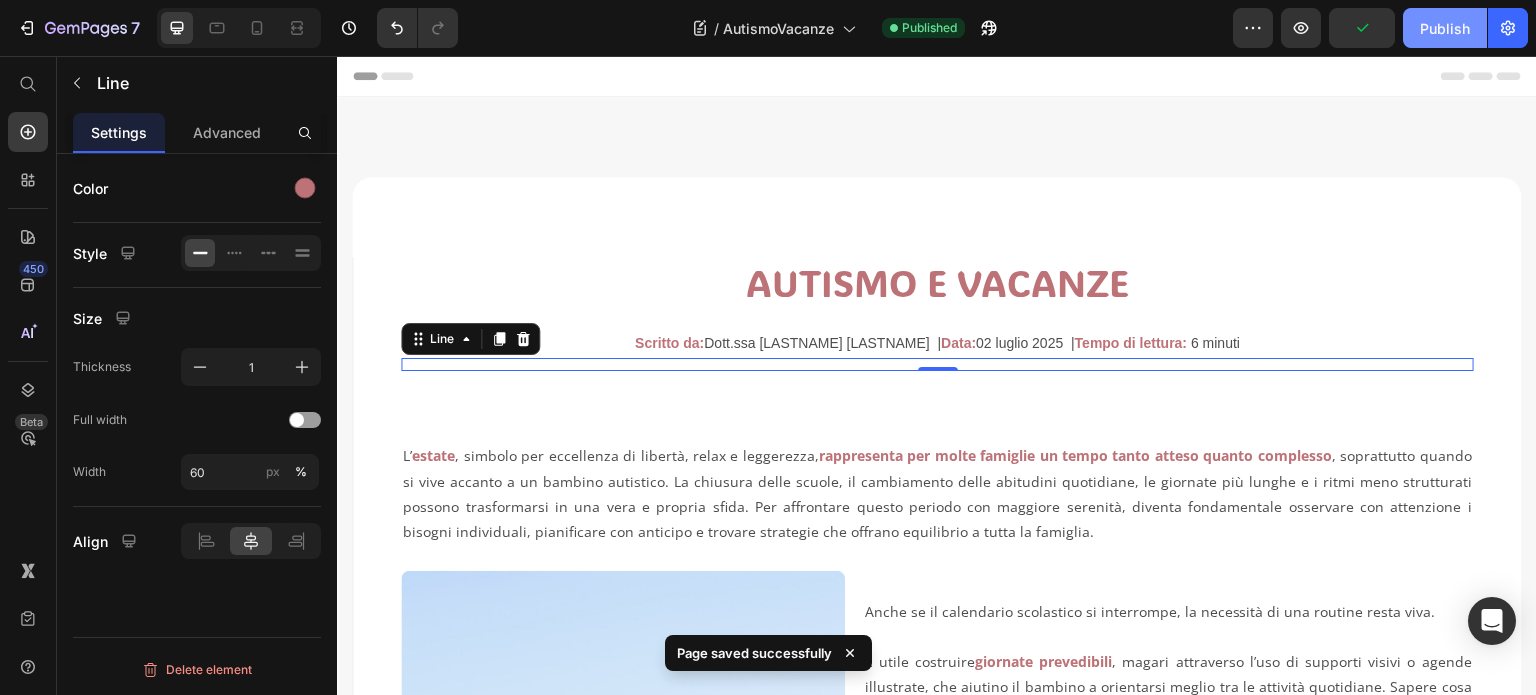 click on "Publish" at bounding box center [1445, 28] 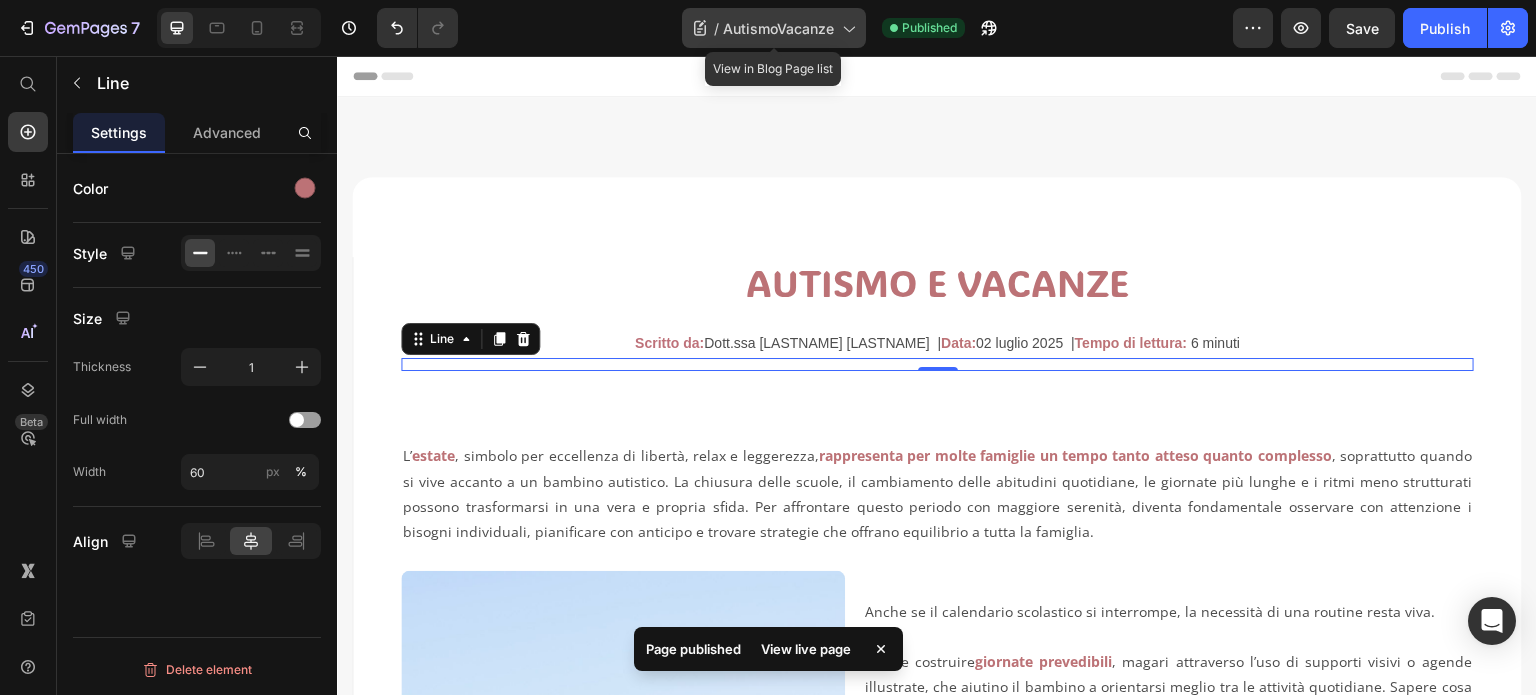click on "AutismoVacanze" at bounding box center [778, 28] 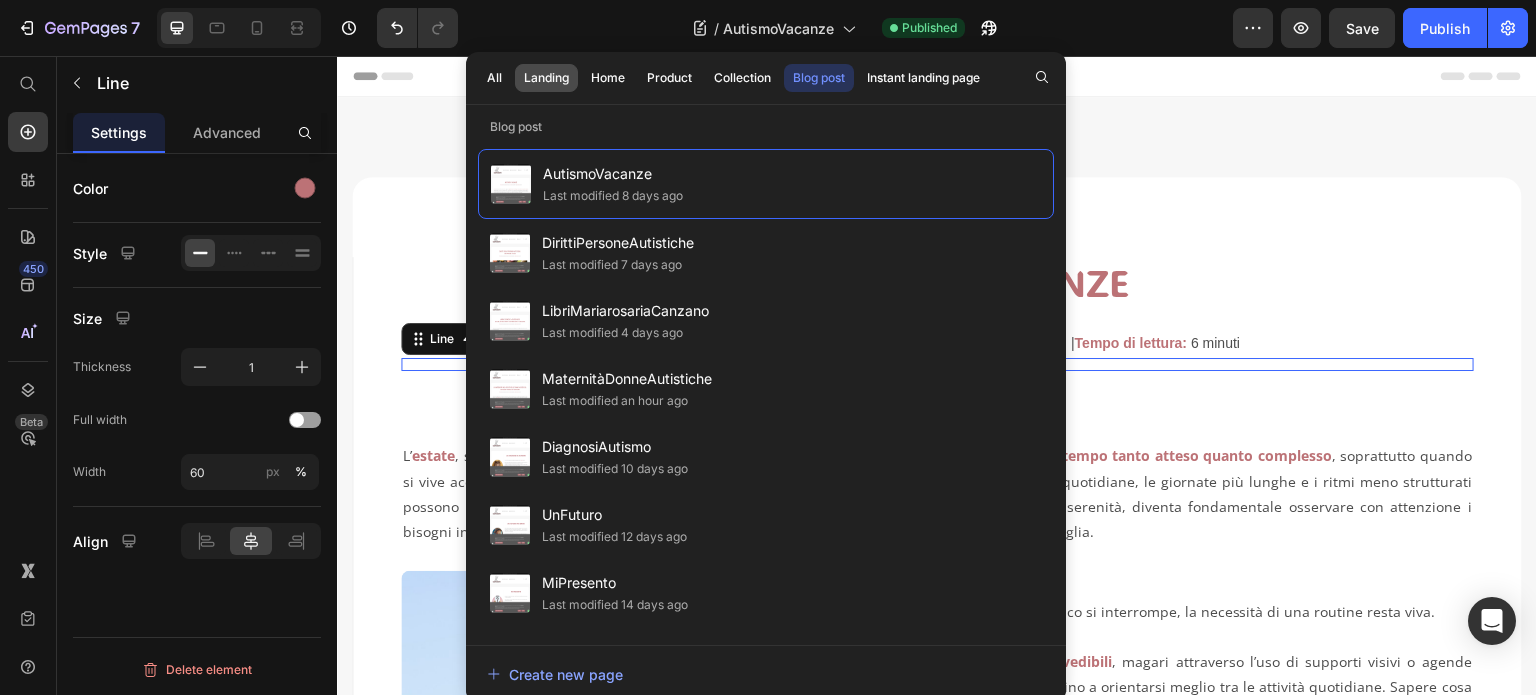 click on "Landing" at bounding box center (546, 78) 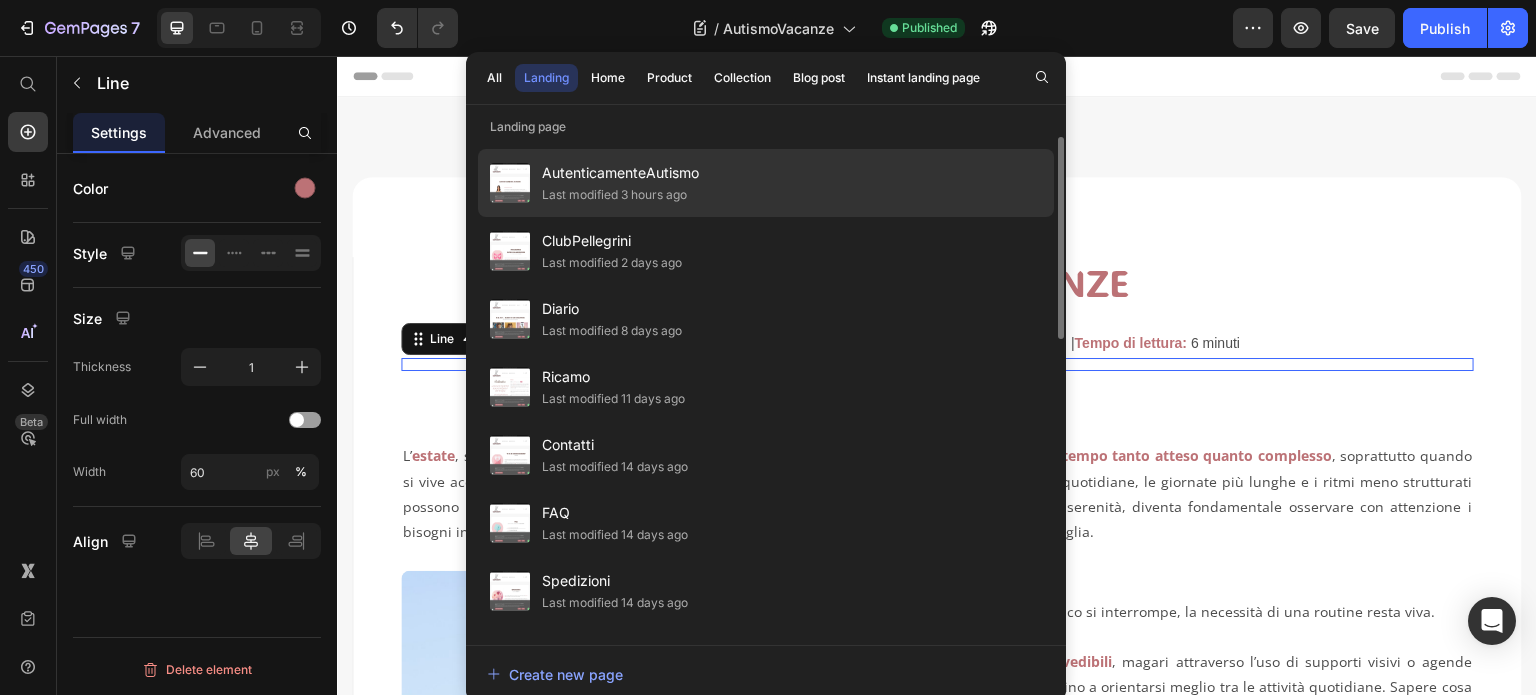 click on "AutenticamenteAutismo" at bounding box center [620, 173] 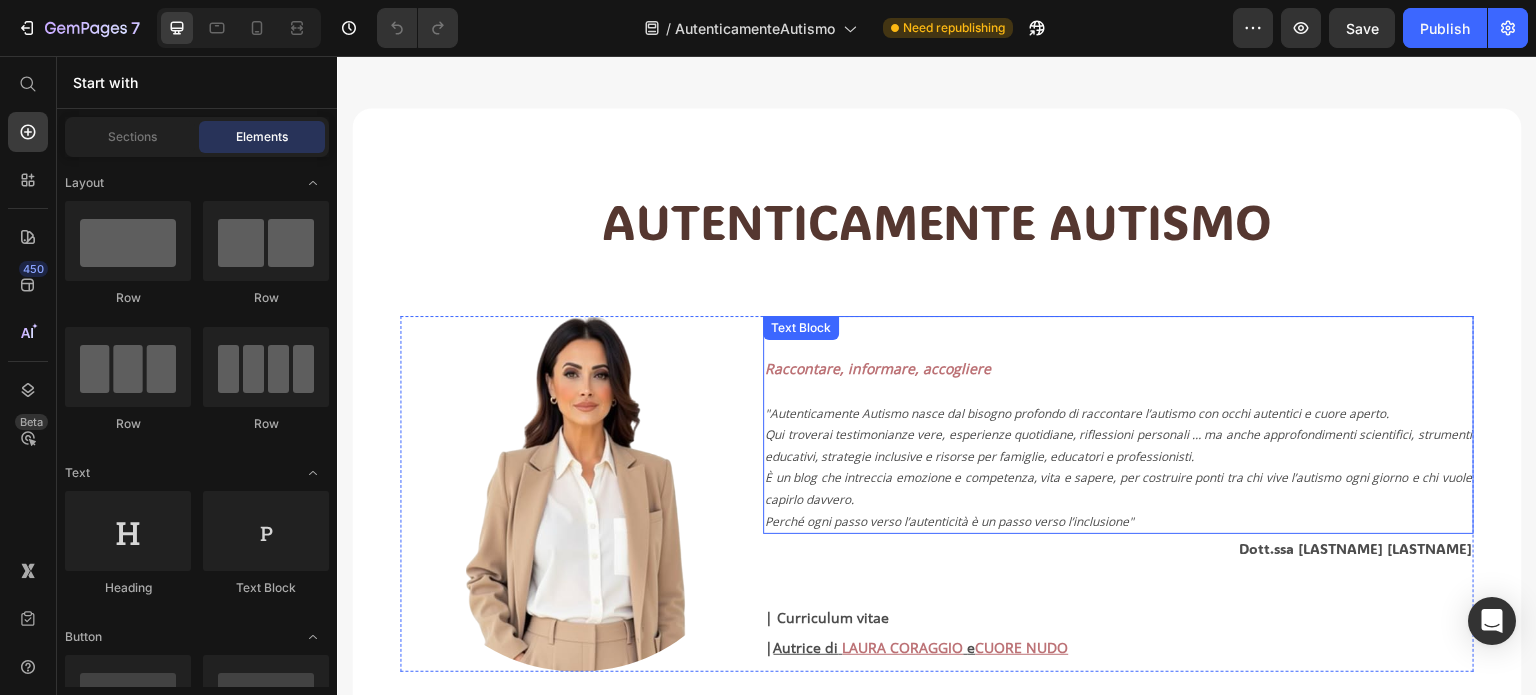 scroll, scrollTop: 300, scrollLeft: 0, axis: vertical 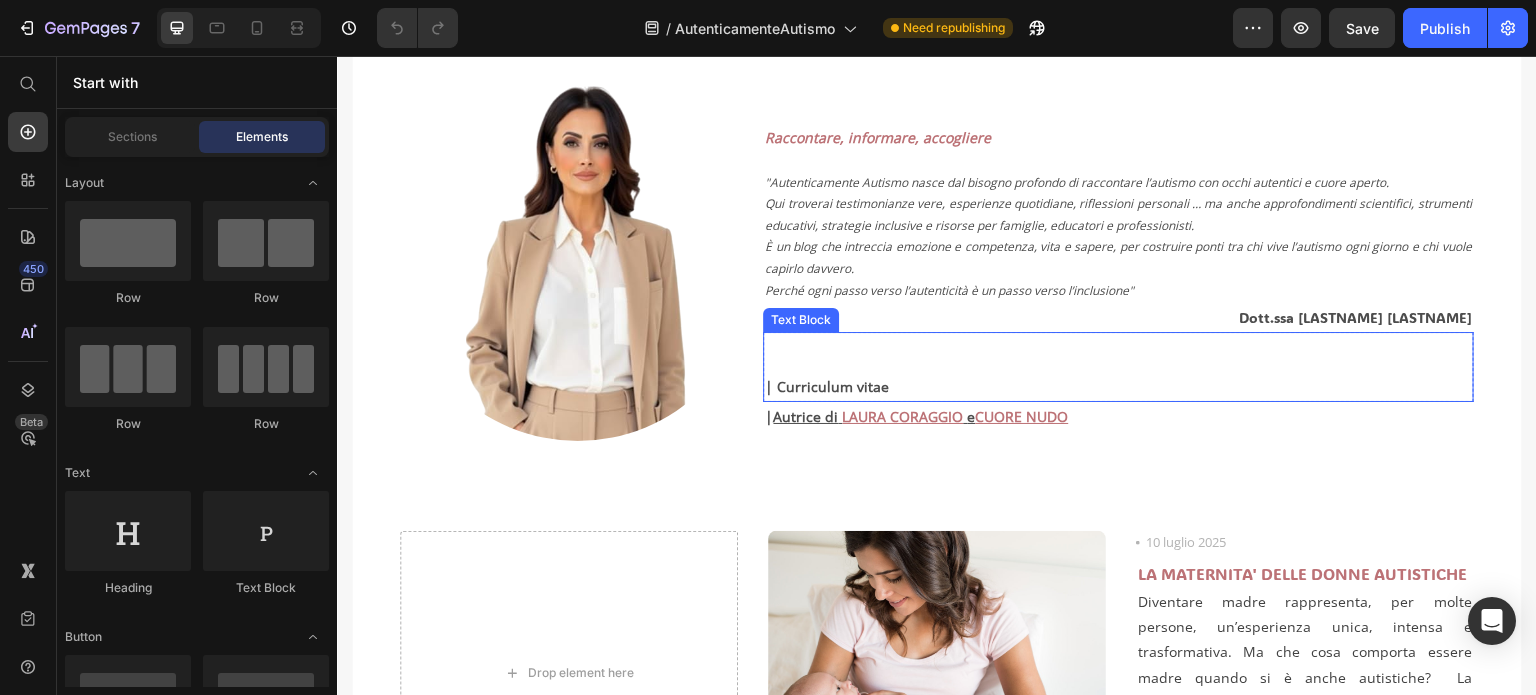 click on "| Curriculum vitae" at bounding box center (1118, 386) 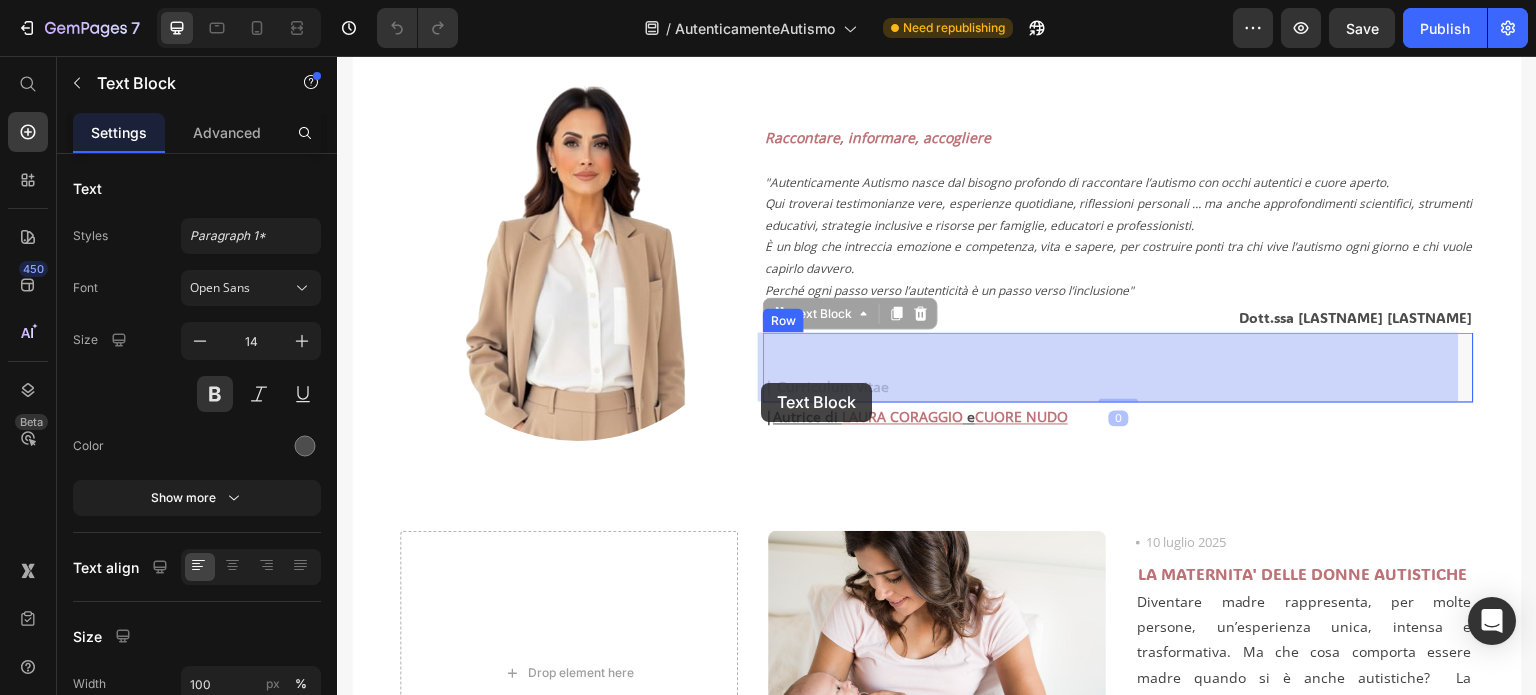 drag, startPoint x: 892, startPoint y: 384, endPoint x: 769, endPoint y: 384, distance: 123 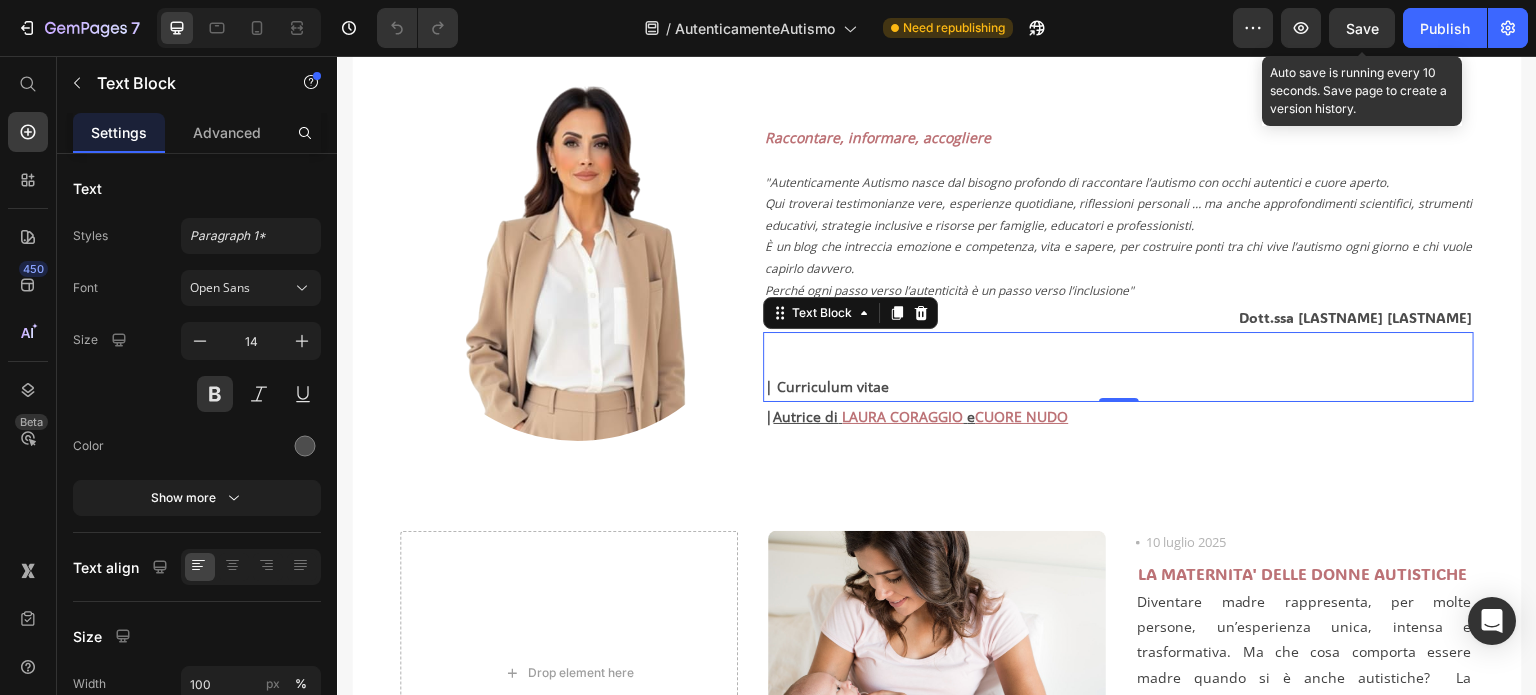 click on "Save" at bounding box center [1362, 28] 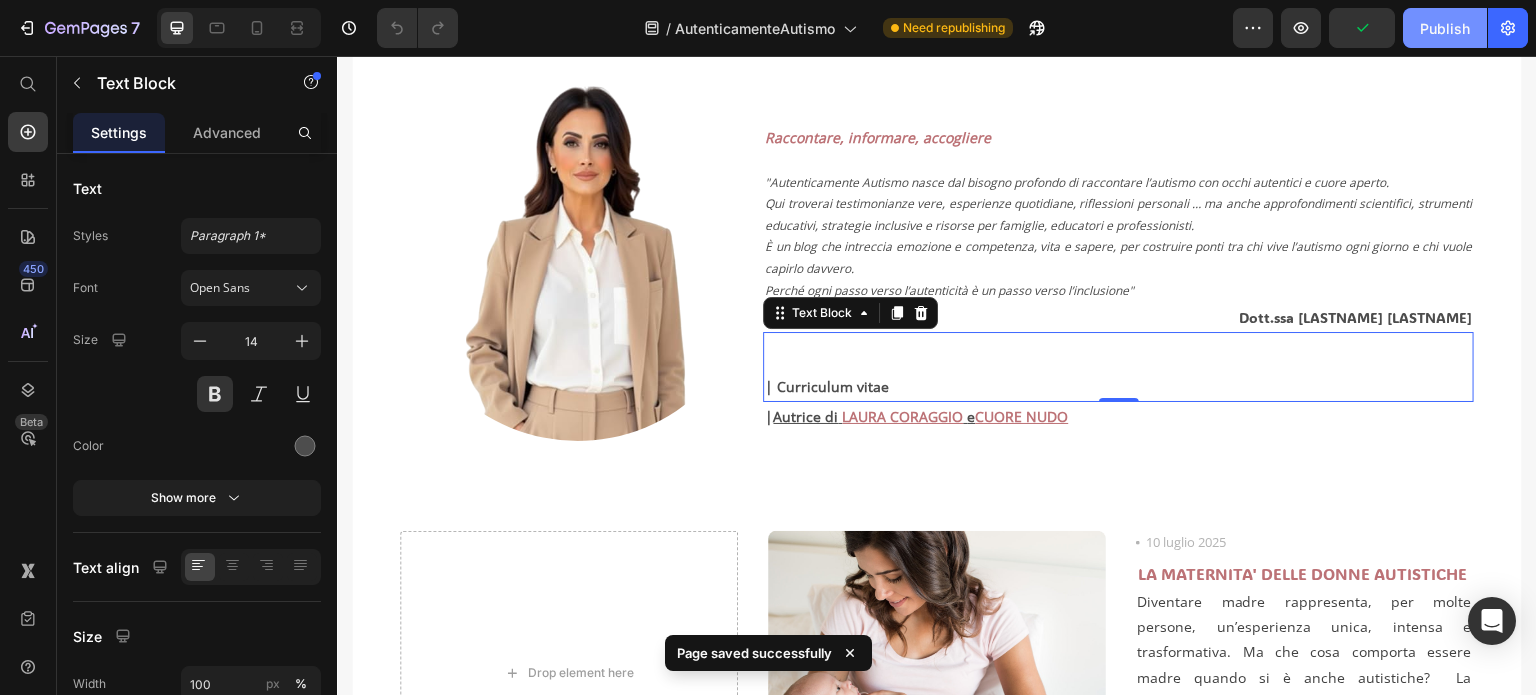 click on "Publish" at bounding box center [1445, 28] 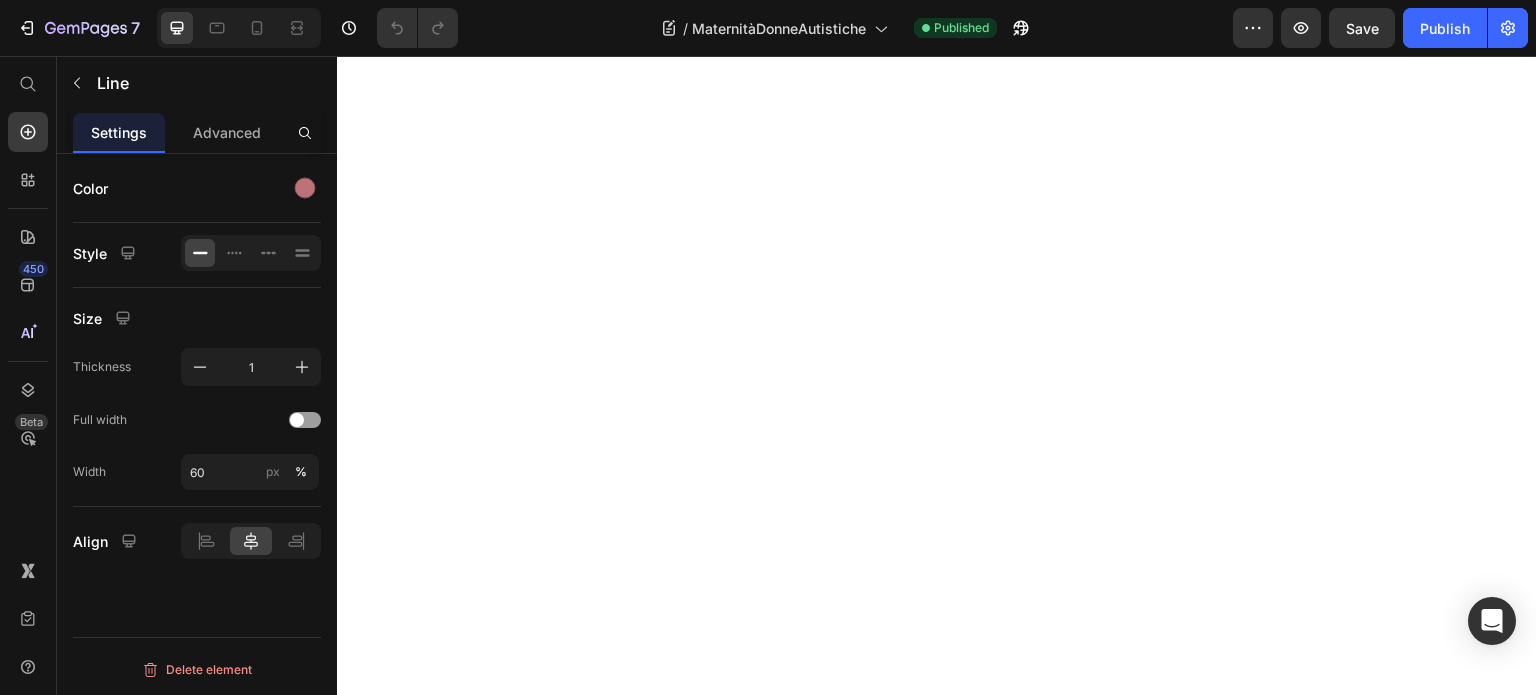 scroll, scrollTop: 0, scrollLeft: 0, axis: both 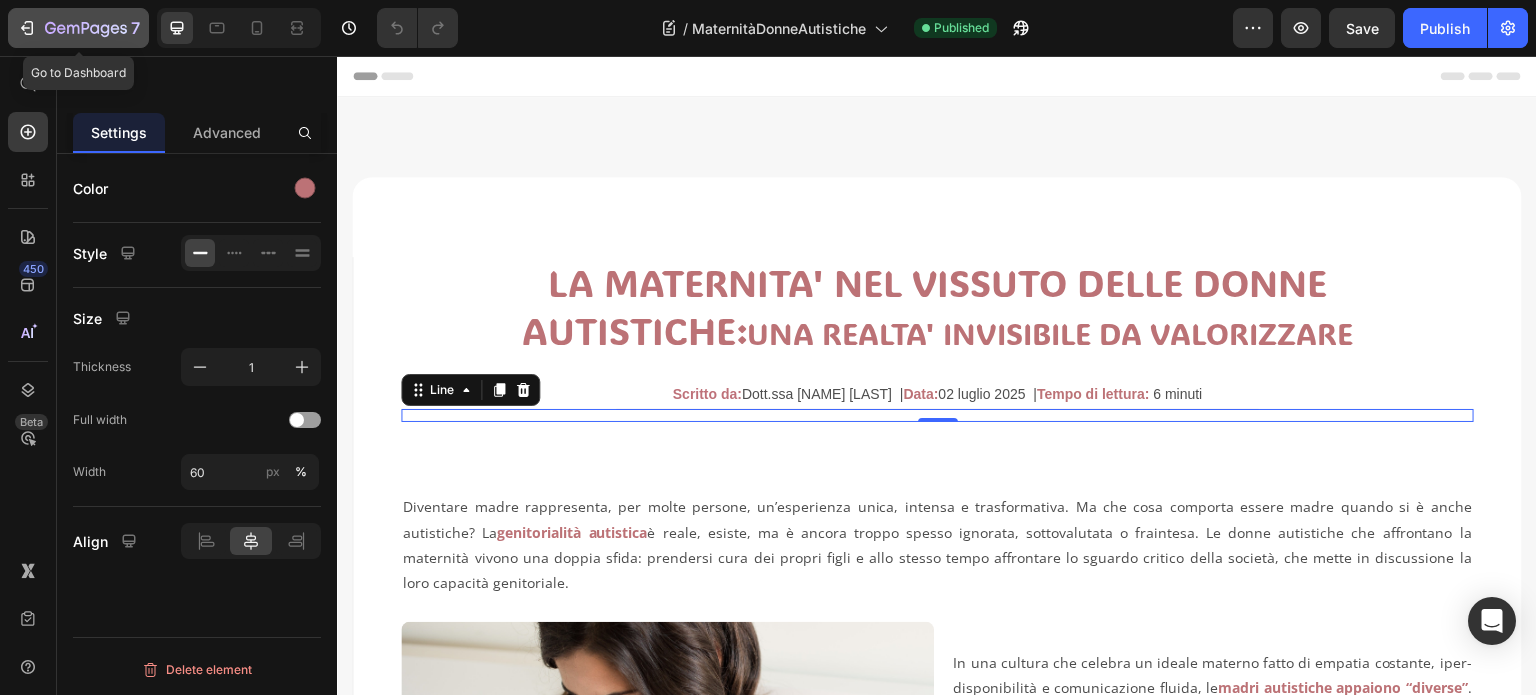 click 